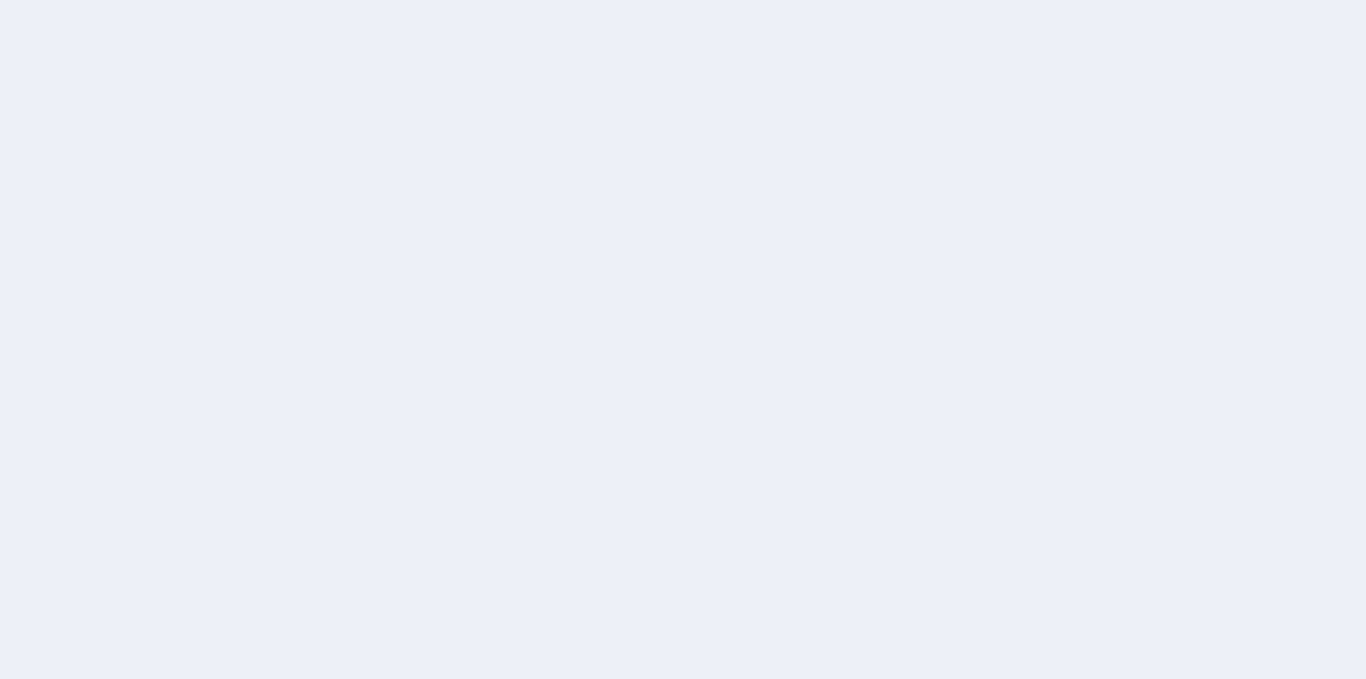 scroll, scrollTop: 0, scrollLeft: 0, axis: both 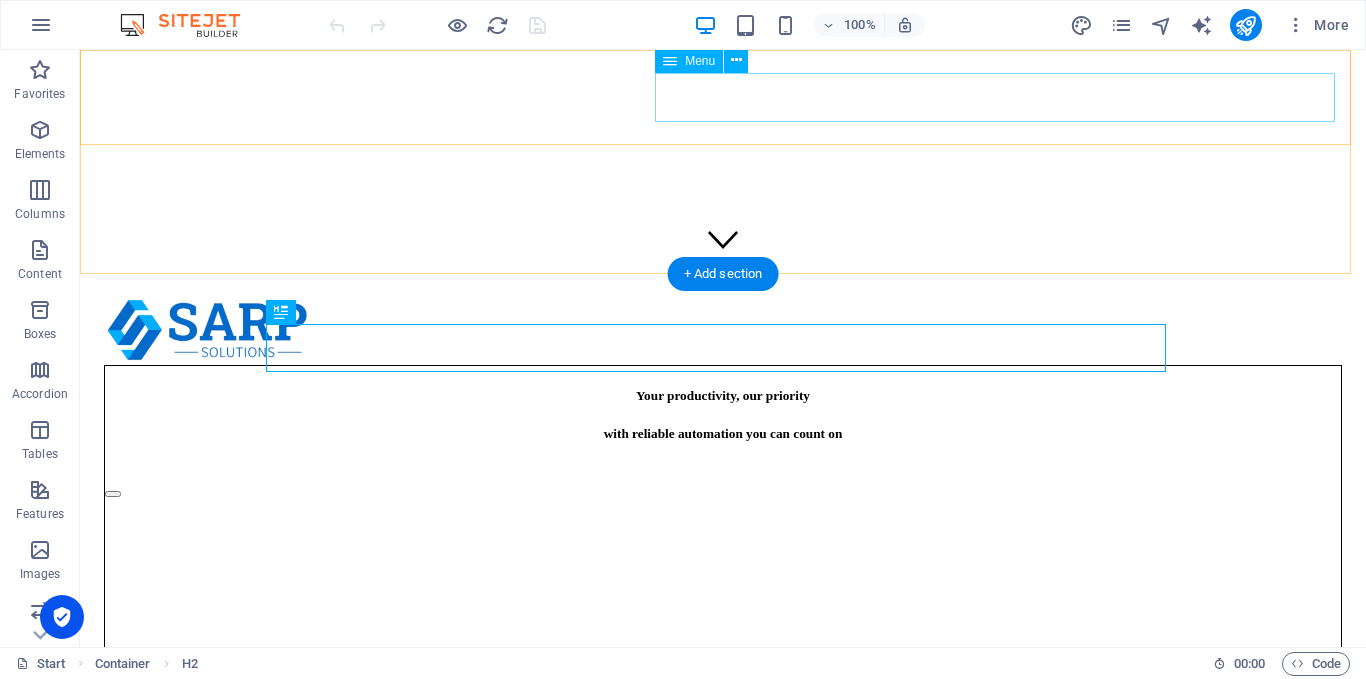 click on "HOME ABOUT US PRODUCTS GALLERY CONTACT US" at bounding box center (1281, 799) 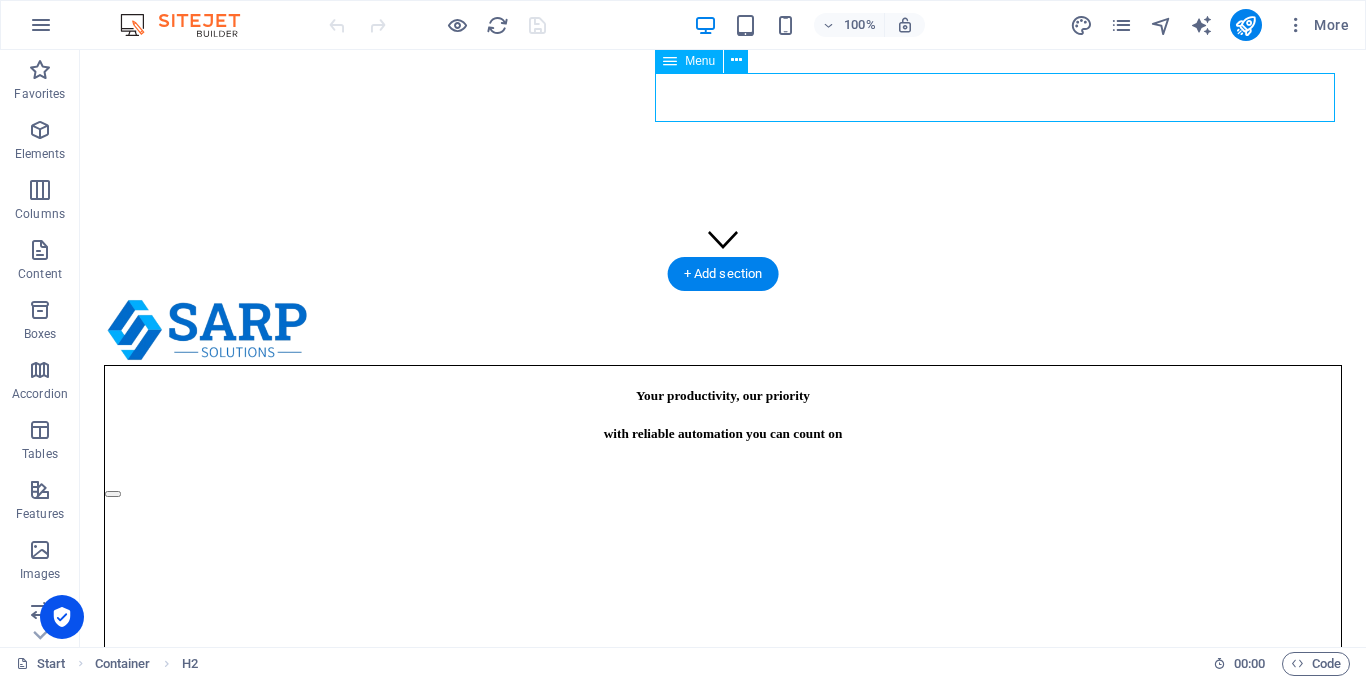 click on "HOME ABOUT US PRODUCTS GALLERY CONTACT US" at bounding box center (1281, 799) 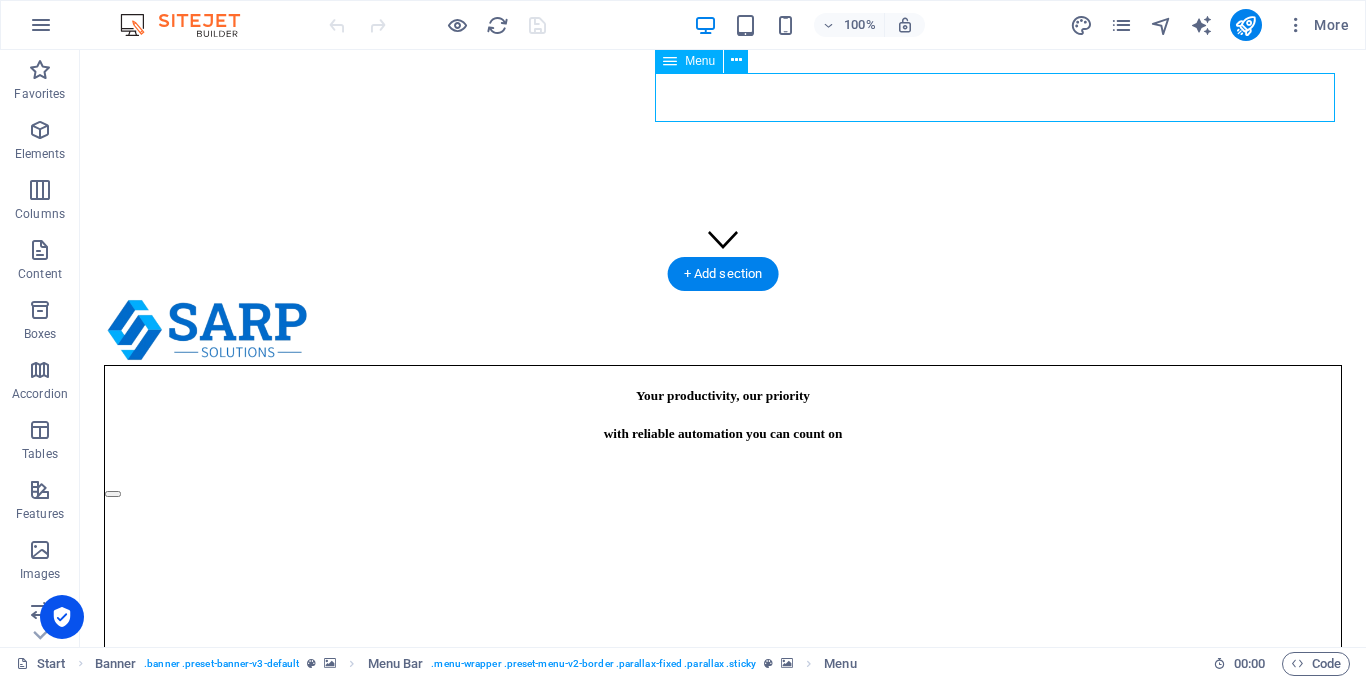 click on "HOME ABOUT US PRODUCTS GALLERY CONTACT US" at bounding box center [1281, 799] 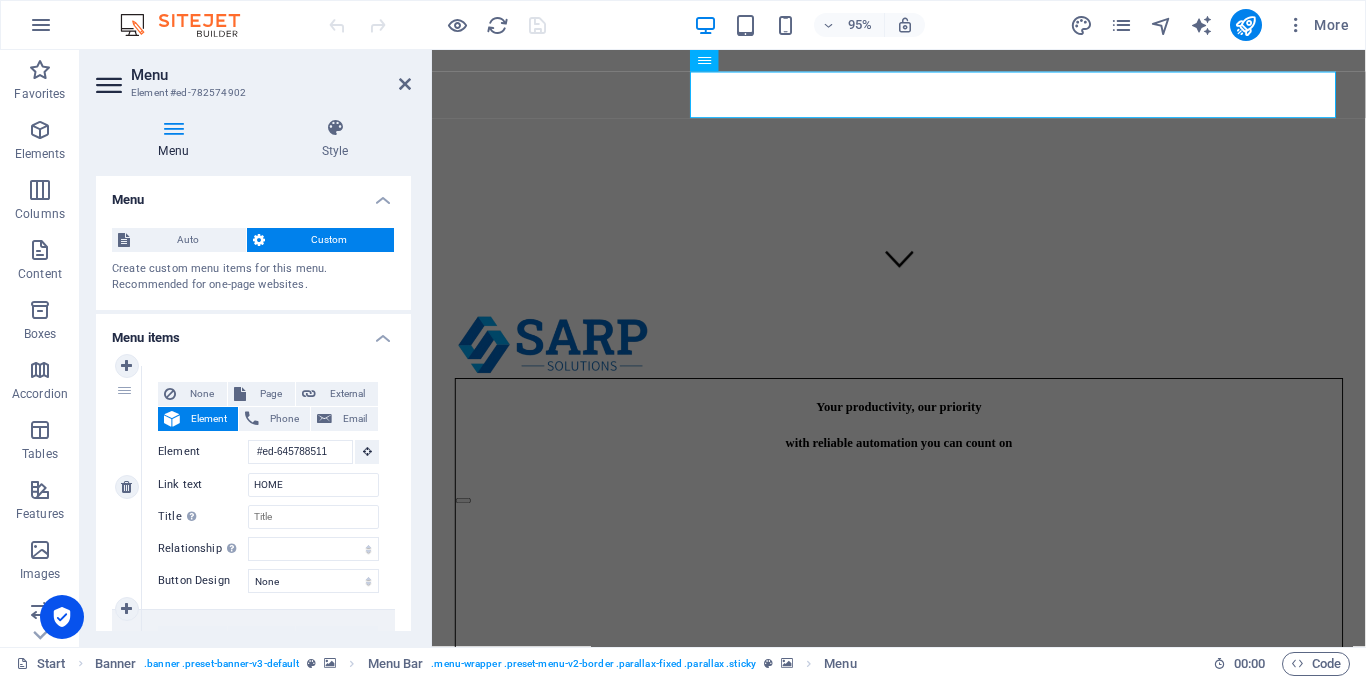 scroll, scrollTop: 278, scrollLeft: 0, axis: vertical 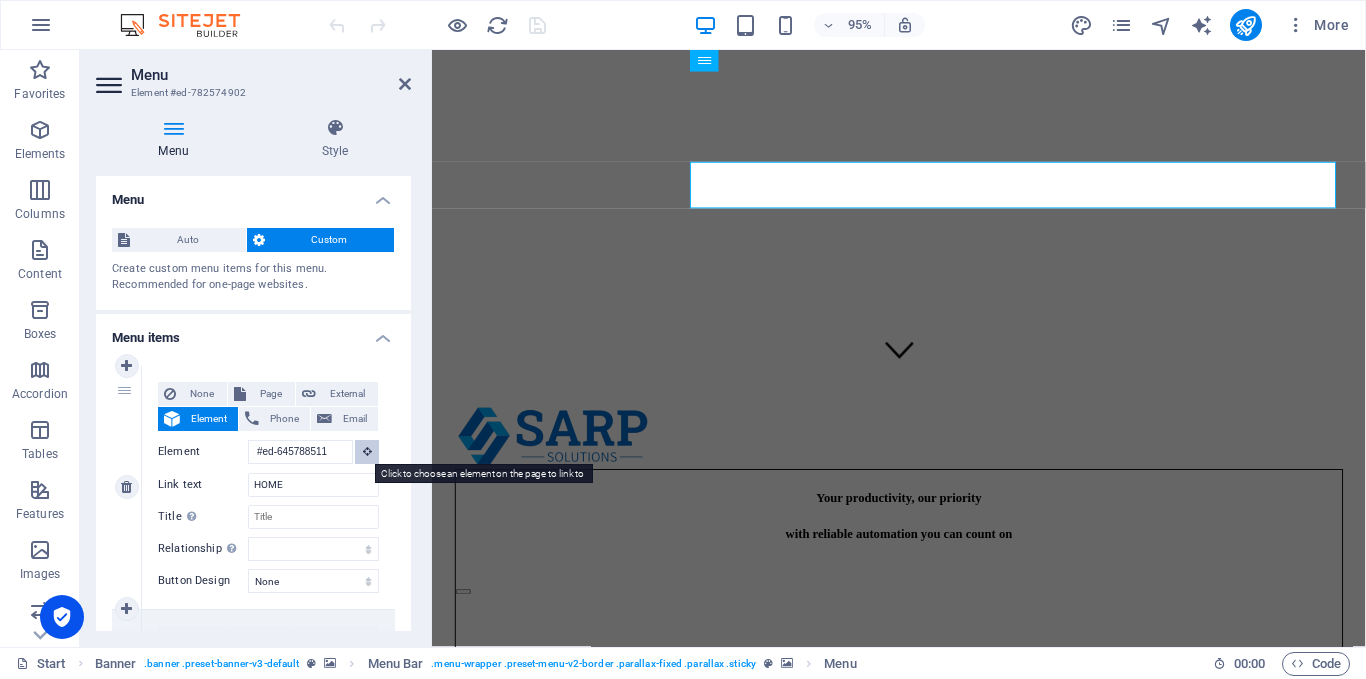 click at bounding box center [367, 452] 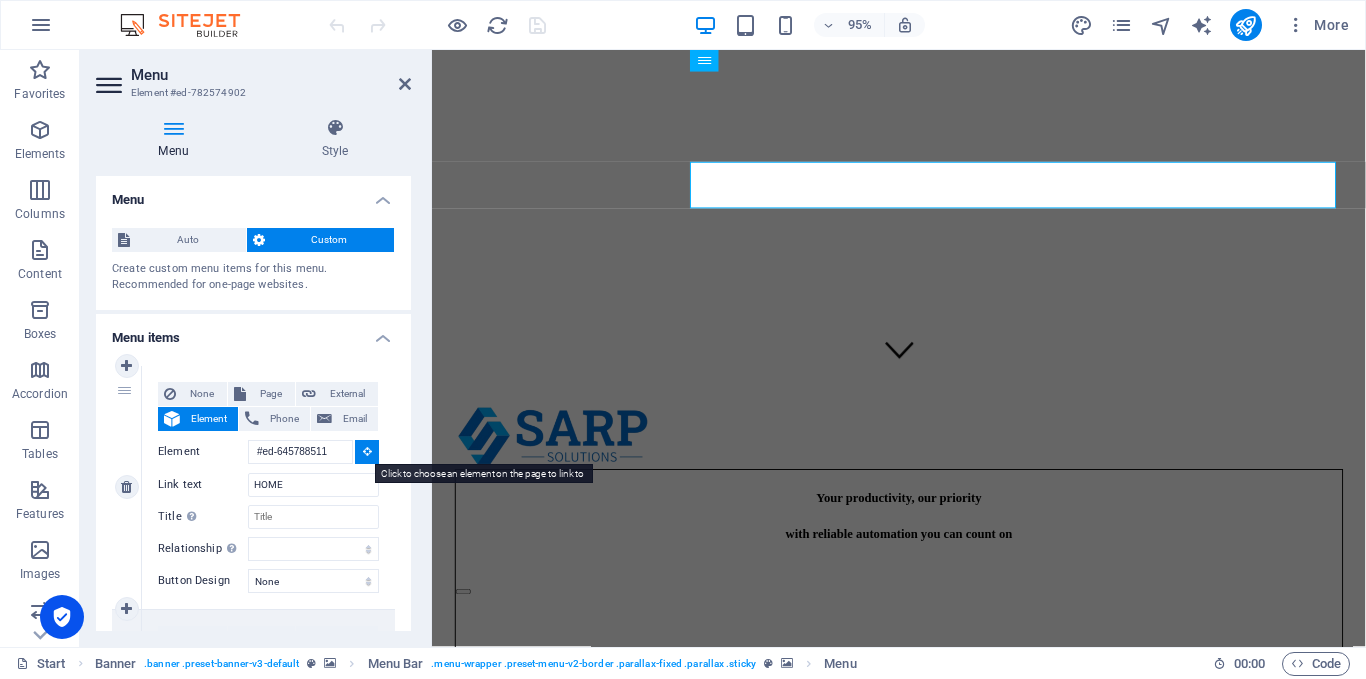 click at bounding box center (367, 452) 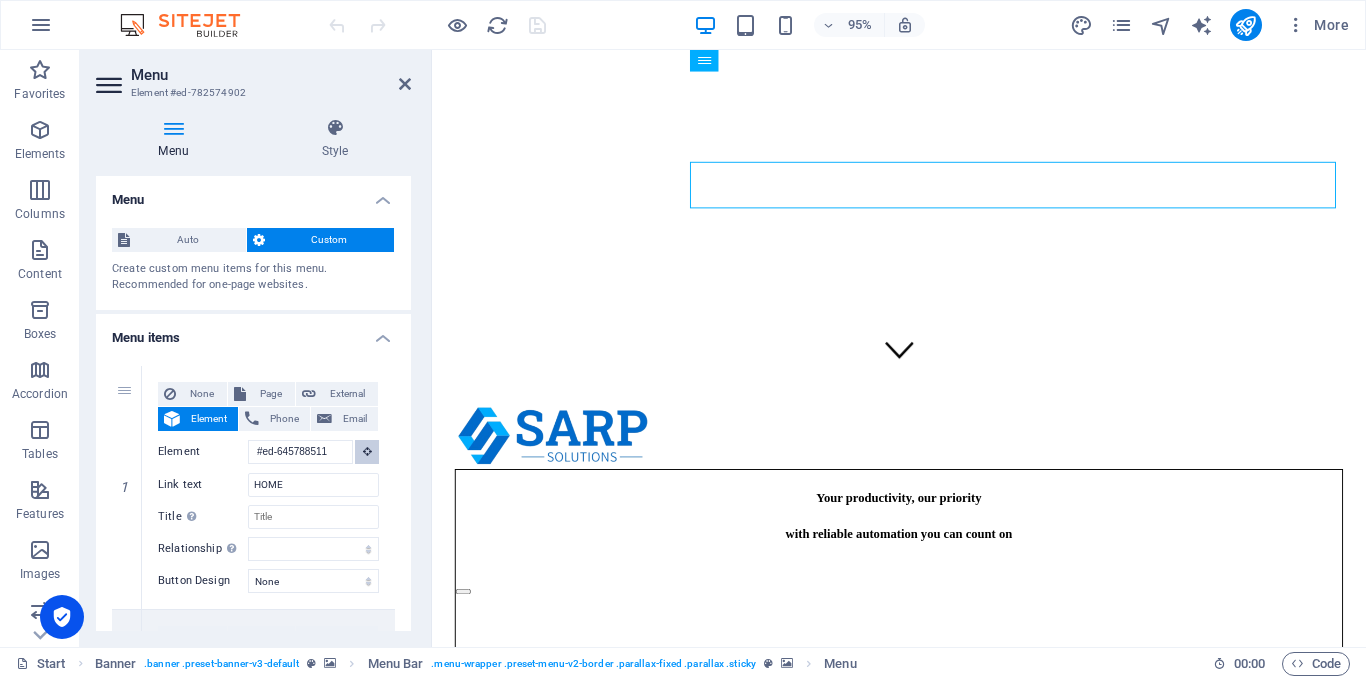scroll, scrollTop: 0, scrollLeft: 0, axis: both 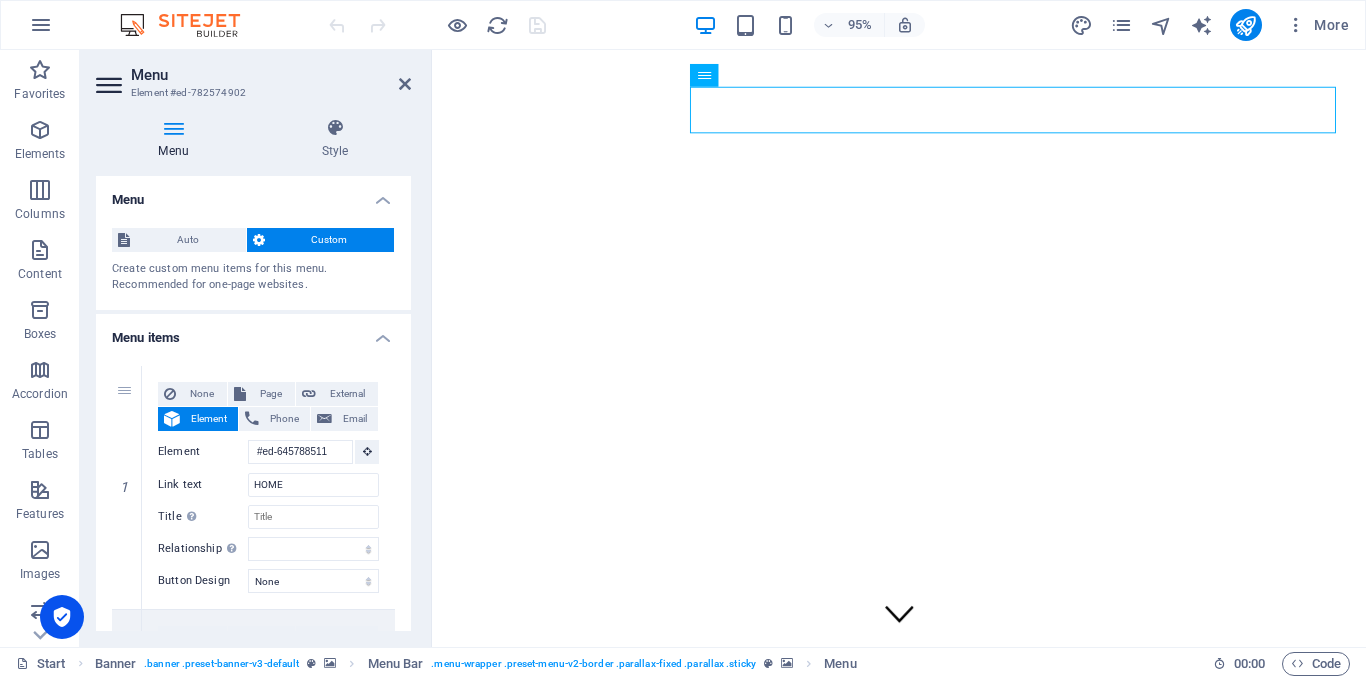 click at bounding box center (923, 702) 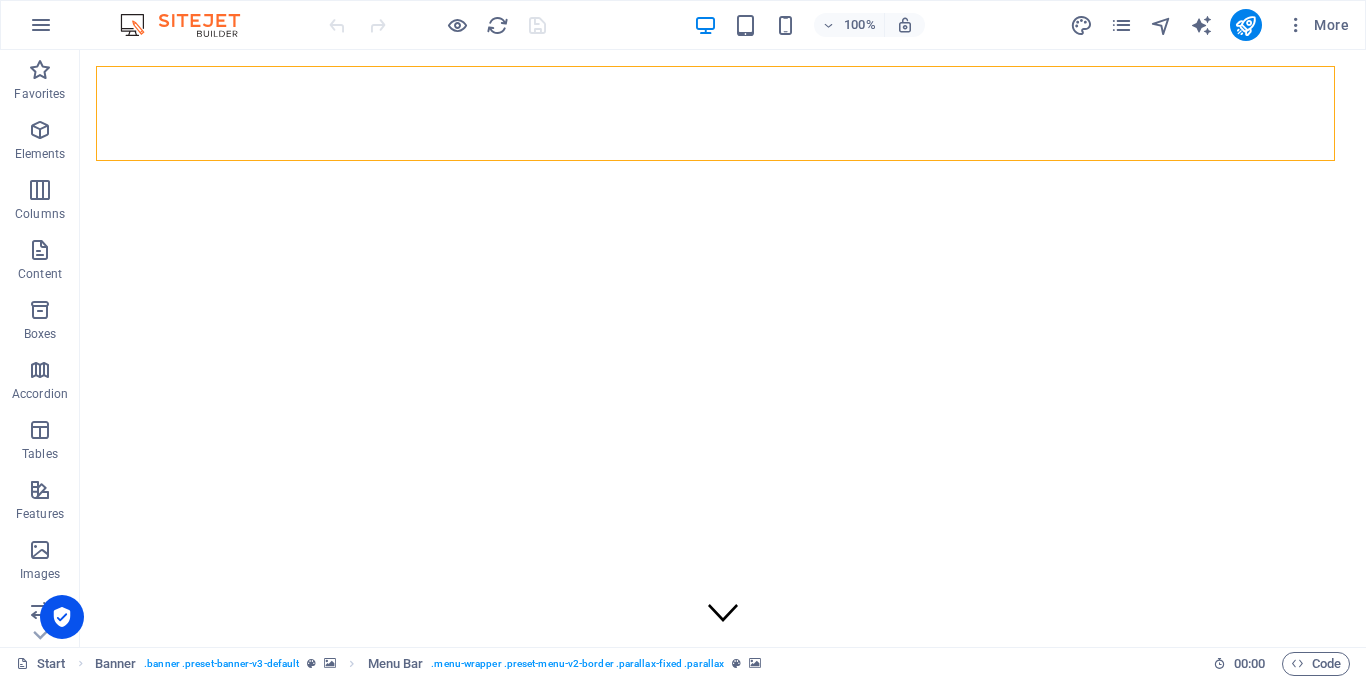 click at bounding box center [723, 702] 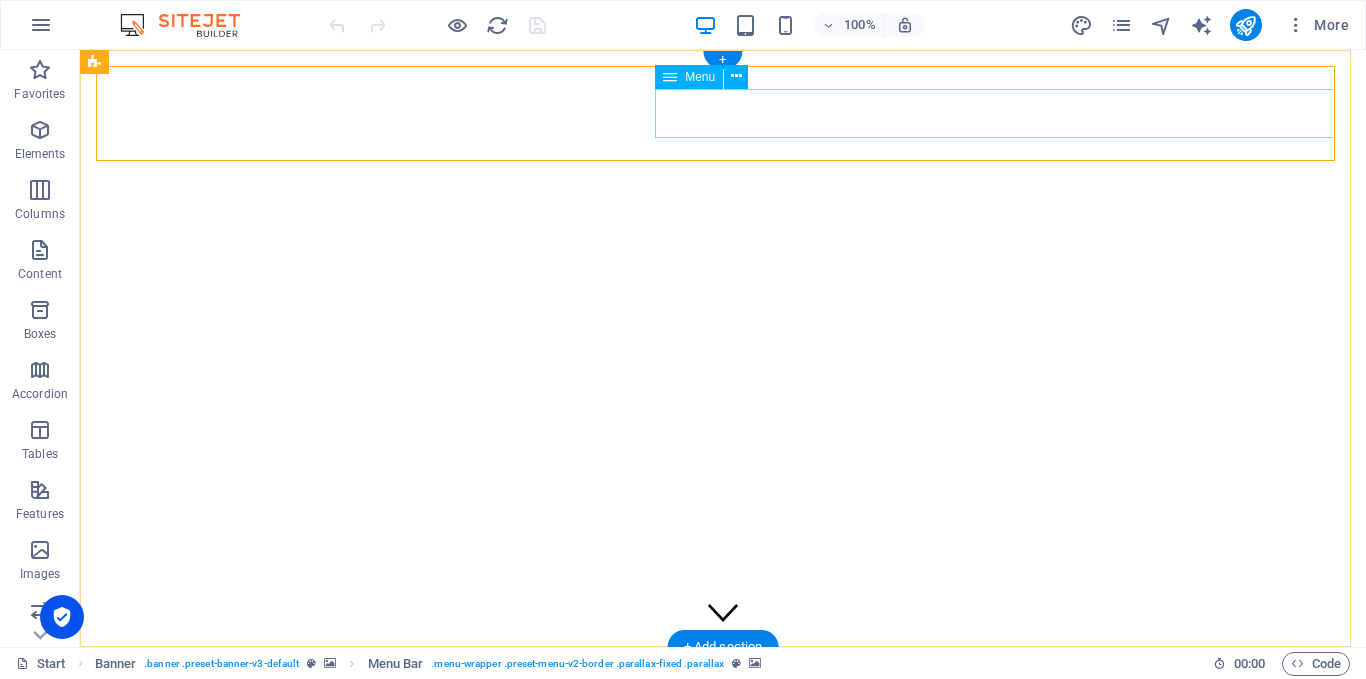 click on "HOME ABOUT US PRODUCTS GALLERY CONTACT US" at bounding box center (1281, 830) 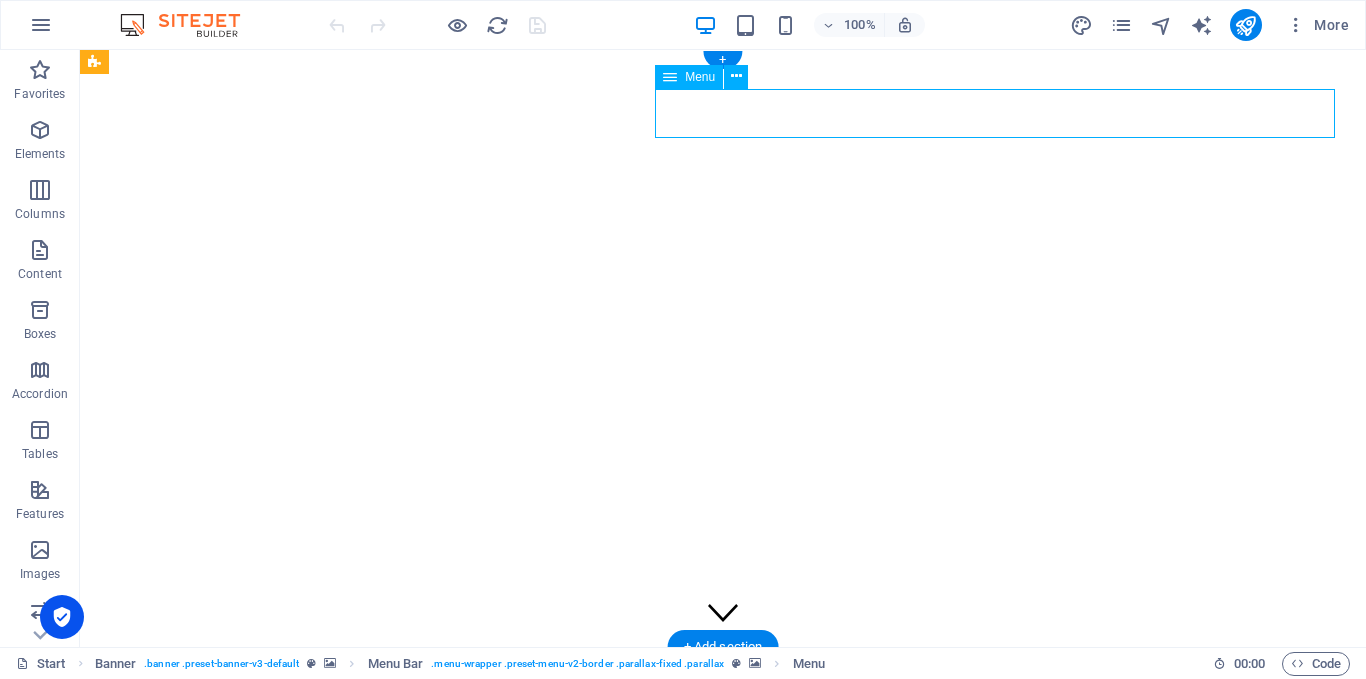 click on "HOME ABOUT US PRODUCTS GALLERY CONTACT US" at bounding box center [1281, 830] 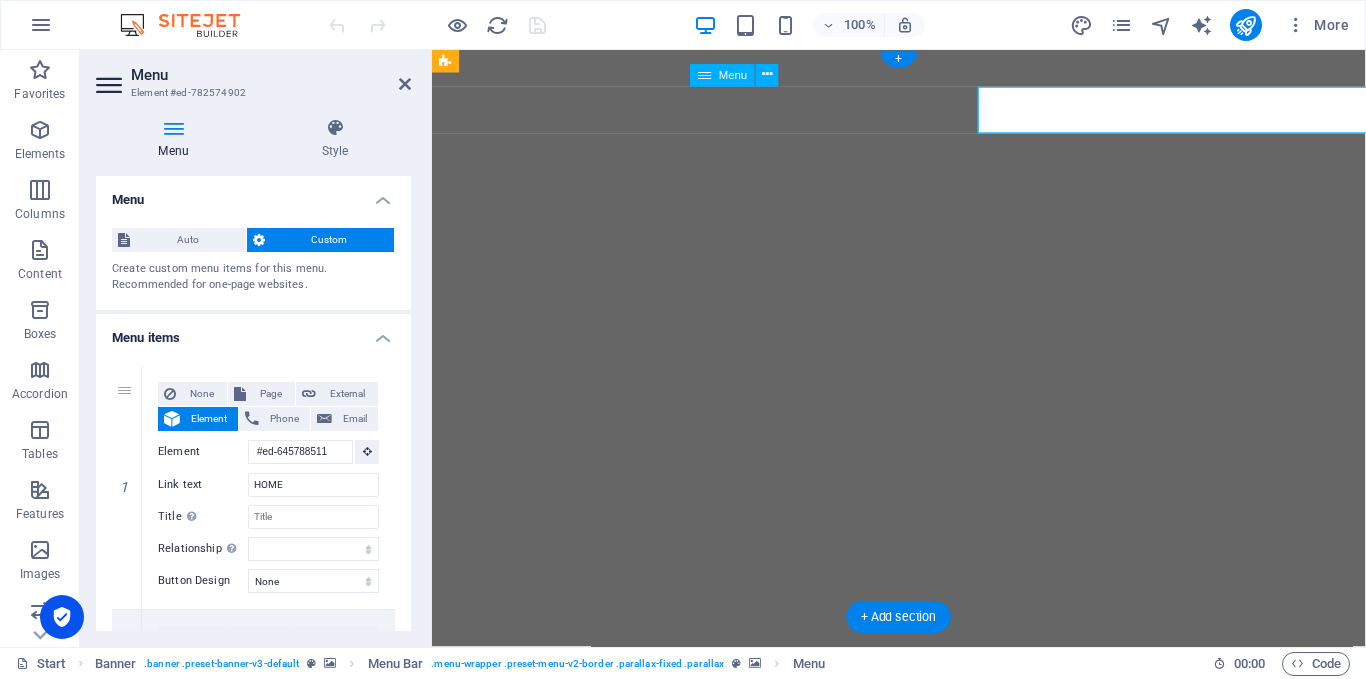 click on "HOME ABOUT US PRODUCTS GALLERY CONTACT US" at bounding box center [1330, 830] 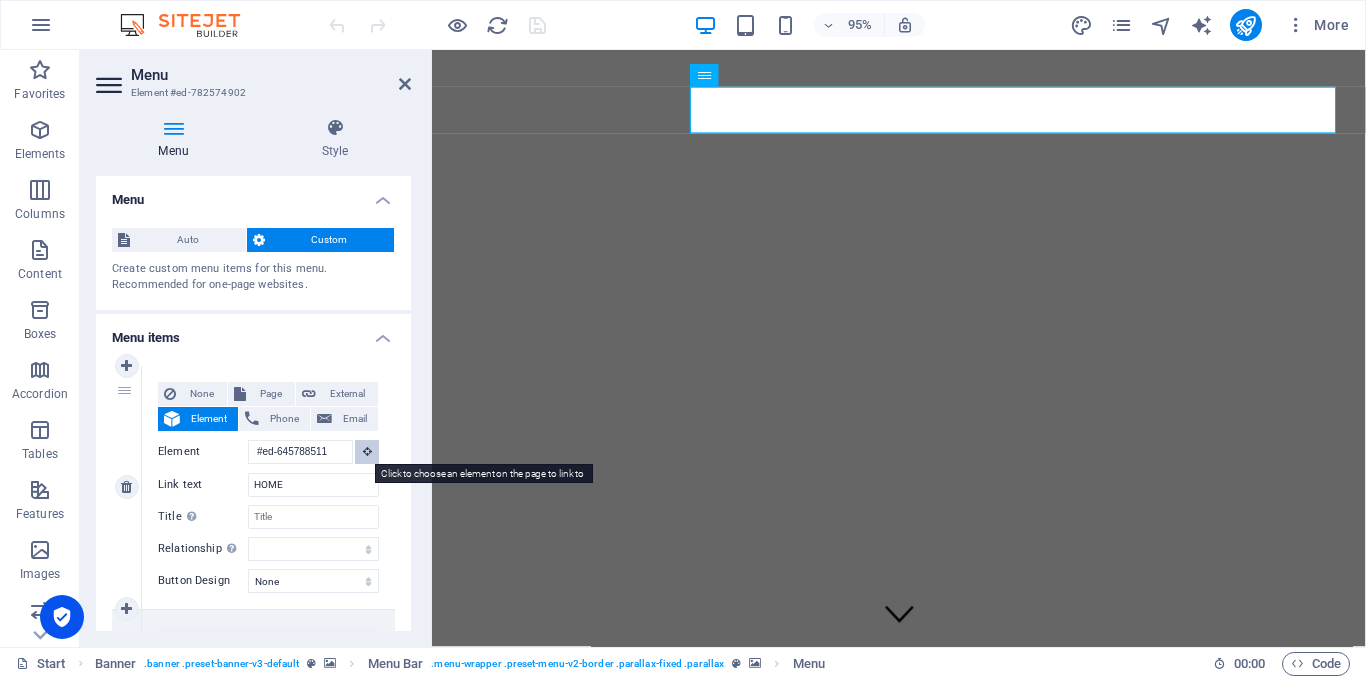 click at bounding box center [367, 451] 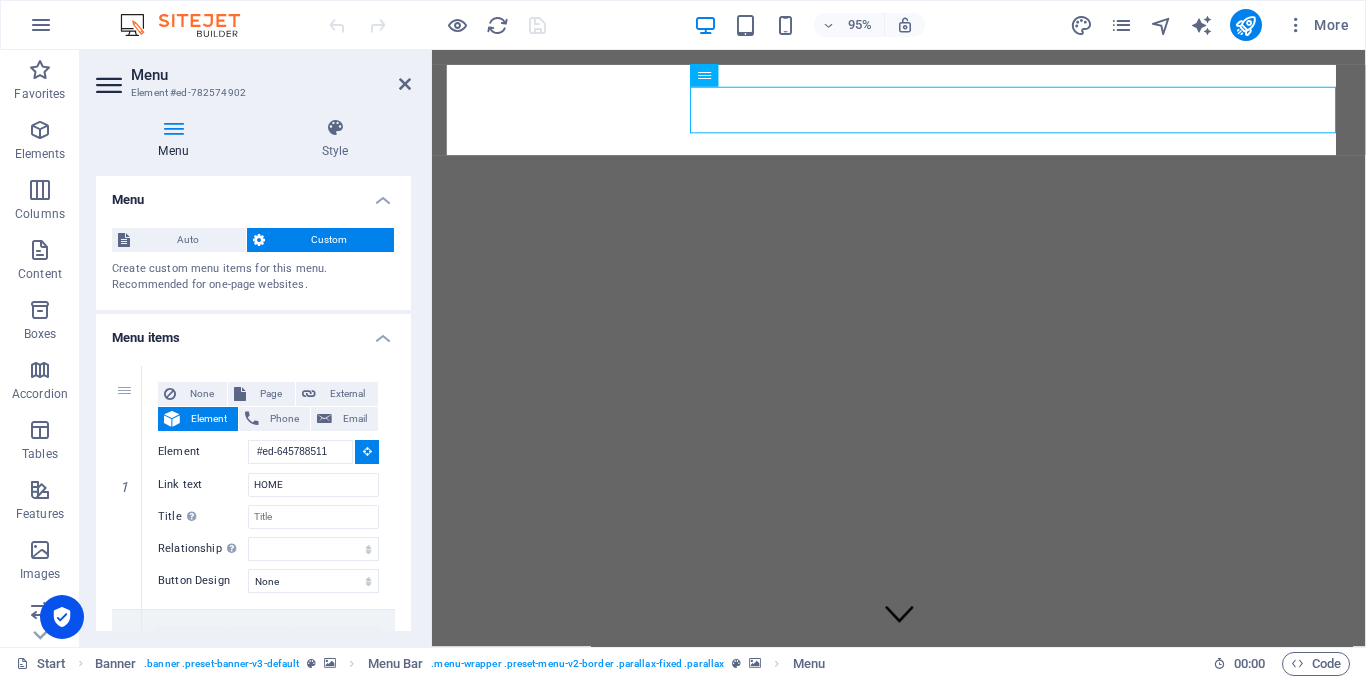 click at bounding box center (923, 702) 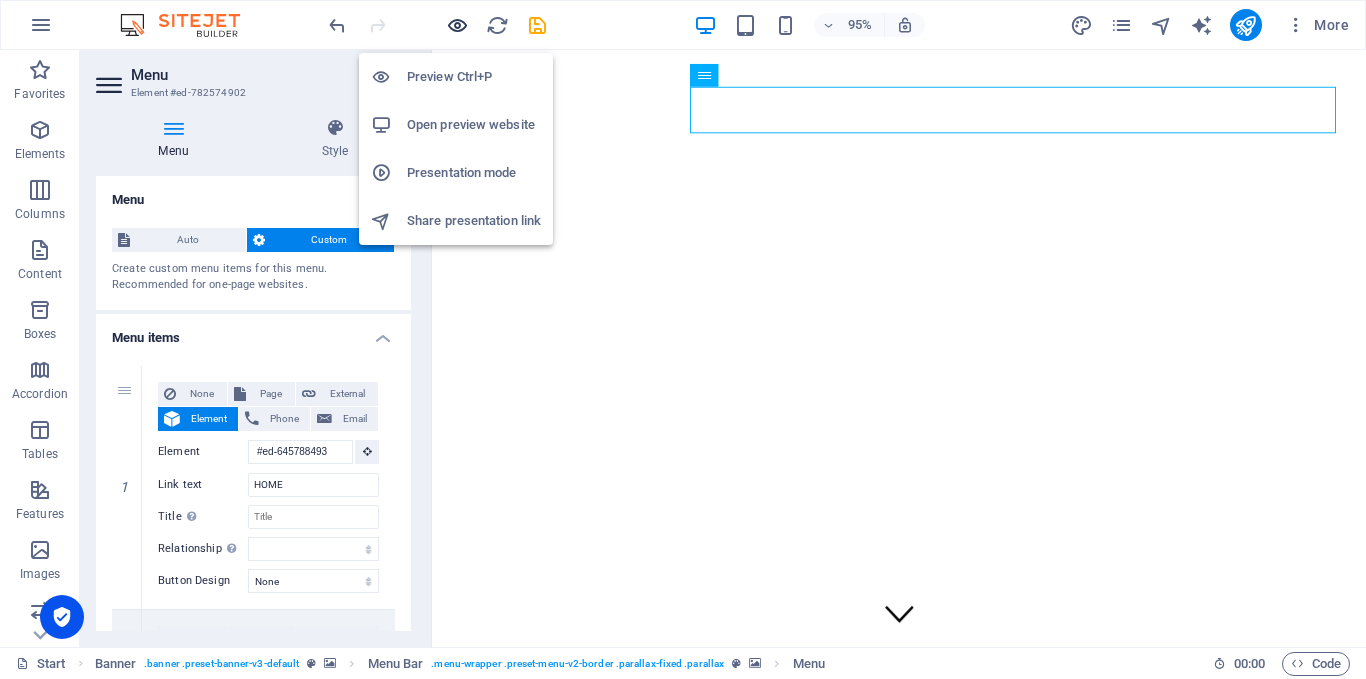 click at bounding box center (457, 25) 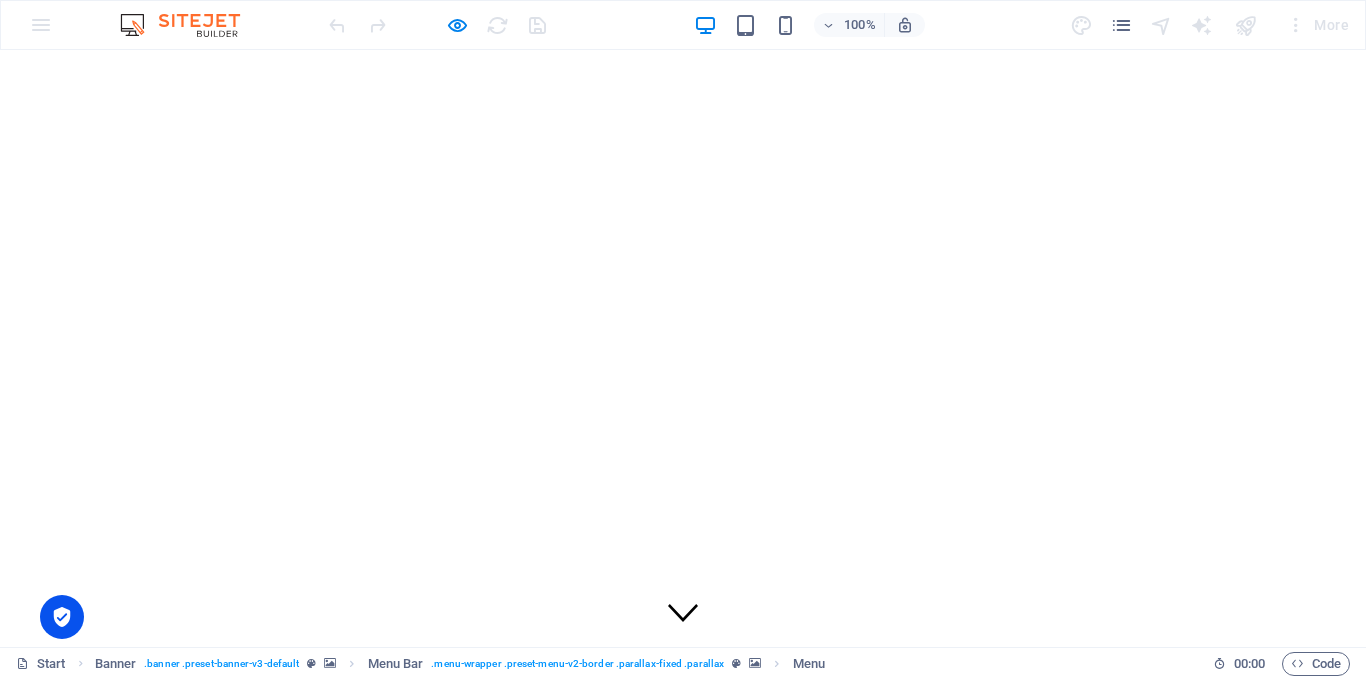 click on "ABOUT US" at bounding box center [1291, 780] 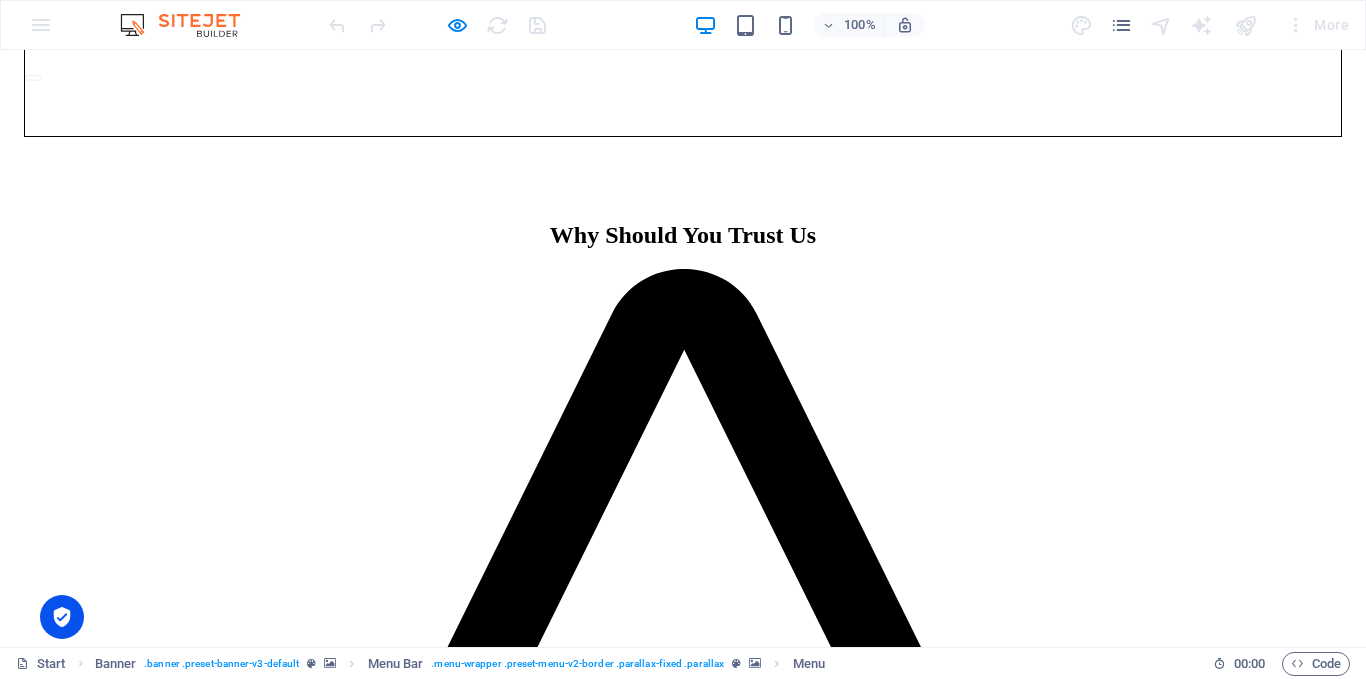 scroll, scrollTop: 898, scrollLeft: 0, axis: vertical 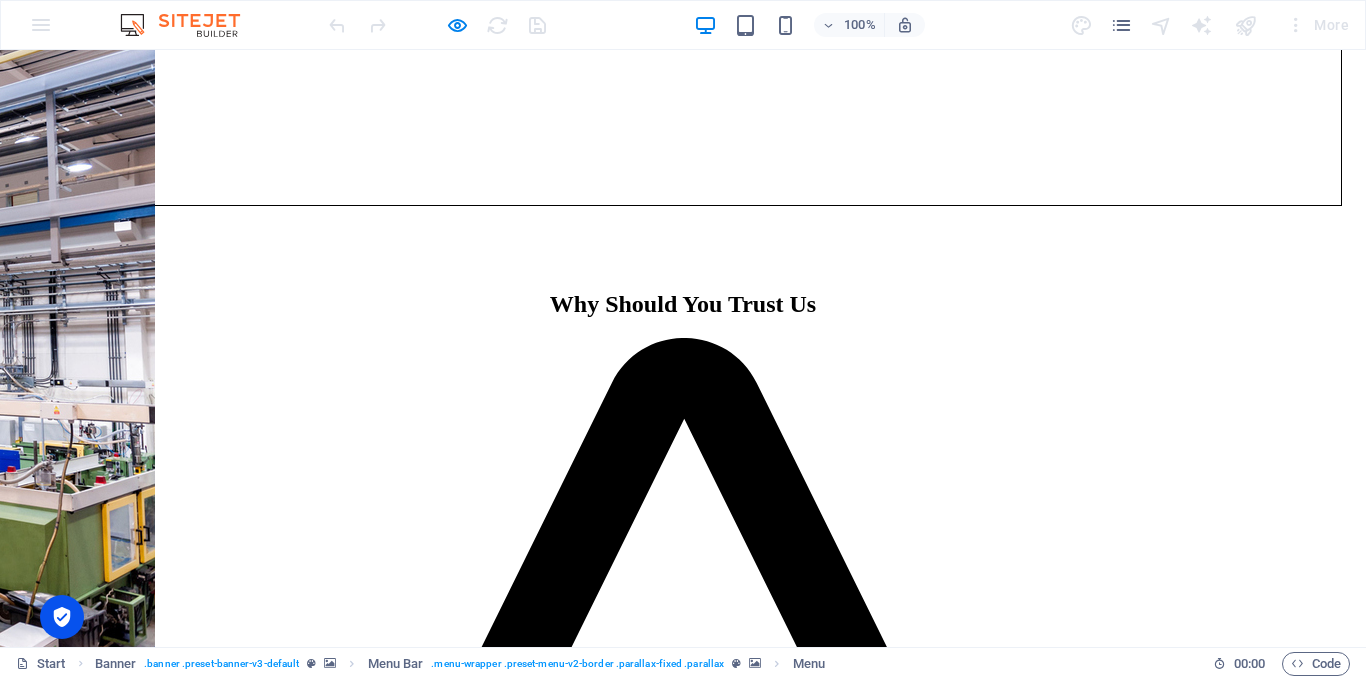 click on "HOME" at bounding box center (1275, 762) 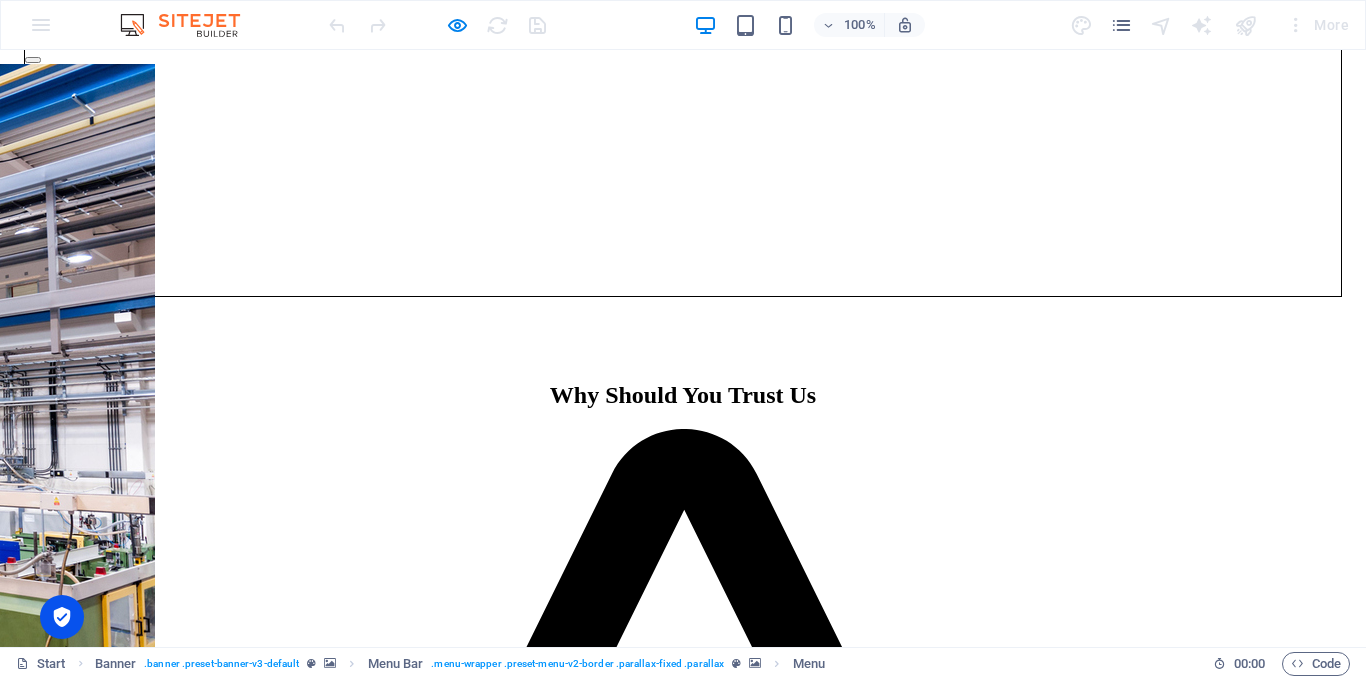 scroll, scrollTop: 708, scrollLeft: 0, axis: vertical 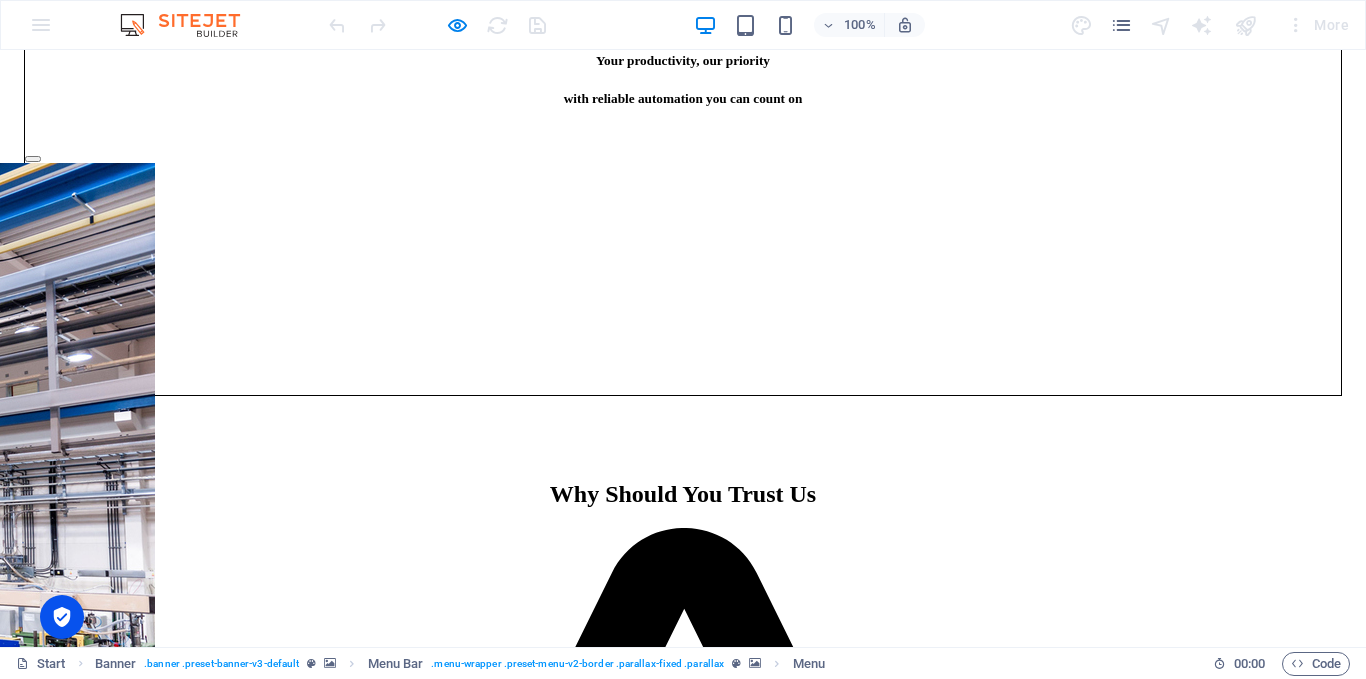 click on "HOME" at bounding box center [1275, 762] 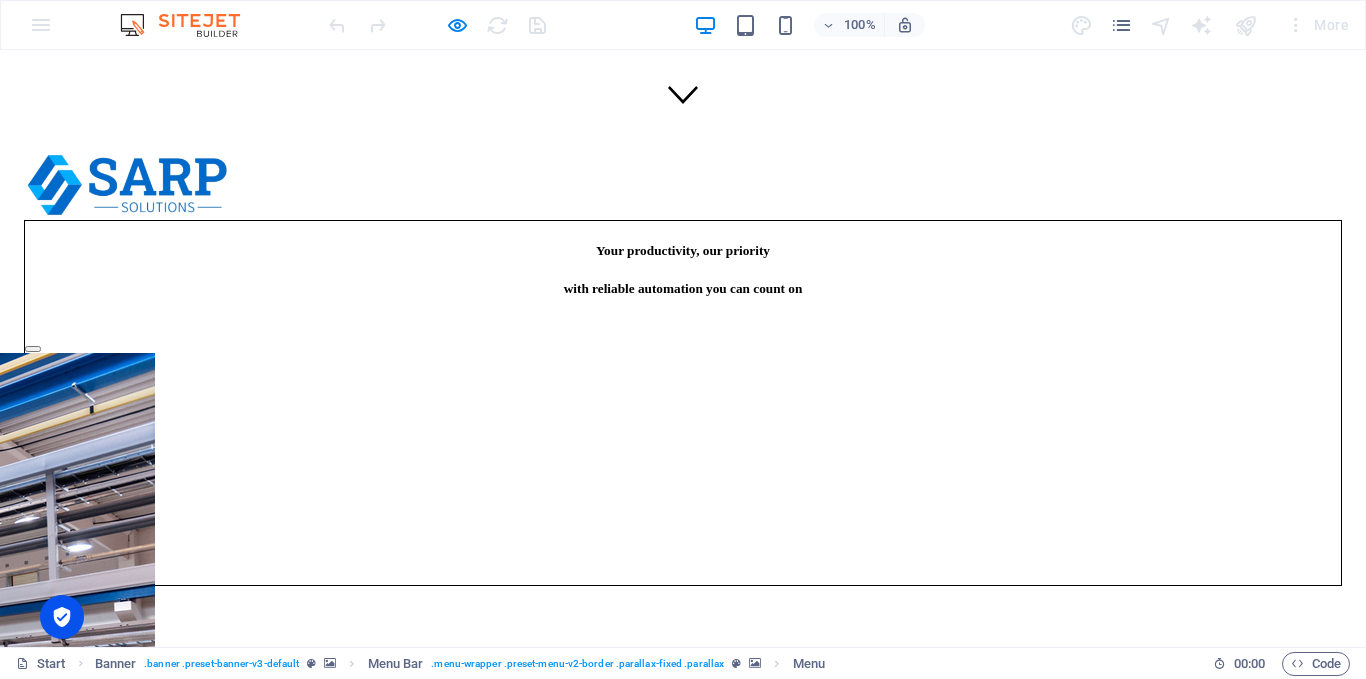 click on "HOME" at bounding box center (1275, 762) 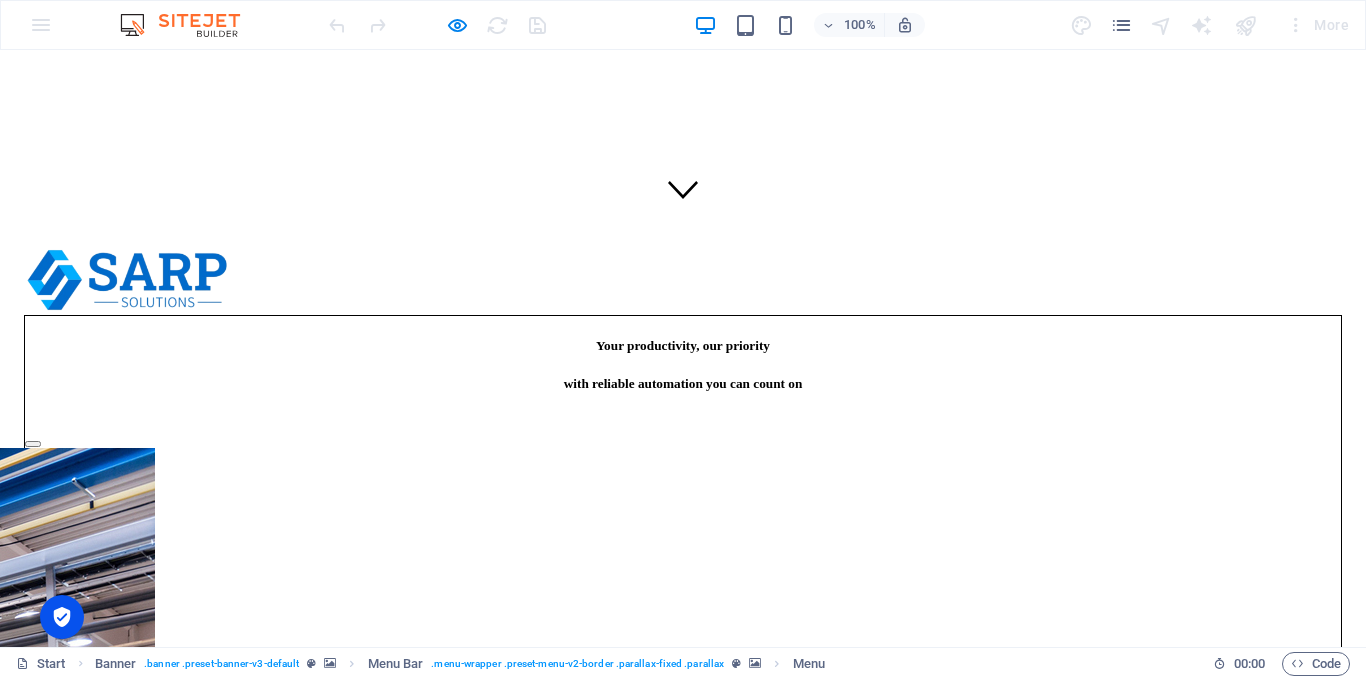 click on "HOME" at bounding box center (1275, 762) 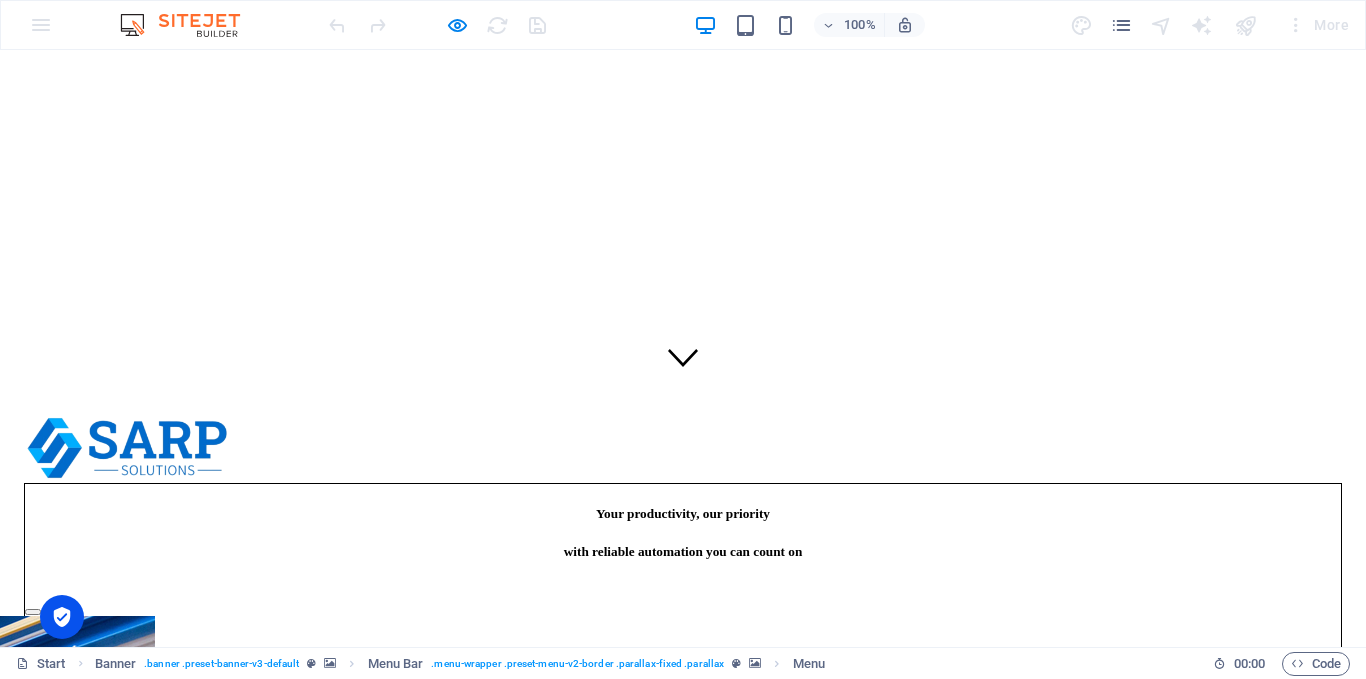 click on "HOME" at bounding box center (1275, 762) 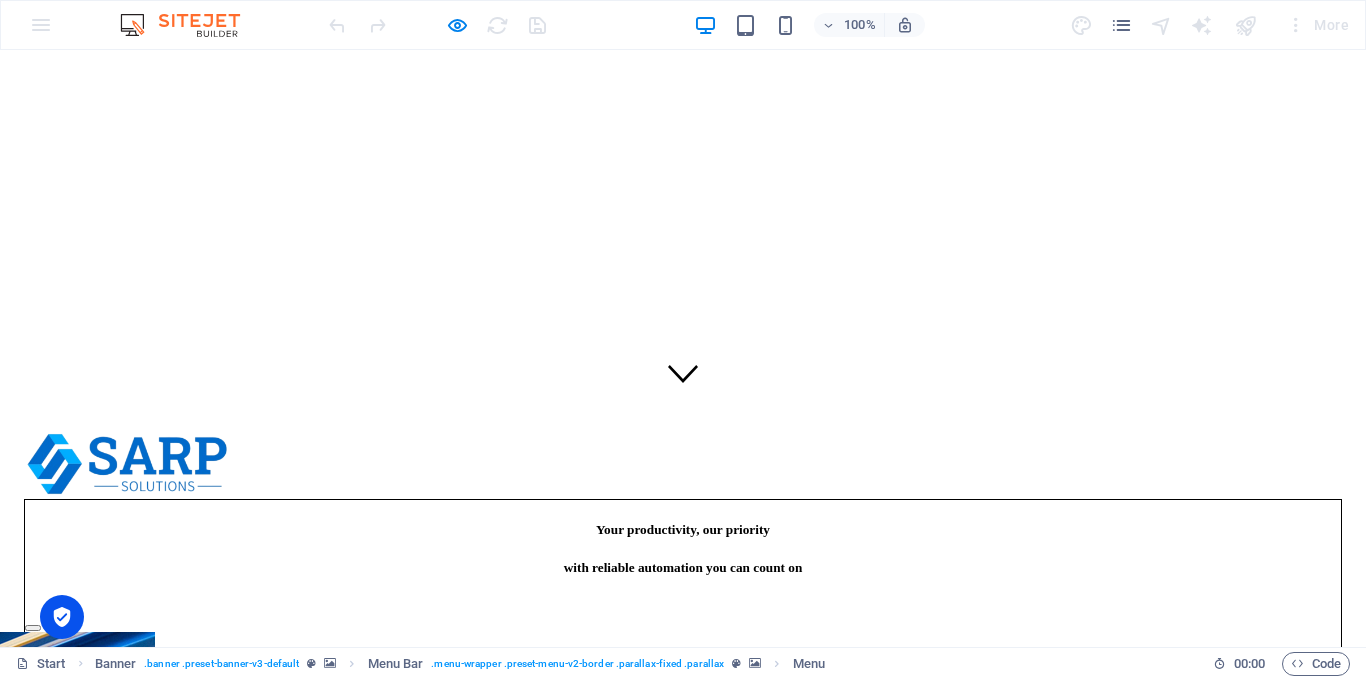 click on "HOME" at bounding box center (1275, 762) 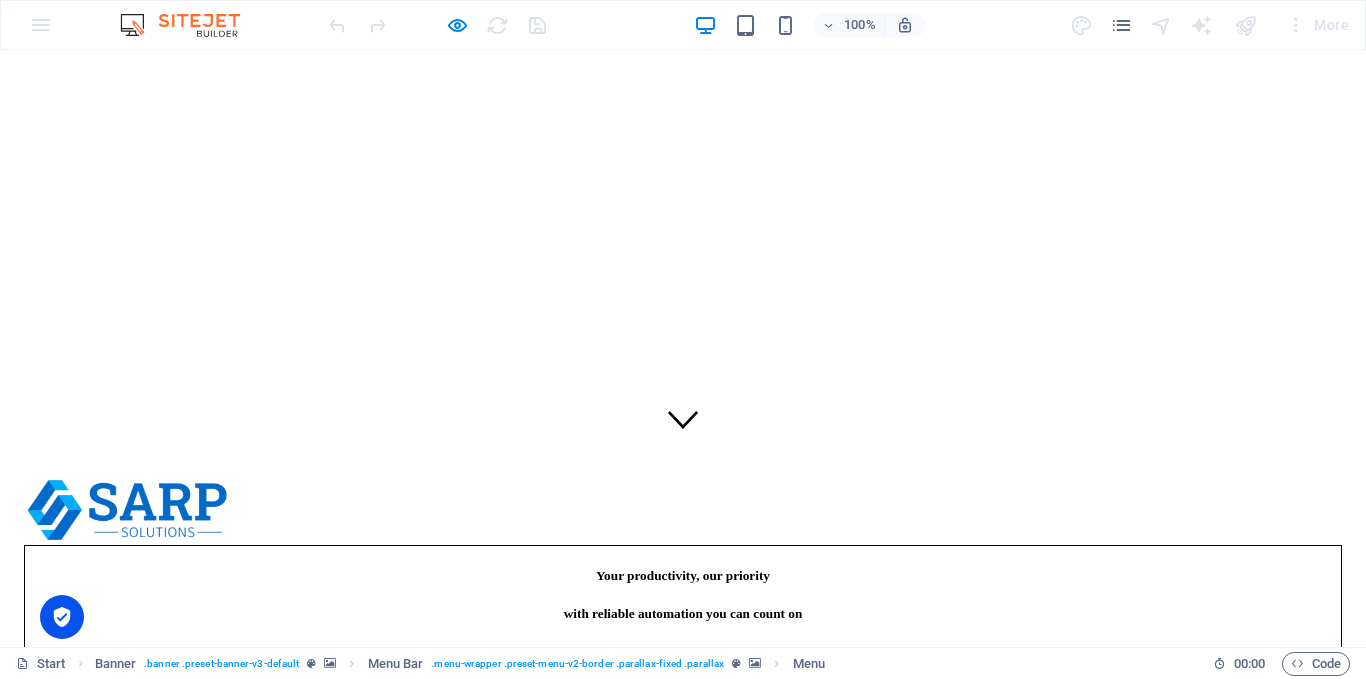 click on "HOME" at bounding box center [1275, 762] 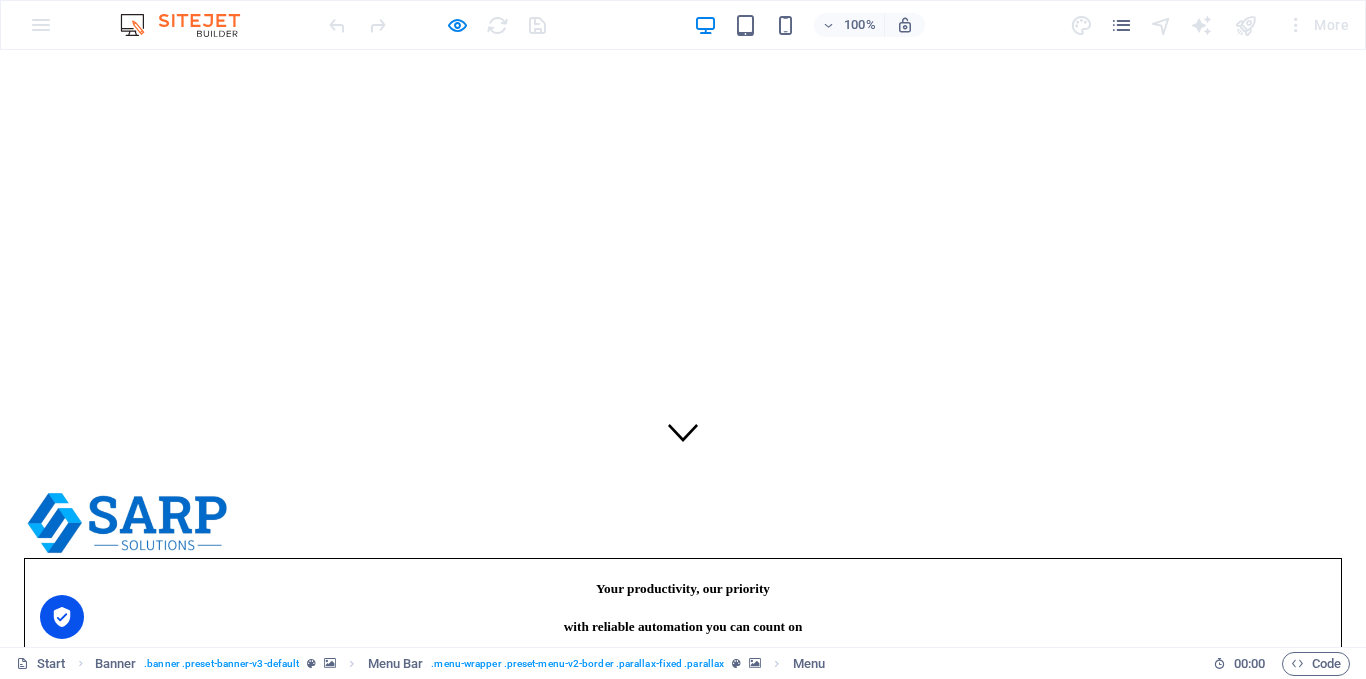 click on "HOME" at bounding box center [1275, 762] 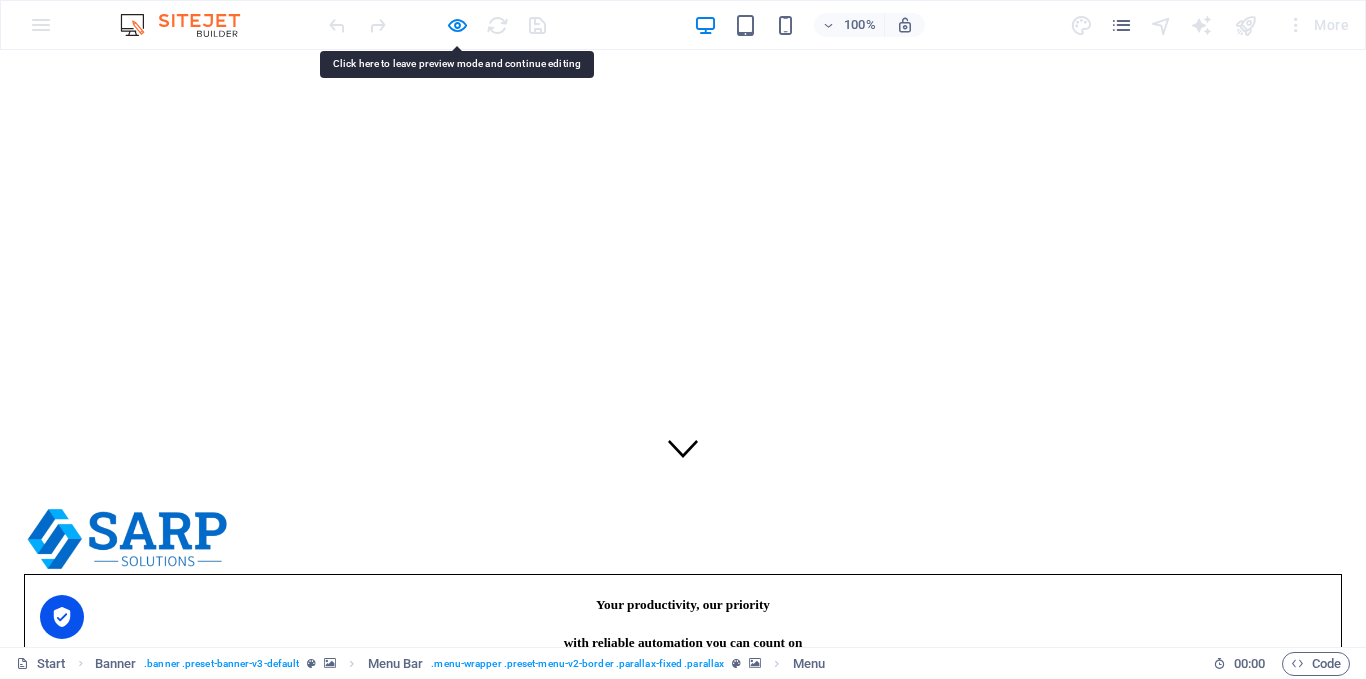 click on "HOME" at bounding box center [1275, 762] 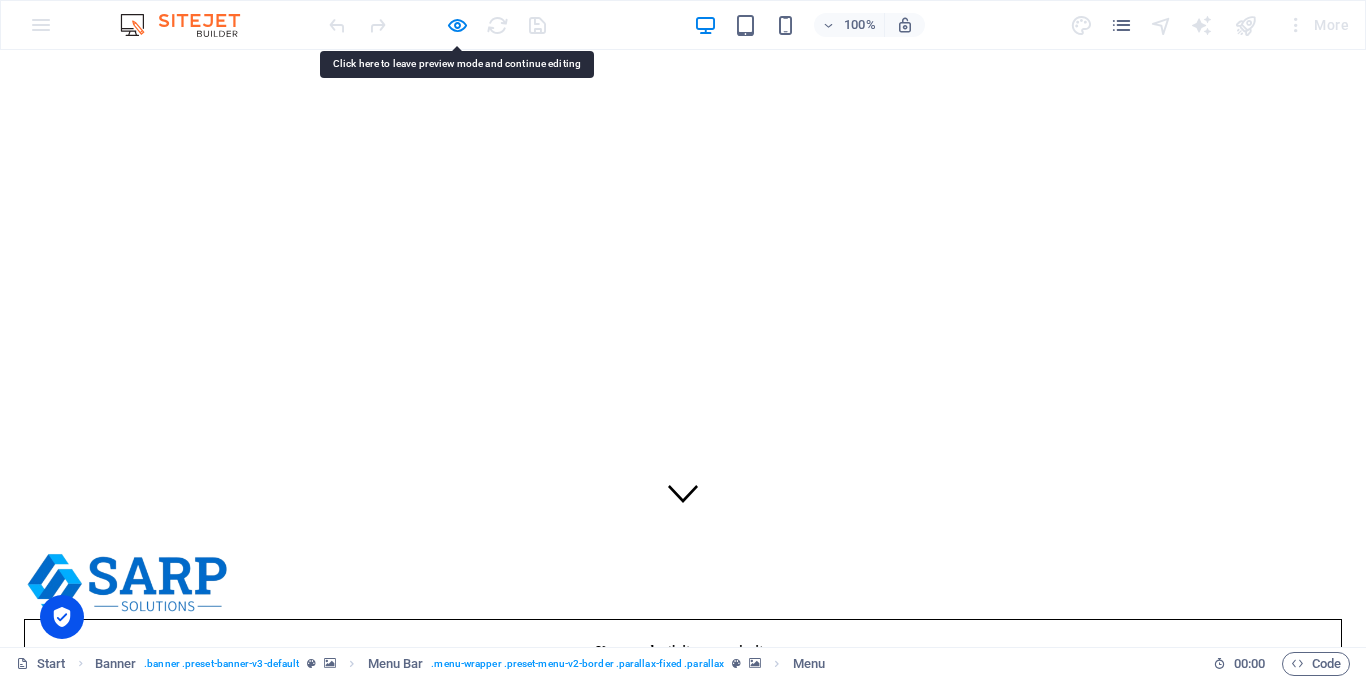 click on "HOME" at bounding box center [1275, 762] 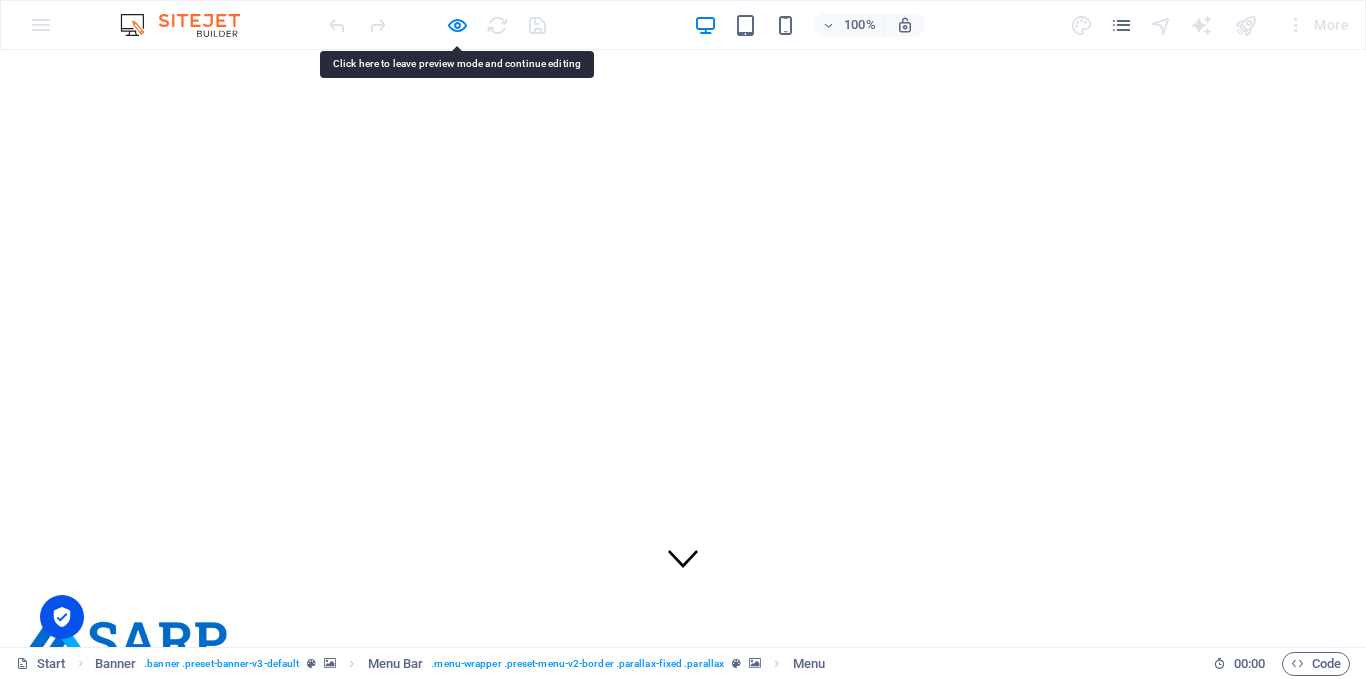click on "HOME" at bounding box center [1275, 762] 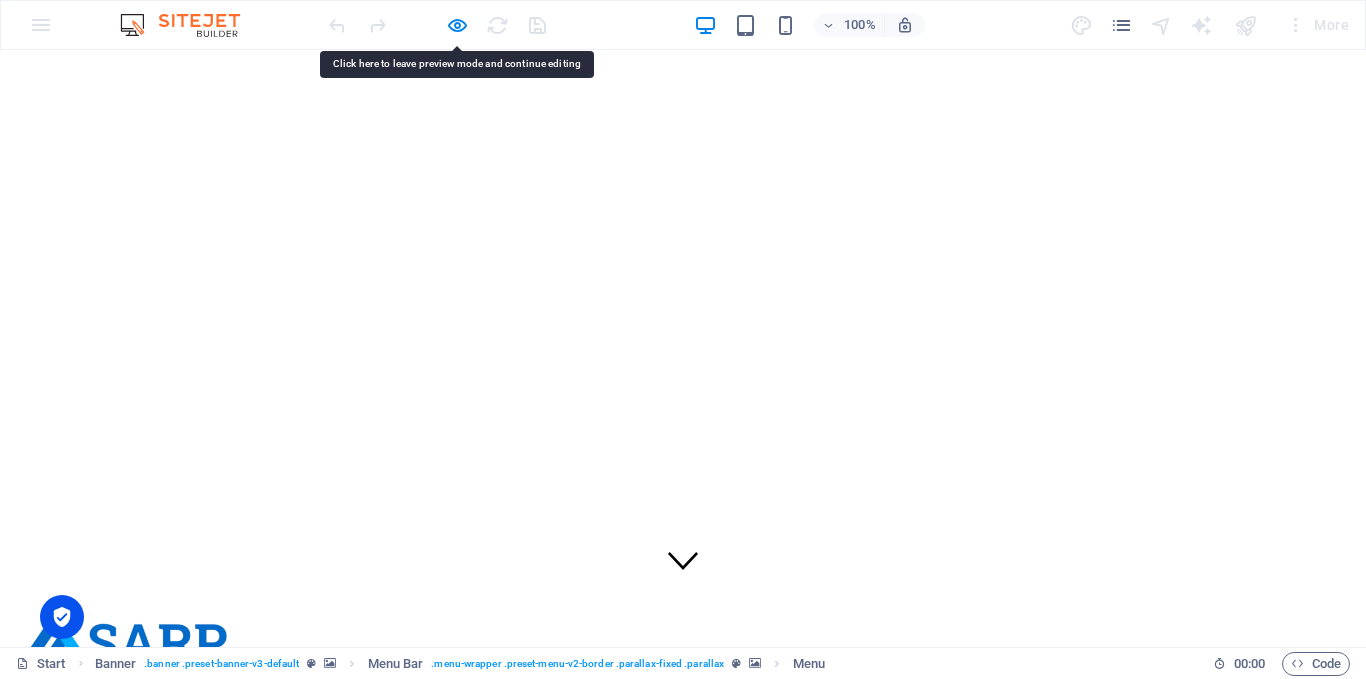 click on "HOME" at bounding box center [1275, 762] 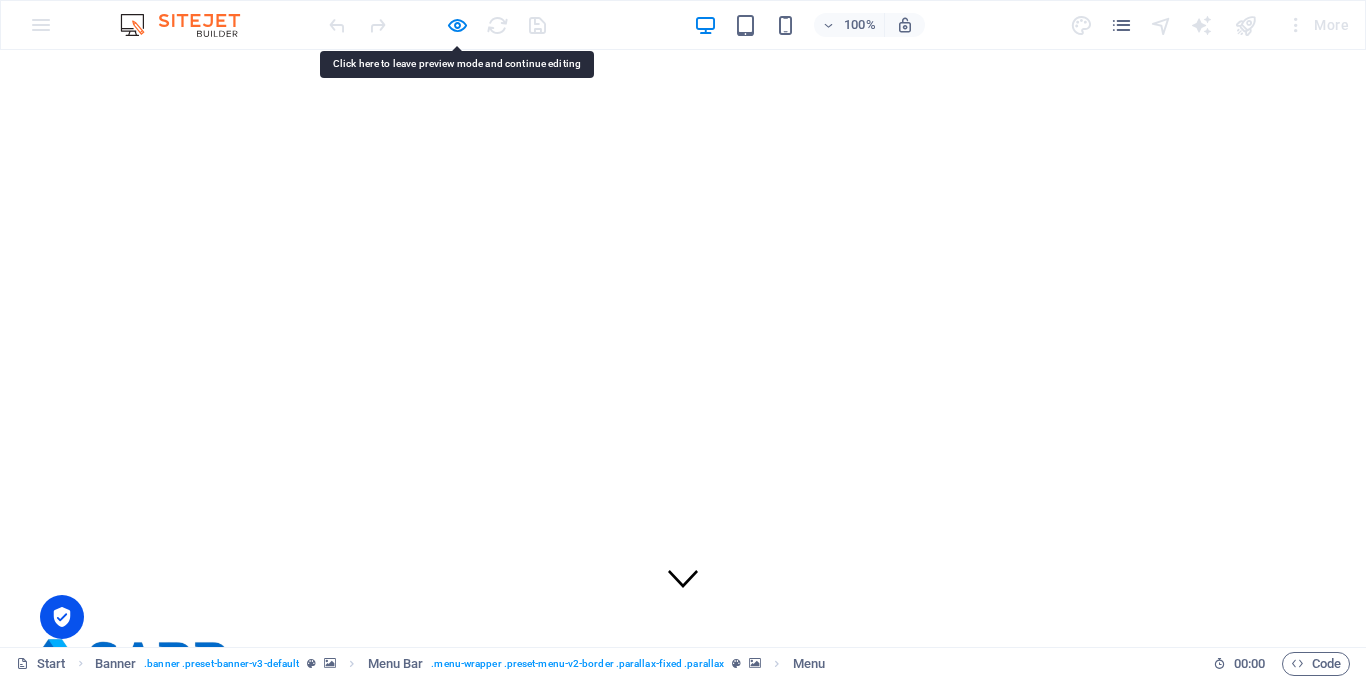 click on "HOME" at bounding box center [1275, 762] 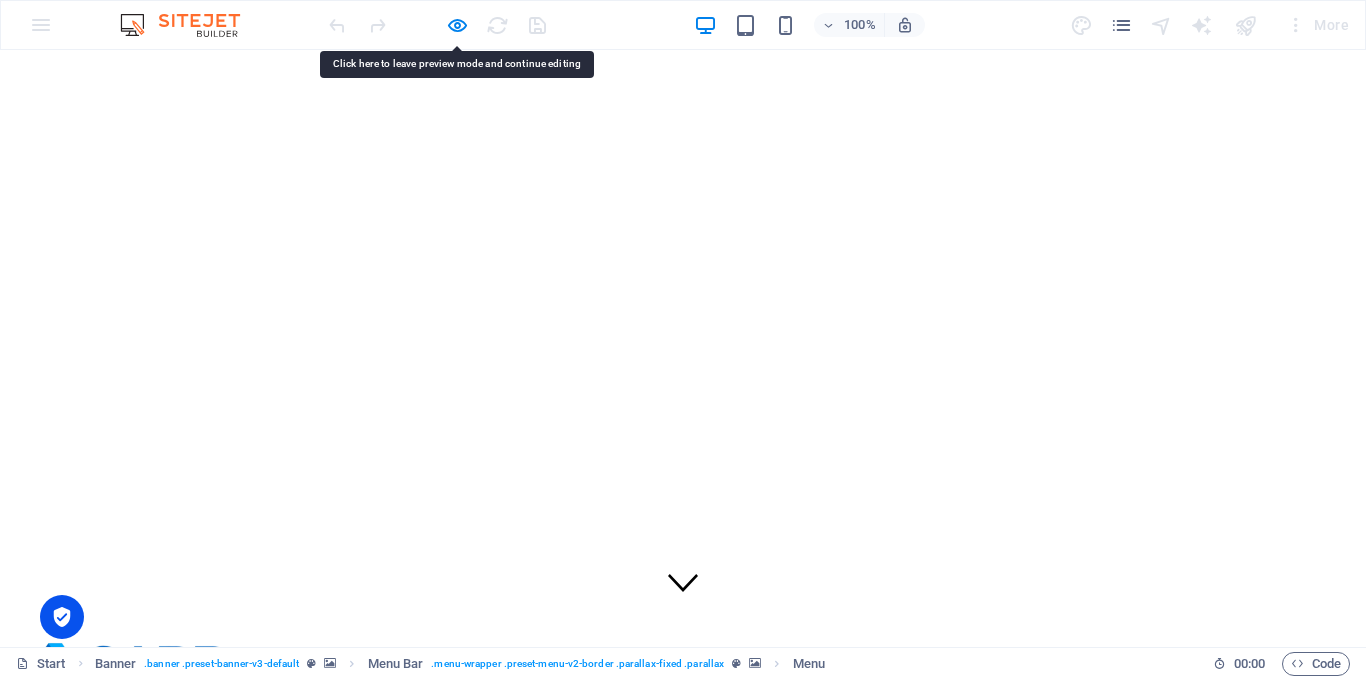 click on "HOME" at bounding box center [1275, 762] 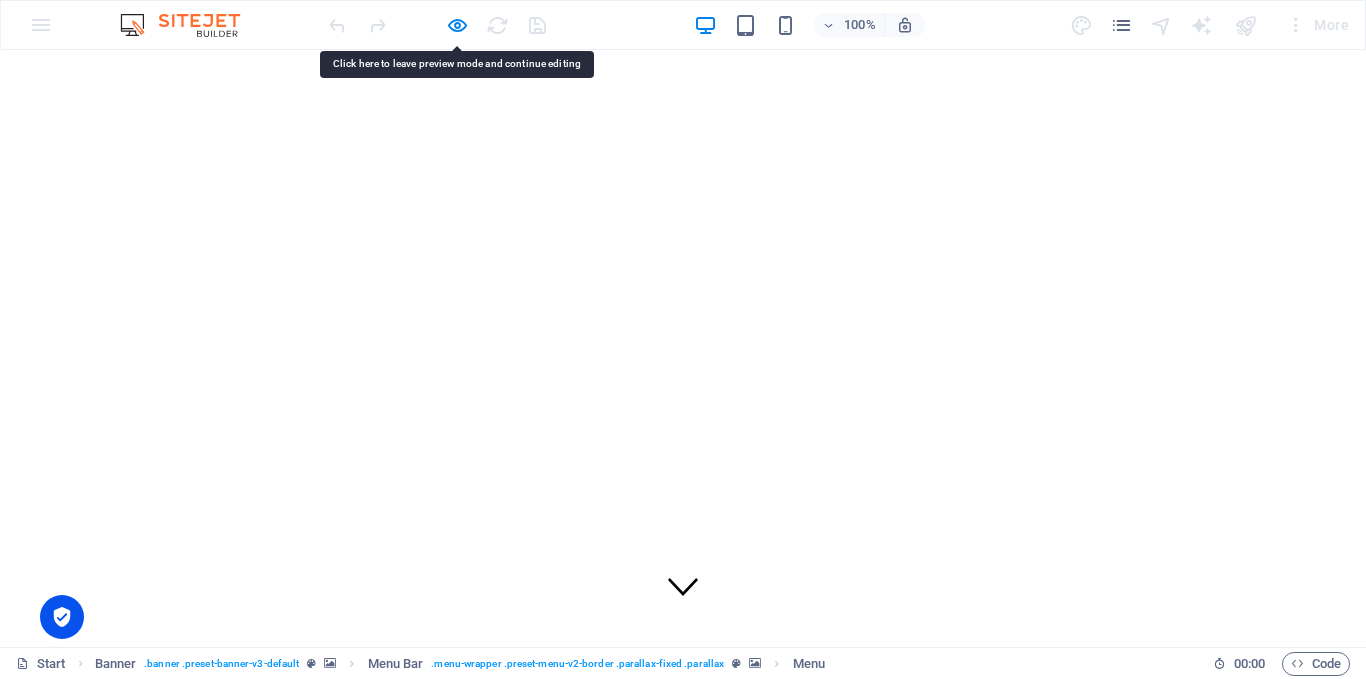 click on "HOME" at bounding box center (1275, 762) 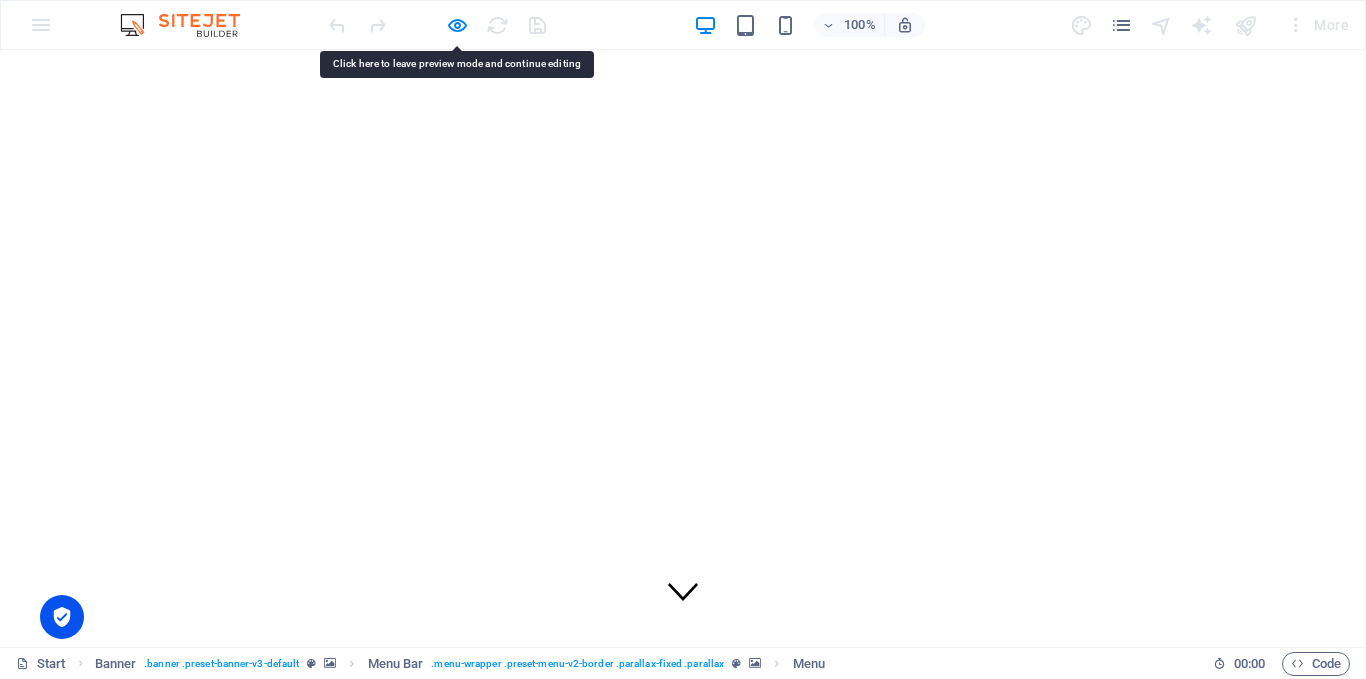 click on "HOME" at bounding box center [1275, 762] 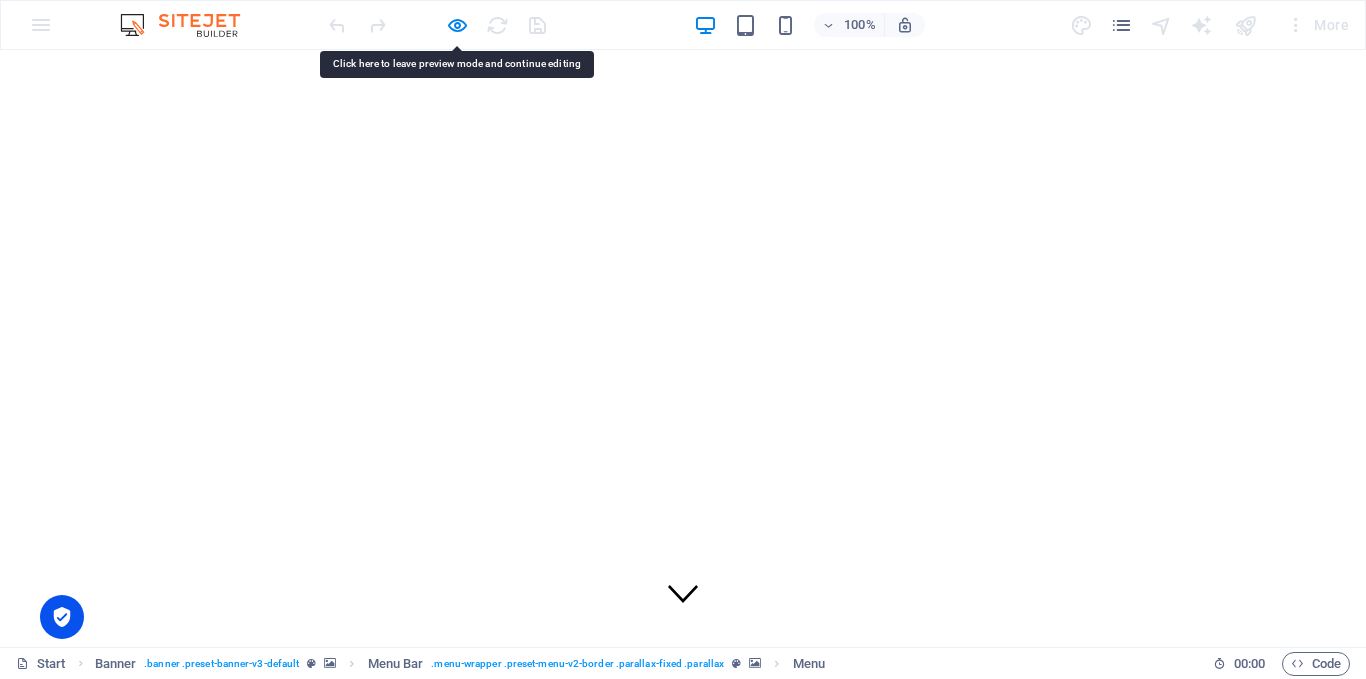 scroll, scrollTop: 16, scrollLeft: 0, axis: vertical 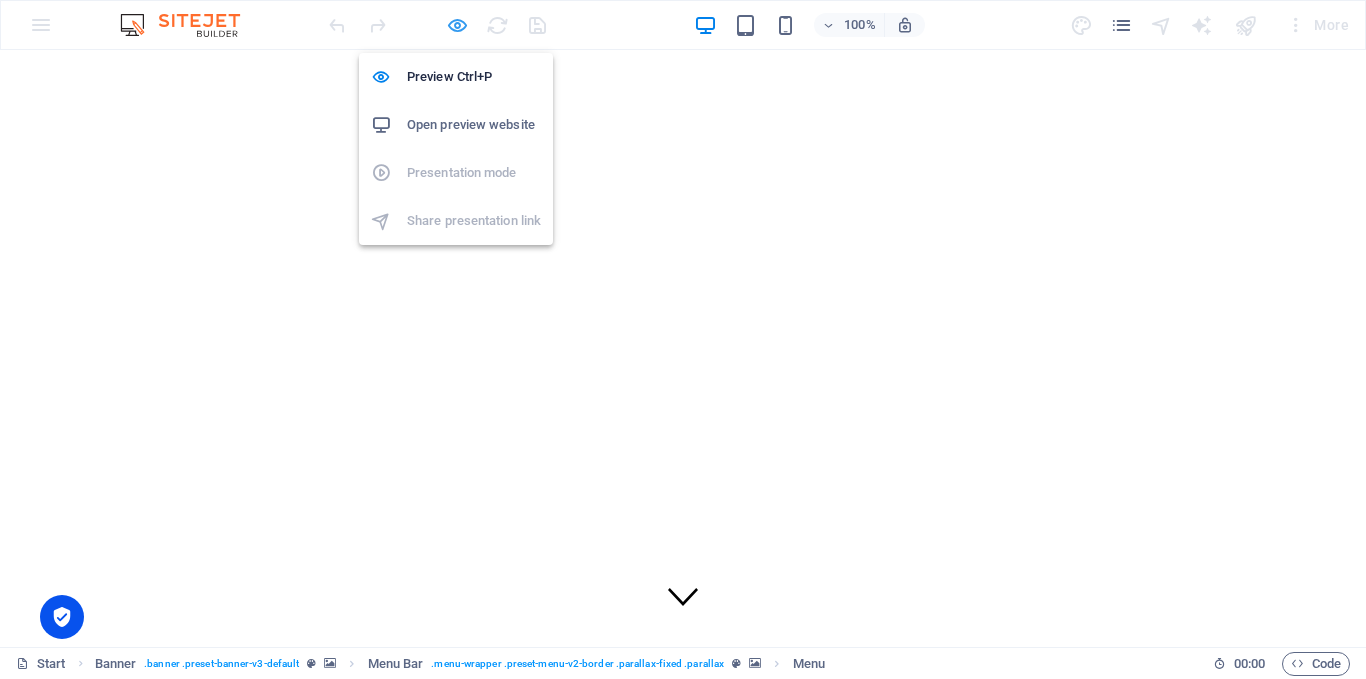 click at bounding box center (457, 25) 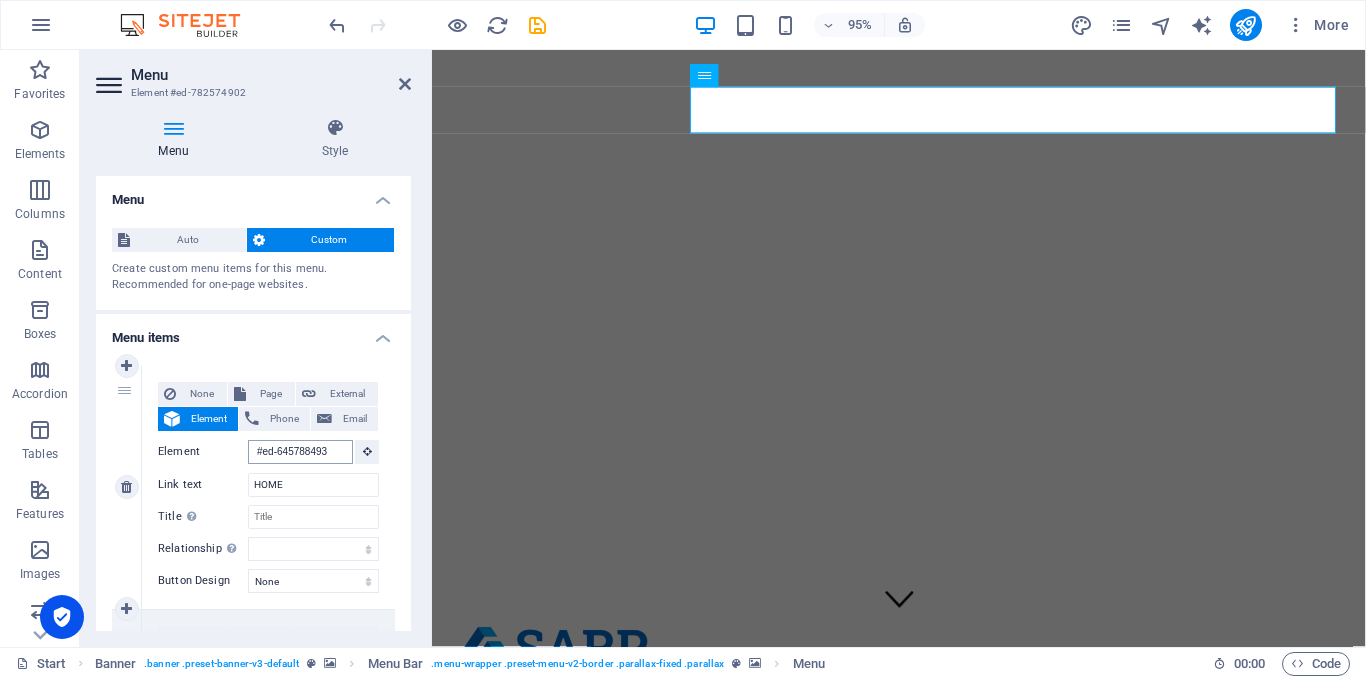 scroll, scrollTop: 0, scrollLeft: 0, axis: both 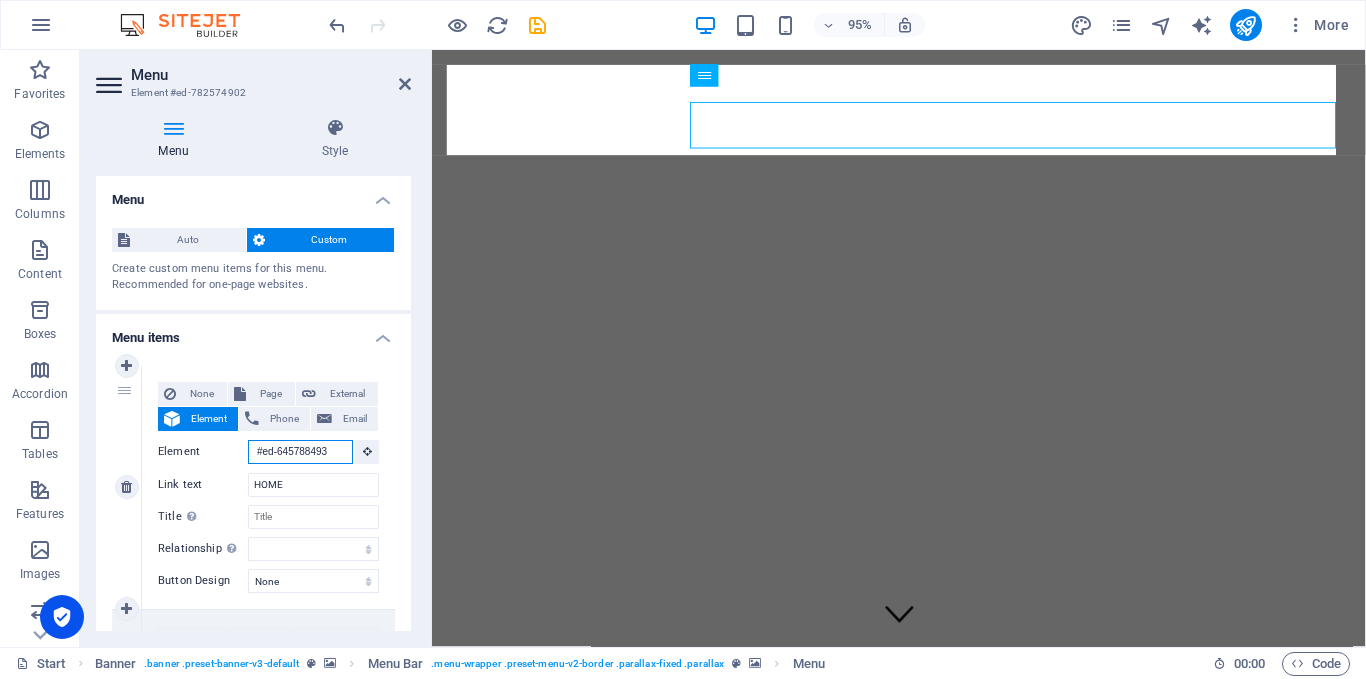 click on "#ed-645788493" at bounding box center [300, 452] 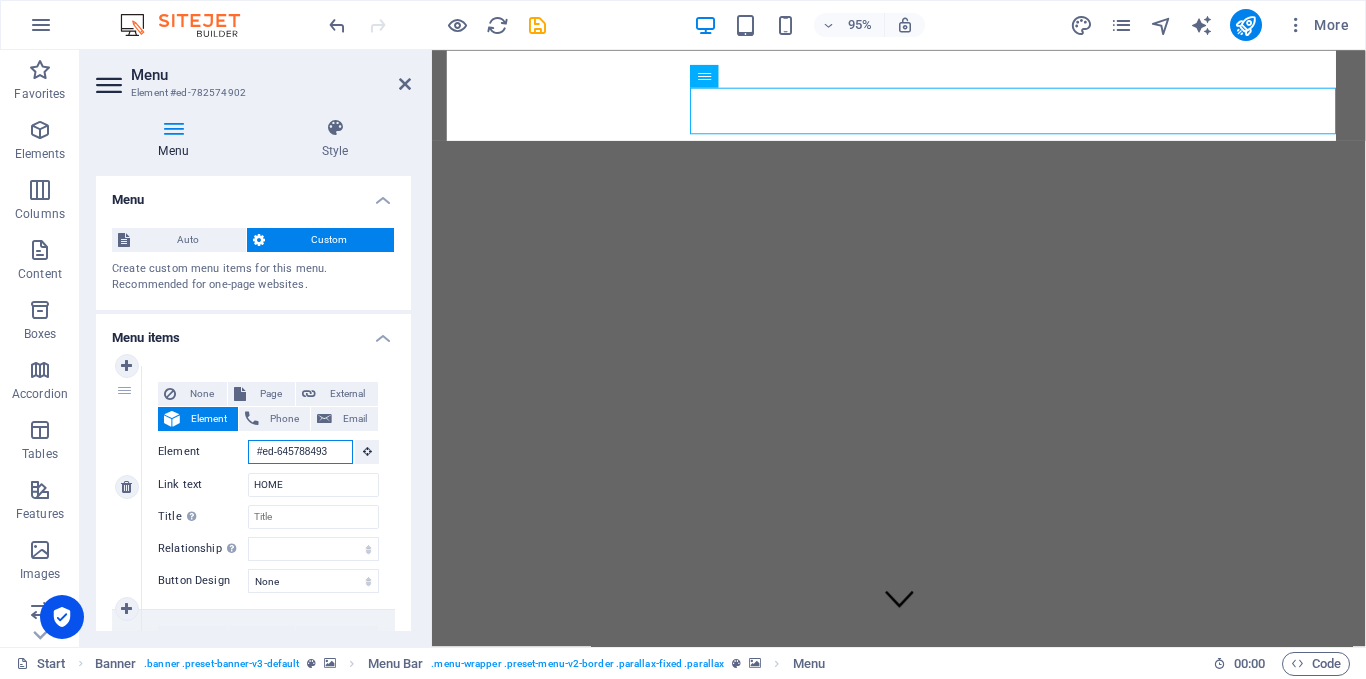 scroll, scrollTop: 0, scrollLeft: 0, axis: both 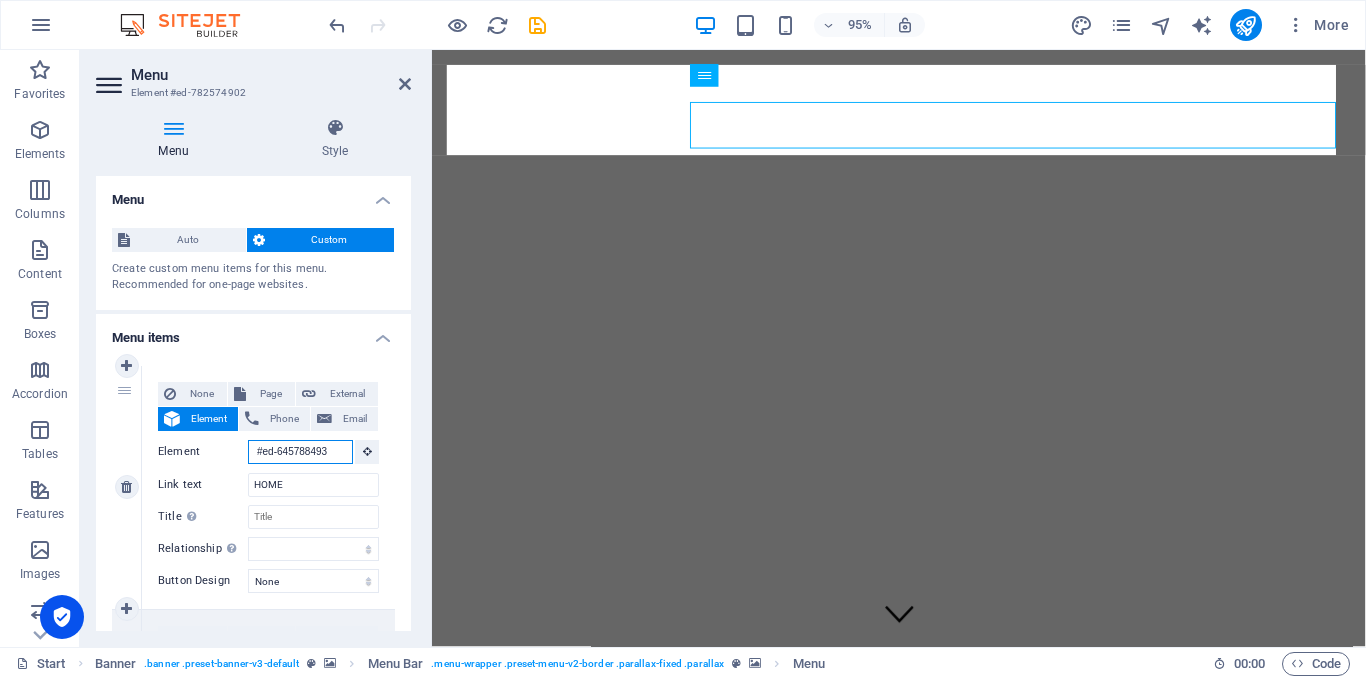 click on "#ed-645788493" at bounding box center (300, 452) 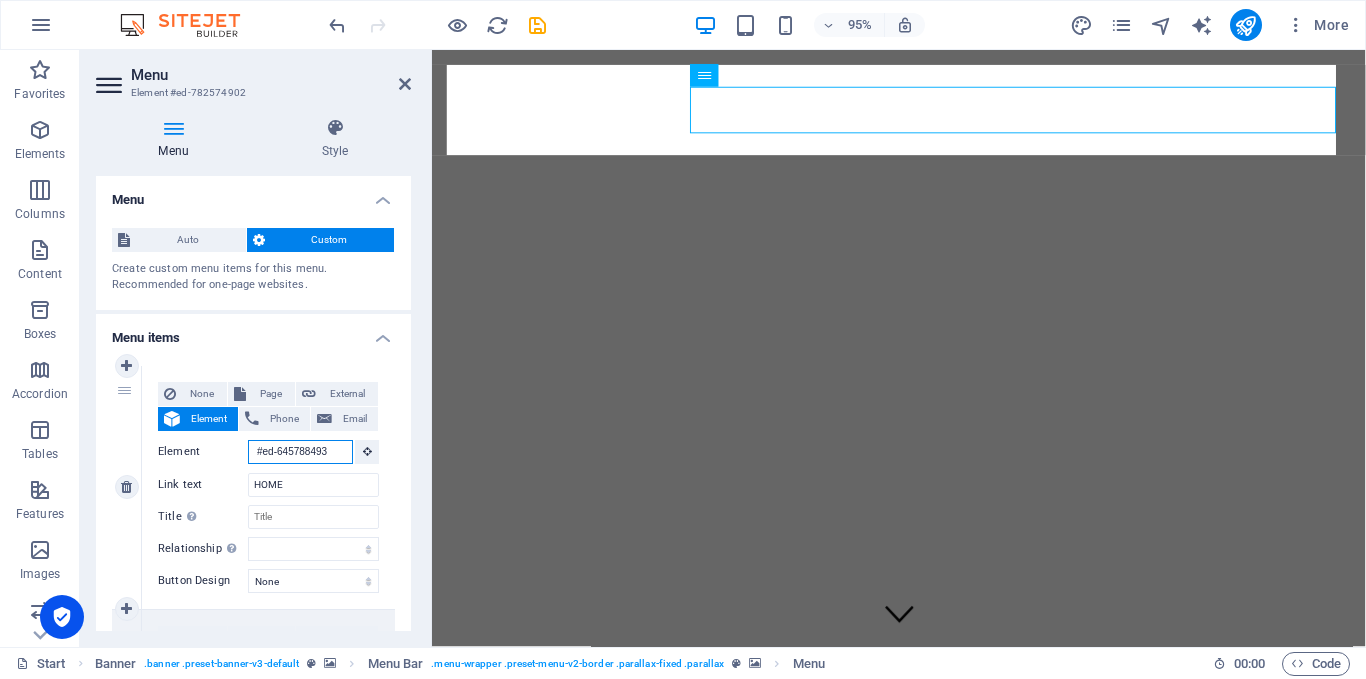 click on "#ed-645788493" at bounding box center (300, 452) 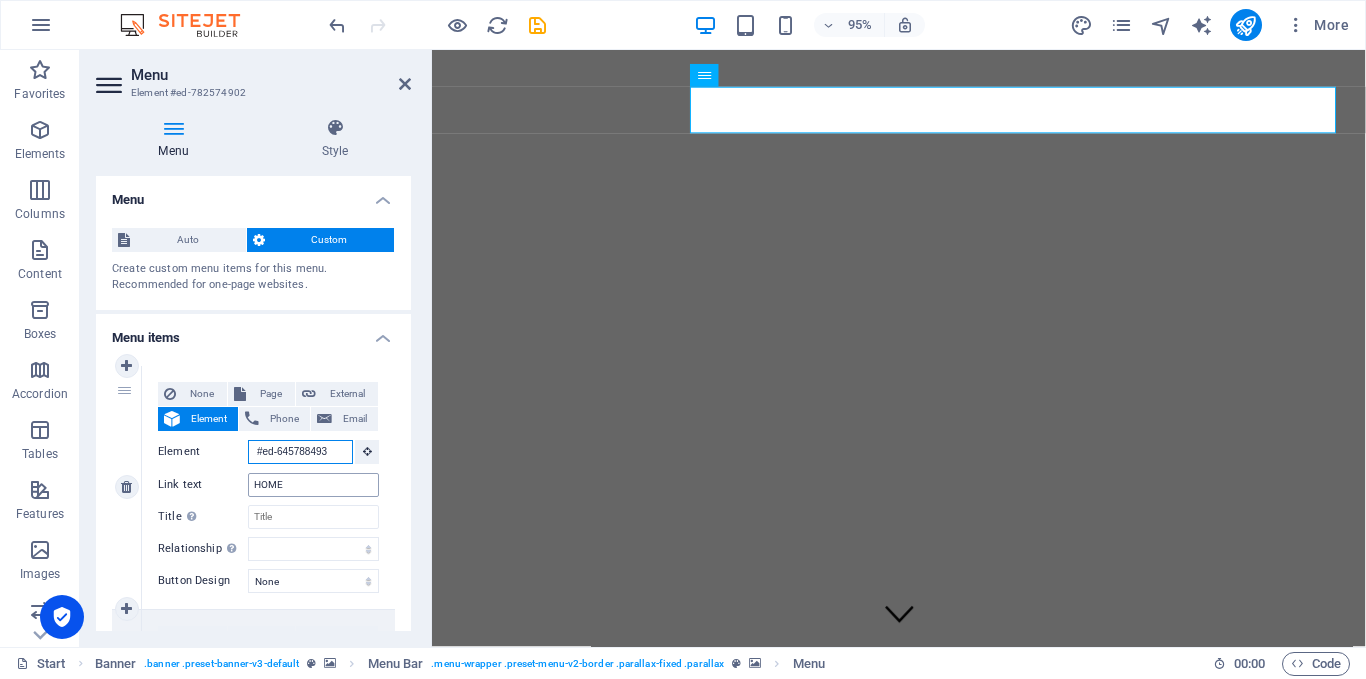 scroll, scrollTop: 16, scrollLeft: 0, axis: vertical 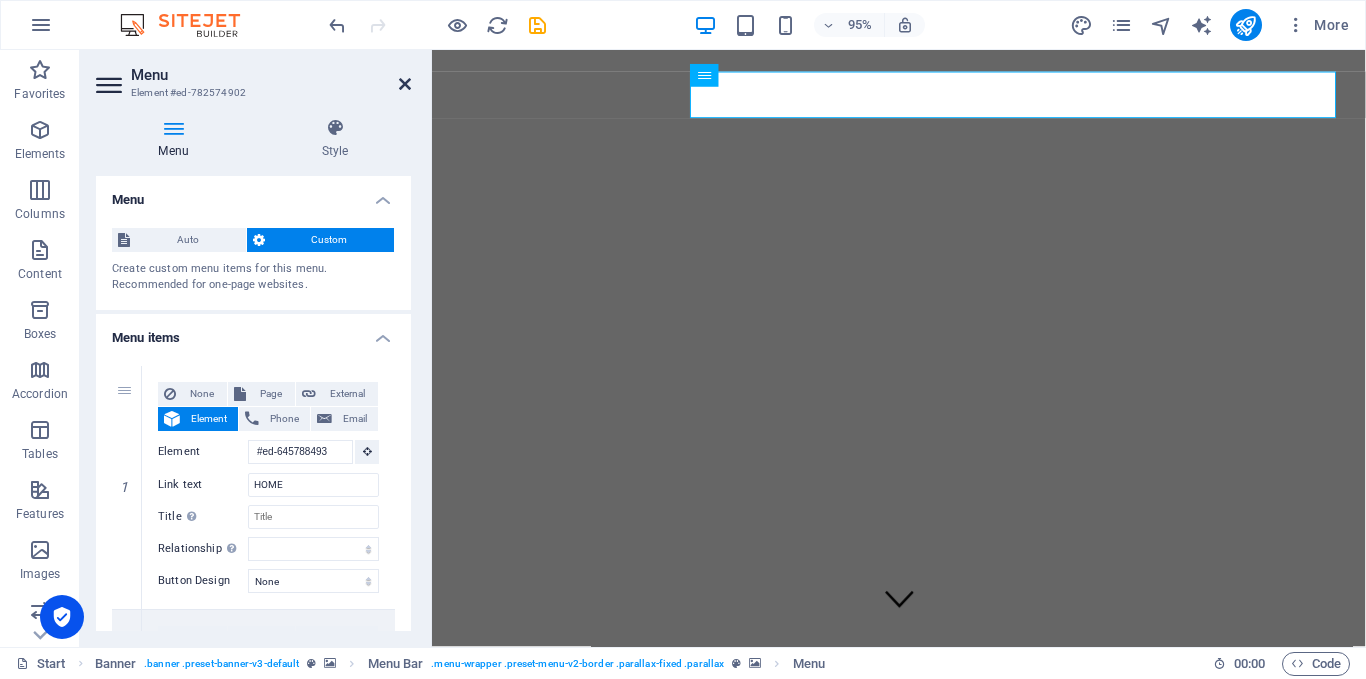 click at bounding box center (405, 84) 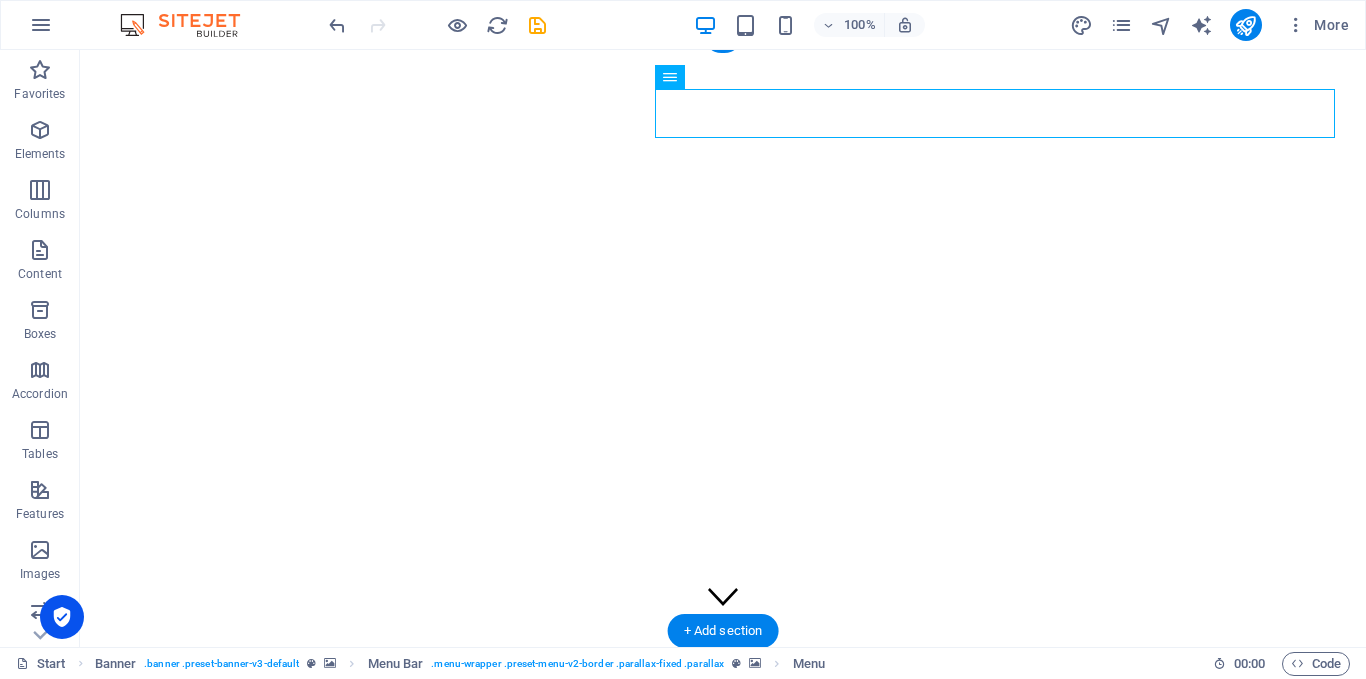click at bounding box center [723, 686] 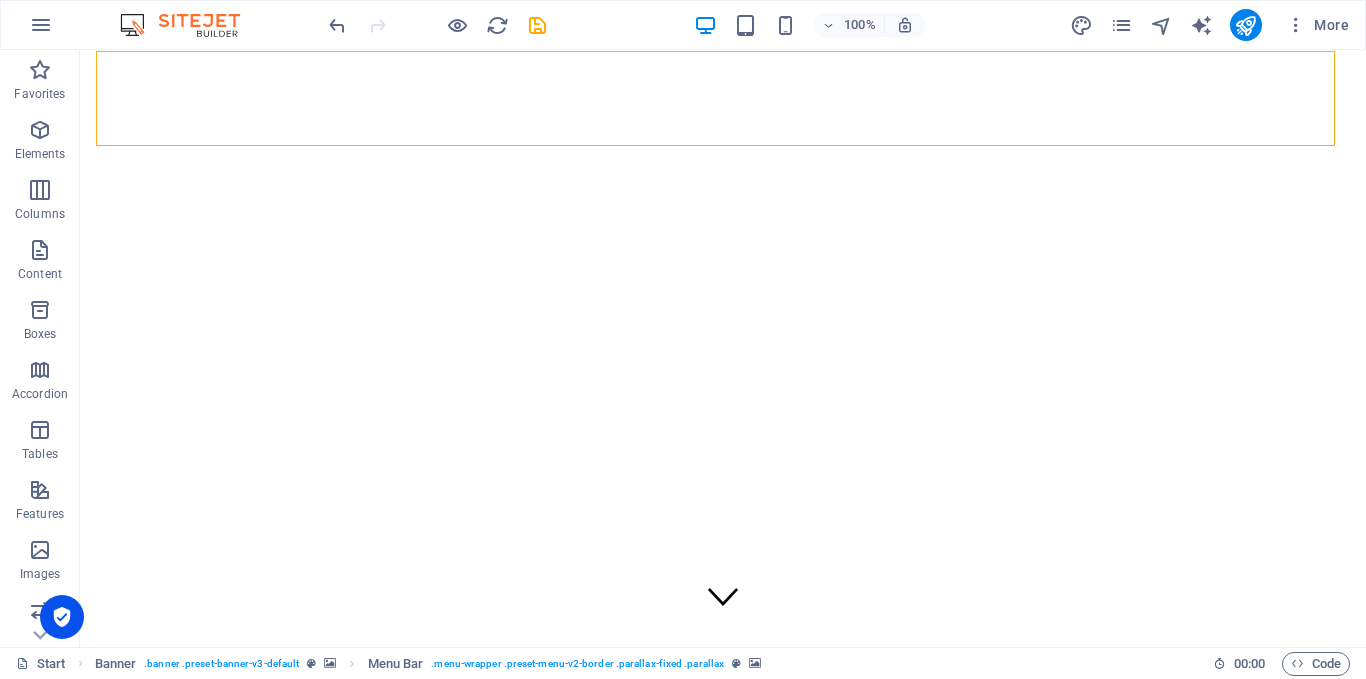 scroll, scrollTop: 0, scrollLeft: 0, axis: both 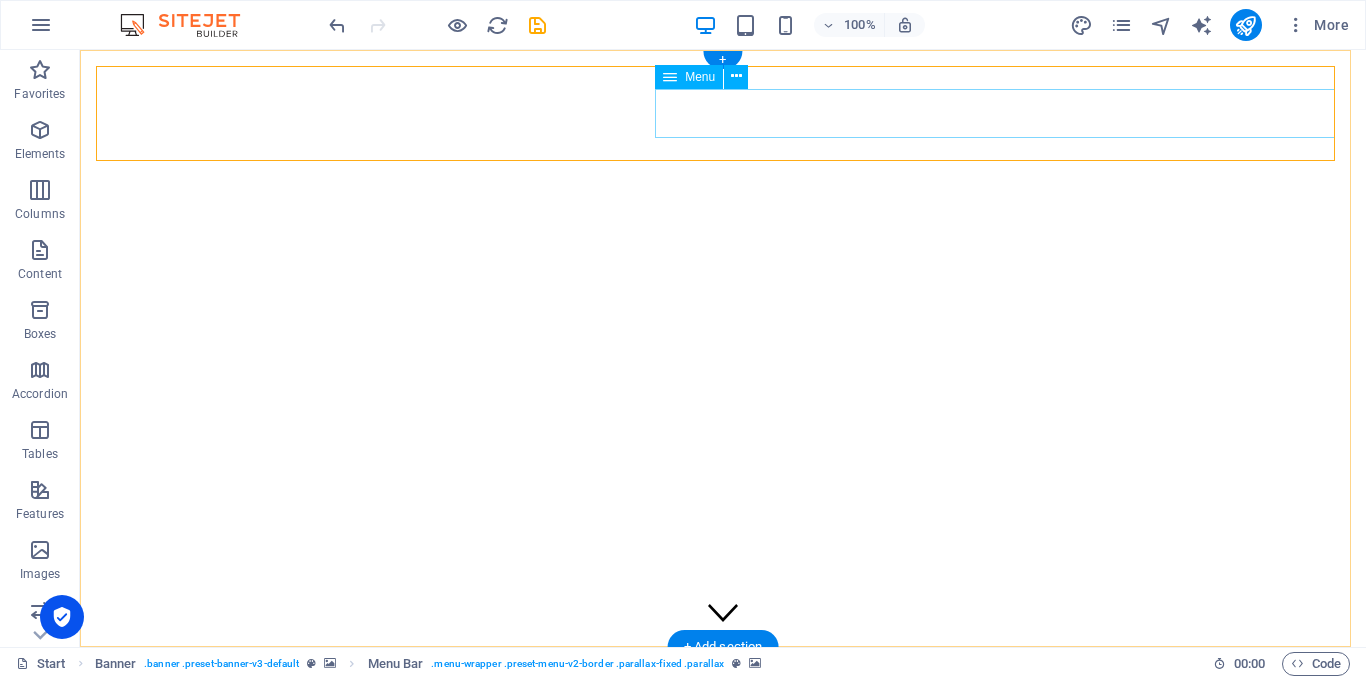 click on "HOME ABOUT US PRODUCTS GALLERY CONTACT US" at bounding box center (1281, 799) 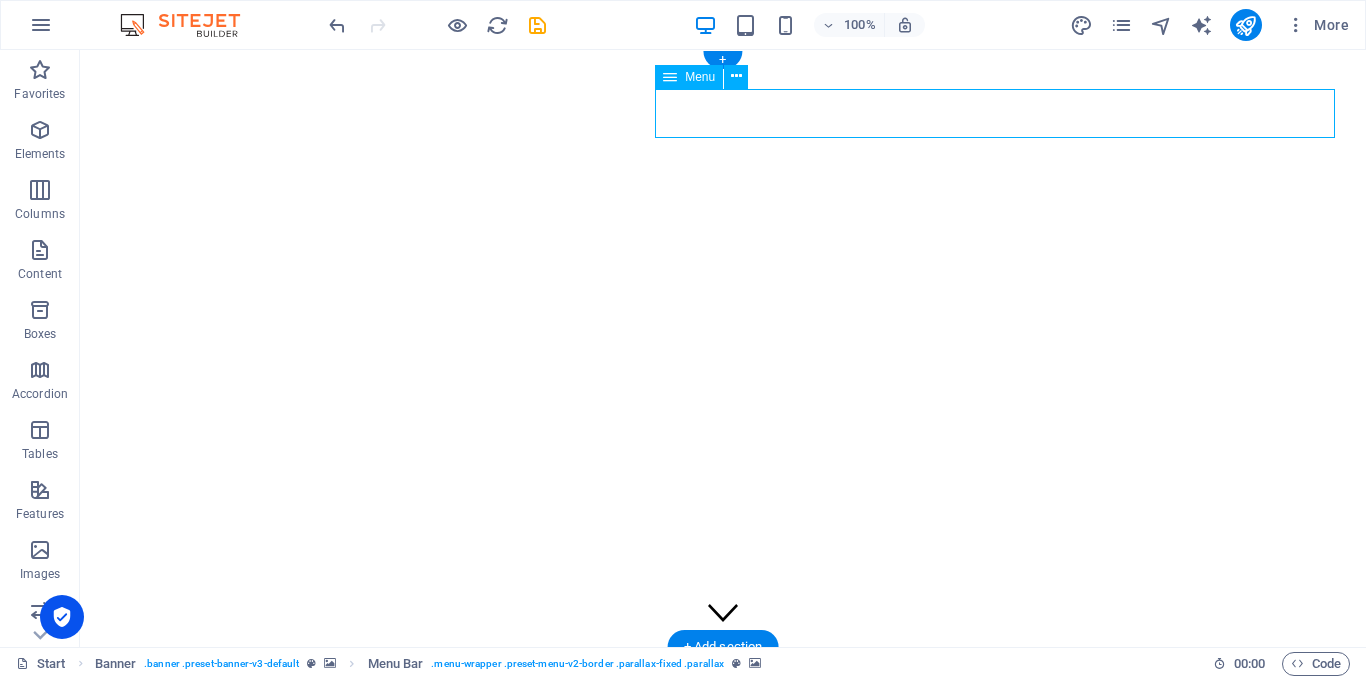 click on "HOME ABOUT US PRODUCTS GALLERY CONTACT US" at bounding box center [1281, 799] 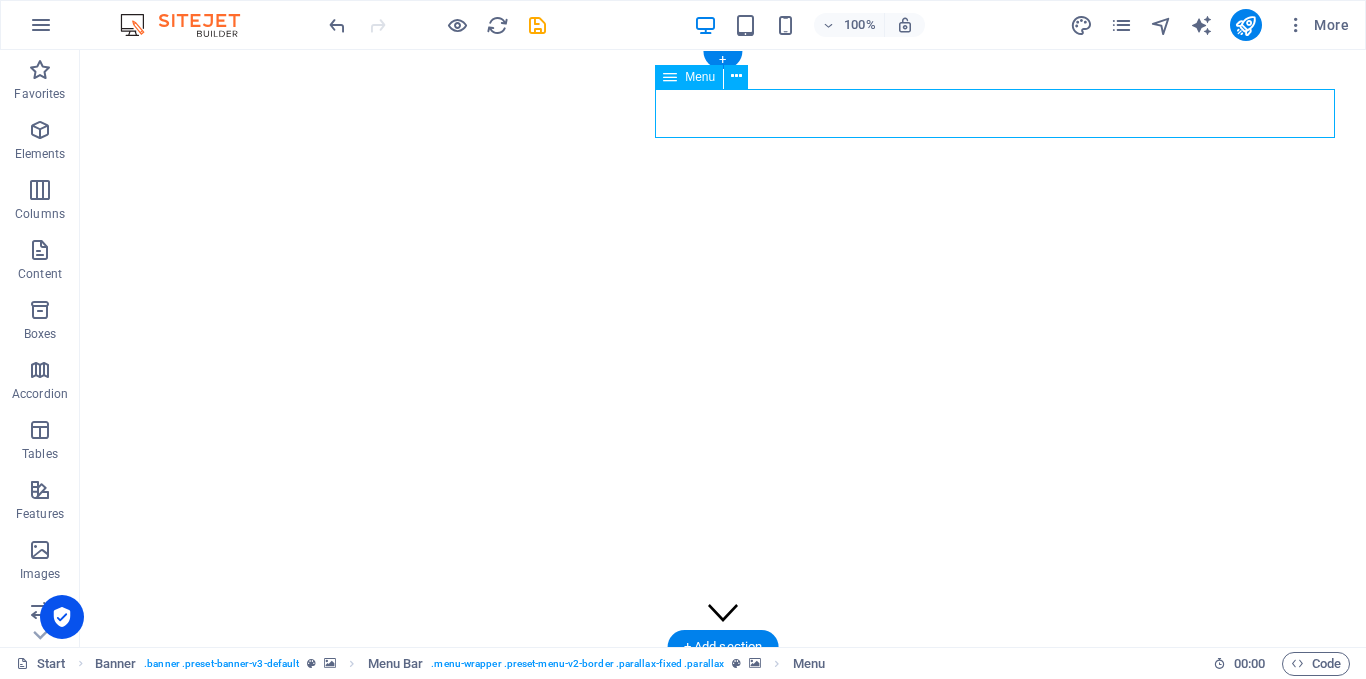click on "HOME ABOUT US PRODUCTS GALLERY CONTACT US" at bounding box center [1281, 799] 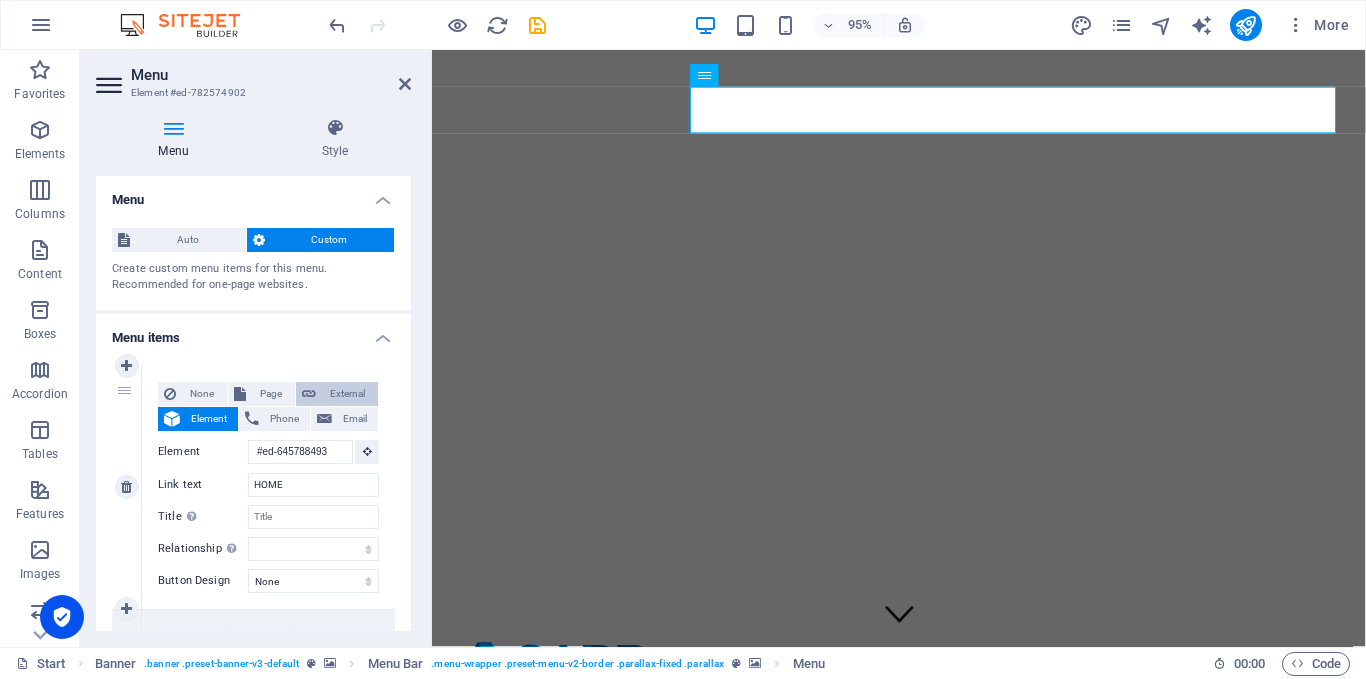 click on "External" at bounding box center [347, 394] 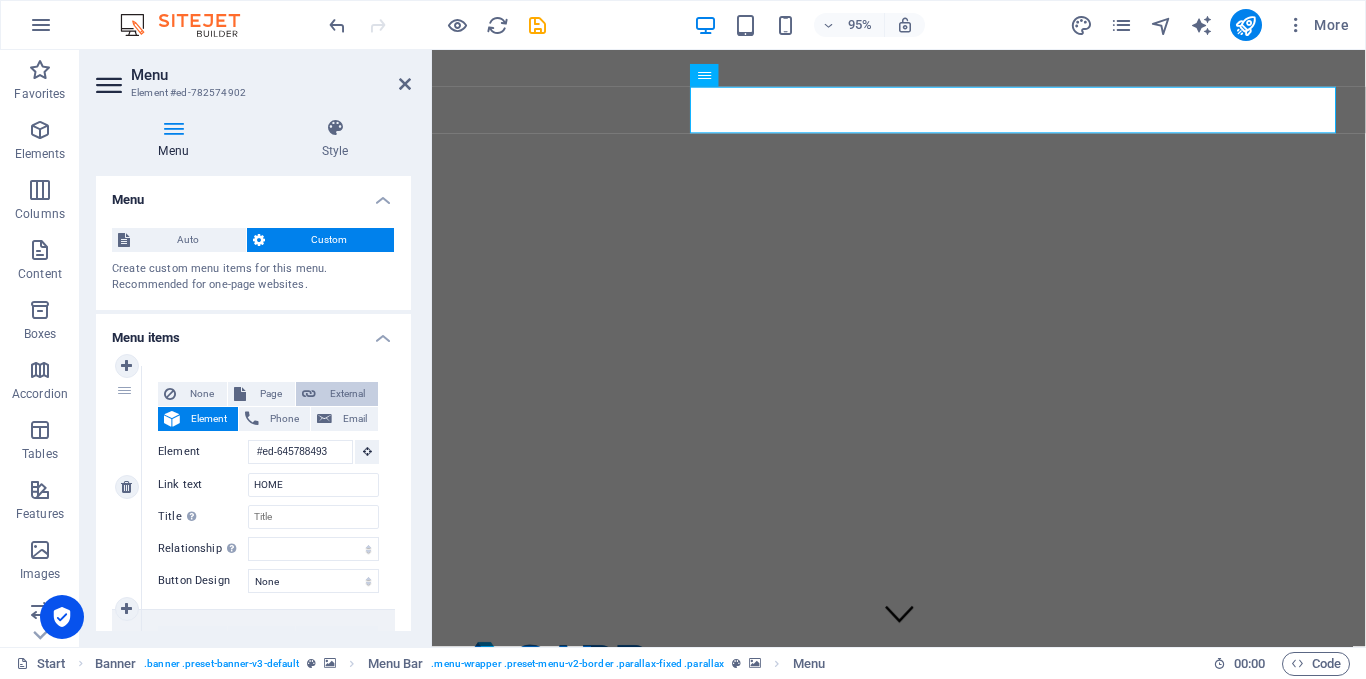 select 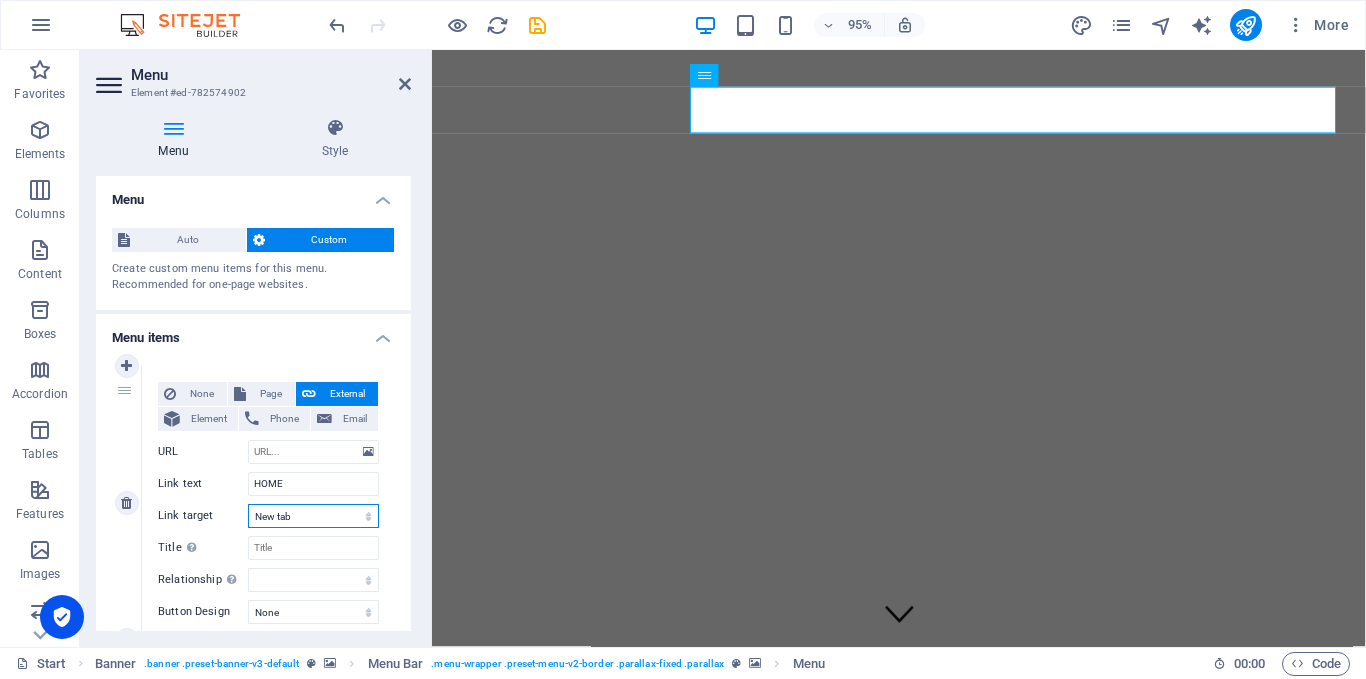 click on "New tab Same tab Overlay" at bounding box center (313, 516) 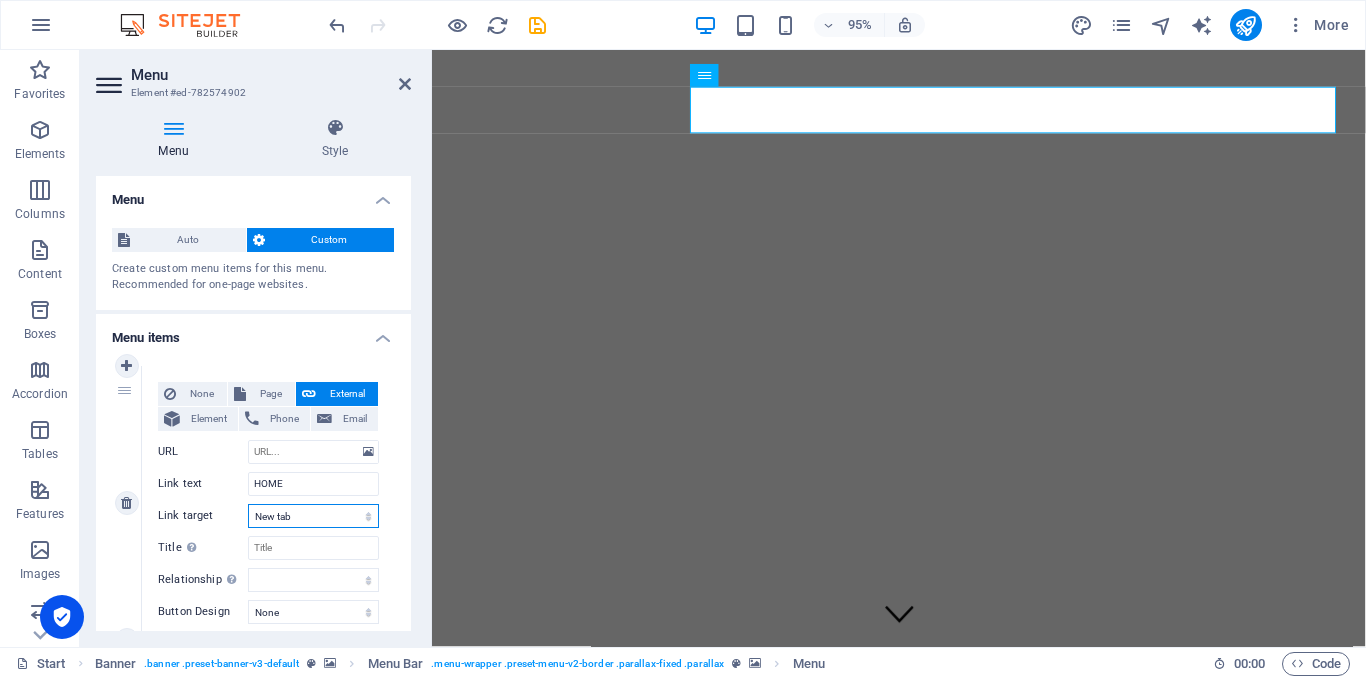 click on "New tab Same tab Overlay" at bounding box center [313, 516] 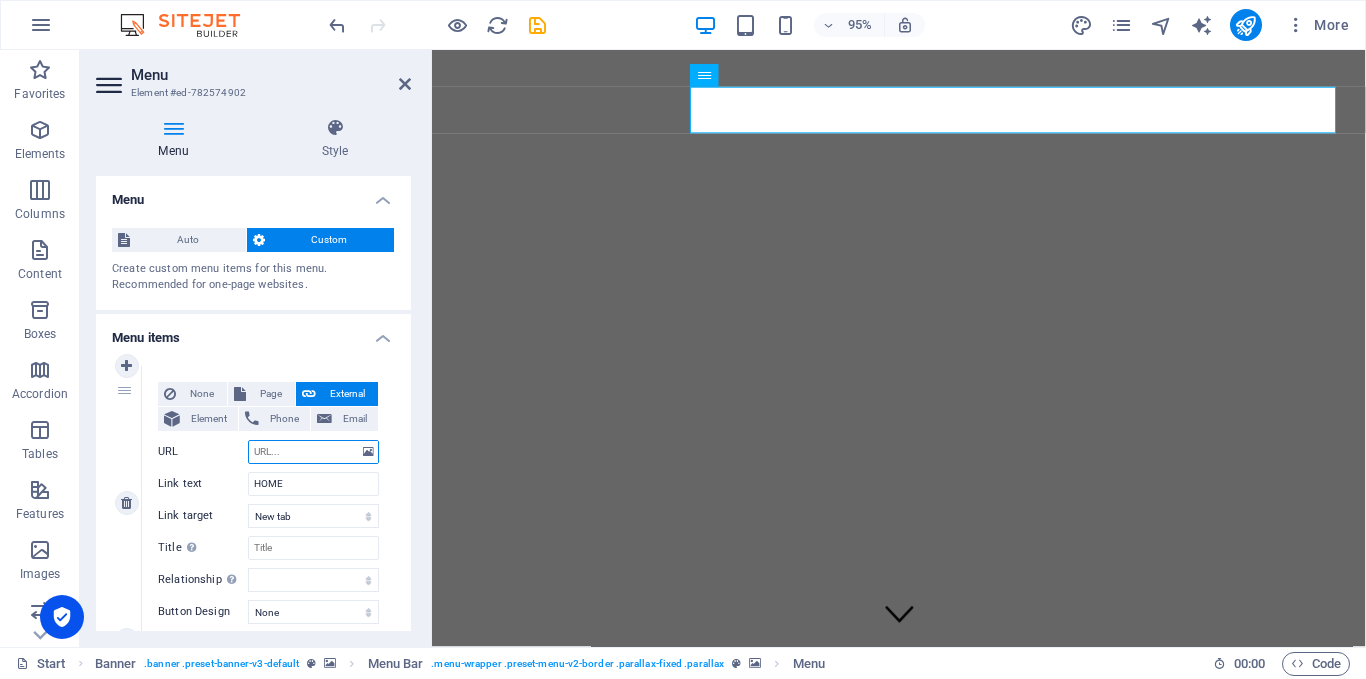 click on "URL" at bounding box center (313, 452) 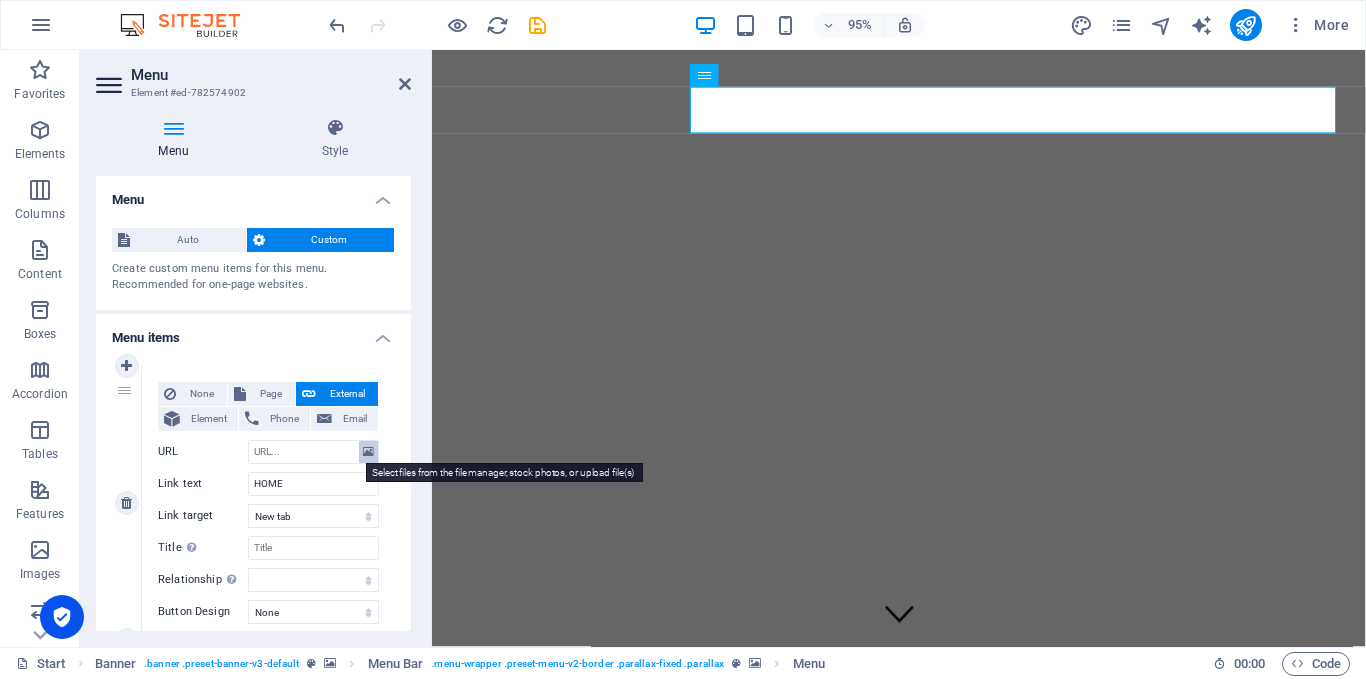 click at bounding box center [368, 452] 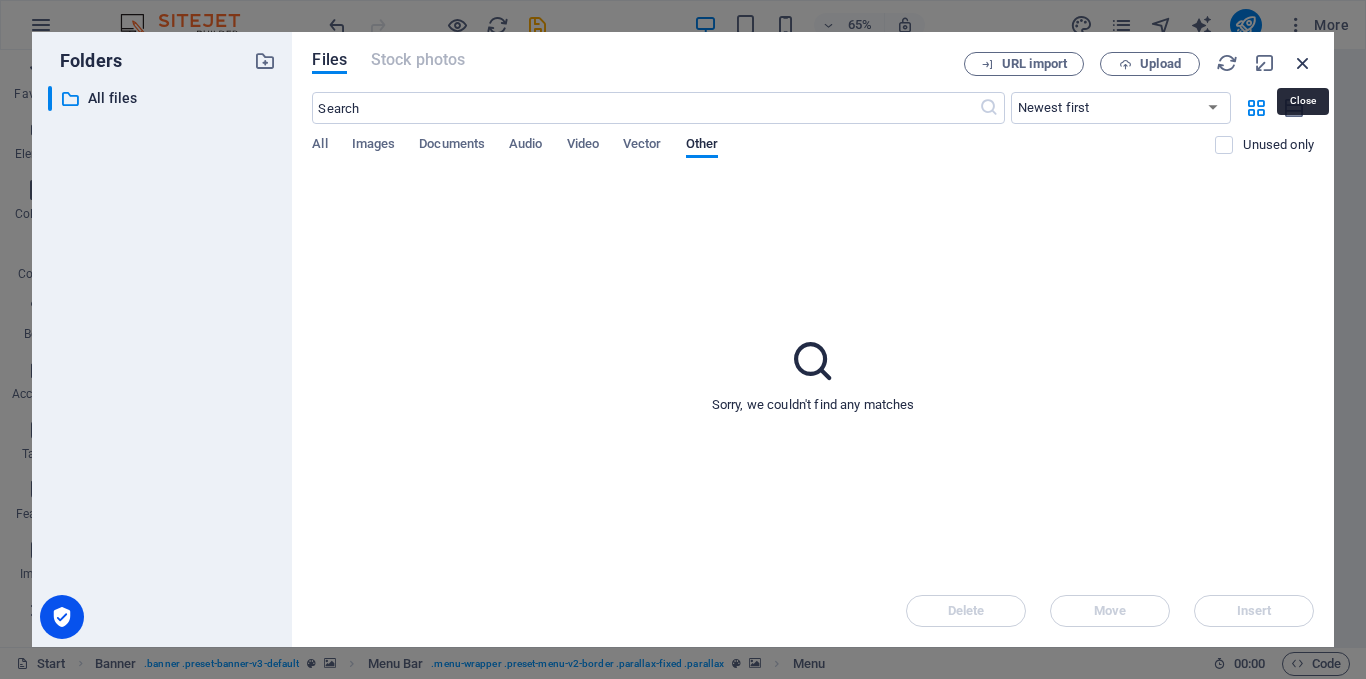 click at bounding box center (1303, 63) 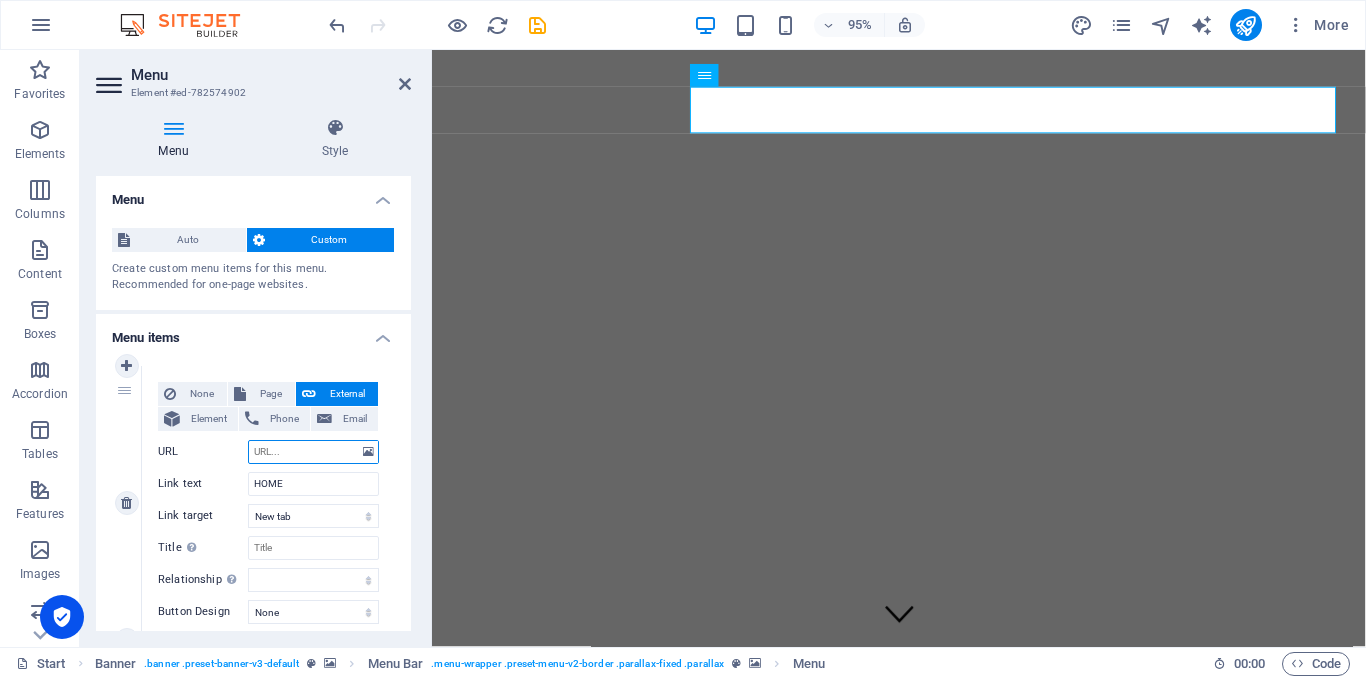 click on "URL" at bounding box center (313, 452) 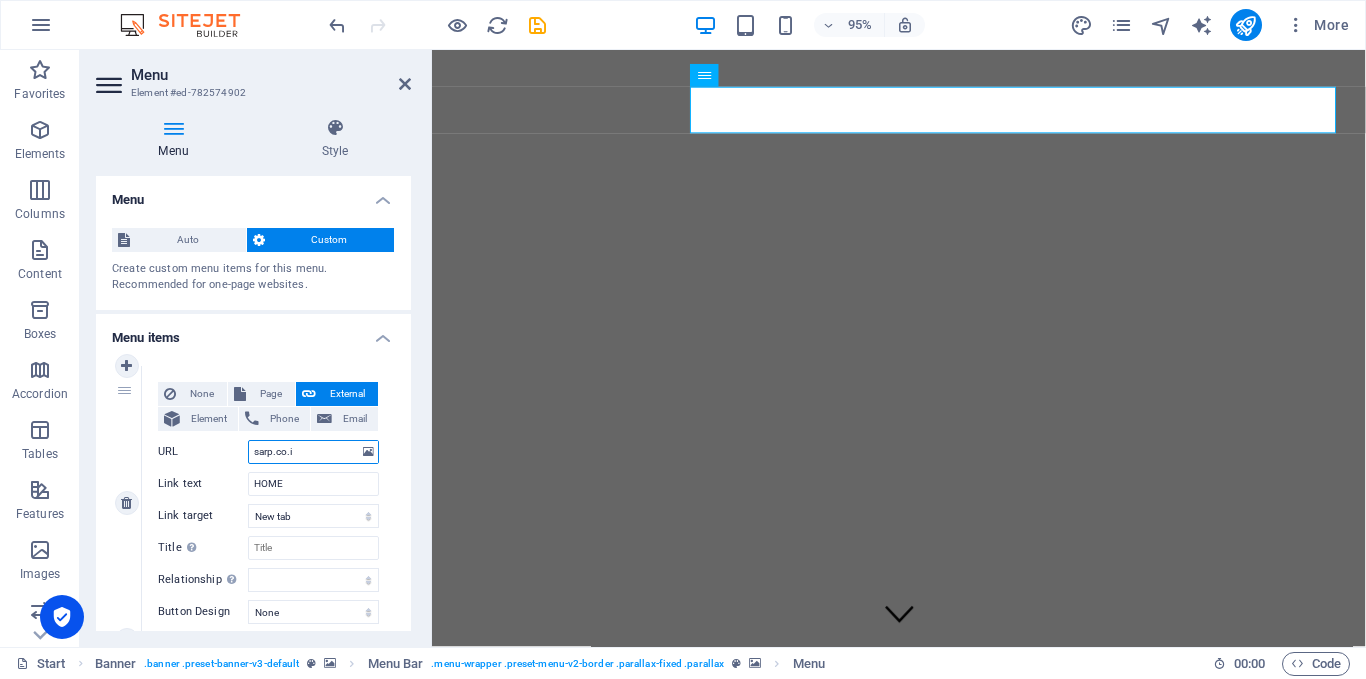 type on "sarp.co.in" 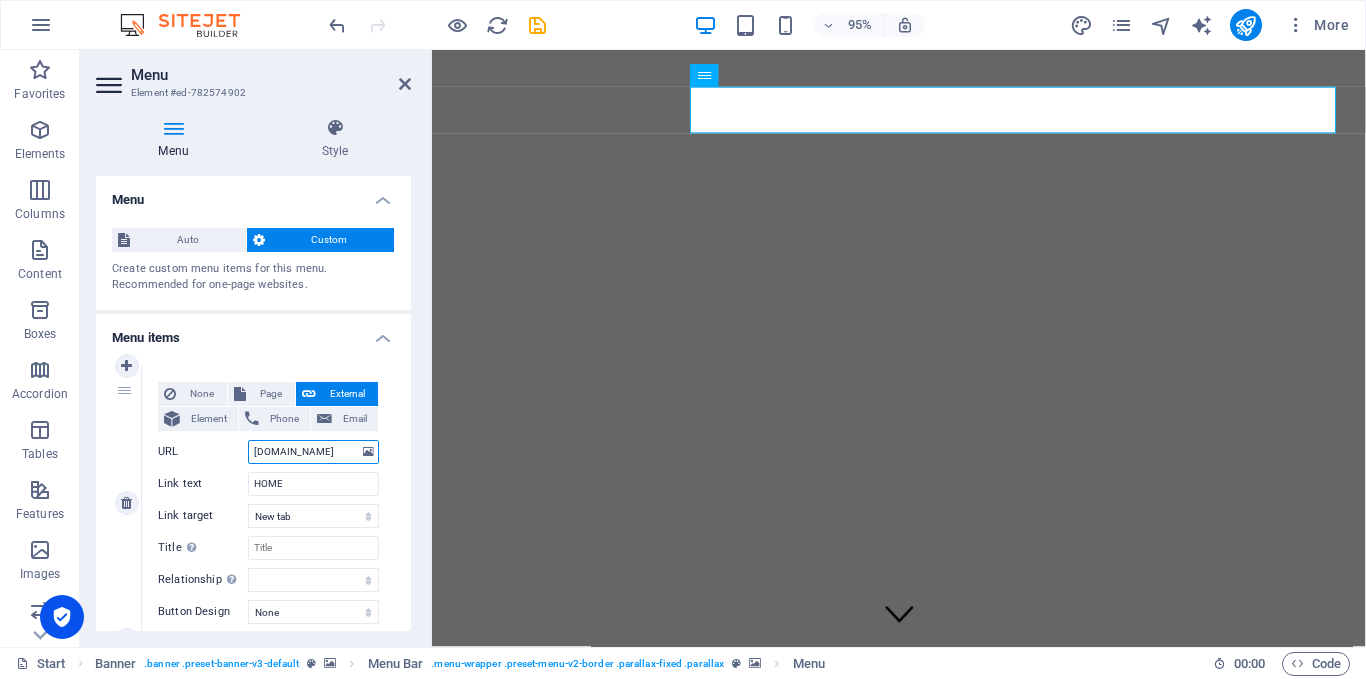 select 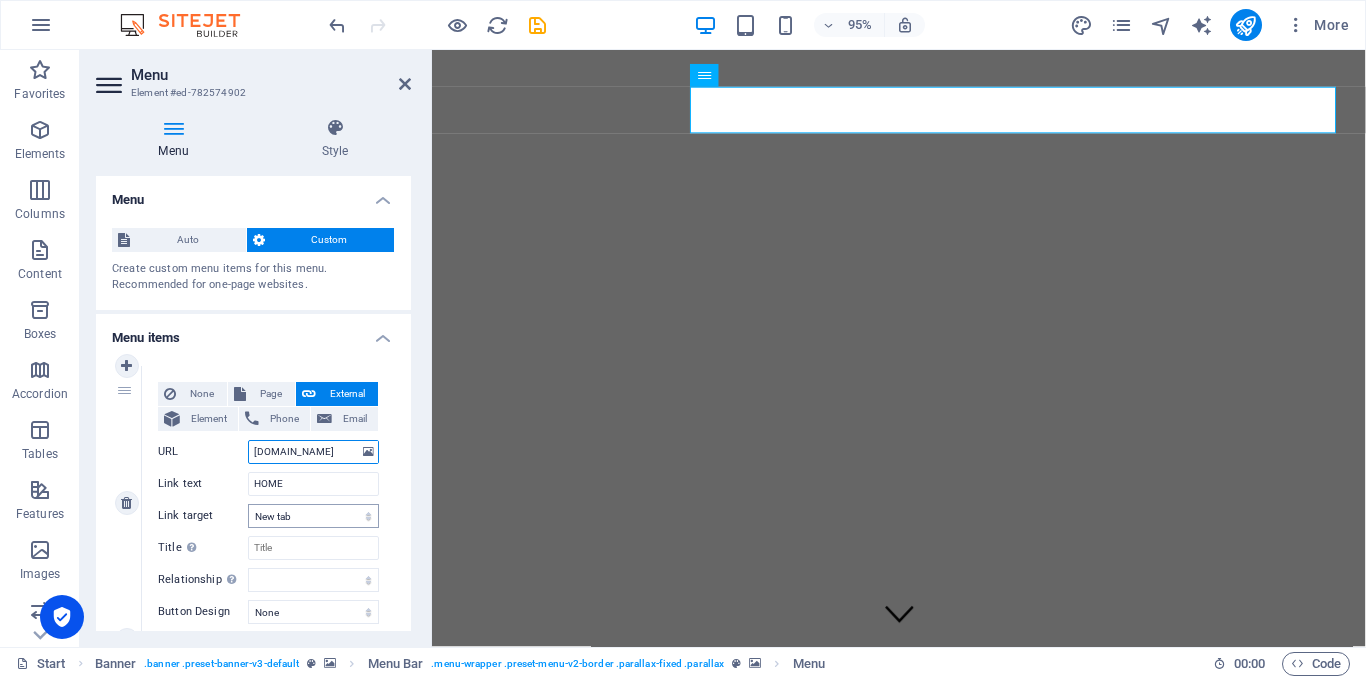 type on "sarp.co.in" 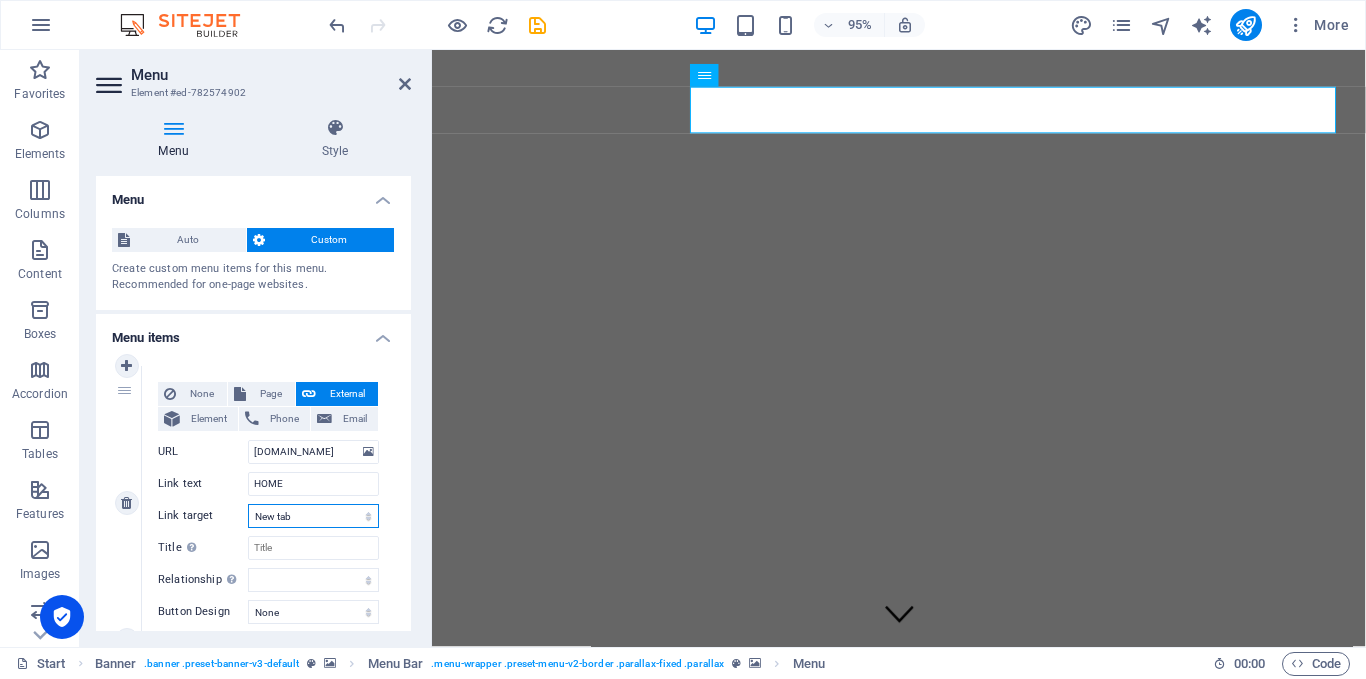 click on "New tab Same tab Overlay" at bounding box center [313, 516] 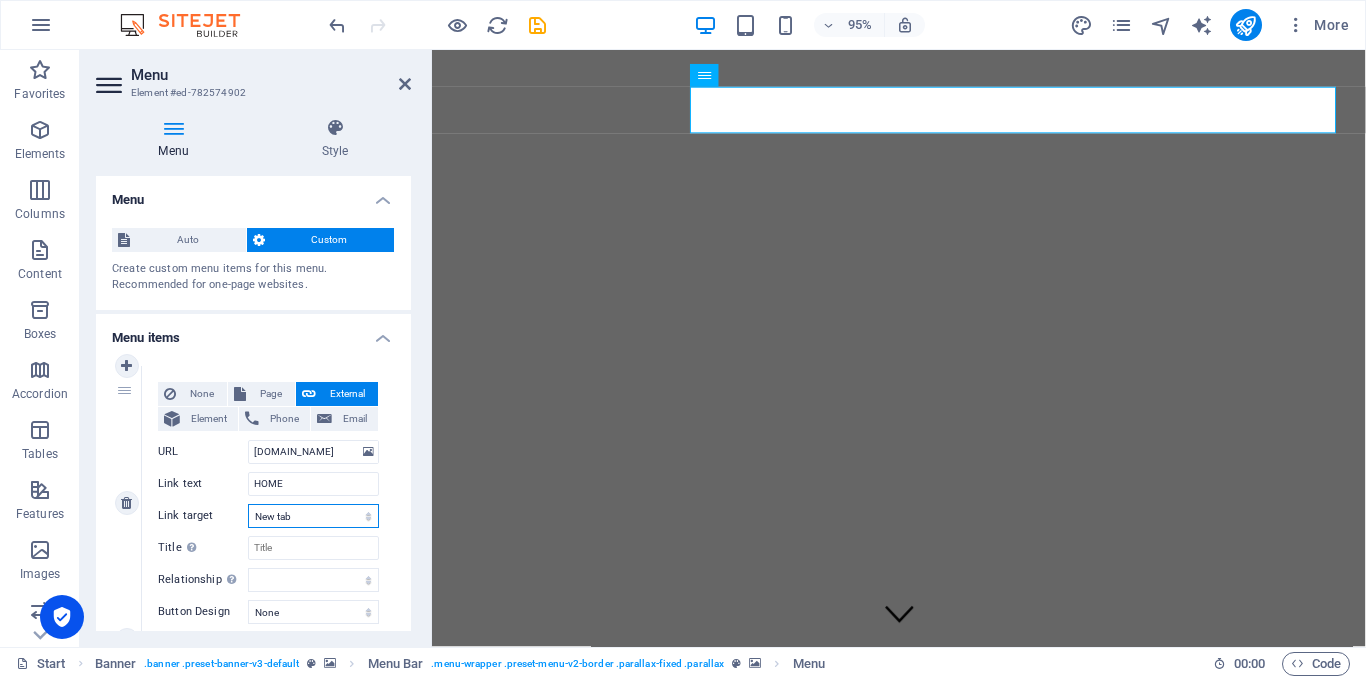 select 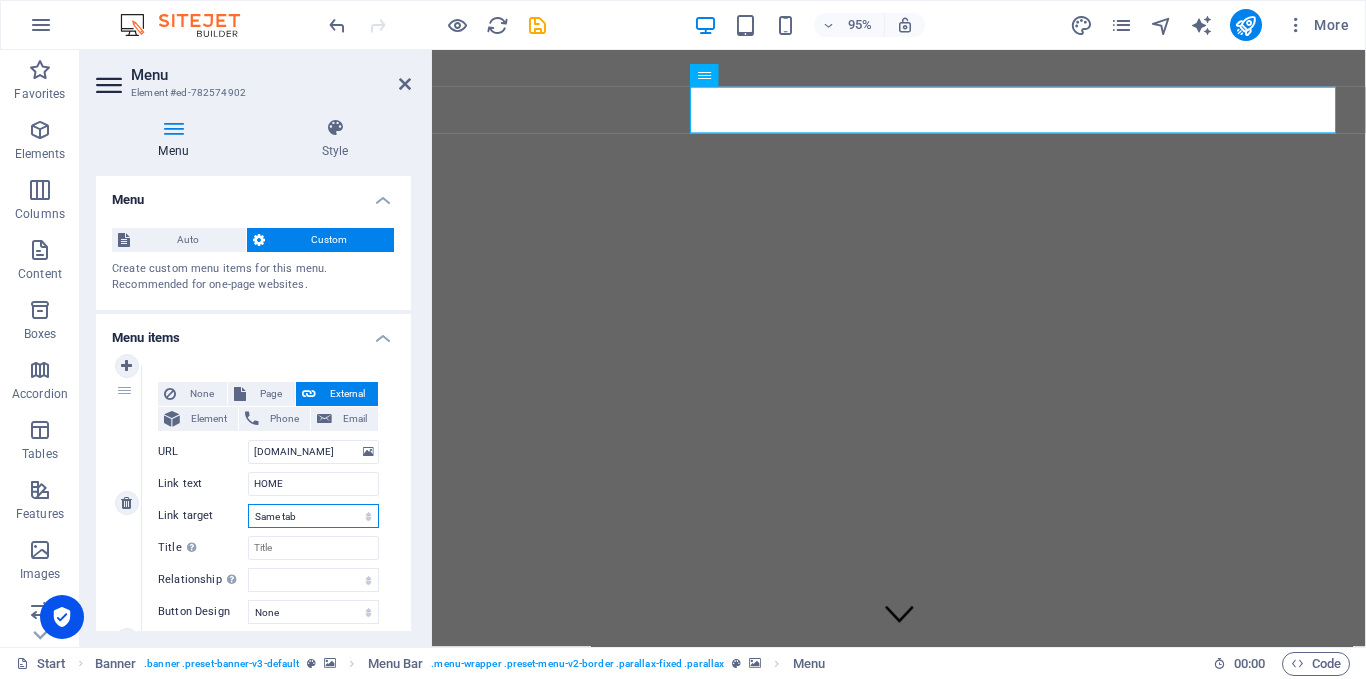 click on "New tab Same tab Overlay" at bounding box center [313, 516] 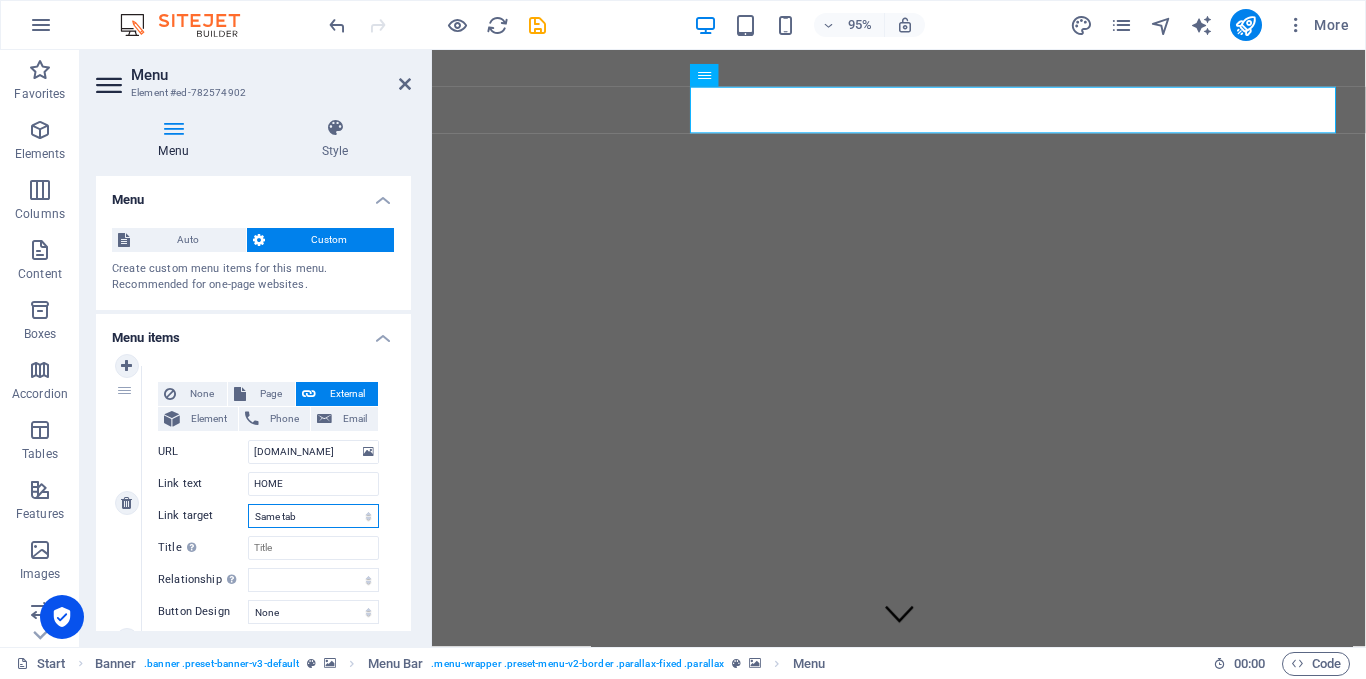 click on "New tab Same tab Overlay" at bounding box center (313, 516) 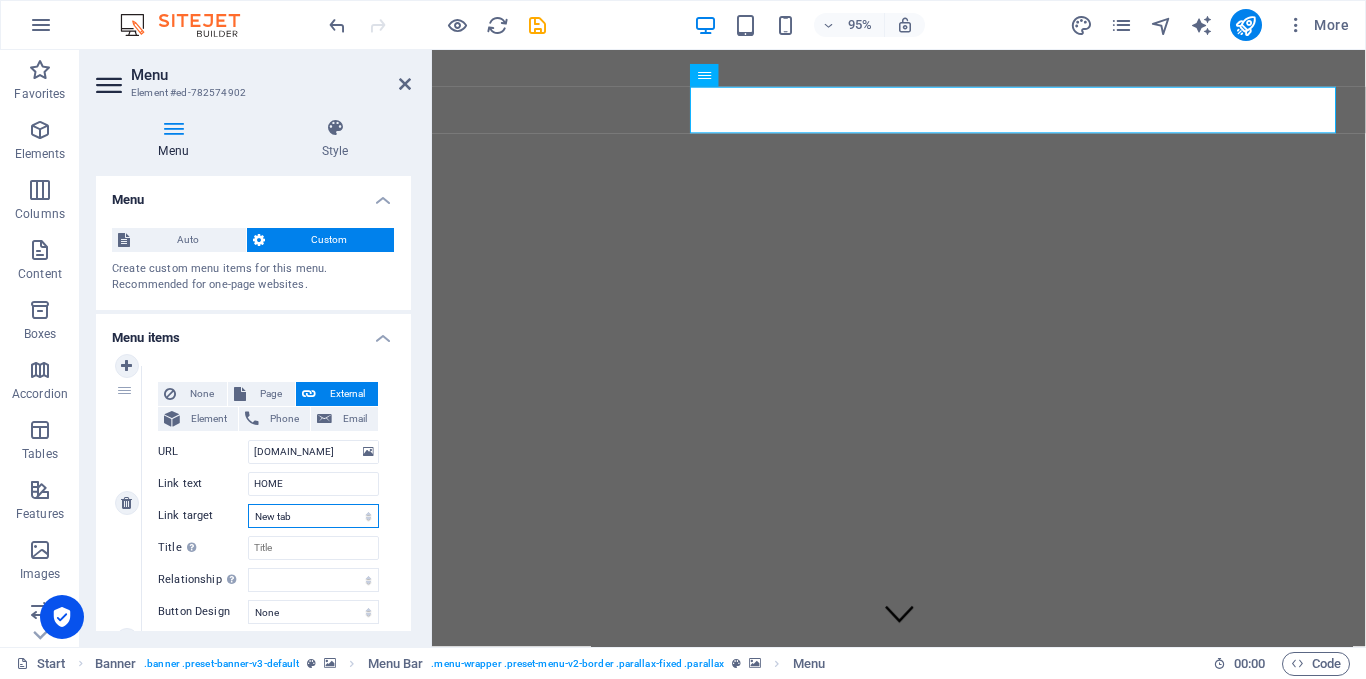 click on "New tab Same tab Overlay" at bounding box center [313, 516] 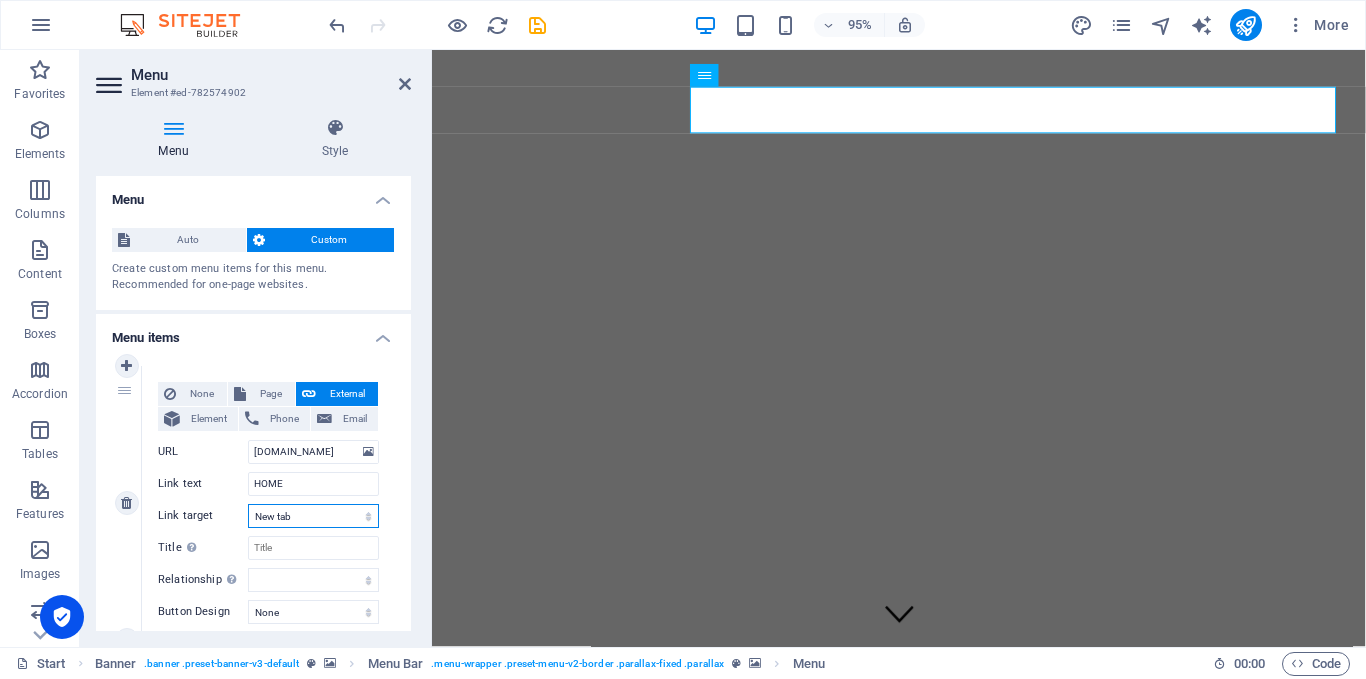 select 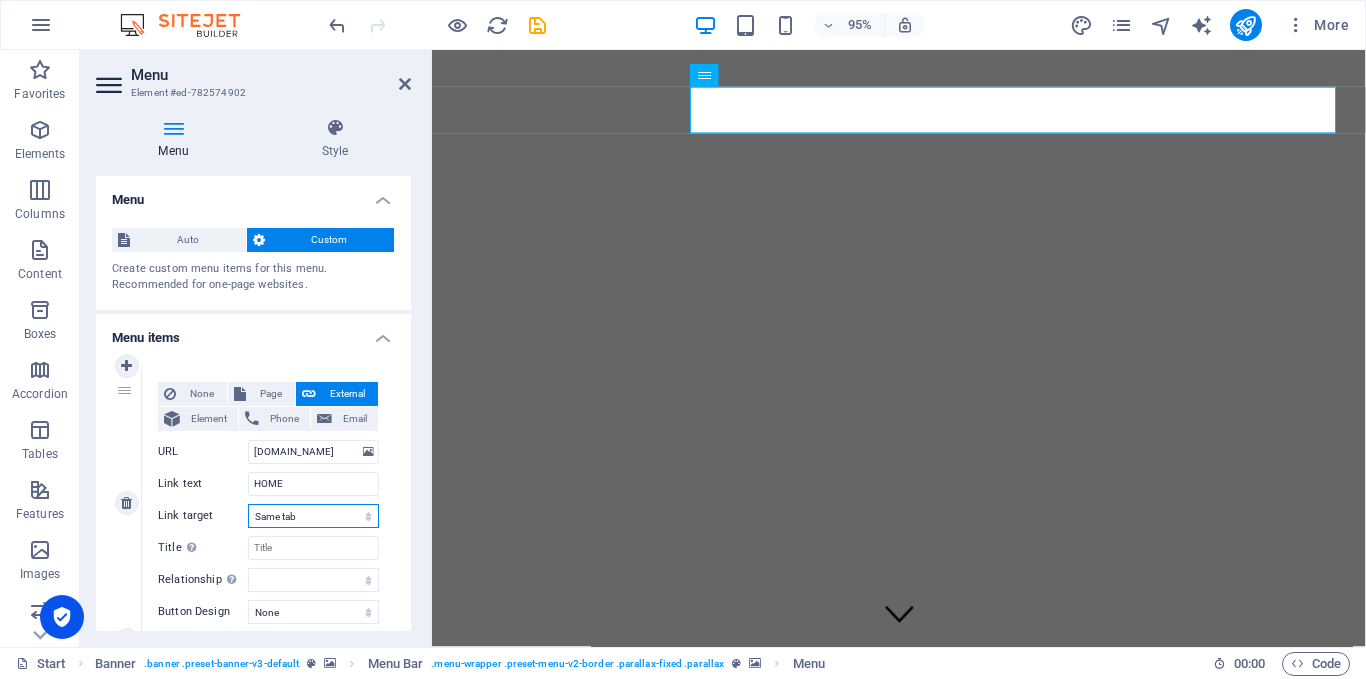 click on "New tab Same tab Overlay" at bounding box center (313, 516) 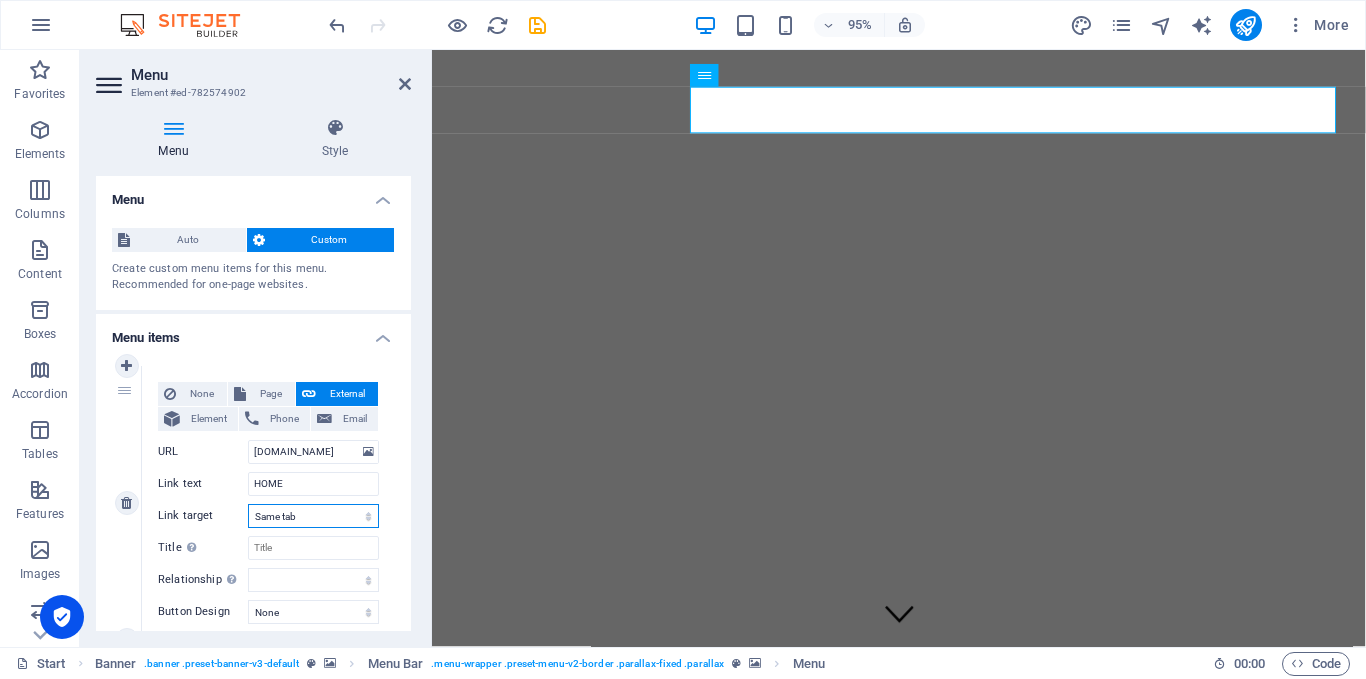 select 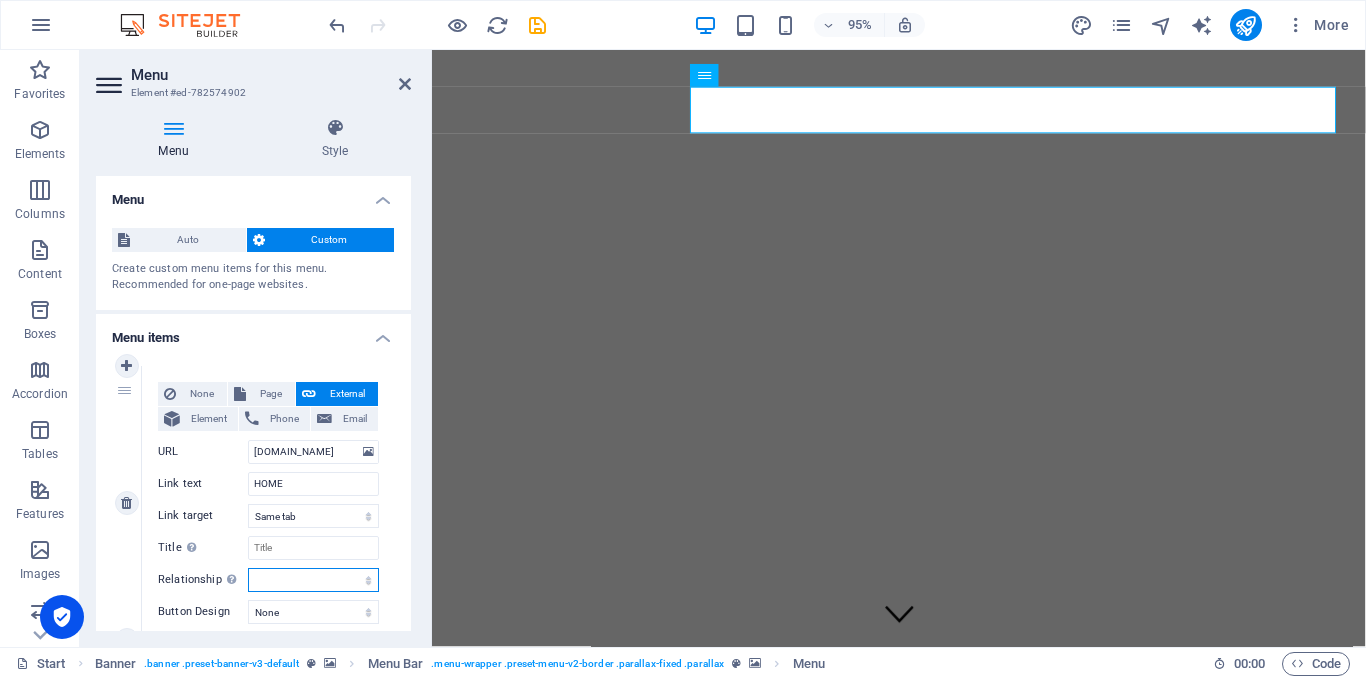 click on "alternate author bookmark external help license next nofollow noreferrer noopener prev search tag" at bounding box center [313, 580] 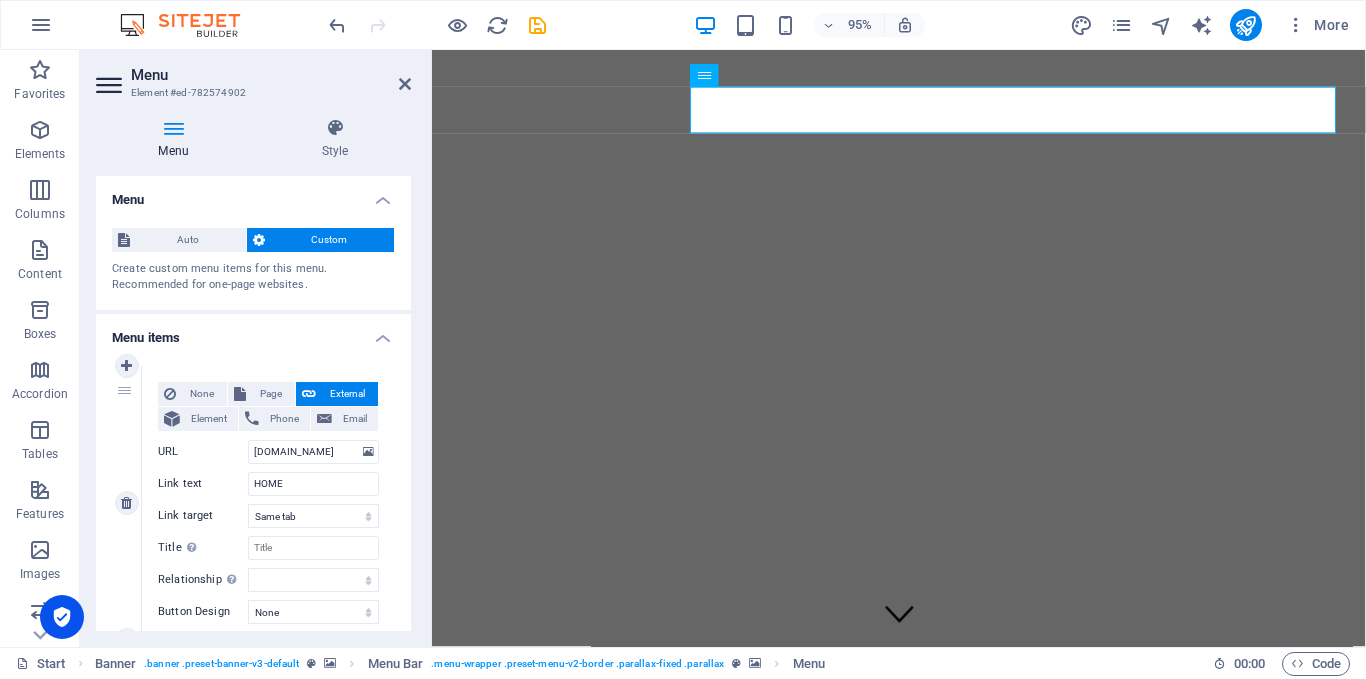 click on "1" at bounding box center [127, 503] 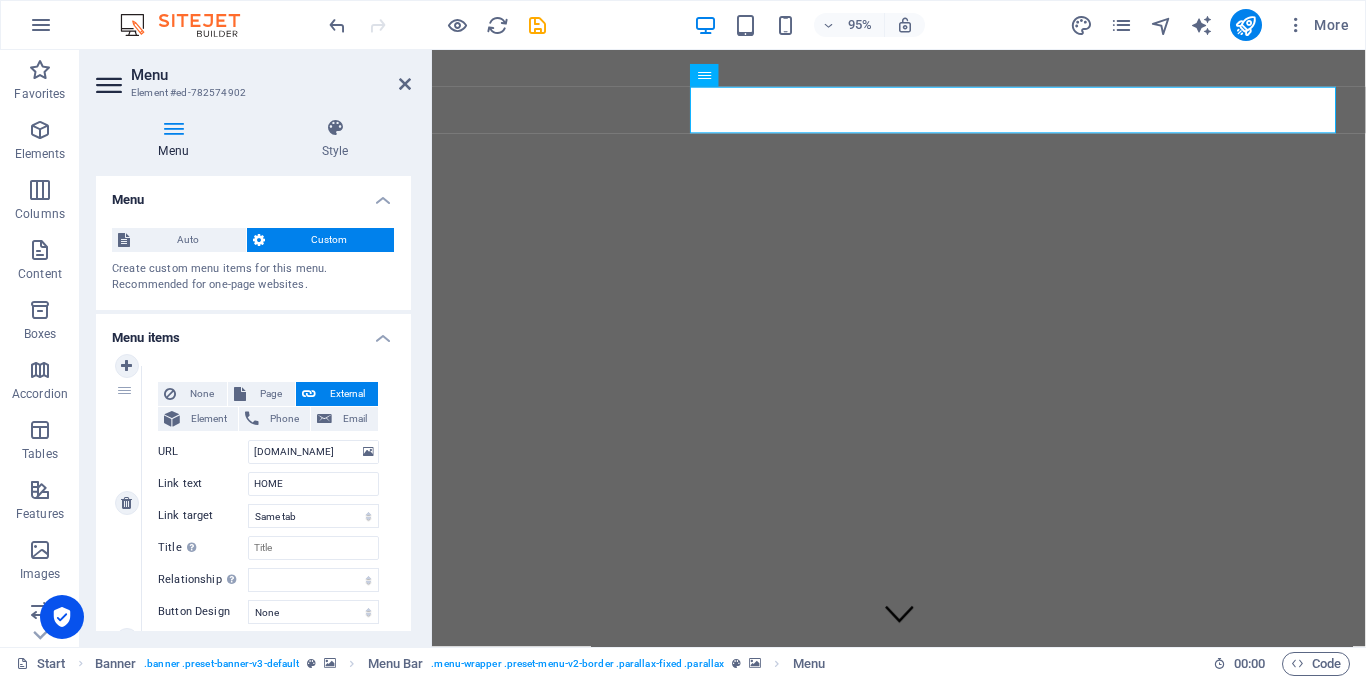 select 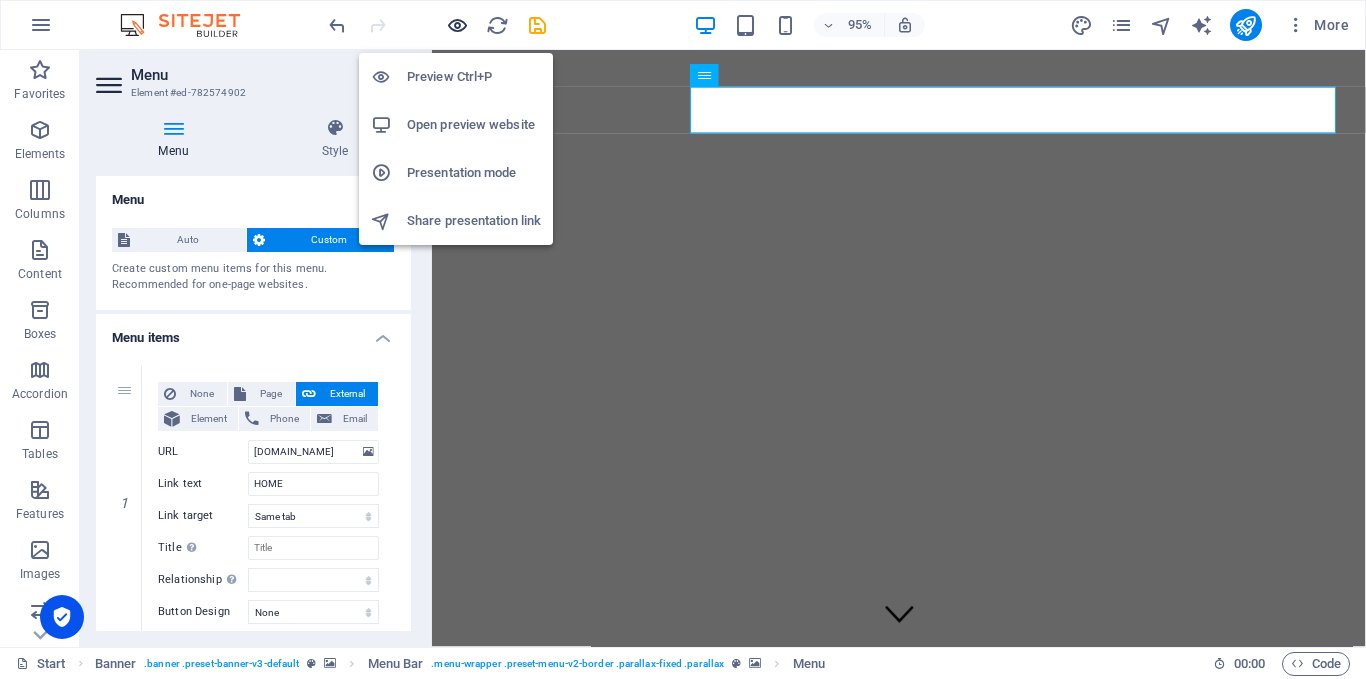 click at bounding box center [457, 25] 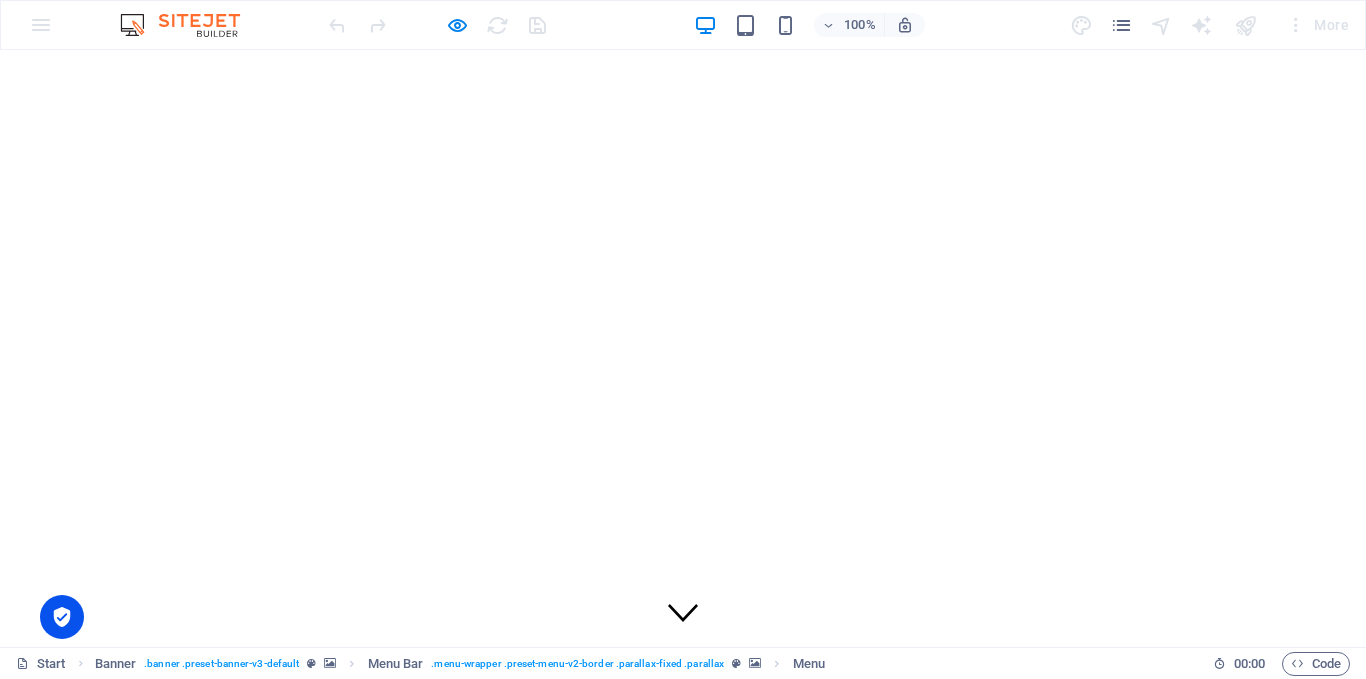 click on "HOME" at bounding box center [1275, 762] 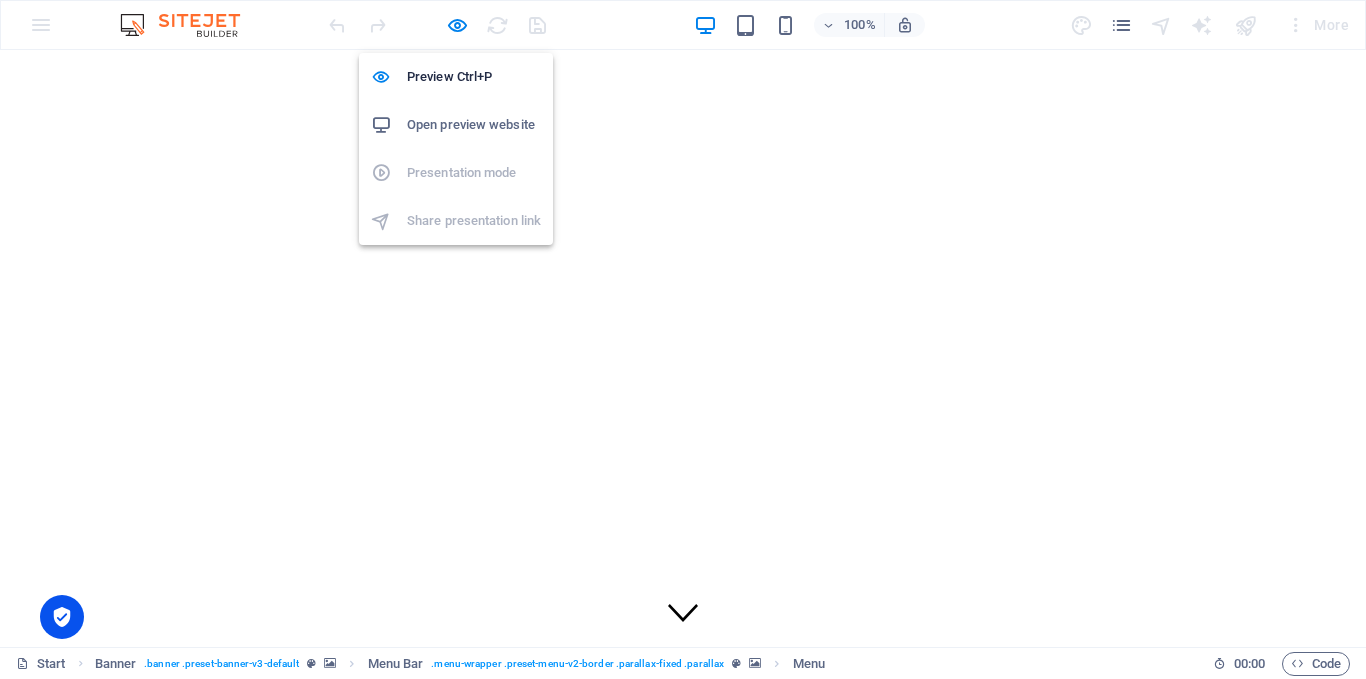 drag, startPoint x: 455, startPoint y: 25, endPoint x: 447, endPoint y: 46, distance: 22.472204 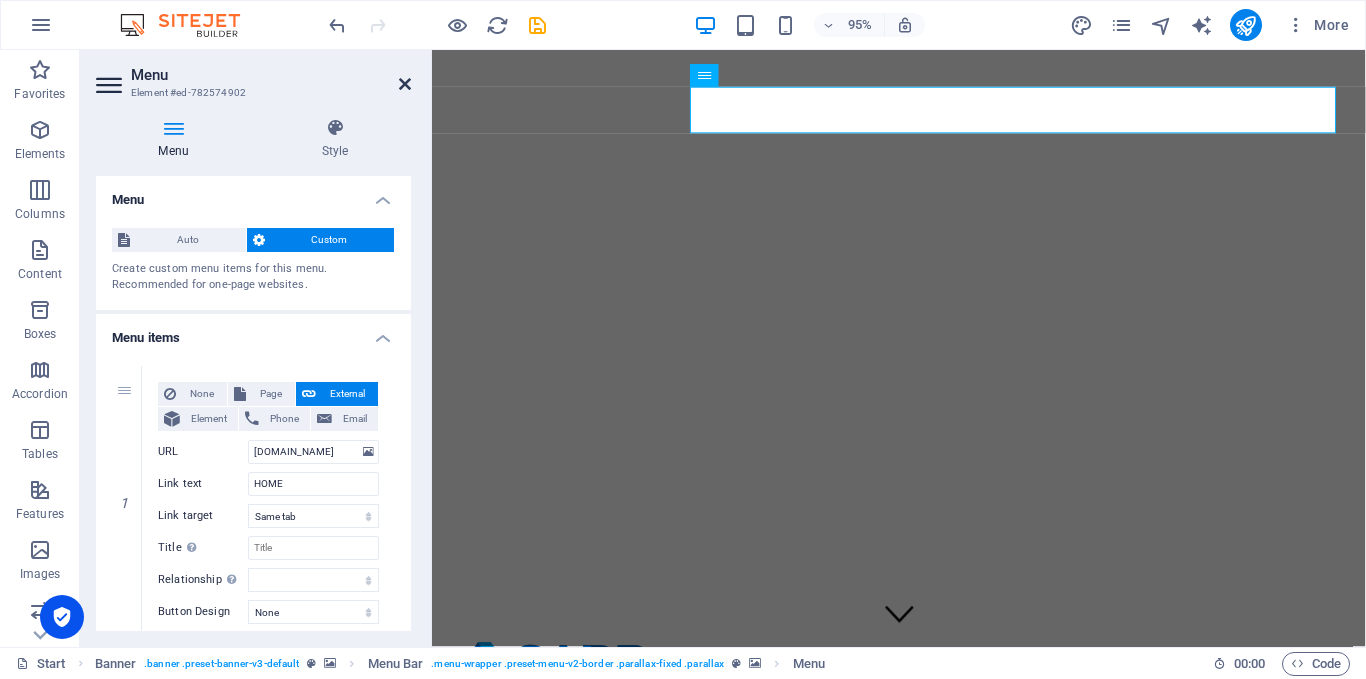 click at bounding box center (405, 84) 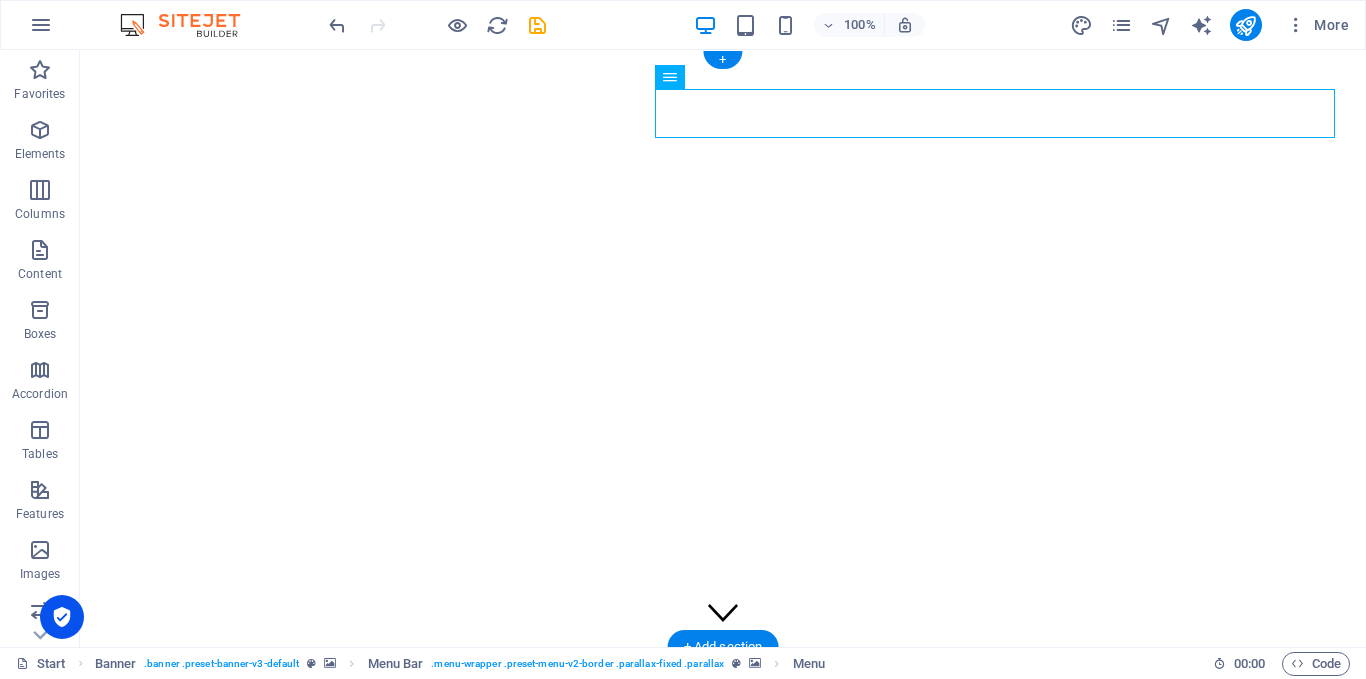 click at bounding box center [723, 671] 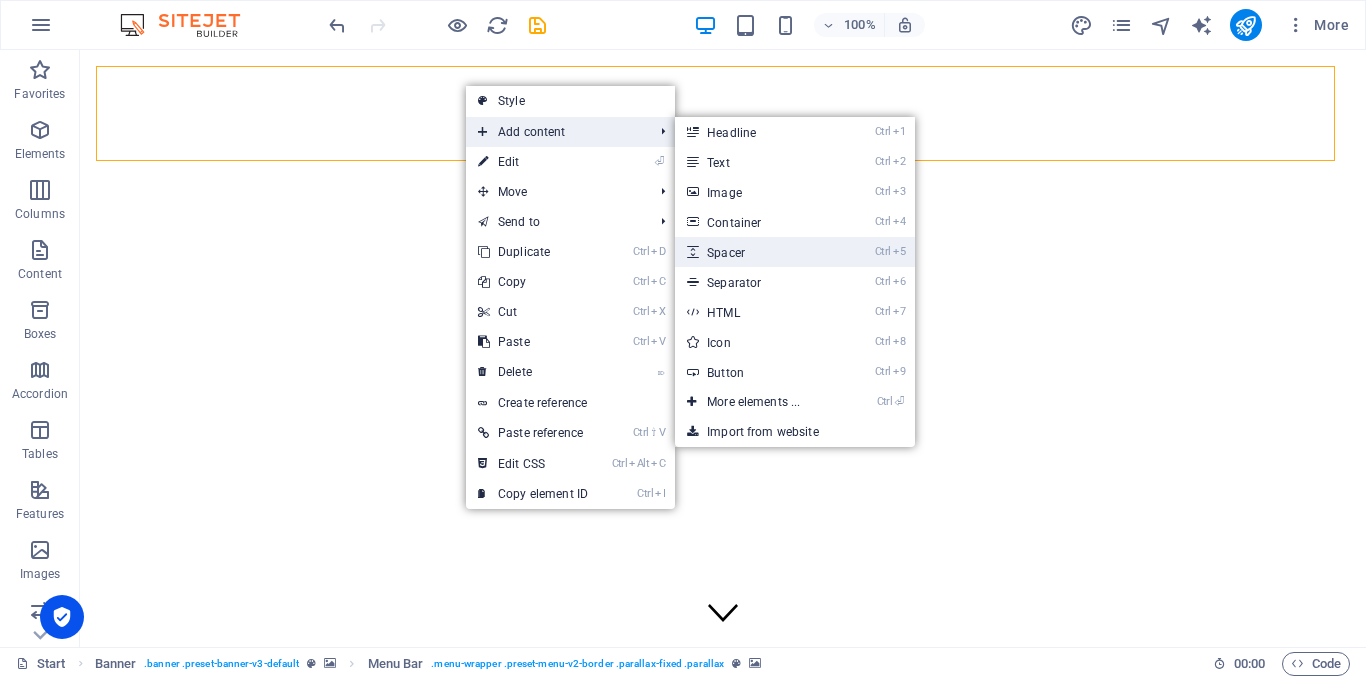 click on "Ctrl 5  Spacer" at bounding box center [757, 252] 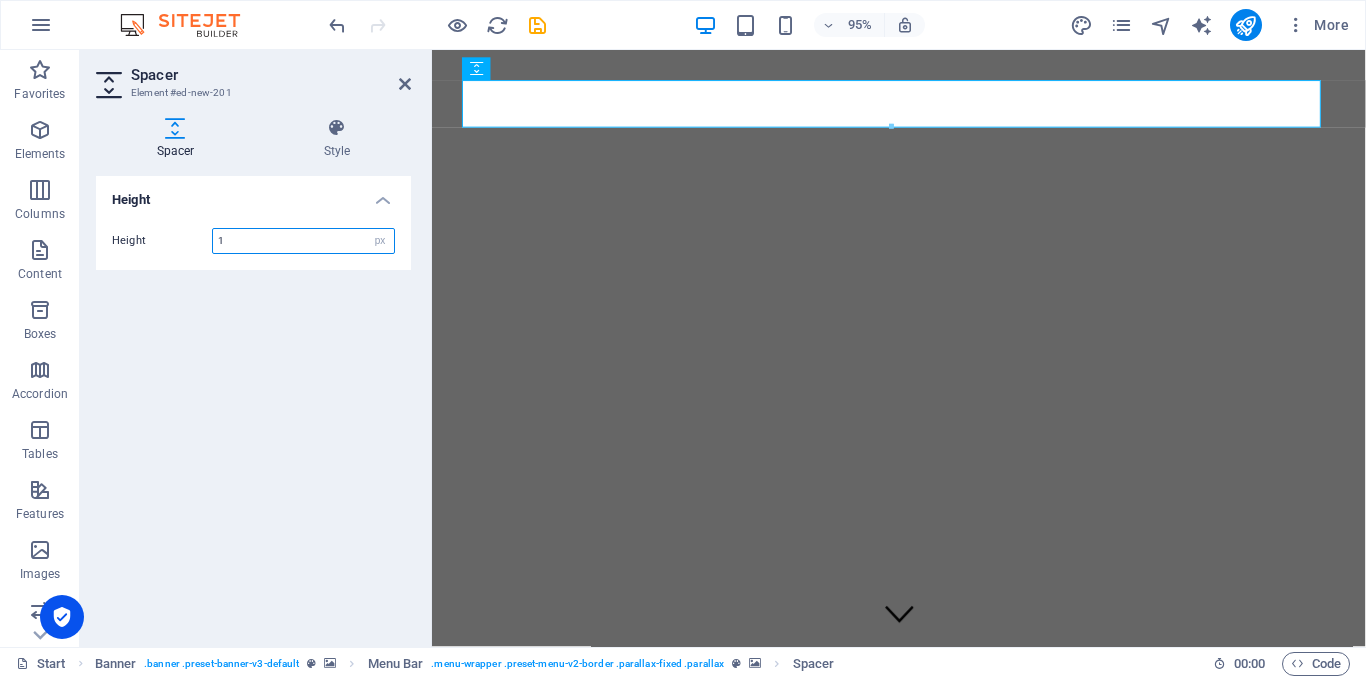 type on "1" 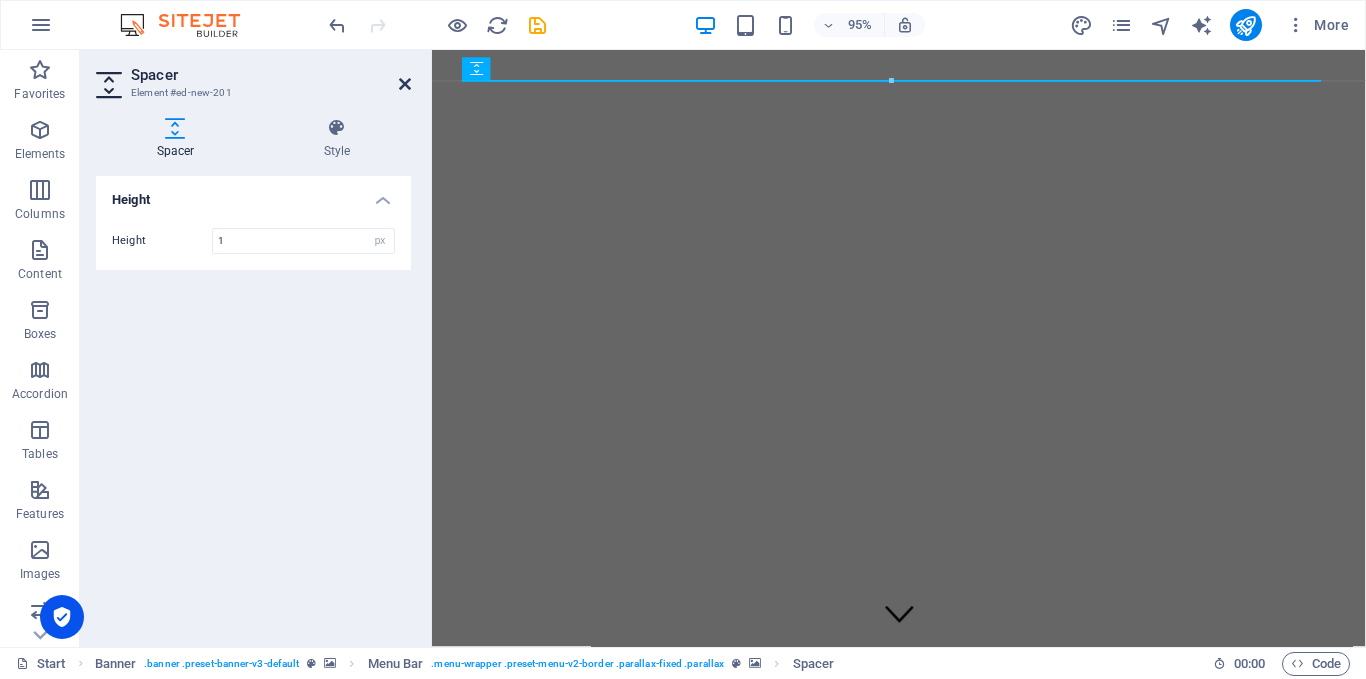 click at bounding box center (405, 84) 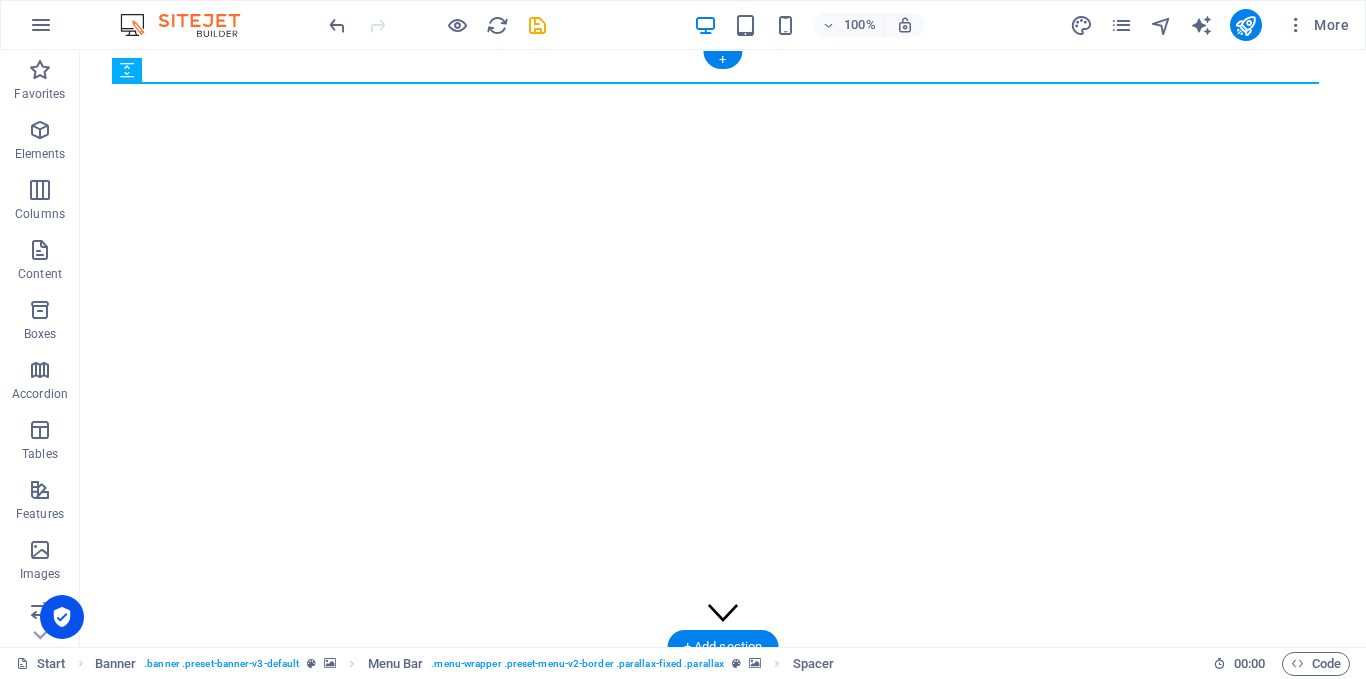 click at bounding box center [723, 702] 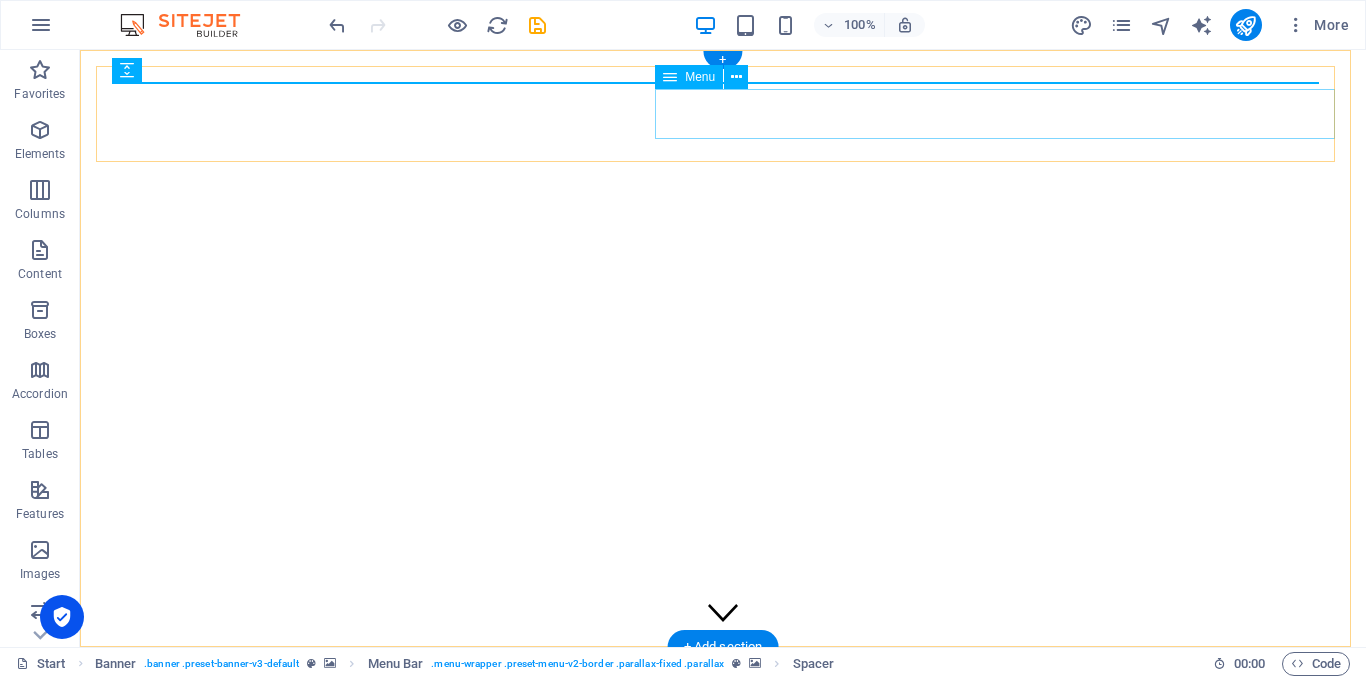 click on "HOME ABOUT US PRODUCTS GALLERY CONTACT US" at bounding box center (1281, 831) 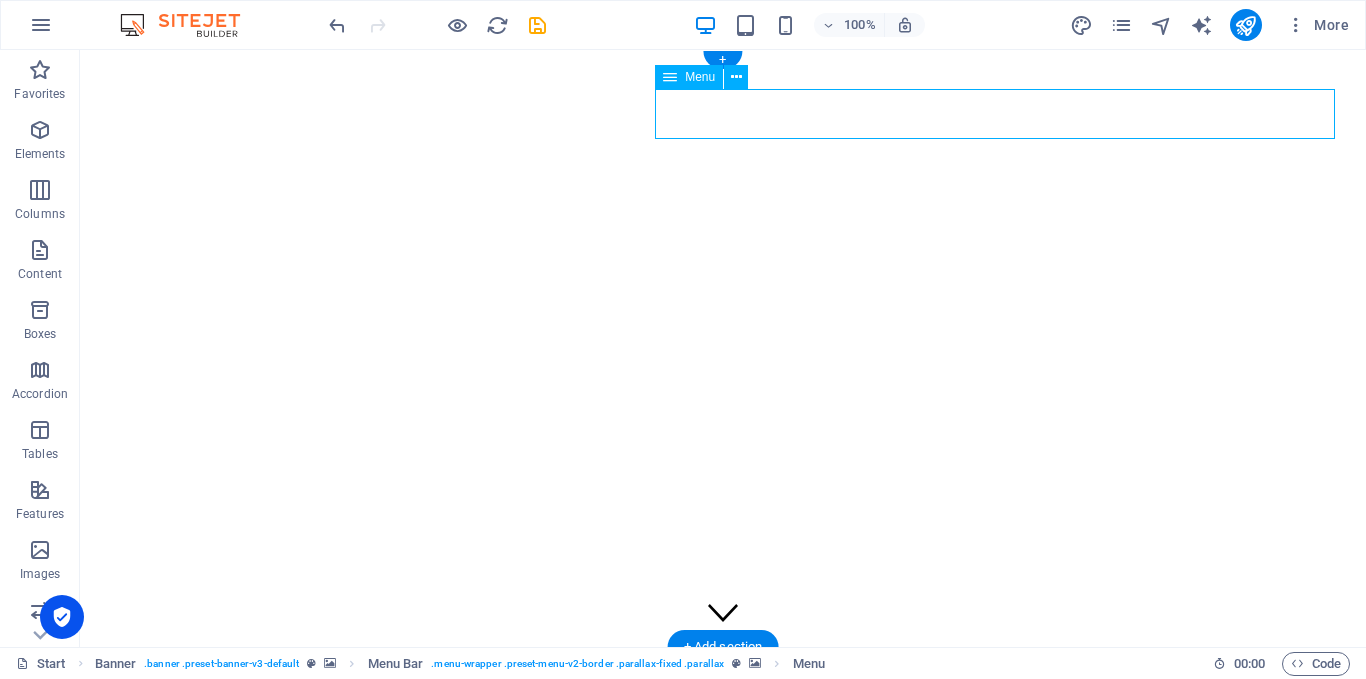 click on "HOME ABOUT US PRODUCTS GALLERY CONTACT US" at bounding box center [1281, 831] 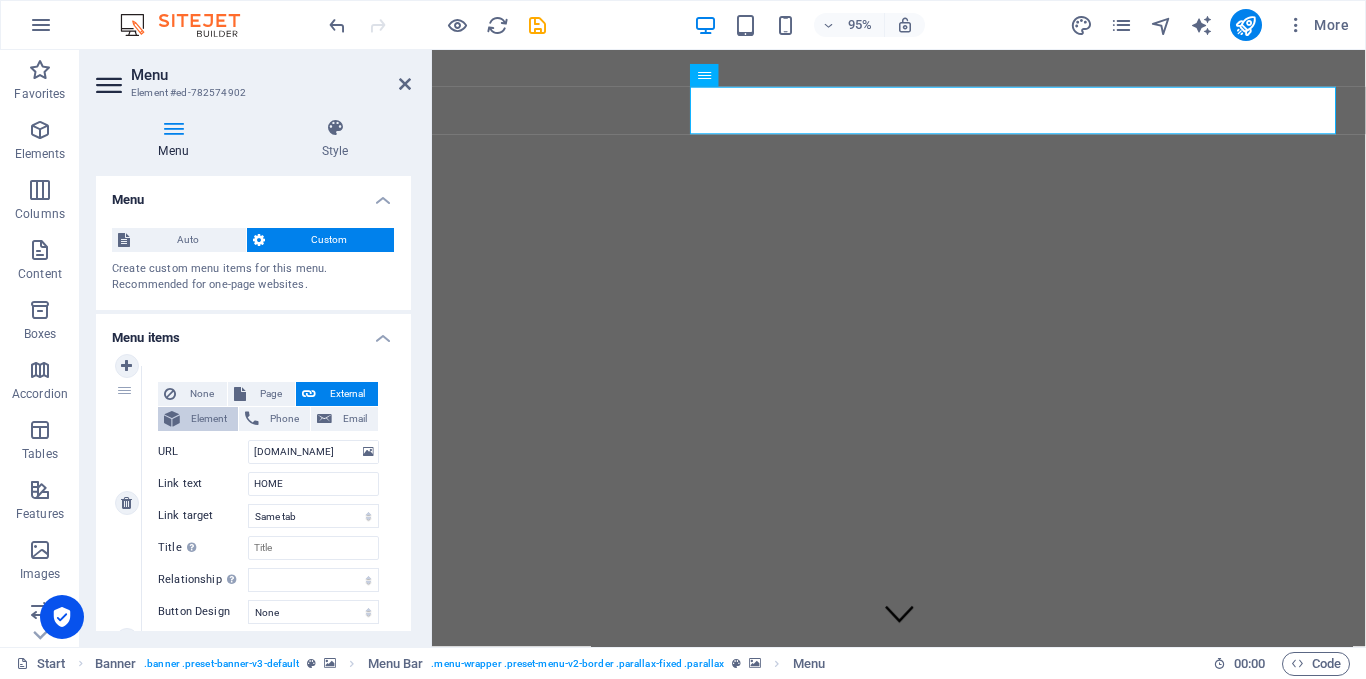 click on "Element" at bounding box center (209, 419) 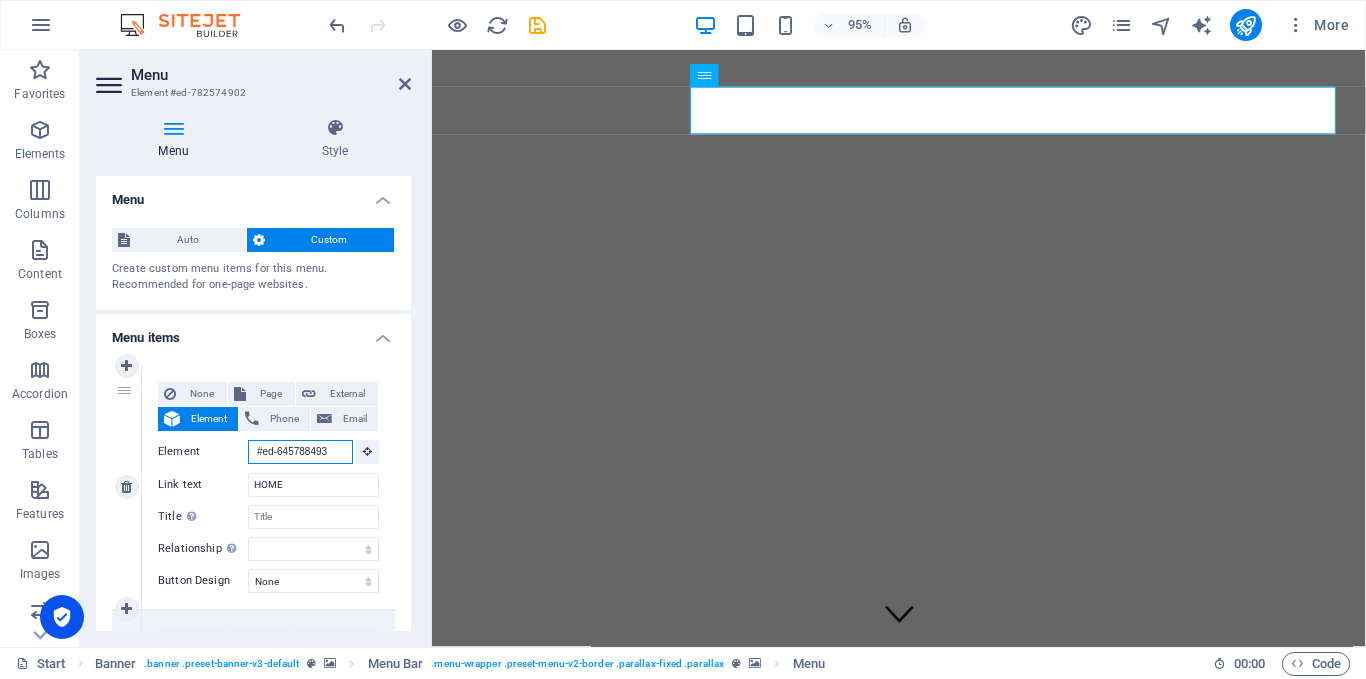 scroll, scrollTop: 0, scrollLeft: 3, axis: horizontal 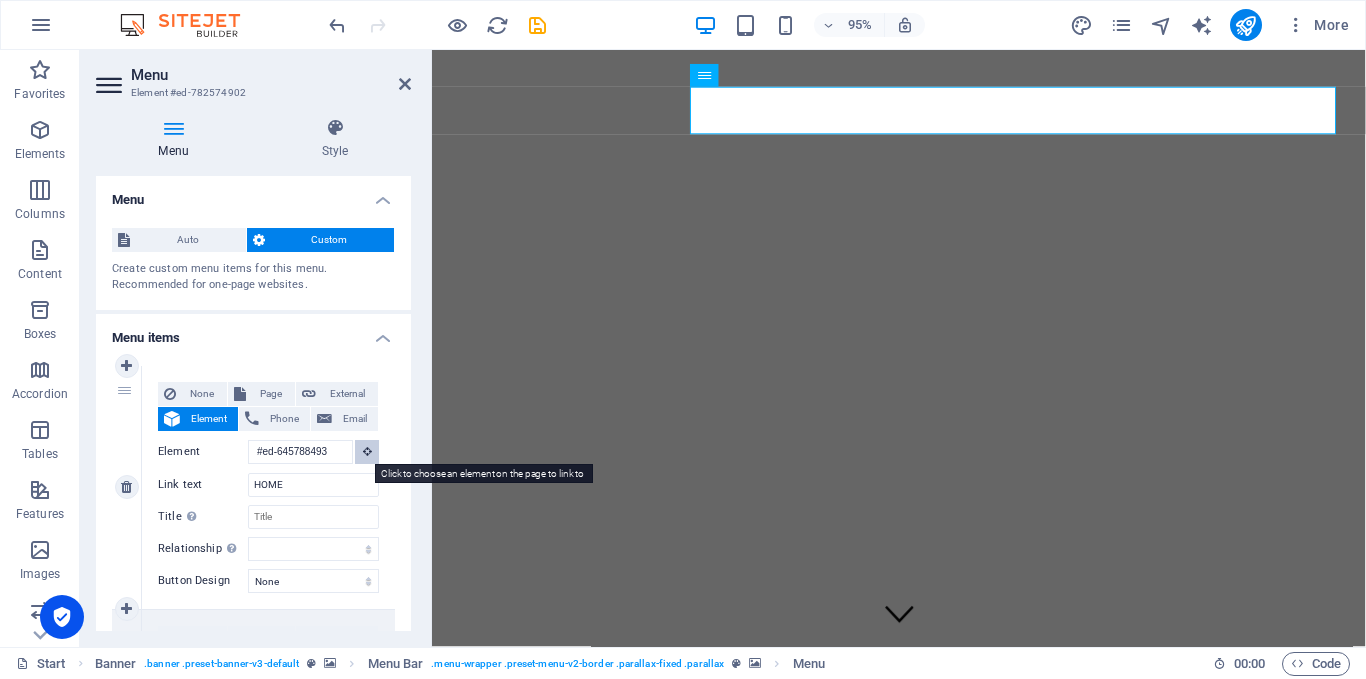 click at bounding box center (367, 451) 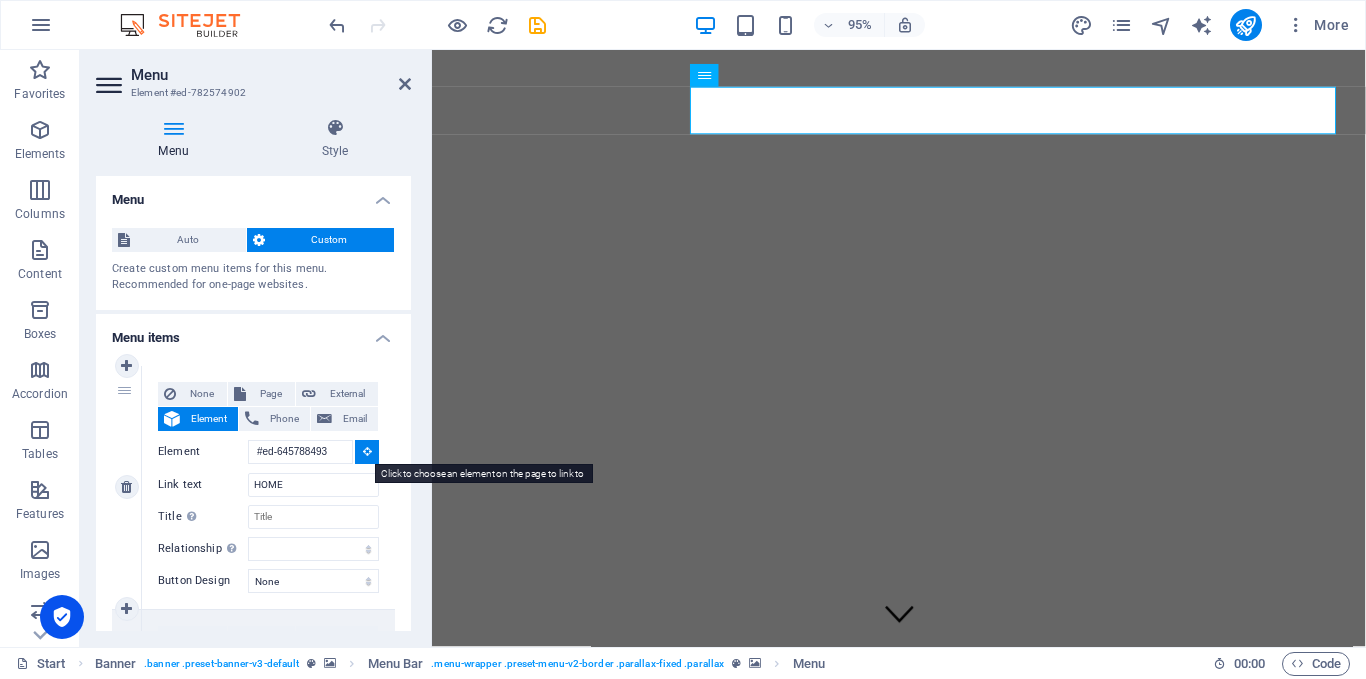 scroll, scrollTop: 0, scrollLeft: 0, axis: both 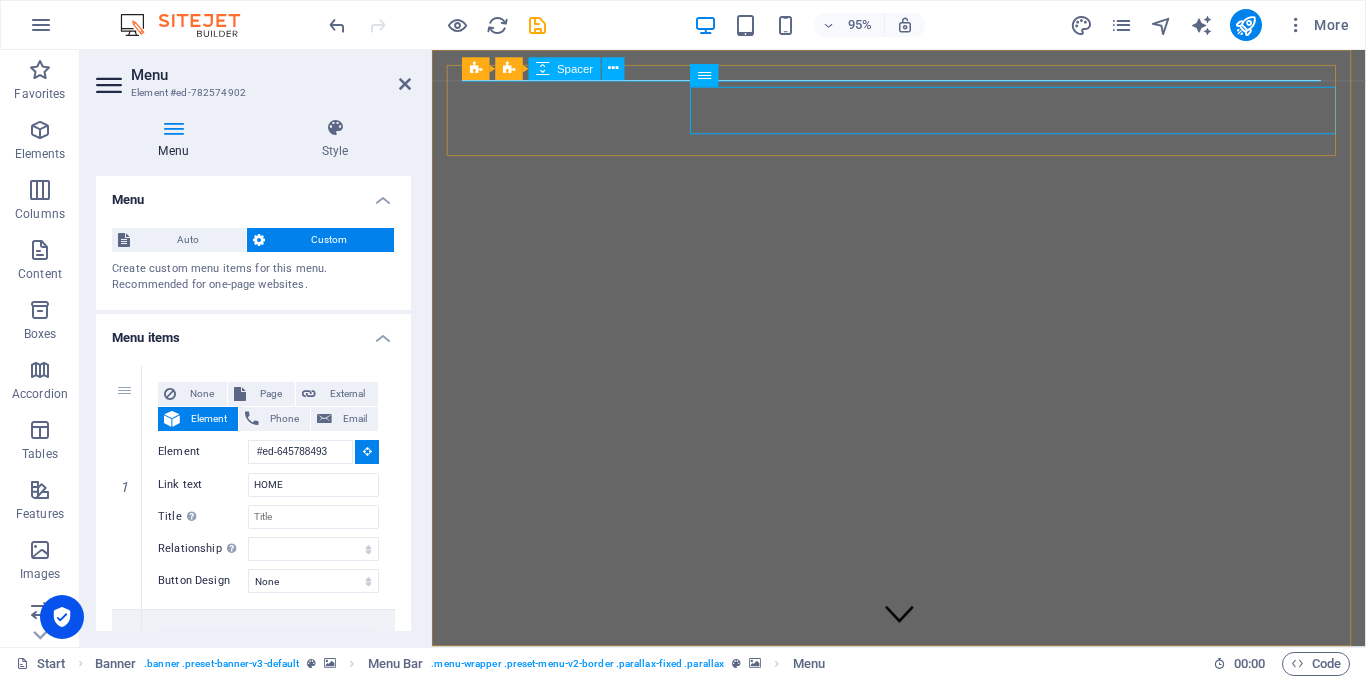 click at bounding box center (923, 702) 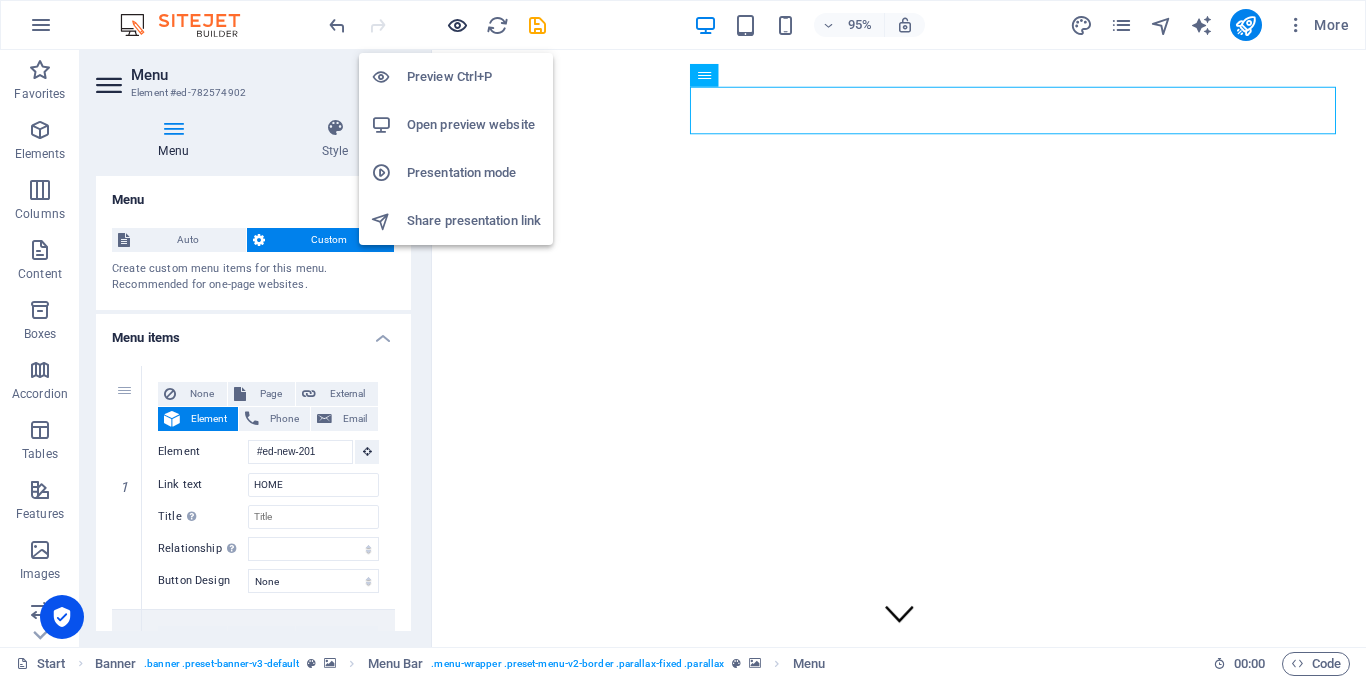 click at bounding box center [457, 25] 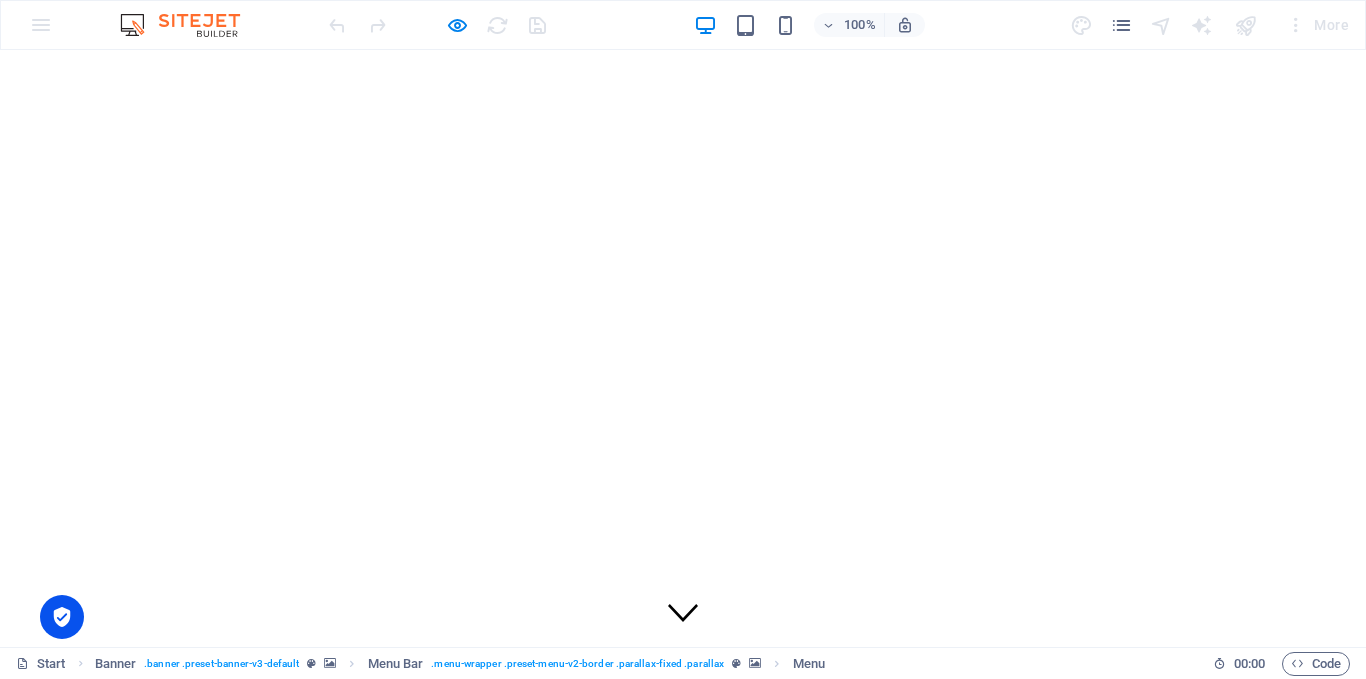 click on "ABOUT US" at bounding box center [1291, 781] 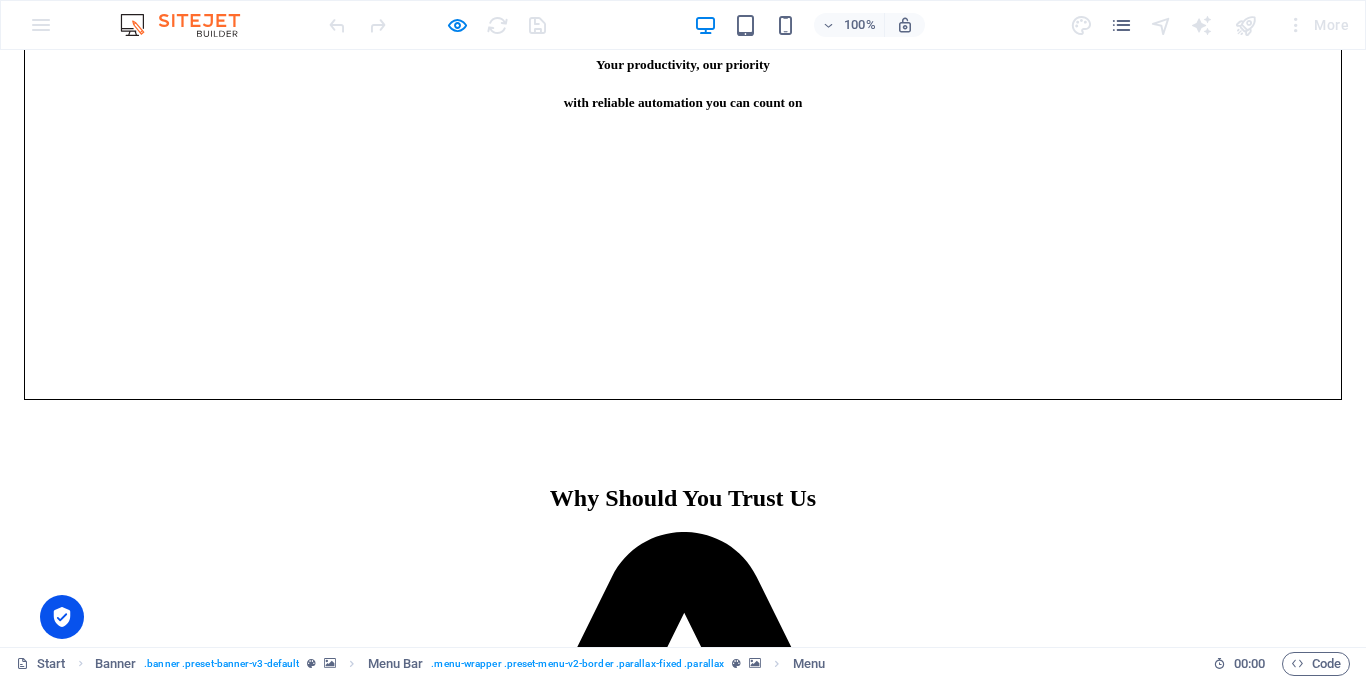 scroll, scrollTop: 897, scrollLeft: 0, axis: vertical 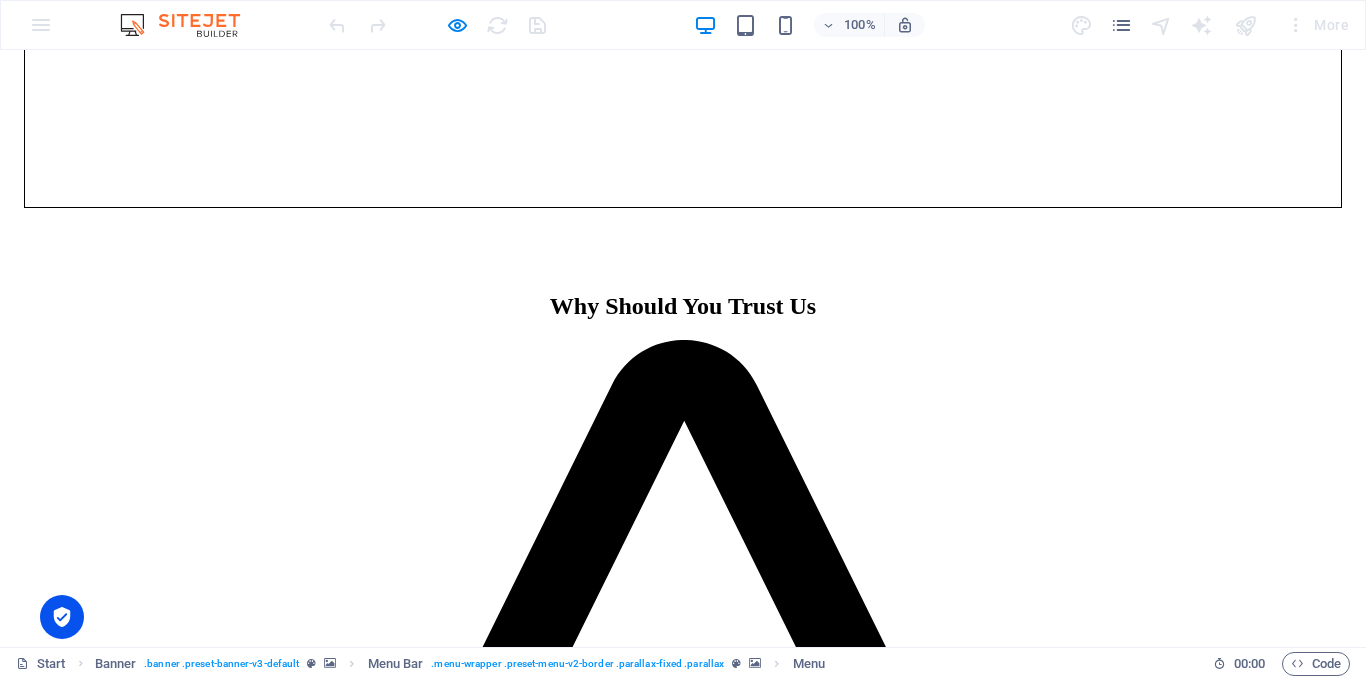 click on "HOME" at bounding box center [1275, 763] 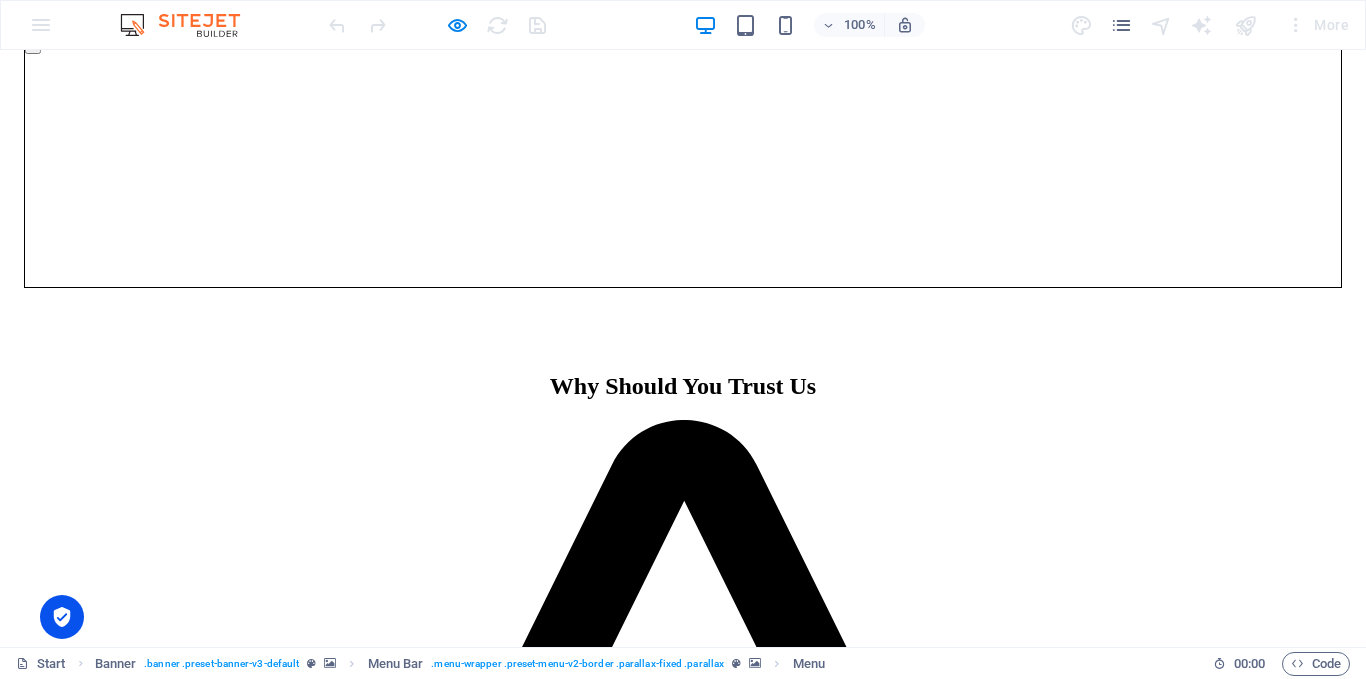 scroll, scrollTop: 737, scrollLeft: 0, axis: vertical 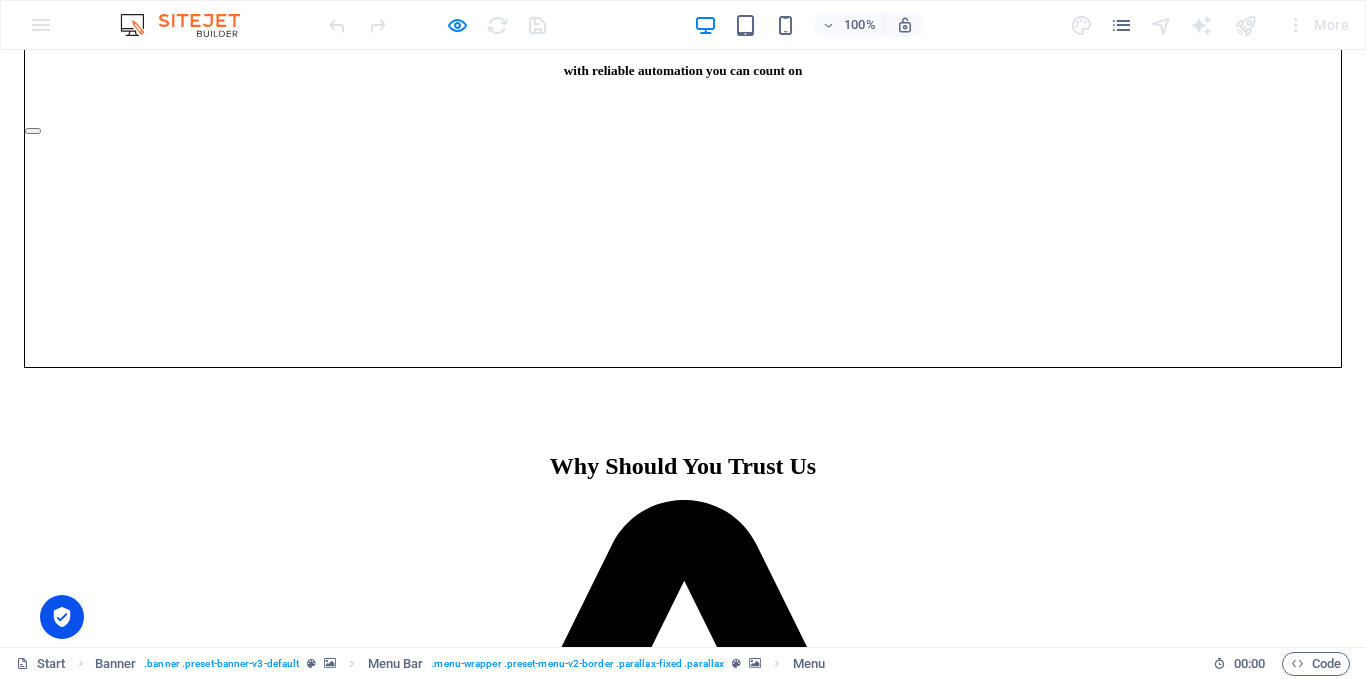 click on "HOME" at bounding box center [1275, 763] 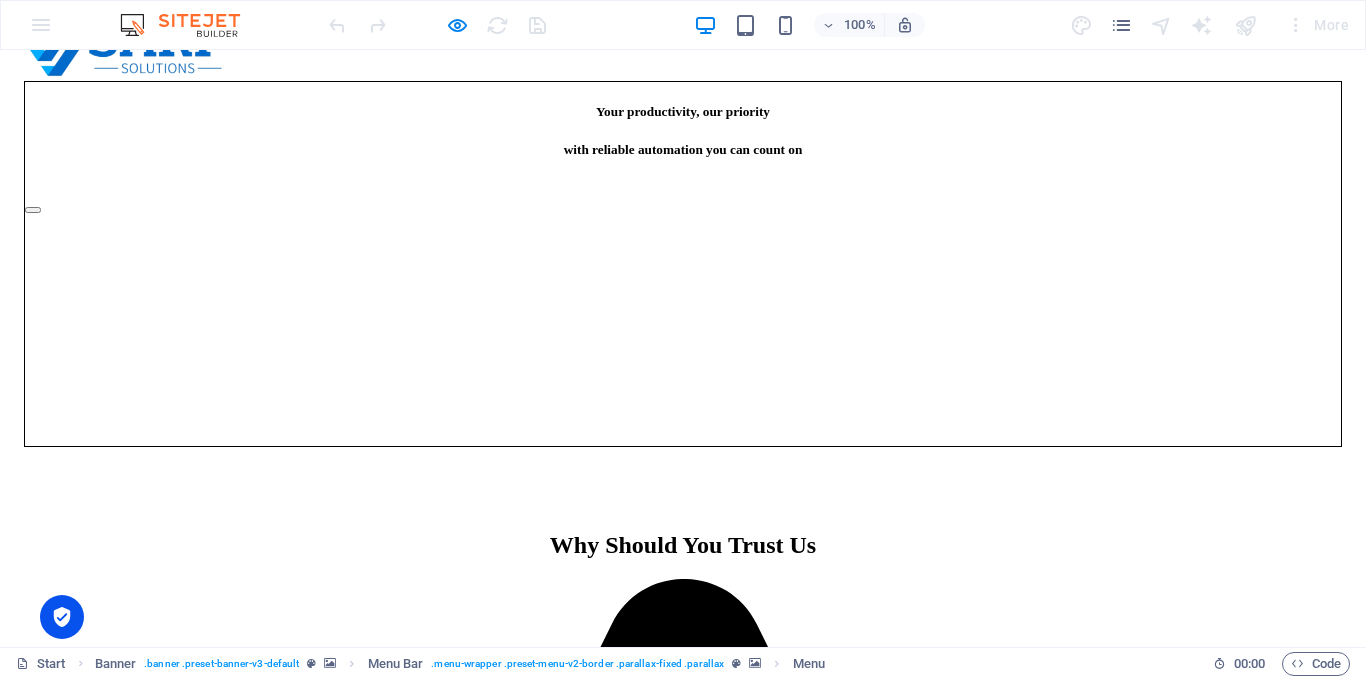 scroll, scrollTop: 577, scrollLeft: 0, axis: vertical 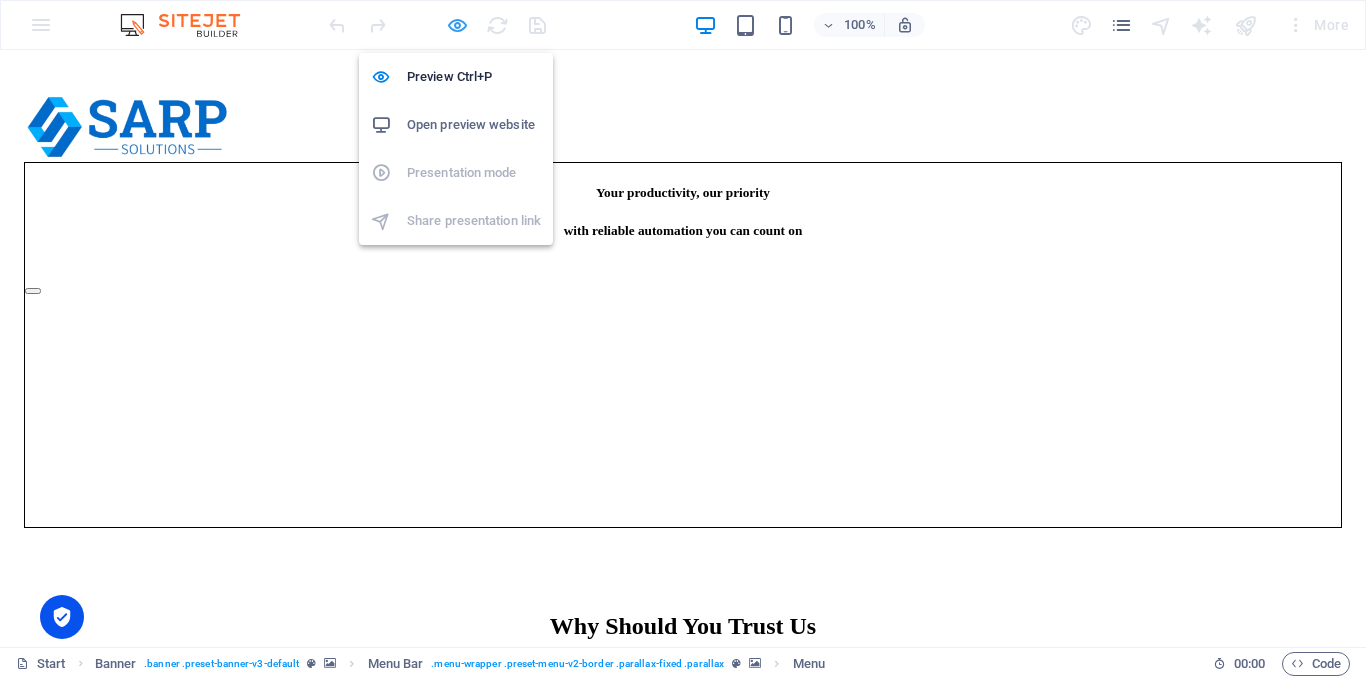 click at bounding box center [457, 25] 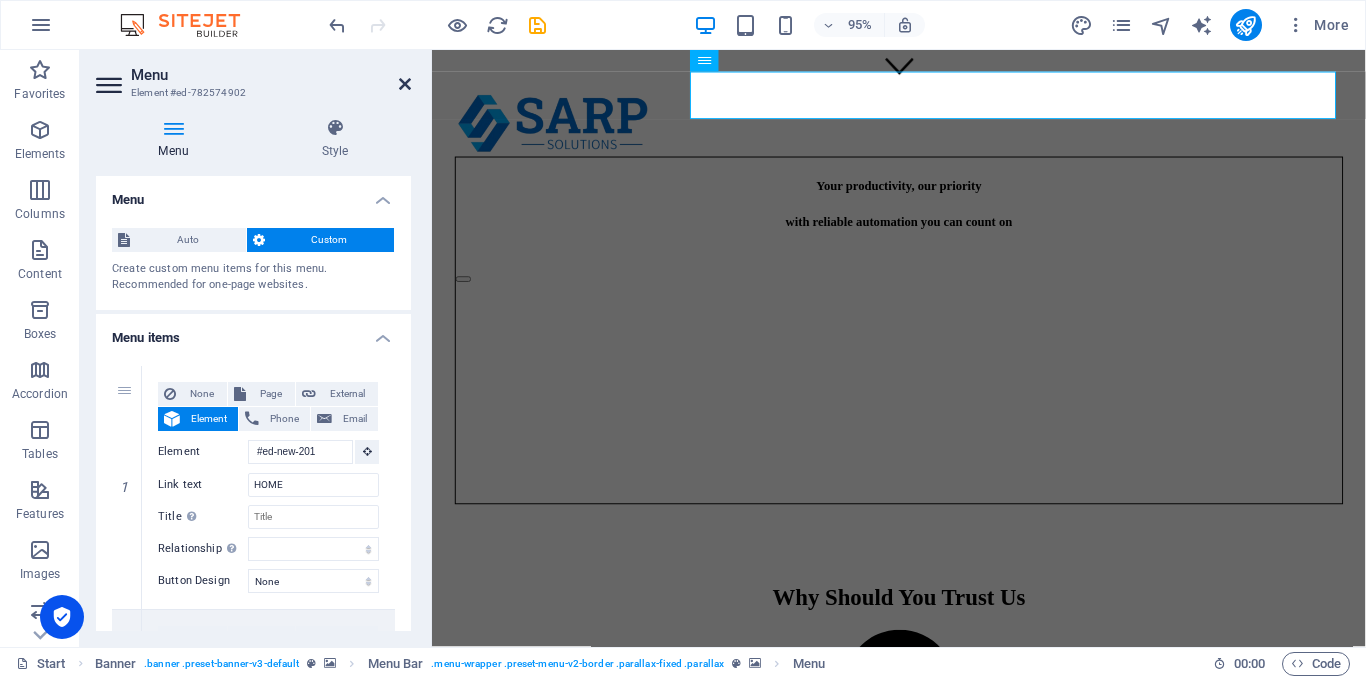 click at bounding box center (405, 84) 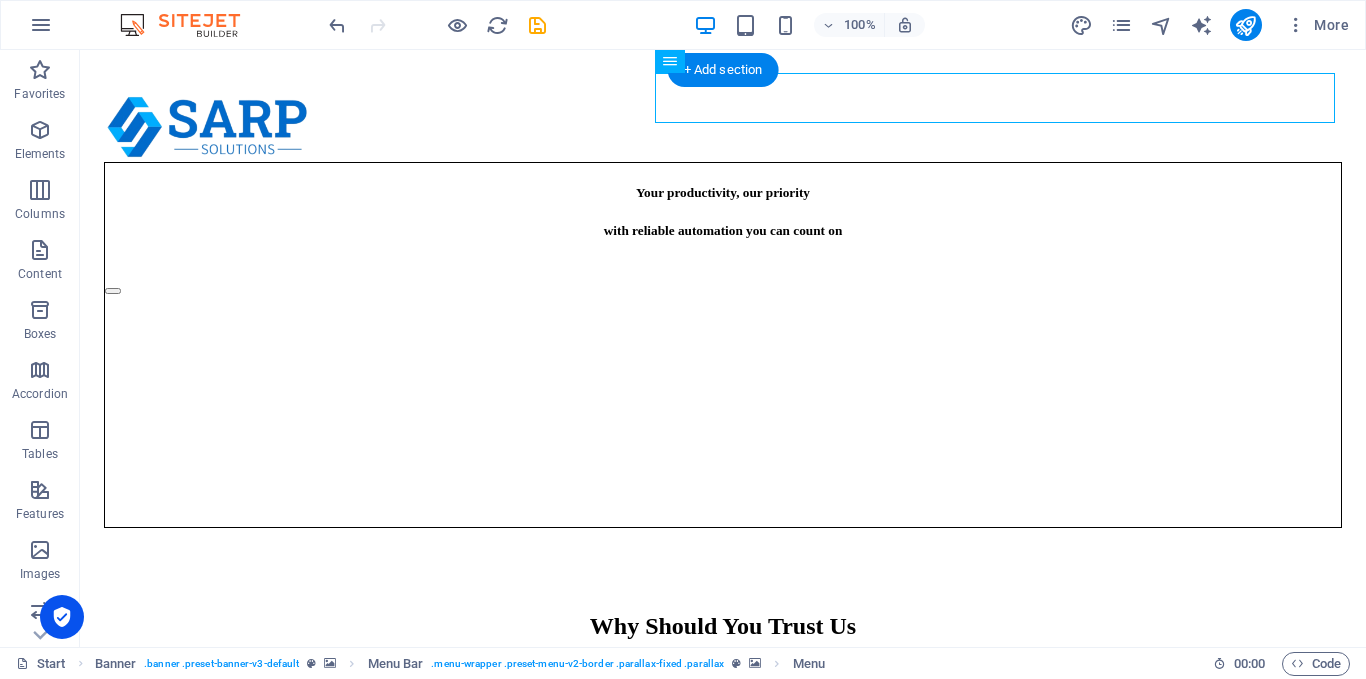 click at bounding box center (723, 94) 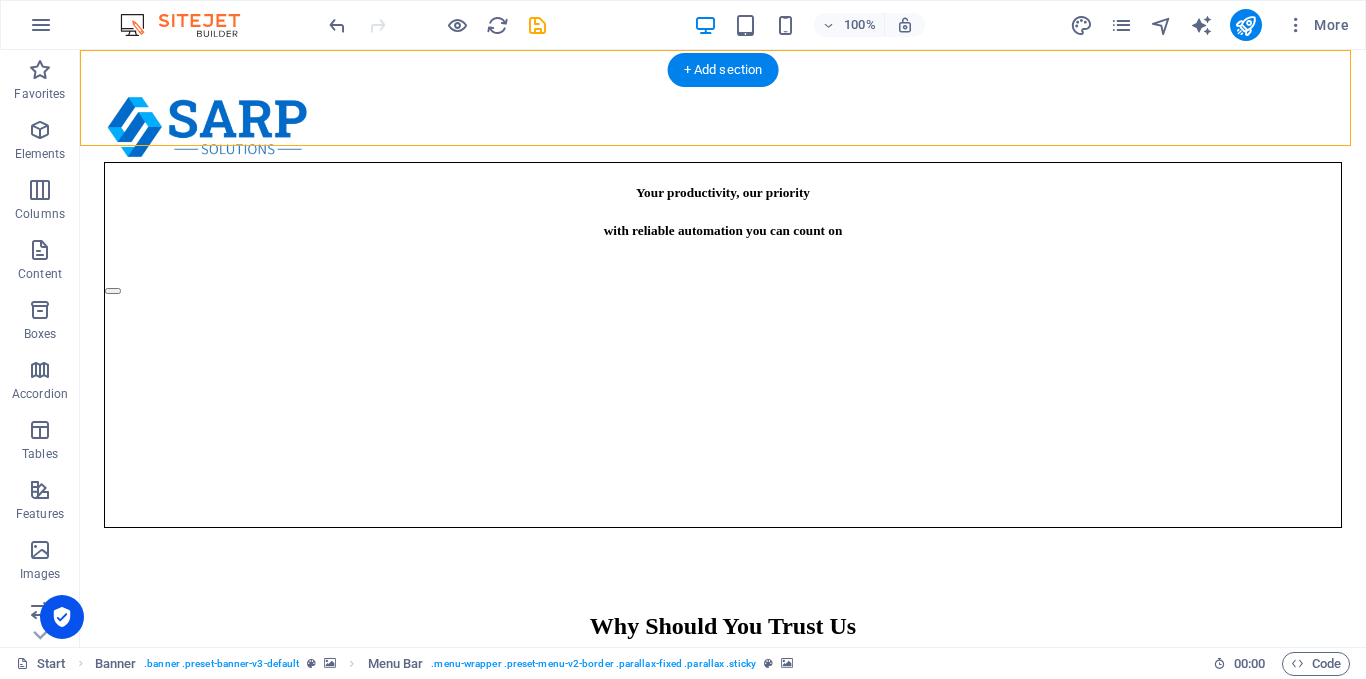 click at bounding box center [723, 94] 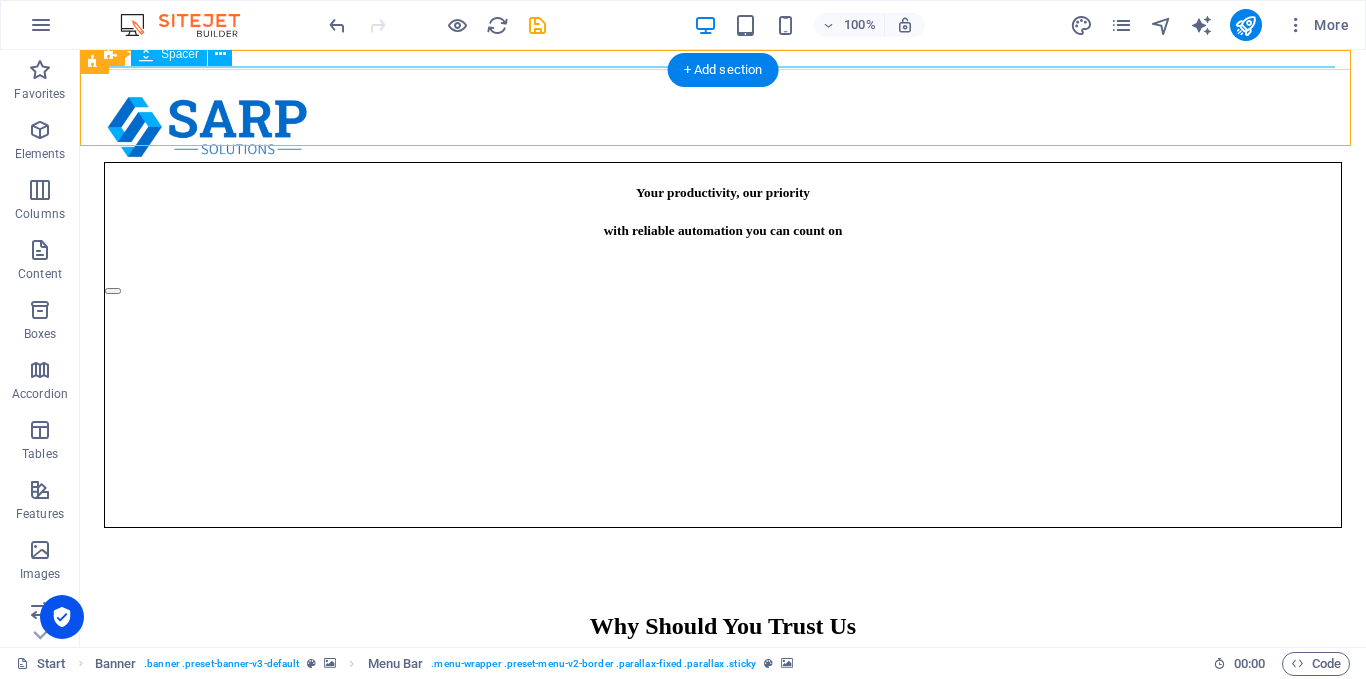 click at bounding box center (723, 94) 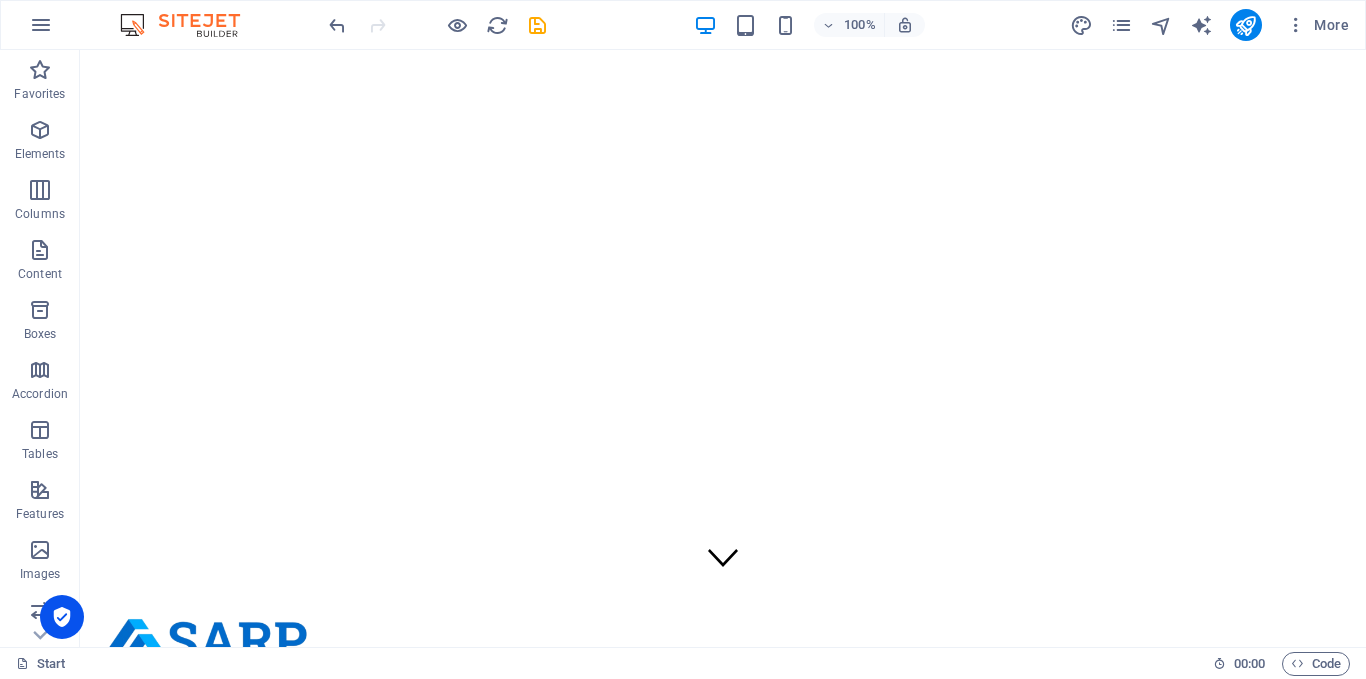 scroll, scrollTop: 0, scrollLeft: 0, axis: both 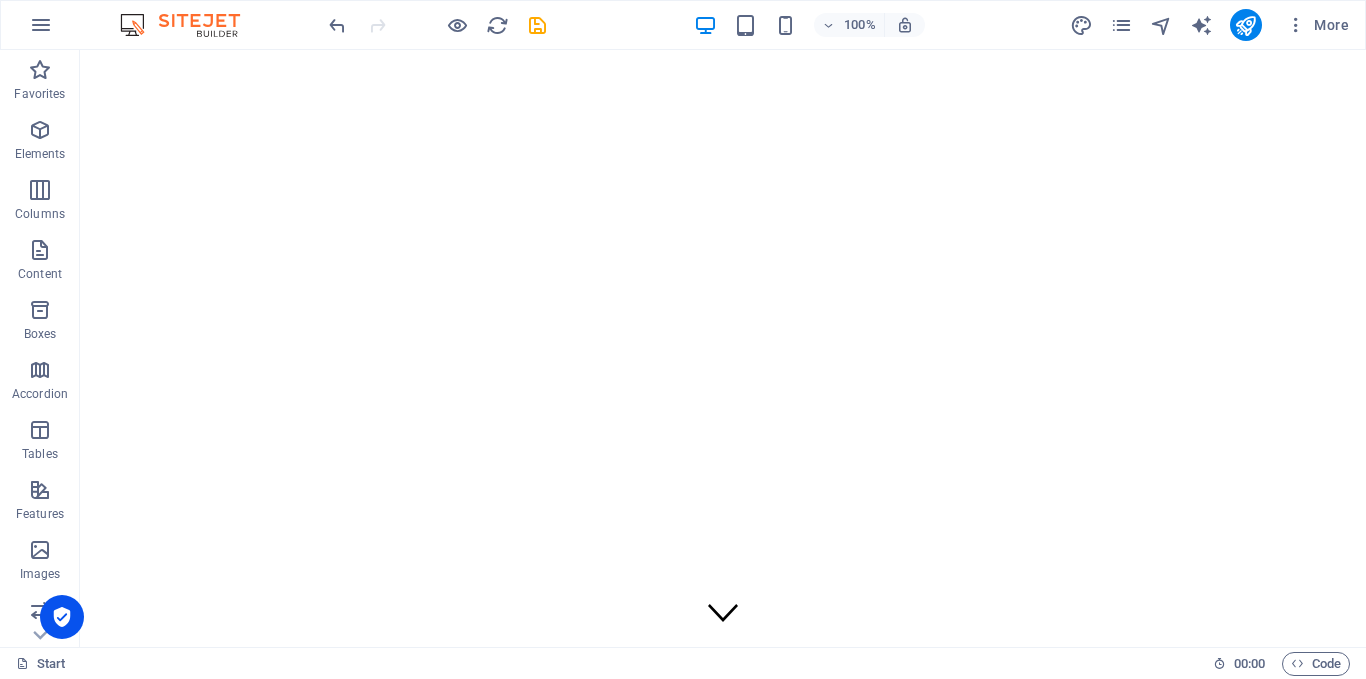 drag, startPoint x: 1361, startPoint y: 84, endPoint x: 1397, endPoint y: 91, distance: 36.67424 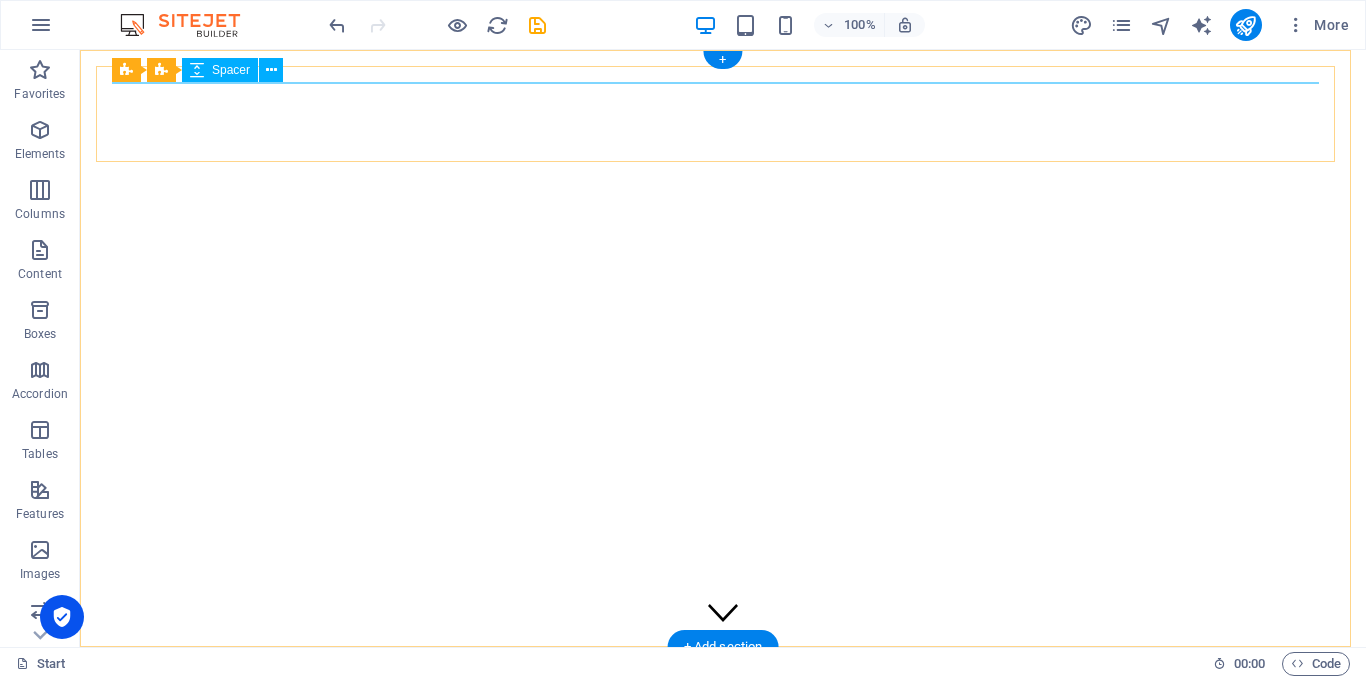 click at bounding box center (723, 671) 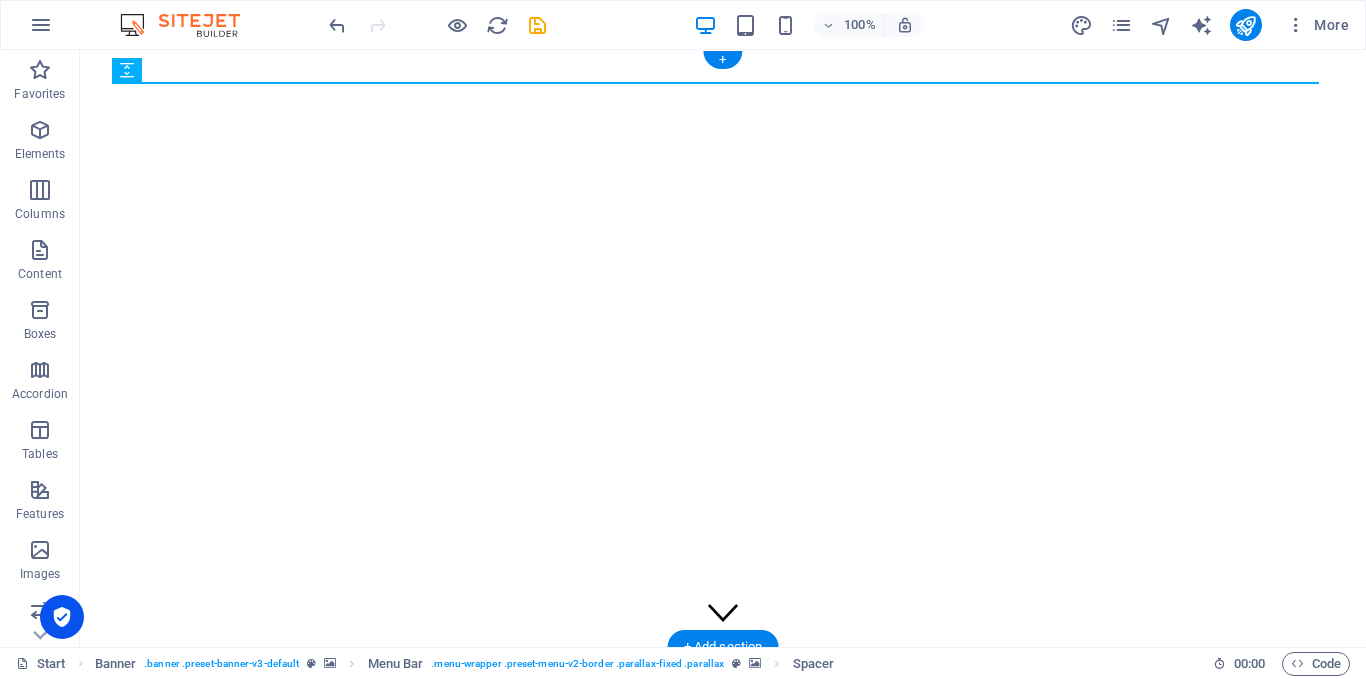 drag, startPoint x: 529, startPoint y: 82, endPoint x: 529, endPoint y: 59, distance: 23 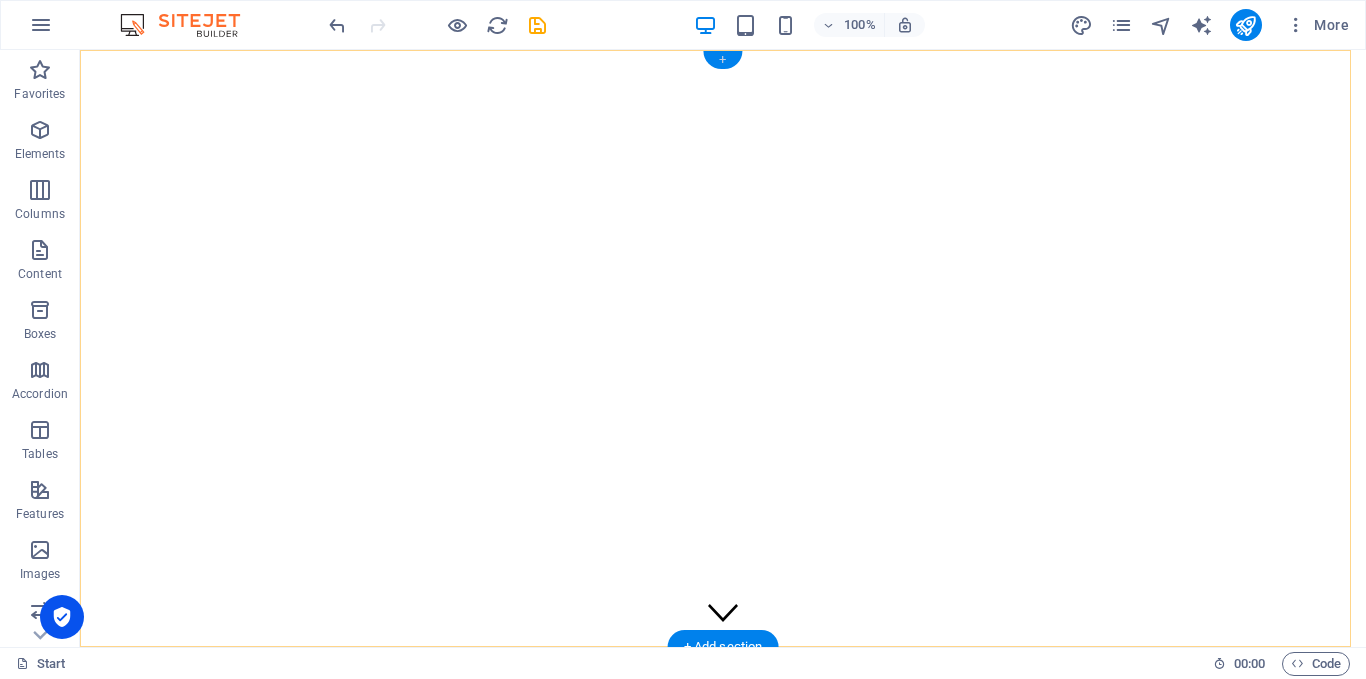 drag, startPoint x: 728, startPoint y: 58, endPoint x: 369, endPoint y: 148, distance: 370.10944 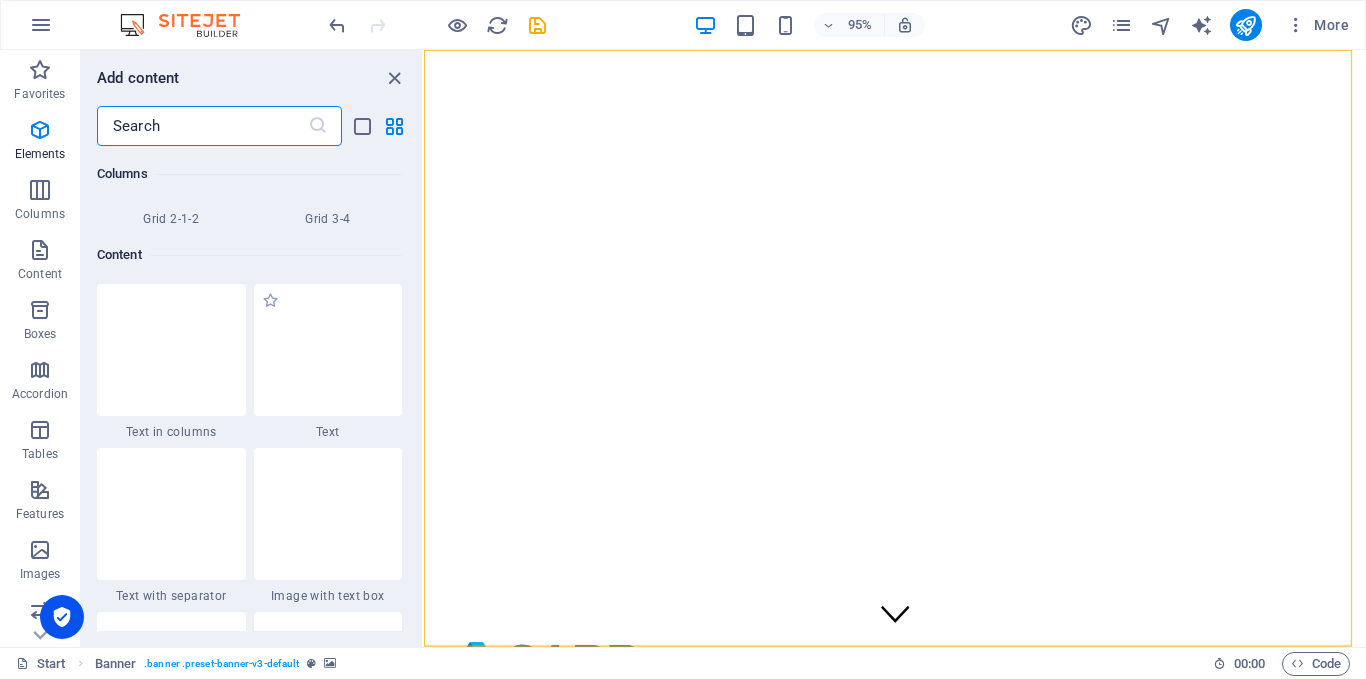 scroll, scrollTop: 3499, scrollLeft: 0, axis: vertical 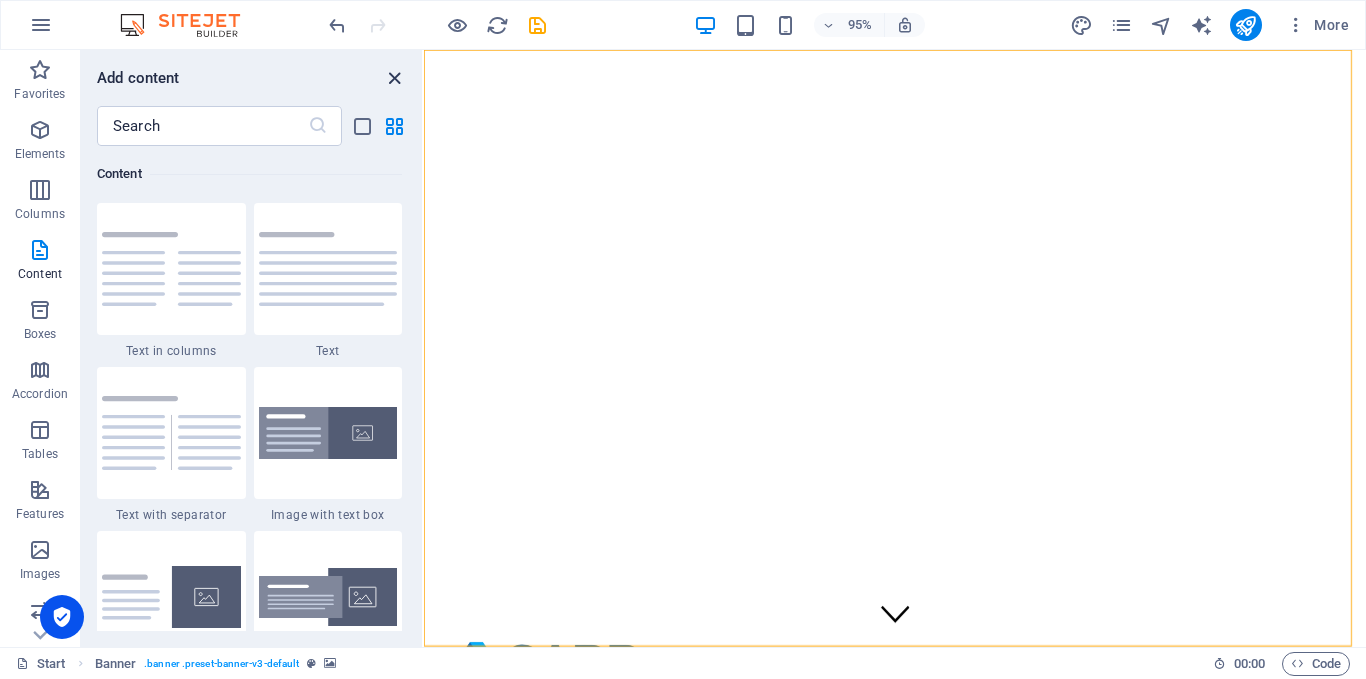 click at bounding box center [394, 78] 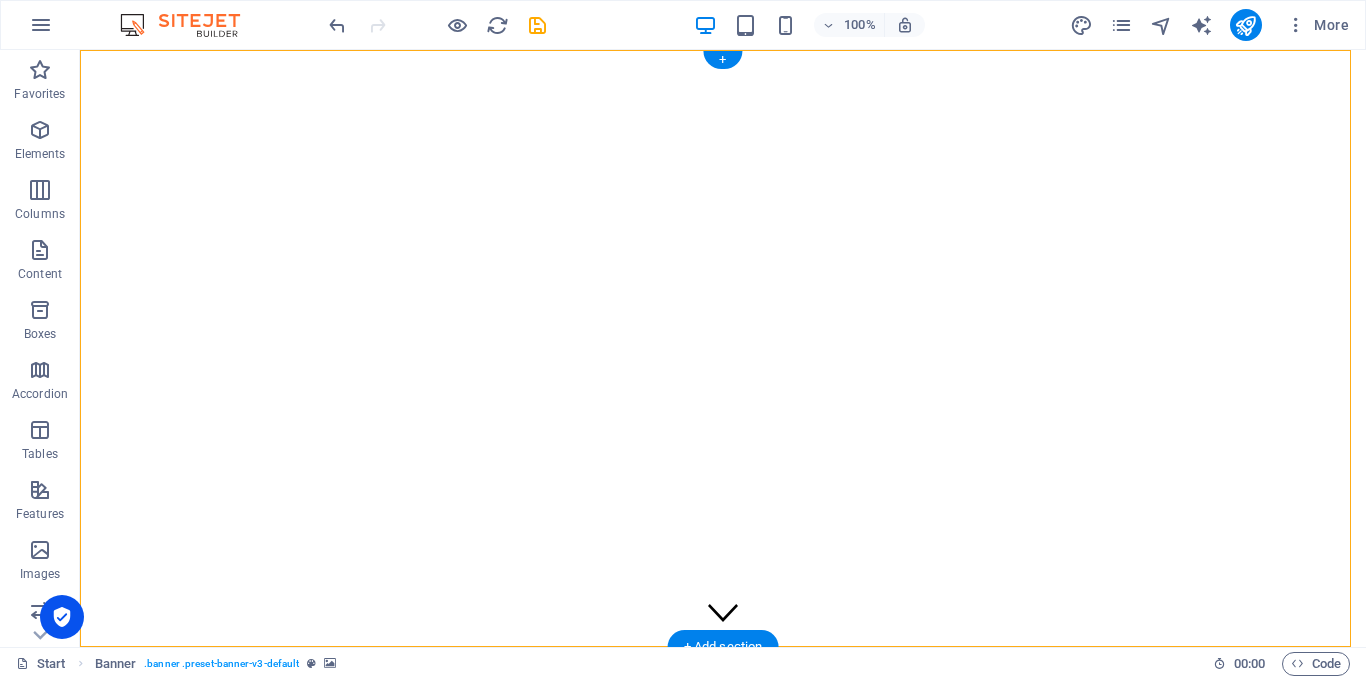 click at bounding box center (723, 58) 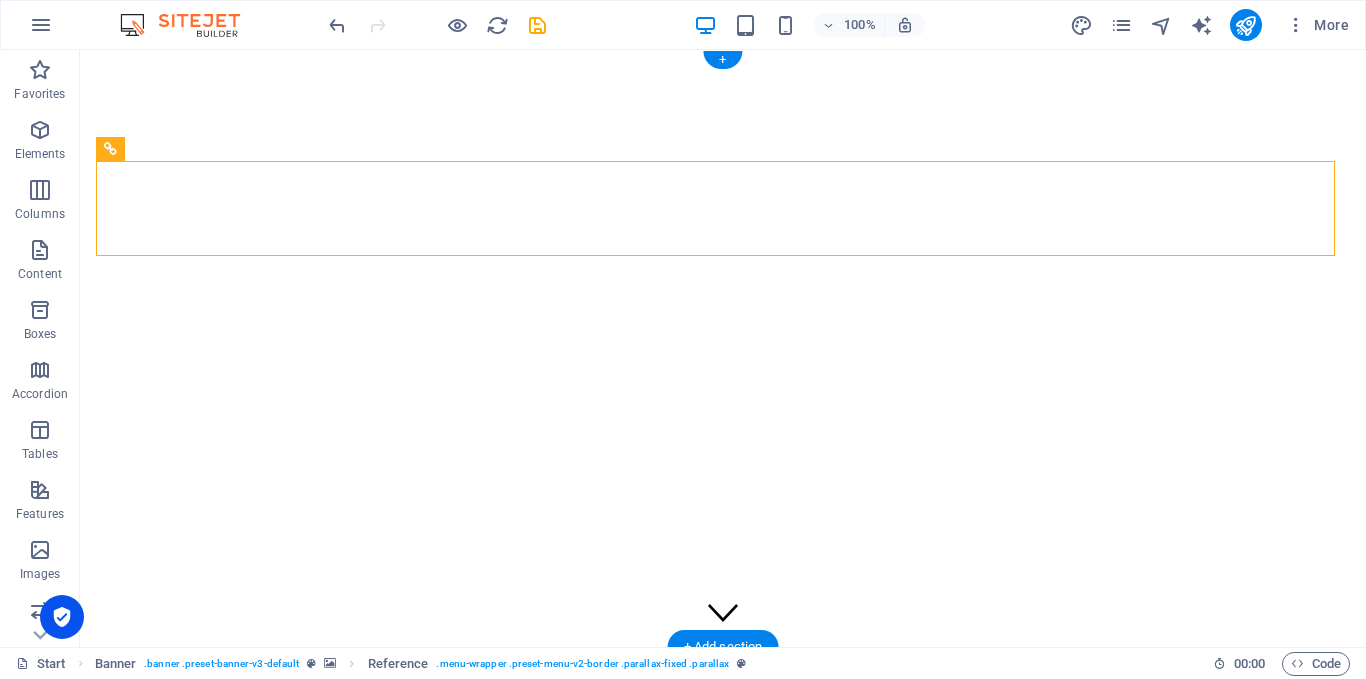 click at bounding box center [723, 671] 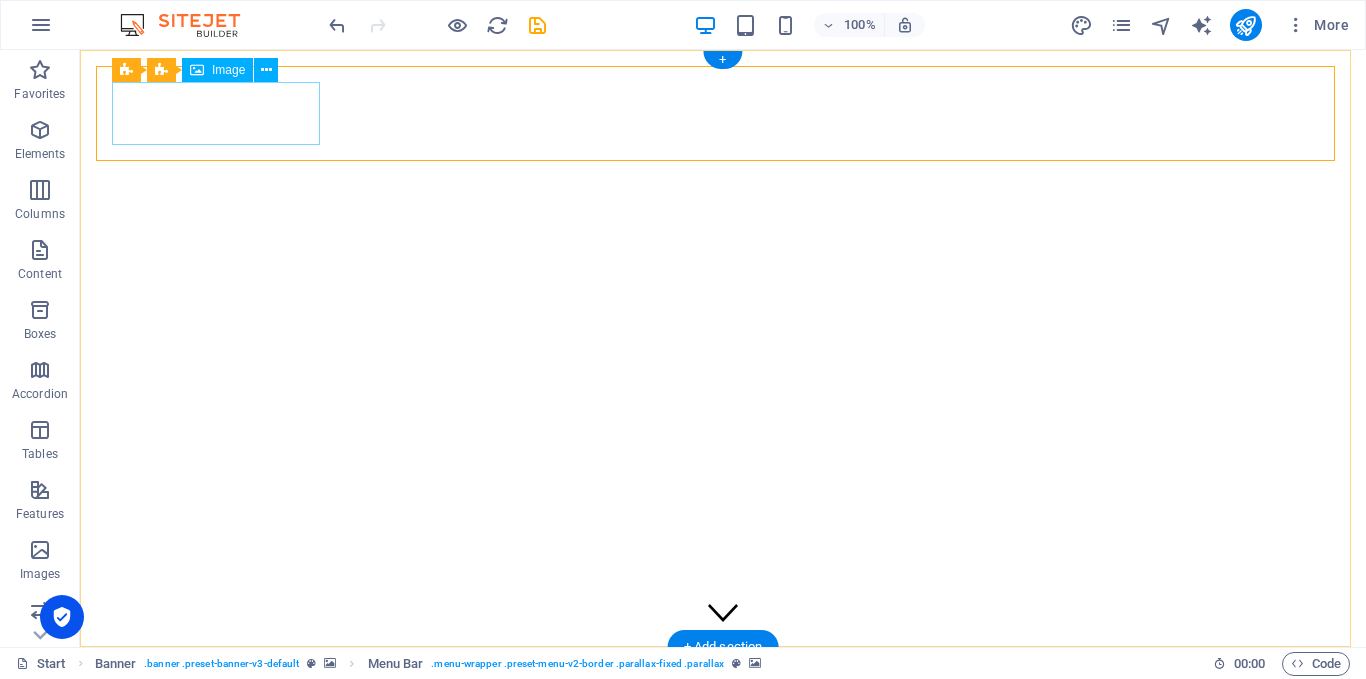 click at bounding box center [723, 704] 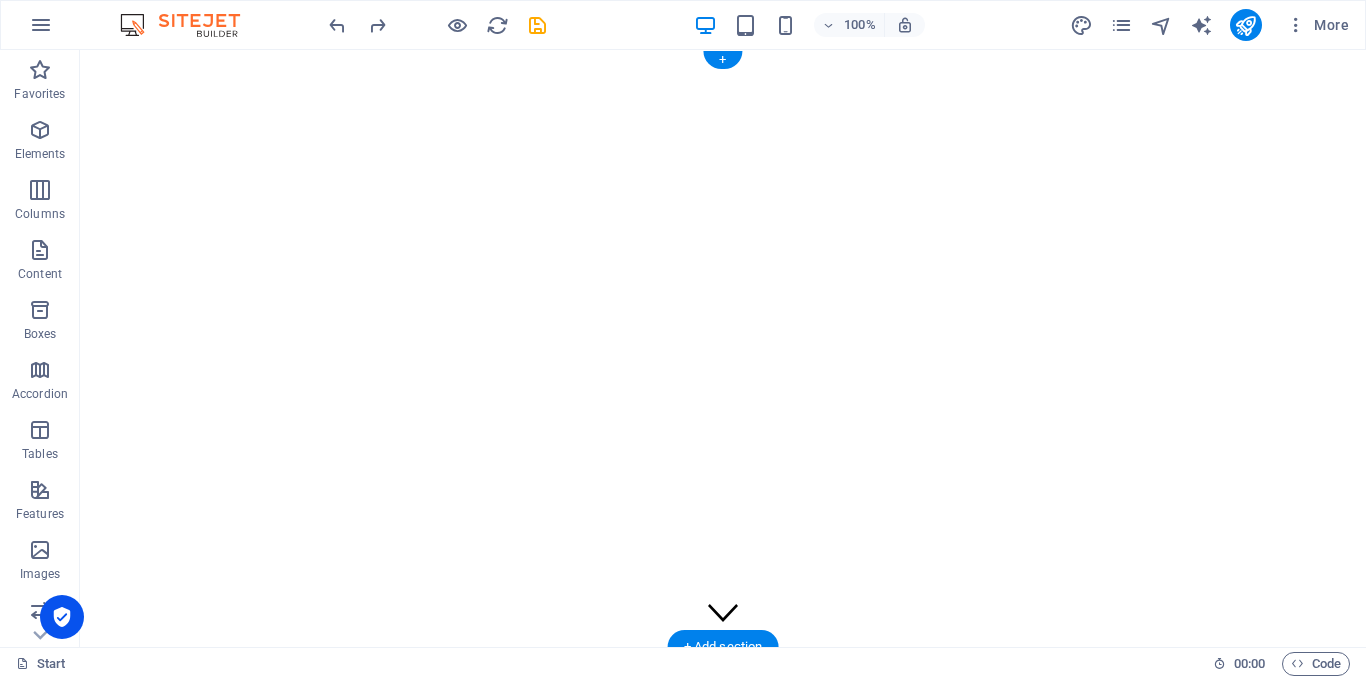 click at bounding box center (723, 671) 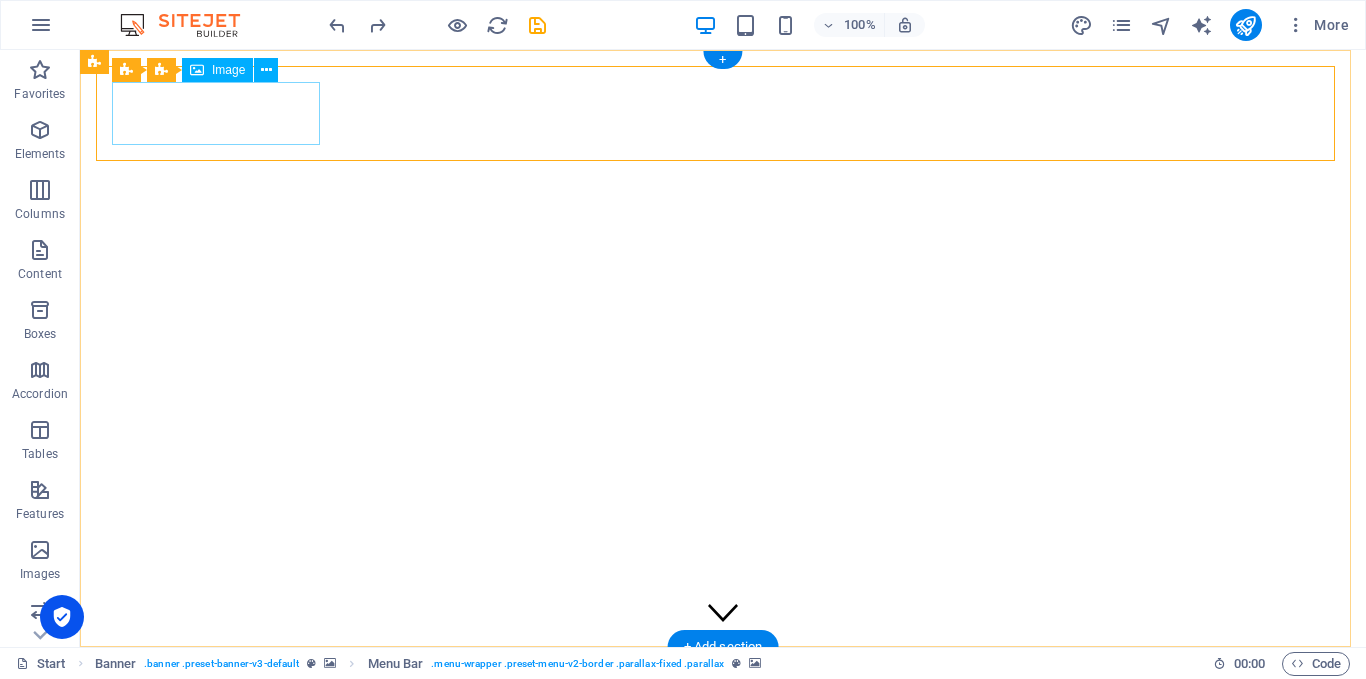 click at bounding box center [723, 704] 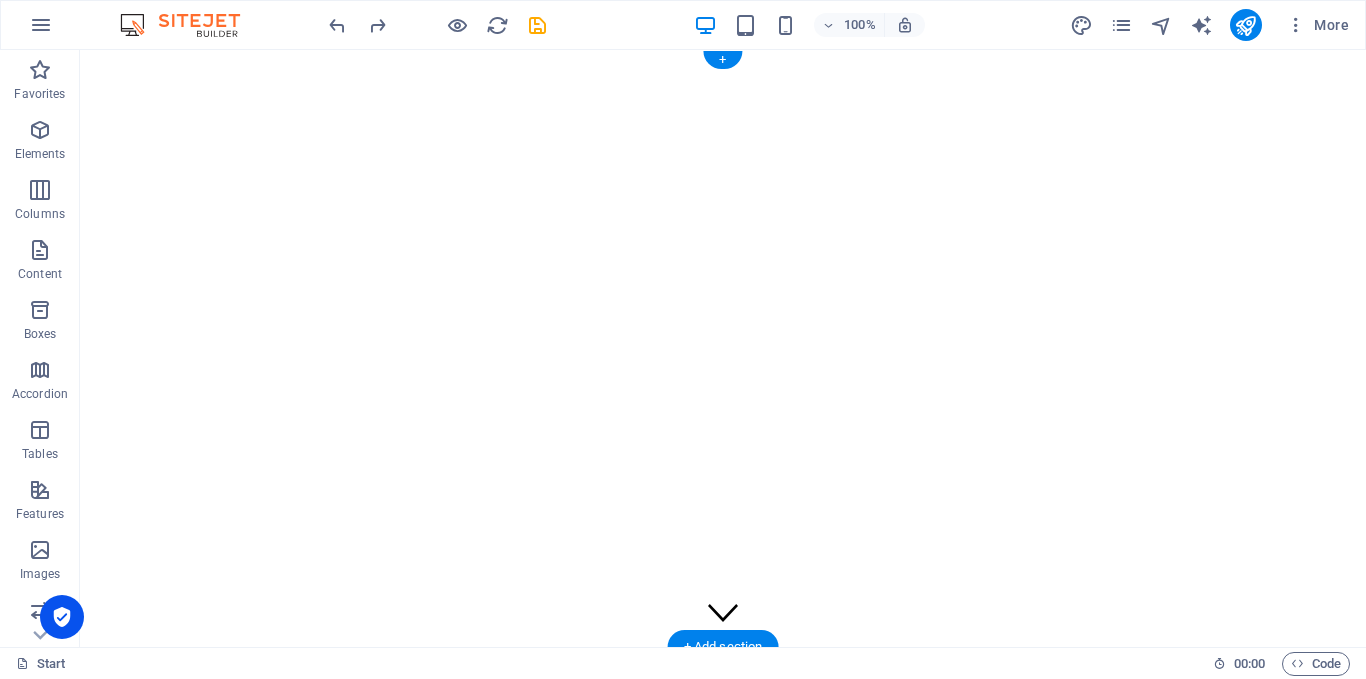 click at bounding box center [723, 671] 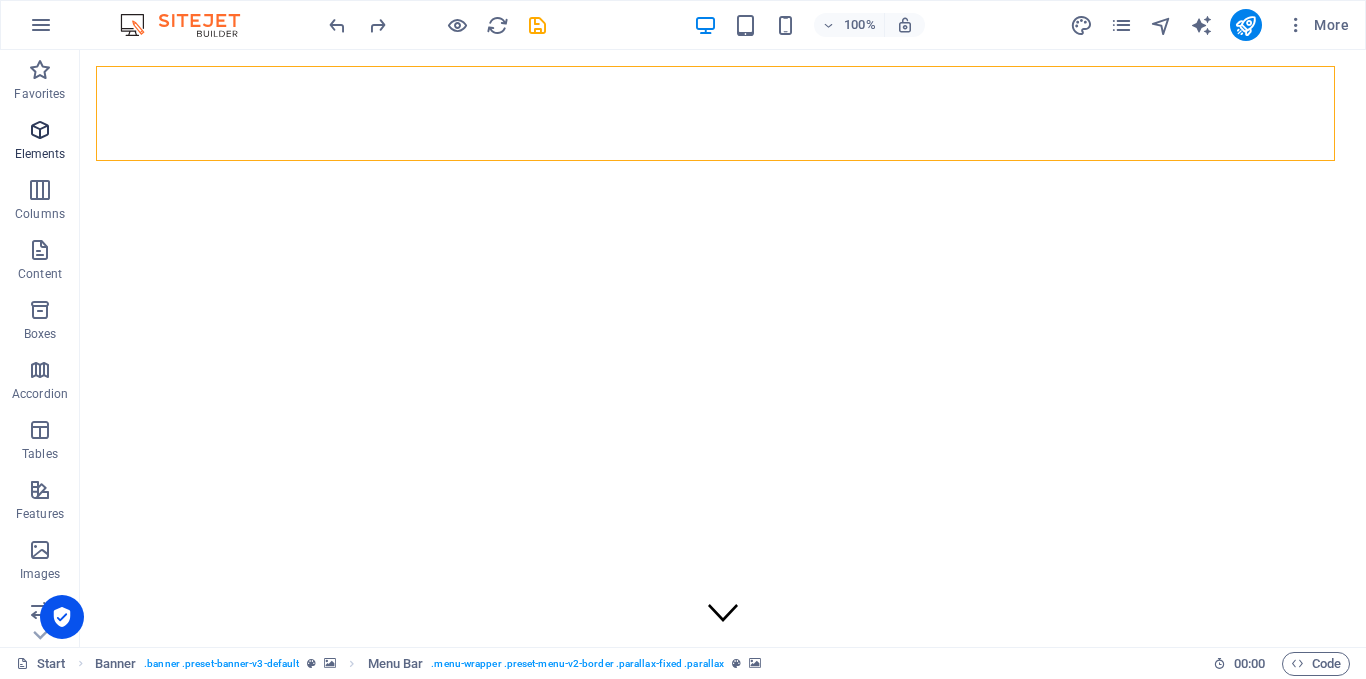 click on "Elements" at bounding box center [40, 142] 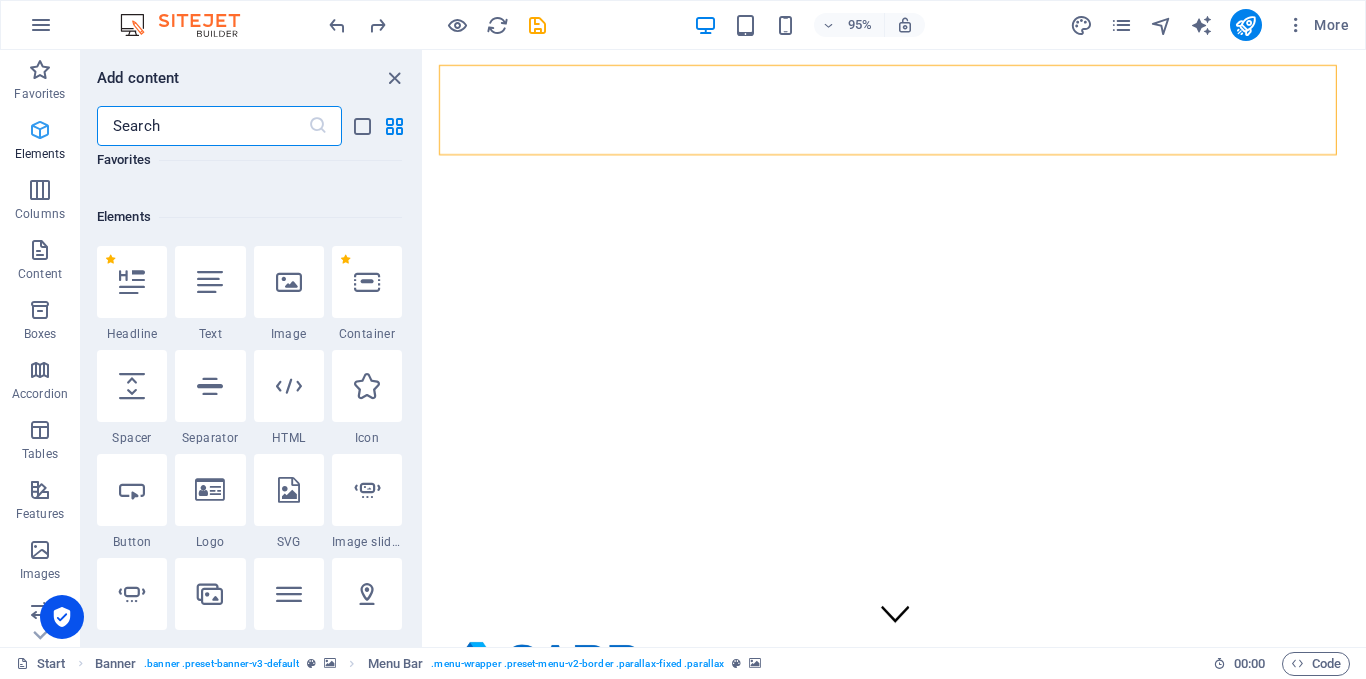 scroll, scrollTop: 213, scrollLeft: 0, axis: vertical 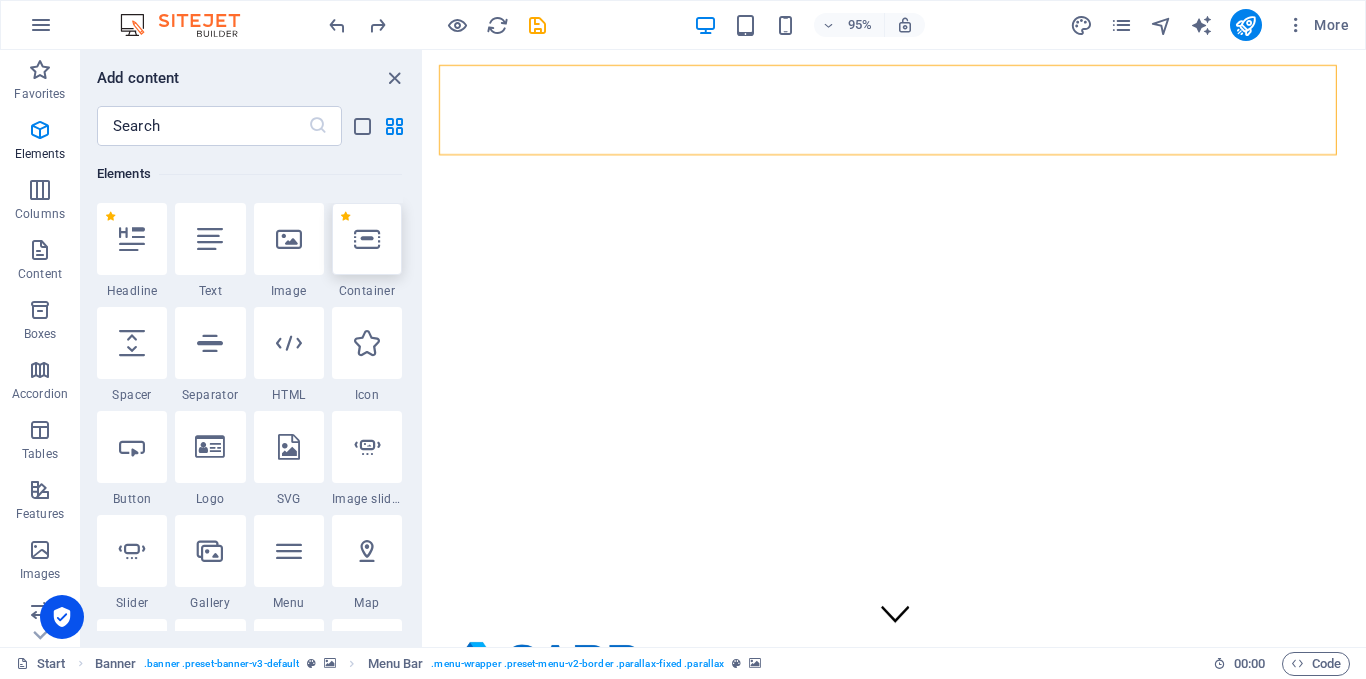click at bounding box center (367, 239) 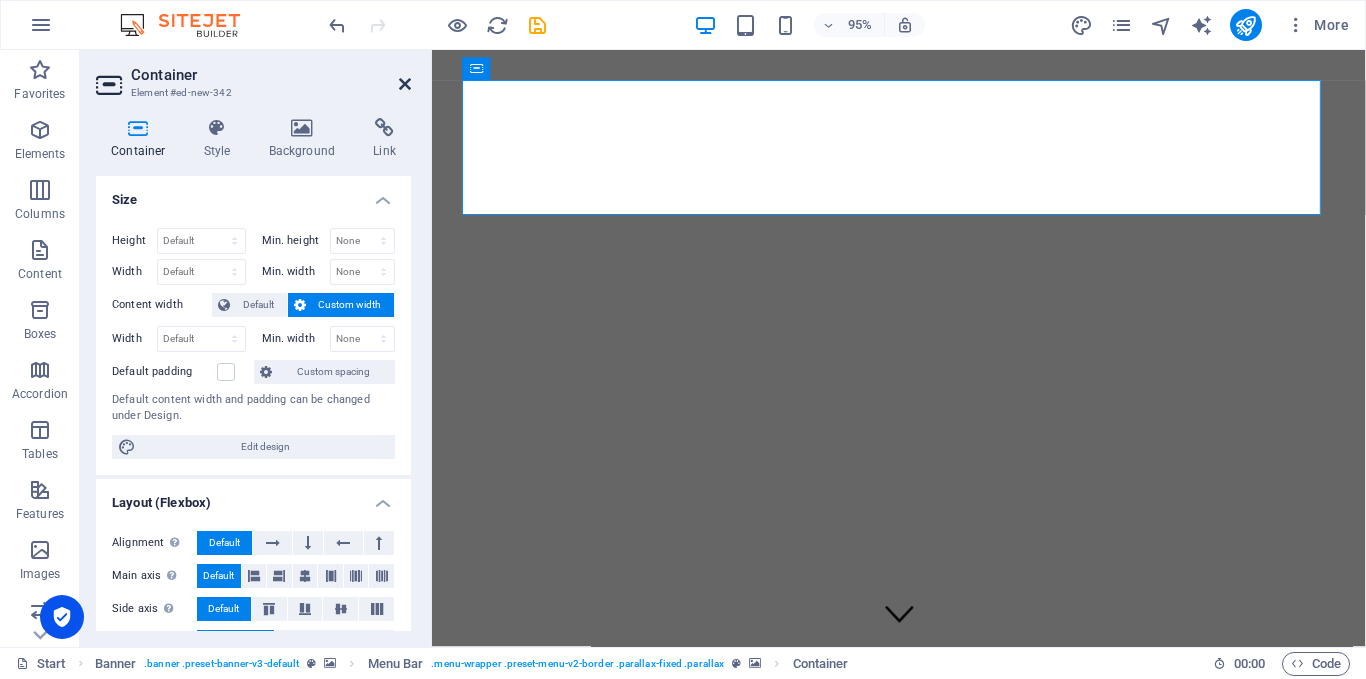 click at bounding box center (405, 84) 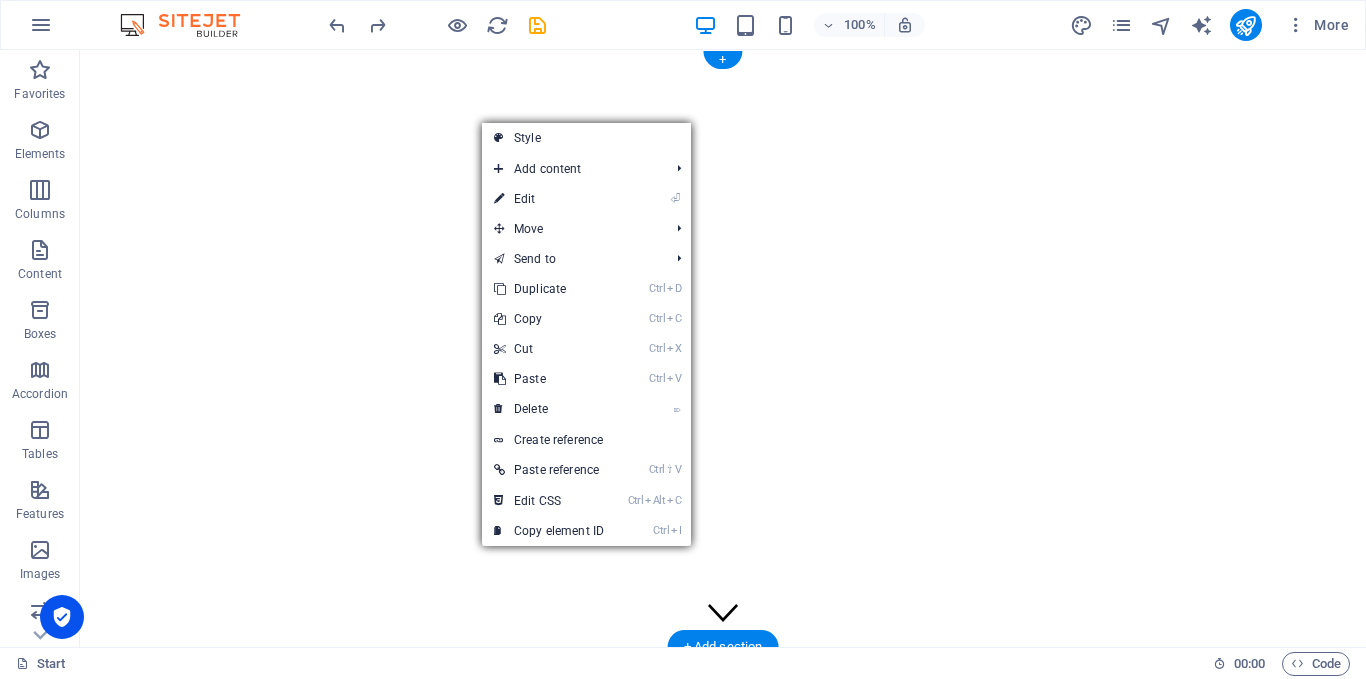 click at bounding box center (723, 671) 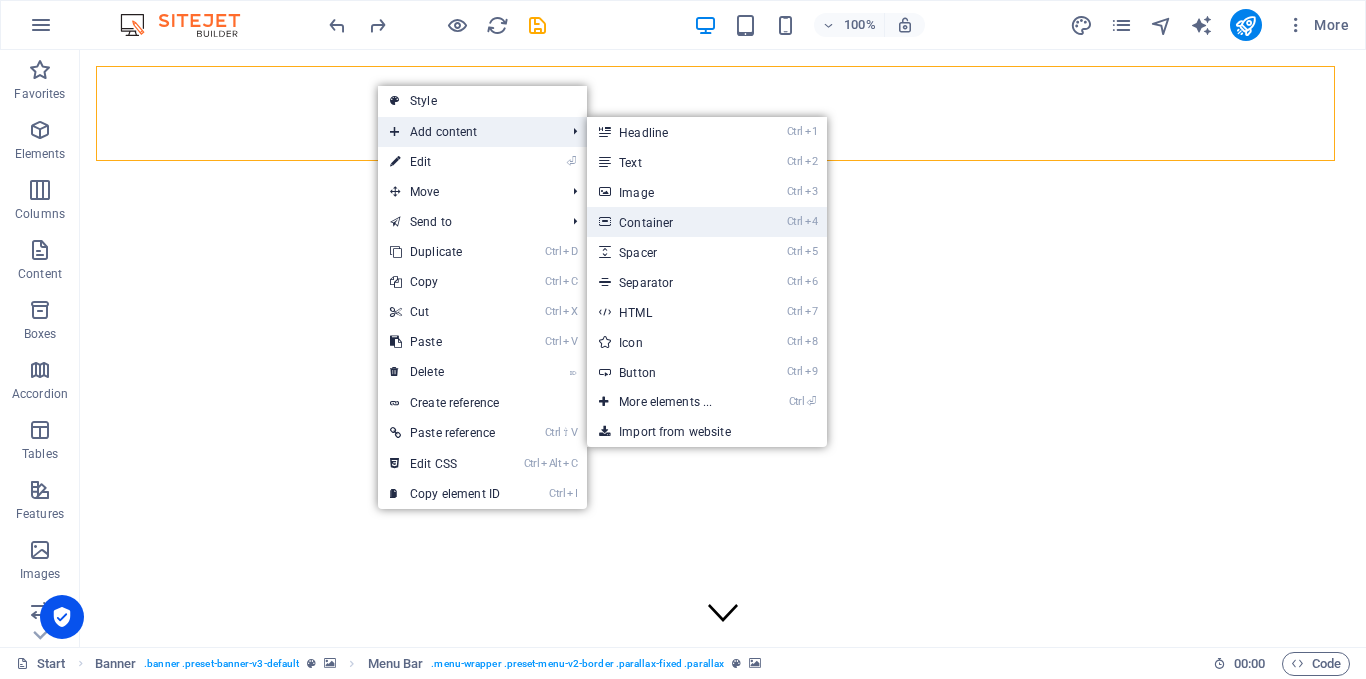 click on "Ctrl 4  Container" at bounding box center (669, 222) 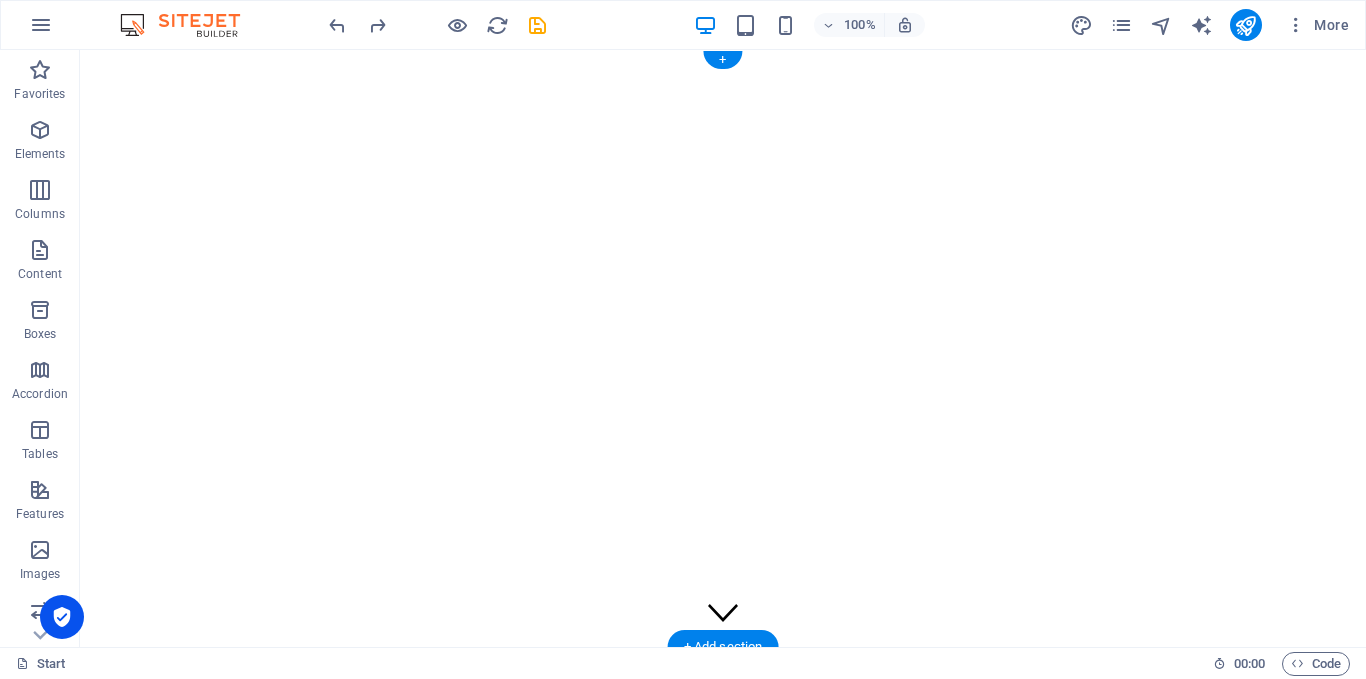 click at bounding box center (723, 671) 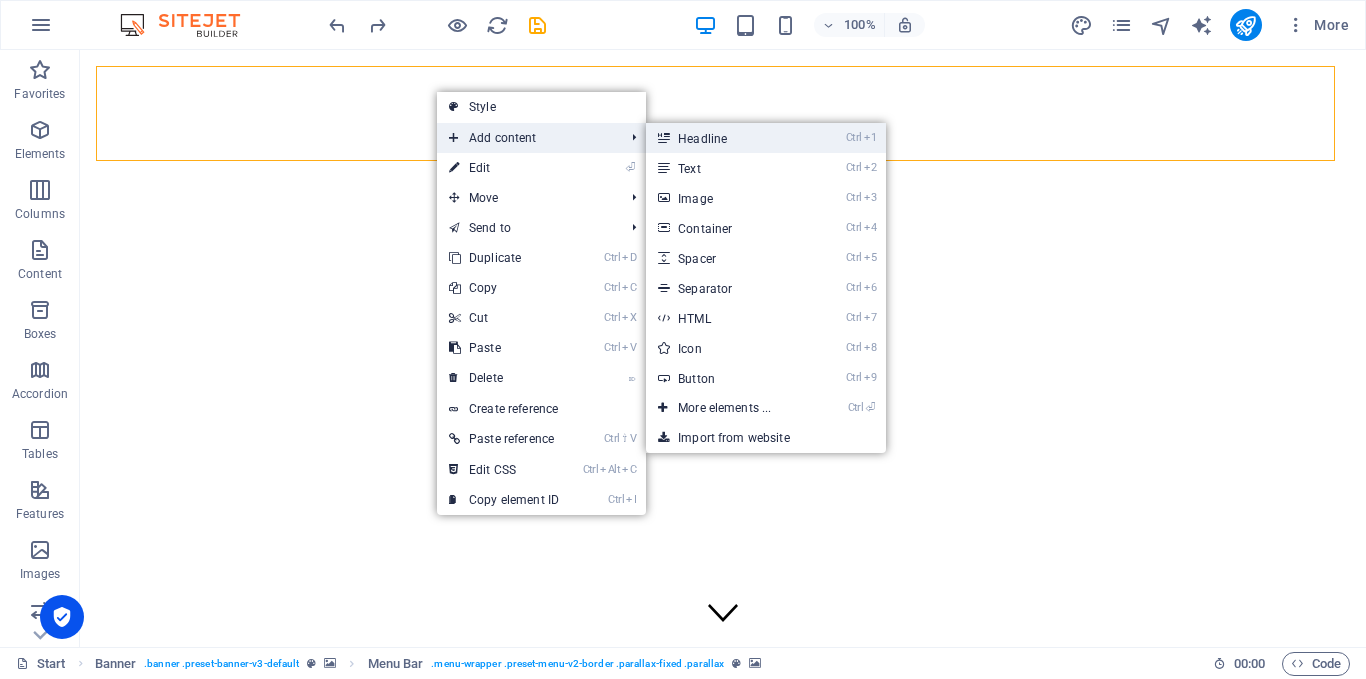 click on "Ctrl 1  Headline" at bounding box center (728, 138) 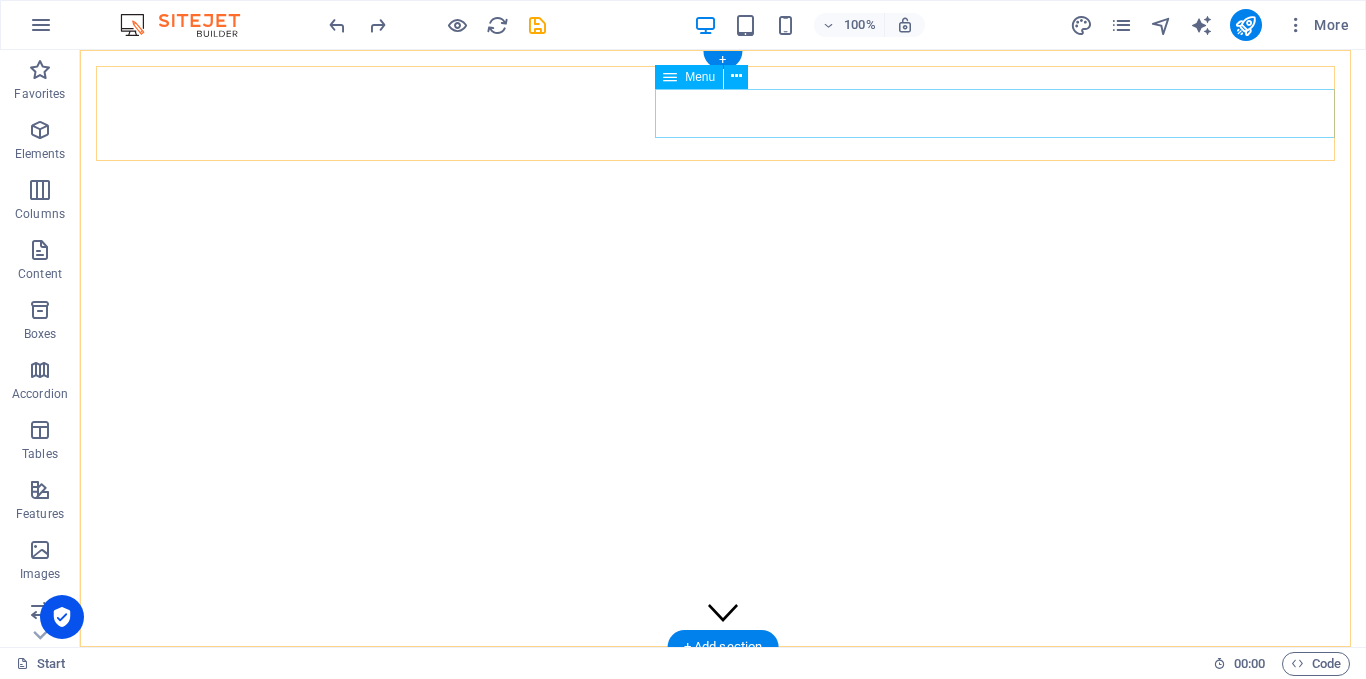 click on "HOME ABOUT US PRODUCTS GALLERY CONTACT US" at bounding box center [1281, 799] 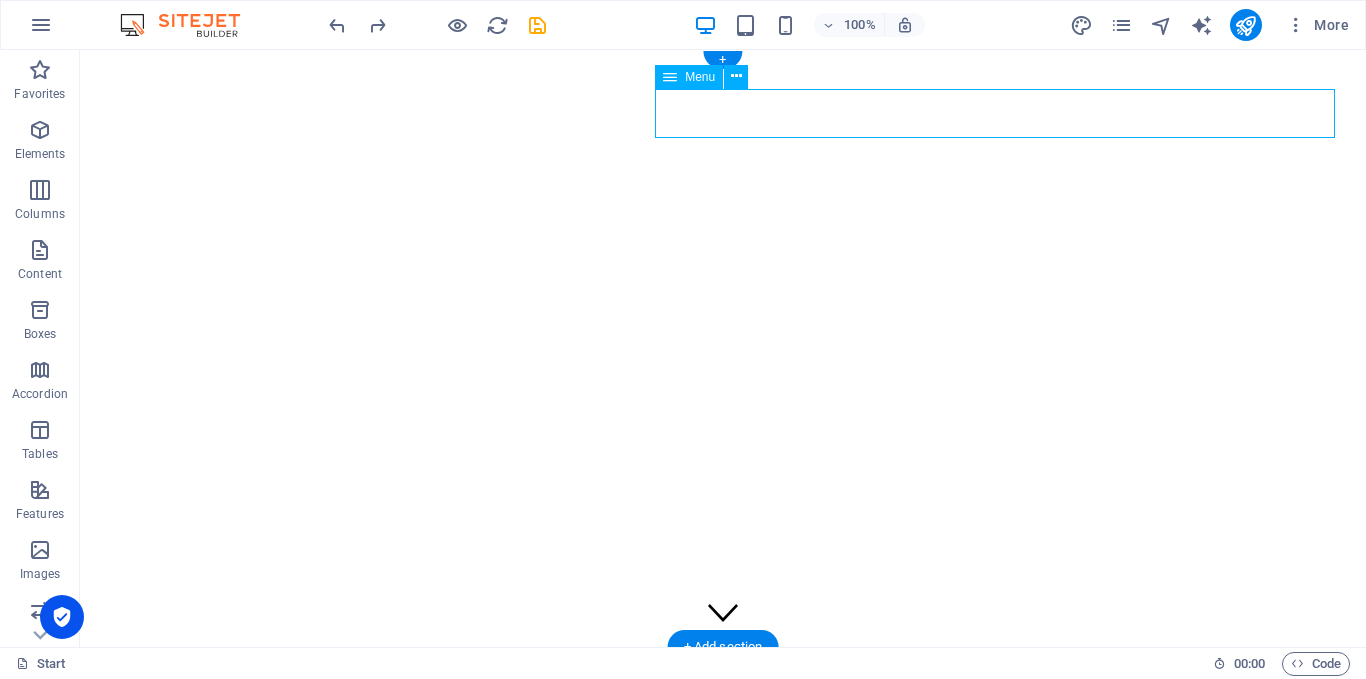 click on "HOME ABOUT US PRODUCTS GALLERY CONTACT US" at bounding box center [1281, 799] 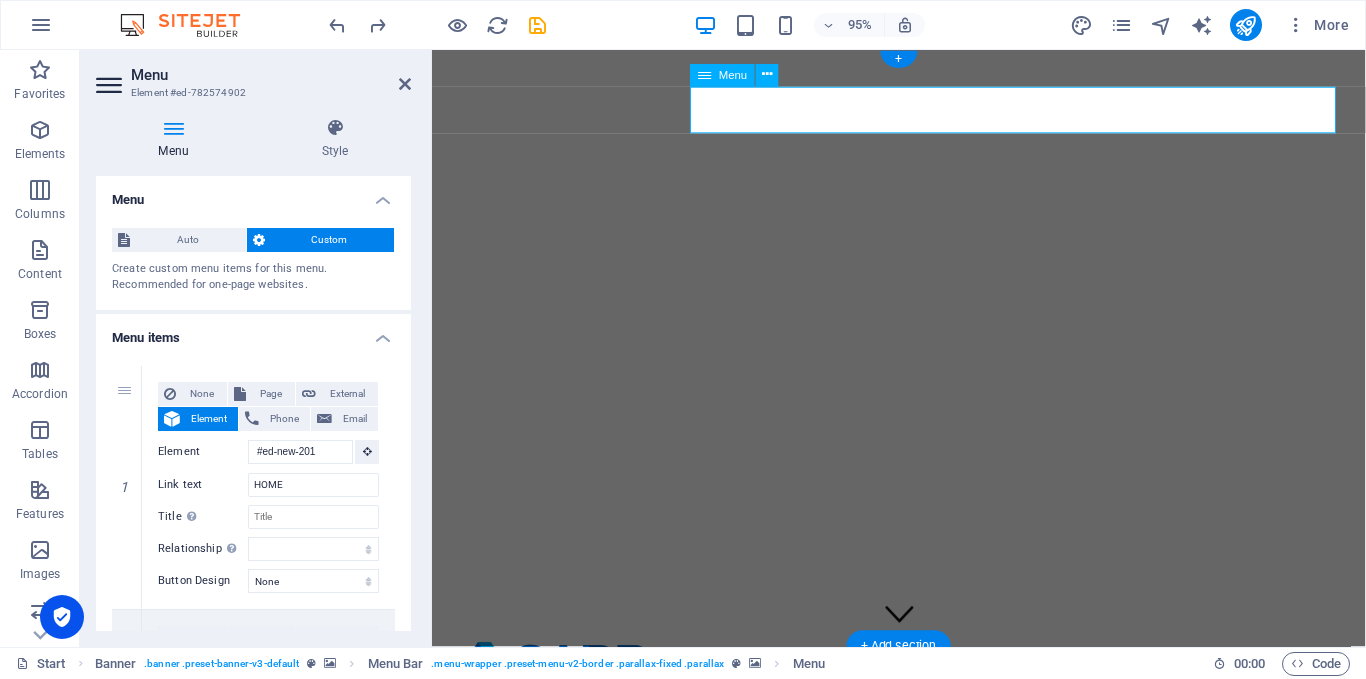 click on "HOME ABOUT US PRODUCTS GALLERY CONTACT US" at bounding box center (1330, 799) 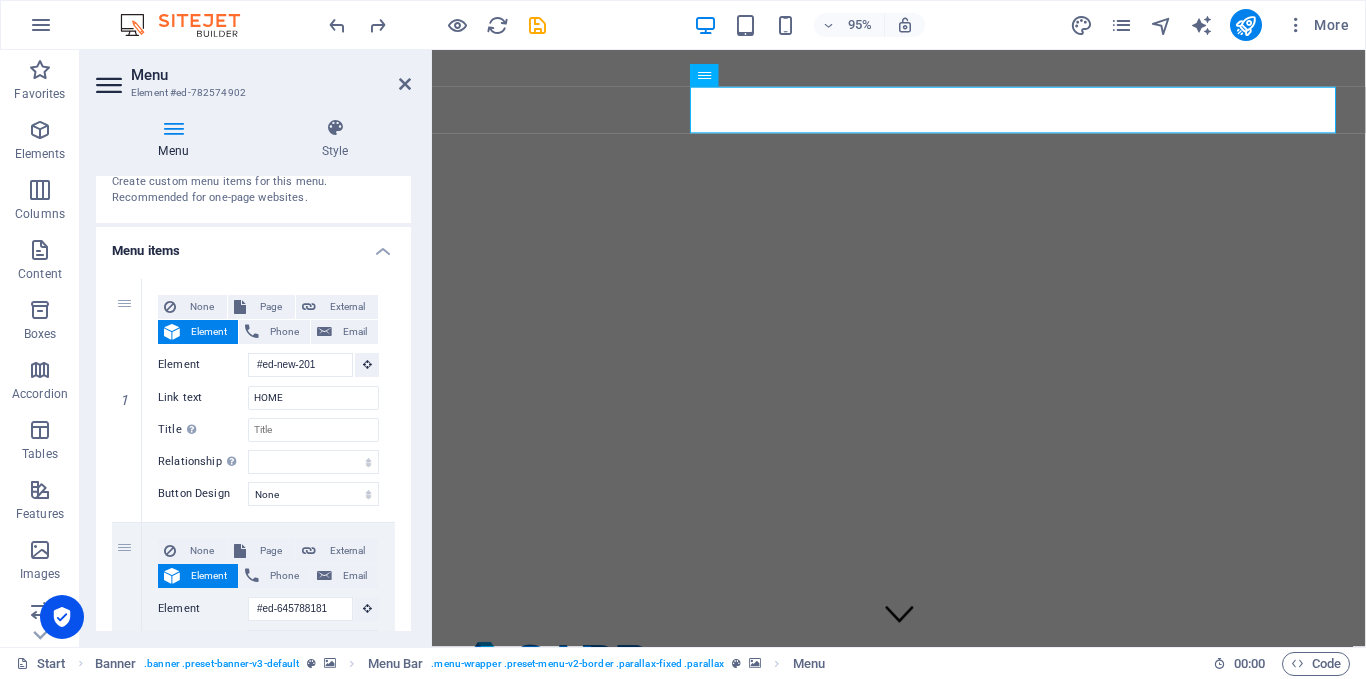 scroll, scrollTop: 90, scrollLeft: 0, axis: vertical 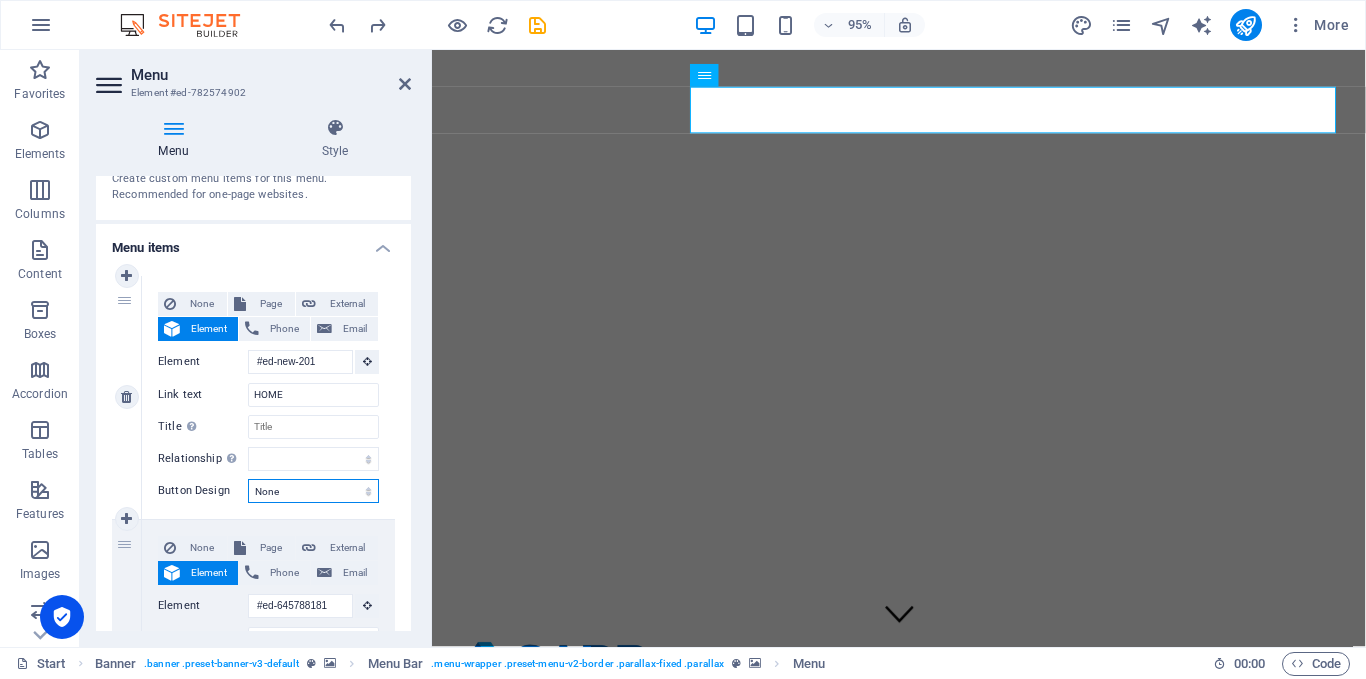 click on "None Default Primary Secondary" at bounding box center [313, 491] 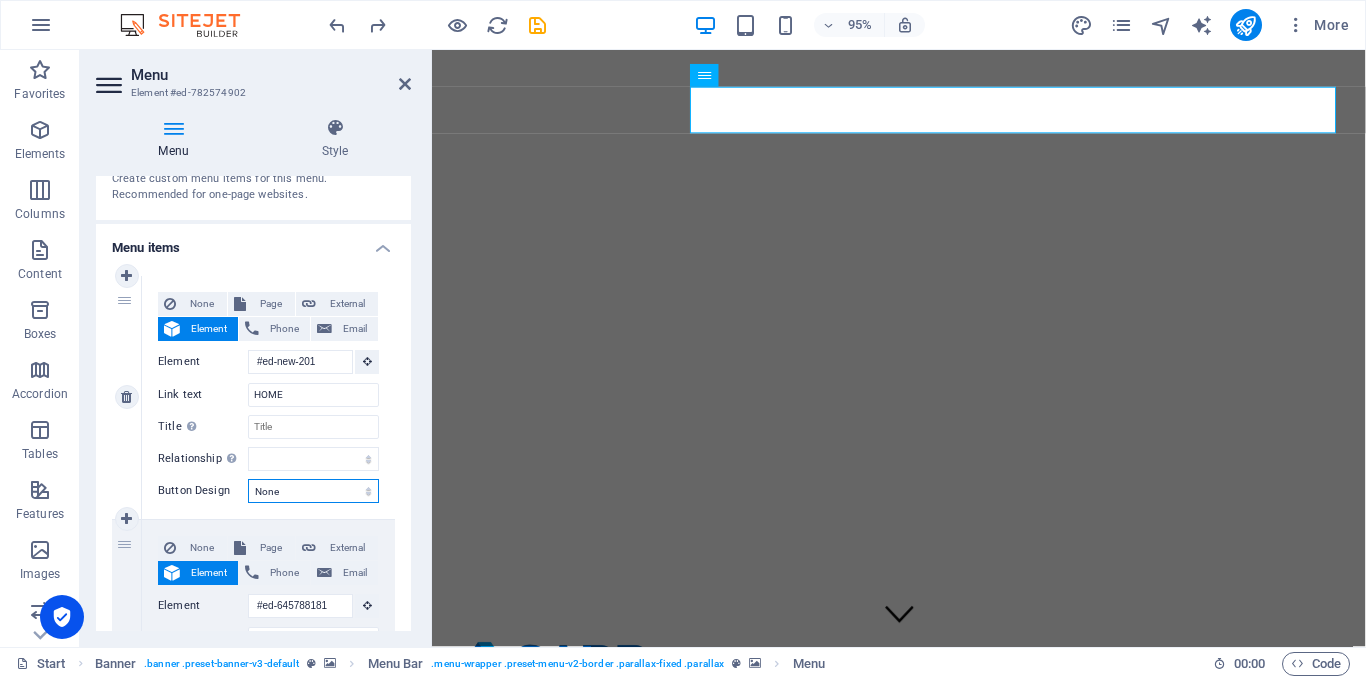 click on "None Default Primary Secondary" at bounding box center [313, 491] 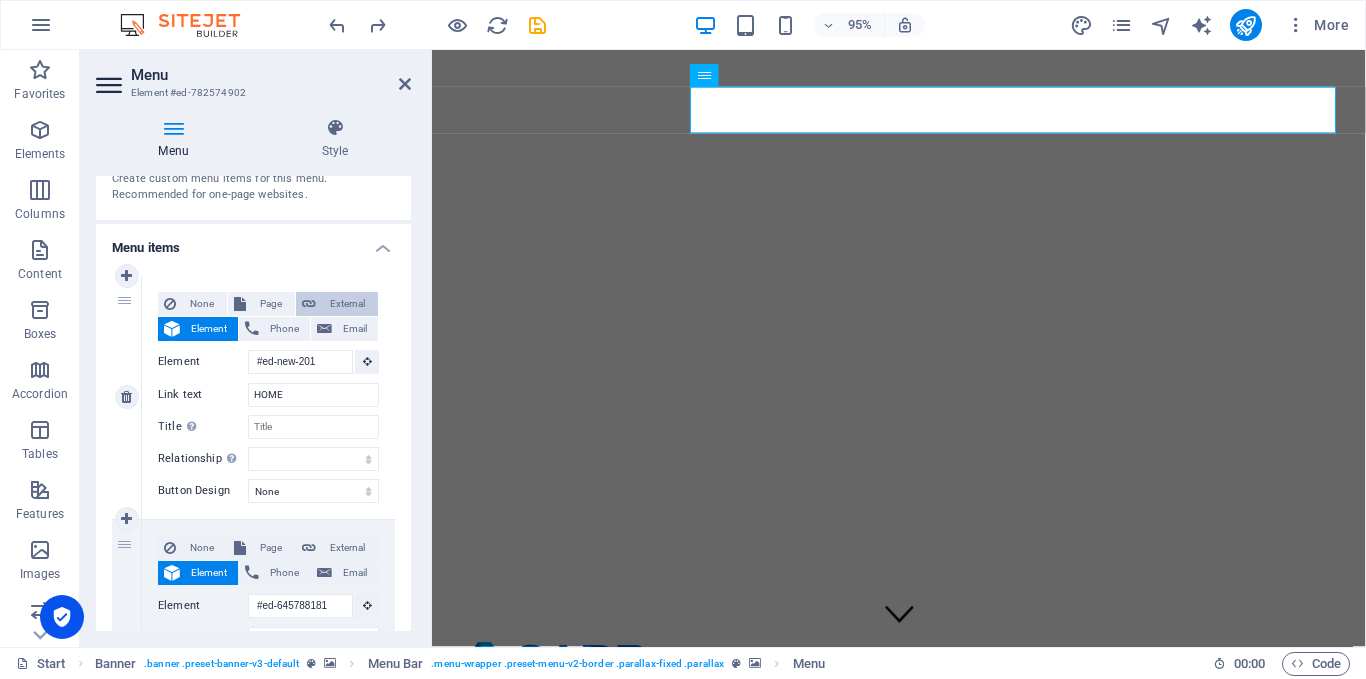 click on "External" at bounding box center (347, 304) 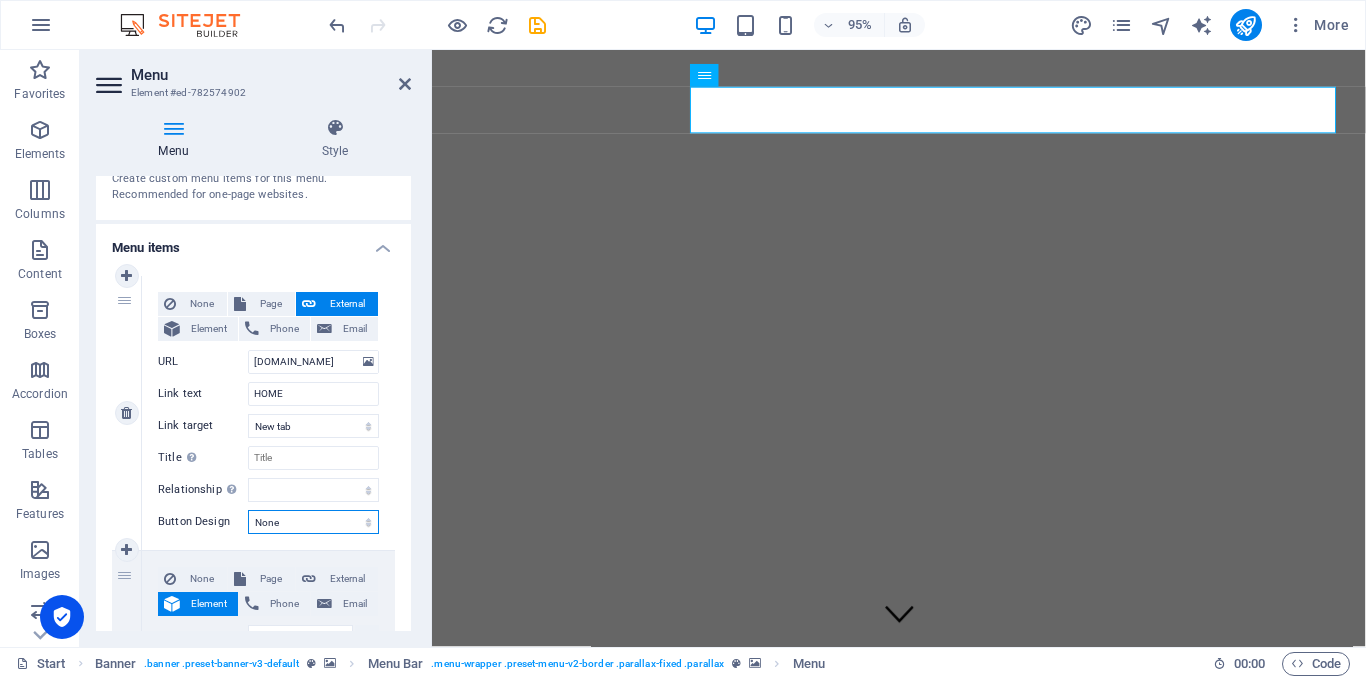 click on "None Default Primary Secondary" at bounding box center (313, 522) 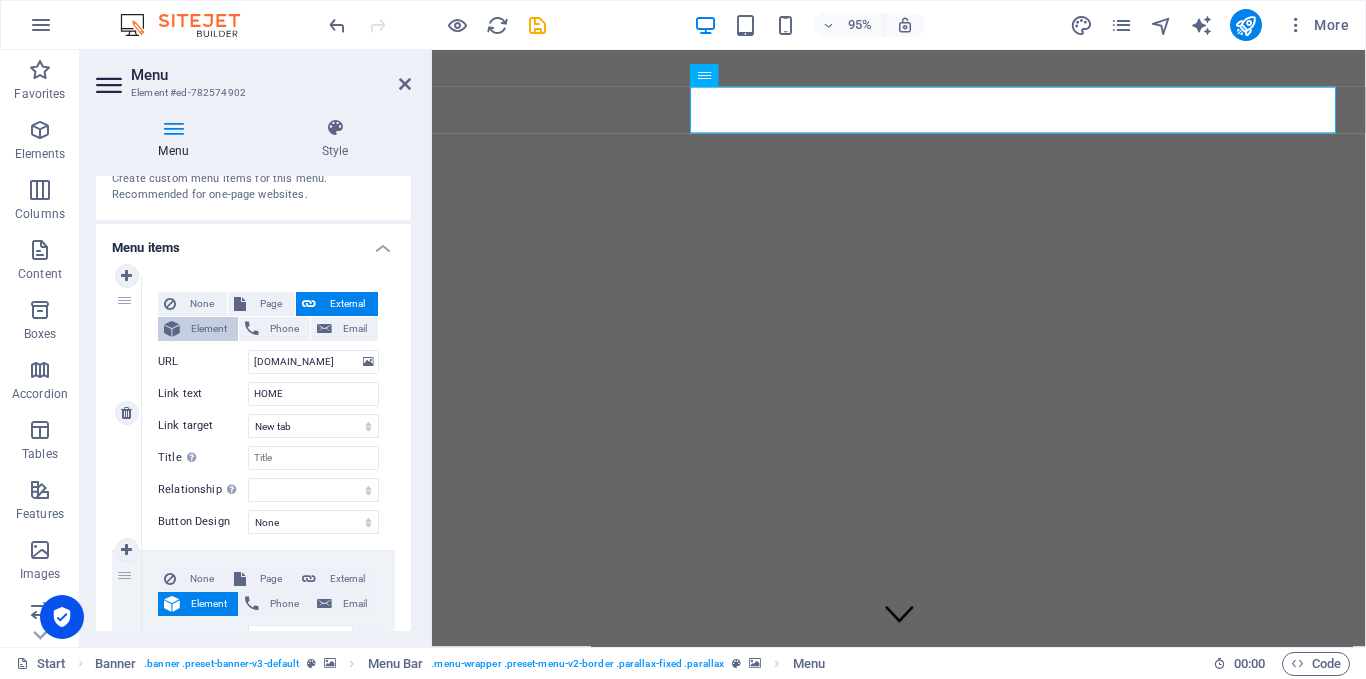 click on "Element" at bounding box center [209, 329] 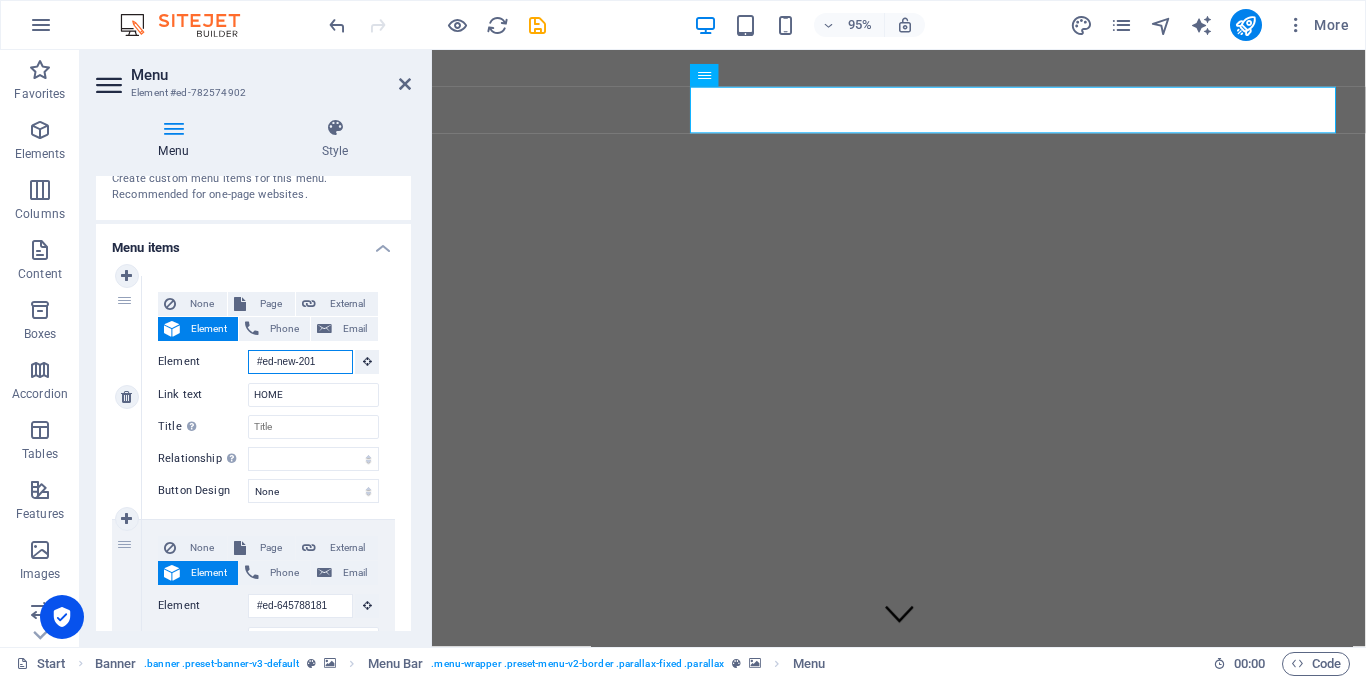 type 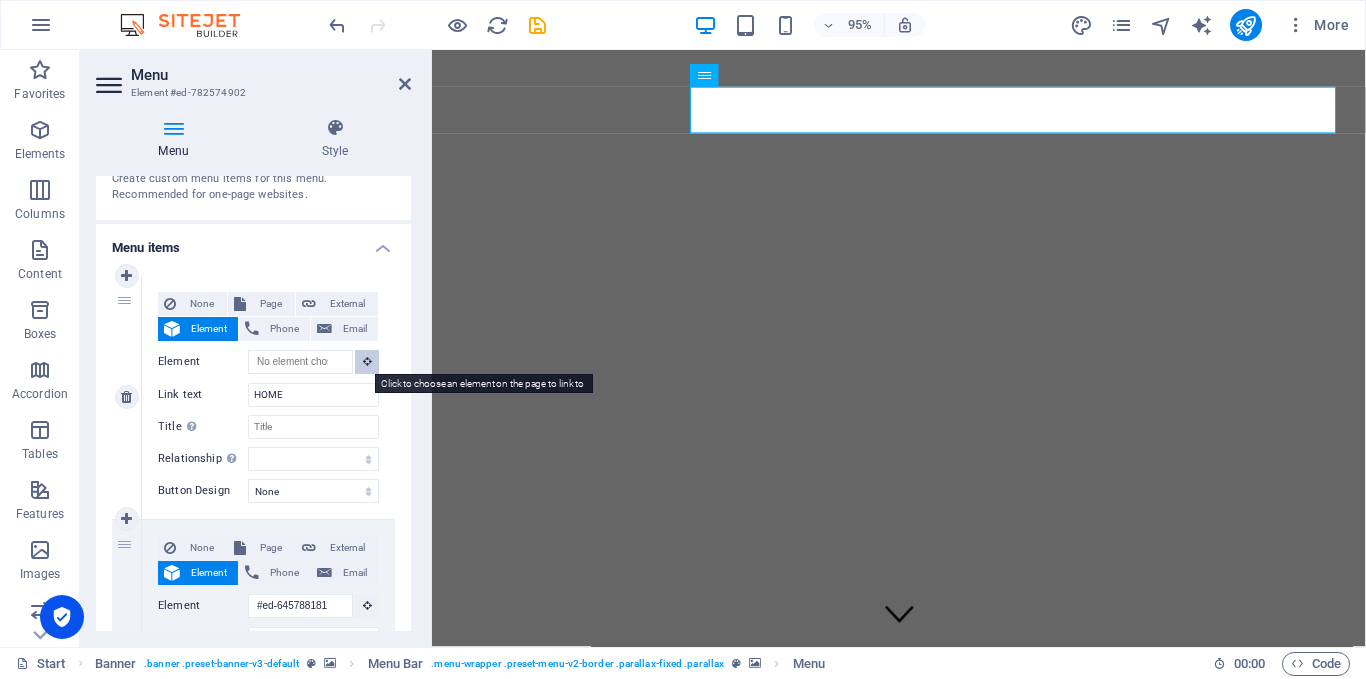 click at bounding box center (367, 362) 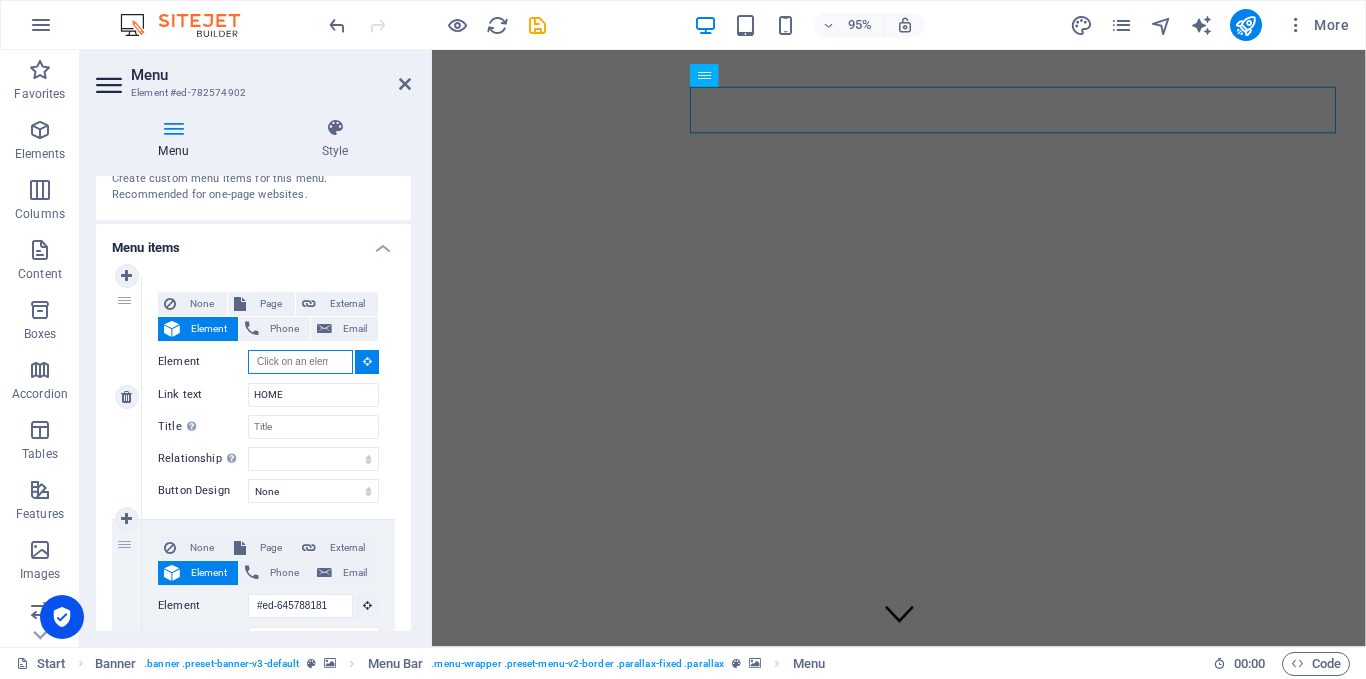 click on "Element" at bounding box center [300, 362] 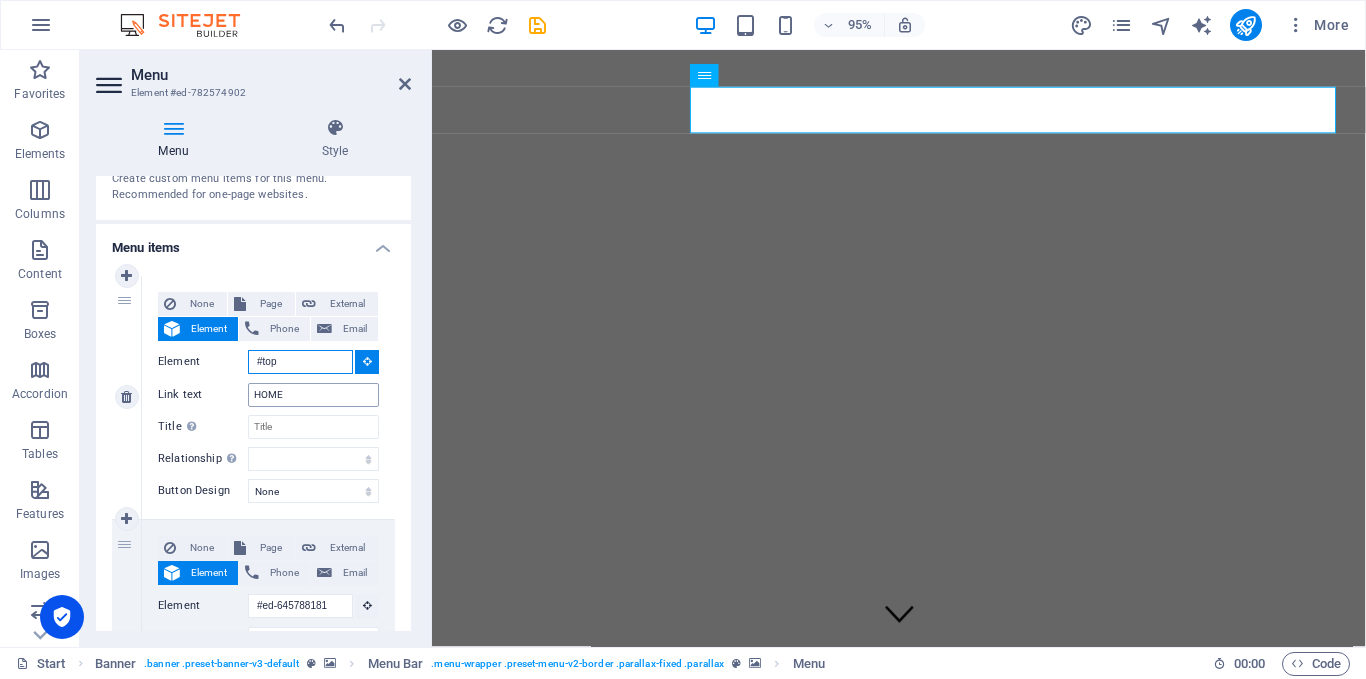 type on "#top" 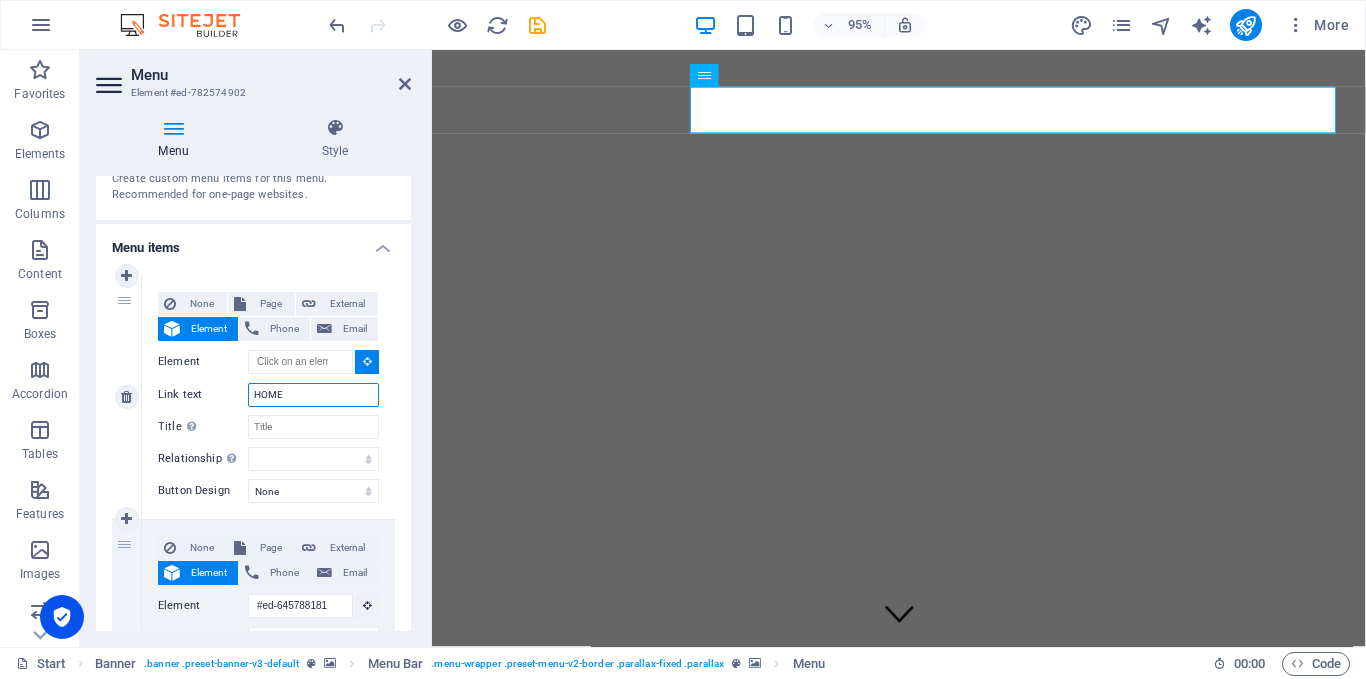 click on "HOME" at bounding box center (313, 395) 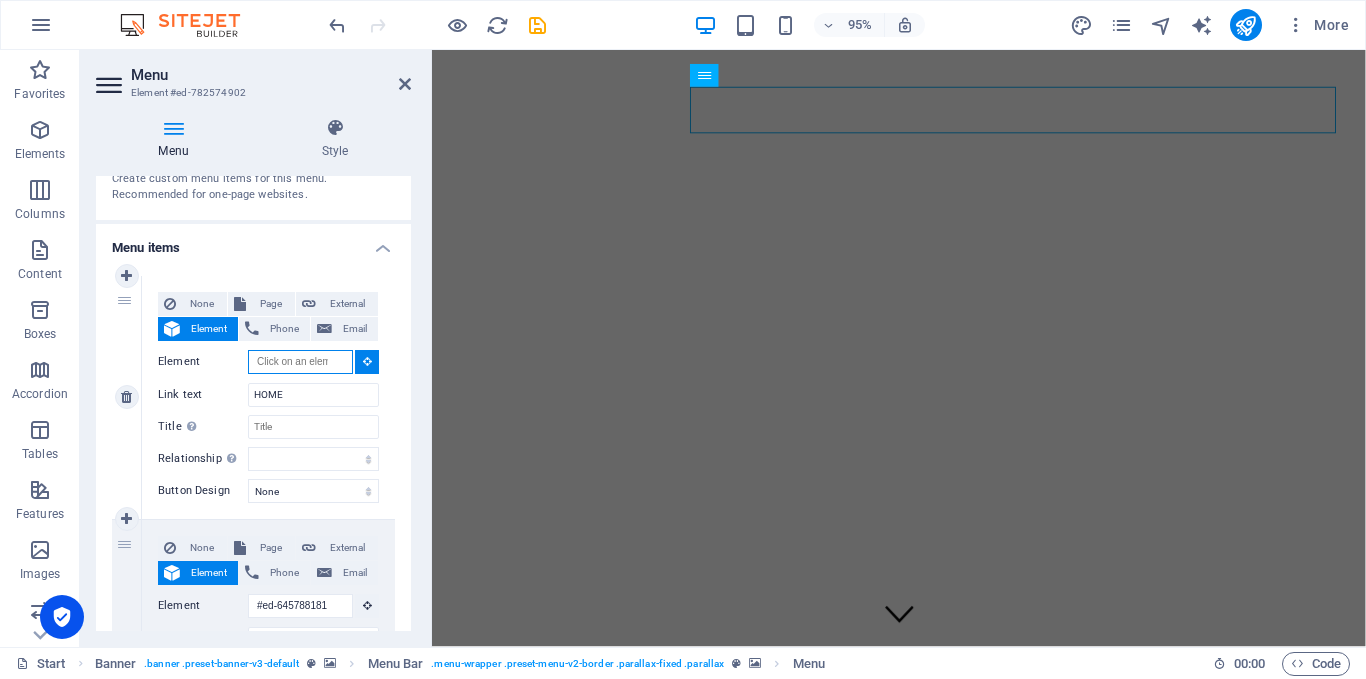 click on "Element" at bounding box center (300, 362) 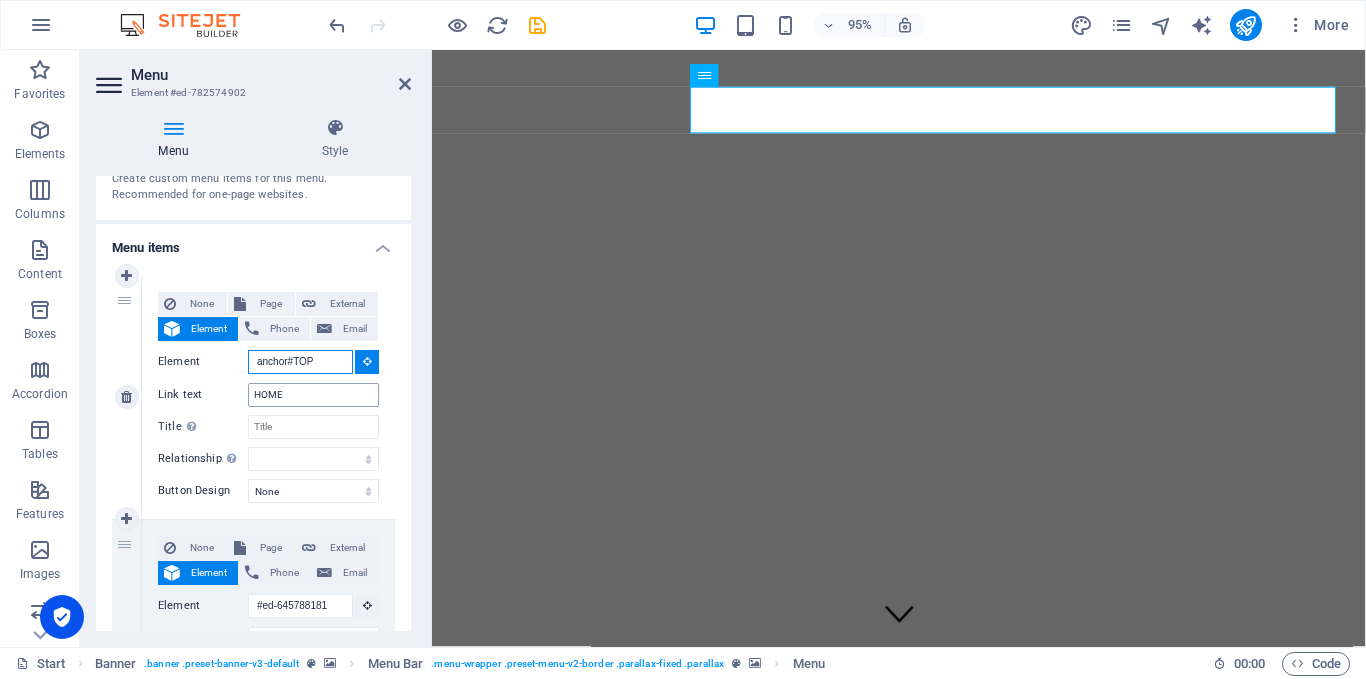 type on "anchor#TOP" 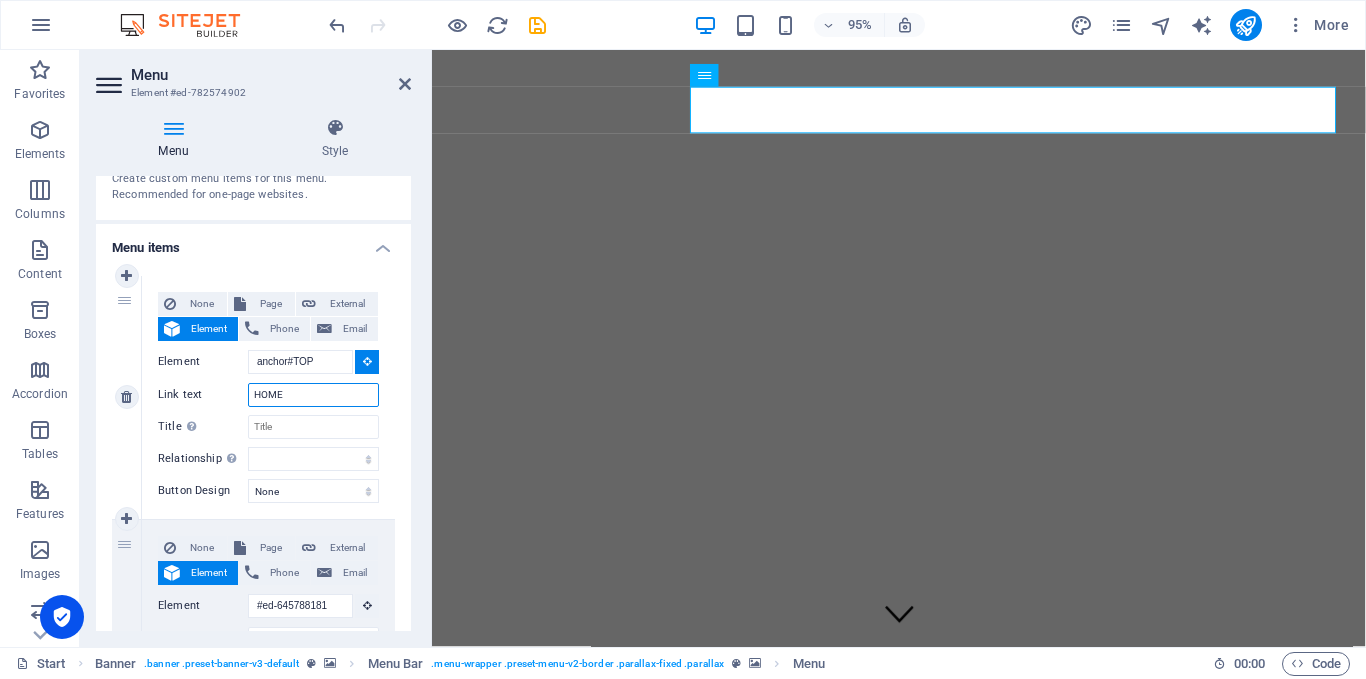 type 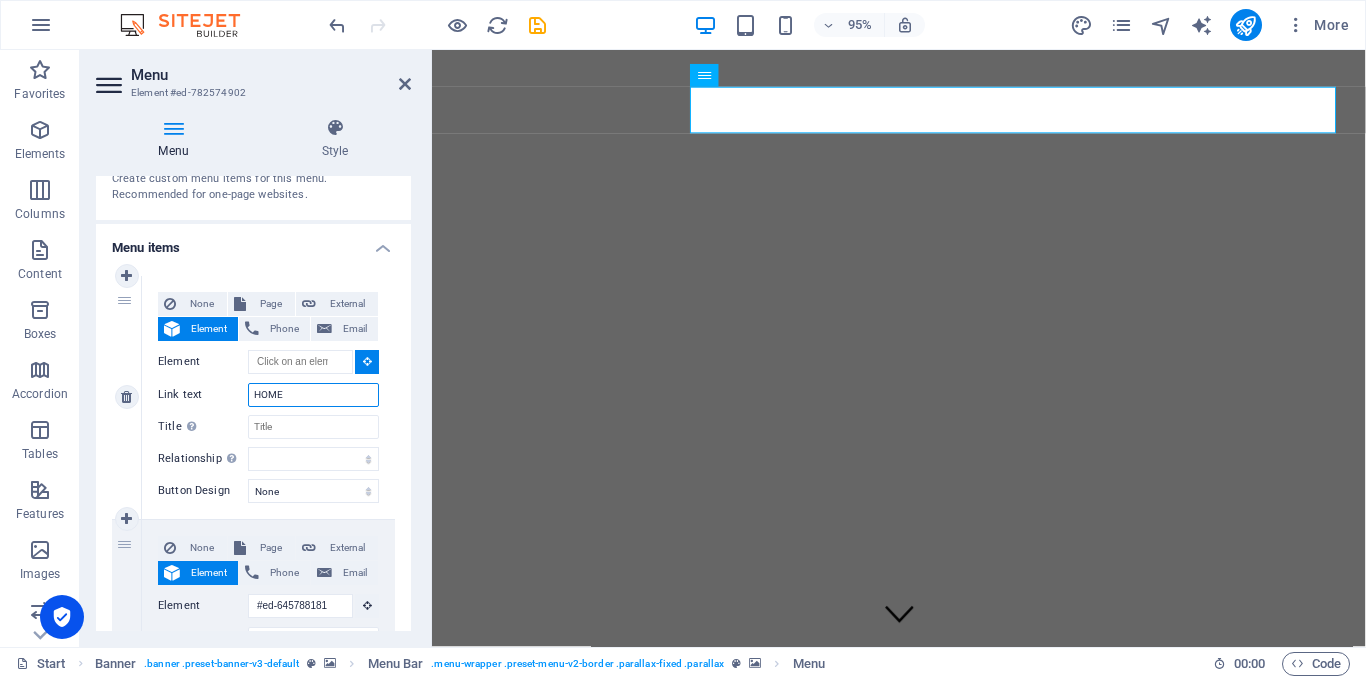 click on "HOME" at bounding box center (313, 395) 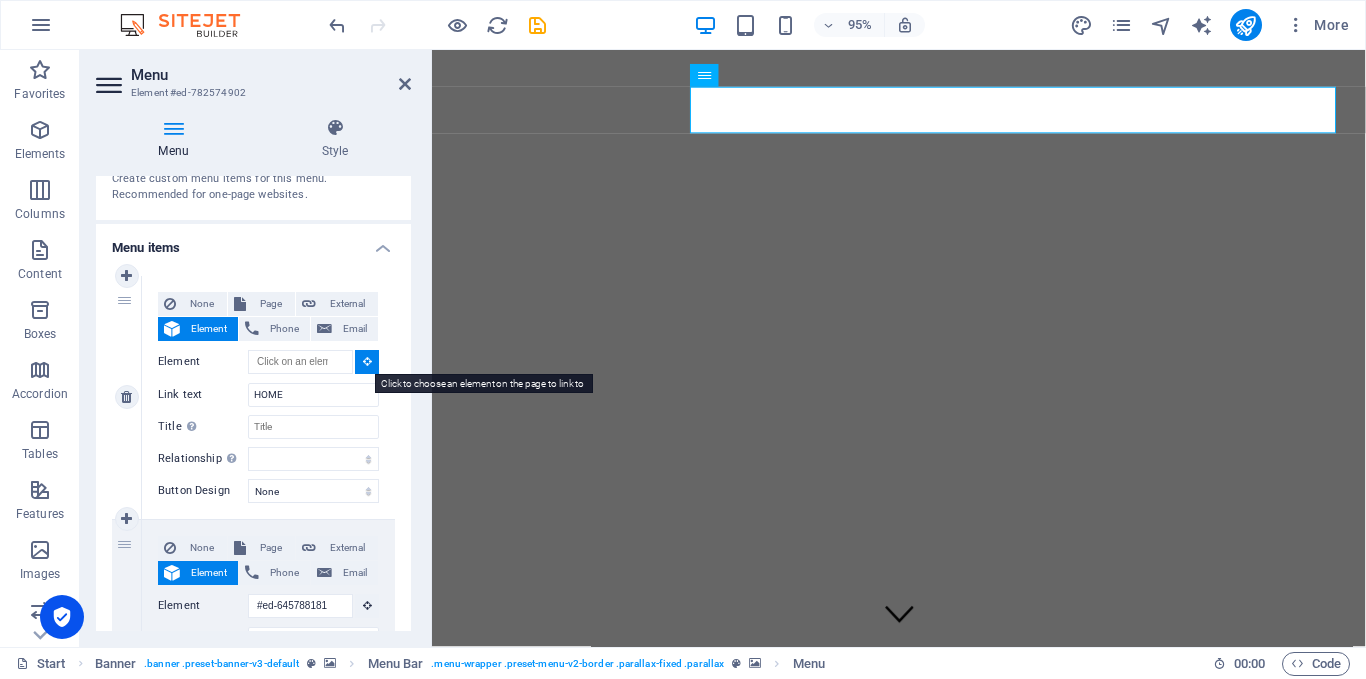 click at bounding box center [367, 361] 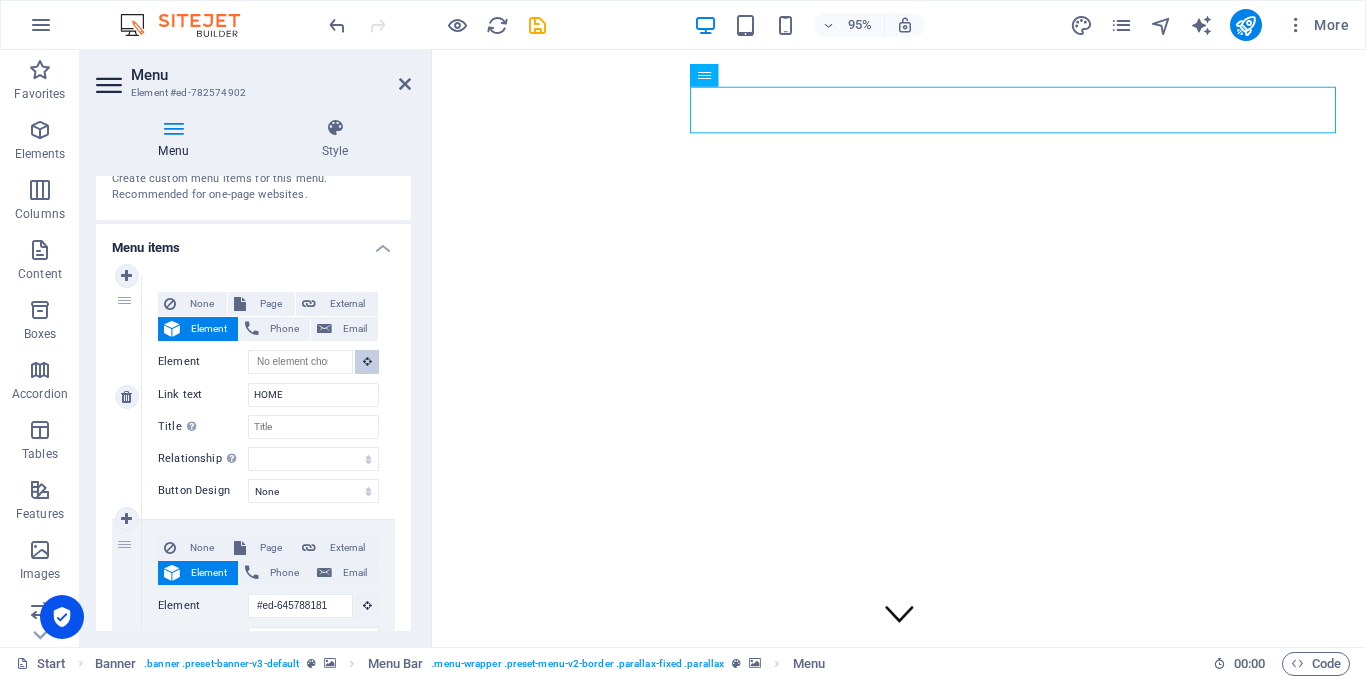 click at bounding box center (367, 361) 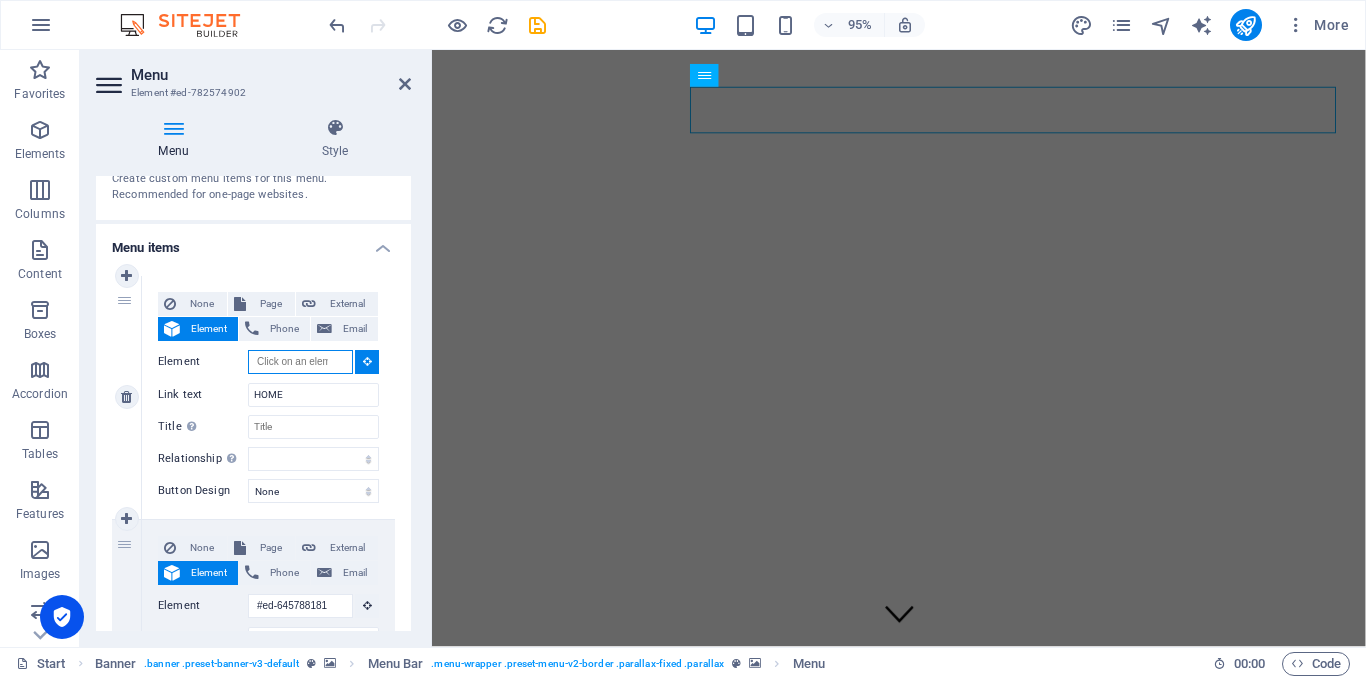 click on "Element" at bounding box center (300, 362) 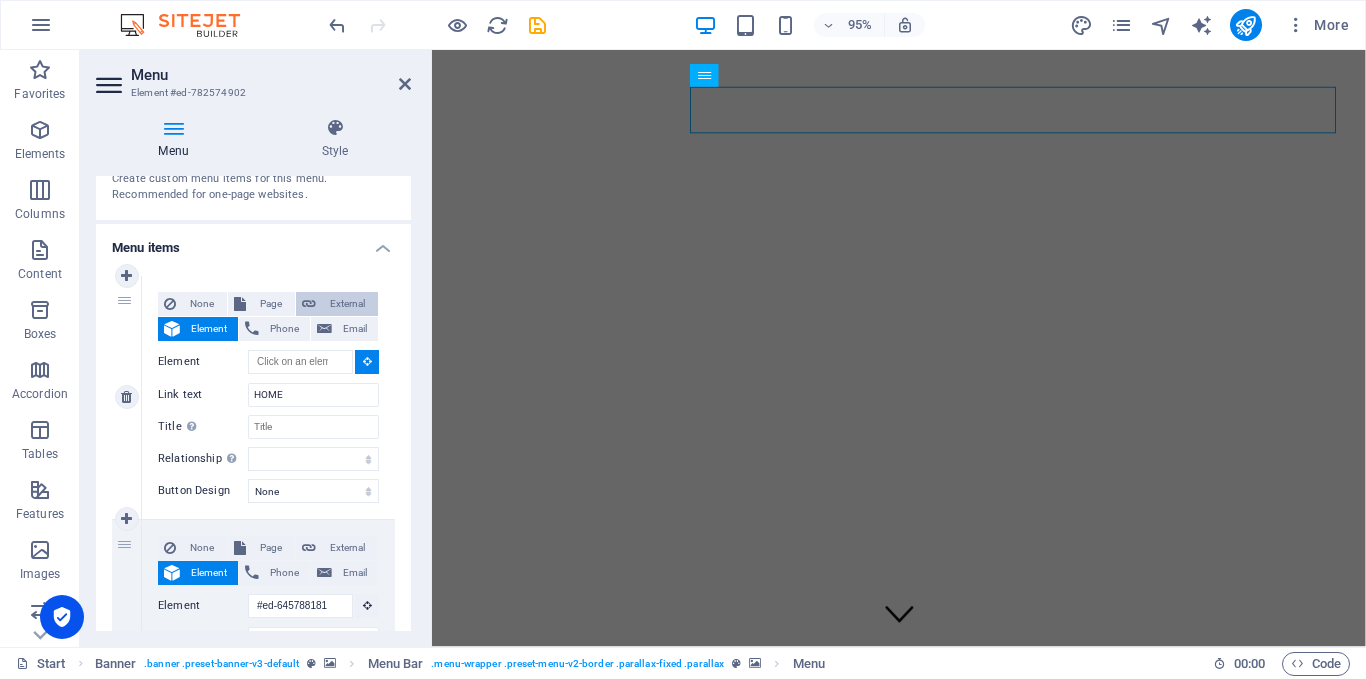 click on "External" at bounding box center (347, 304) 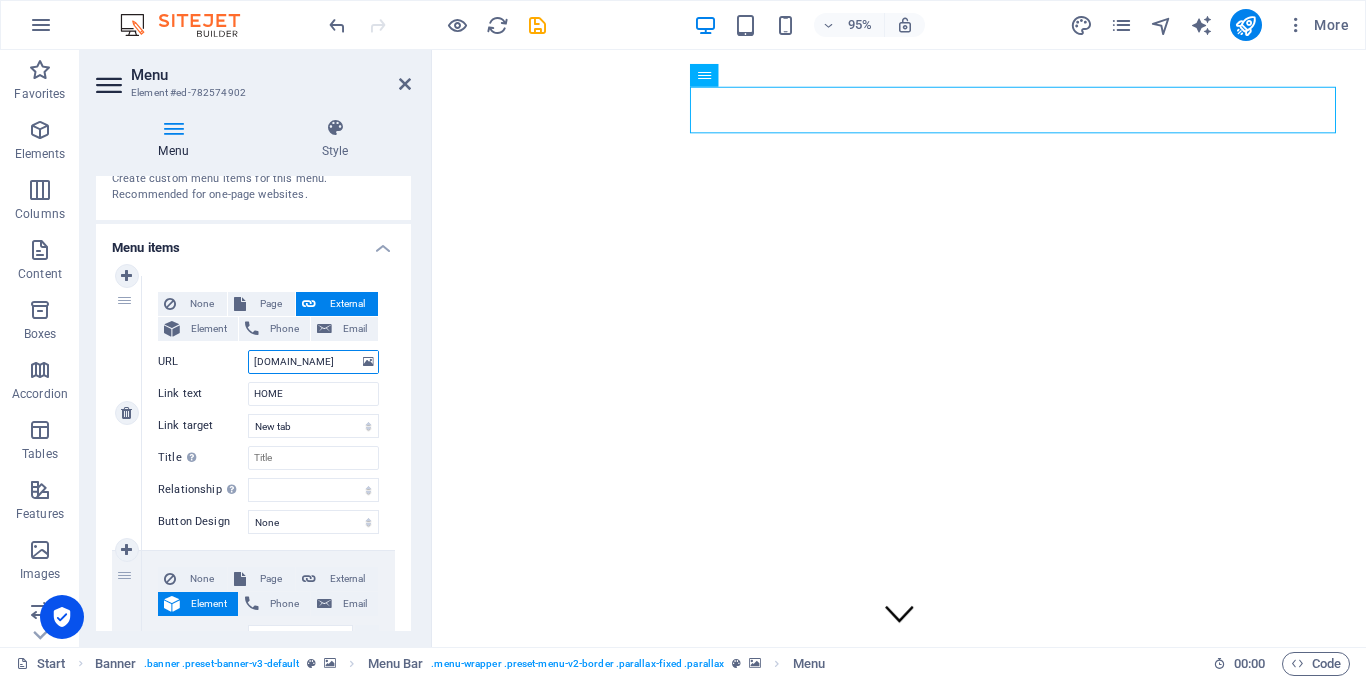 drag, startPoint x: 308, startPoint y: 364, endPoint x: 208, endPoint y: 366, distance: 100.02 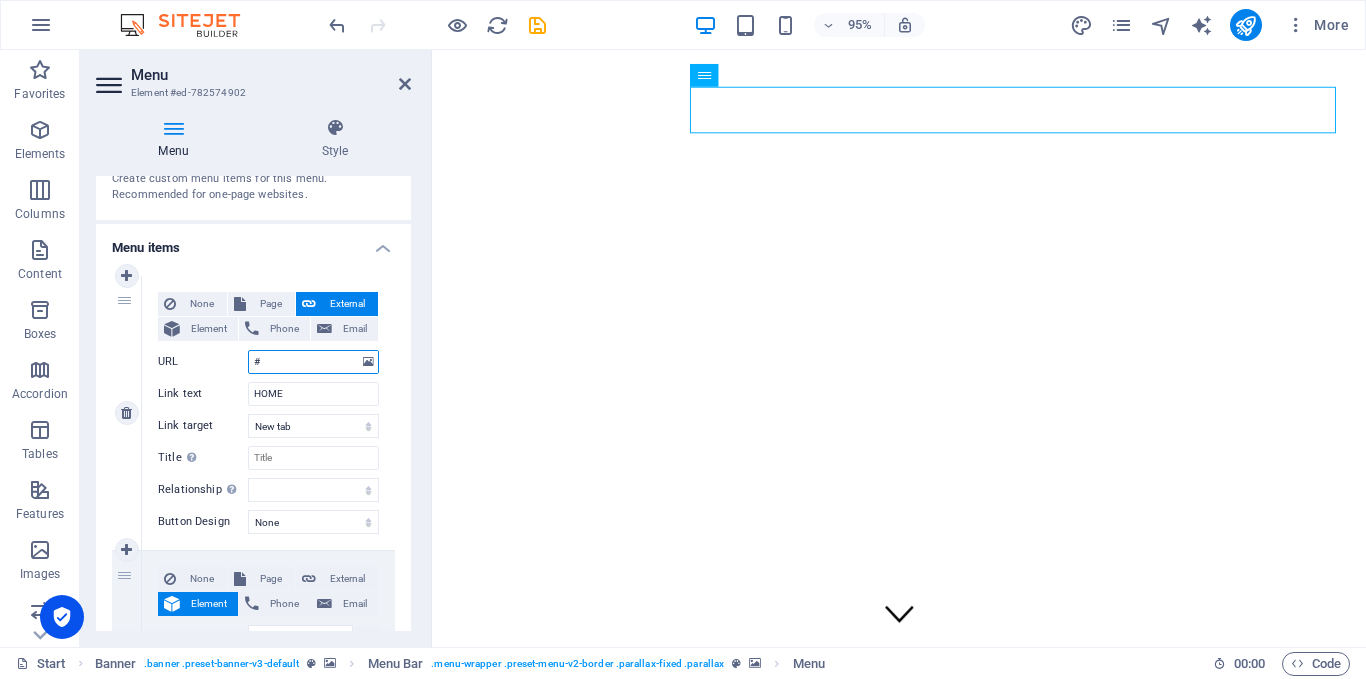 select 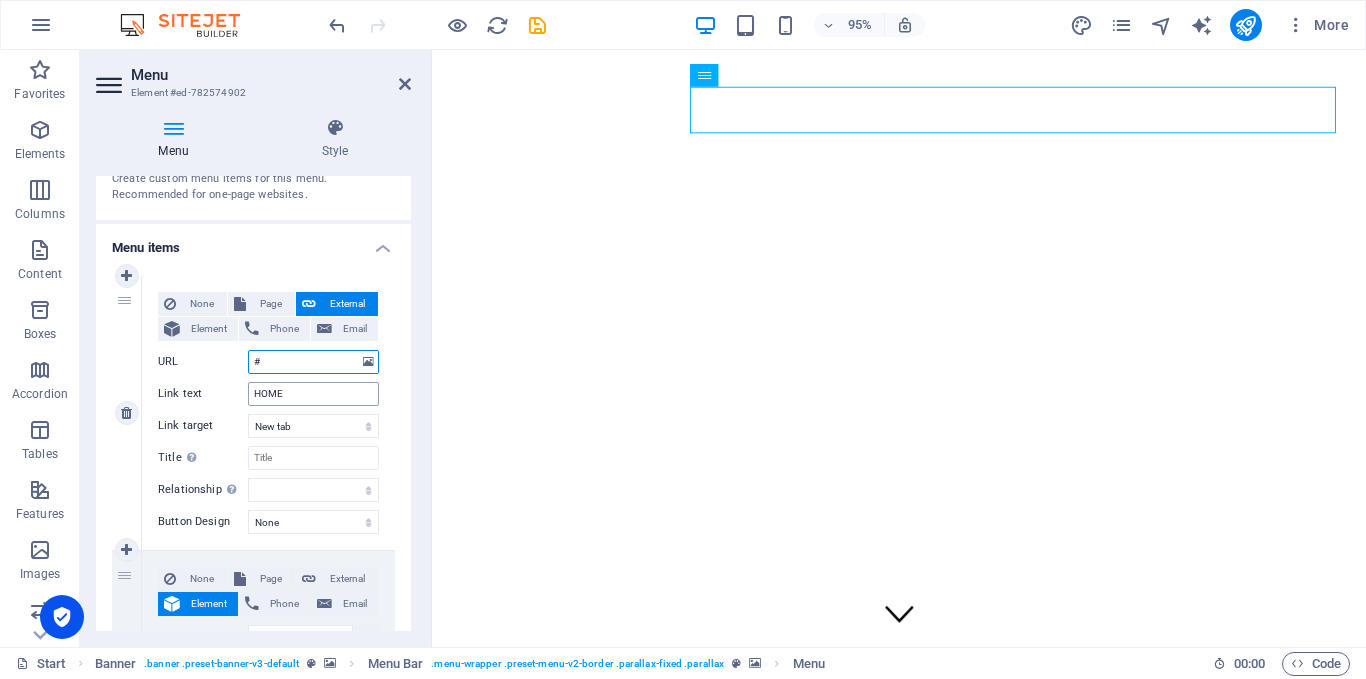 type on "#" 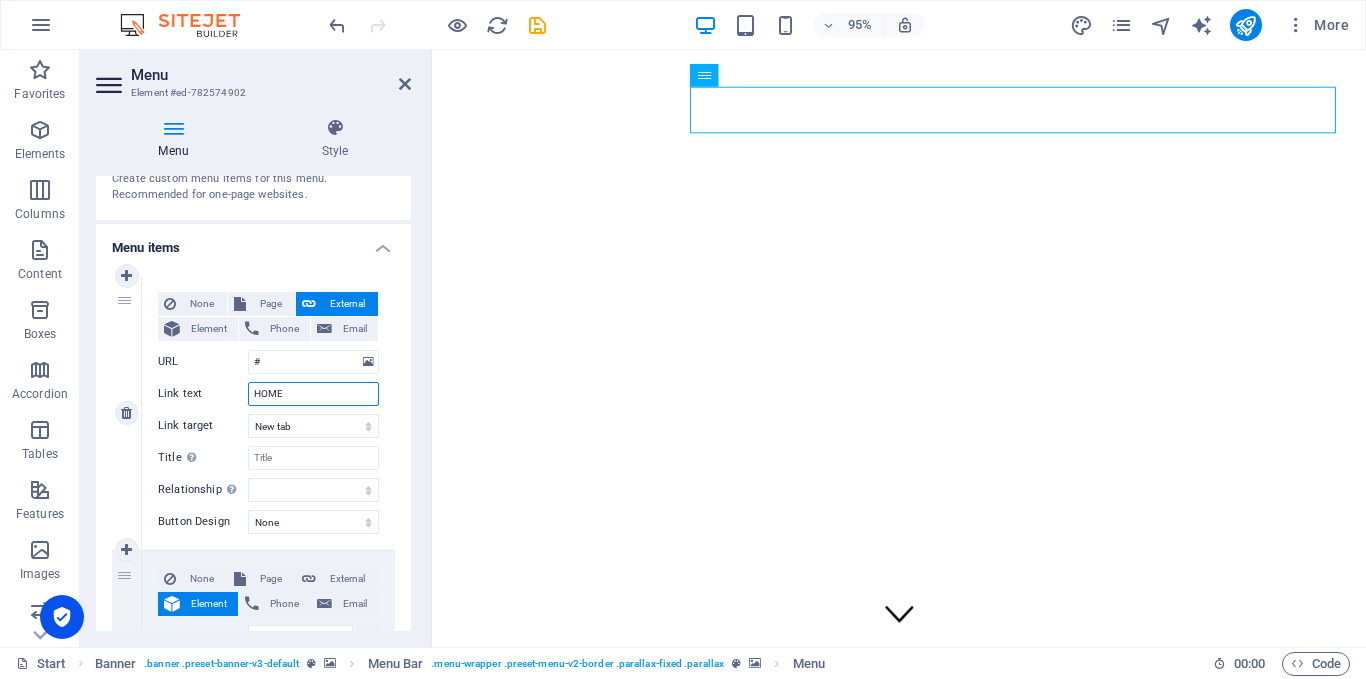 click on "HOME" at bounding box center [313, 394] 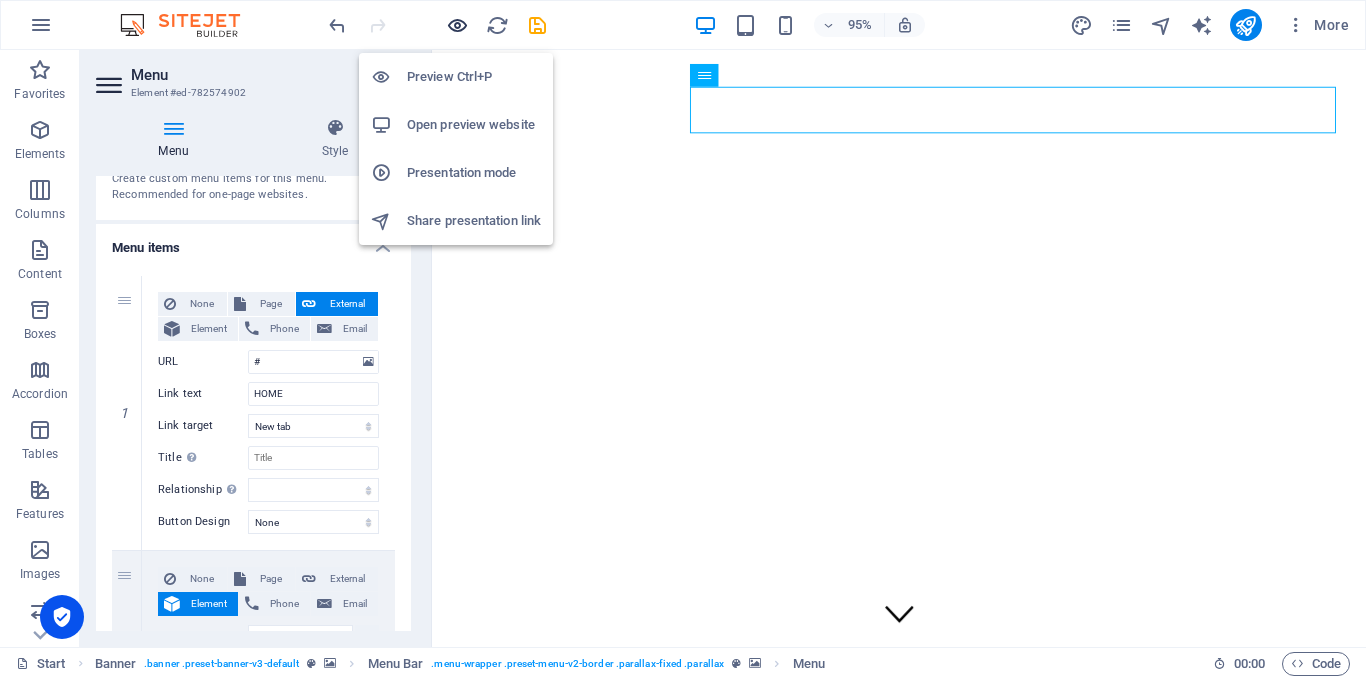 click at bounding box center [457, 25] 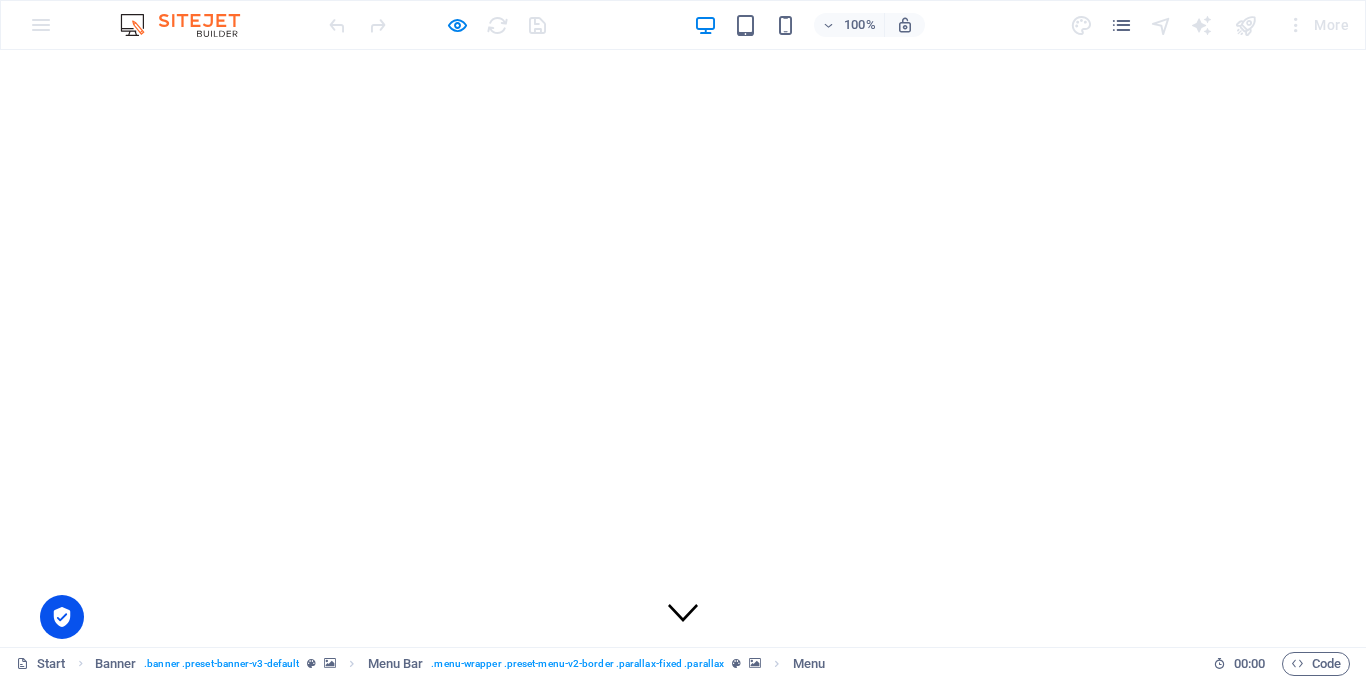 click on "HOME" at bounding box center (1275, 762) 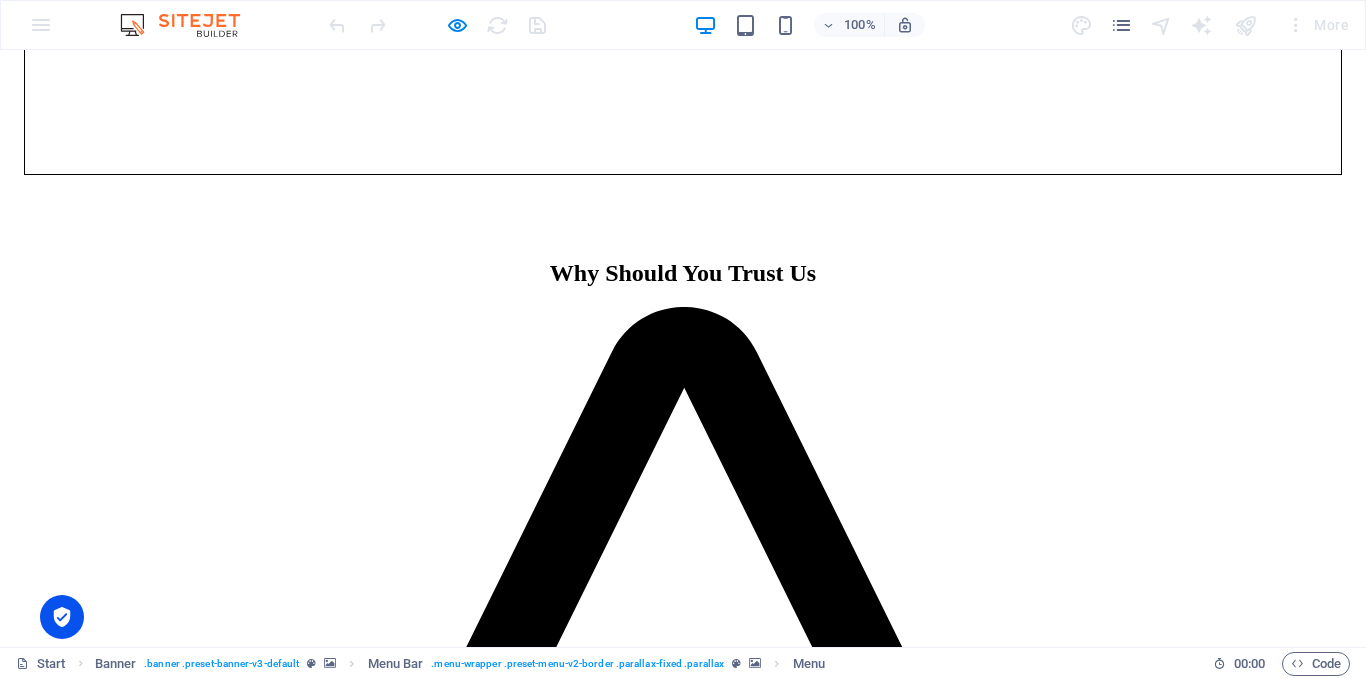 scroll, scrollTop: 898, scrollLeft: 0, axis: vertical 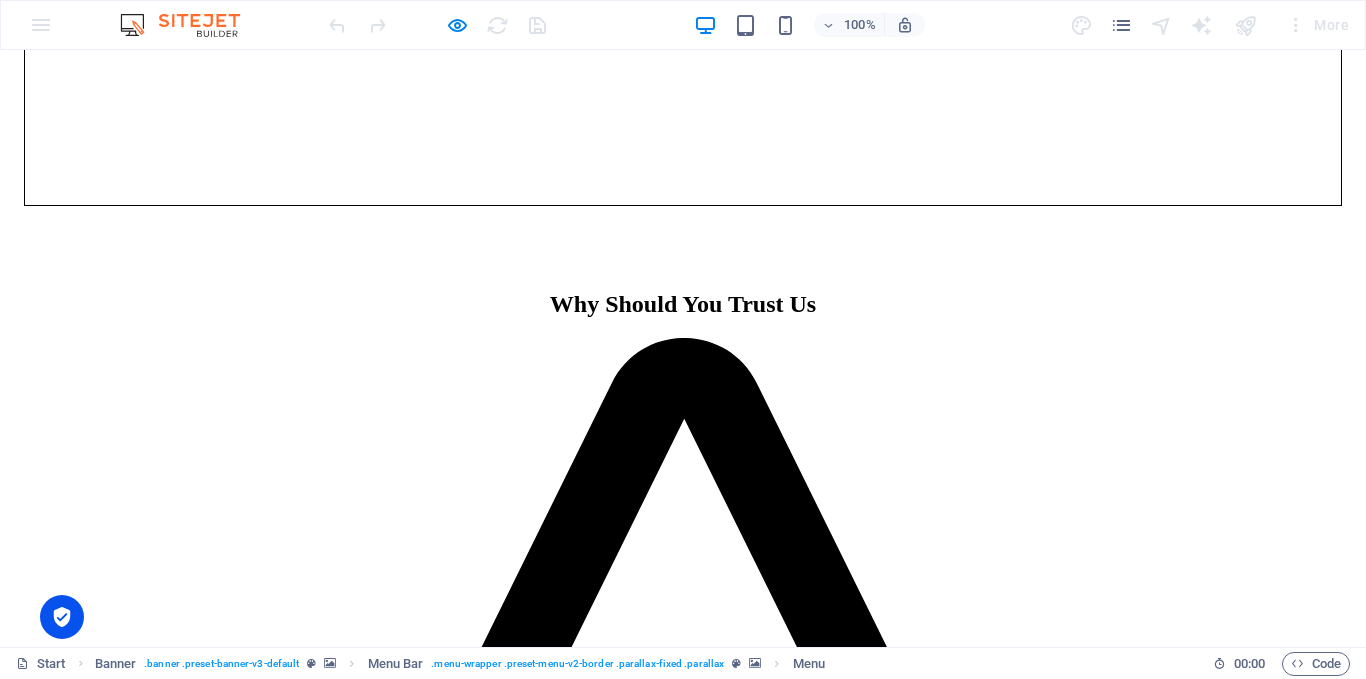 click on "HOME" at bounding box center (1275, 762) 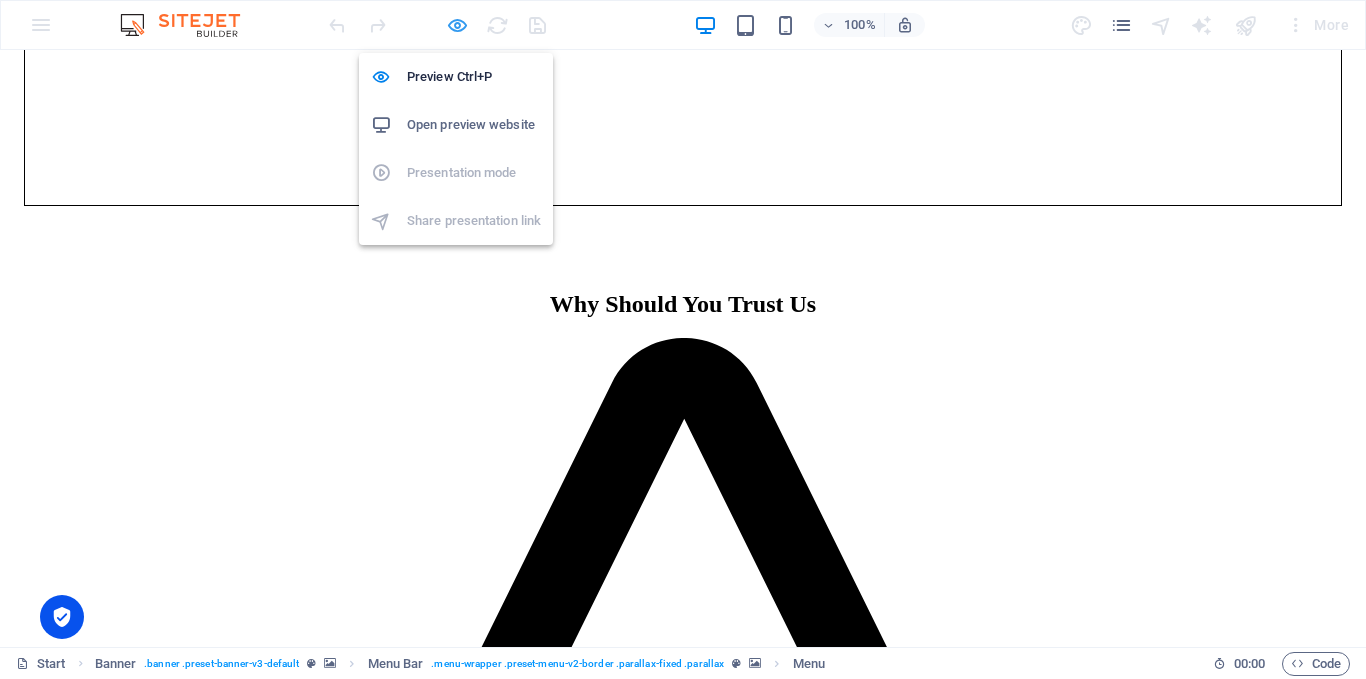click at bounding box center [457, 25] 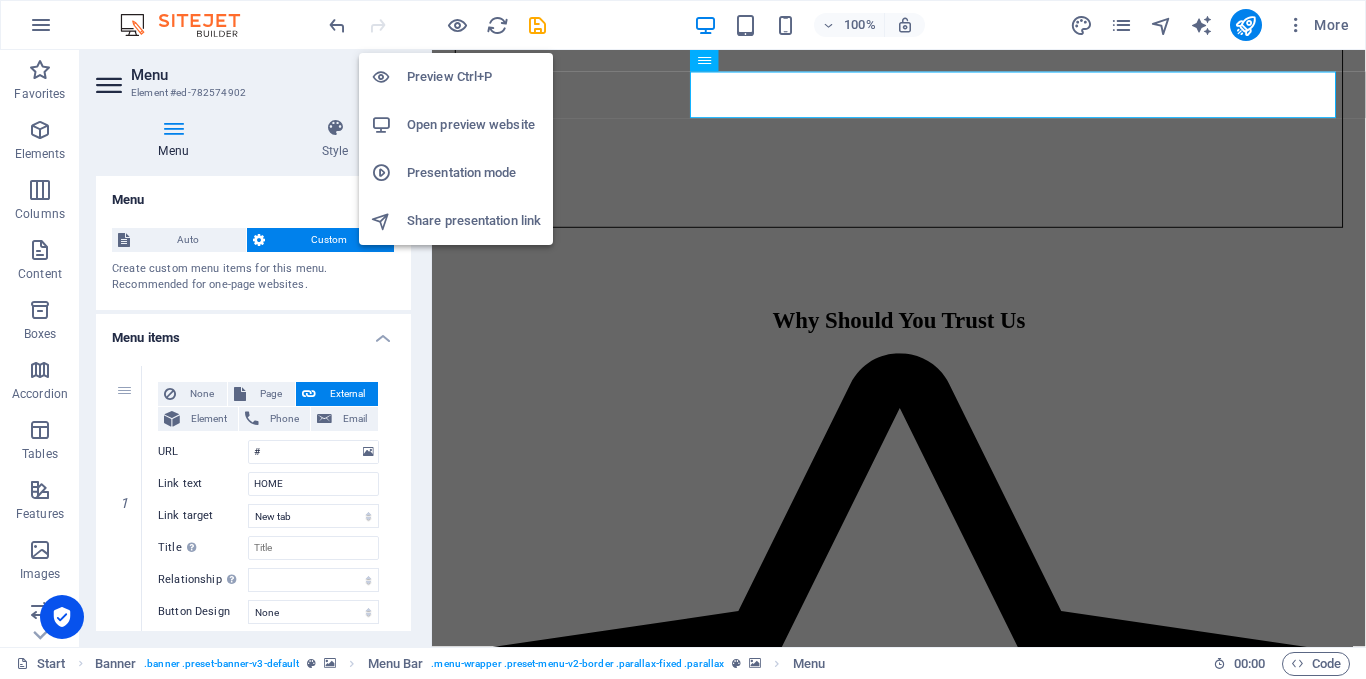 scroll, scrollTop: 929, scrollLeft: 0, axis: vertical 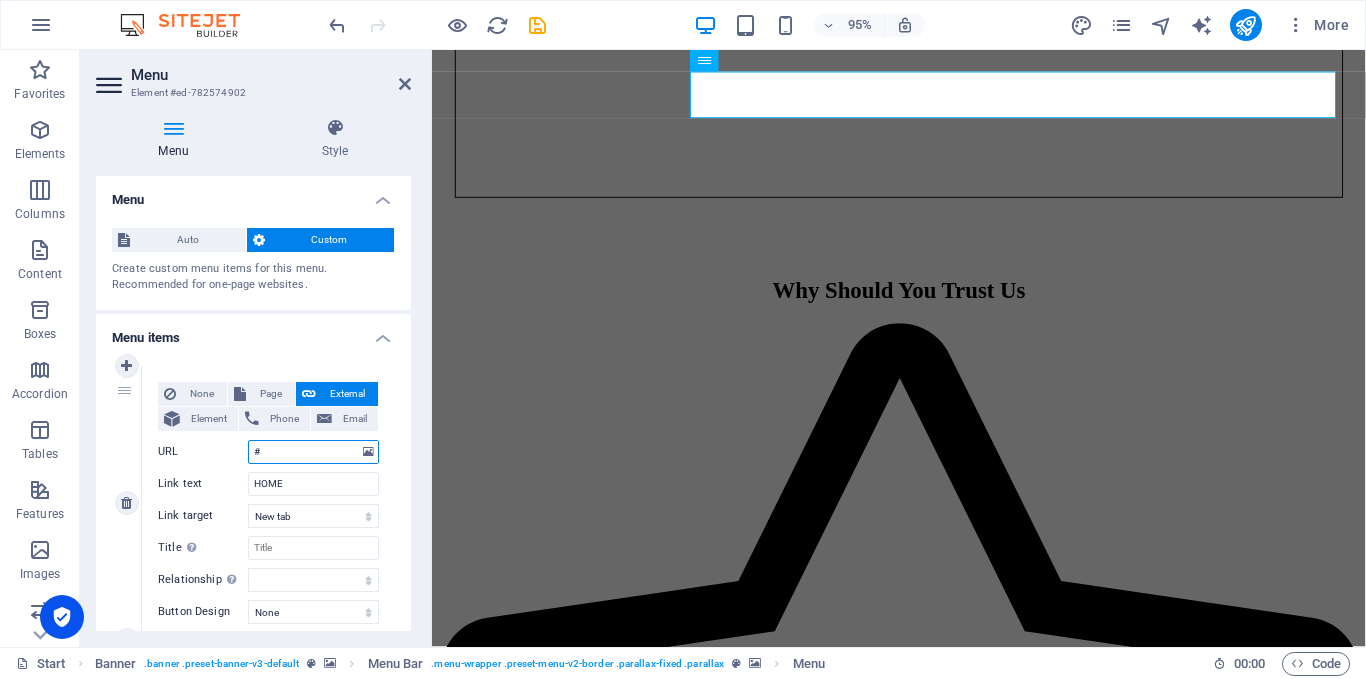 click on "#" at bounding box center [313, 452] 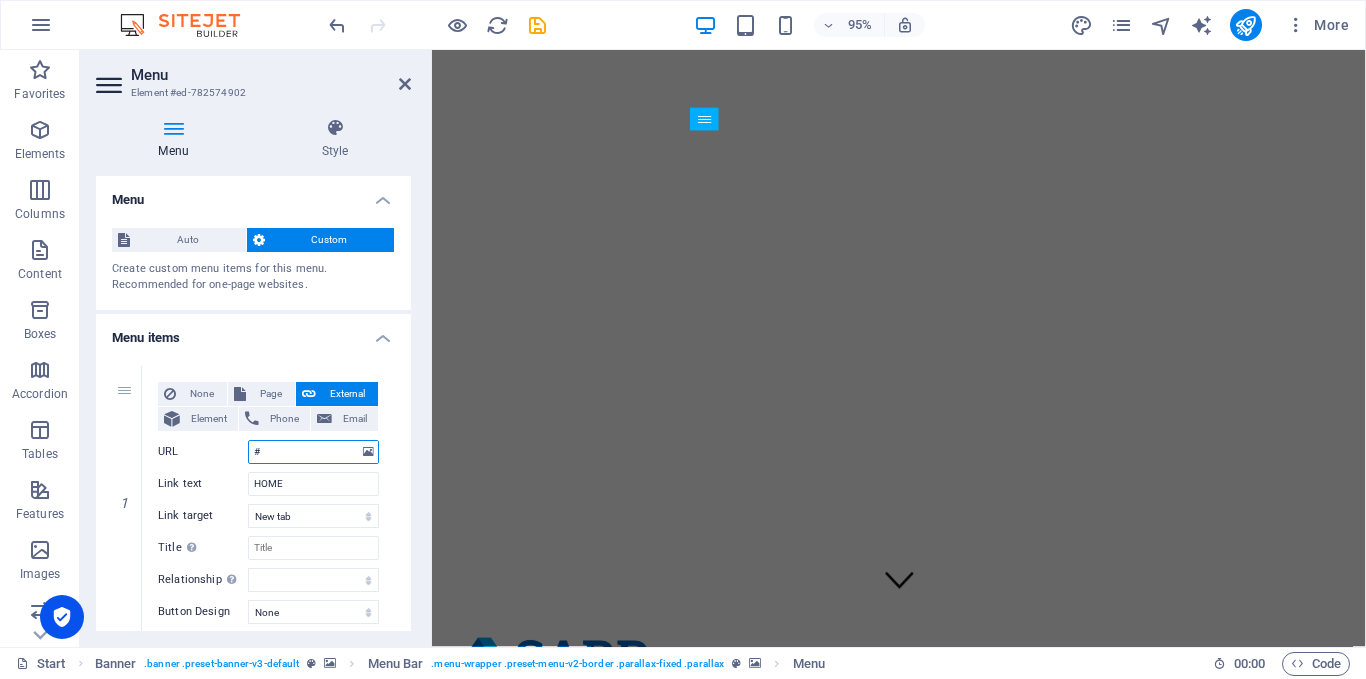 scroll, scrollTop: 0, scrollLeft: 0, axis: both 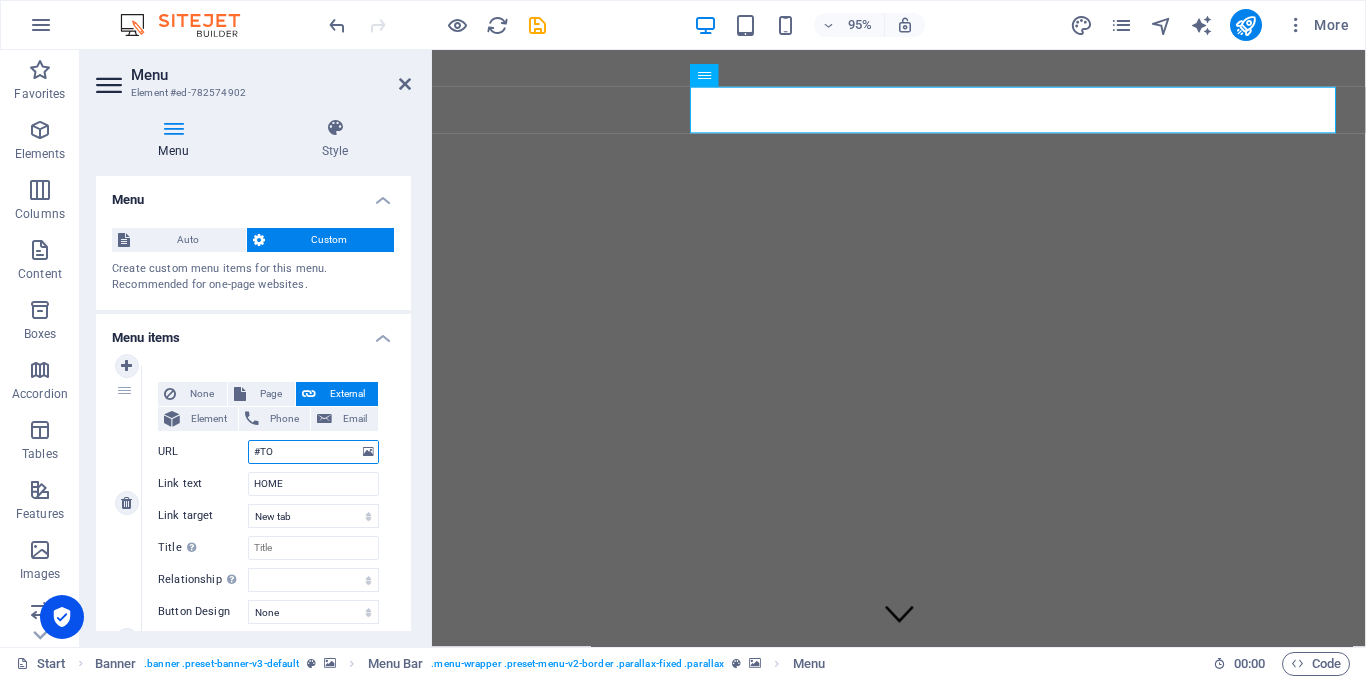 type on "#TOP" 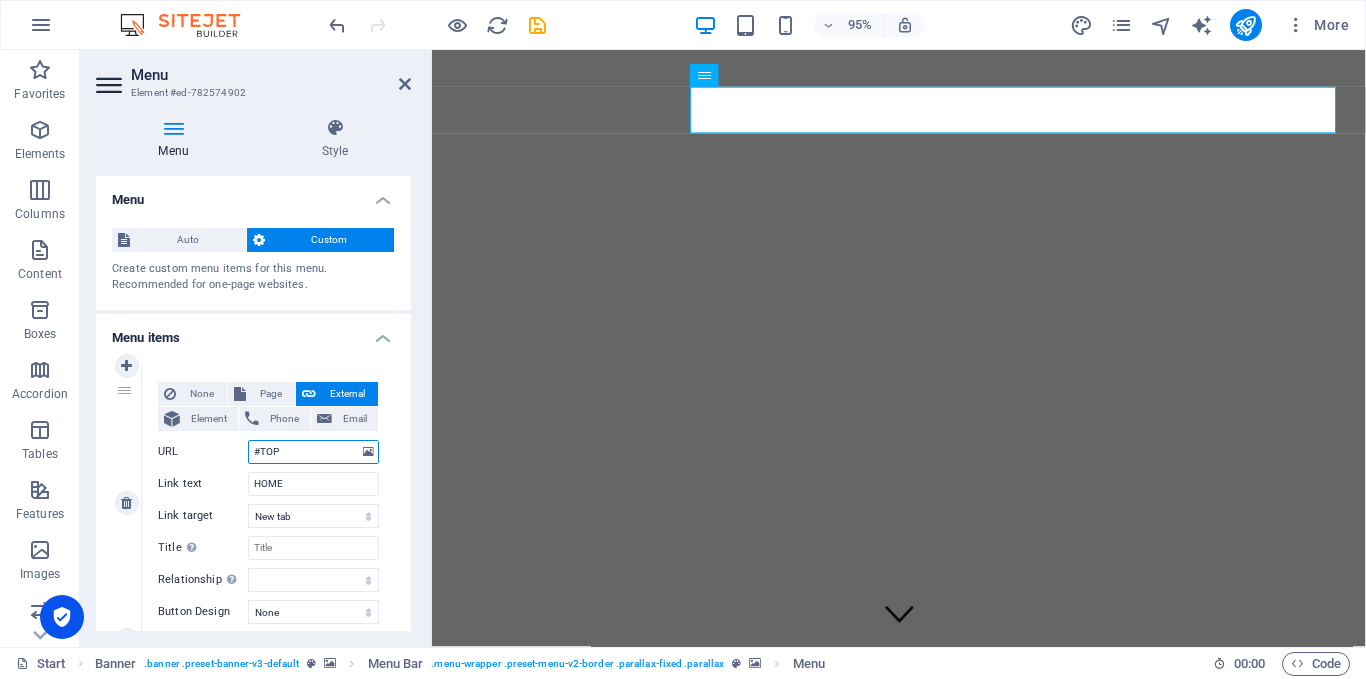 select 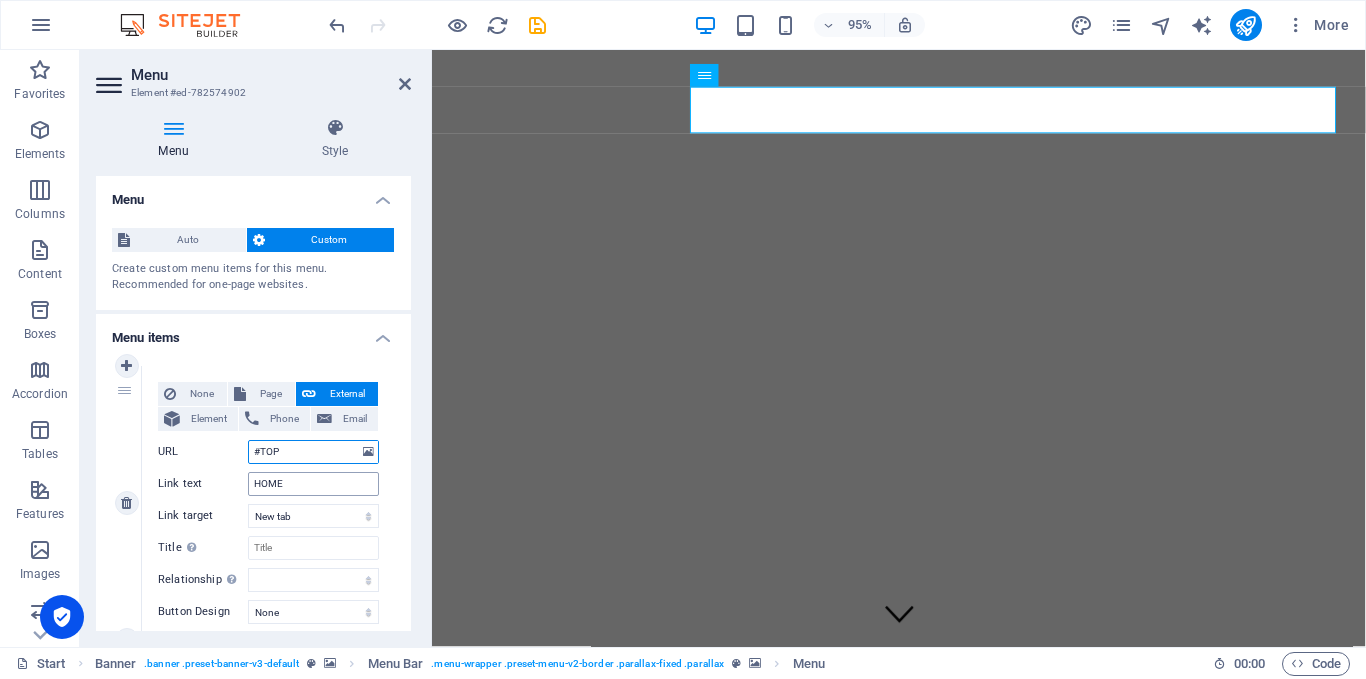 type on "#TOP" 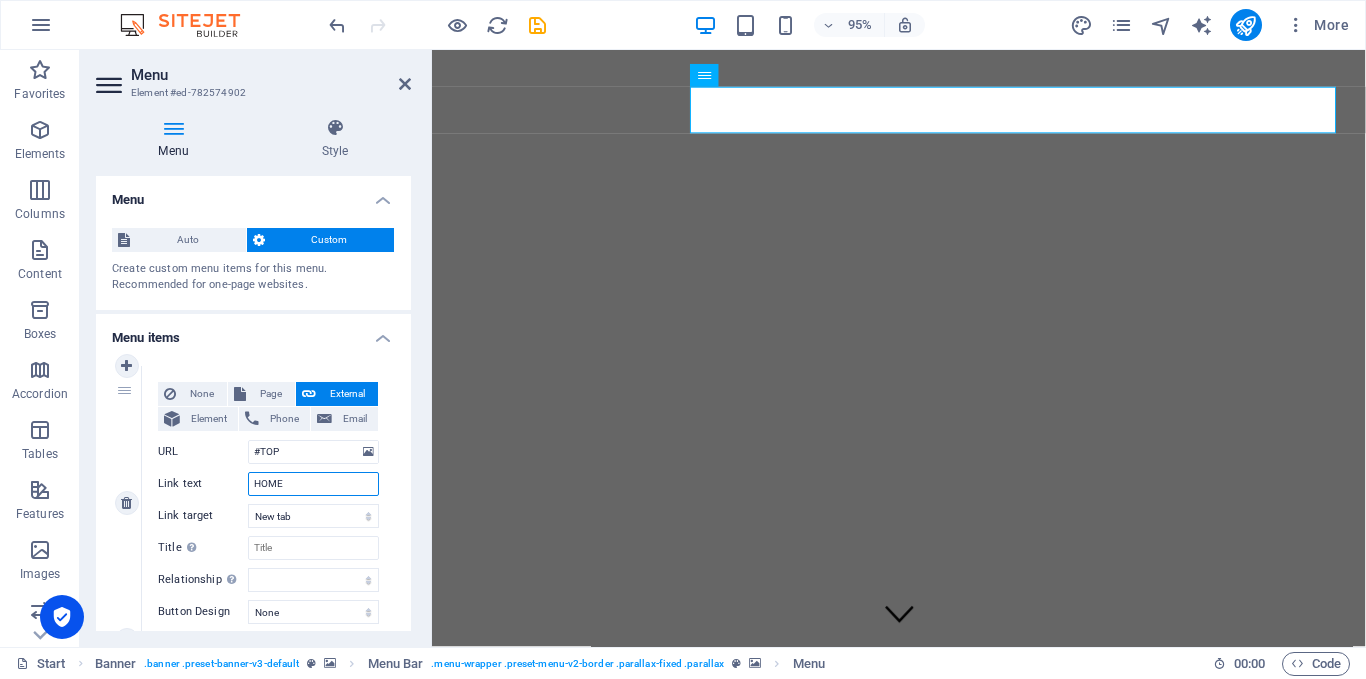 click on "HOME" at bounding box center [313, 484] 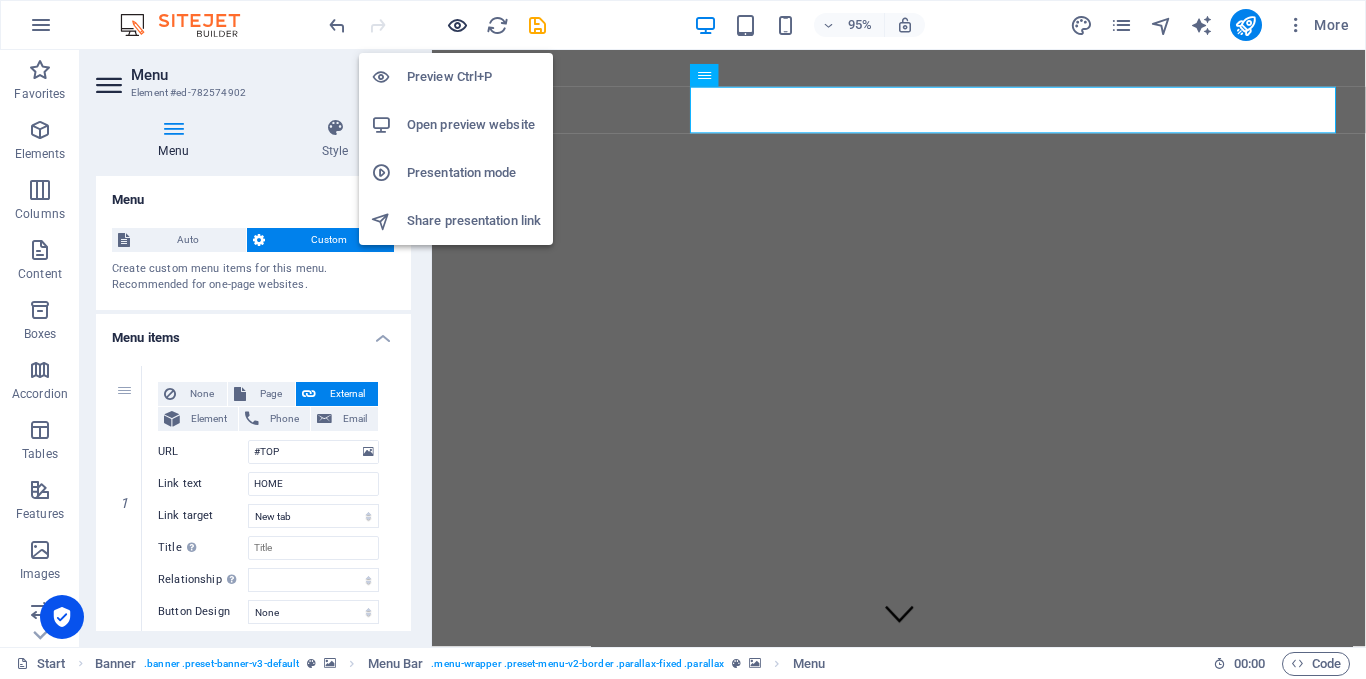 click at bounding box center [457, 25] 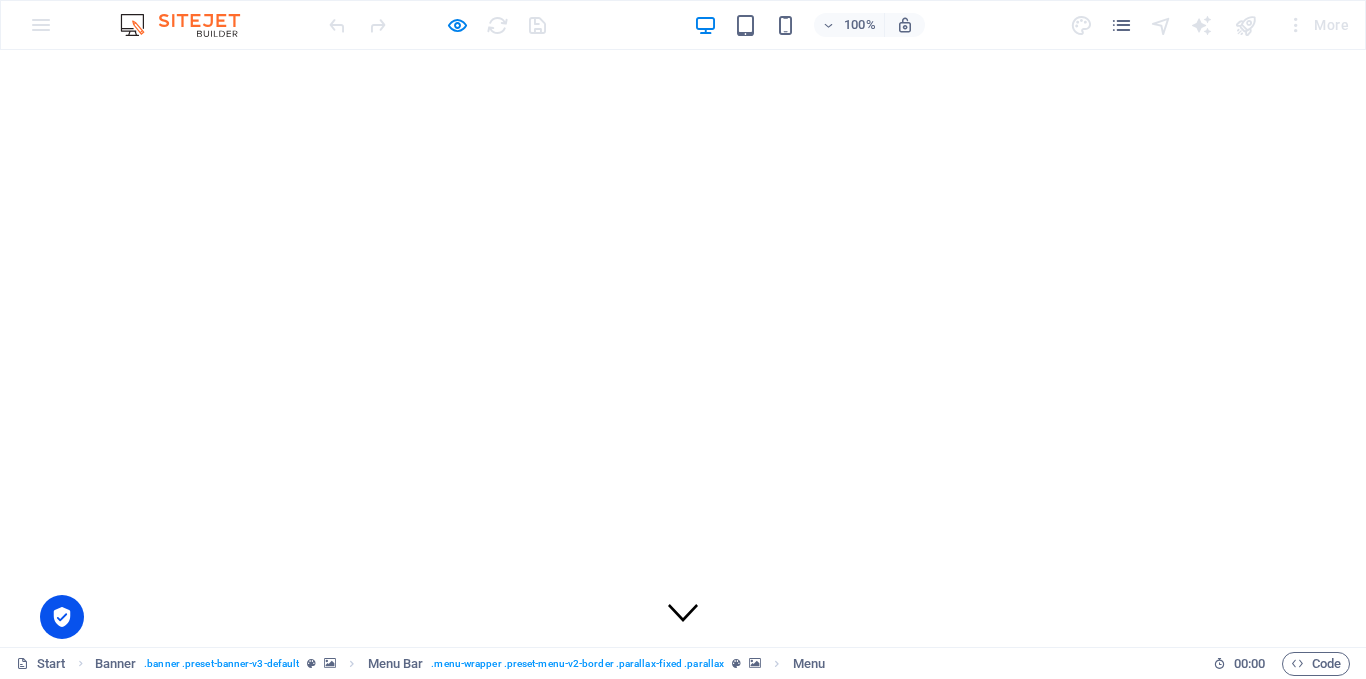 click on "HOME" at bounding box center [1275, 762] 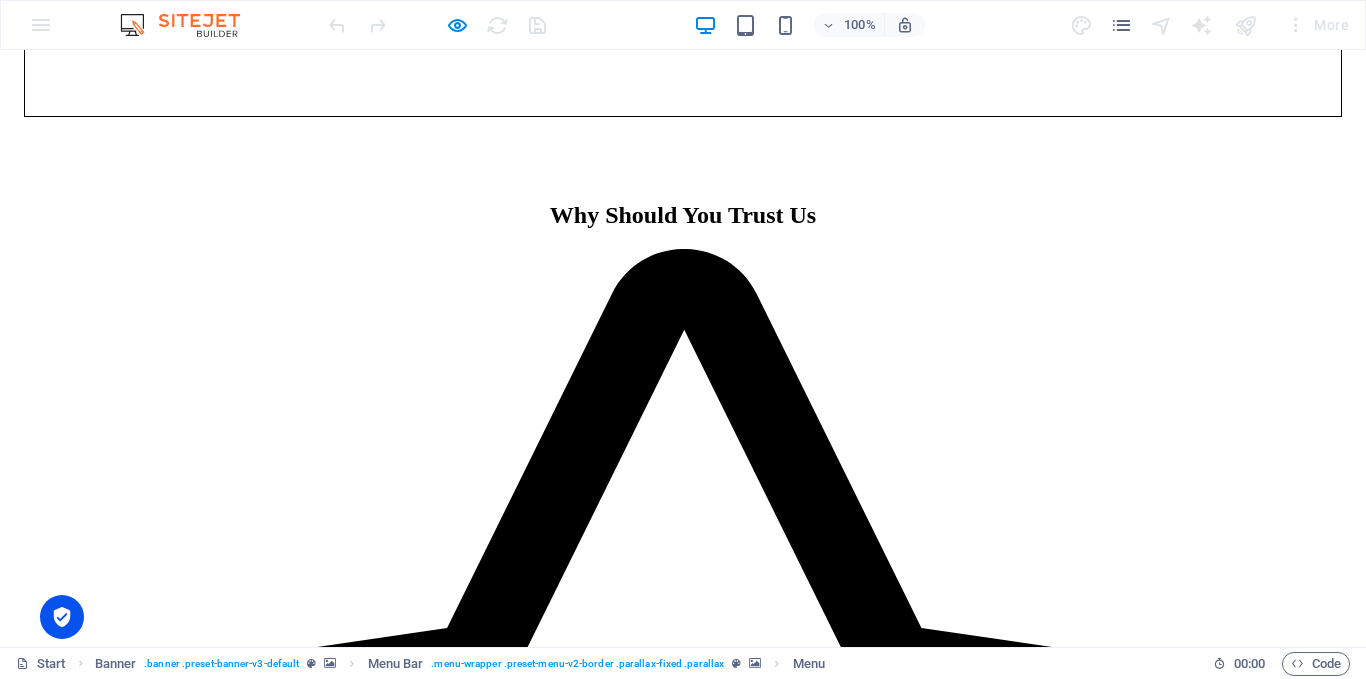 scroll, scrollTop: 898, scrollLeft: 0, axis: vertical 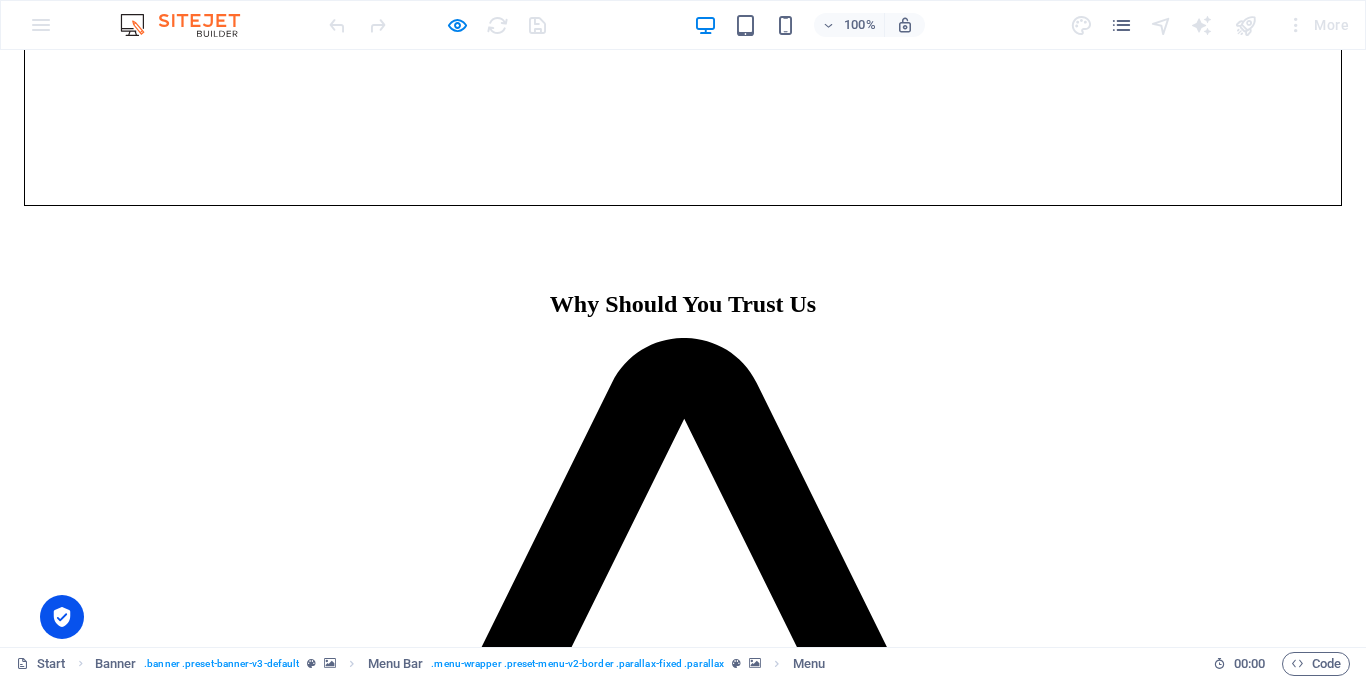 click on "HOME" at bounding box center [1275, 762] 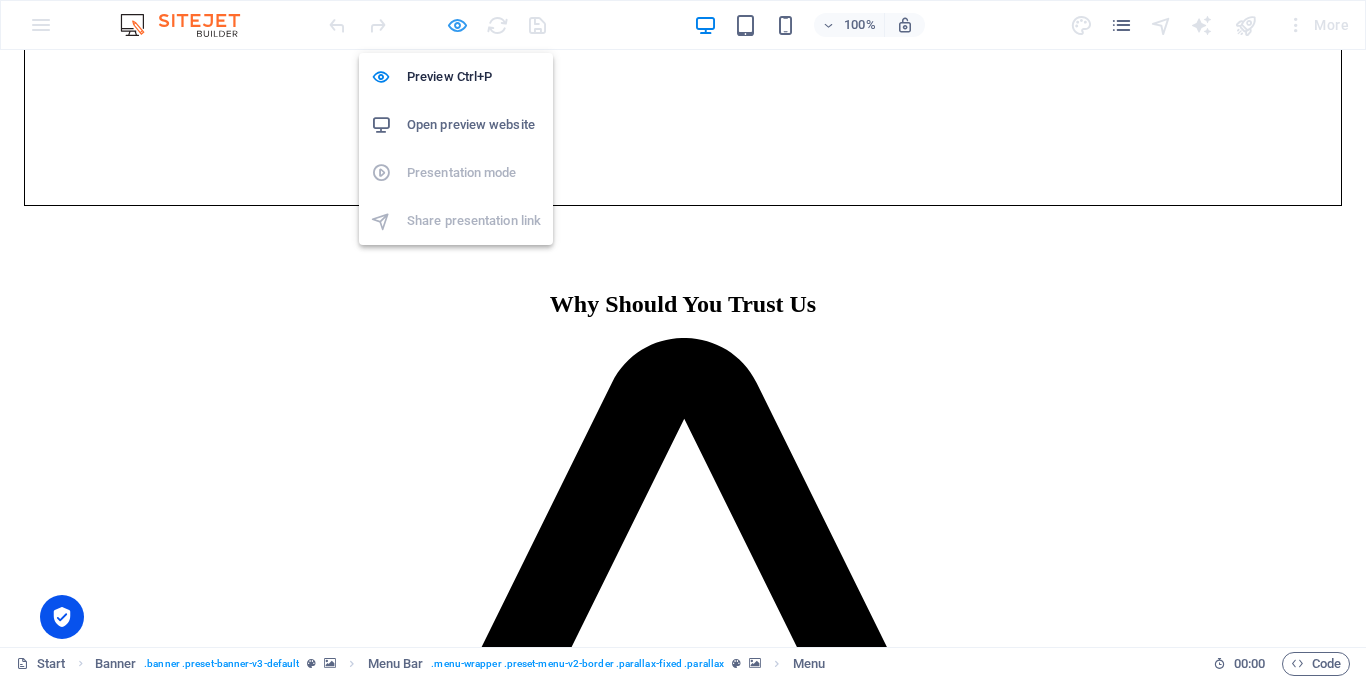 click at bounding box center (457, 25) 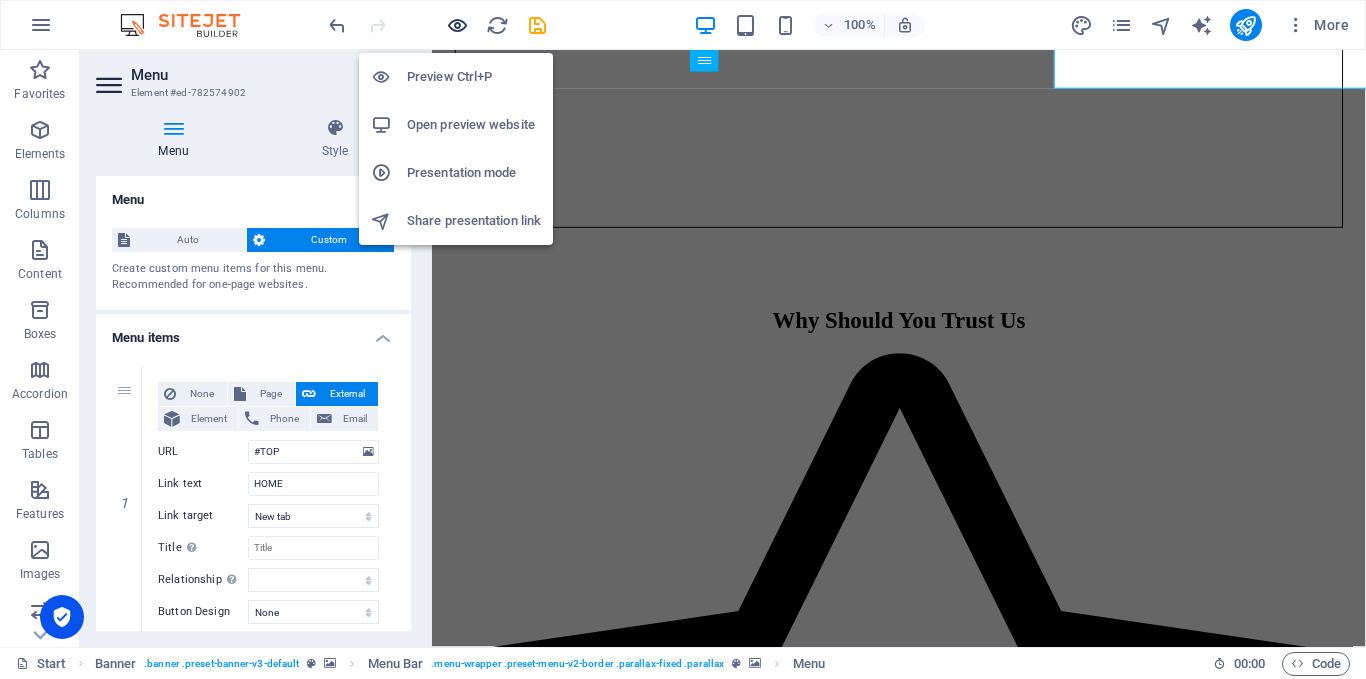 scroll, scrollTop: 929, scrollLeft: 0, axis: vertical 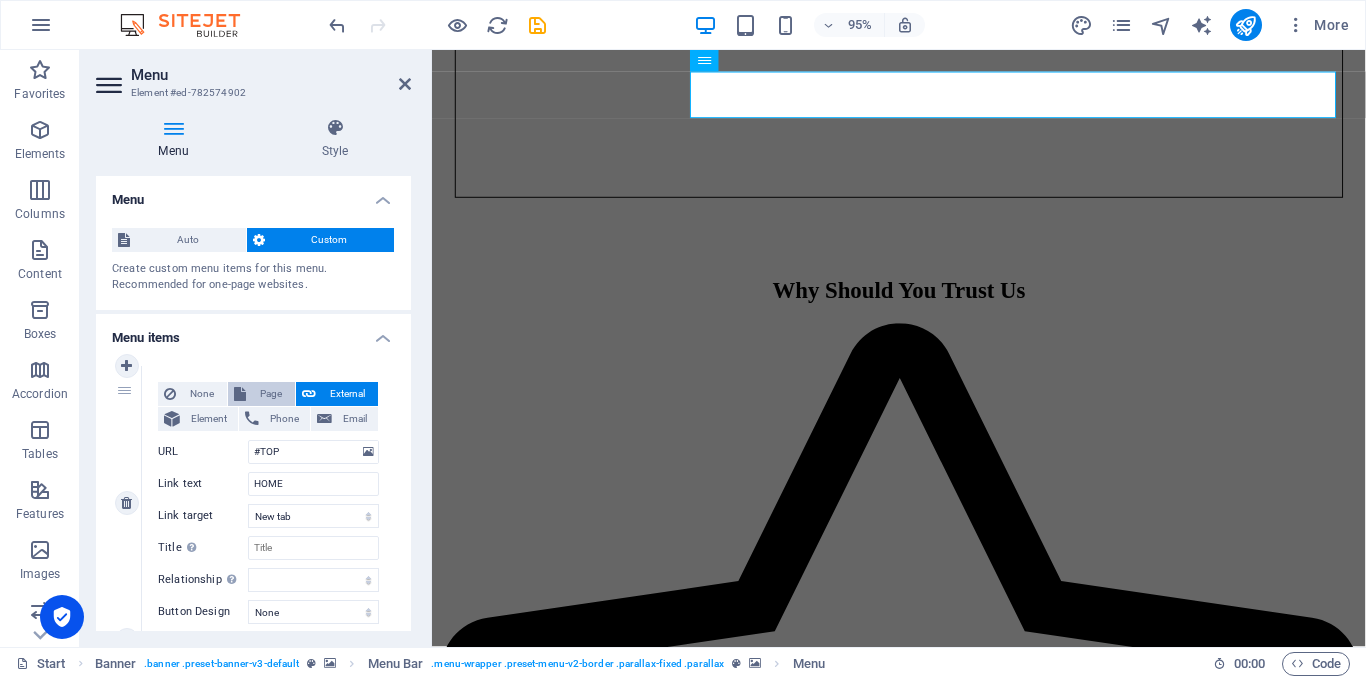 click on "Page" at bounding box center [270, 394] 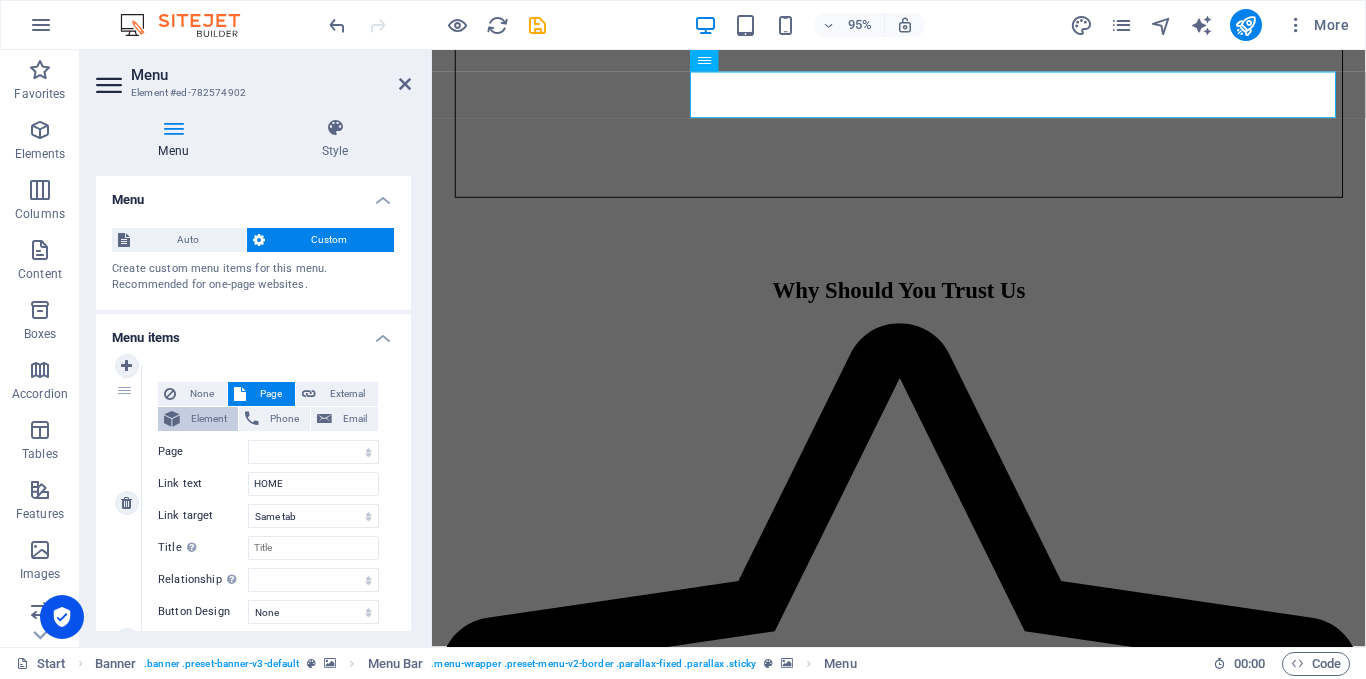 click on "Element" at bounding box center (209, 419) 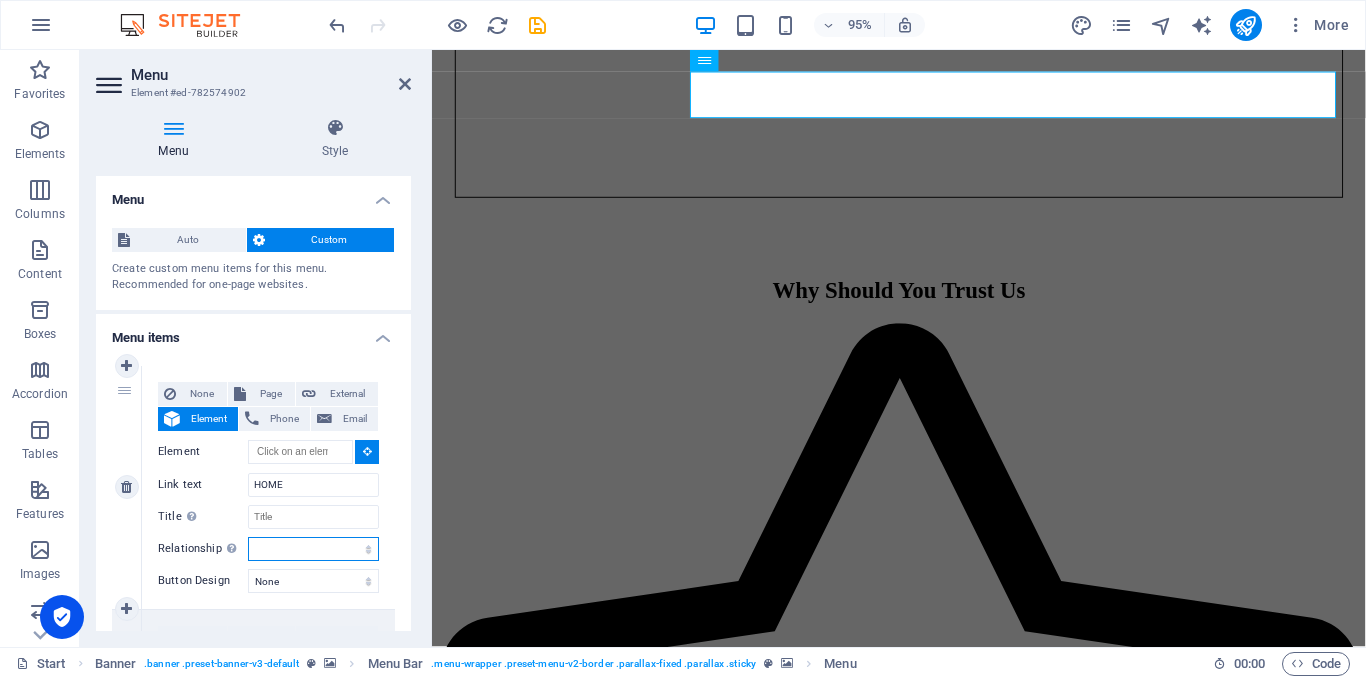click on "alternate author bookmark external help license next nofollow noreferrer noopener prev search tag" at bounding box center [313, 549] 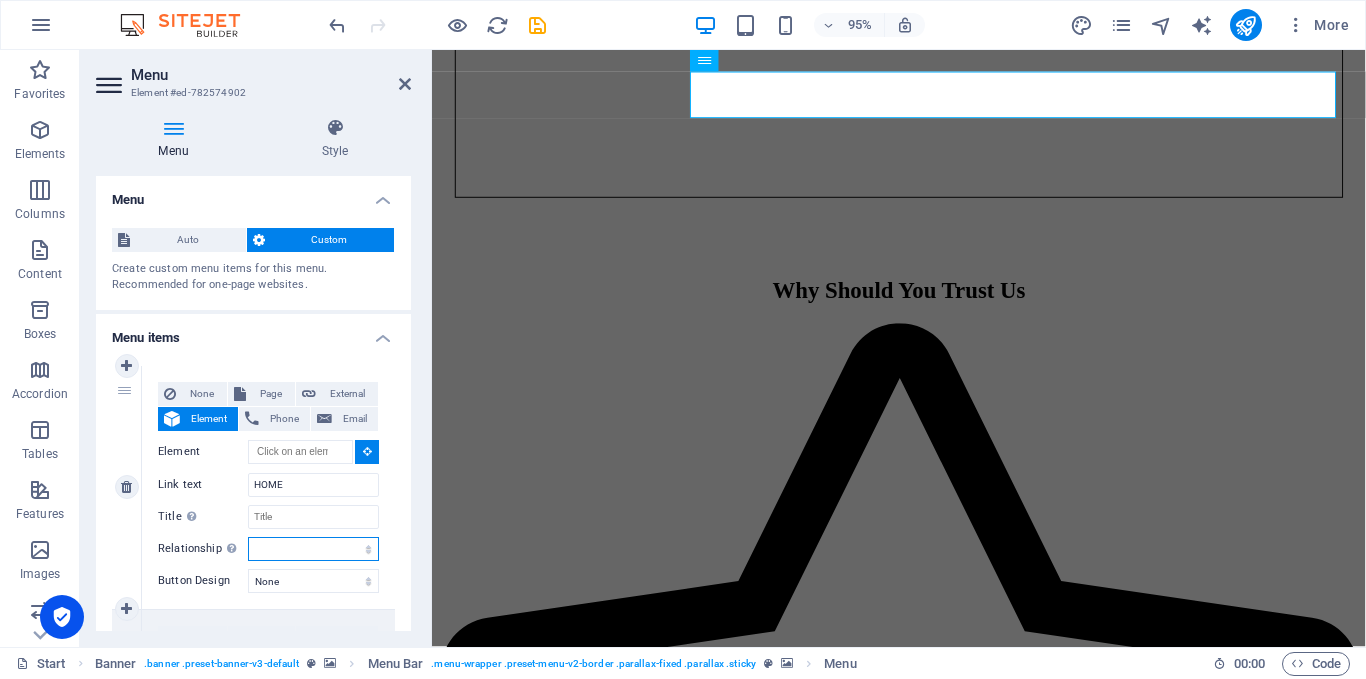 select on "tag" 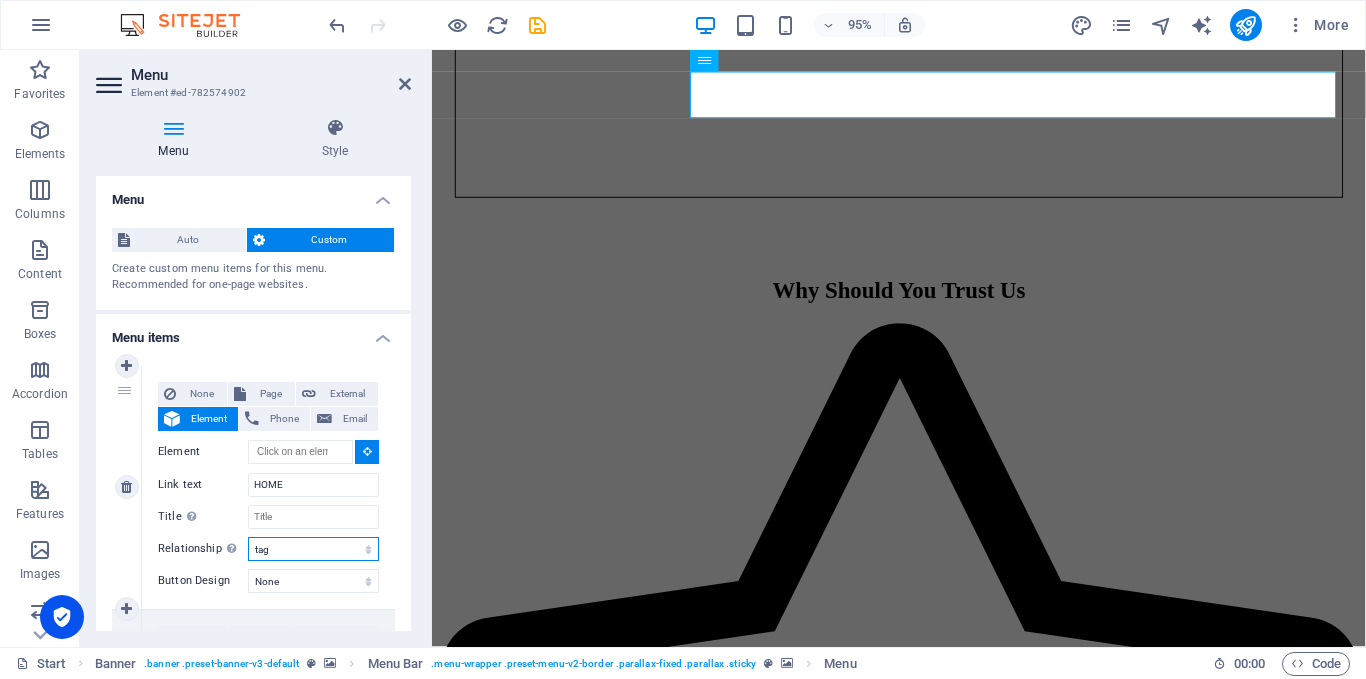 click on "alternate author bookmark external help license next nofollow noreferrer noopener prev search tag" at bounding box center [313, 549] 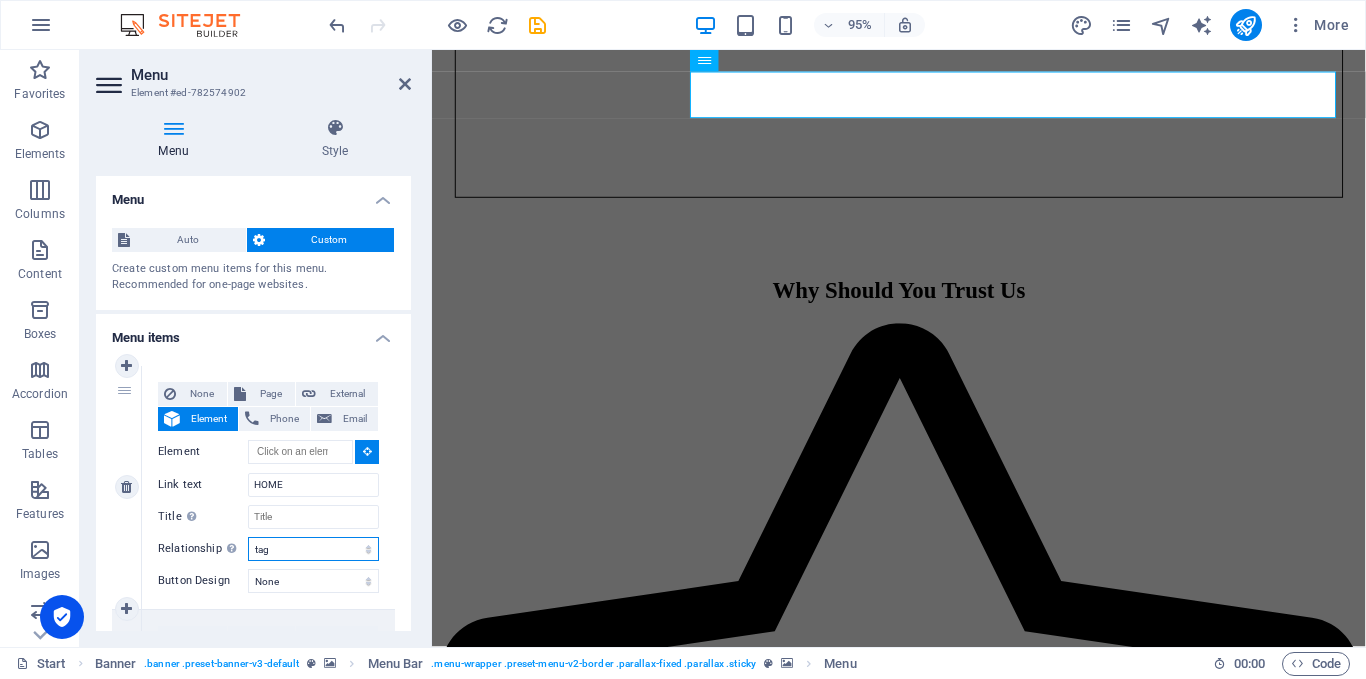 select 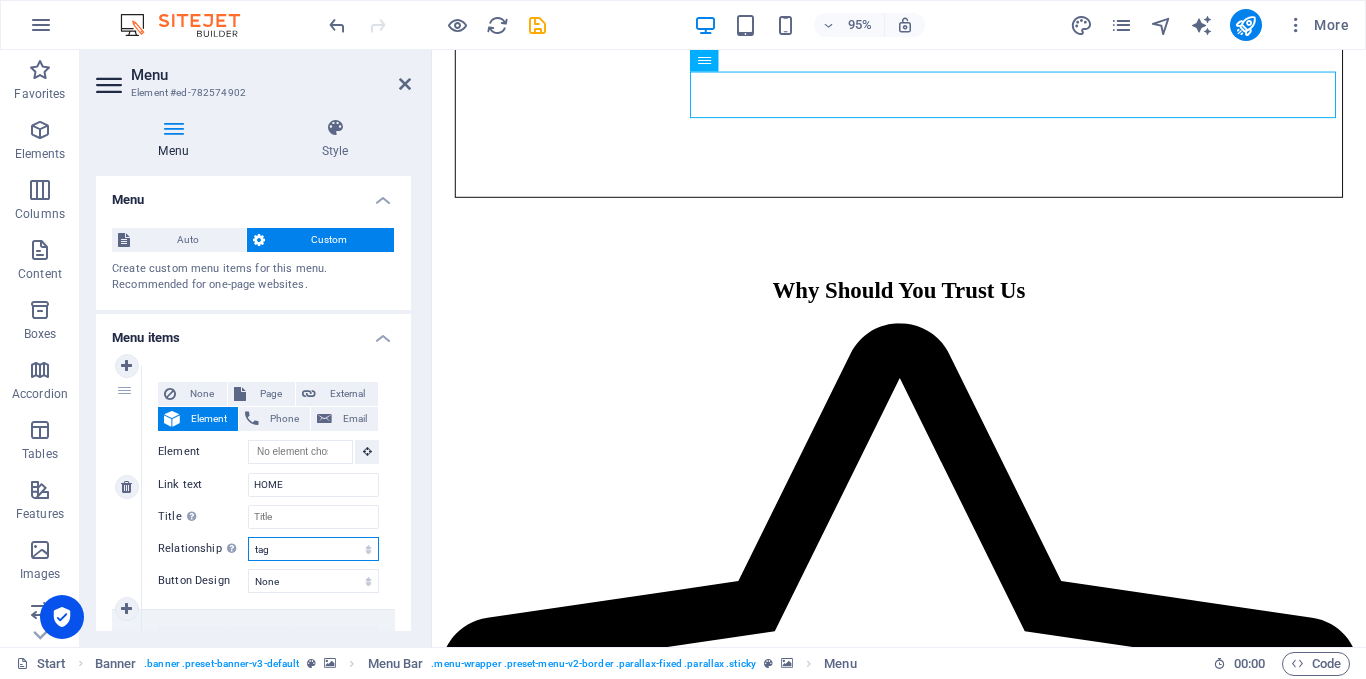 click on "alternate author bookmark external help license next nofollow noreferrer noopener prev search tag" at bounding box center (313, 549) 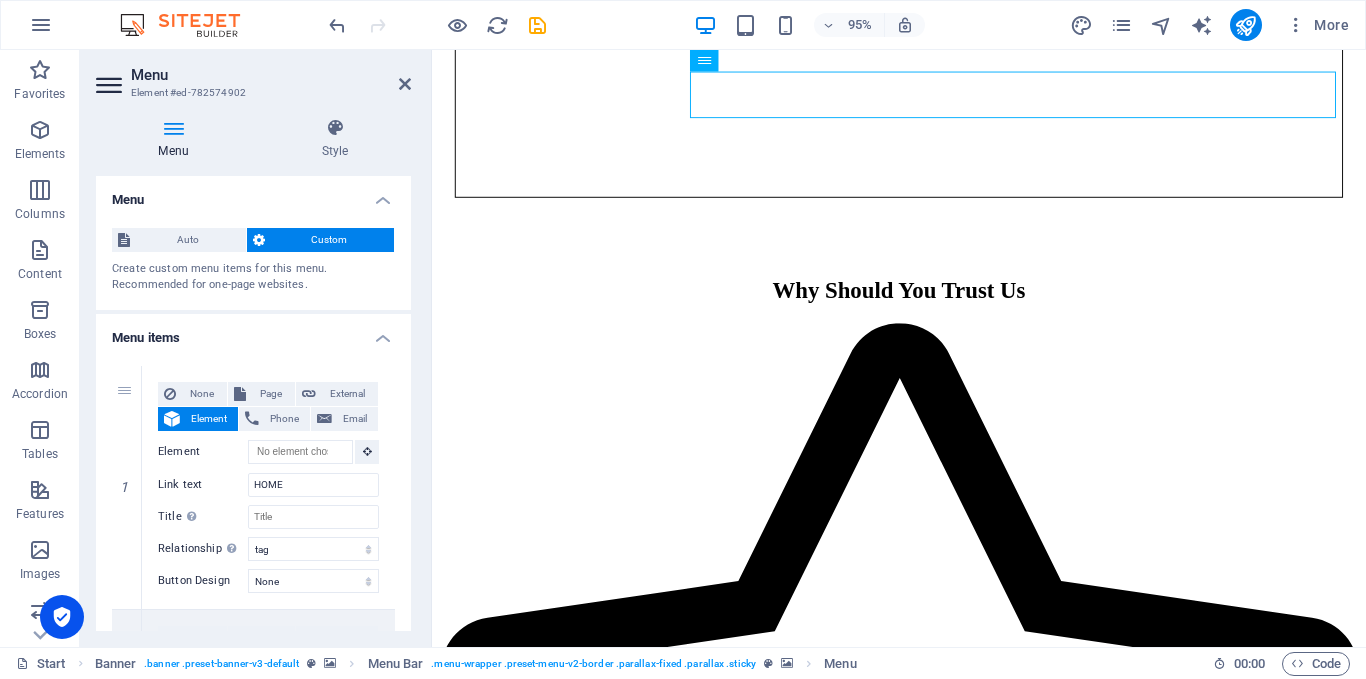 click on "Element #ed-782574902" at bounding box center (251, 93) 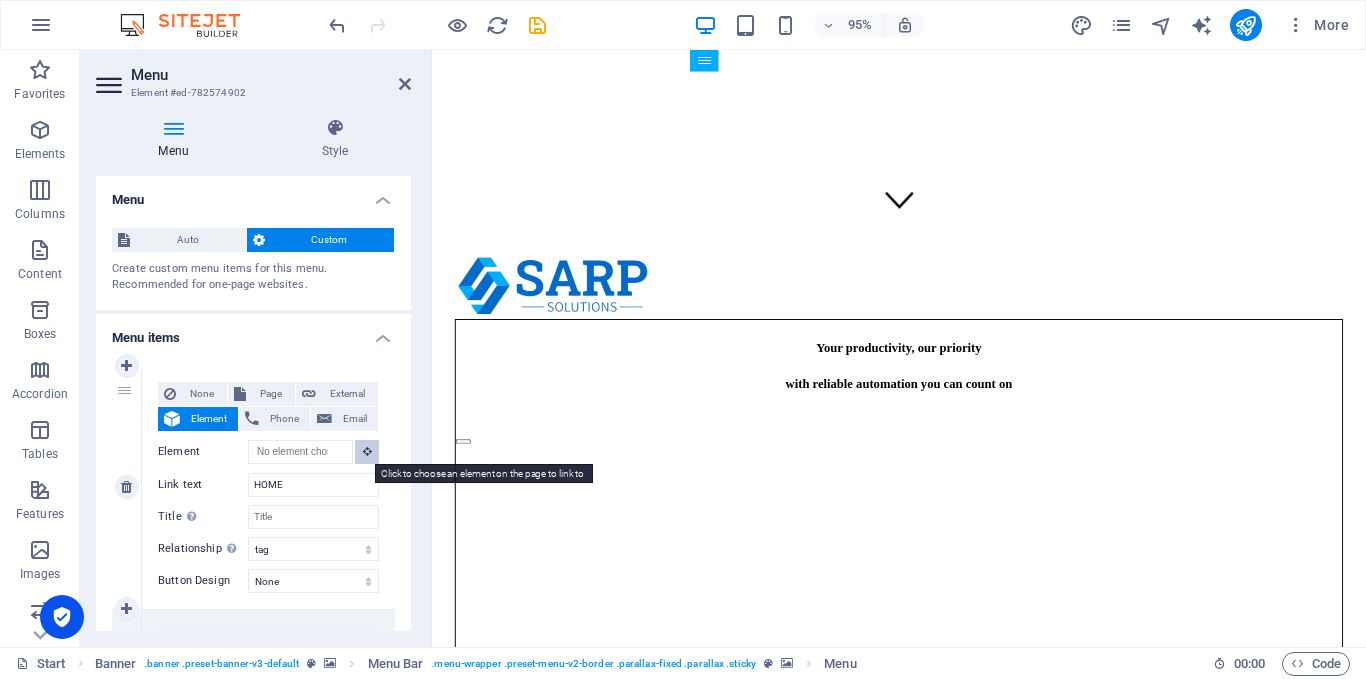 scroll, scrollTop: 834, scrollLeft: 0, axis: vertical 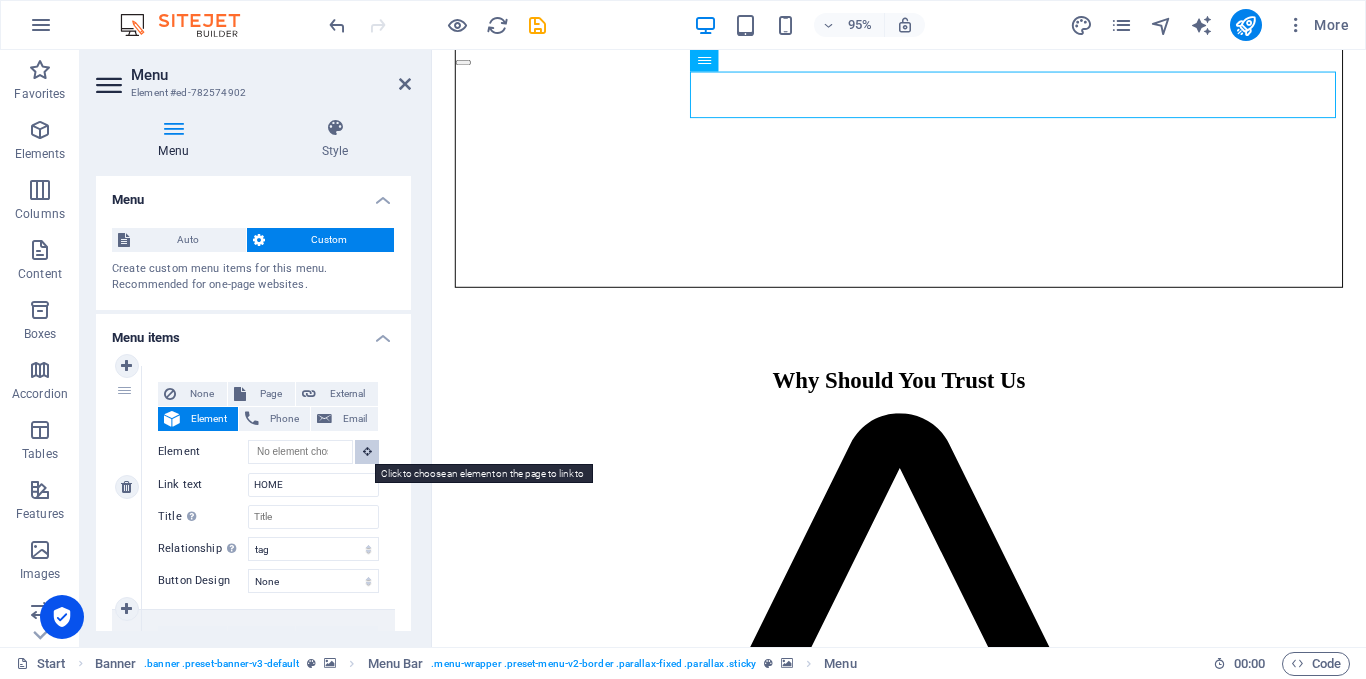 click at bounding box center (367, 451) 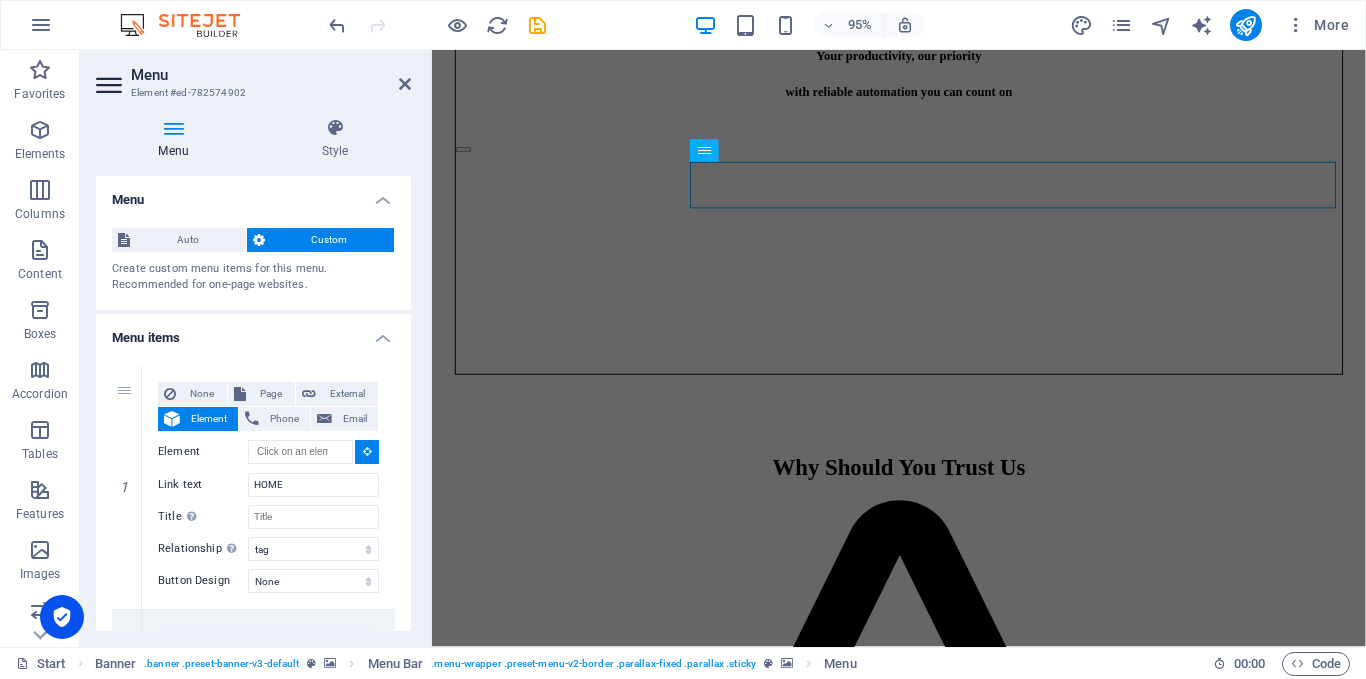 scroll, scrollTop: 739, scrollLeft: 0, axis: vertical 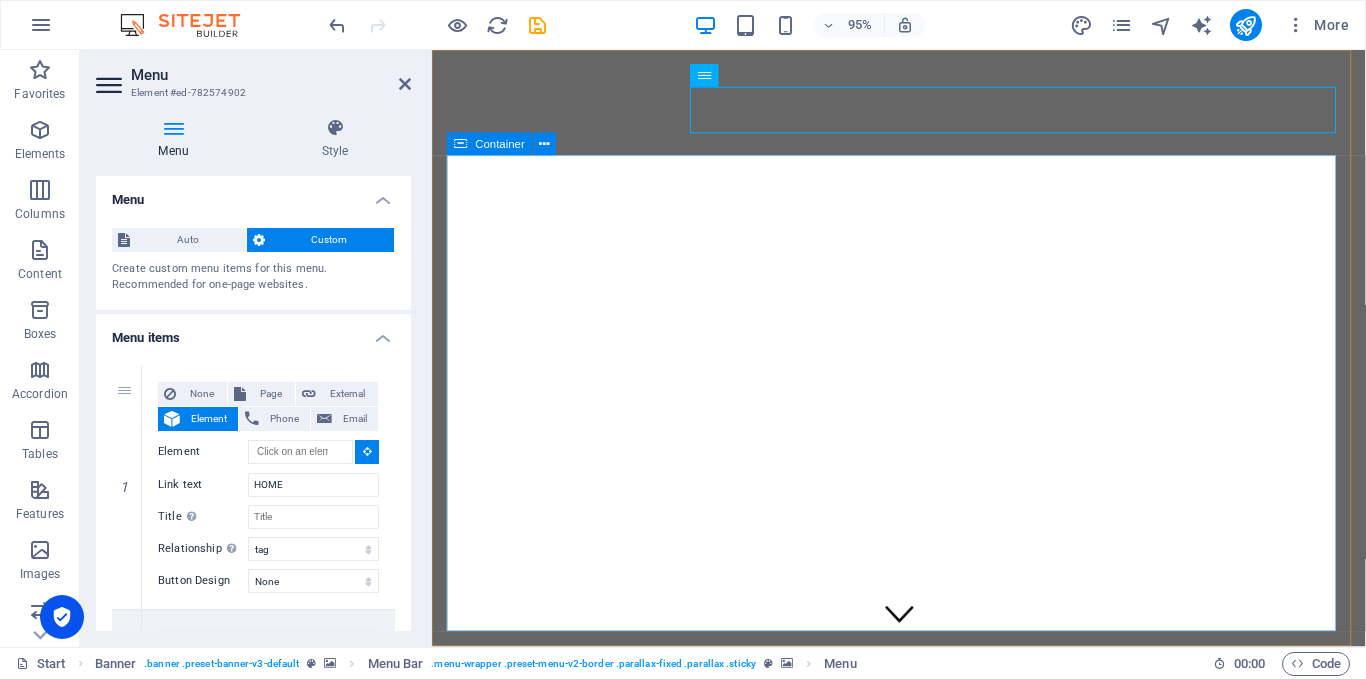 click on "Your productivity, our priority   with reliable automation you can count on" at bounding box center (923, 952) 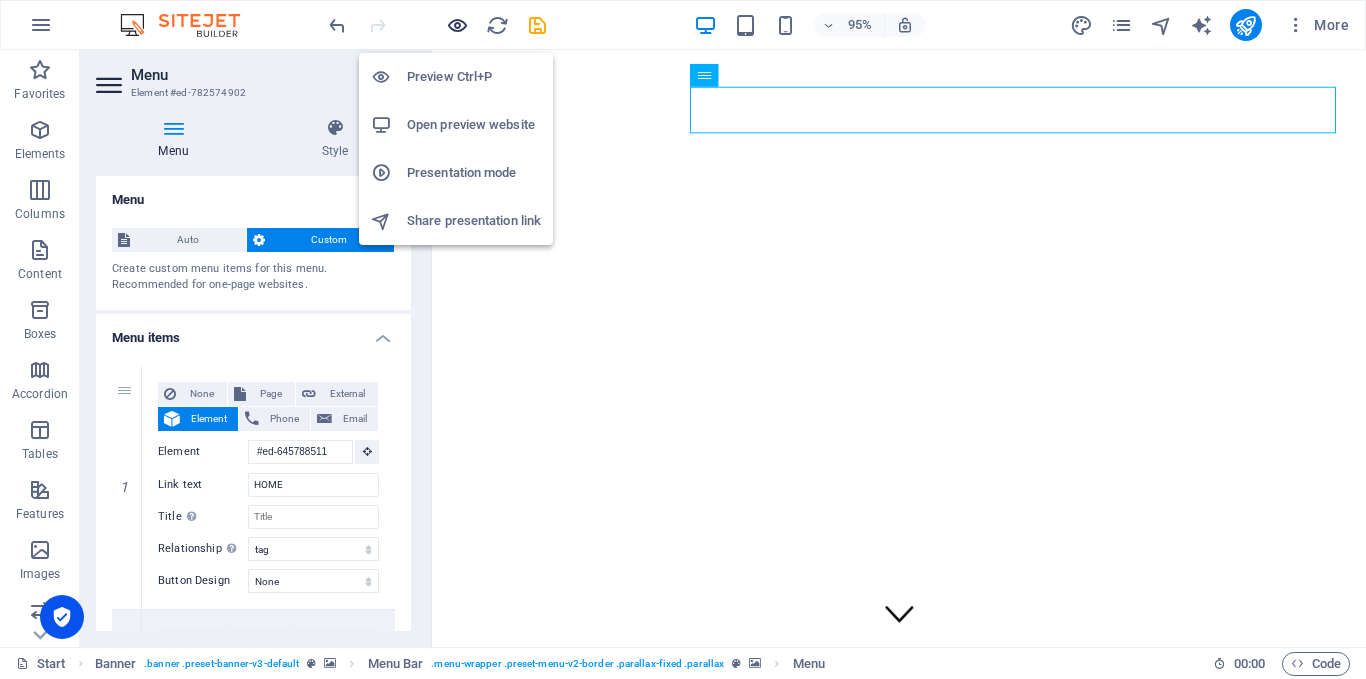 click at bounding box center [457, 25] 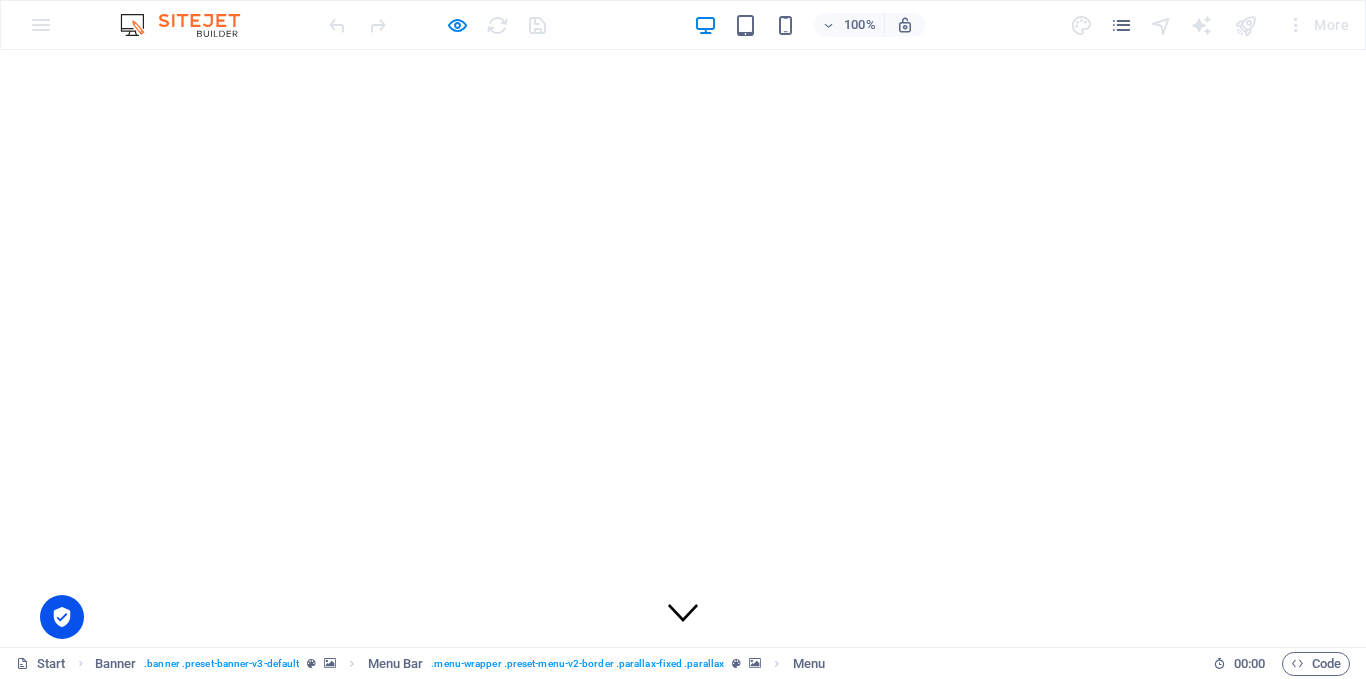 click on "ABOUT US" at bounding box center (1291, 780) 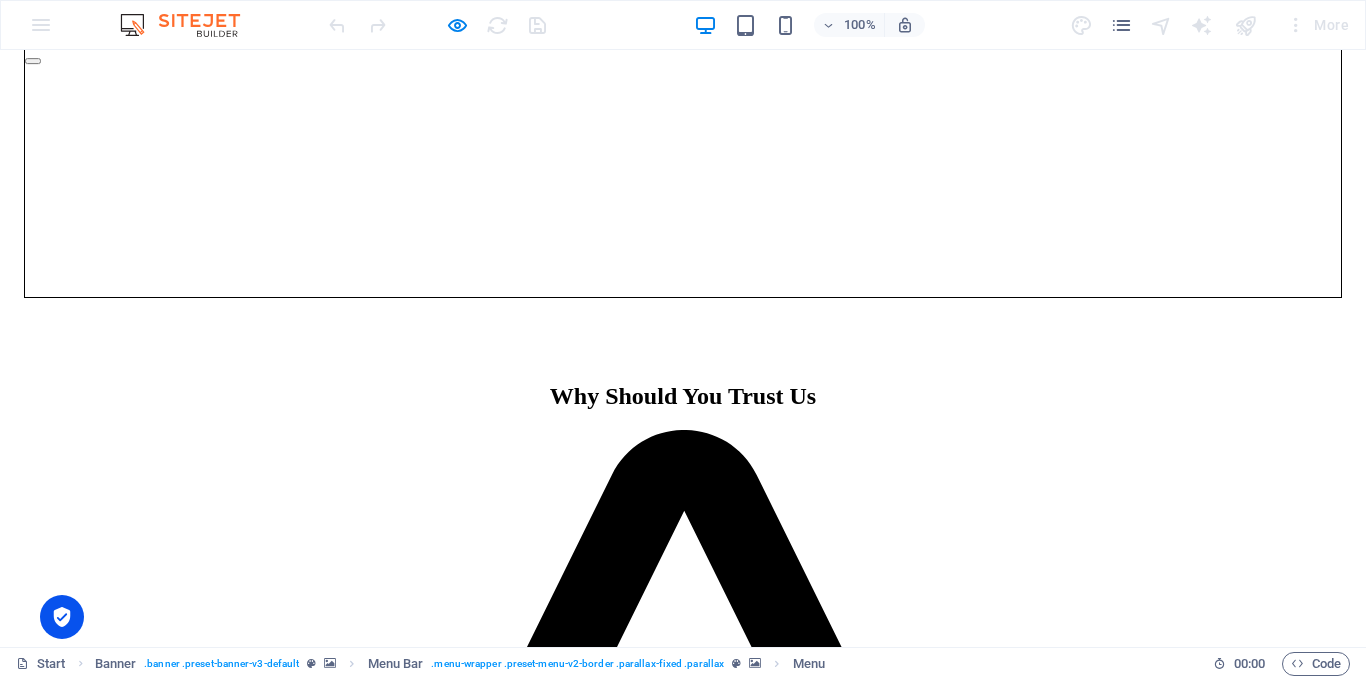 scroll, scrollTop: 898, scrollLeft: 0, axis: vertical 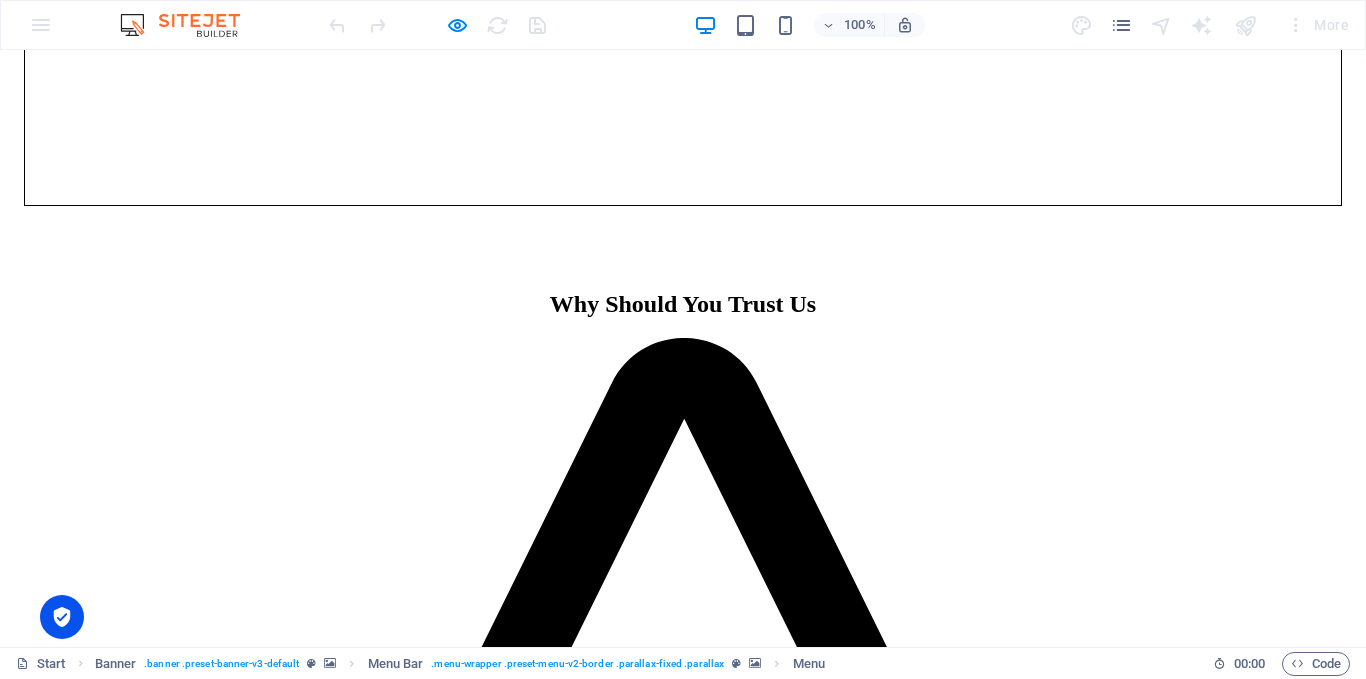 click on "PRODUCTS" at bounding box center (1294, 798) 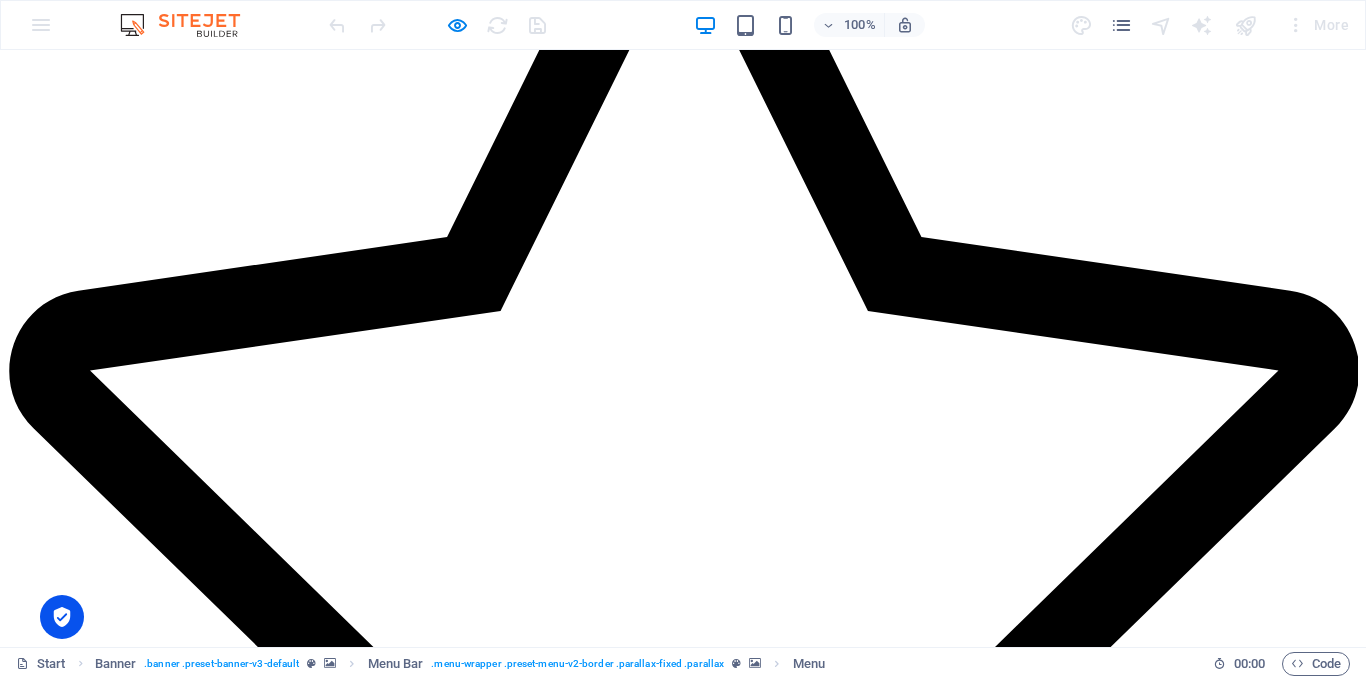 scroll, scrollTop: 1442, scrollLeft: 0, axis: vertical 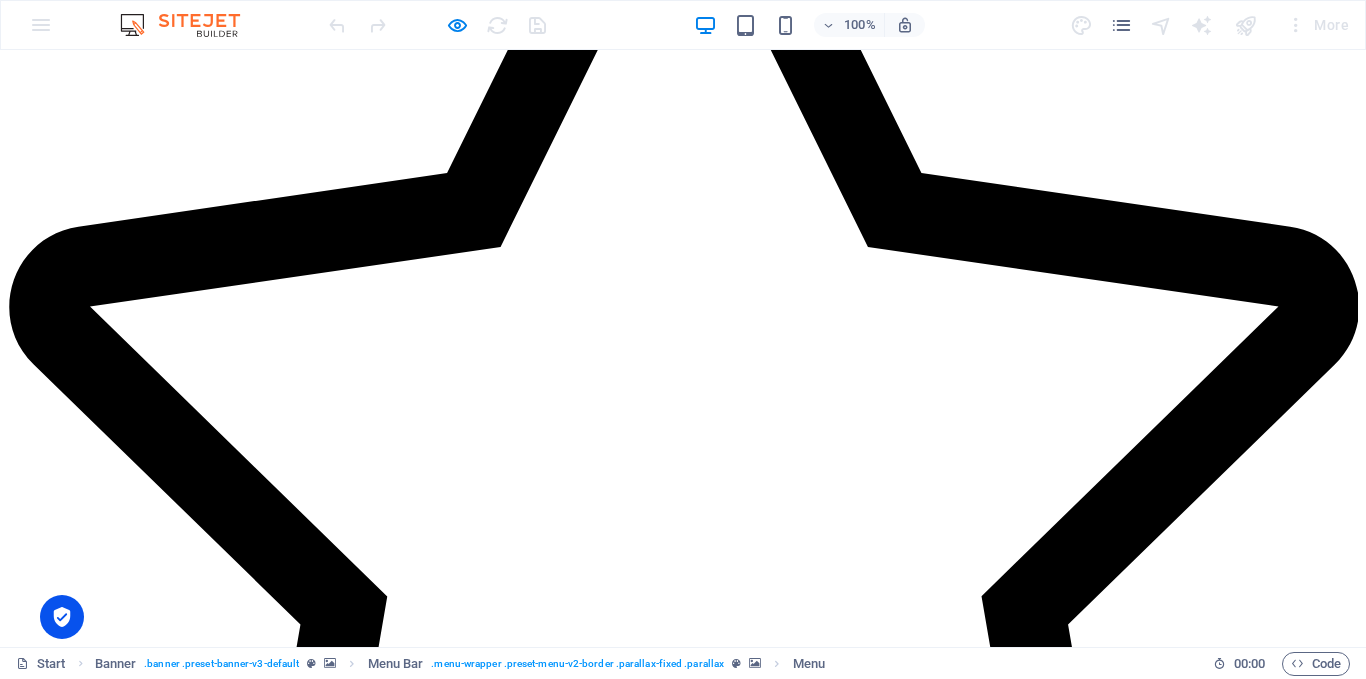 click on "HOME" at bounding box center [1275, 762] 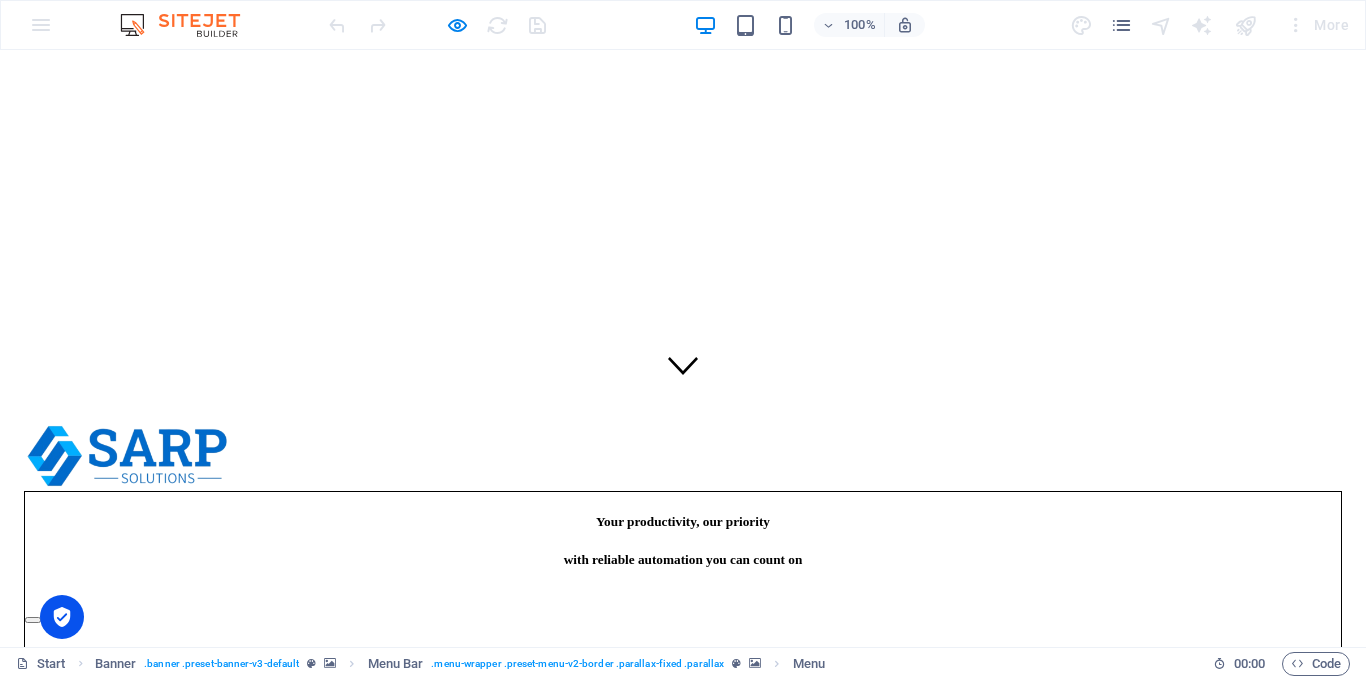 scroll, scrollTop: 111, scrollLeft: 0, axis: vertical 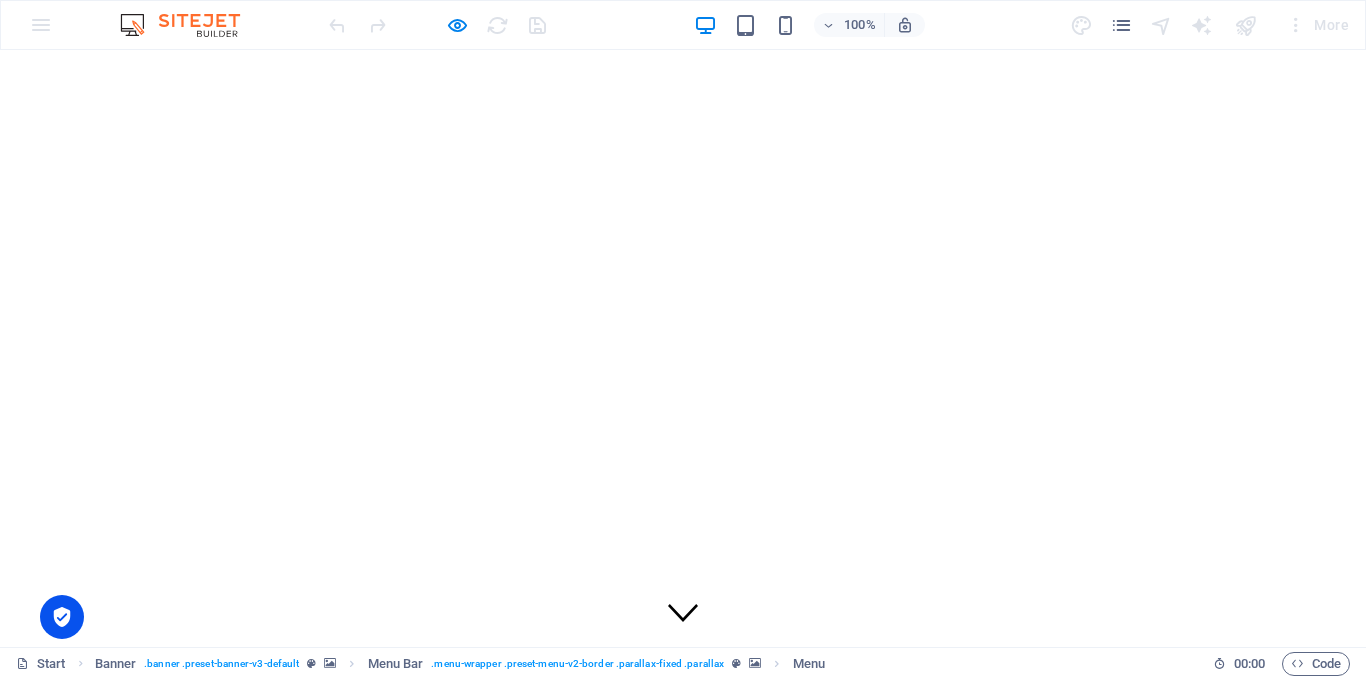 click on "Your productivity, our priority   with reliable automation you can count on" at bounding box center (683, 921) 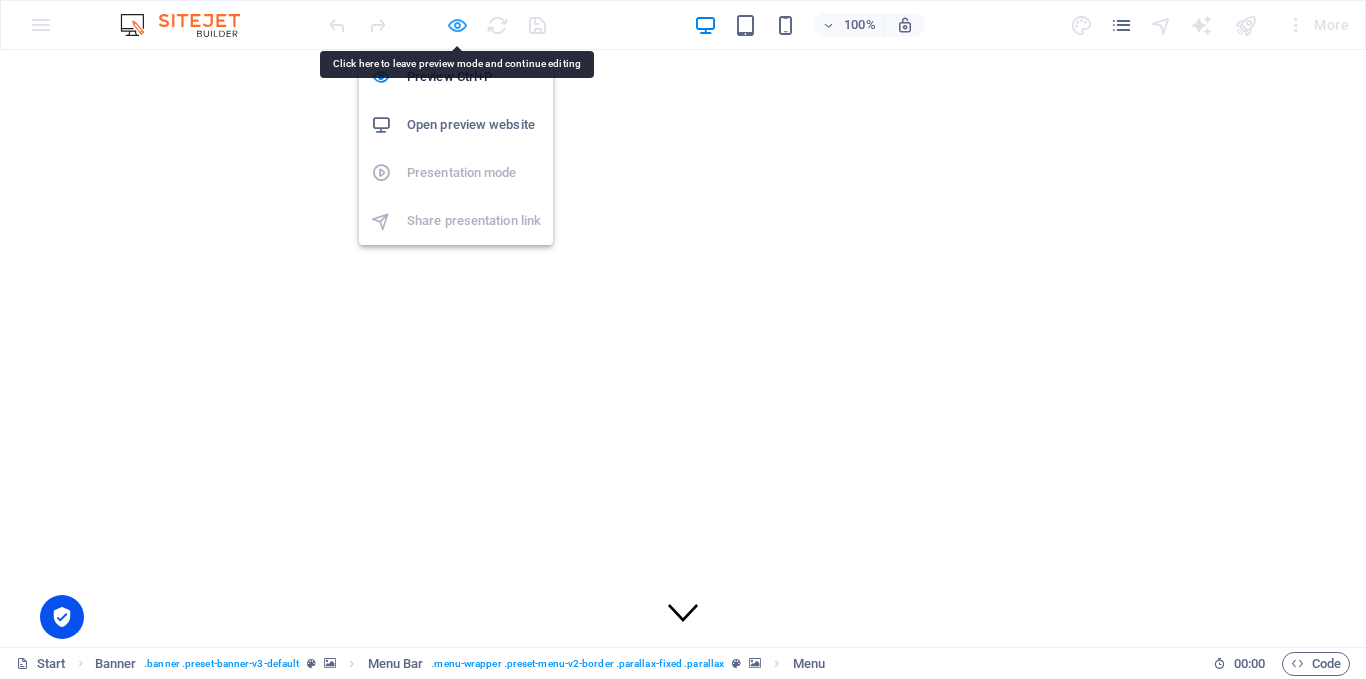 drag, startPoint x: 875, startPoint y: 153, endPoint x: 463, endPoint y: 19, distance: 433.2436 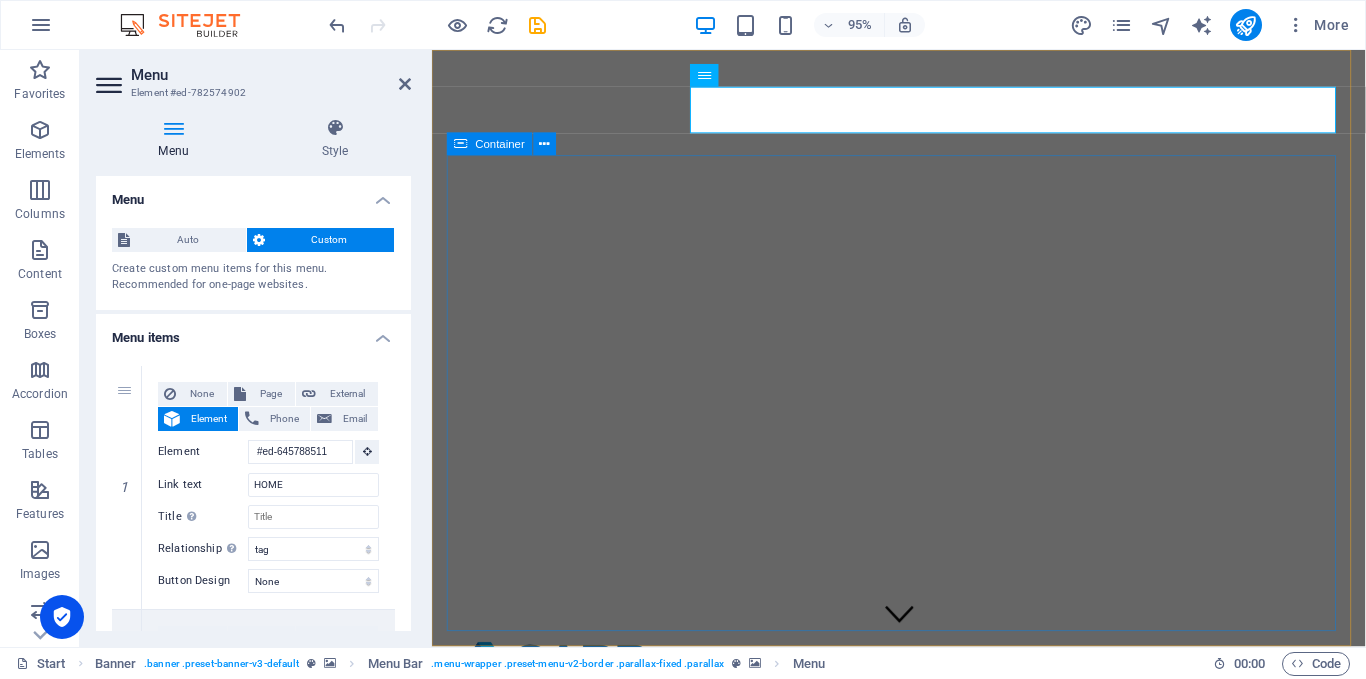 click on "Your productivity, our priority   with reliable automation you can count on" at bounding box center (923, 921) 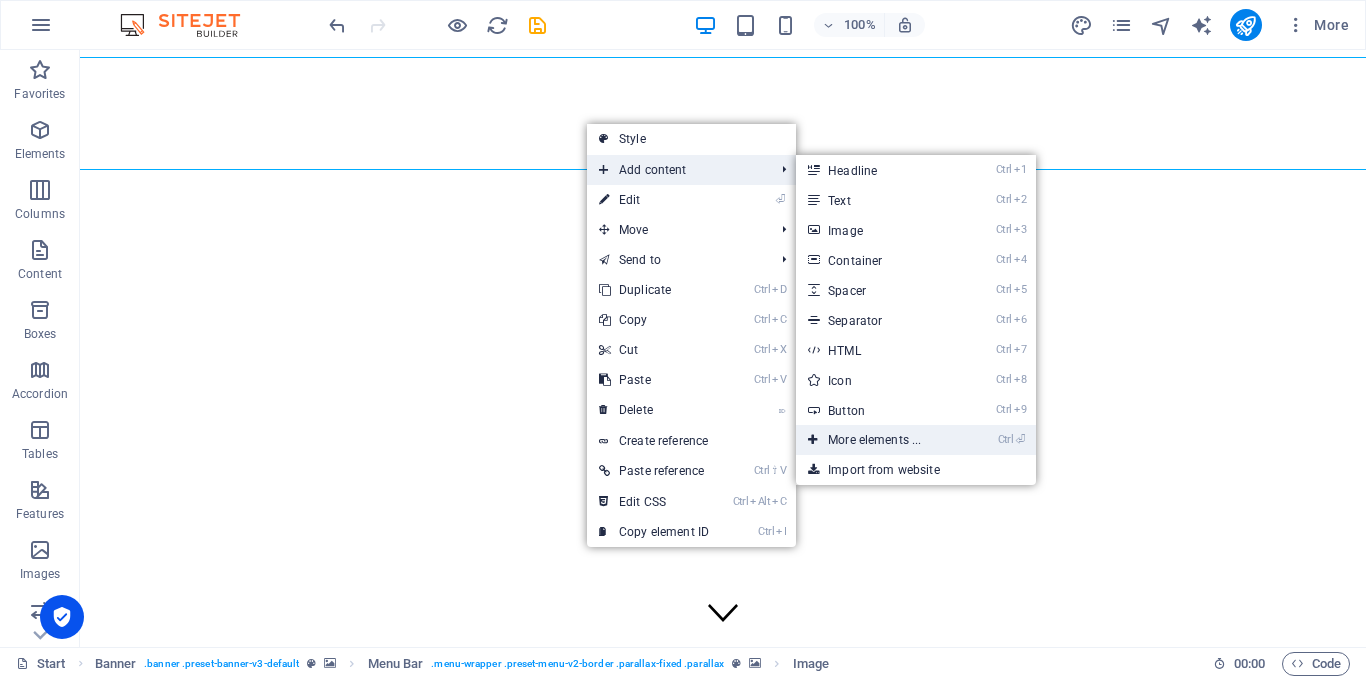 click on "Ctrl ⏎  More elements ..." at bounding box center (878, 440) 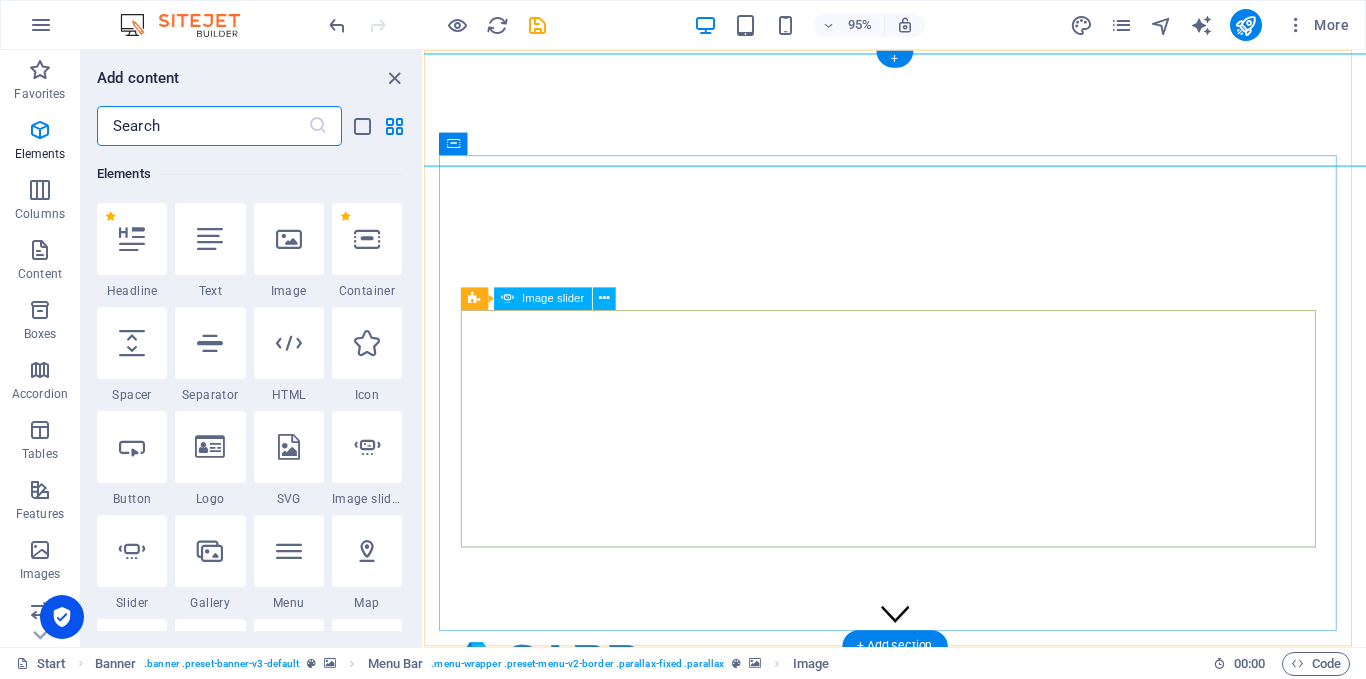 scroll, scrollTop: 213, scrollLeft: 0, axis: vertical 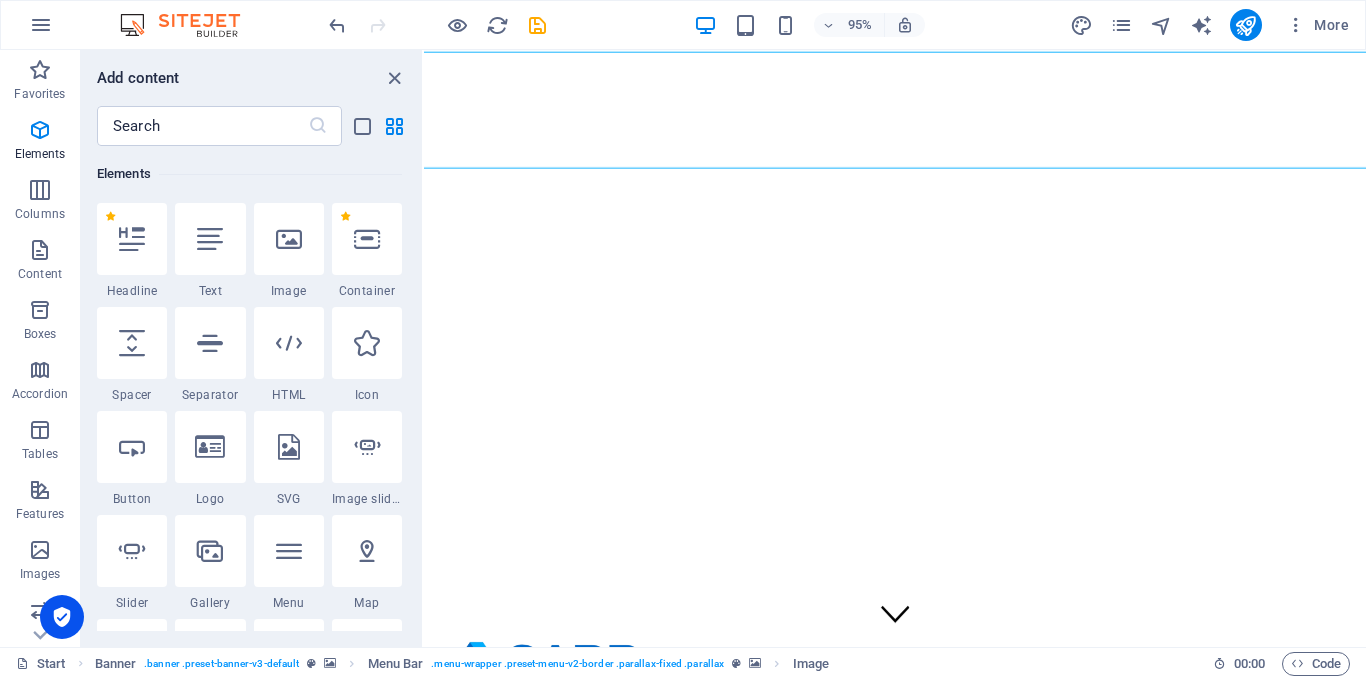 click on "Favorites 1 Star Headline 1 Star Container Elements 1 Star Headline 1 Star Text 1 Star Image 1 Star Container 1 Star Spacer 1 Star Separator 1 Star HTML 1 Star Icon 1 Star Button 1 Star Logo 1 Star SVG 1 Star Image slider 1 Star Slider 1 Star Gallery 1 Star Menu 1 Star Map 1 Star Facebook 1 Star Video 1 Star YouTube 1 Star Vimeo 1 Star Document 1 Star Audio 1 Star Iframe 1 Star Privacy 1 Star Languages Columns 1 Star Container 1 Star 2 columns 1 Star 3 columns 1 Star 4 columns 1 Star 5 columns 1 Star 6 columns 1 Star 40-60 1 Star 20-80 1 Star 80-20 1 Star 30-70 1 Star 70-30 1 Star Unequal Columns 1 Star 25-25-50 1 Star 25-50-25 1 Star 50-25-25 1 Star 20-60-20 1 Star 50-16-16-16 1 Star 16-16-16-50 1 Star Grid 2-1 1 Star Grid 1-2 1 Star Grid 3-1 1 Star Grid 1-3 1 Star Grid 4-1 1 Star Grid 1-4 1 Star Grid 1-2-1 1 Star Grid 1-1-2 1 Star Grid 2h-2v 1 Star Grid 2v-2h 1 Star Grid 2-1-2 1 Star Grid 3-4 Content 1 Star Text in columns 1 Star Text 1 Star Text with separator 1 Star Image with text box 1 Star 1 Star Boxes" at bounding box center [251, 388] 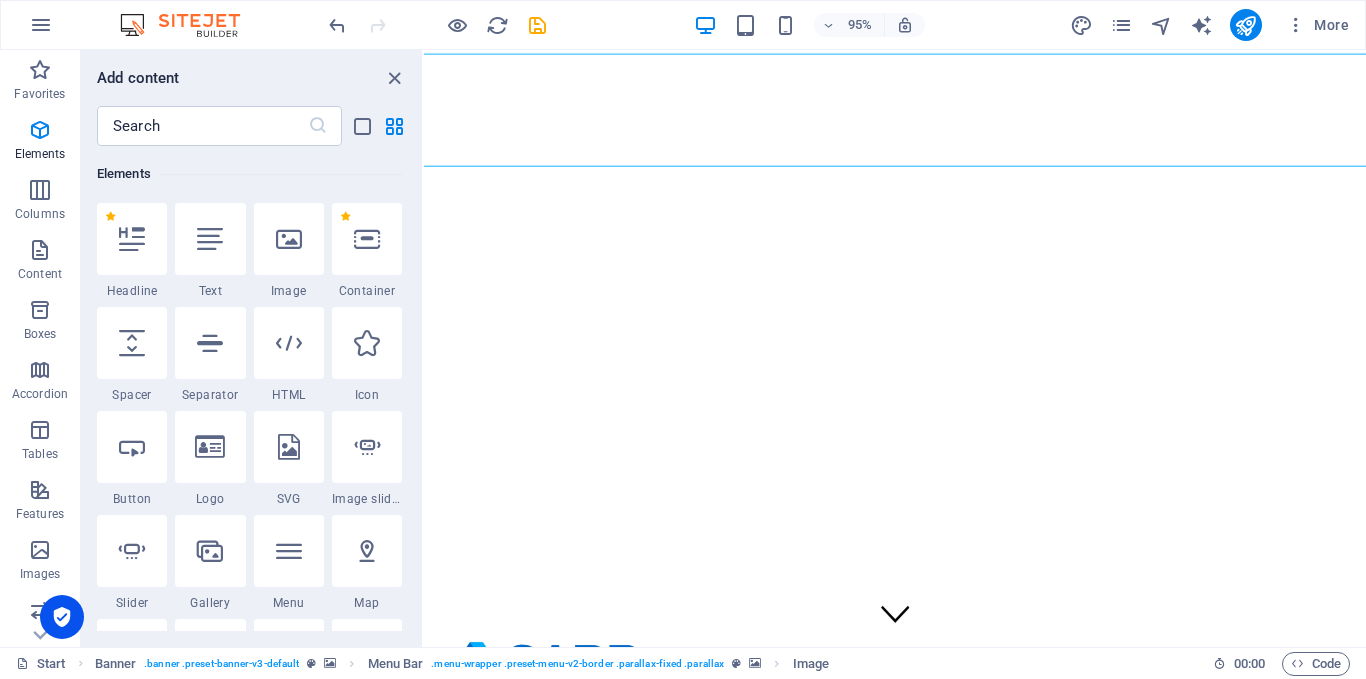 scroll, scrollTop: 637, scrollLeft: 0, axis: vertical 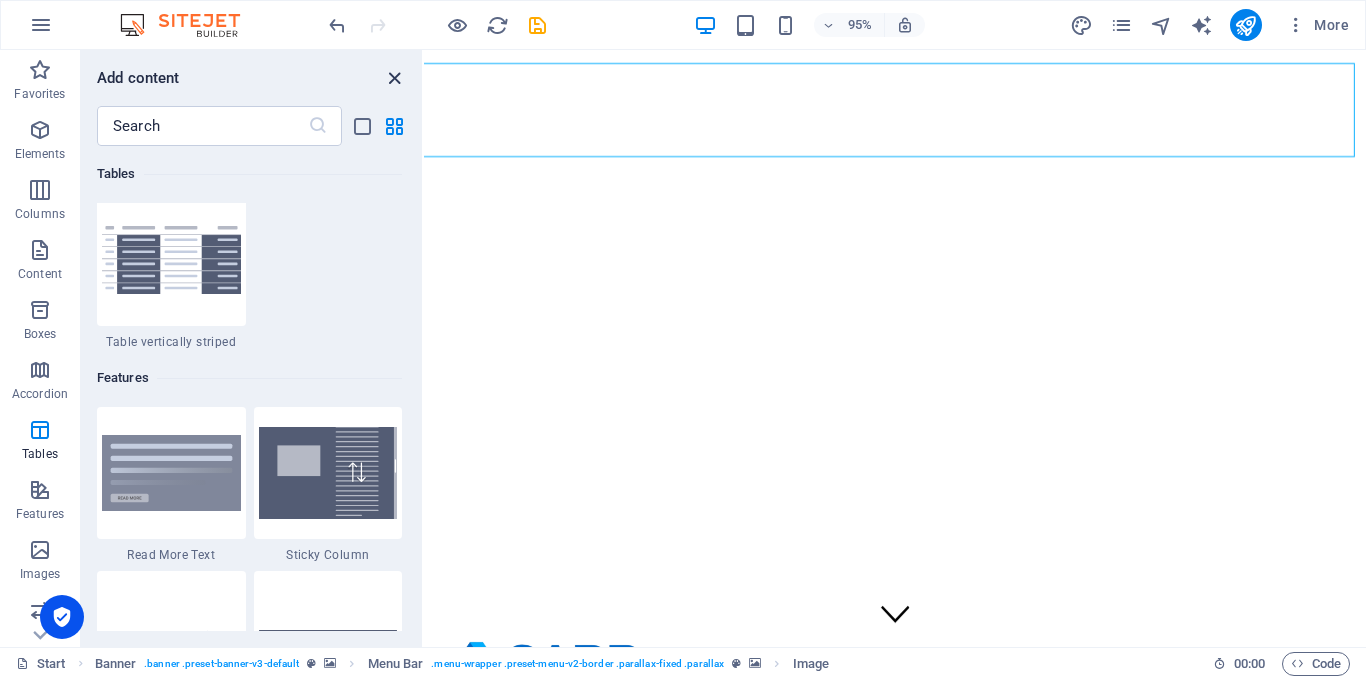 click at bounding box center (394, 78) 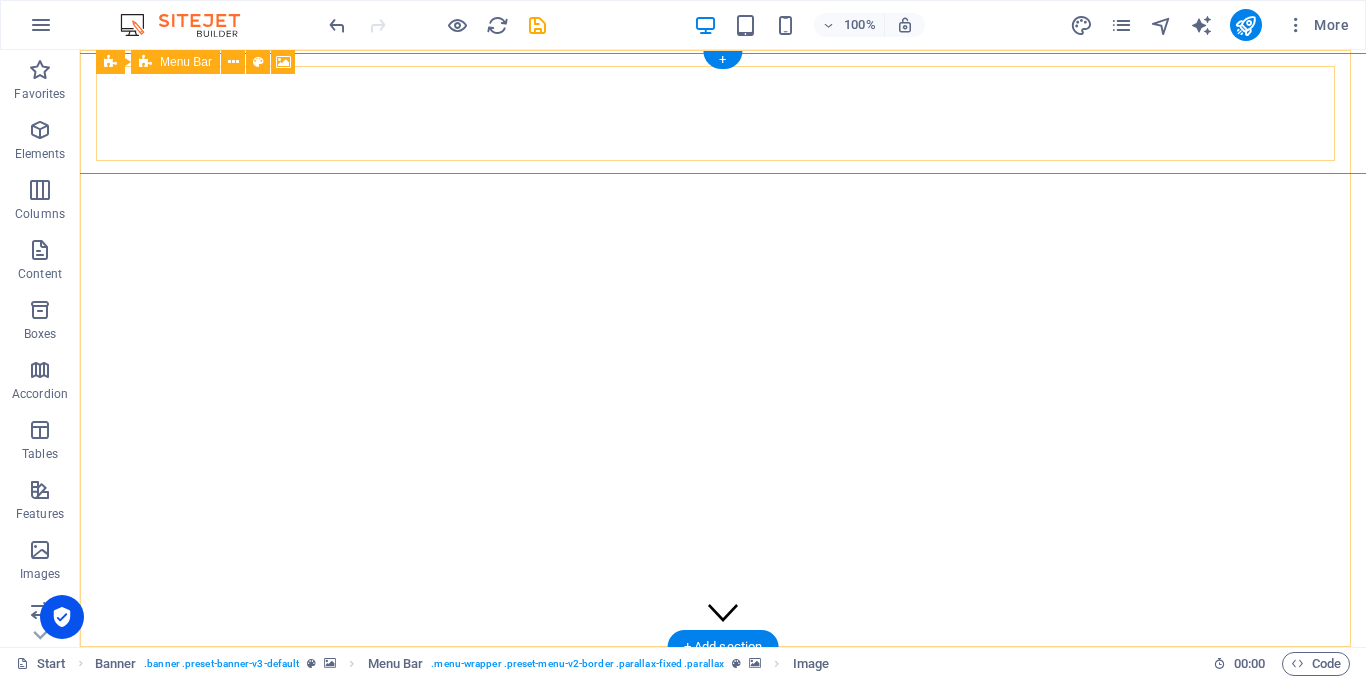 click at bounding box center (723, 671) 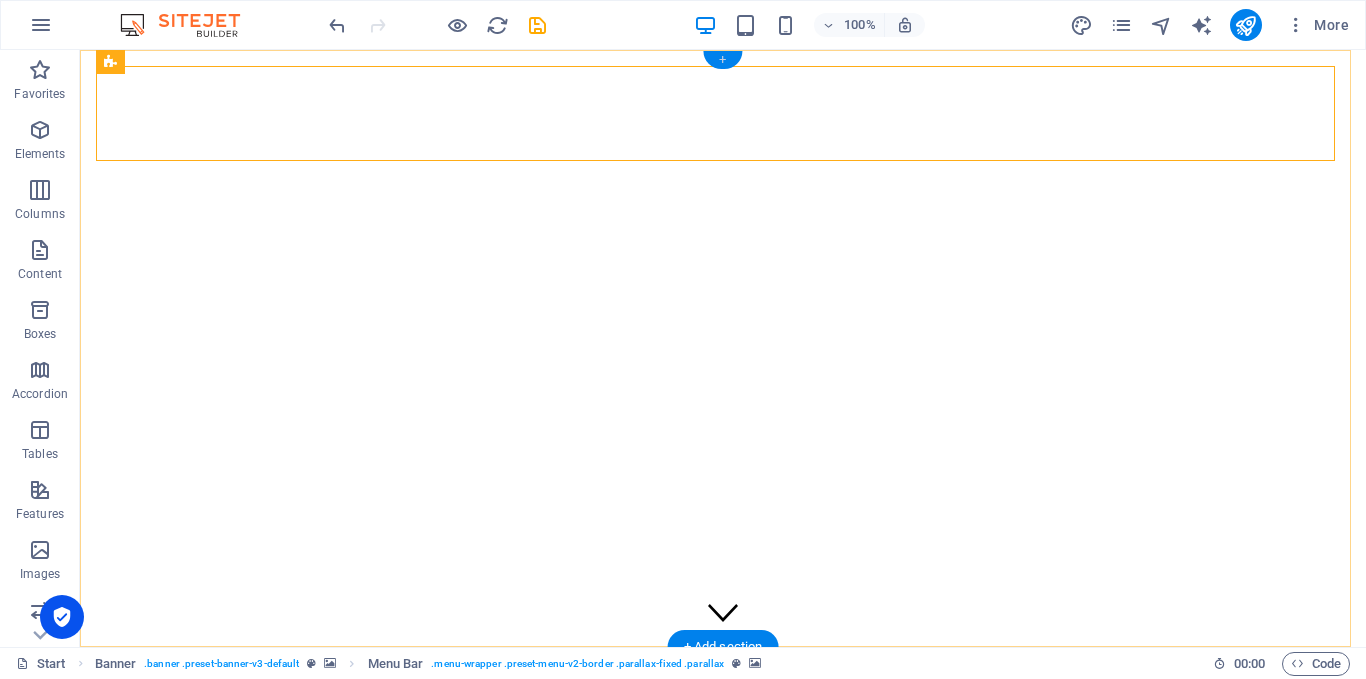 click on "+" at bounding box center (722, 60) 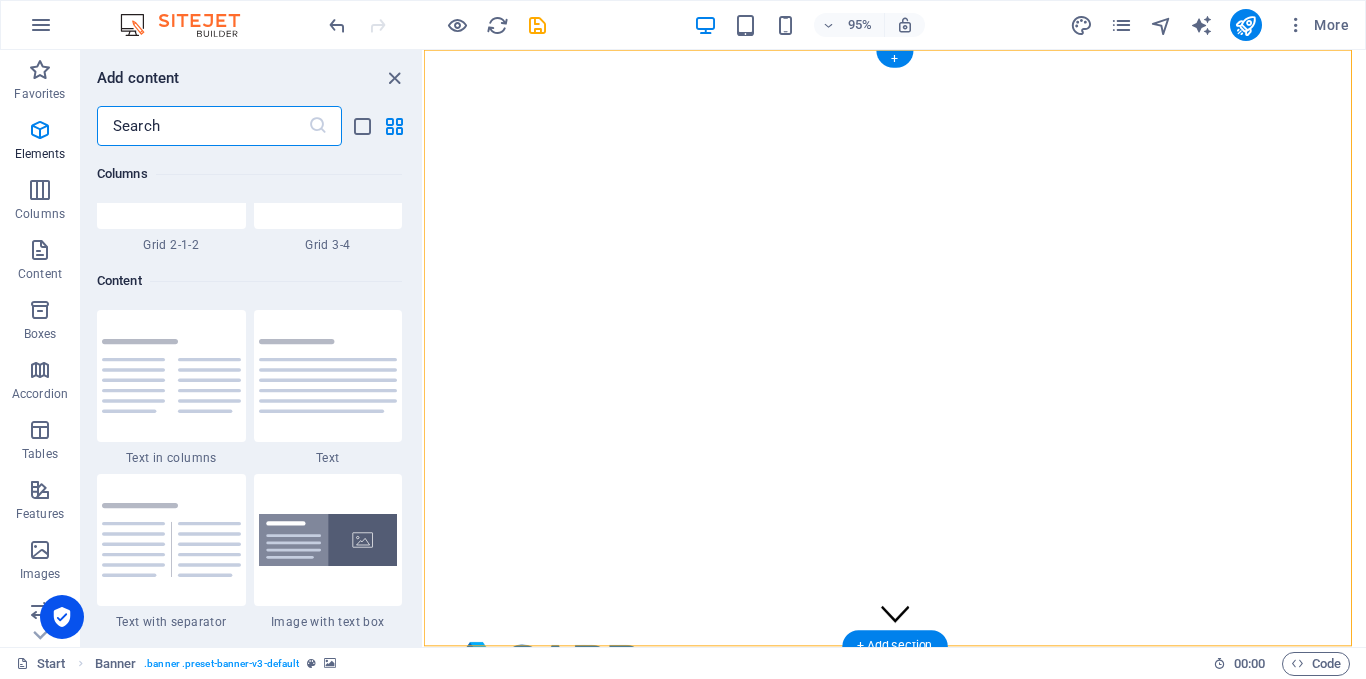 scroll, scrollTop: 3499, scrollLeft: 0, axis: vertical 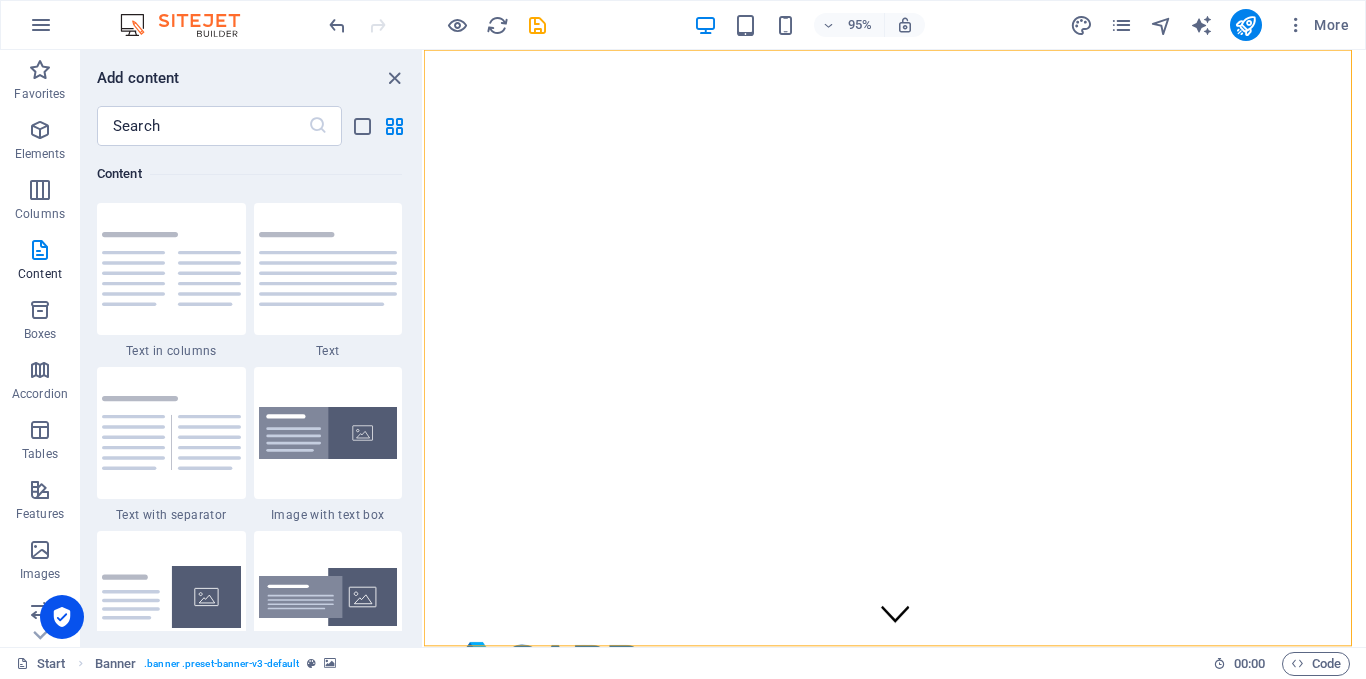 click on "Favorites 1 Star Headline 1 Star Container Elements 1 Star Headline 1 Star Text 1 Star Image 1 Star Container 1 Star Spacer 1 Star Separator 1 Star HTML 1 Star Icon 1 Star Button 1 Star Logo 1 Star SVG 1 Star Image slider 1 Star Slider 1 Star Gallery 1 Star Menu 1 Star Map 1 Star Facebook 1 Star Video 1 Star YouTube 1 Star Vimeo 1 Star Document 1 Star Audio 1 Star Iframe 1 Star Privacy 1 Star Languages Columns 1 Star Container 1 Star 2 columns 1 Star 3 columns 1 Star 4 columns 1 Star 5 columns 1 Star 6 columns 1 Star 40-60 1 Star 20-80 1 Star 80-20 1 Star 30-70 1 Star 70-30 1 Star Unequal Columns 1 Star 25-25-50 1 Star 25-50-25 1 Star 50-25-25 1 Star 20-60-20 1 Star 50-16-16-16 1 Star 16-16-16-50 1 Star Grid 2-1 1 Star Grid 1-2 1 Star Grid 3-1 1 Star Grid 1-3 1 Star Grid 4-1 1 Star Grid 1-4 1 Star Grid 1-2-1 1 Star Grid 1-1-2 1 Star Grid 2h-2v 1 Star Grid 2v-2h 1 Star Grid 2-1-2 1 Star Grid 3-4 Content 1 Star Text in columns 1 Star Text 1 Star Text with separator 1 Star Image with text box 1 Star 1 Star Boxes" at bounding box center (251, 388) 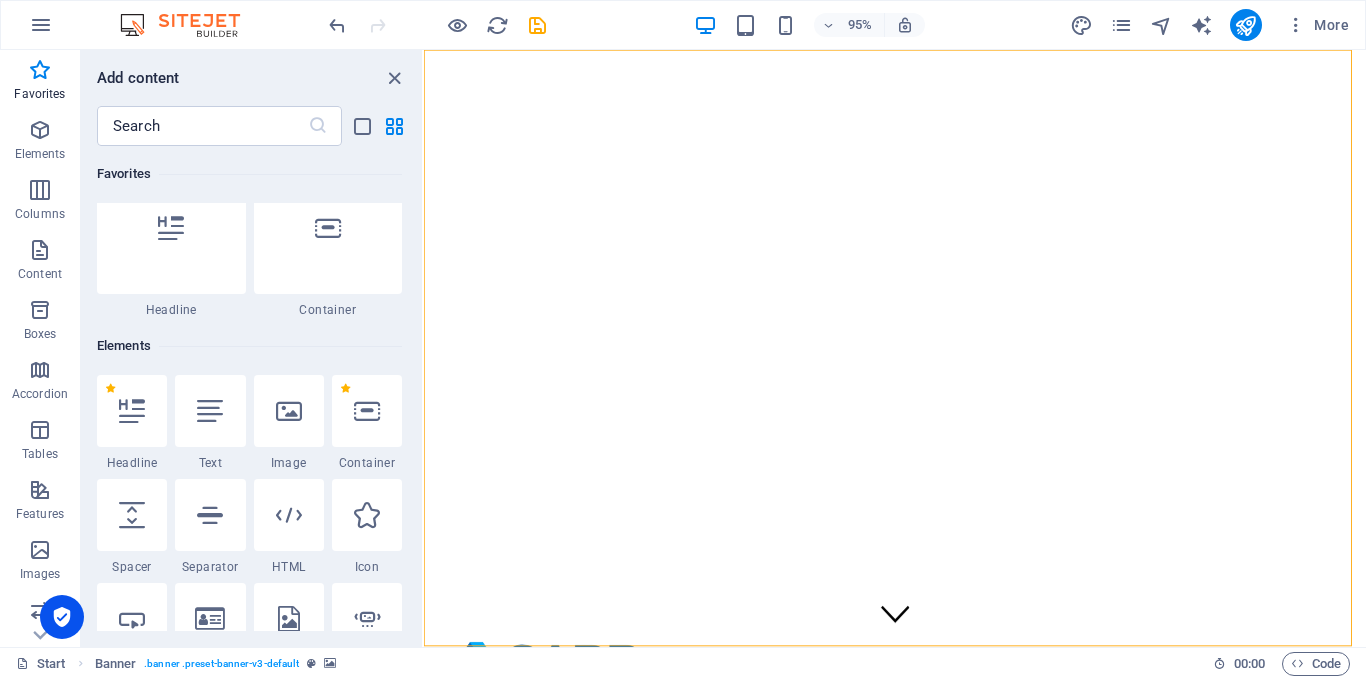 scroll, scrollTop: 0, scrollLeft: 0, axis: both 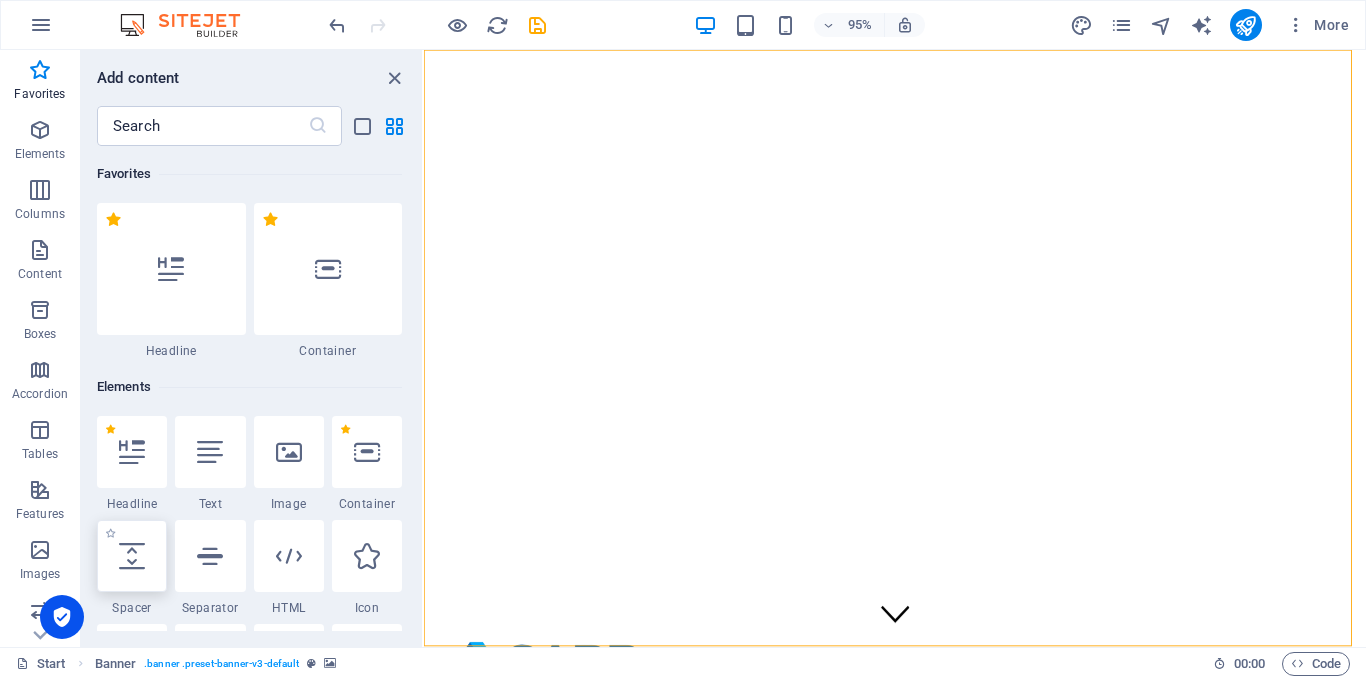click at bounding box center (132, 556) 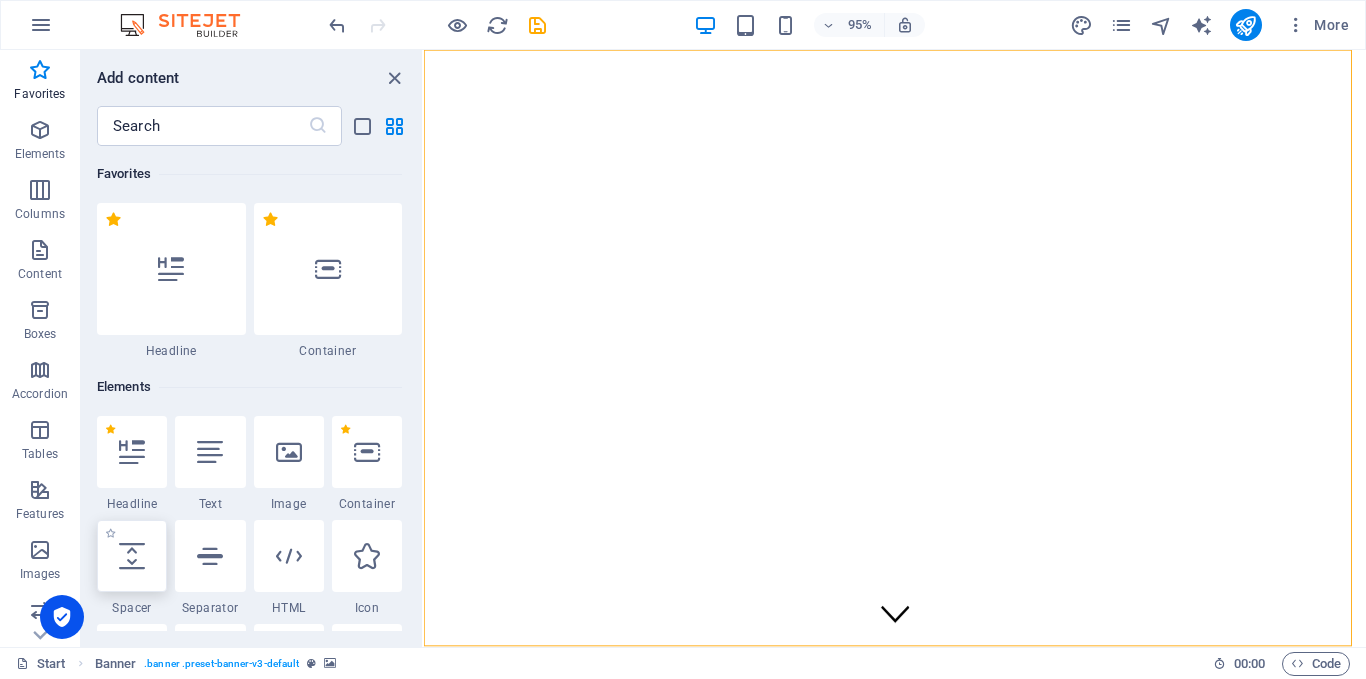 select on "px" 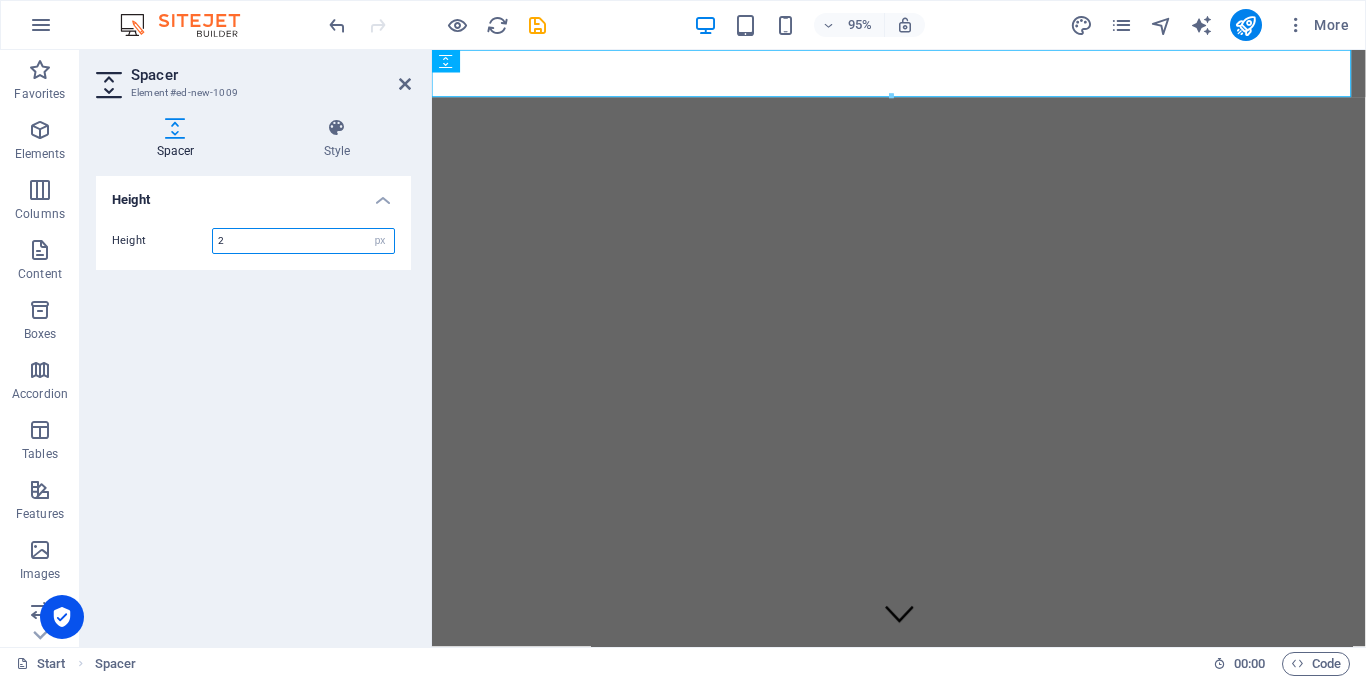 type on "2" 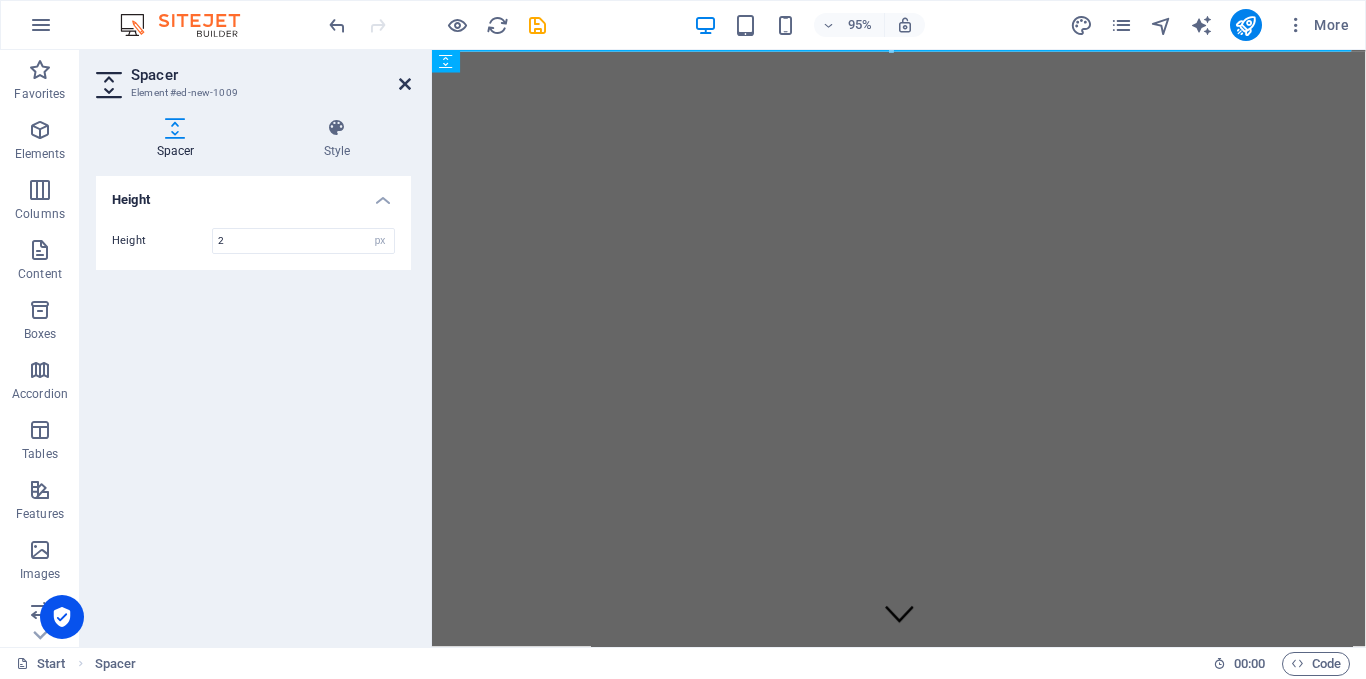 click at bounding box center [405, 84] 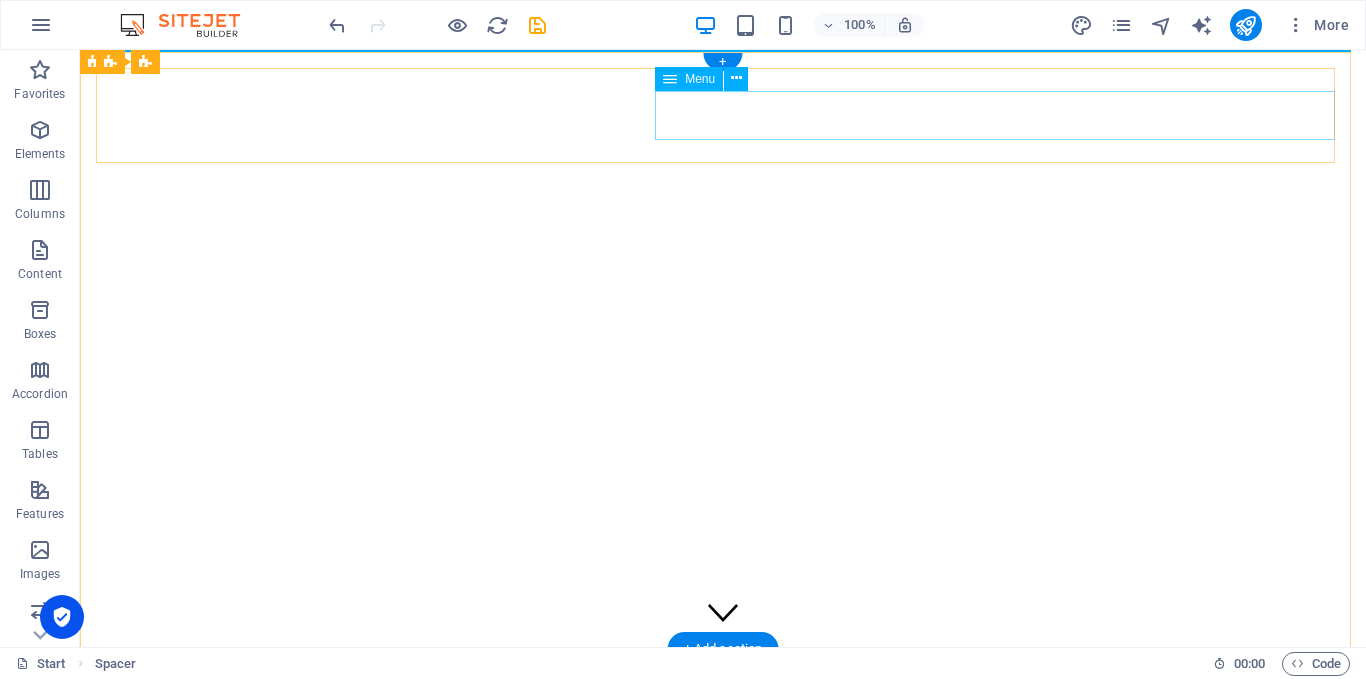 click on "HOME ABOUT US PRODUCTS GALLERY CONTACT US" at bounding box center (1281, 832) 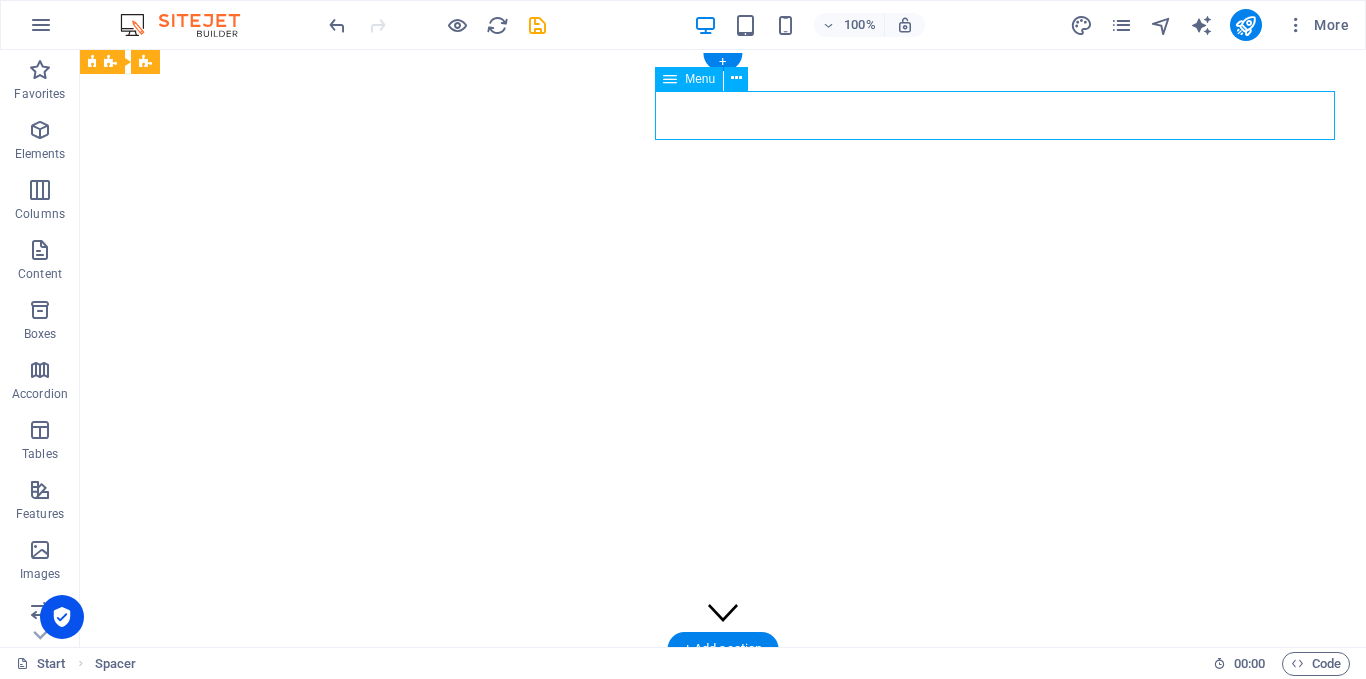 click on "HOME ABOUT US PRODUCTS GALLERY CONTACT US" at bounding box center [1281, 832] 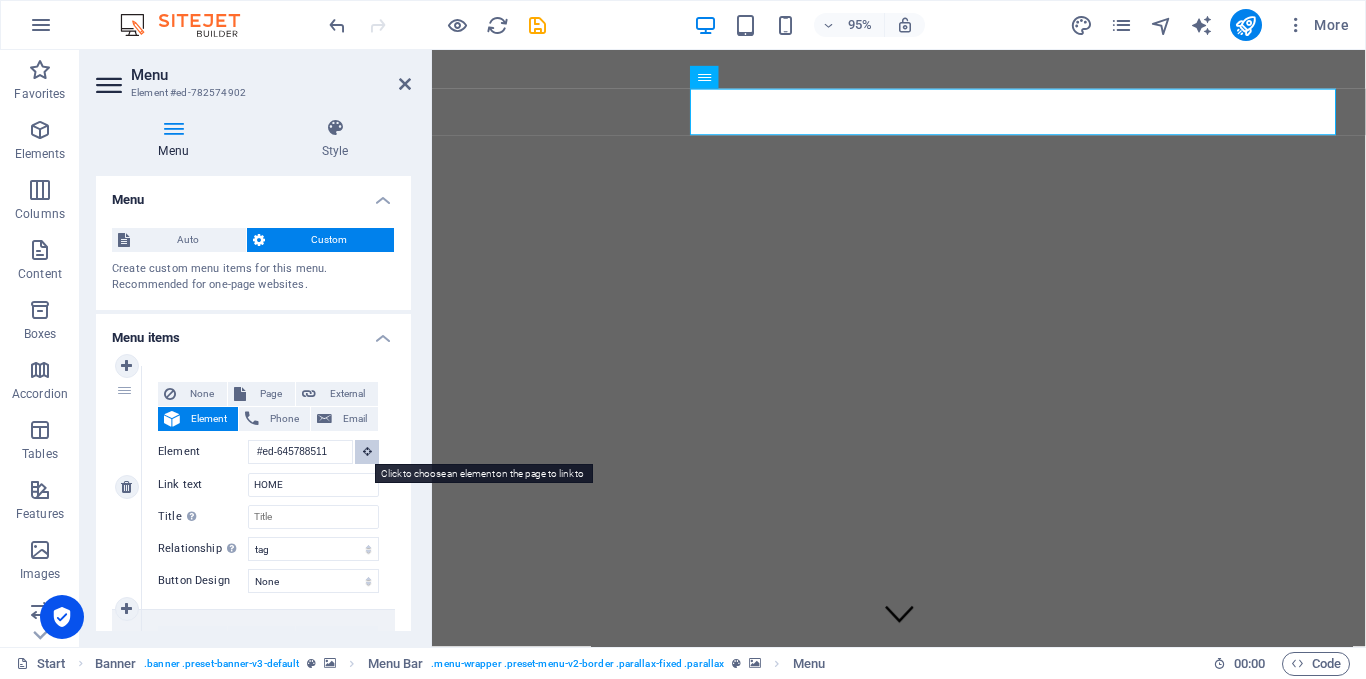 click at bounding box center [367, 452] 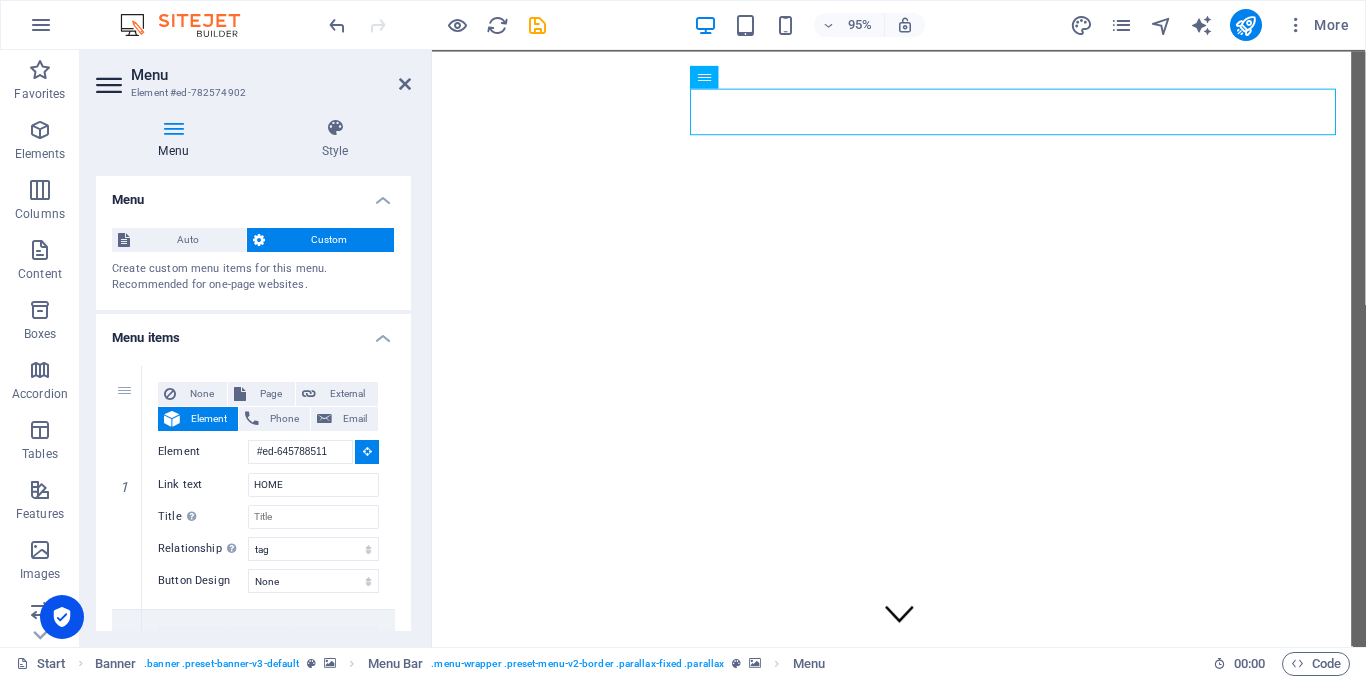 click at bounding box center [923, 60] 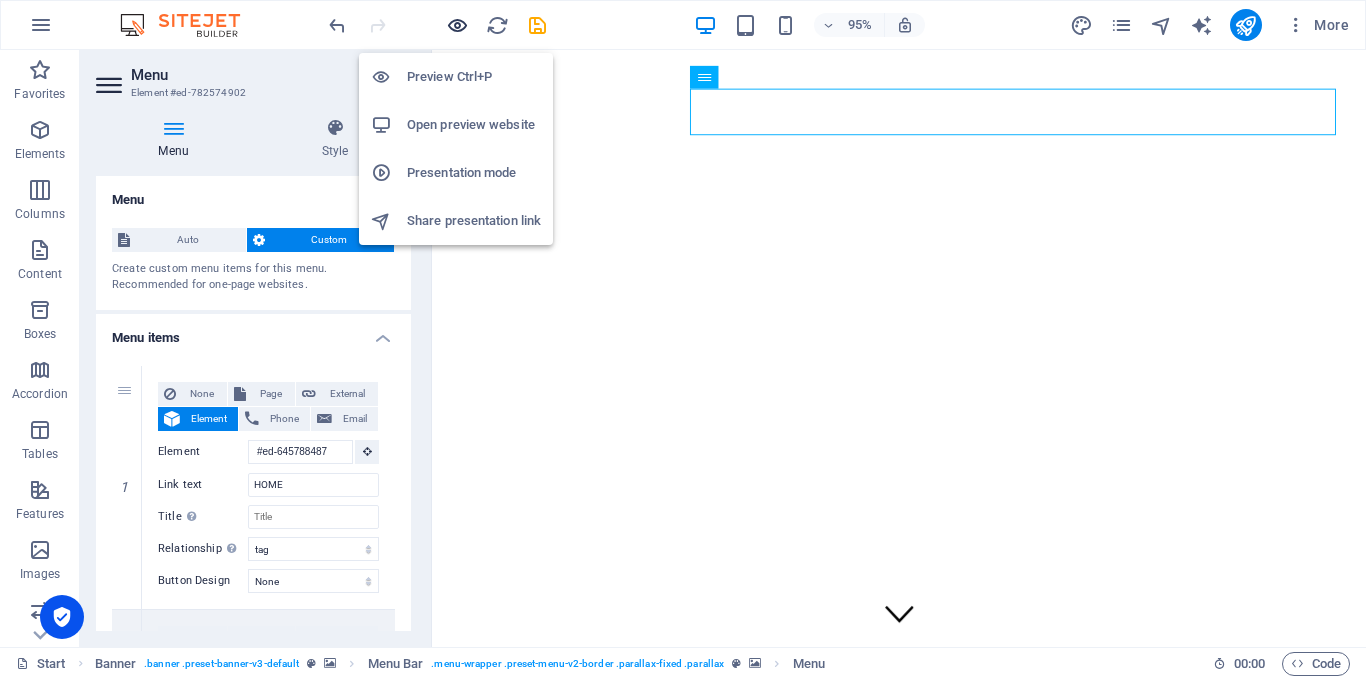 click at bounding box center (457, 25) 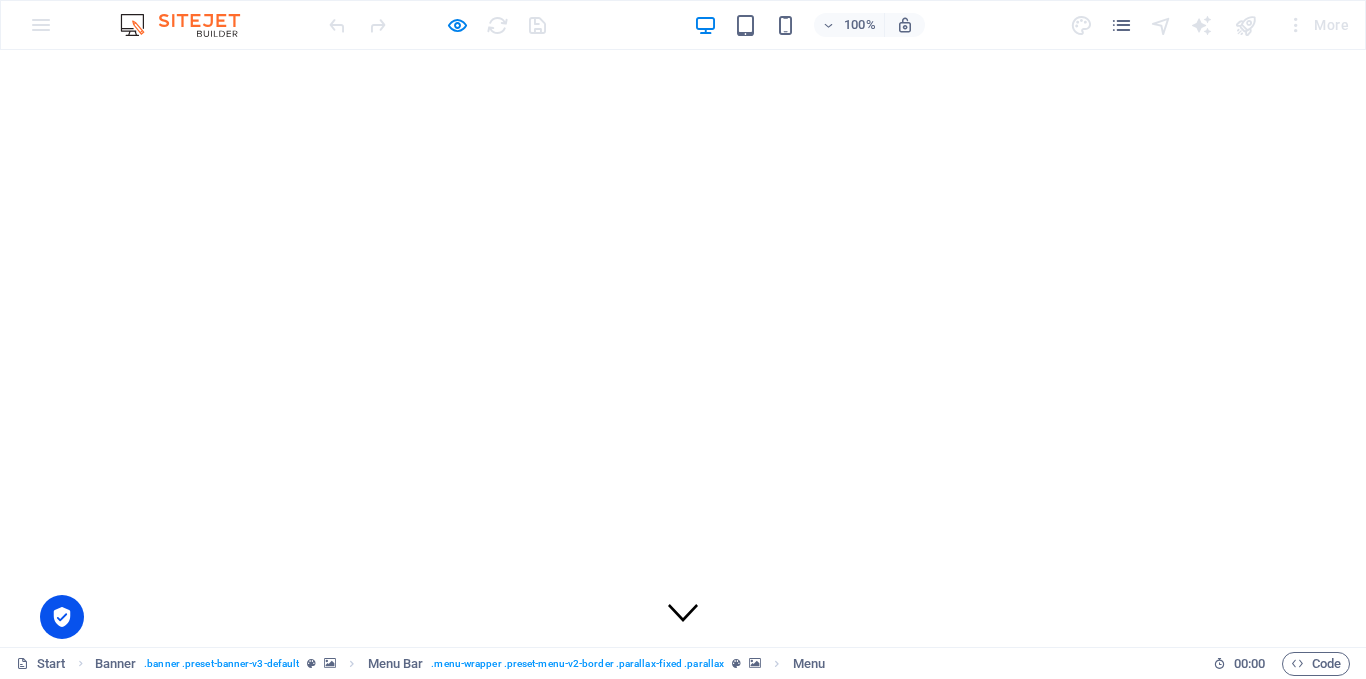 click on "ABOUT US" at bounding box center (1291, 782) 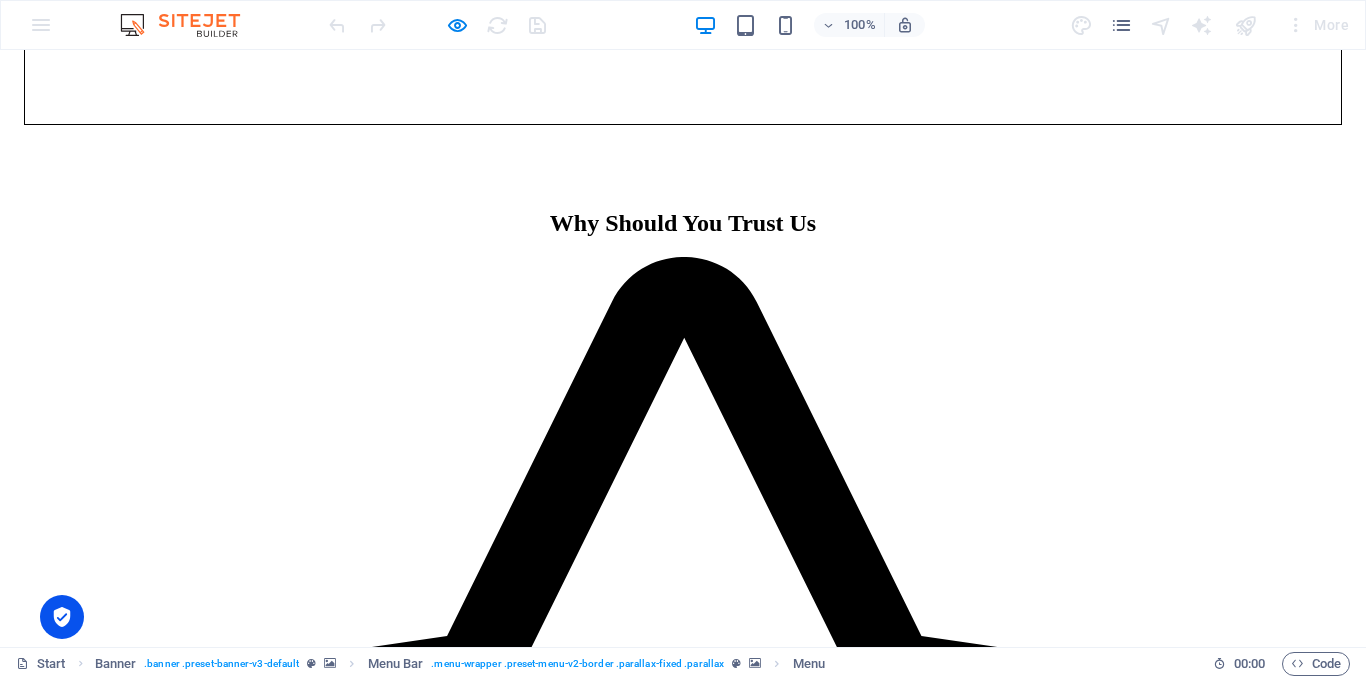 scroll, scrollTop: 900, scrollLeft: 0, axis: vertical 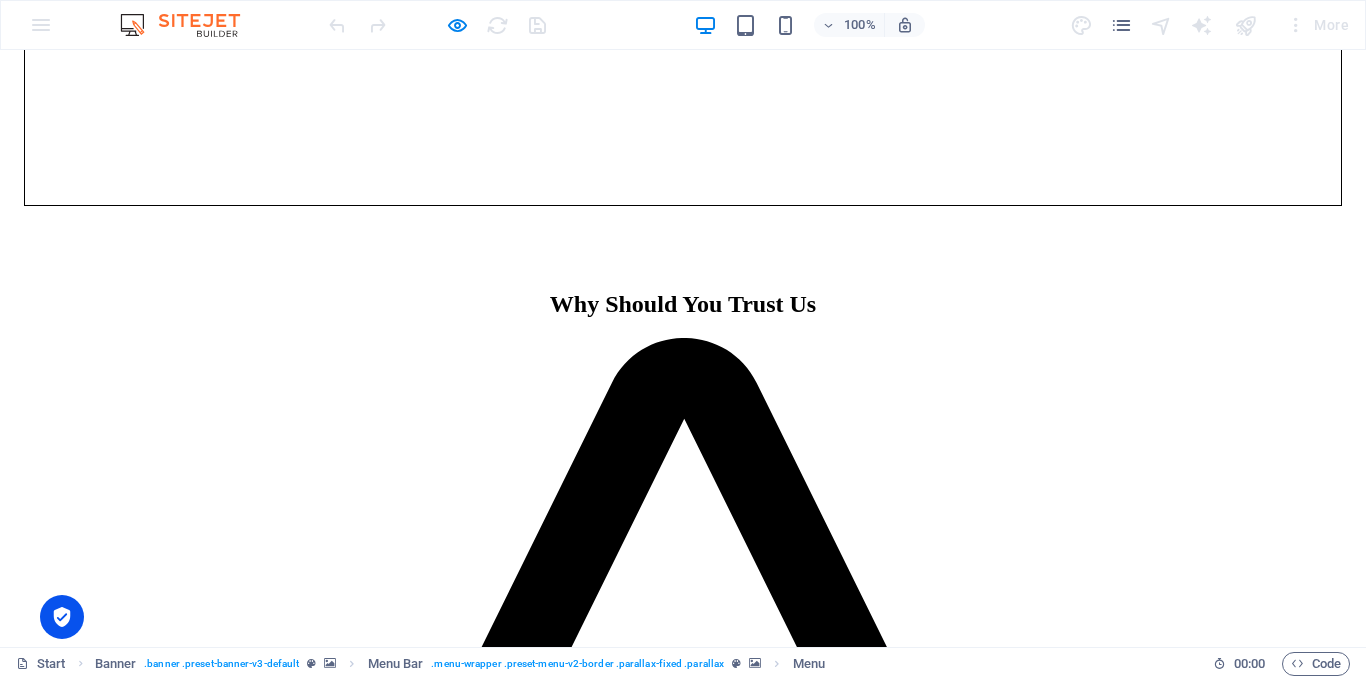 click on "PRODUCTS" at bounding box center [1294, 800] 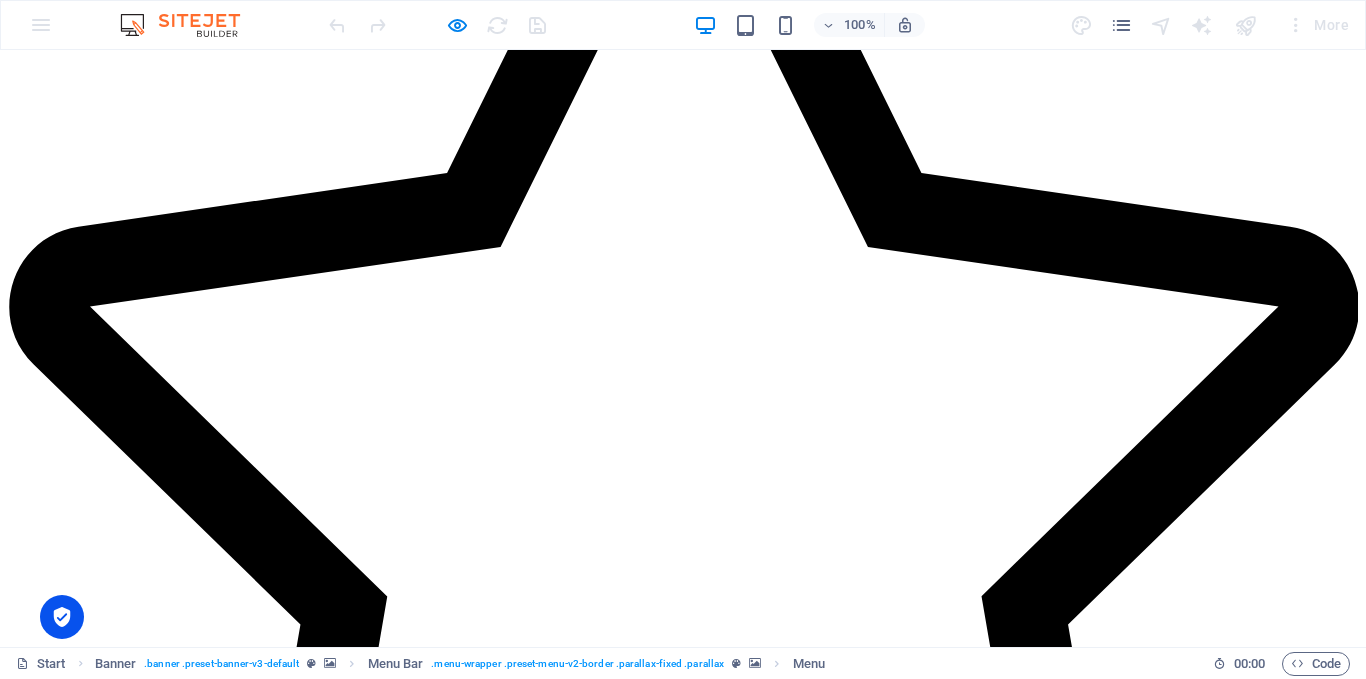 click on "HOME" at bounding box center [1275, 764] 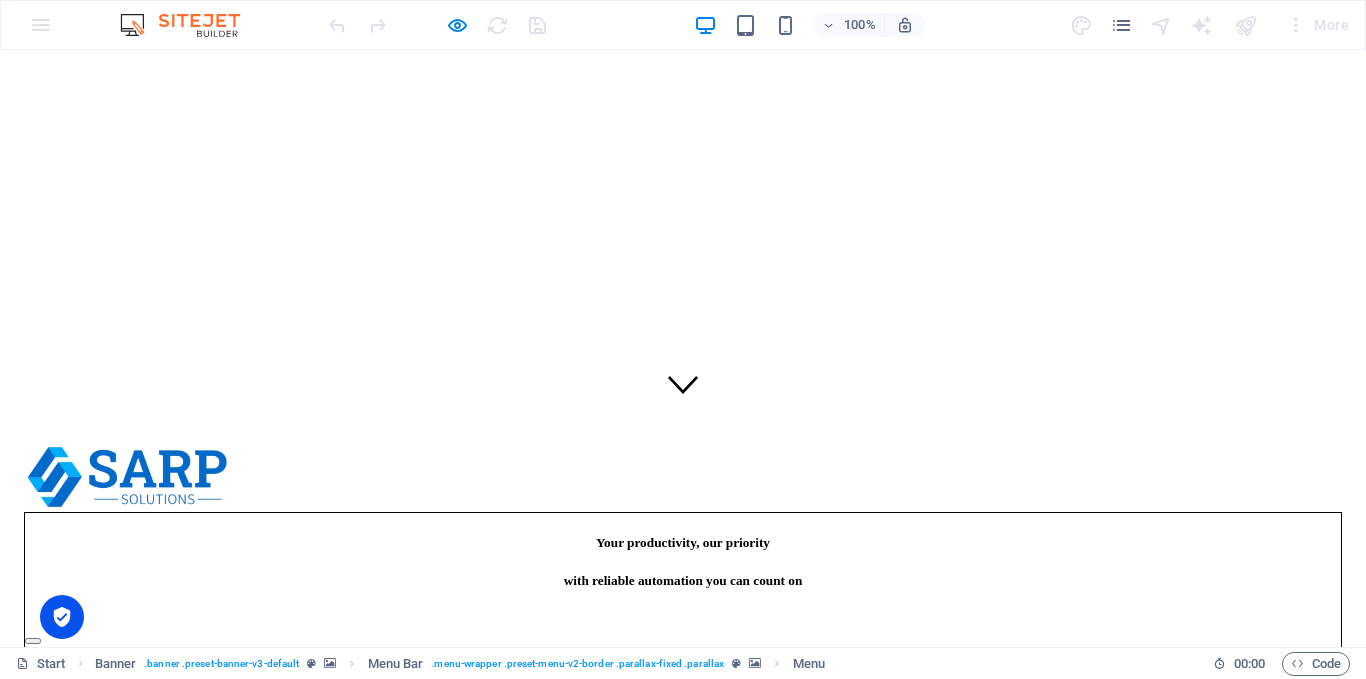 scroll, scrollTop: 2, scrollLeft: 0, axis: vertical 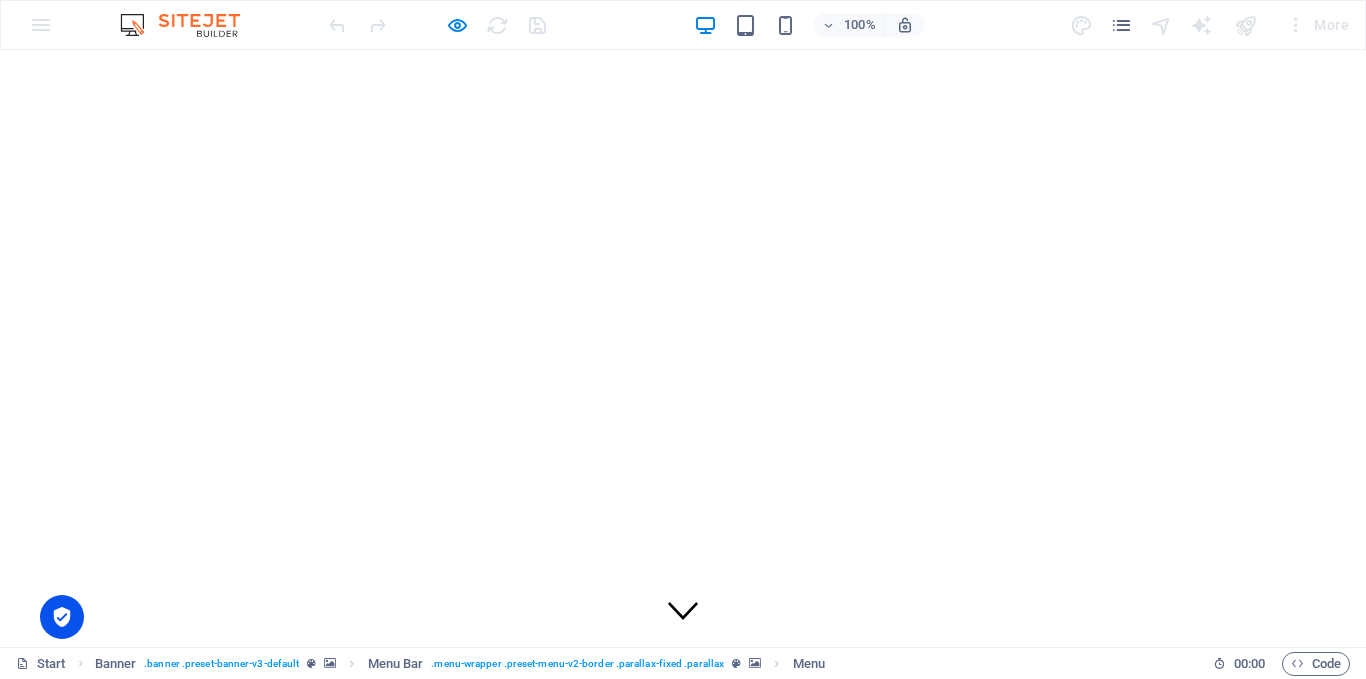 click on "PRODUCTS" at bounding box center [1294, 800] 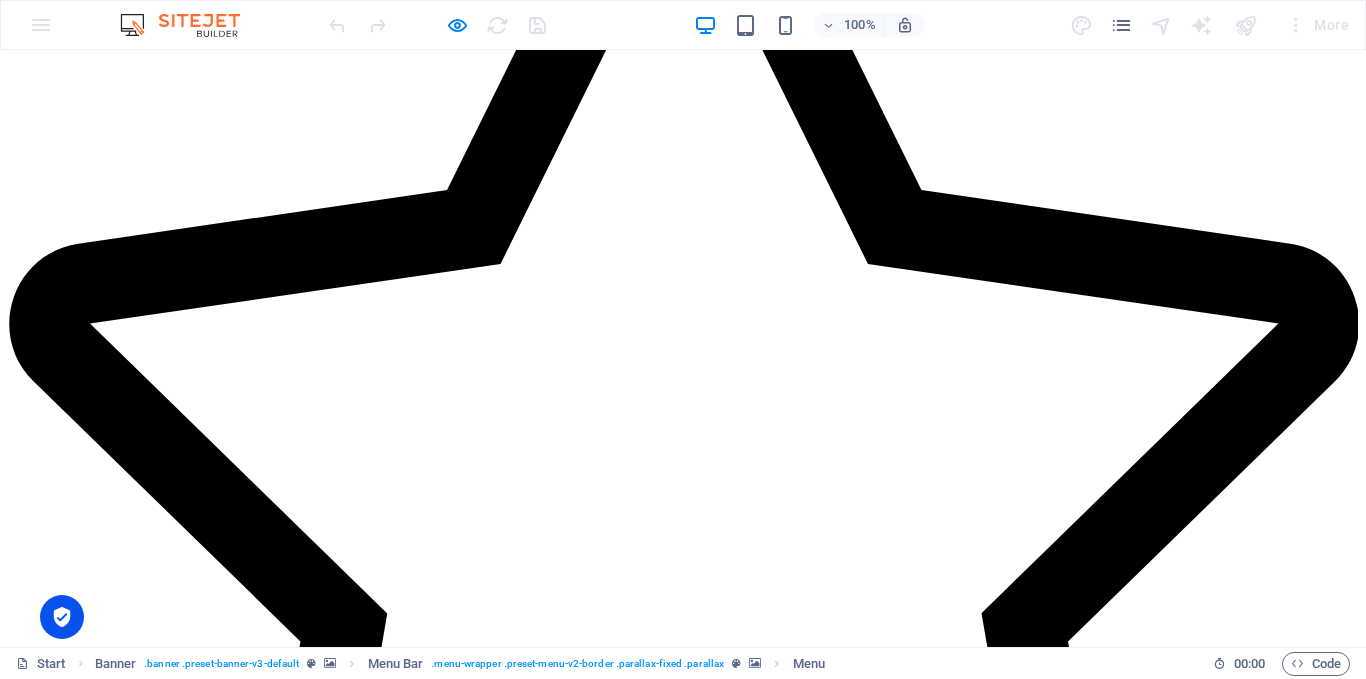 scroll, scrollTop: 1444, scrollLeft: 0, axis: vertical 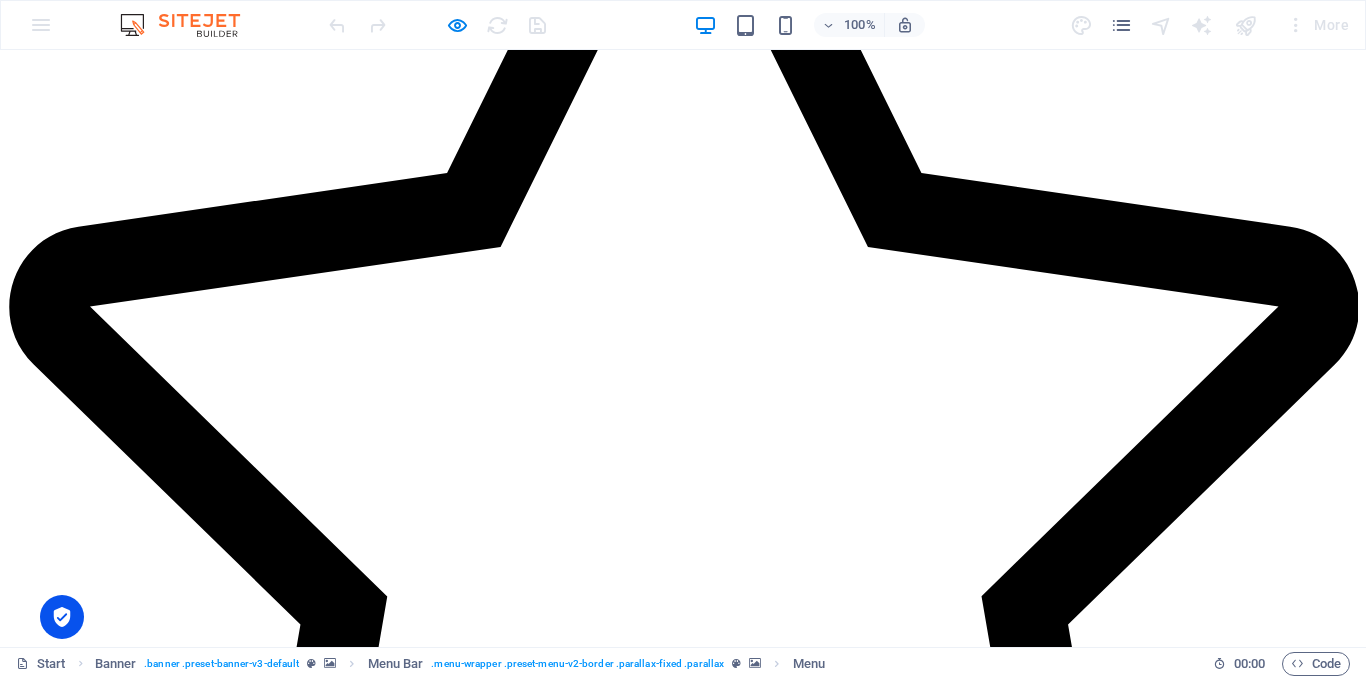 click on "ABOUT US" at bounding box center (1291, 782) 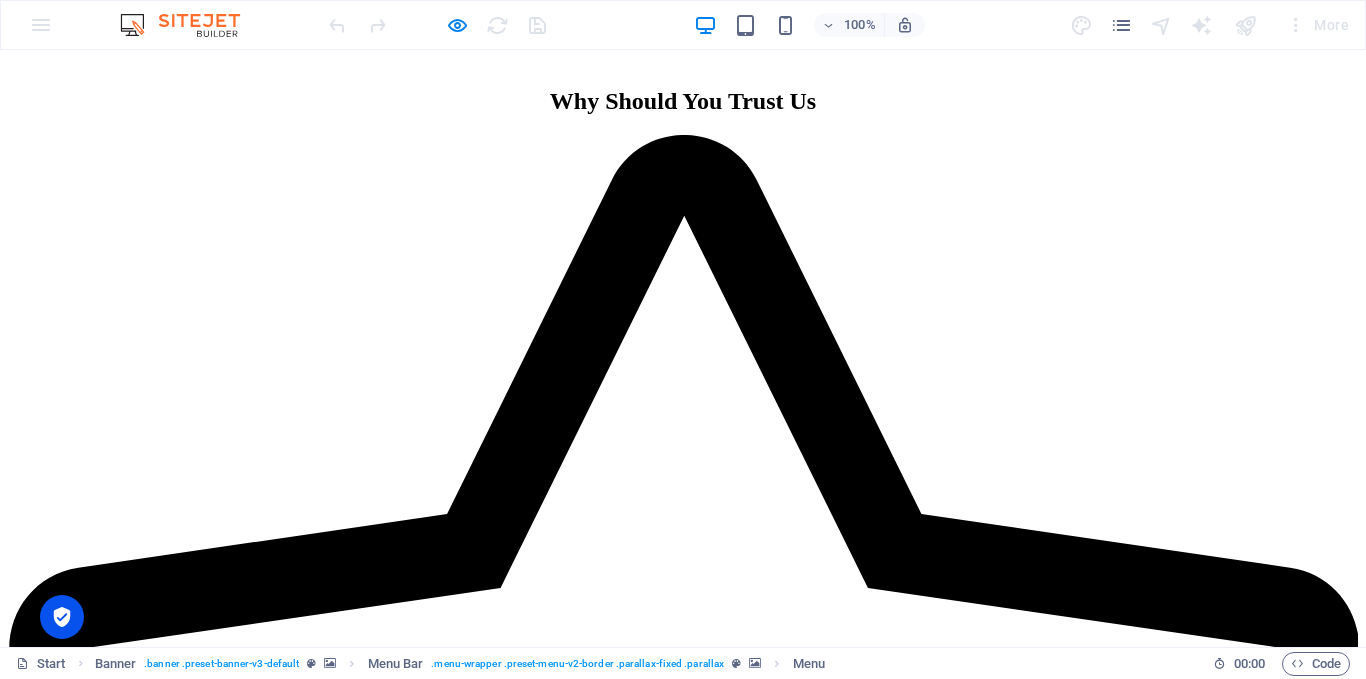 scroll, scrollTop: 900, scrollLeft: 0, axis: vertical 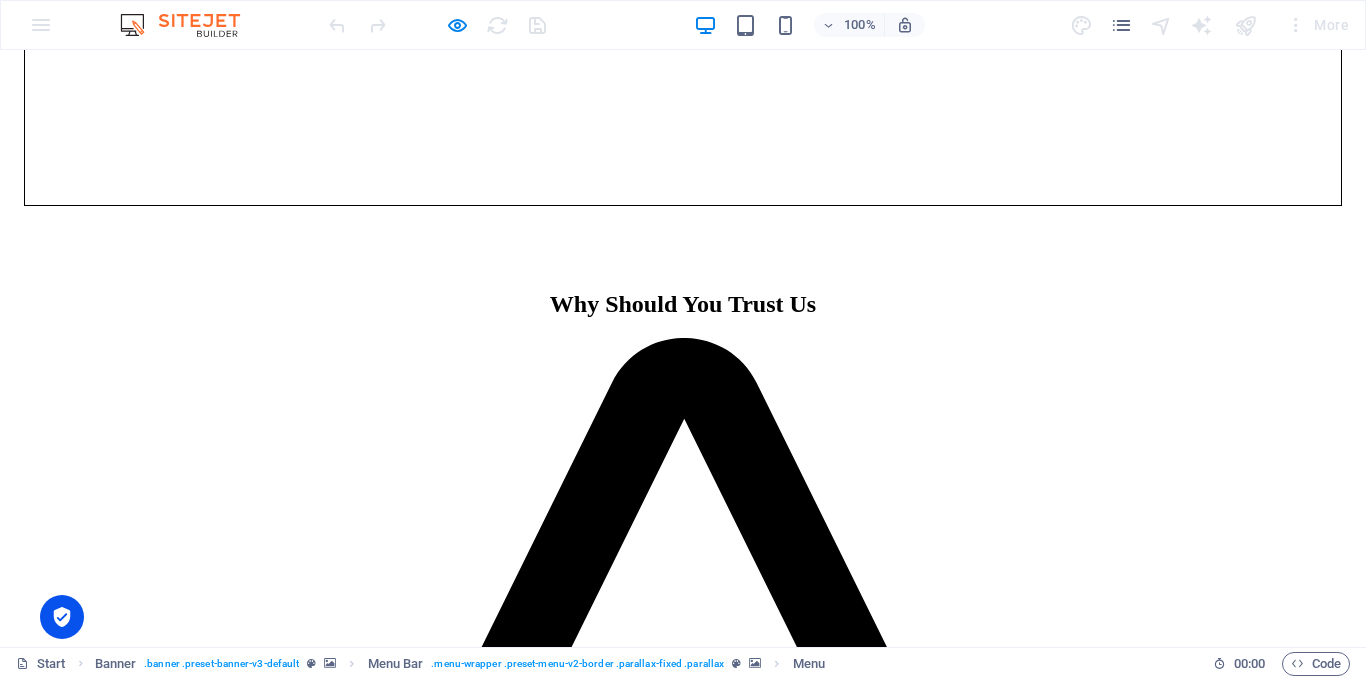 click on "HOME" at bounding box center [1275, 764] 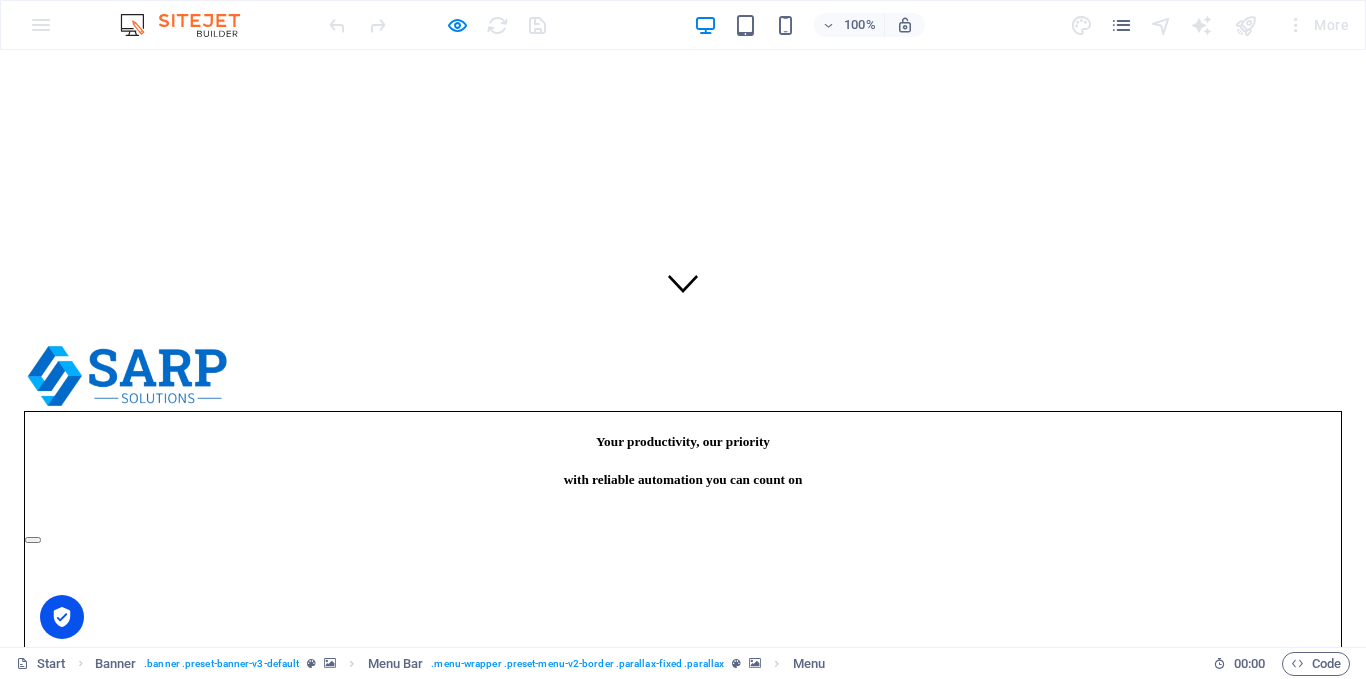 scroll, scrollTop: 2, scrollLeft: 0, axis: vertical 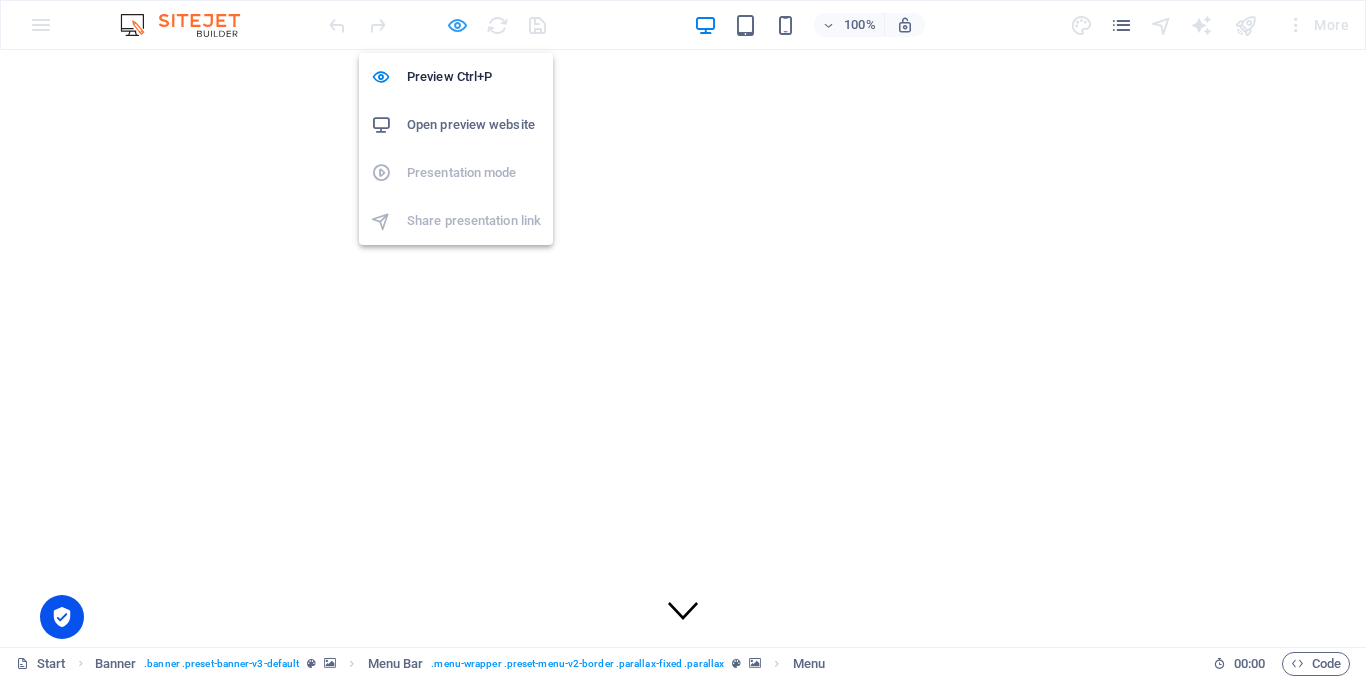 click at bounding box center [457, 25] 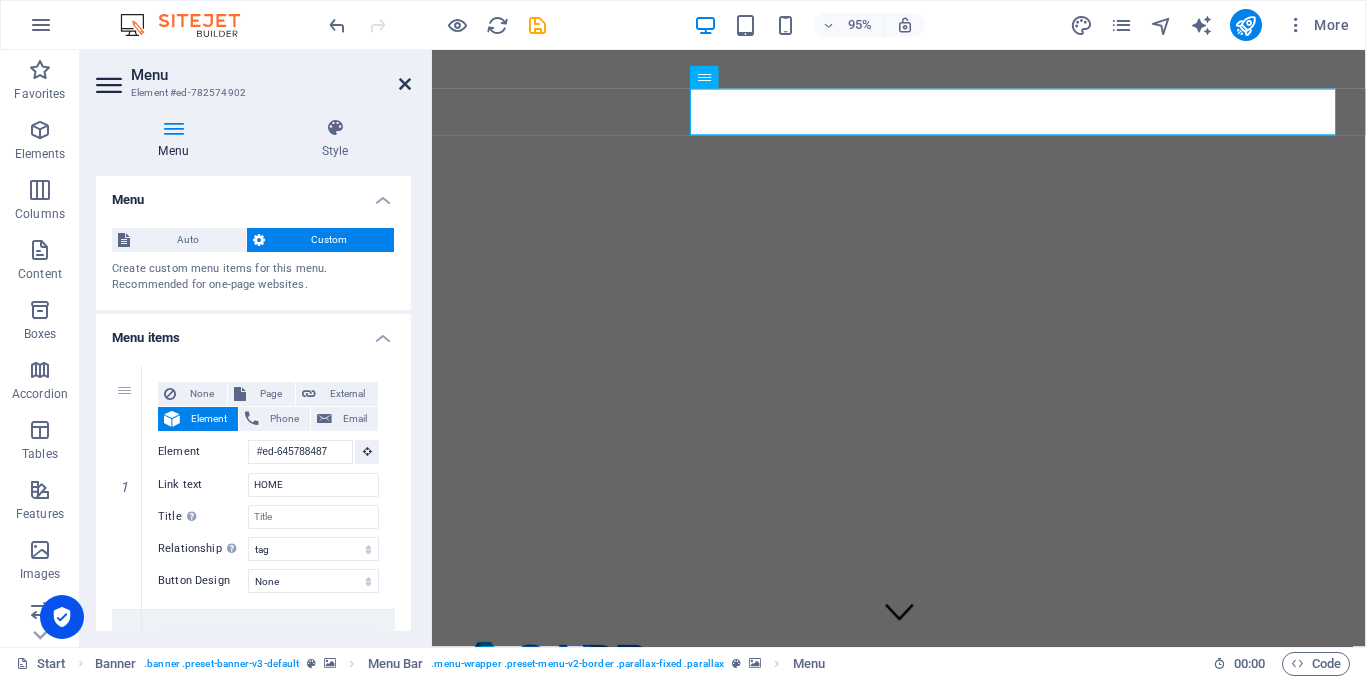 click at bounding box center [405, 84] 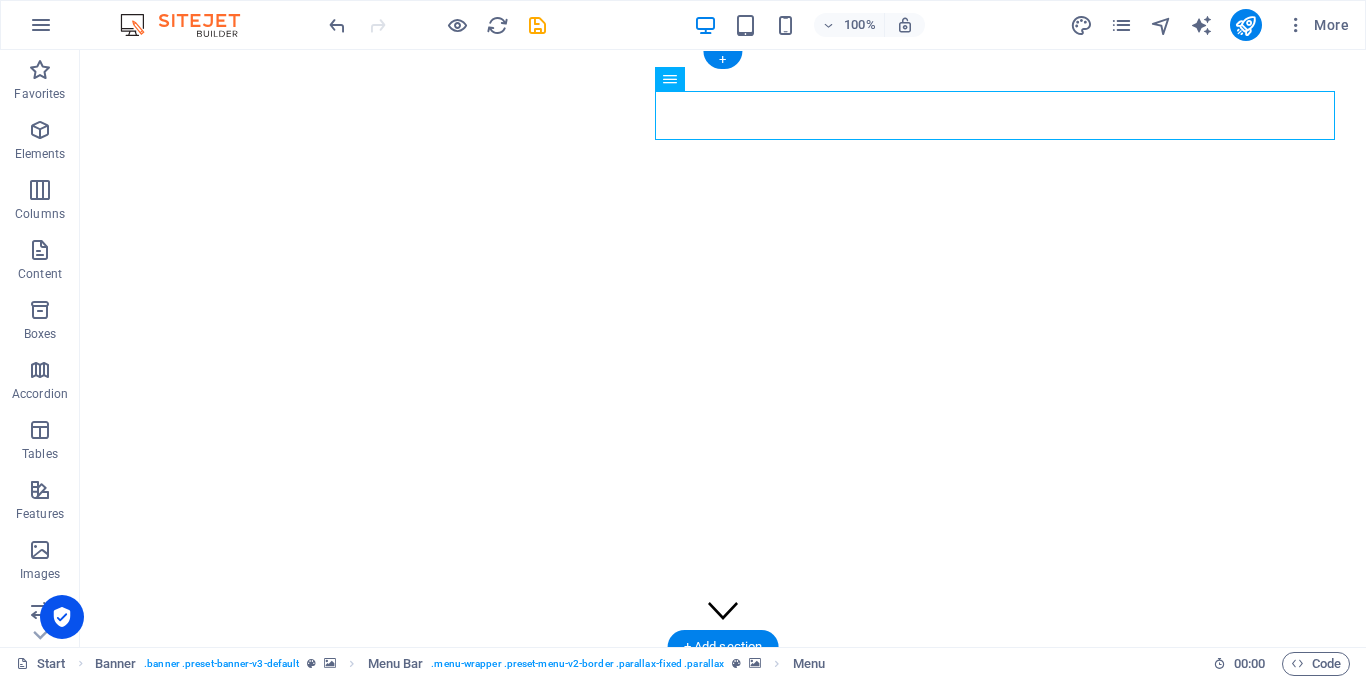 click at bounding box center (723, 58) 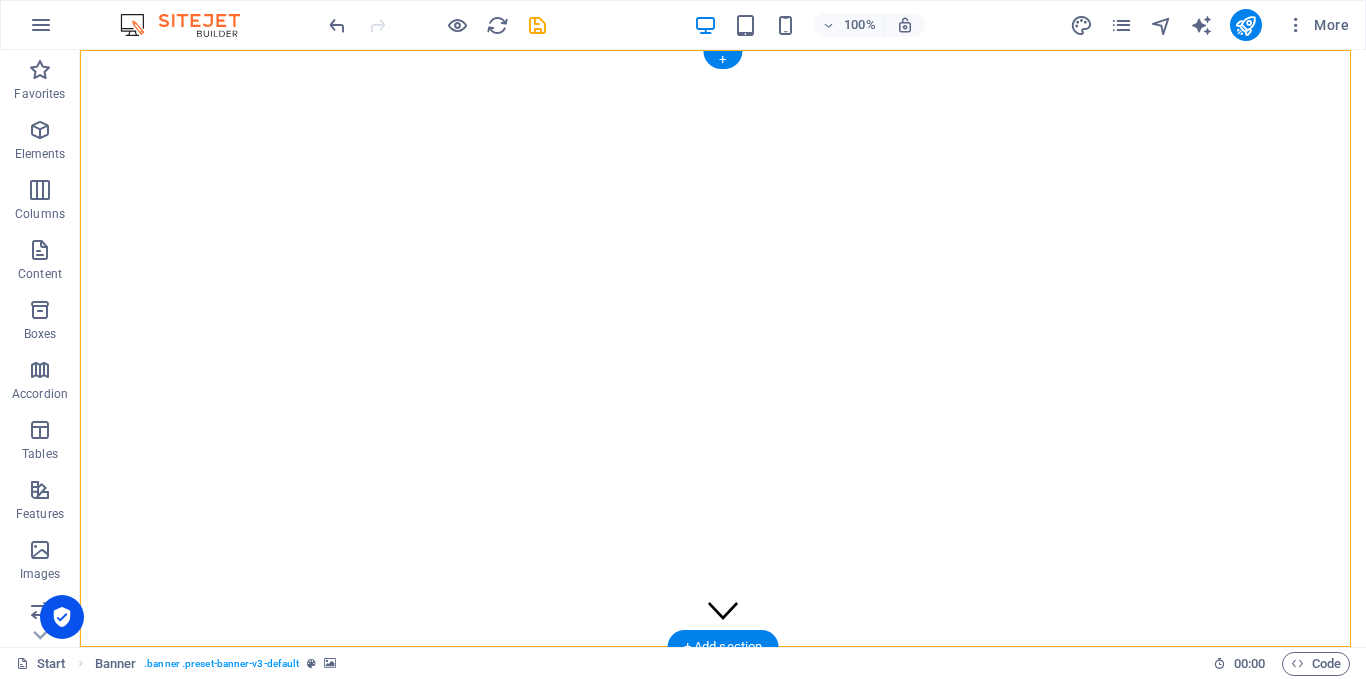 click at bounding box center [723, 58] 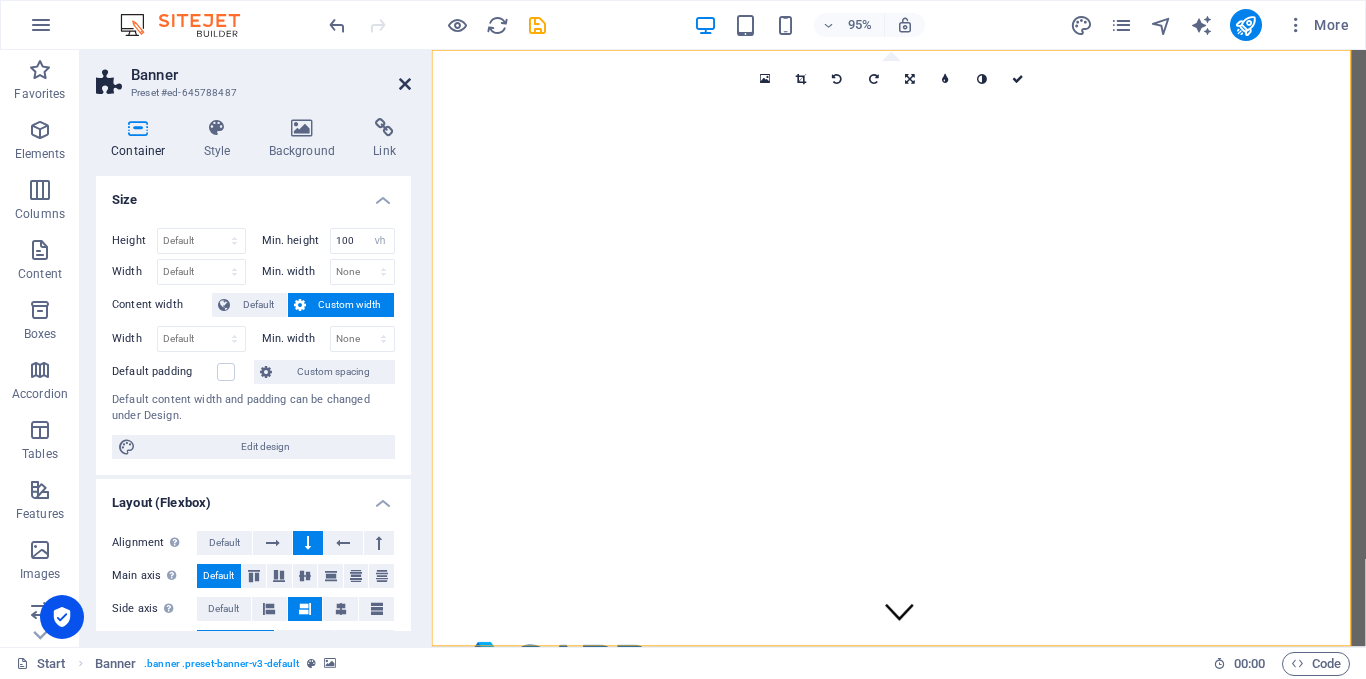 click at bounding box center [405, 84] 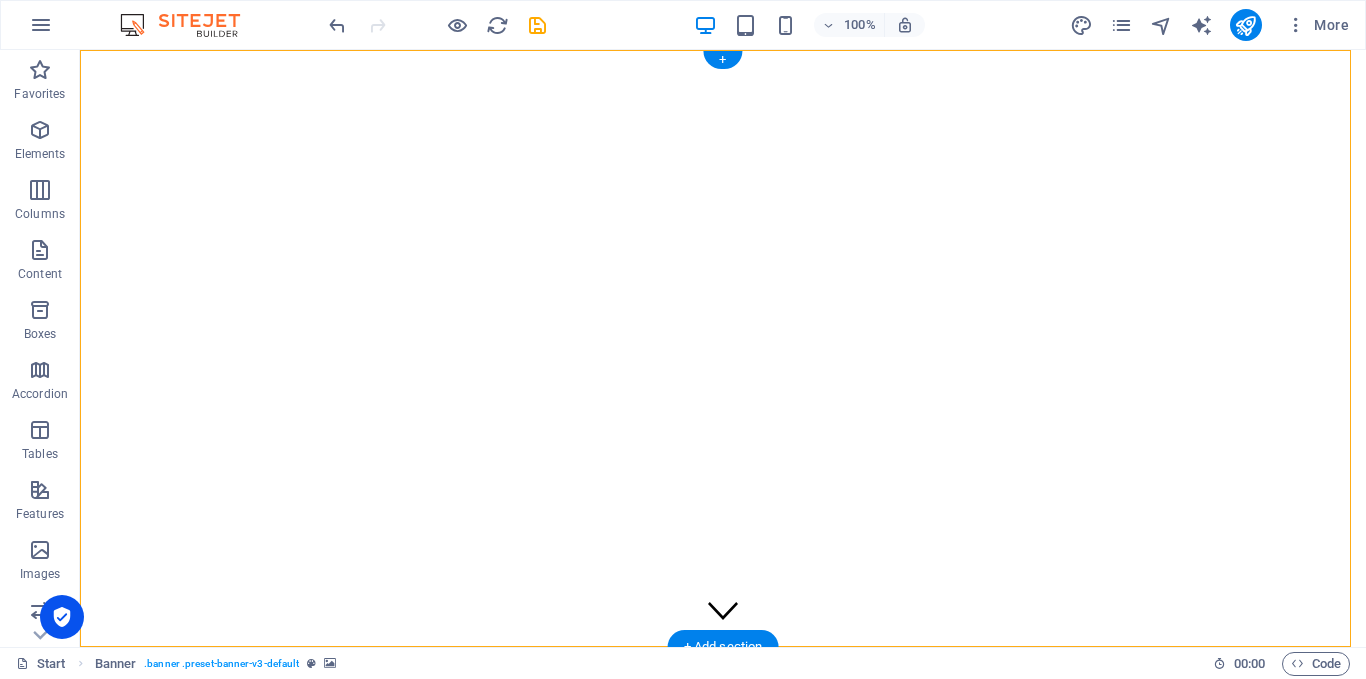 click at bounding box center [723, 58] 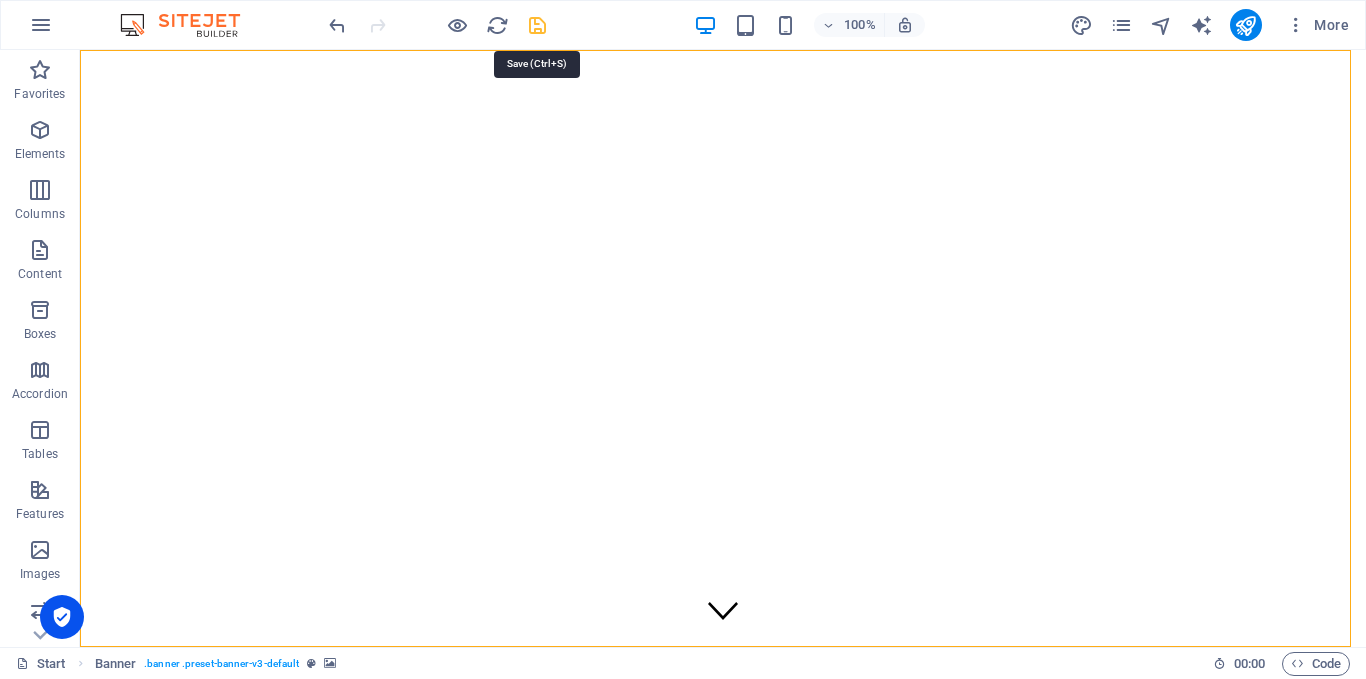 click at bounding box center [537, 25] 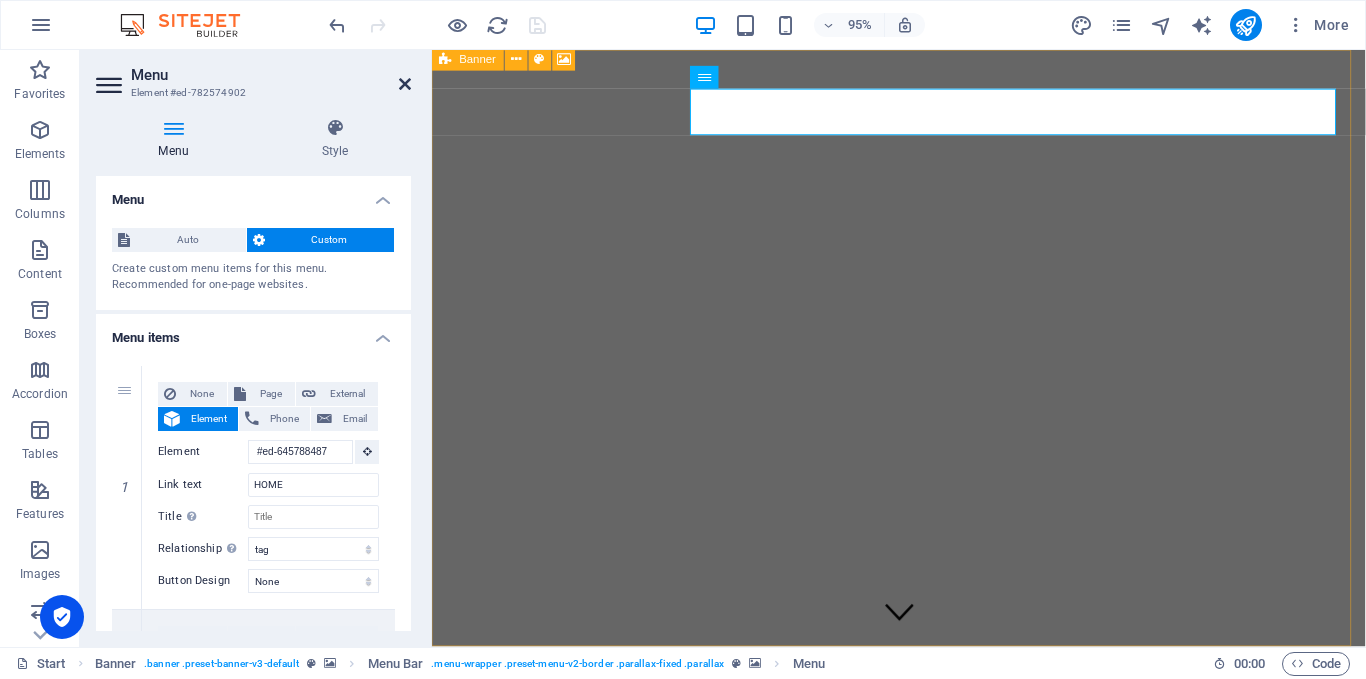 click at bounding box center [405, 84] 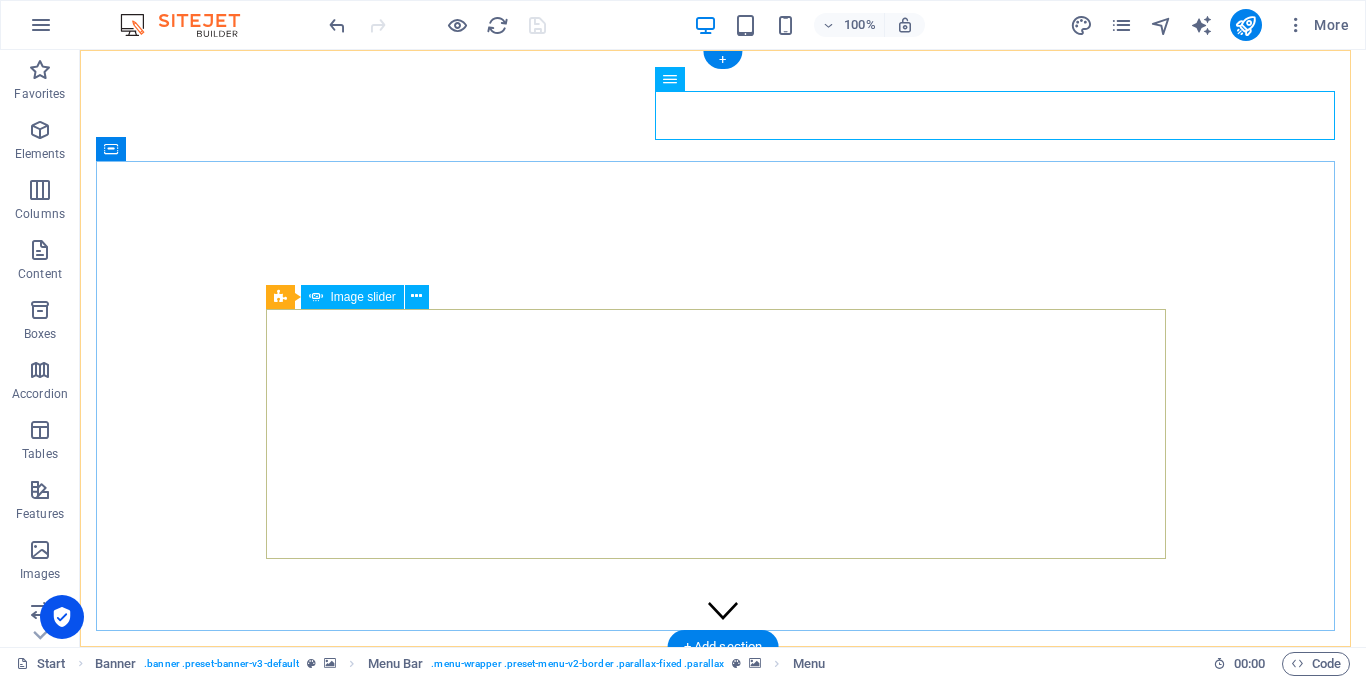 click at bounding box center (12163, 2668) 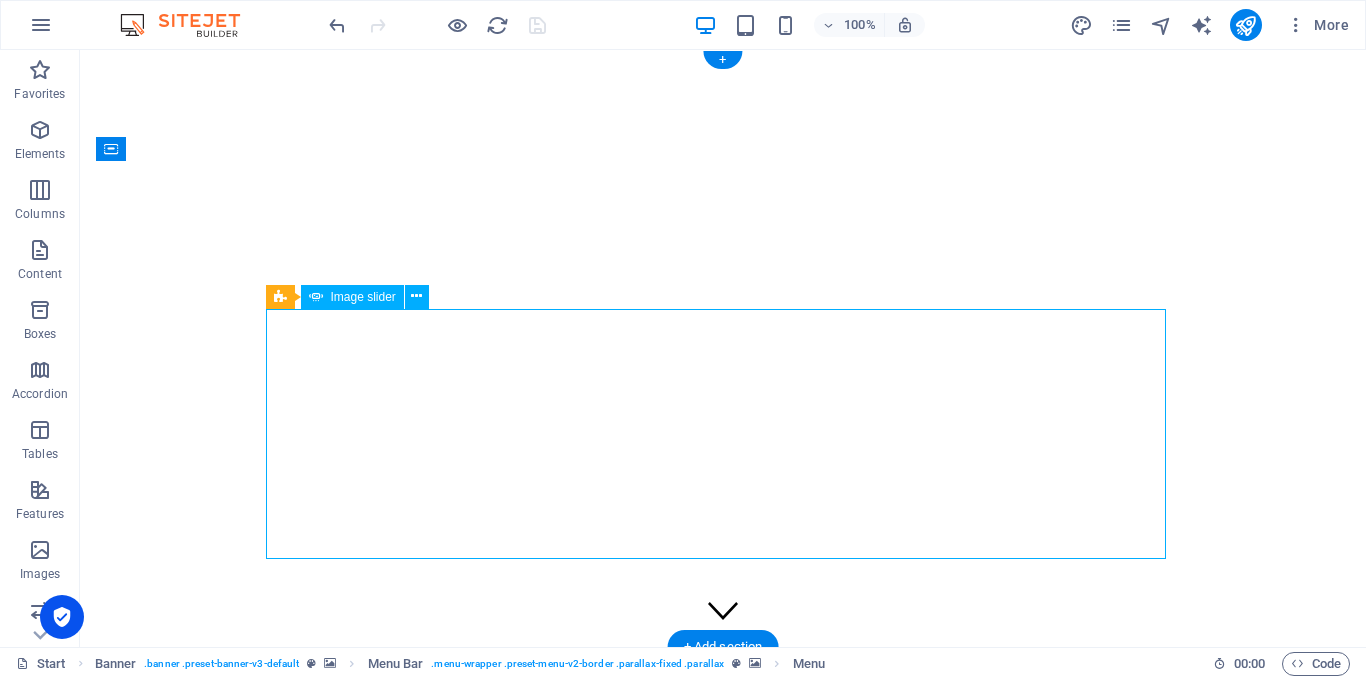 click at bounding box center (12163, 2668) 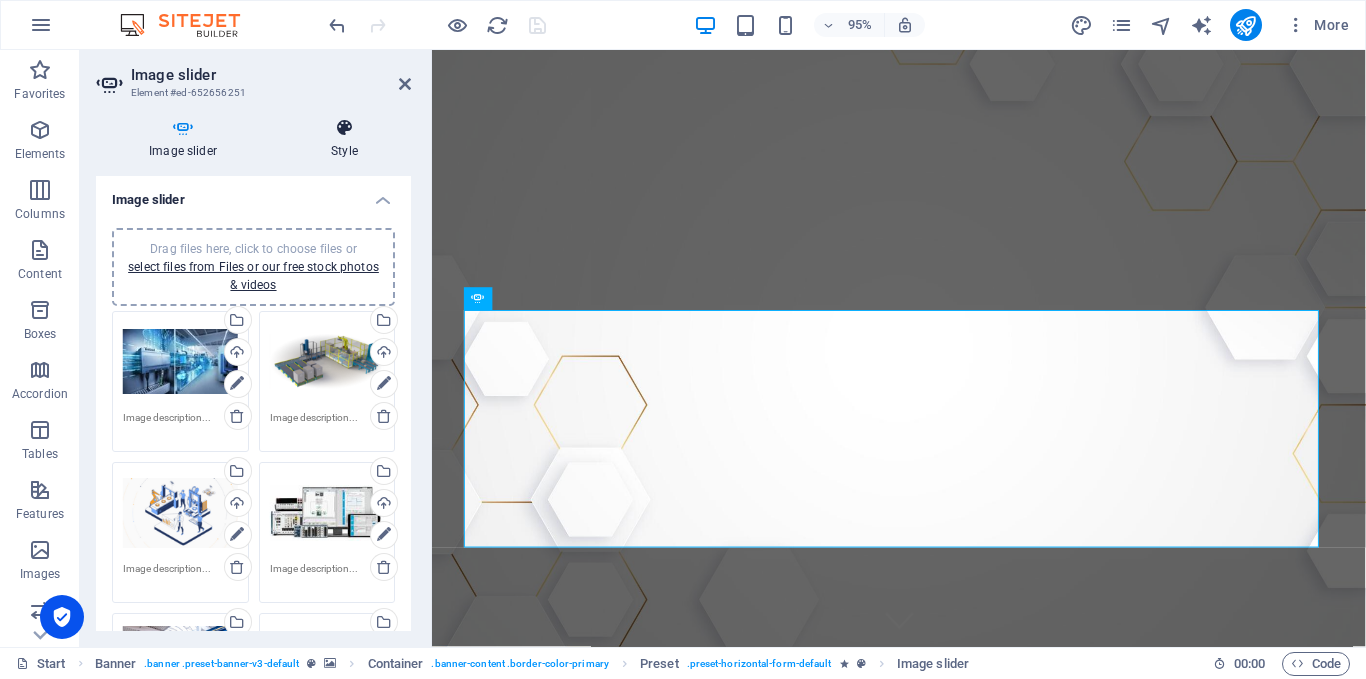click on "Style" at bounding box center [344, 139] 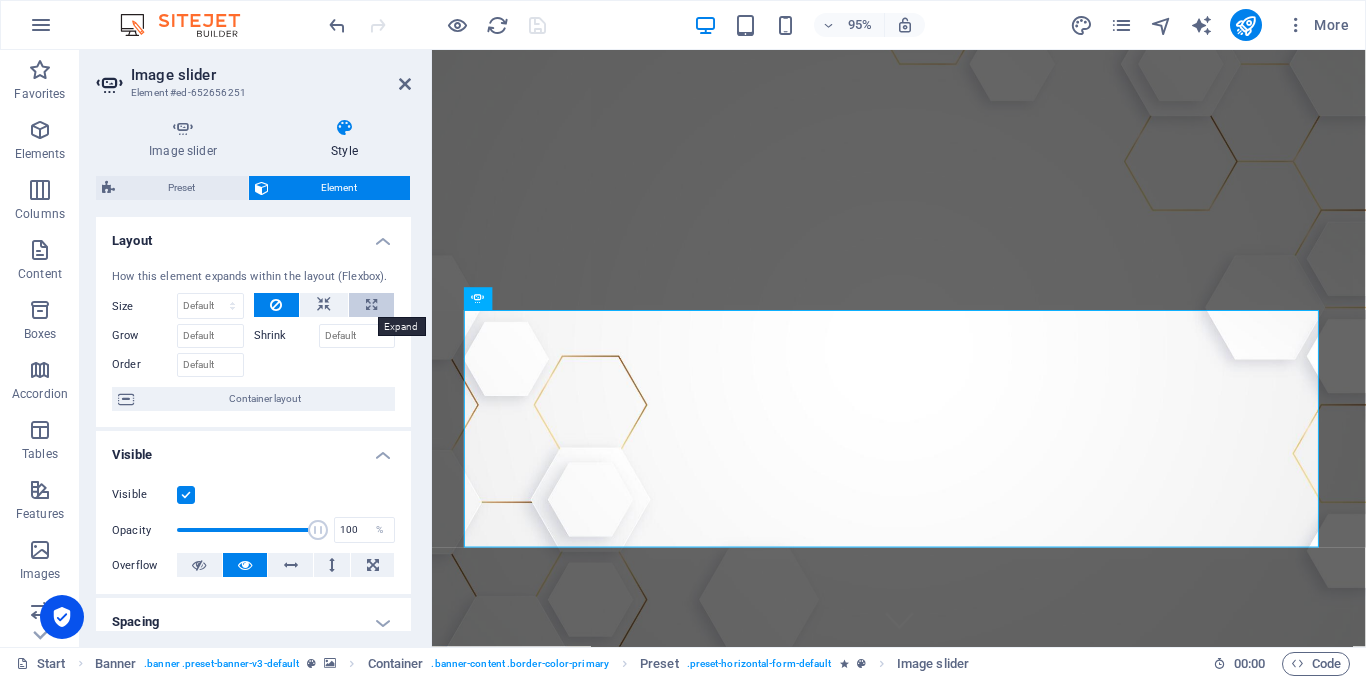 click at bounding box center (371, 305) 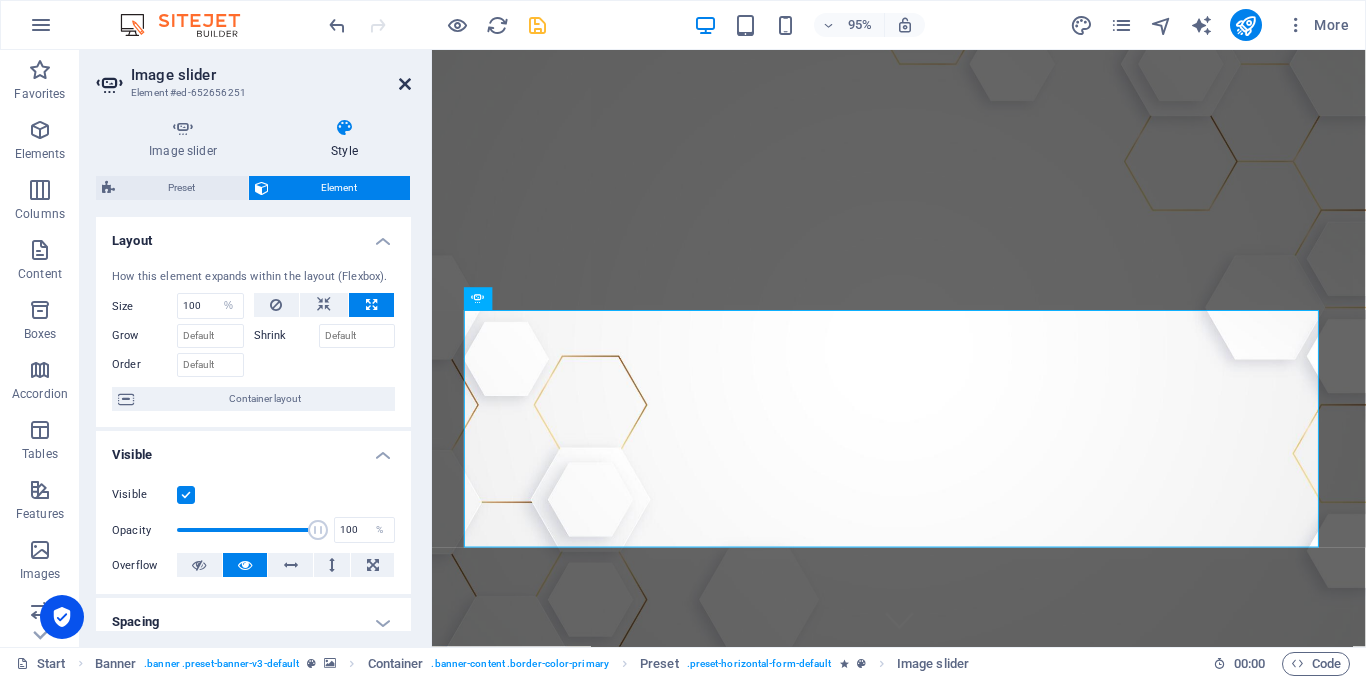 click at bounding box center [405, 84] 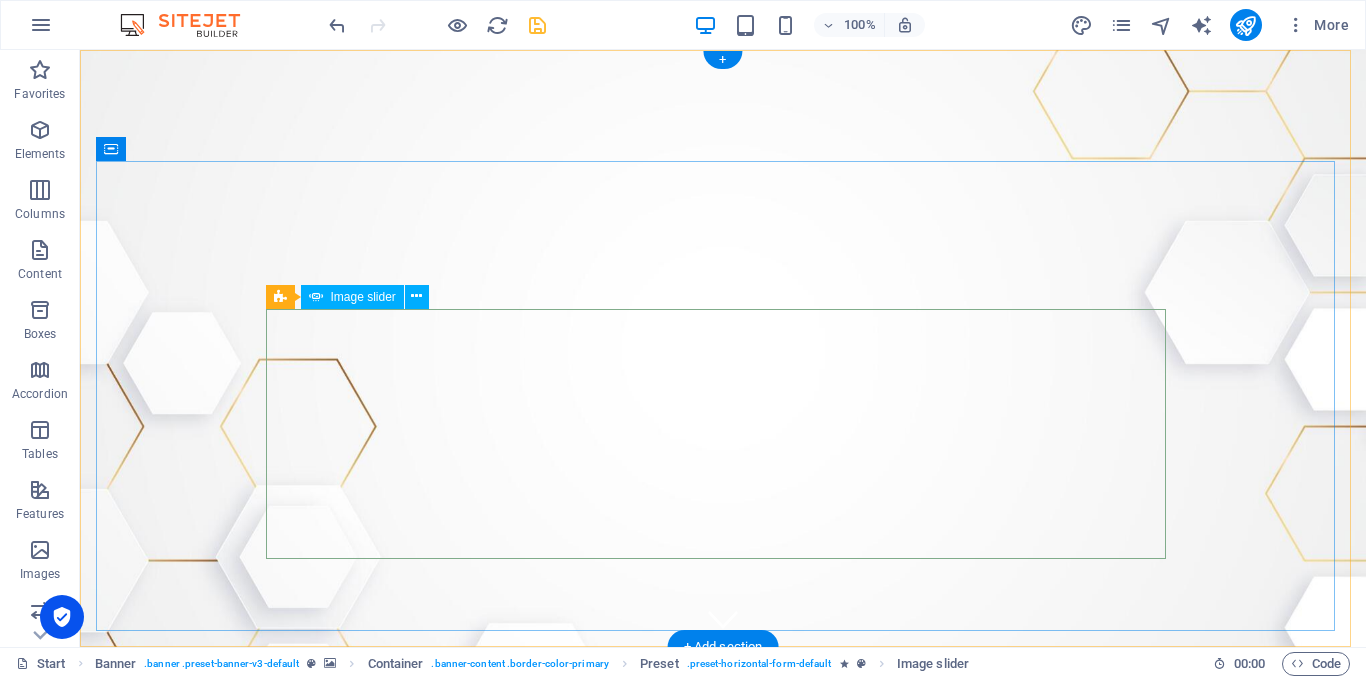 click at bounding box center (723, 959) 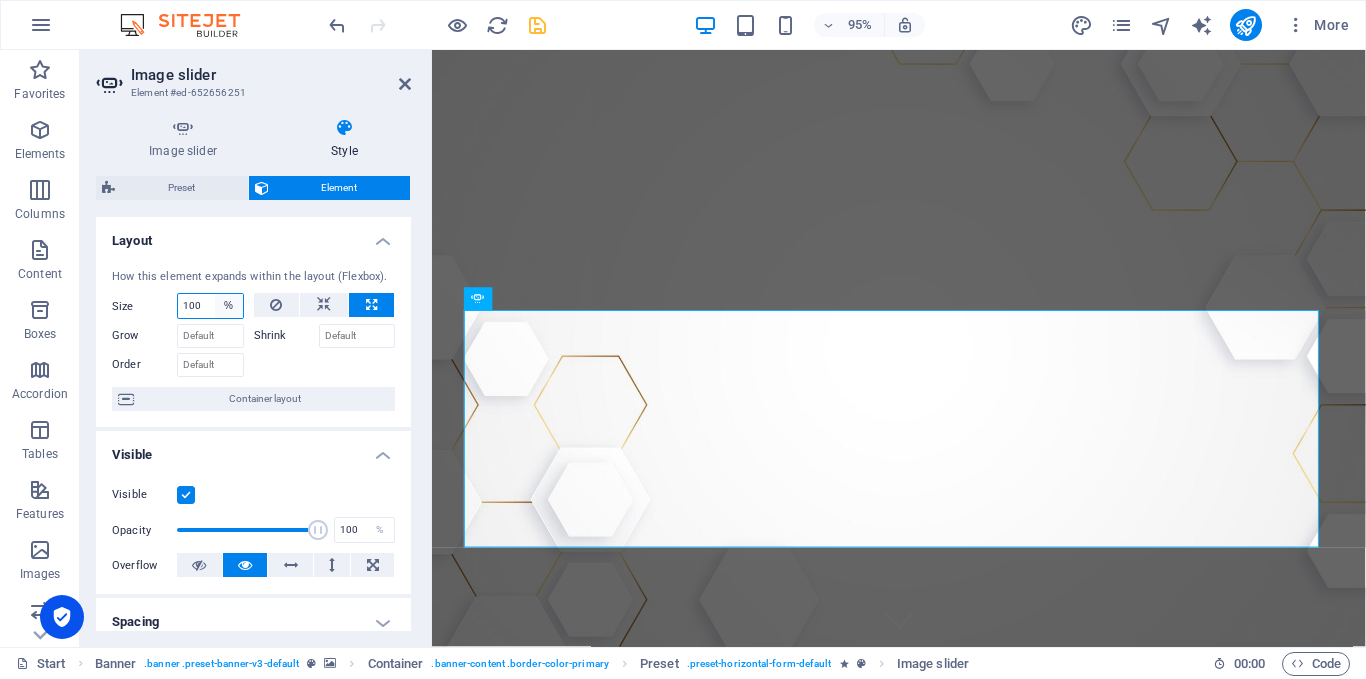 click on "Default auto px % 1/1 1/2 1/3 1/4 1/5 1/6 1/7 1/8 1/9 1/10" at bounding box center (229, 306) 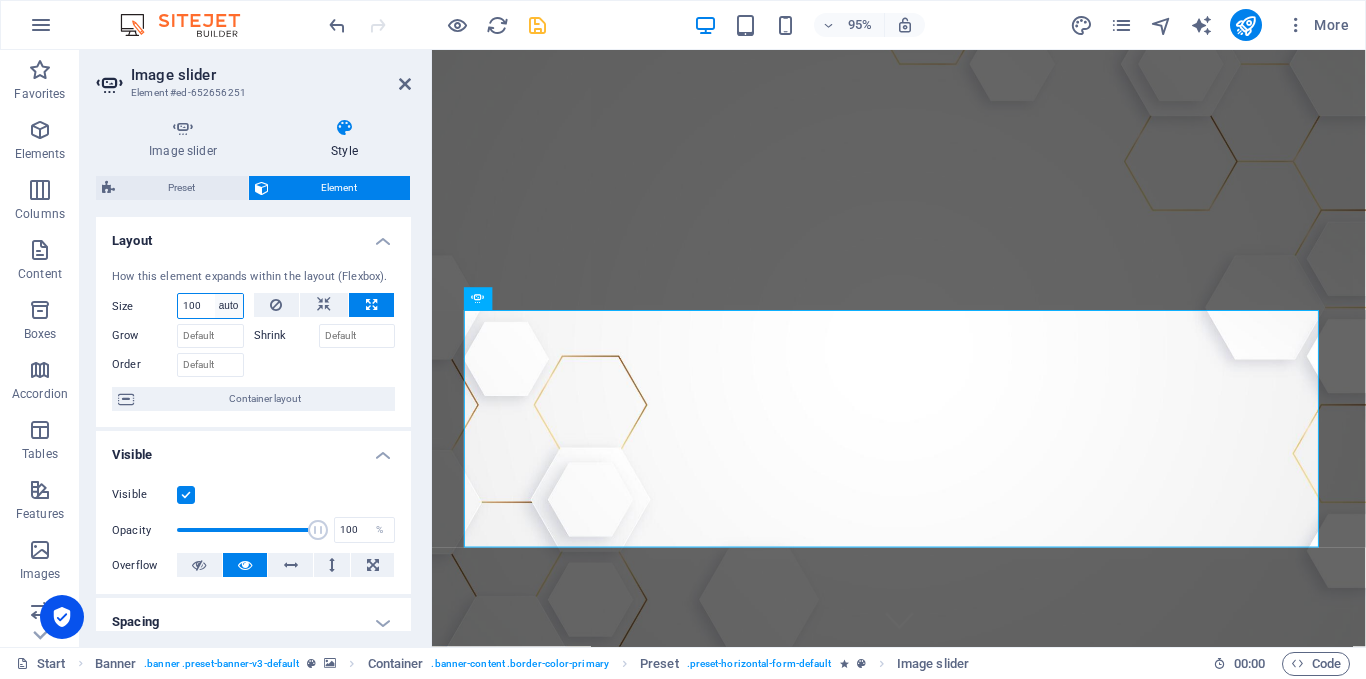 click on "Default auto px % 1/1 1/2 1/3 1/4 1/5 1/6 1/7 1/8 1/9 1/10" at bounding box center [229, 306] 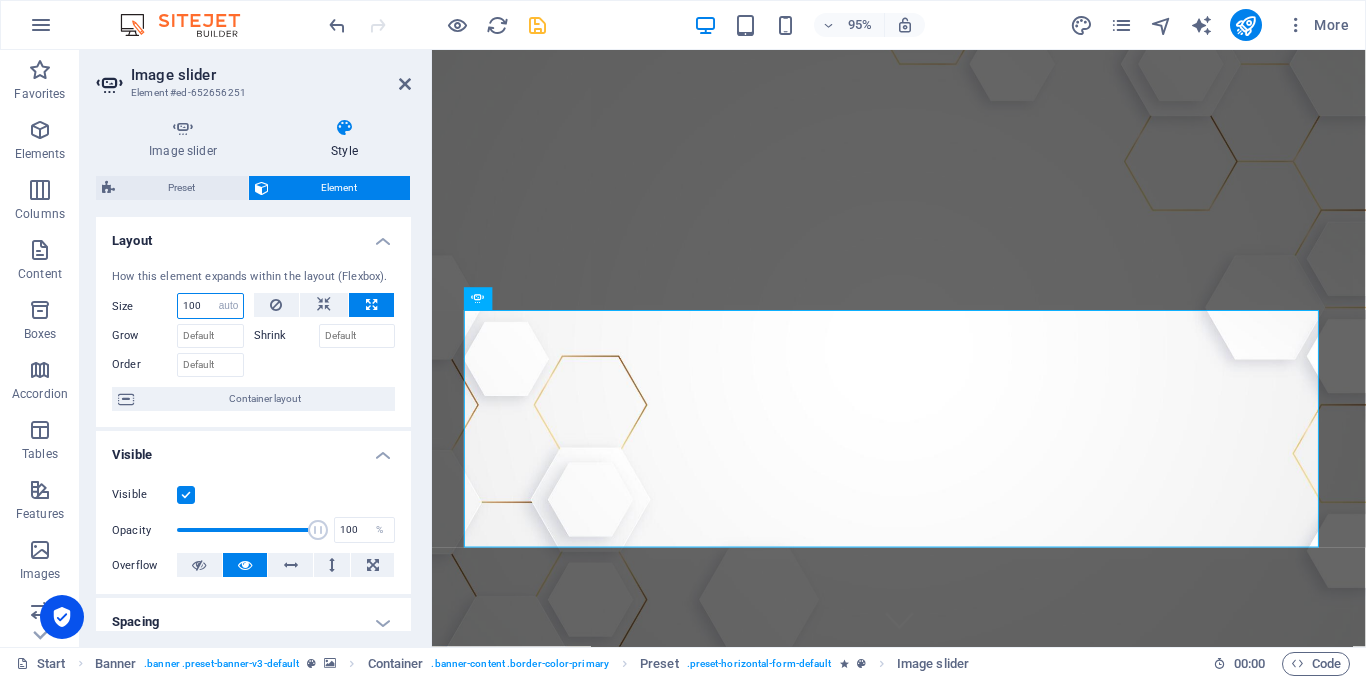 type 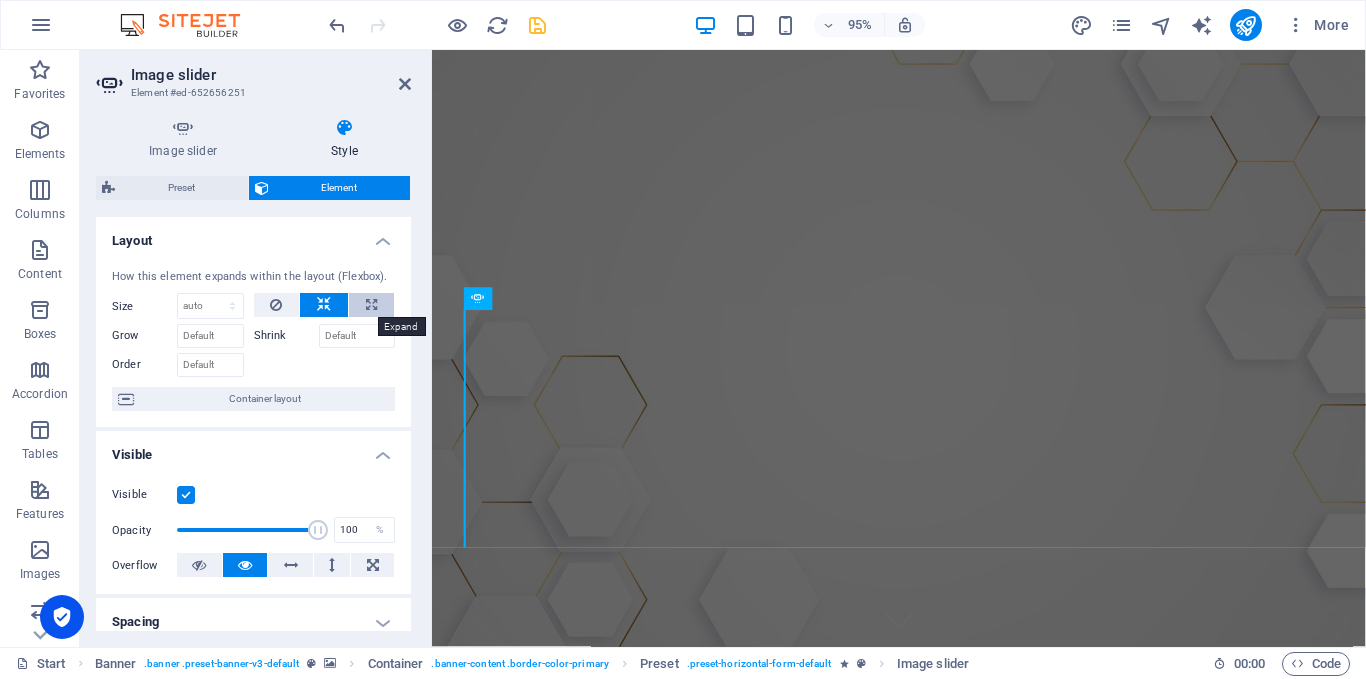 click at bounding box center (371, 305) 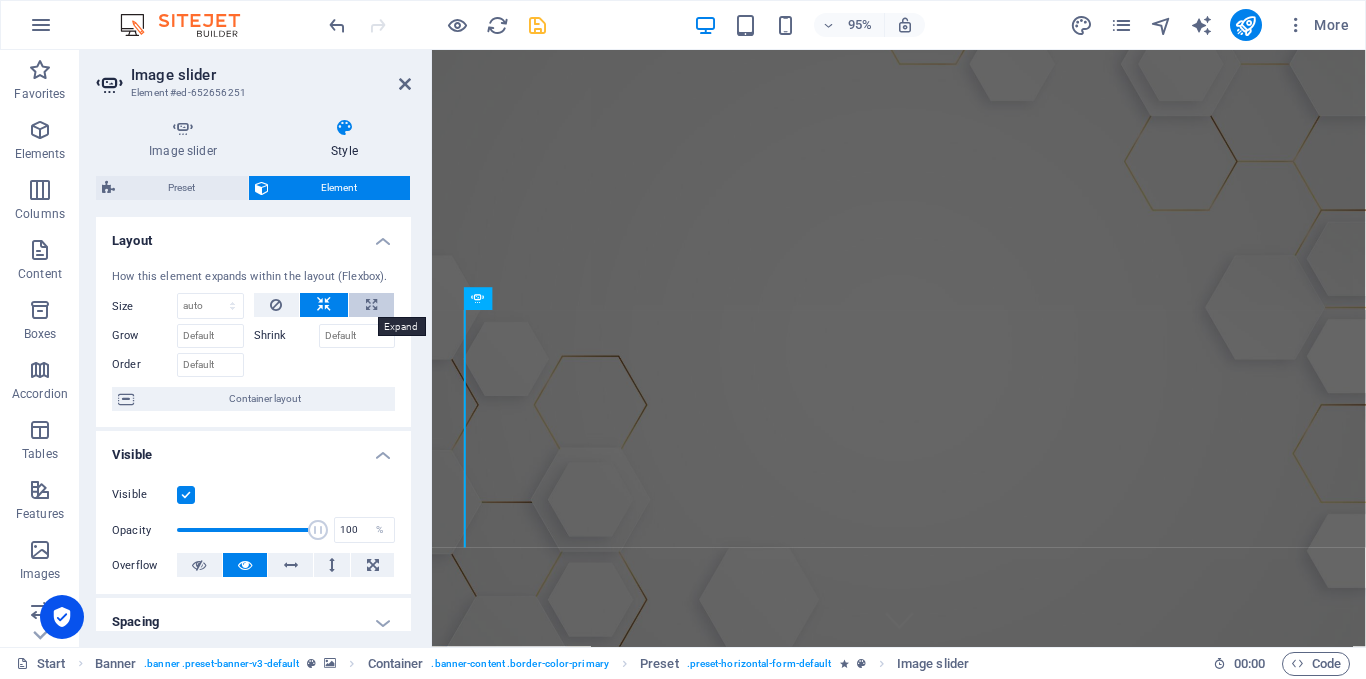 select on "%" 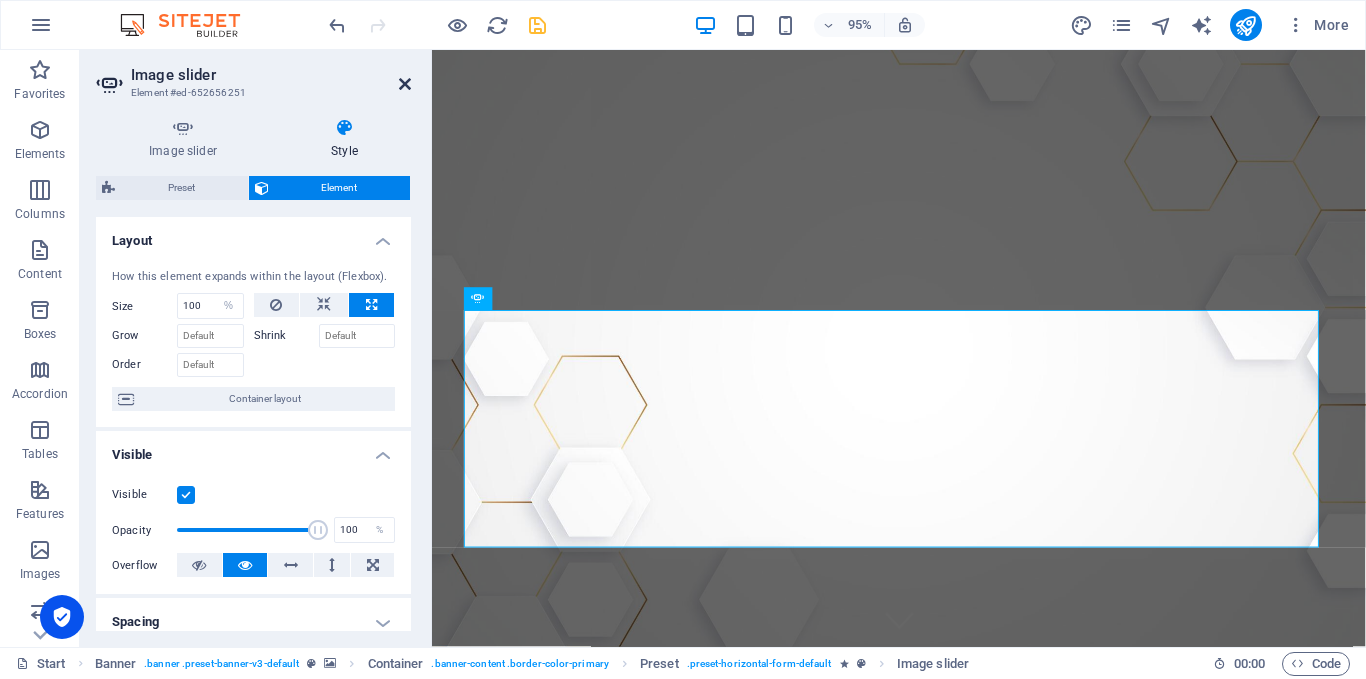 click at bounding box center [405, 84] 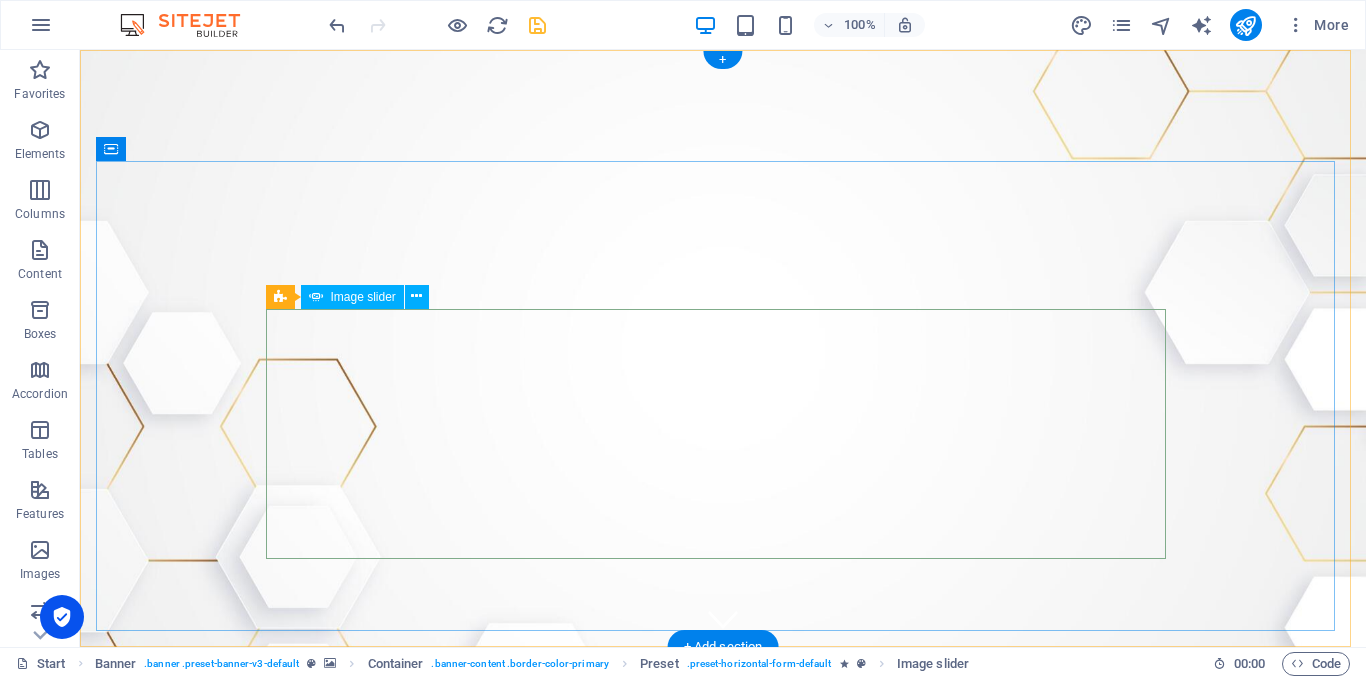 click at bounding box center (11591, 3015) 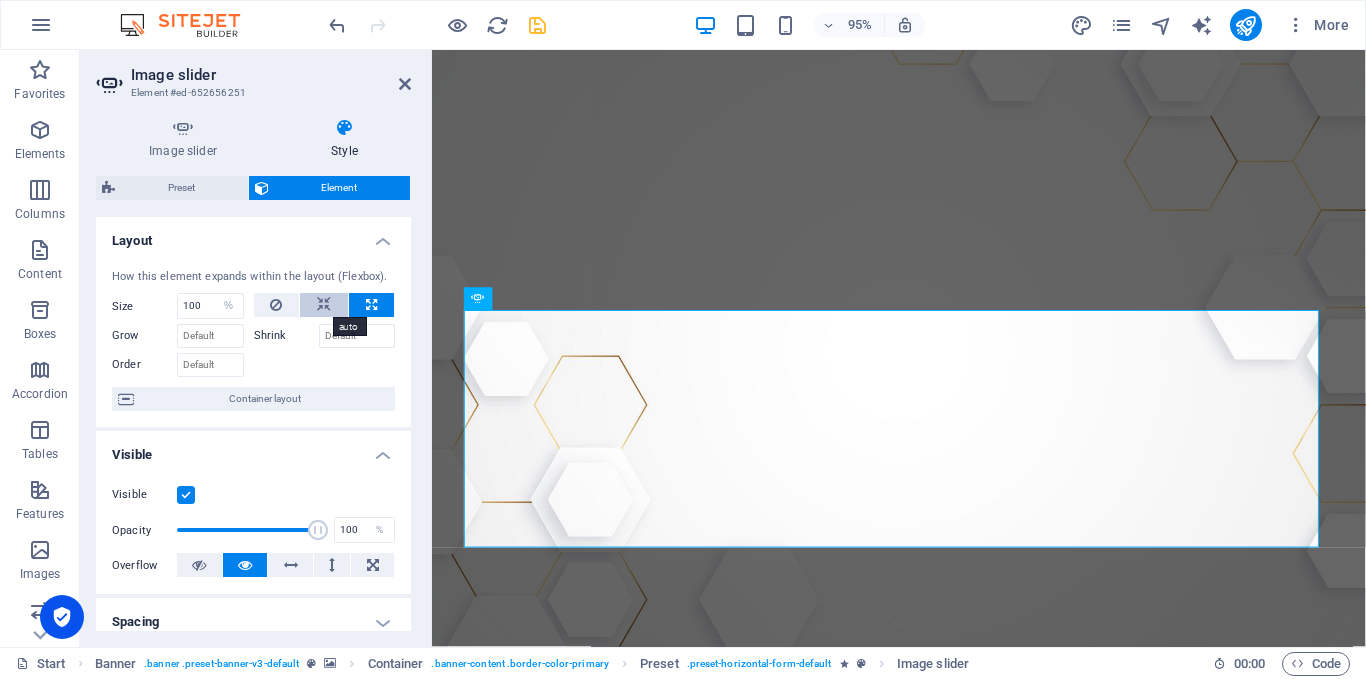 click at bounding box center (324, 305) 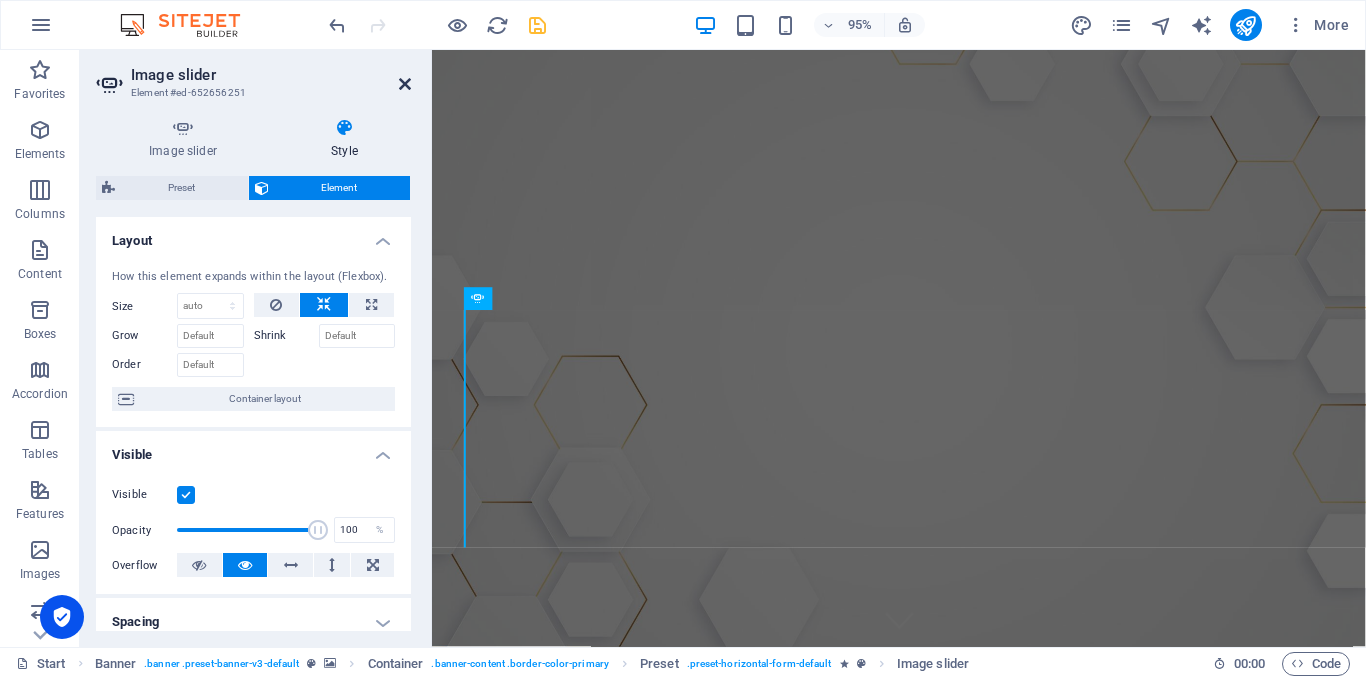 click at bounding box center [405, 84] 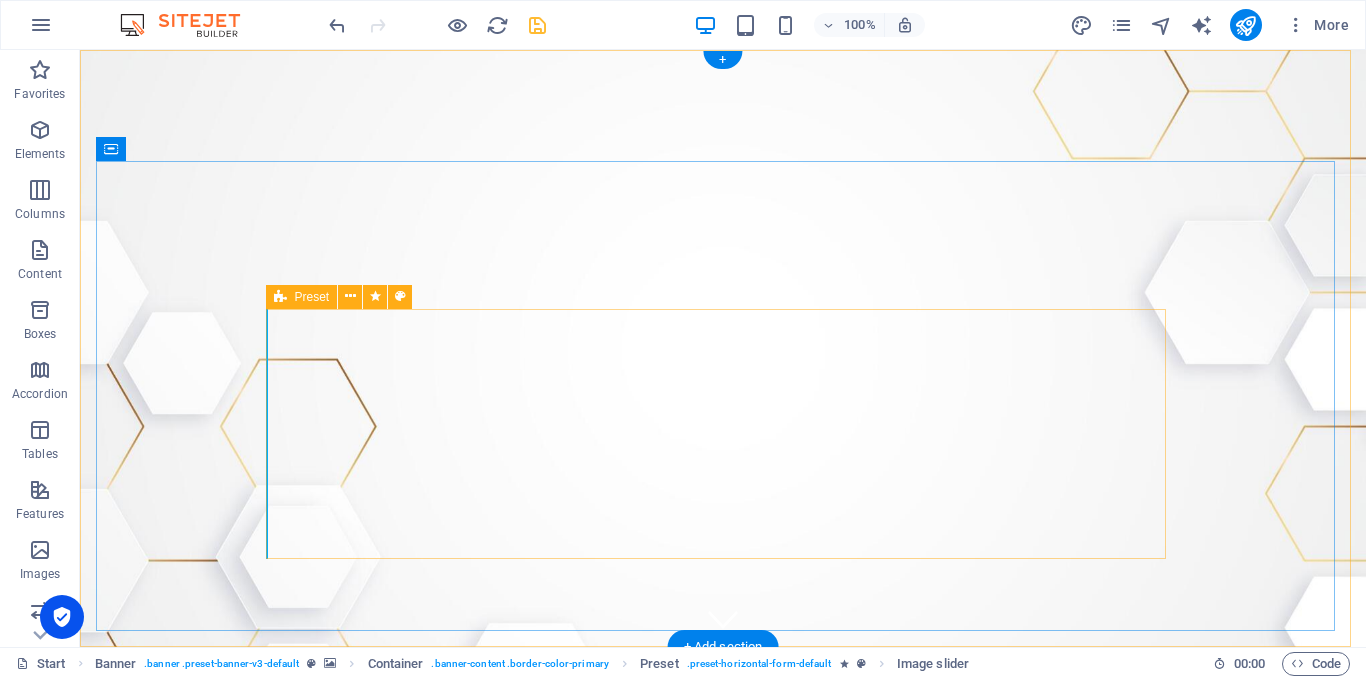 click at bounding box center (723, 959) 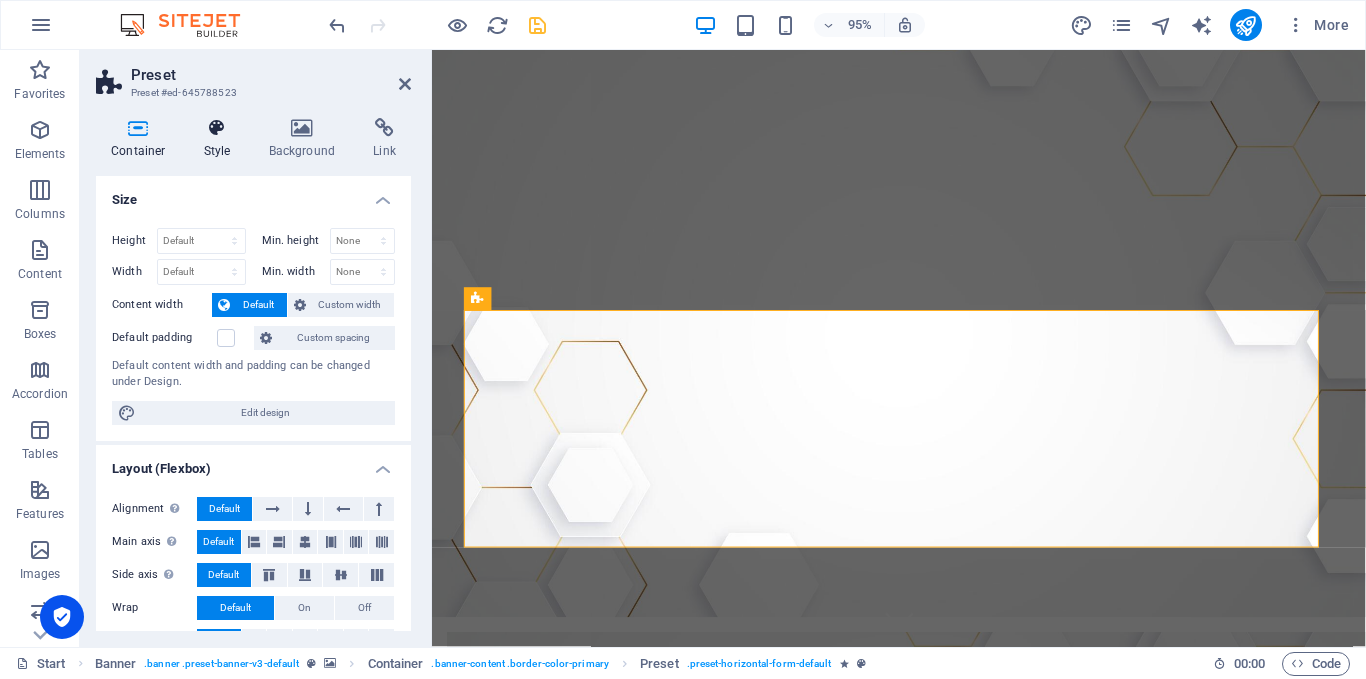 click on "Style" at bounding box center [221, 139] 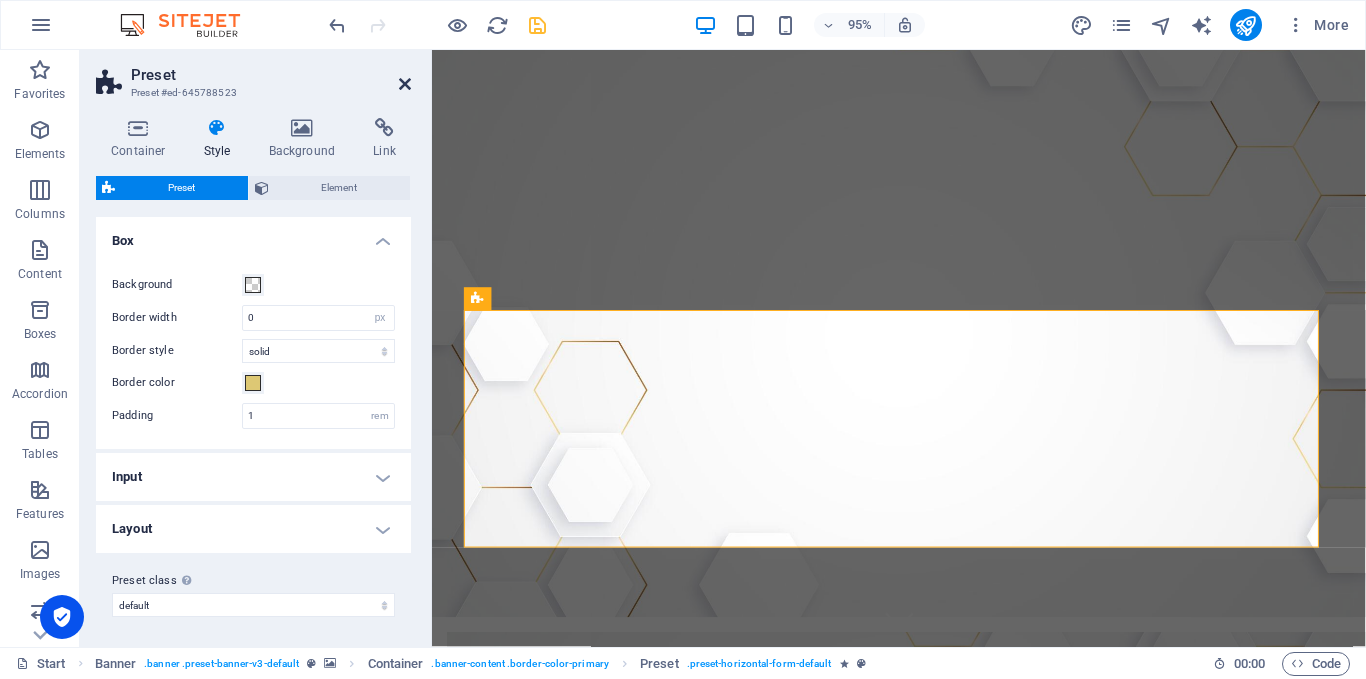 click at bounding box center [405, 84] 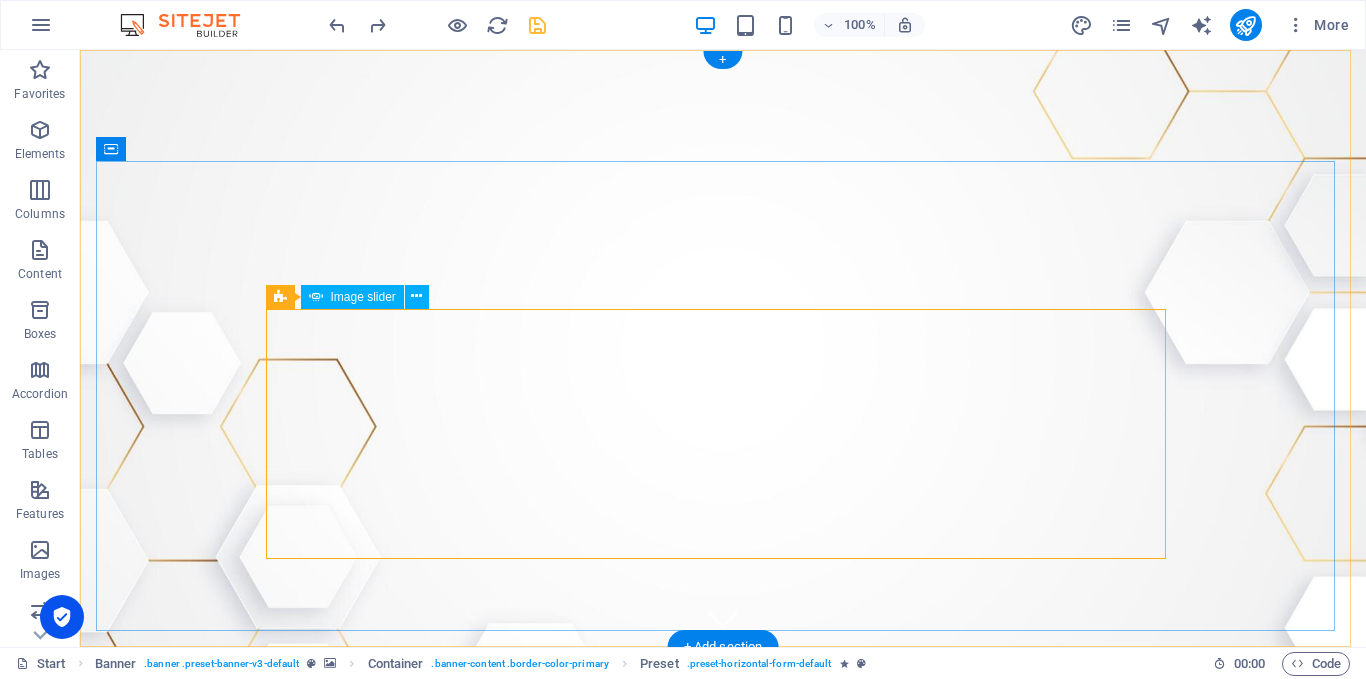 click at bounding box center (12331, 2607) 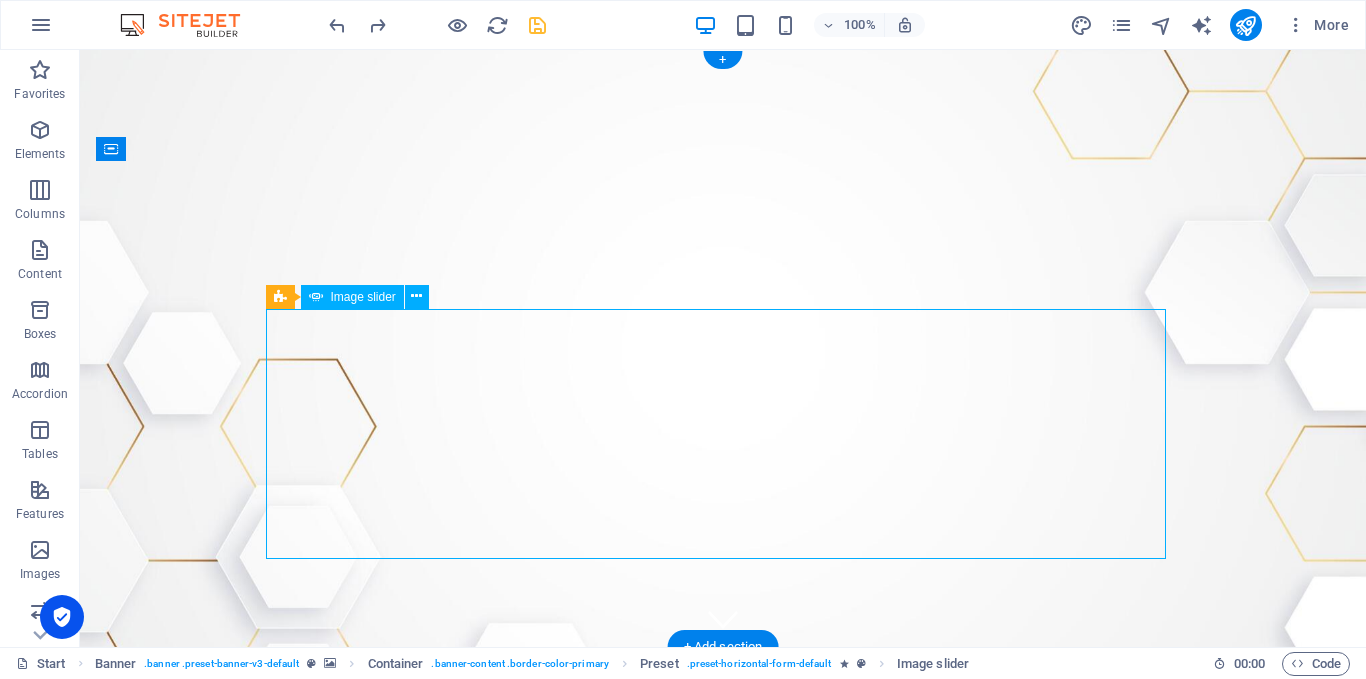 click at bounding box center [12331, 2607] 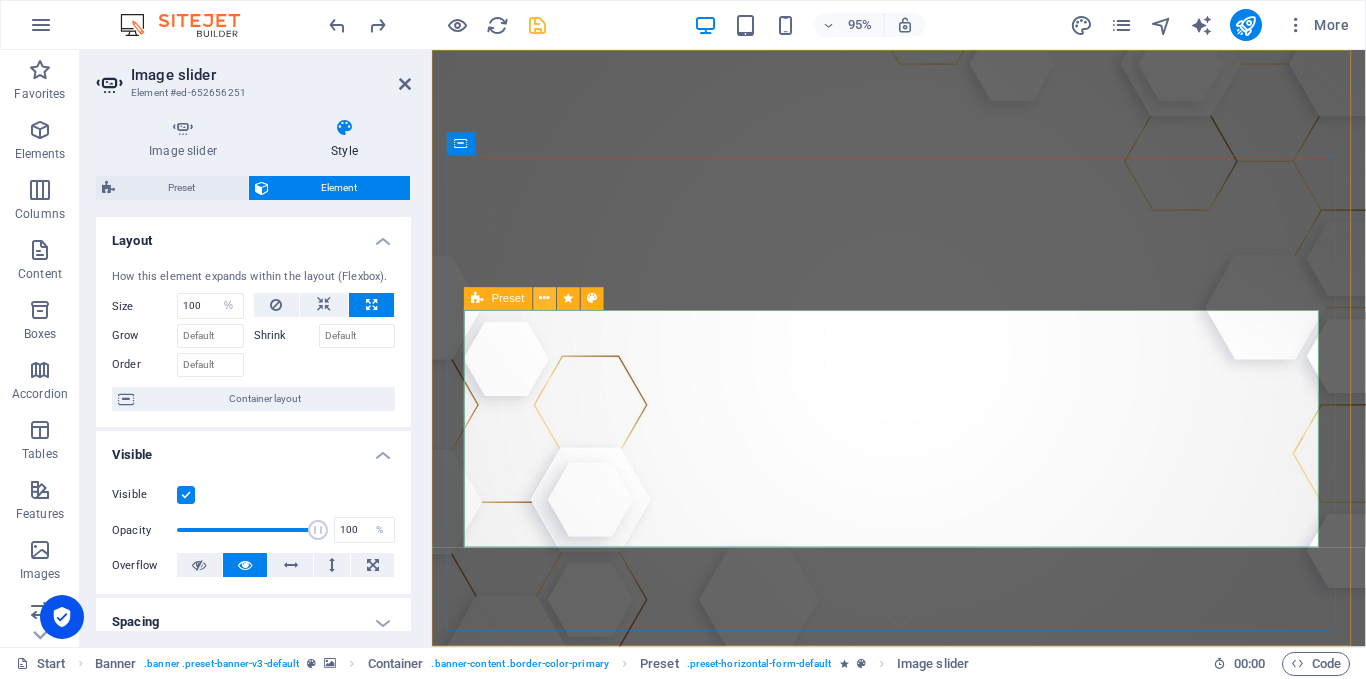 click at bounding box center (545, 299) 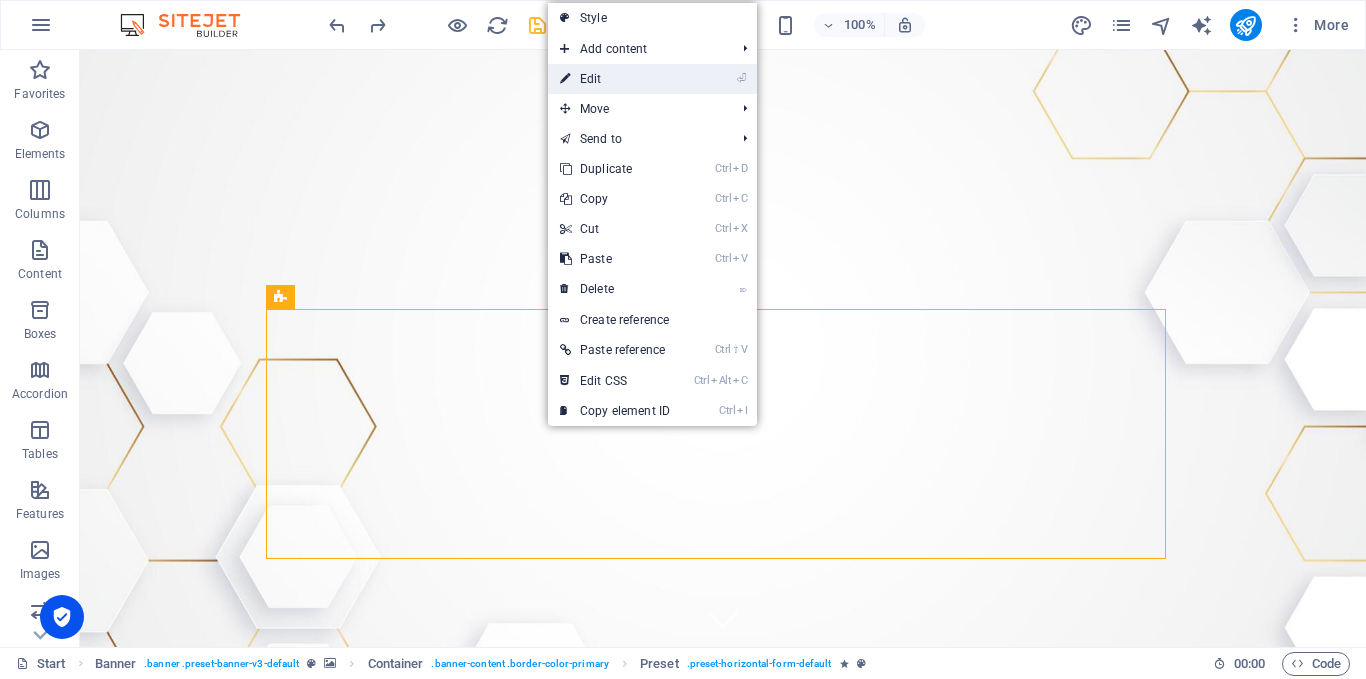 click on "⏎  Edit" at bounding box center (615, 79) 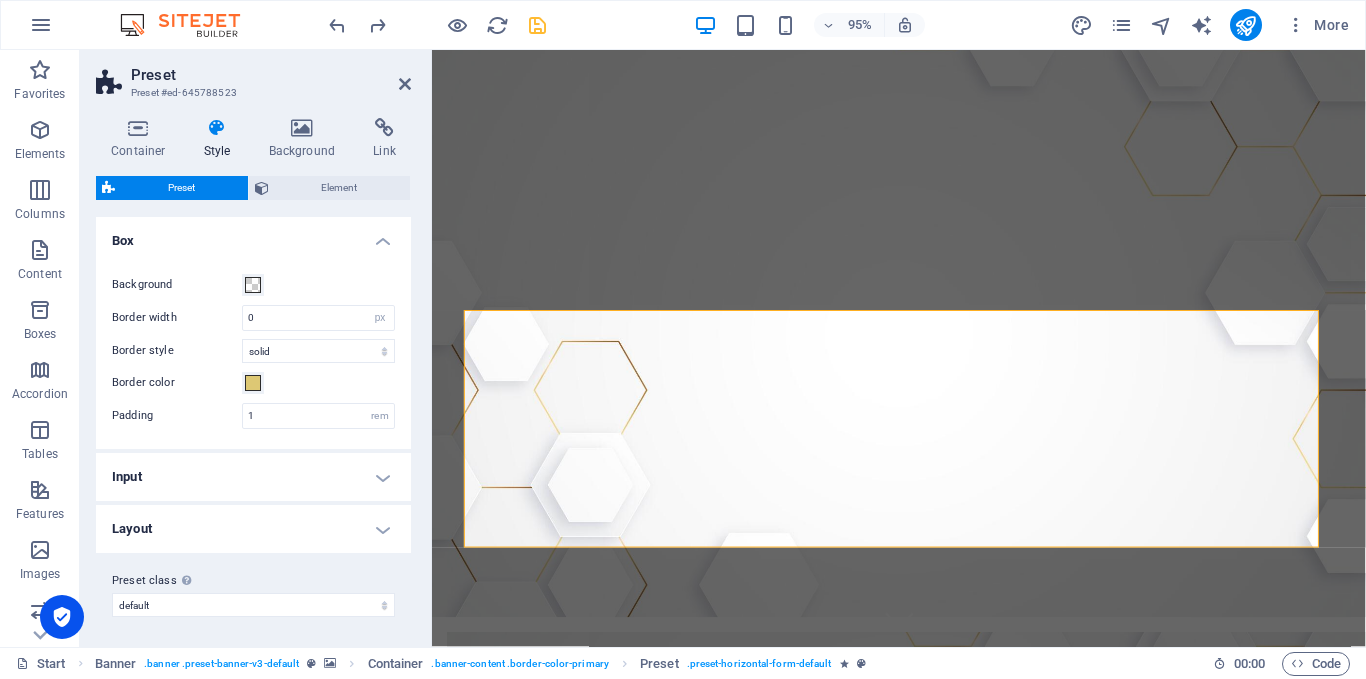 click at bounding box center (217, 128) 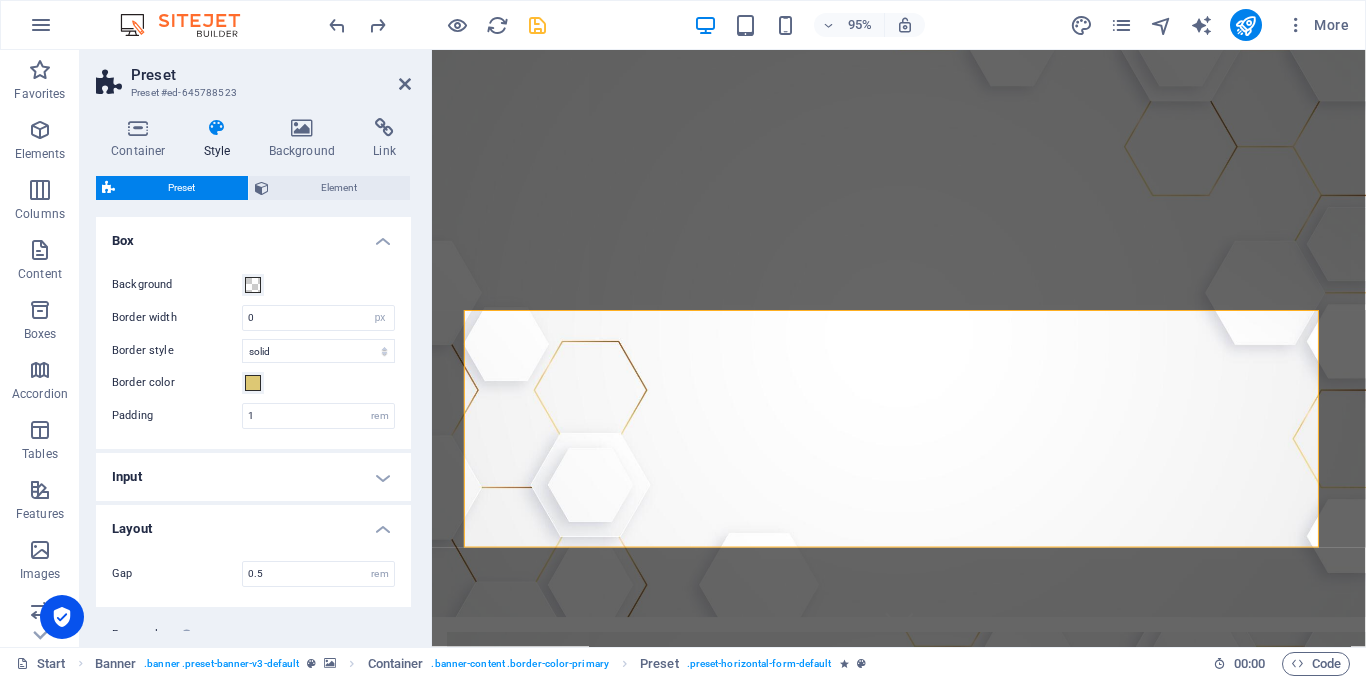 scroll, scrollTop: 56, scrollLeft: 0, axis: vertical 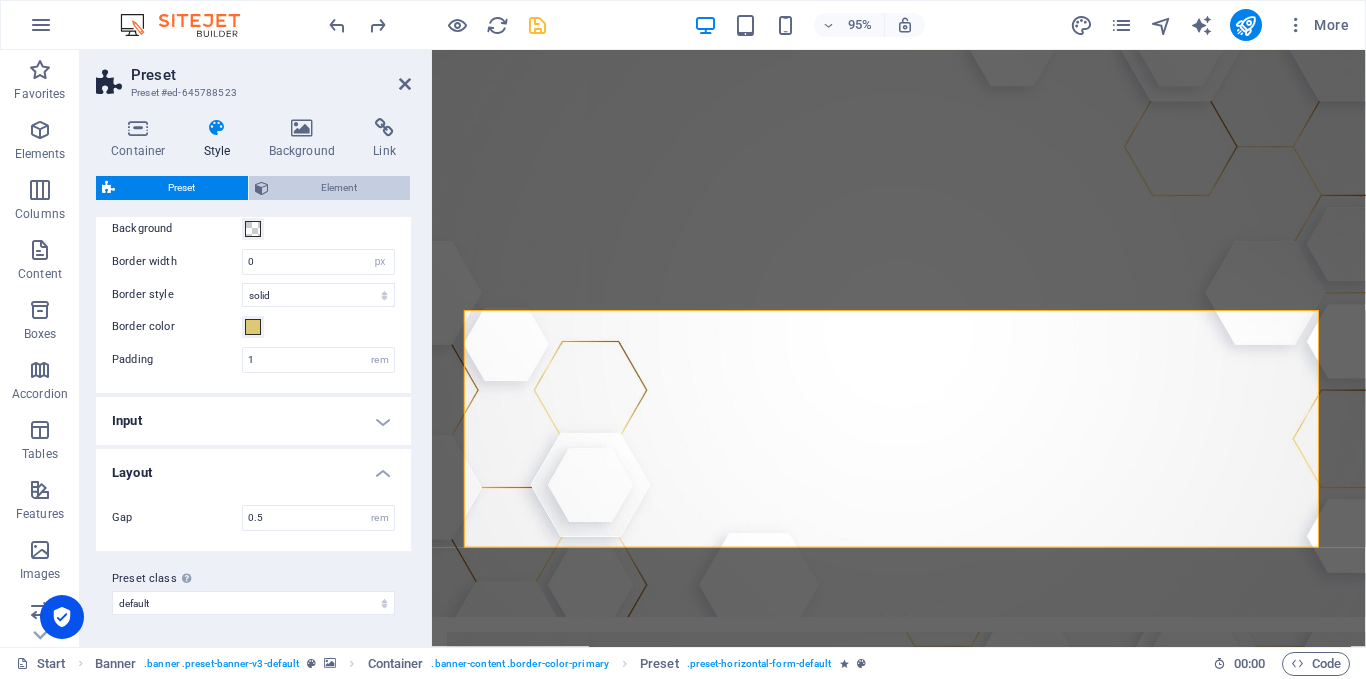 click on "Element" at bounding box center [340, 188] 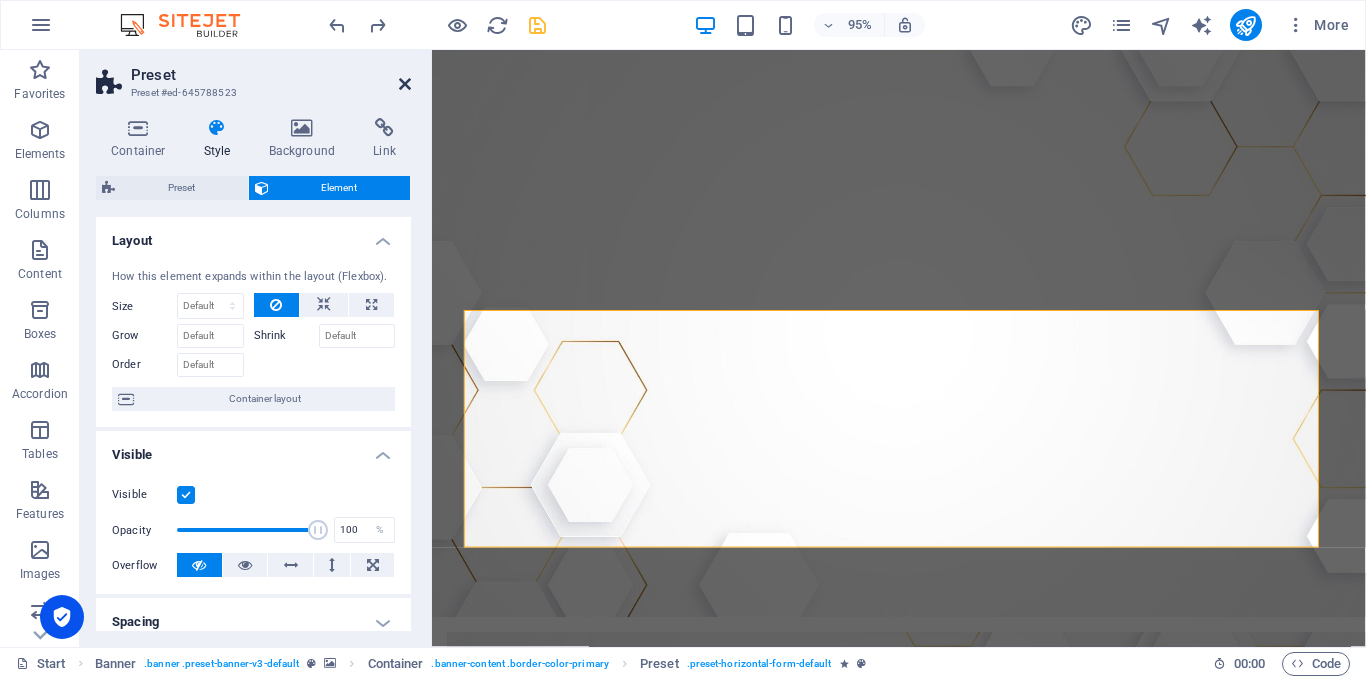 click at bounding box center [405, 84] 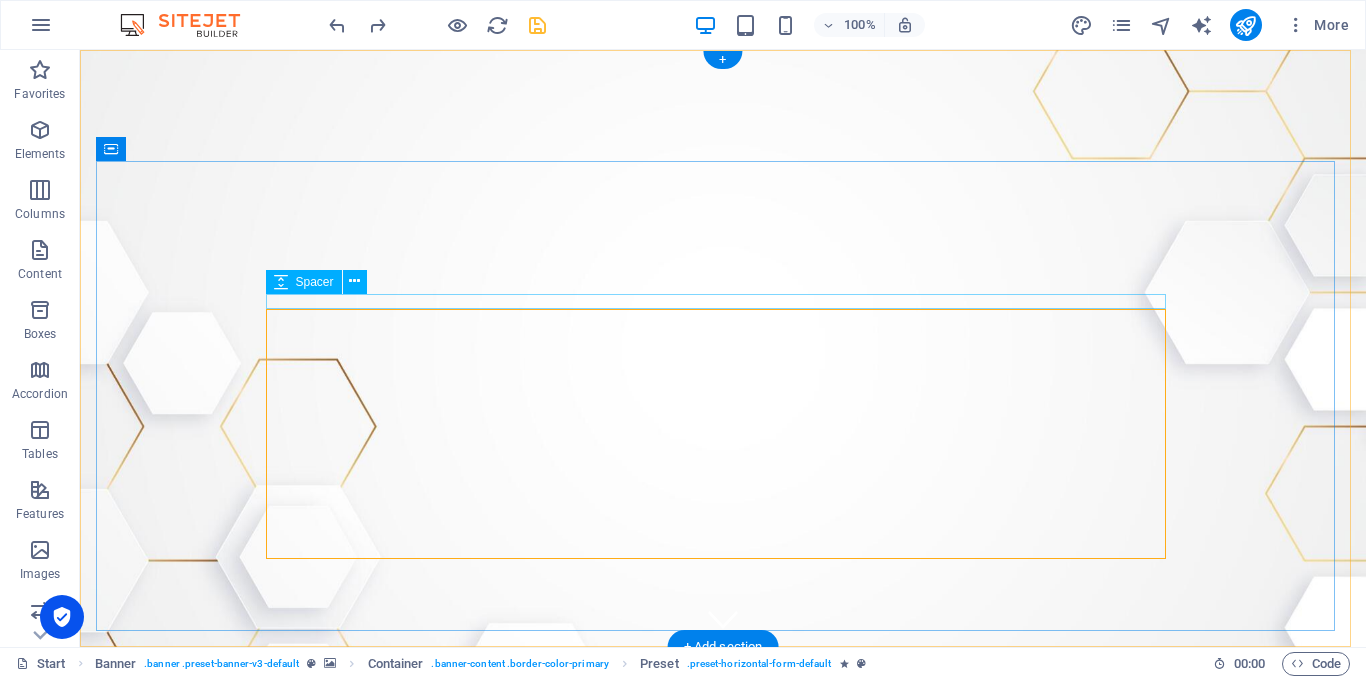 click at bounding box center (723, 826) 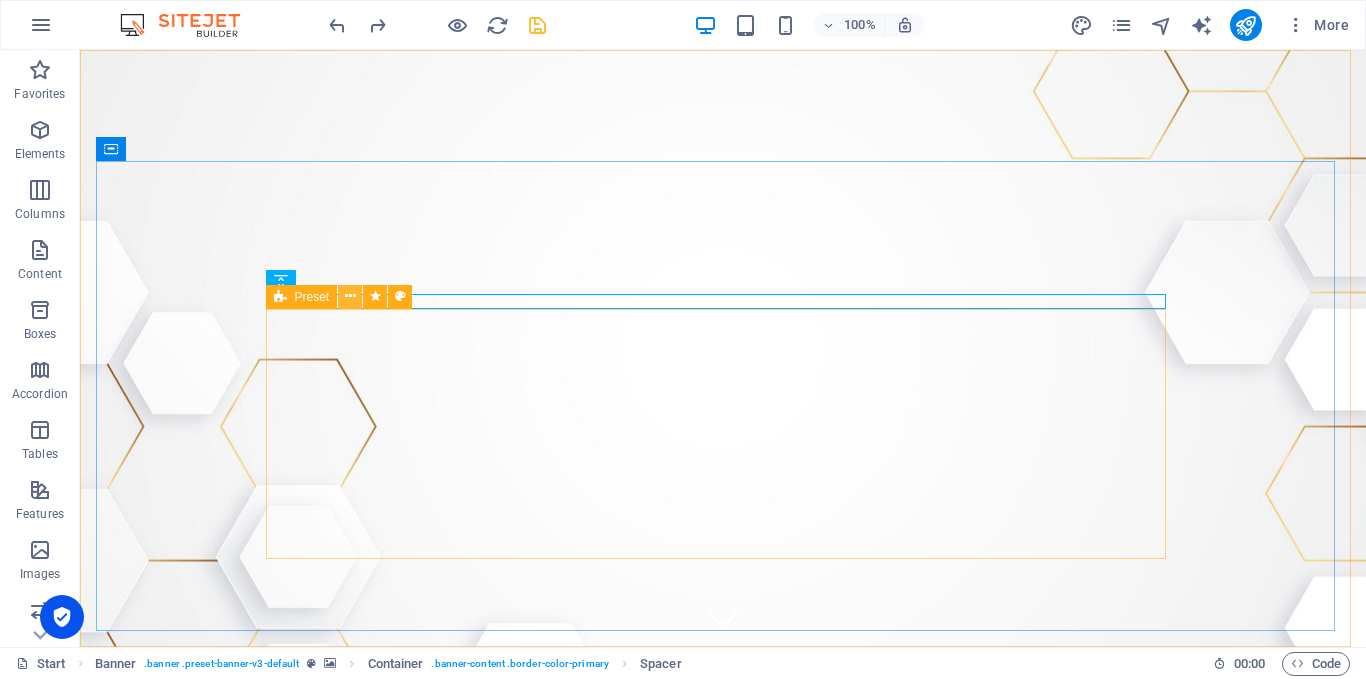 click at bounding box center (350, 296) 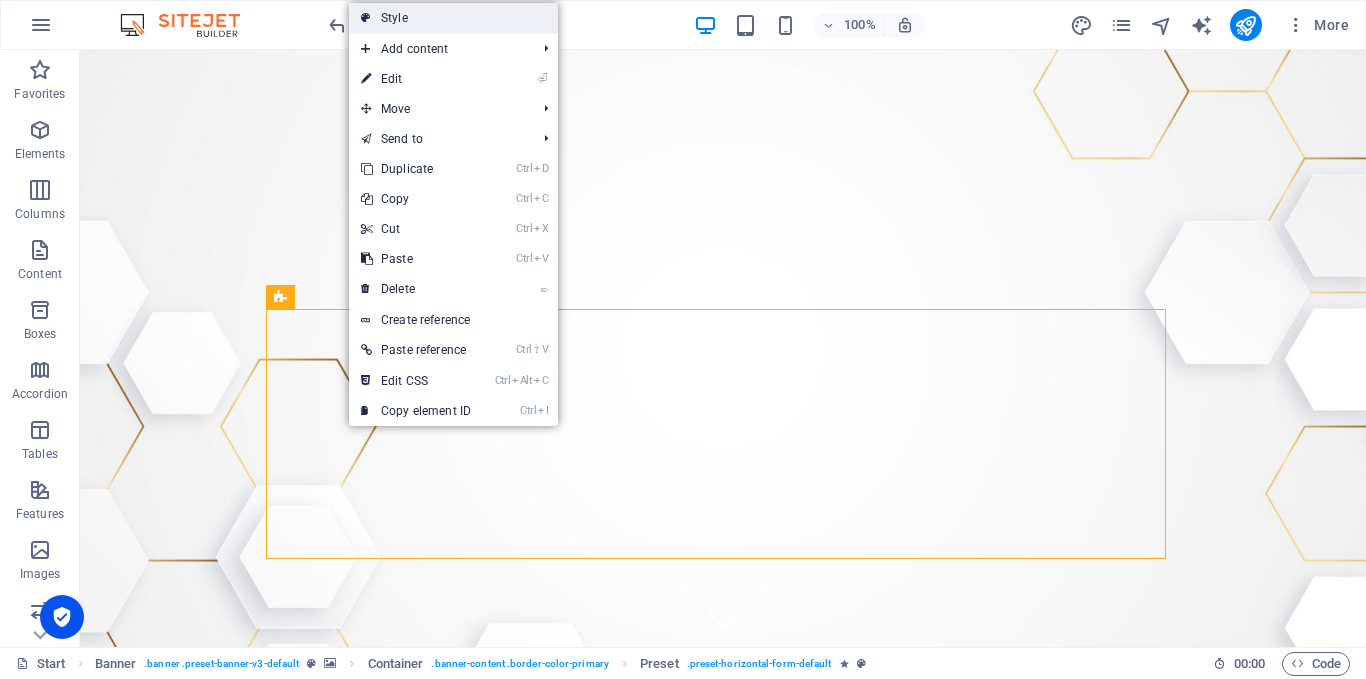 click on "Style" at bounding box center [453, 18] 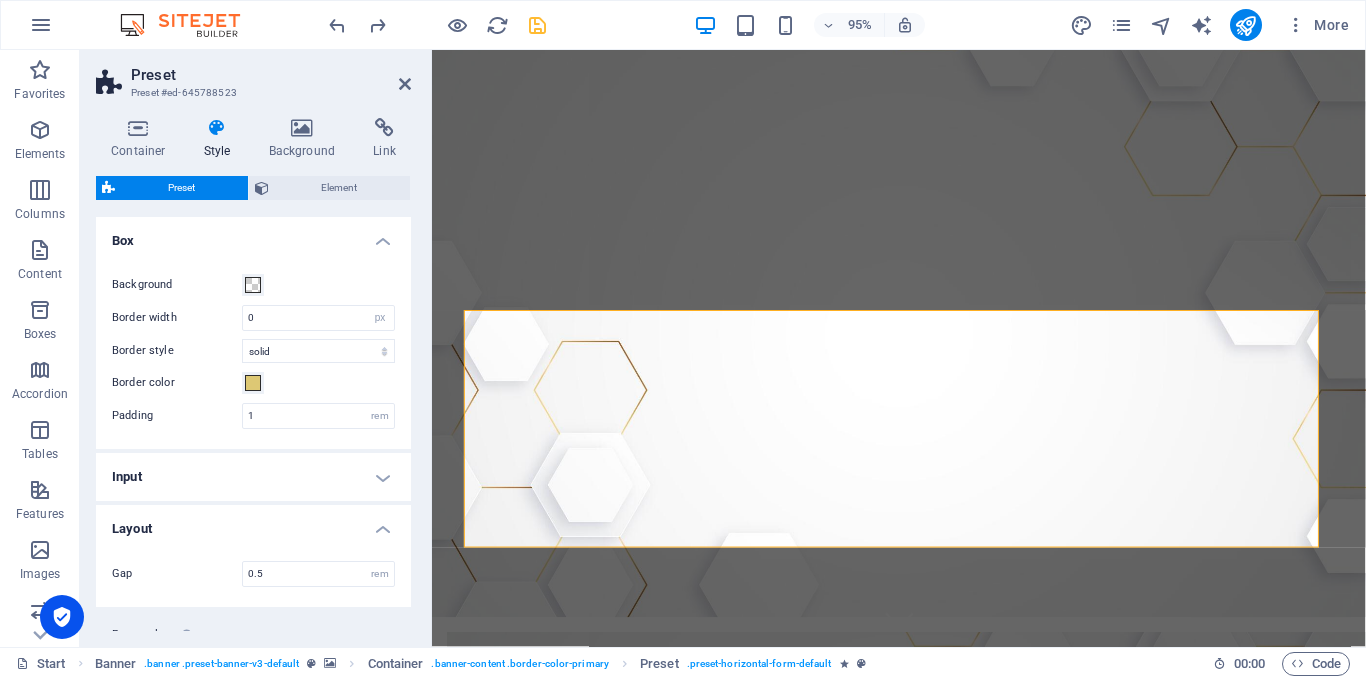 click on "Input" at bounding box center [253, 477] 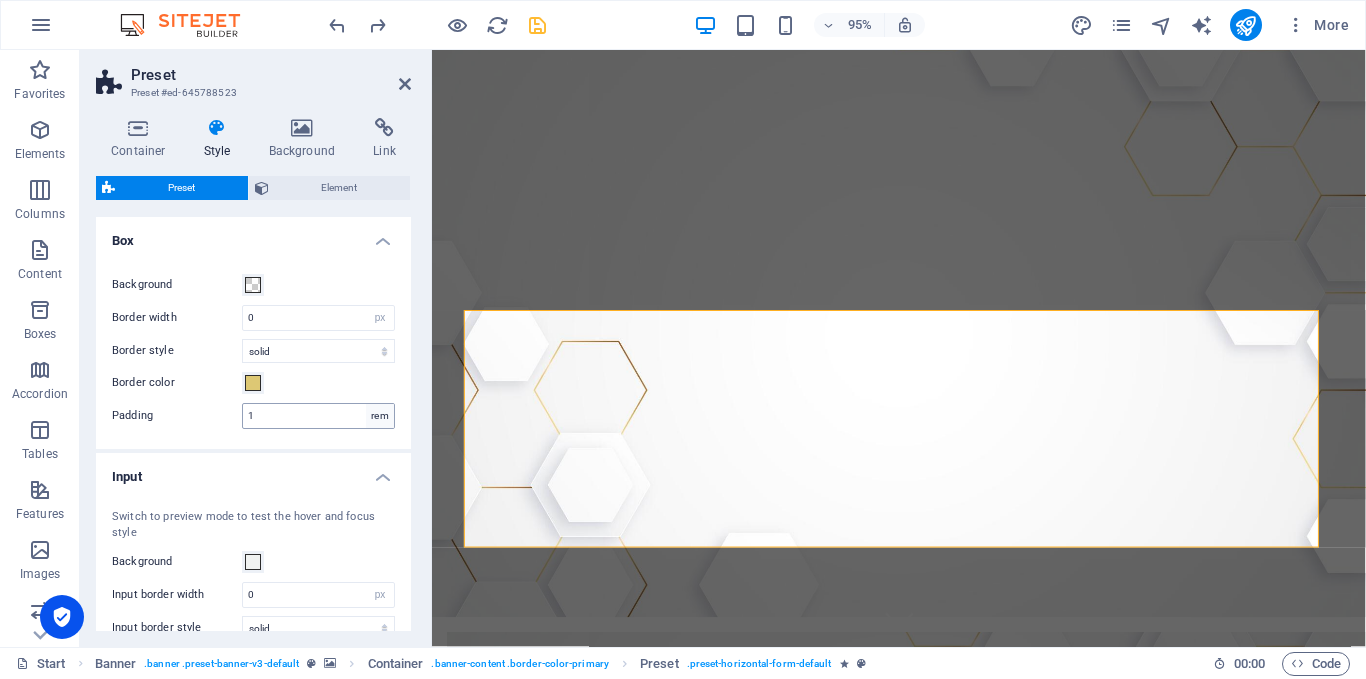 click on "rem" at bounding box center [380, 416] 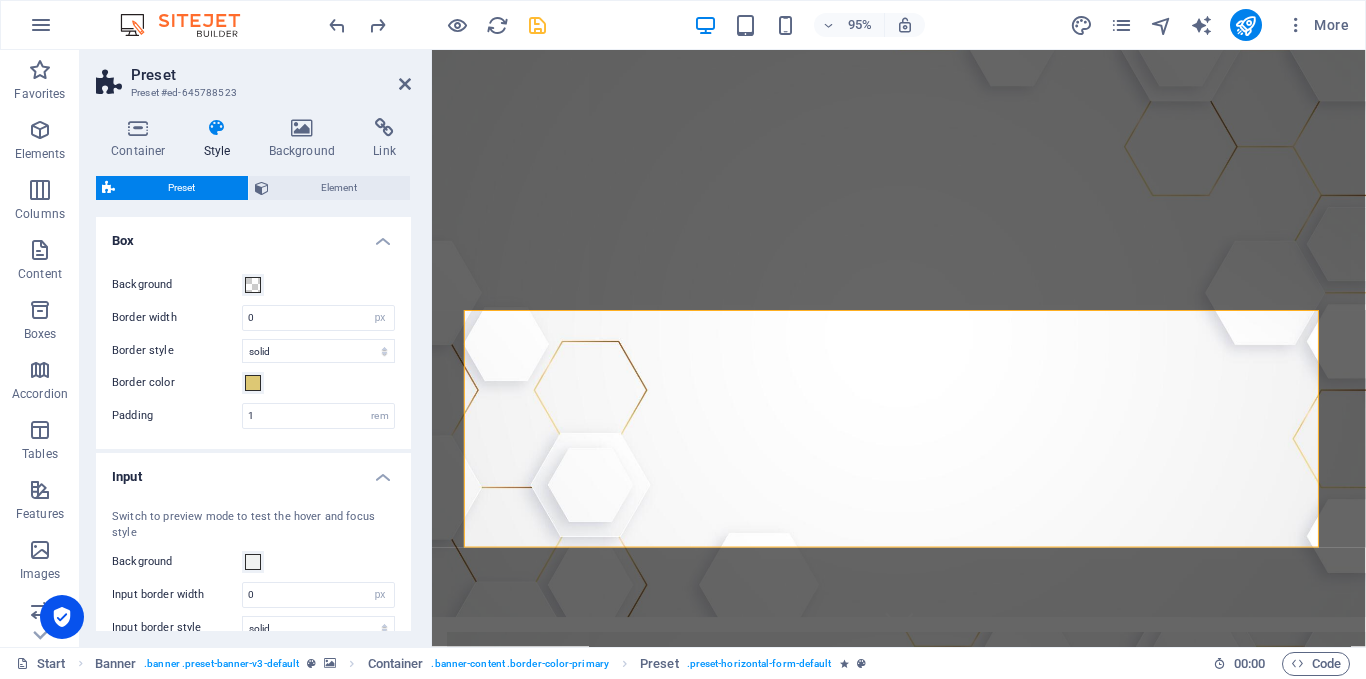 scroll, scrollTop: 362, scrollLeft: 0, axis: vertical 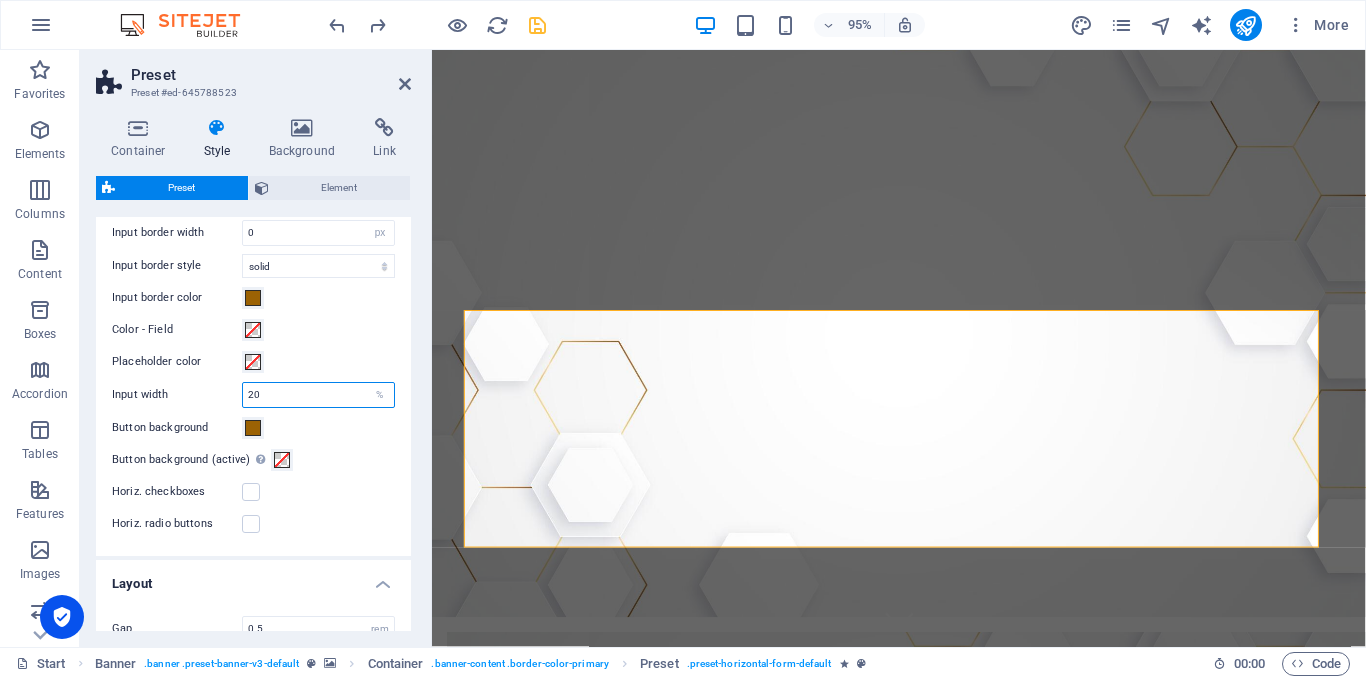 click on "20" at bounding box center [318, 395] 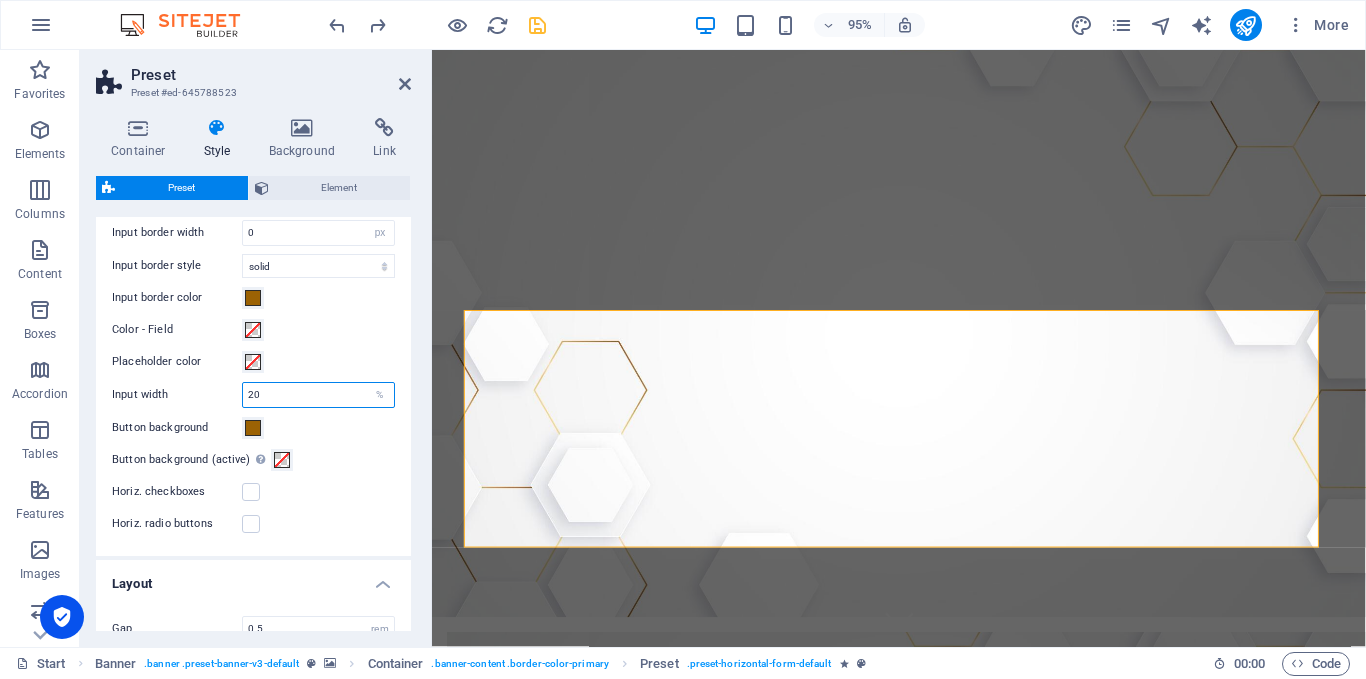 type on "2" 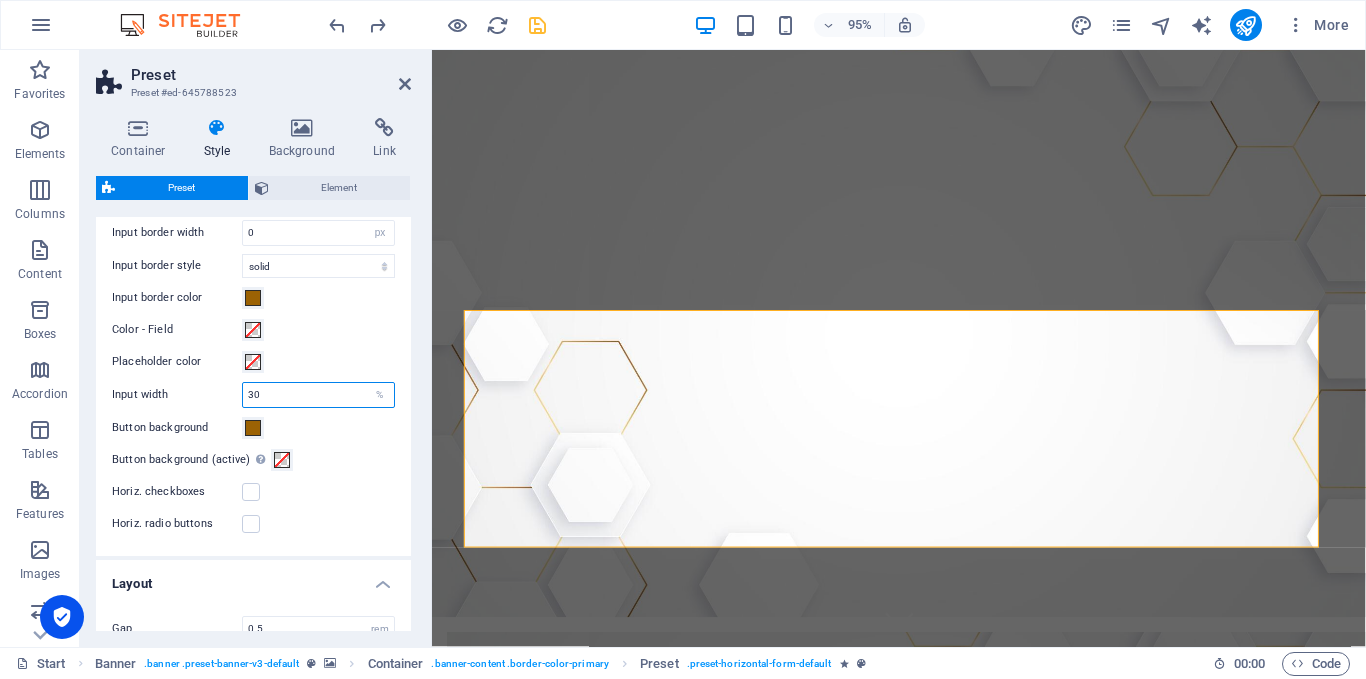 type on "30" 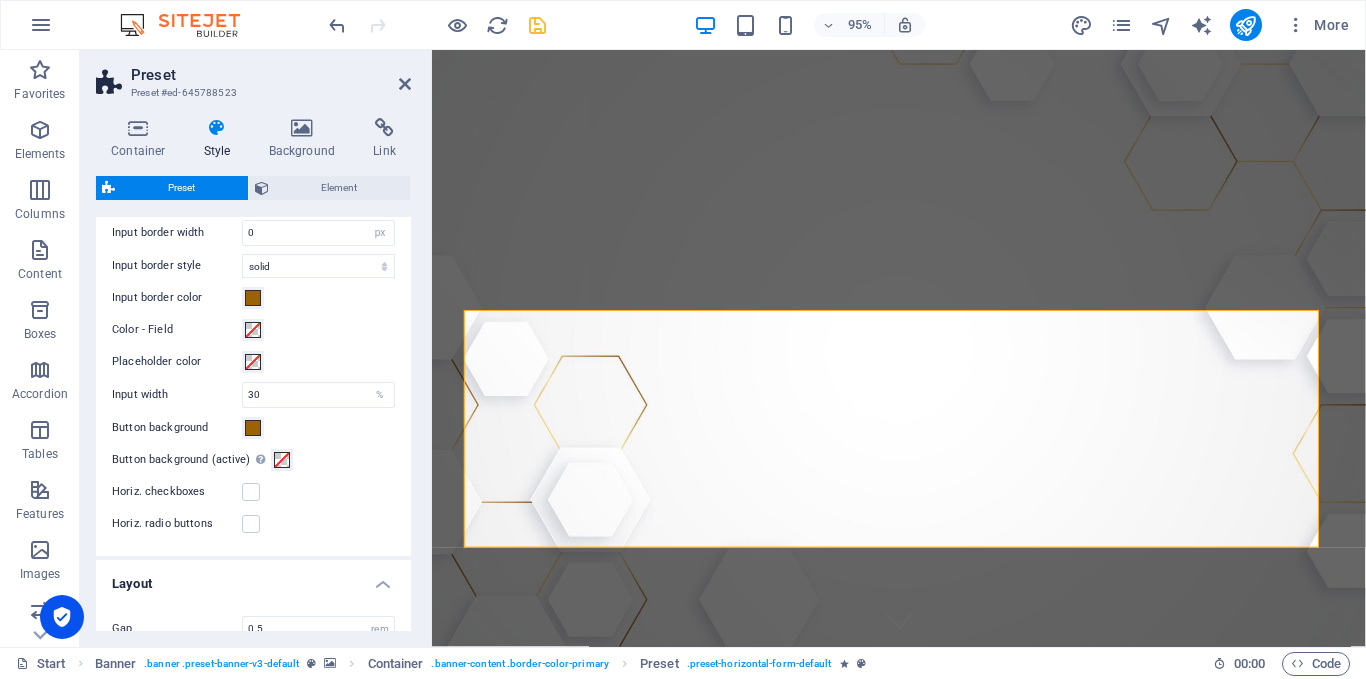 click on "Color - Field" at bounding box center [253, 330] 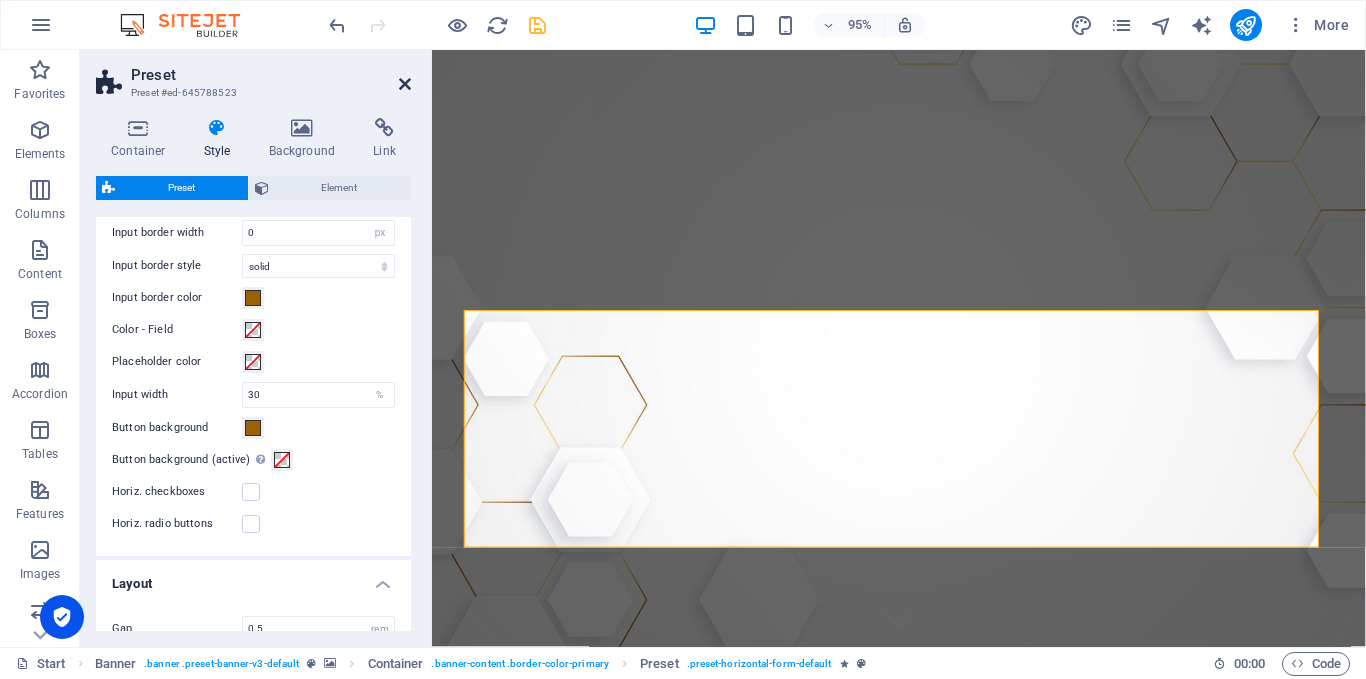 click at bounding box center [405, 84] 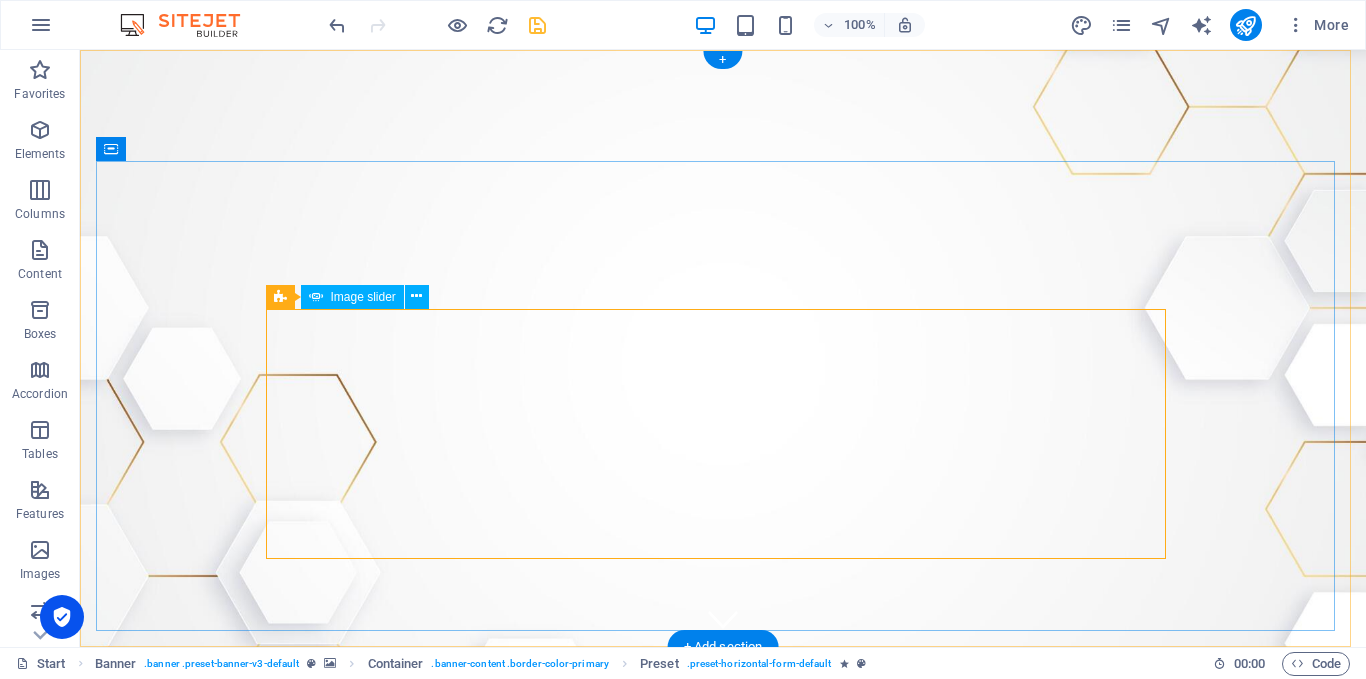 click at bounding box center (9659, 4128) 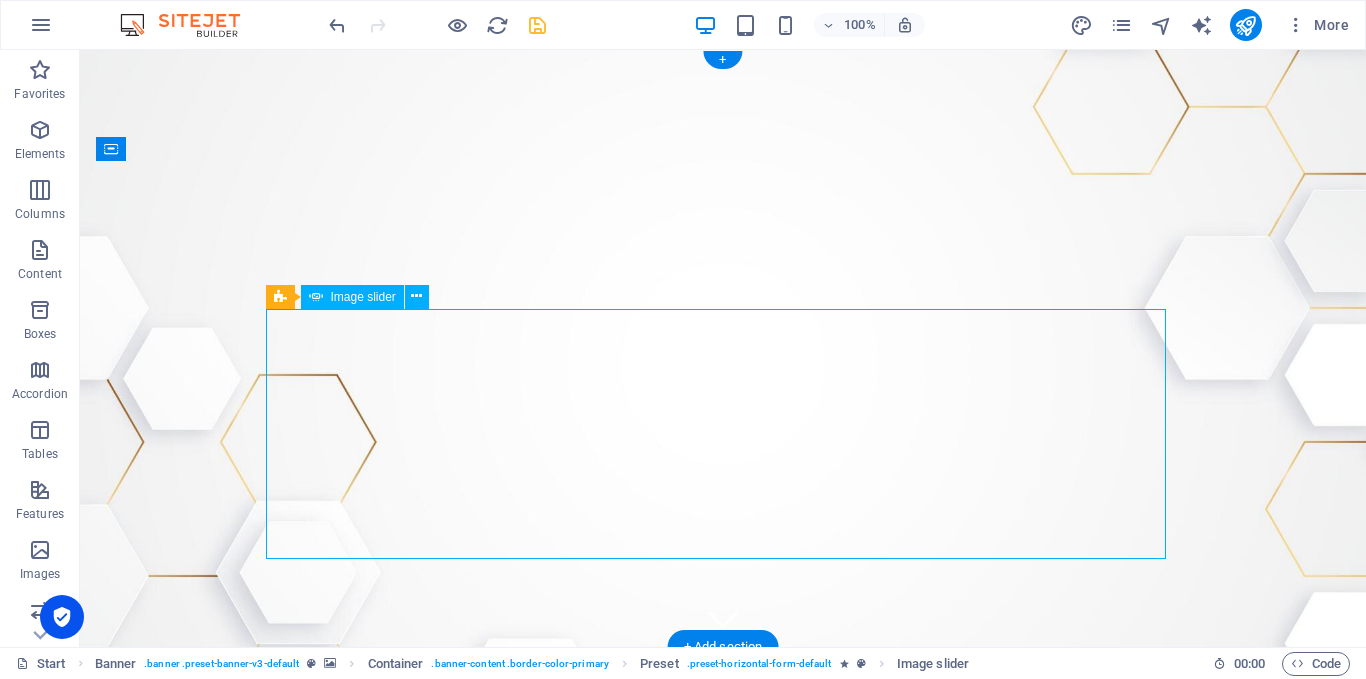 click at bounding box center (9659, 4128) 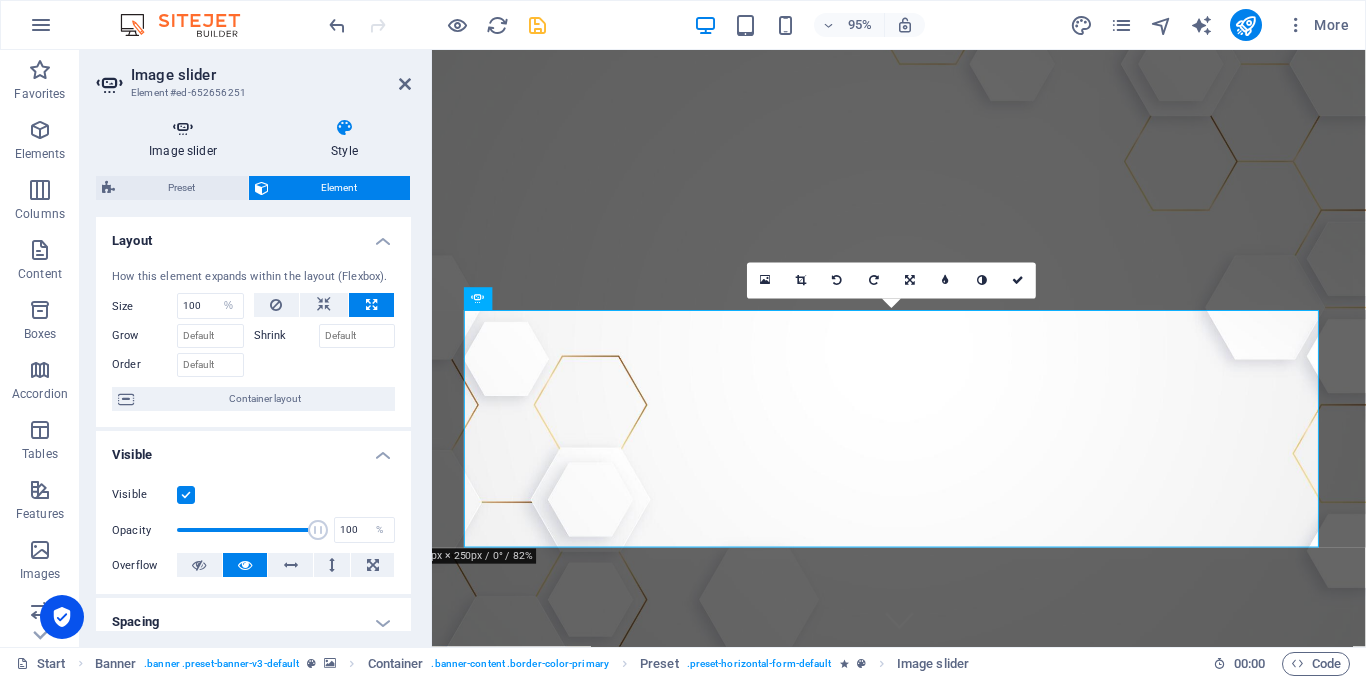 click on "Image slider" at bounding box center [187, 139] 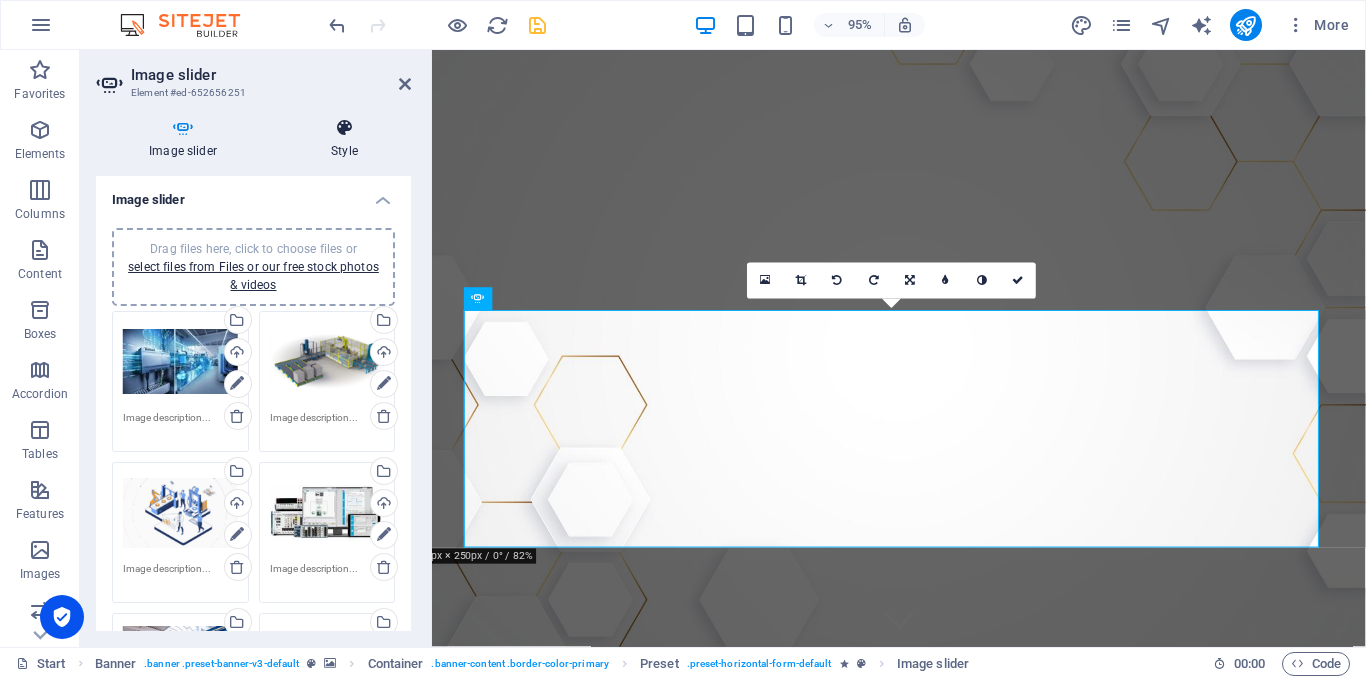click on "Style" at bounding box center [344, 139] 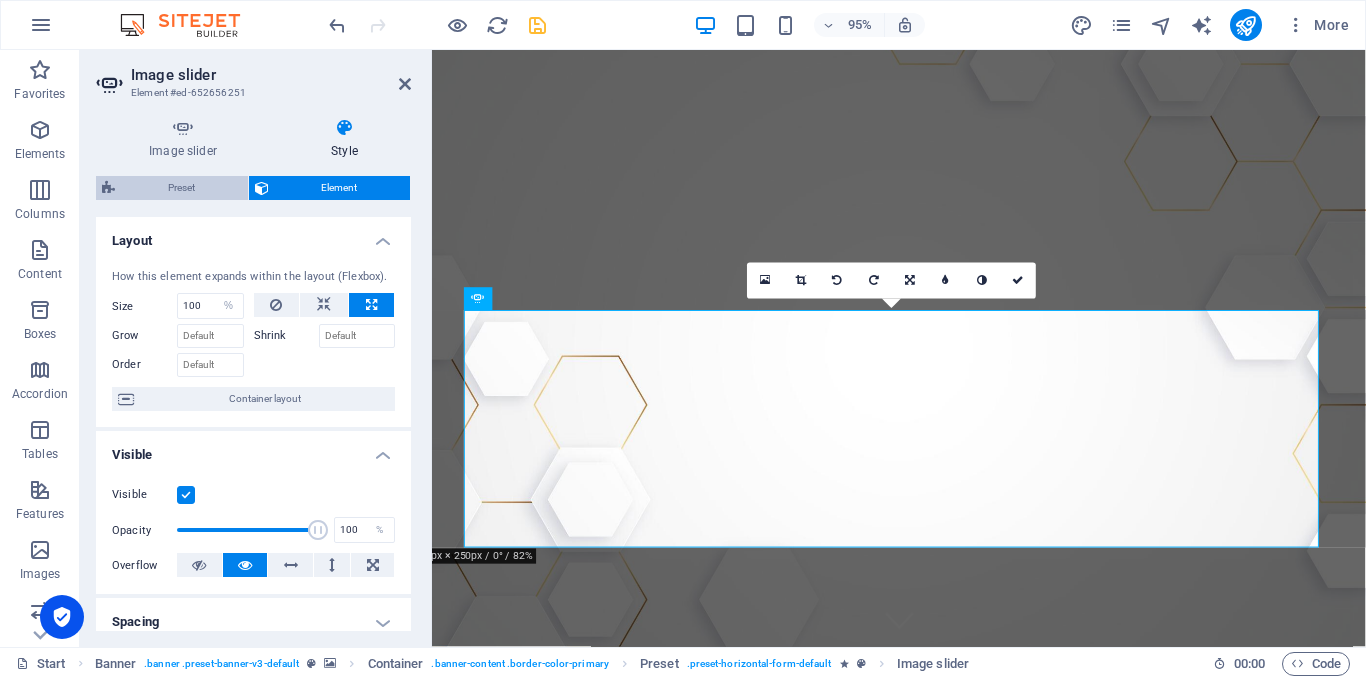 click on "Preset" at bounding box center (181, 188) 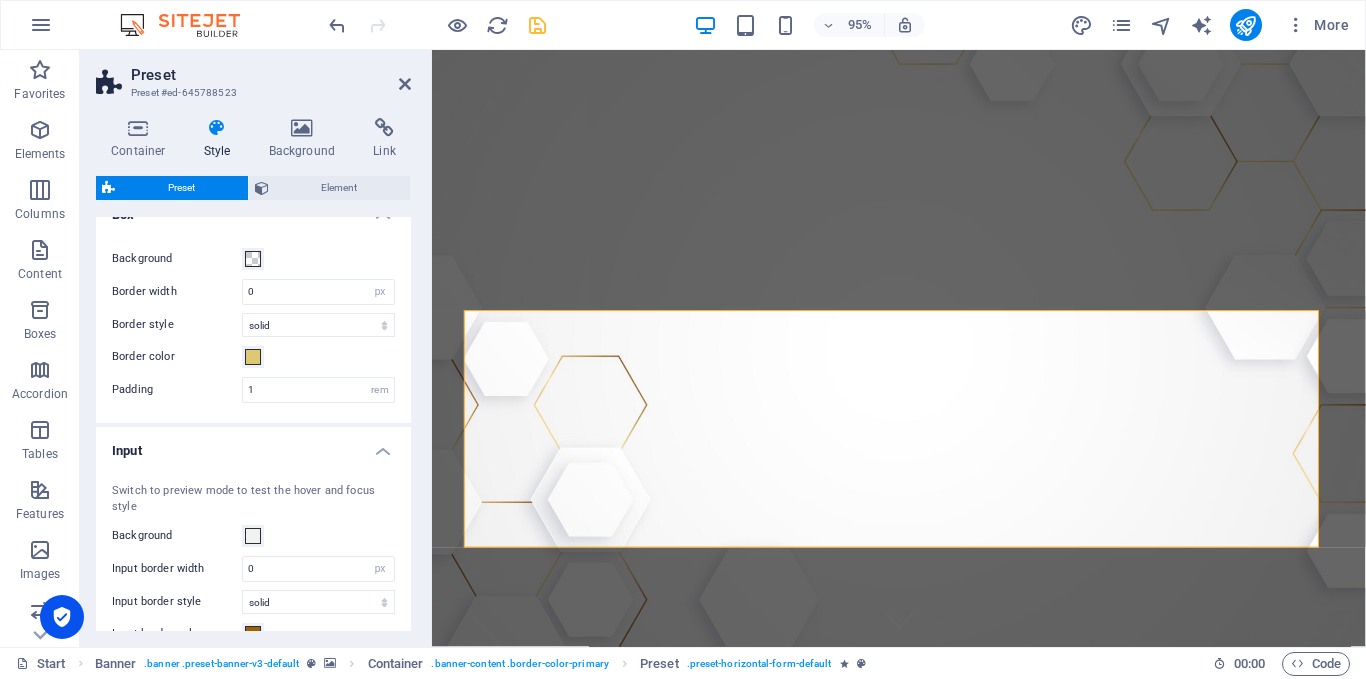 scroll, scrollTop: 0, scrollLeft: 0, axis: both 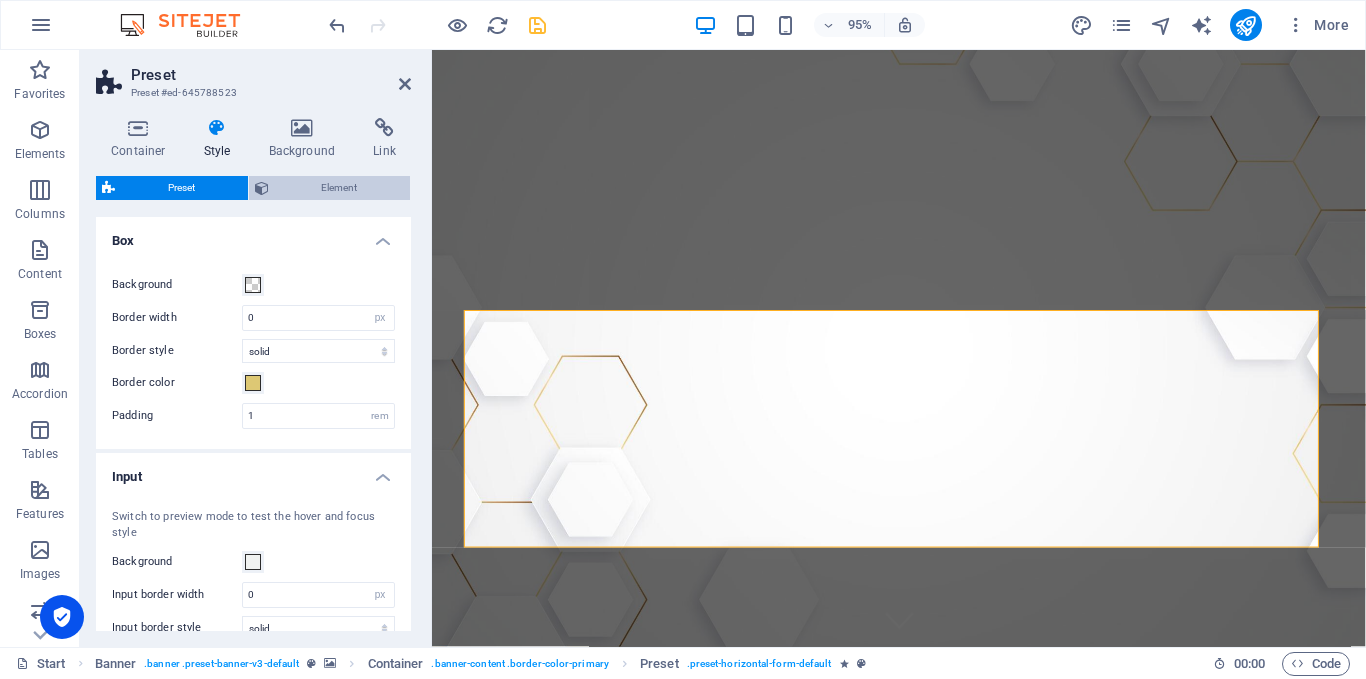 click on "Element" at bounding box center (340, 188) 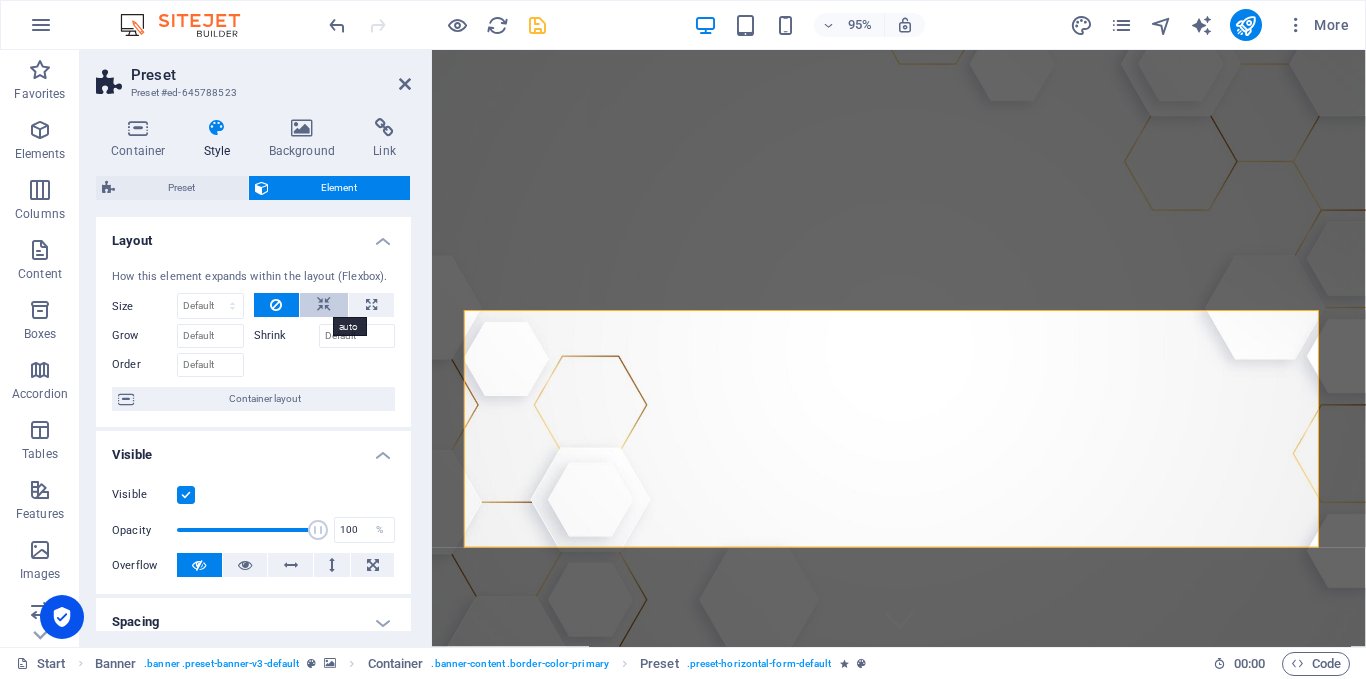 click at bounding box center [324, 305] 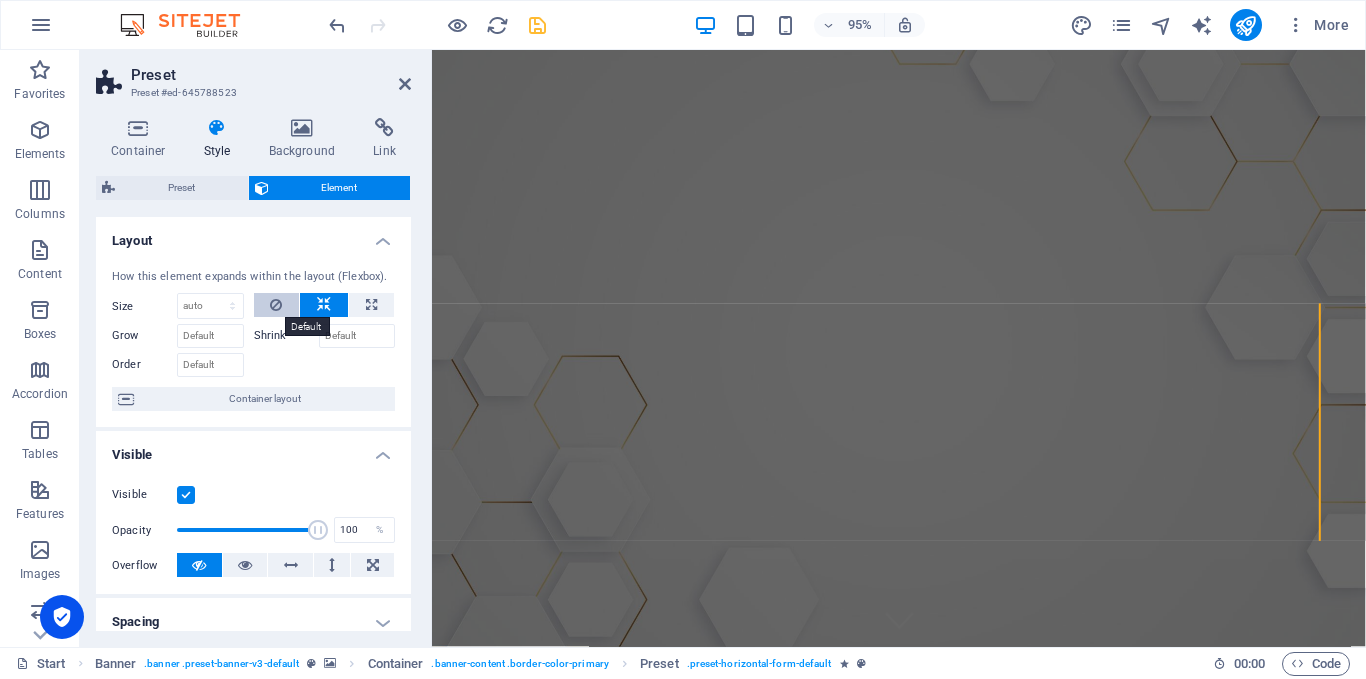 click at bounding box center [277, 305] 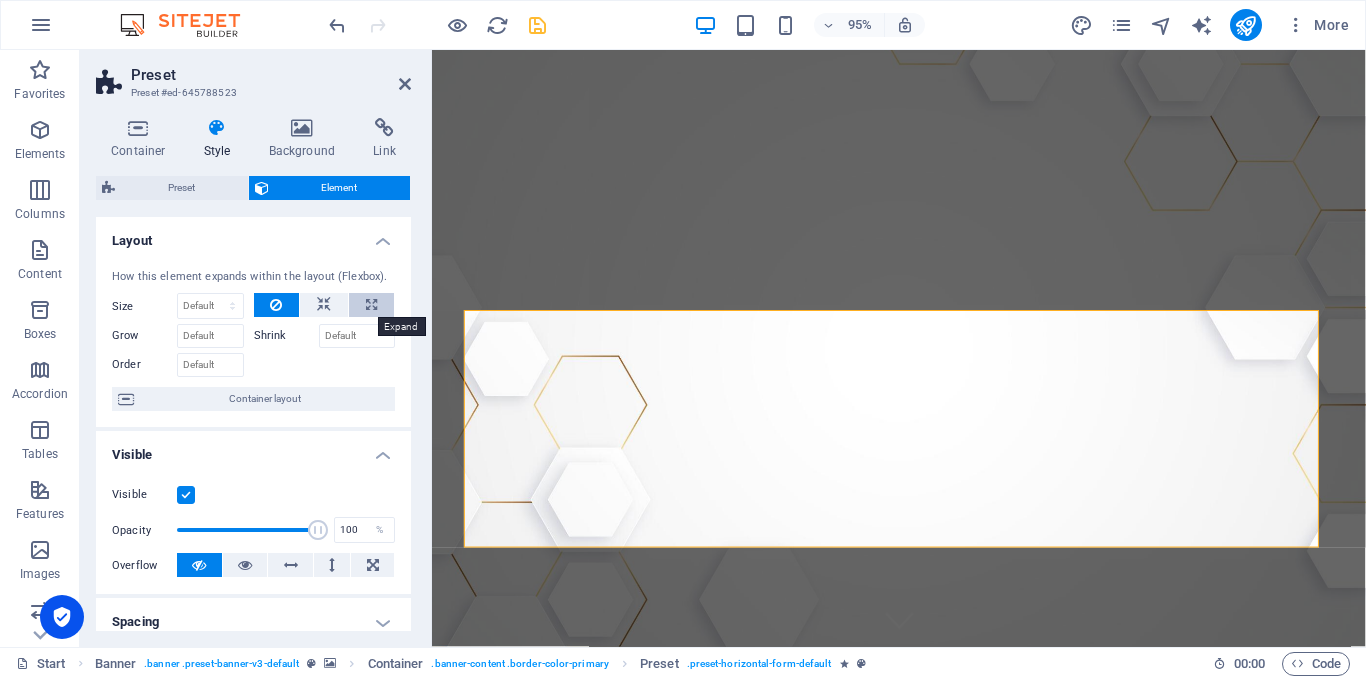 click at bounding box center [371, 305] 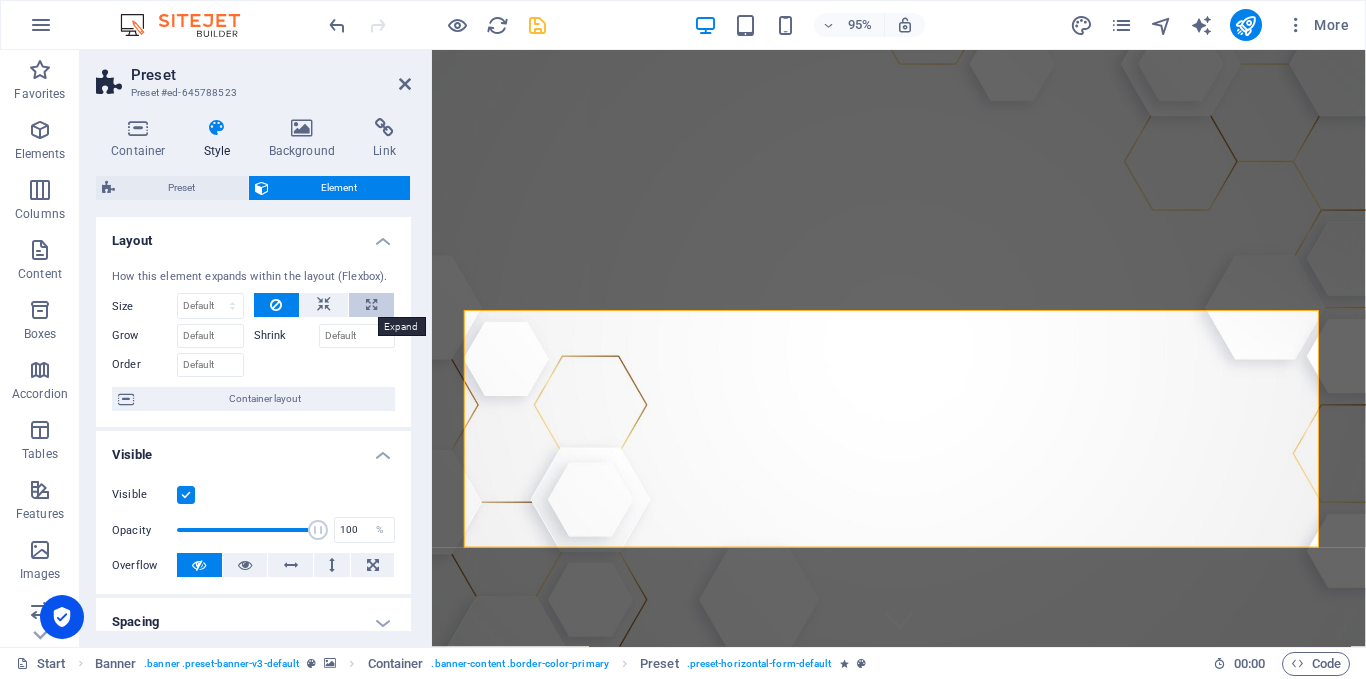 type on "100" 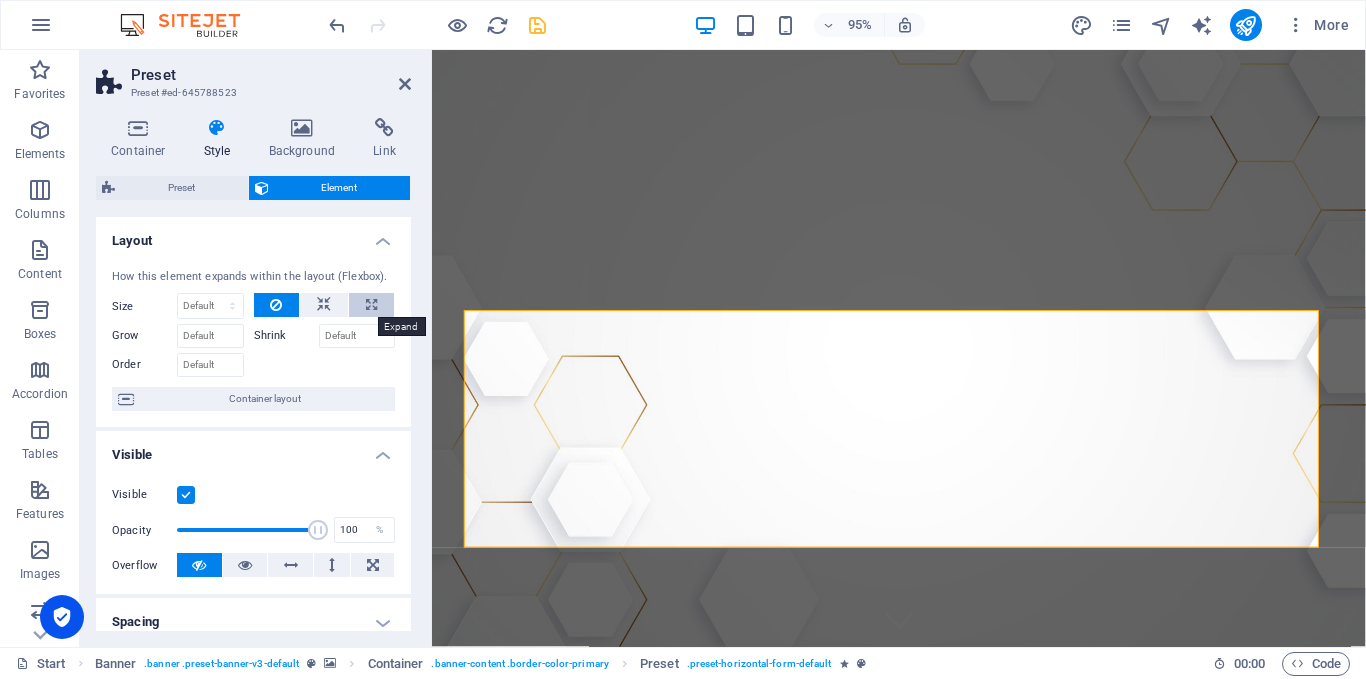 select on "%" 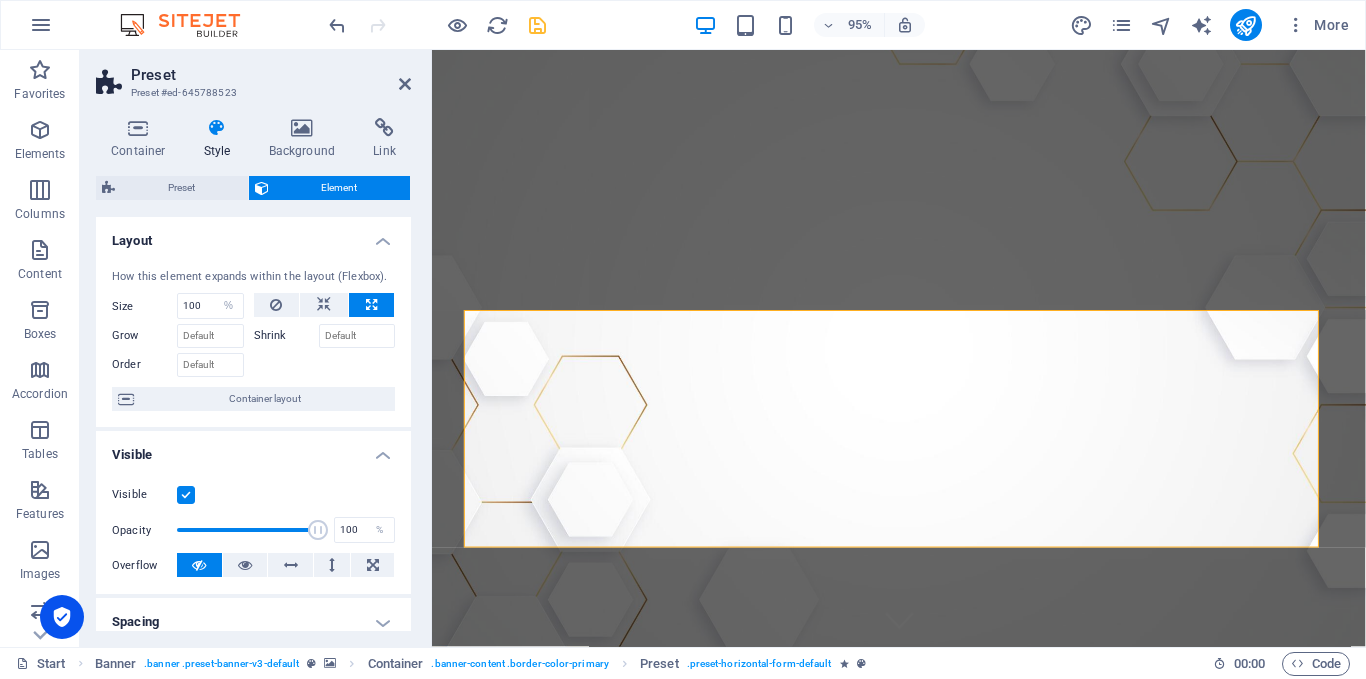 click at bounding box center [371, 305] 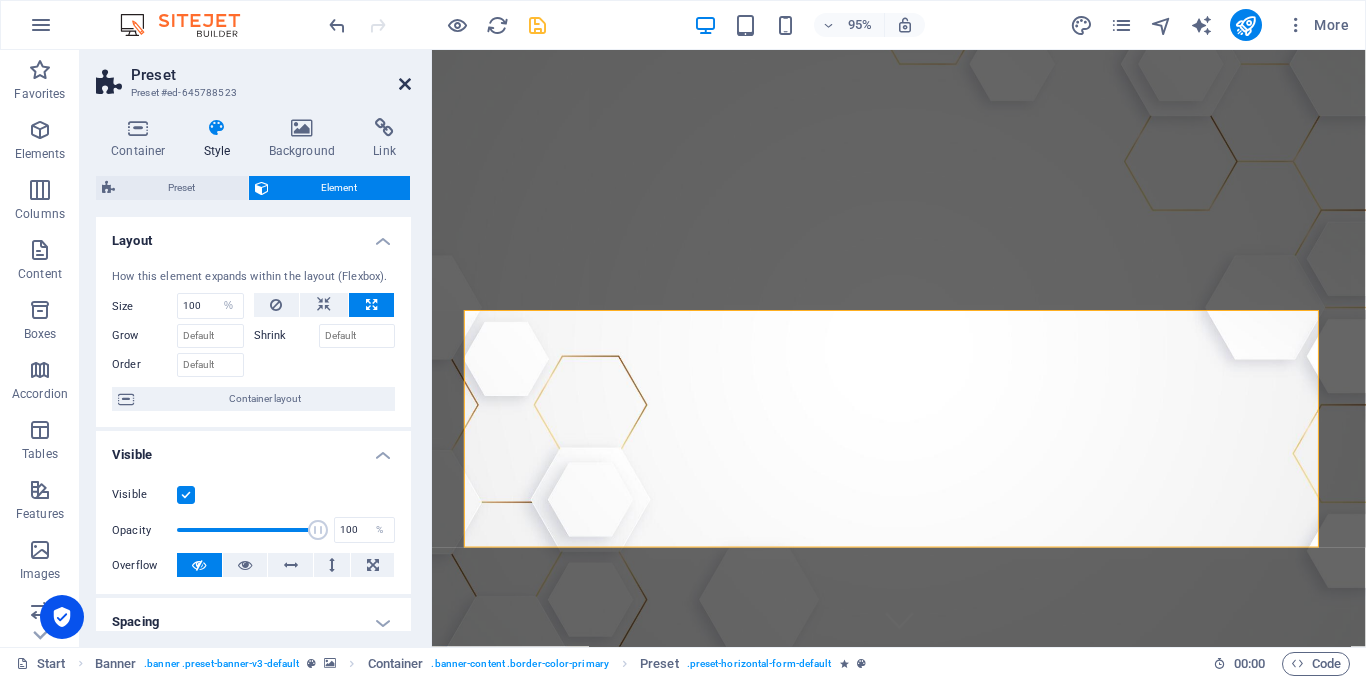 drag, startPoint x: 405, startPoint y: 82, endPoint x: 325, endPoint y: 32, distance: 94.33981 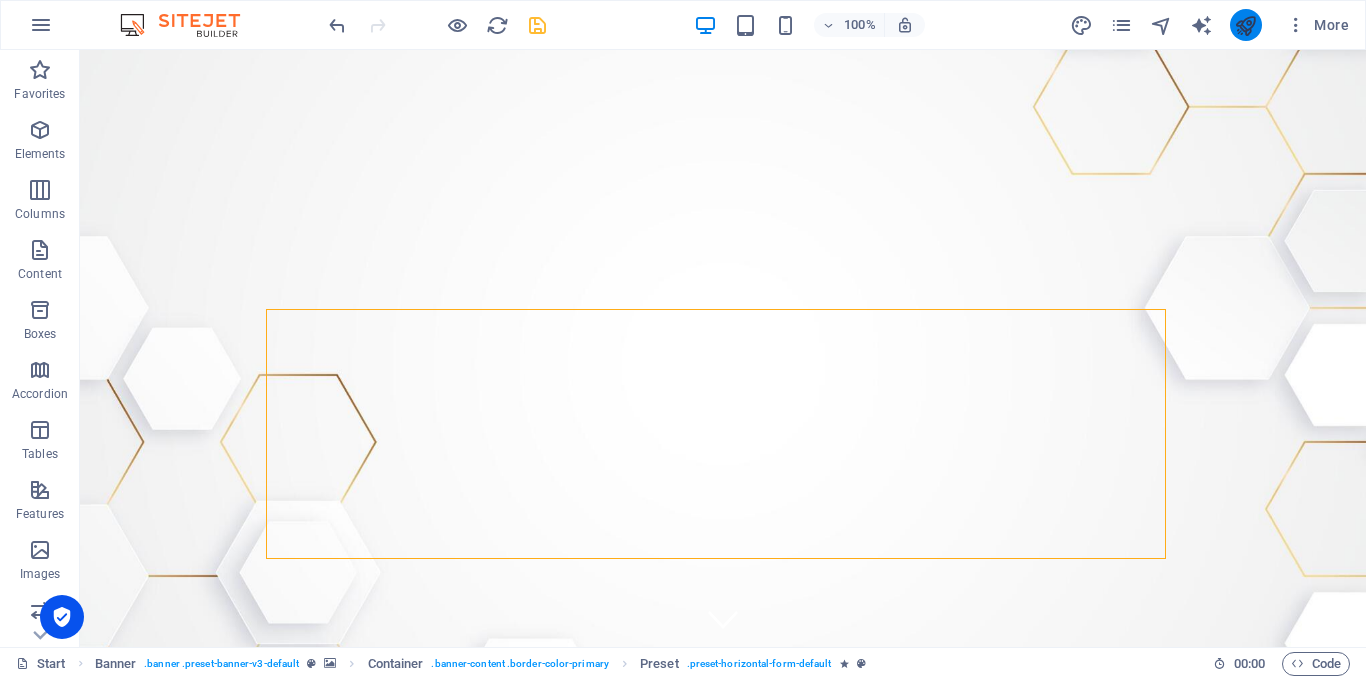 click at bounding box center [1246, 25] 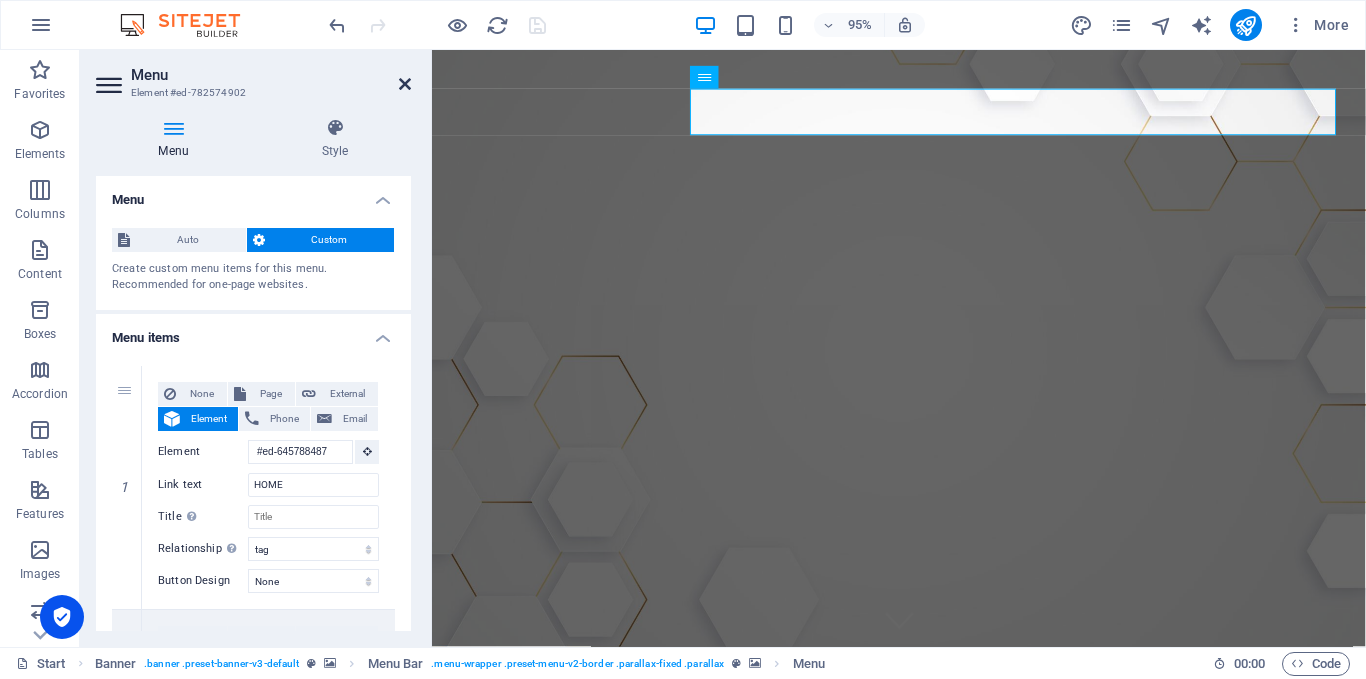 click at bounding box center [405, 84] 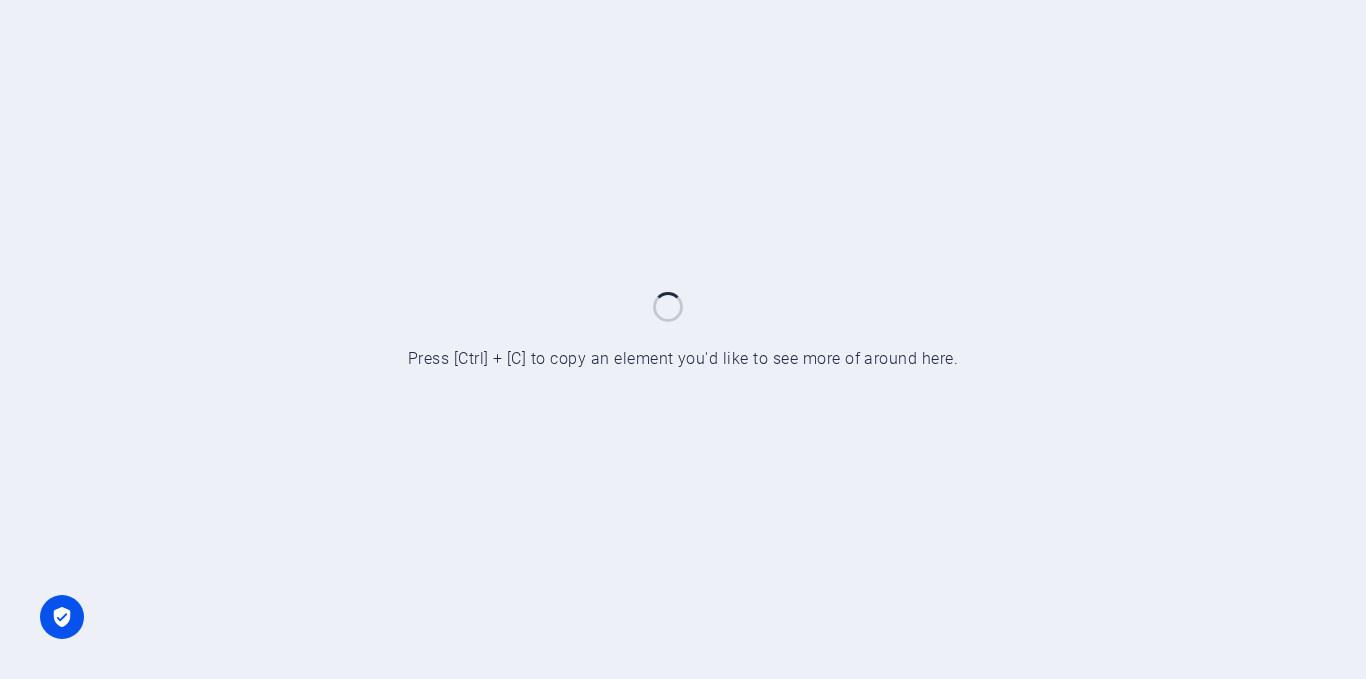 scroll, scrollTop: 0, scrollLeft: 0, axis: both 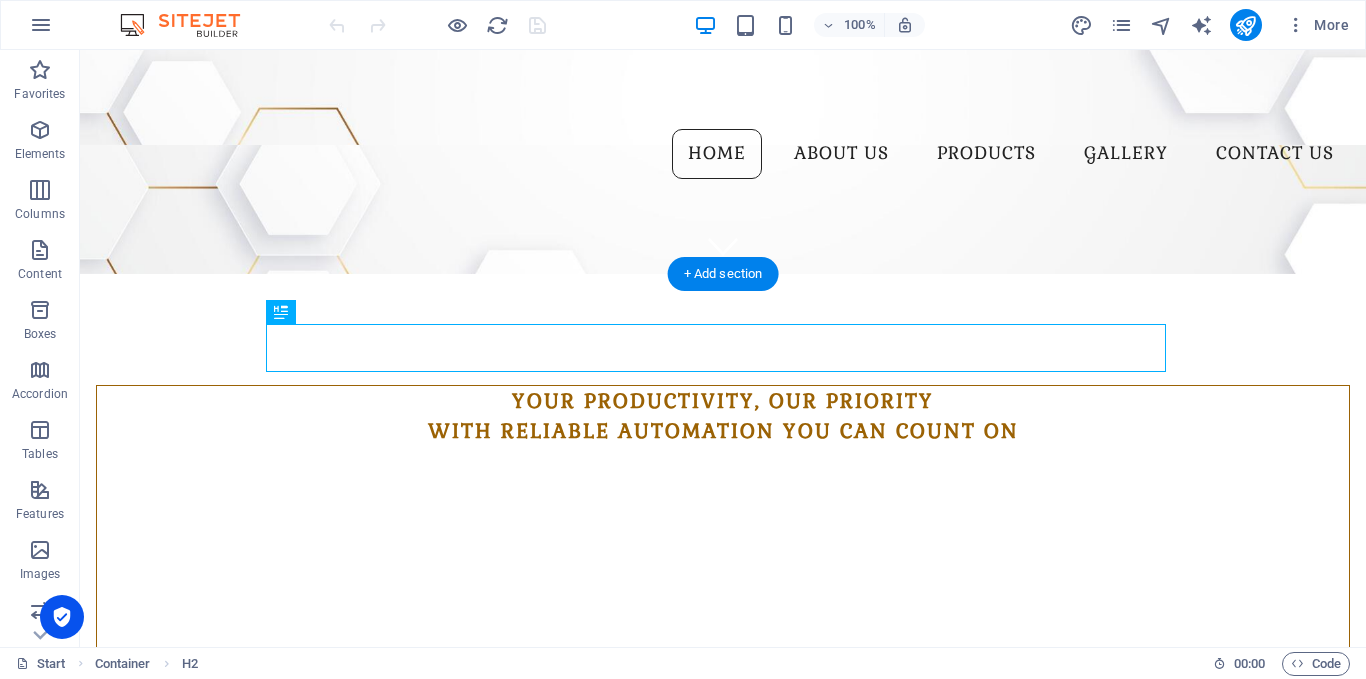 click at bounding box center (723, 97) 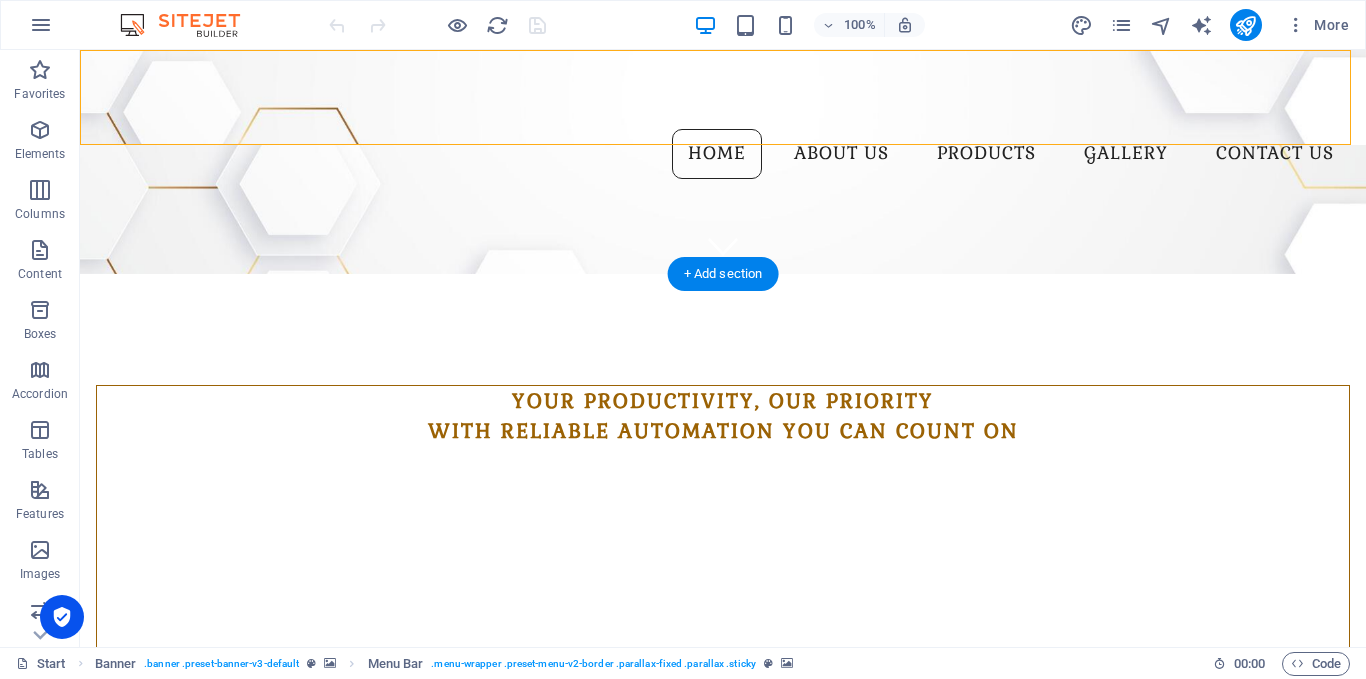 click at bounding box center [723, 97] 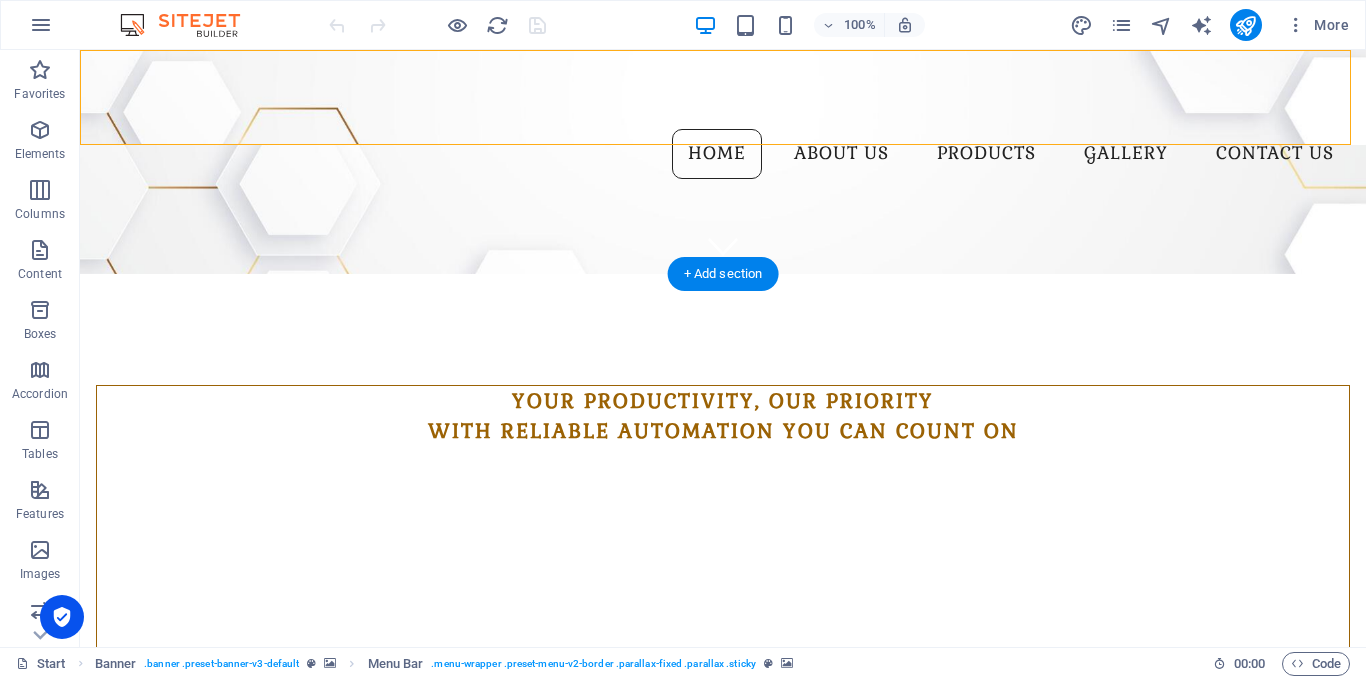 click at bounding box center [723, 97] 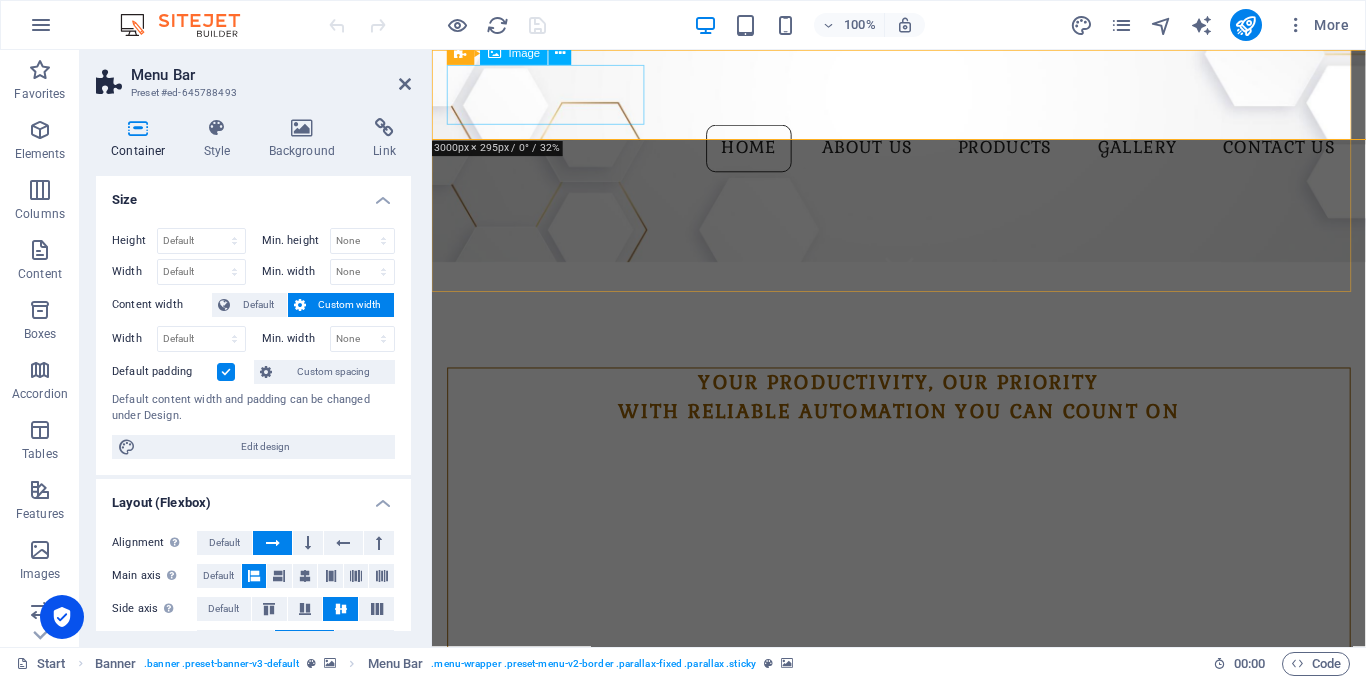 click on "Container Style Background Link Size Height Default px rem % vh vw Min. height None px rem % vh vw Width Default px rem % em vh vw Min. width None px rem % vh vw Content width Default Custom width Width Default px rem % em vh vw Min. width None px rem % vh vw Default padding Custom spacing Default content width and padding can be changed under Design. Edit design Layout (Flexbox) Alignment Determines the flex direction. Default Main axis Determine how elements should behave along the main axis inside this container (justify content). Default Side axis Control the vertical direction of the element inside of the container (align items). Default Wrap Default On Off Fill Controls the distances and direction of elements on the y-axis across several lines (align content). Default Accessibility ARIA helps assistive technologies (like screen readers) to understand the role, state, and behavior of web elements Role The ARIA role defines the purpose of an element.  None Alert Article Banner Comment Fan" at bounding box center [253, 374] 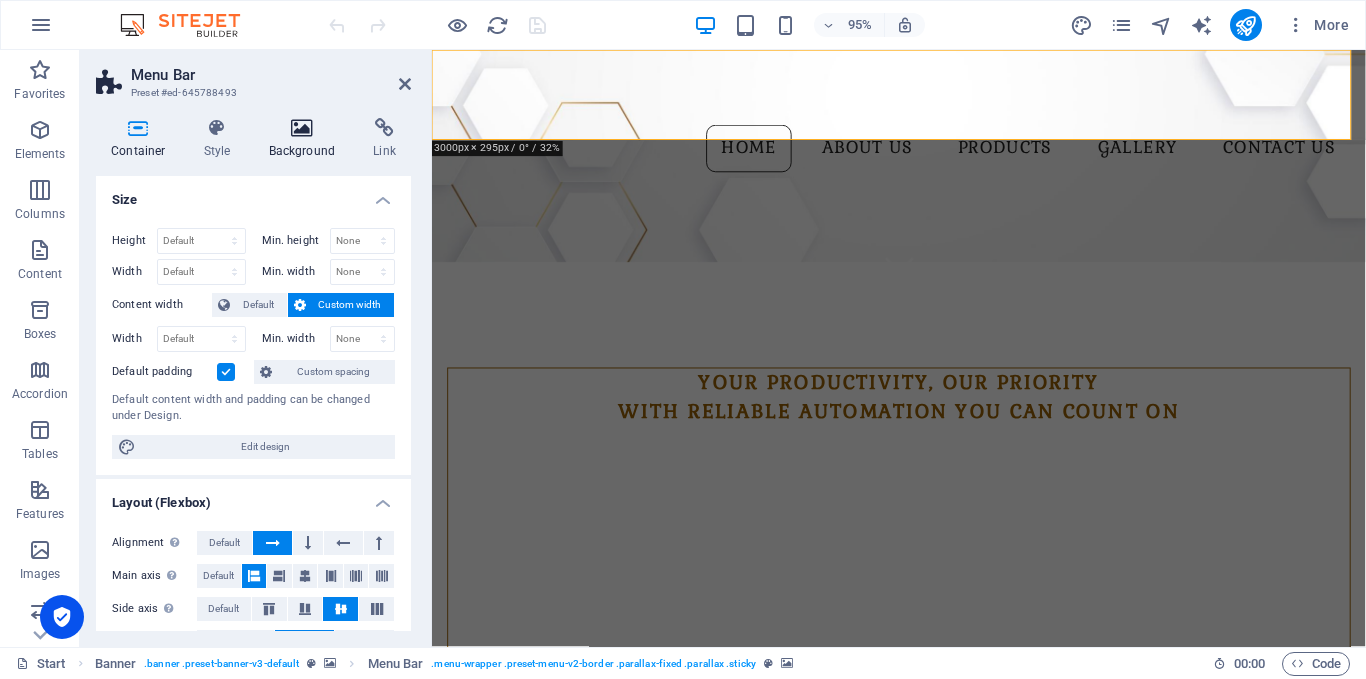 click on "Background" at bounding box center [306, 139] 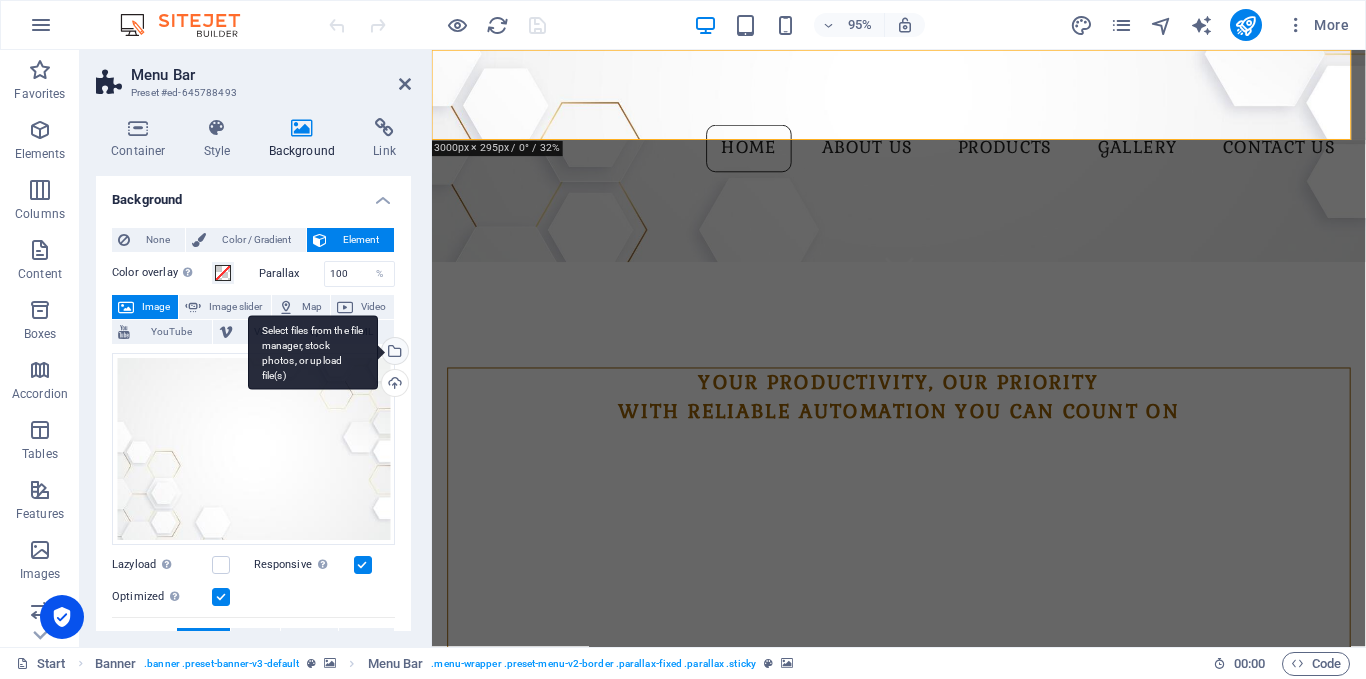 click on "Select files from the file manager, stock photos, or upload file(s)" at bounding box center [393, 353] 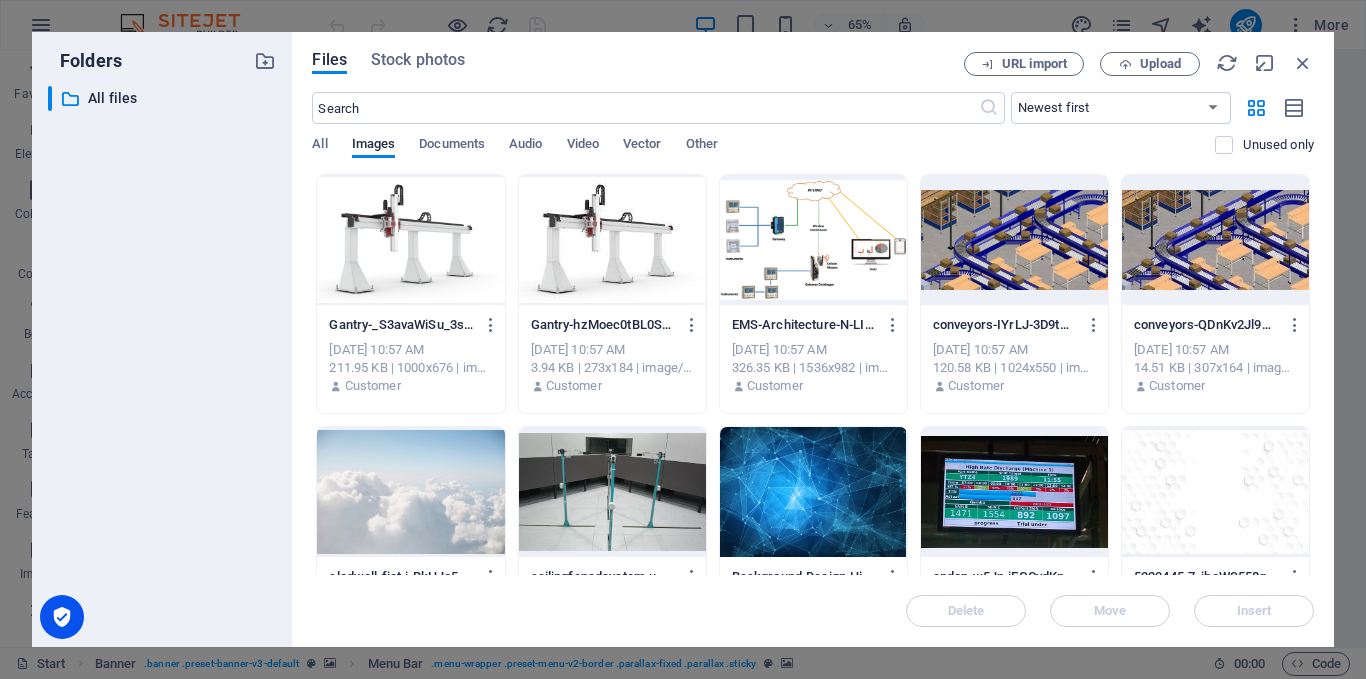 click at bounding box center [410, 492] 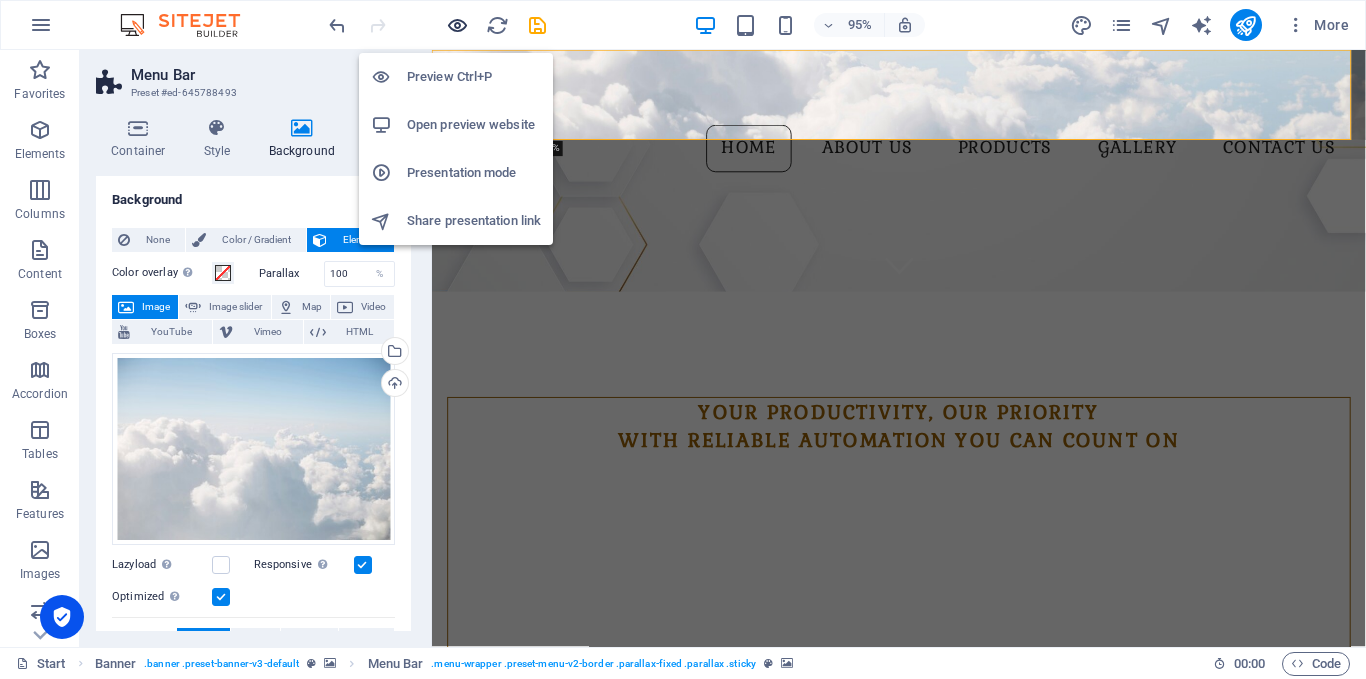click at bounding box center [457, 25] 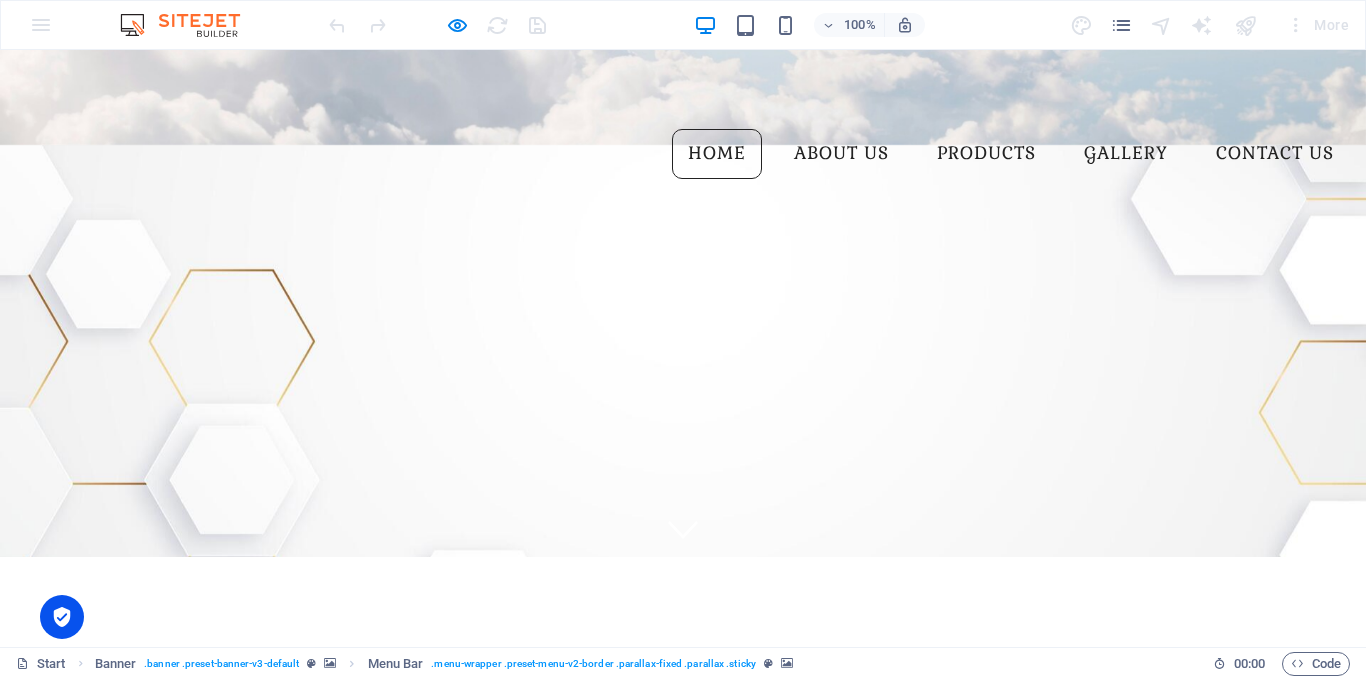 scroll, scrollTop: 0, scrollLeft: 0, axis: both 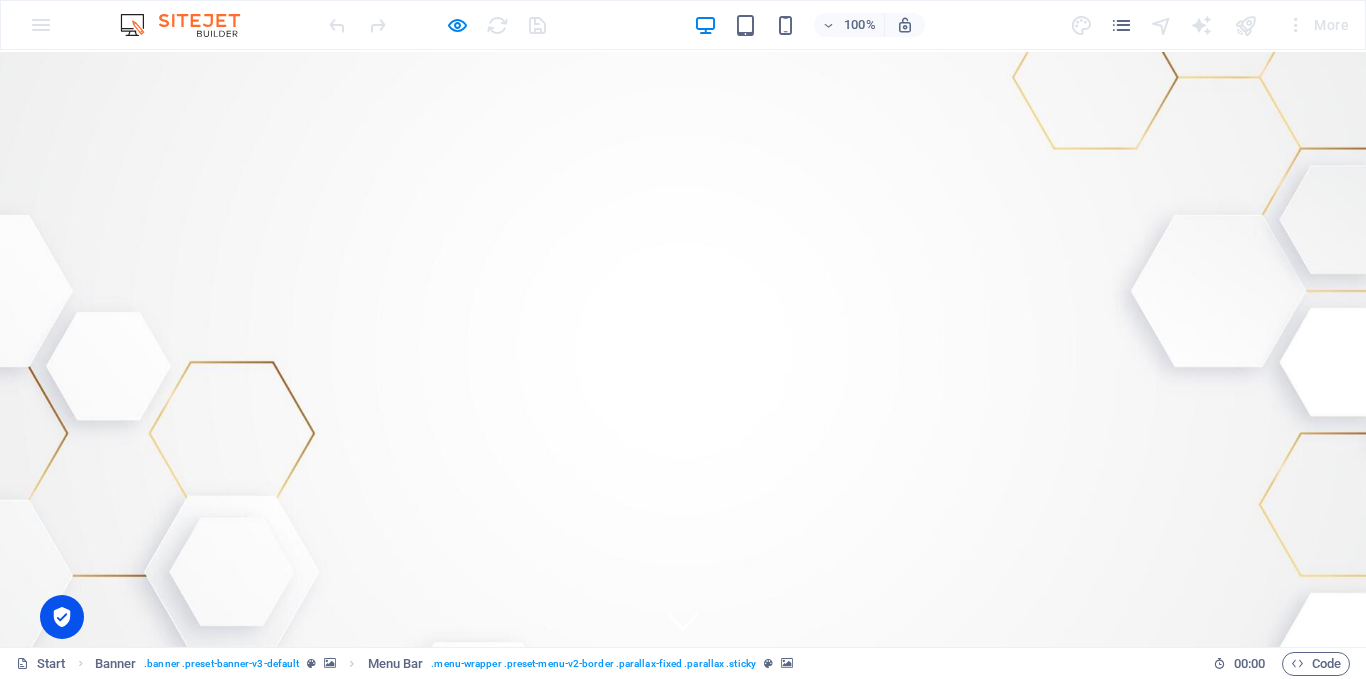 drag, startPoint x: 1152, startPoint y: 433, endPoint x: 461, endPoint y: 26, distance: 801.95386 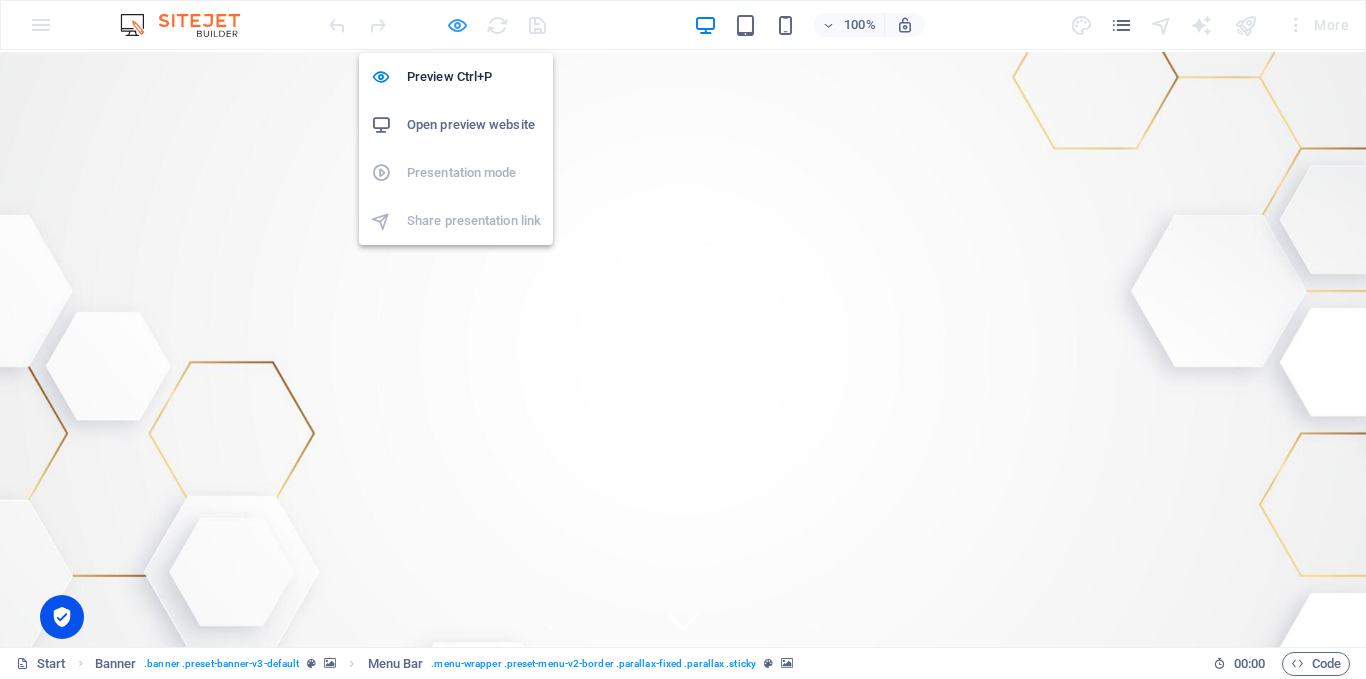 click at bounding box center [457, 25] 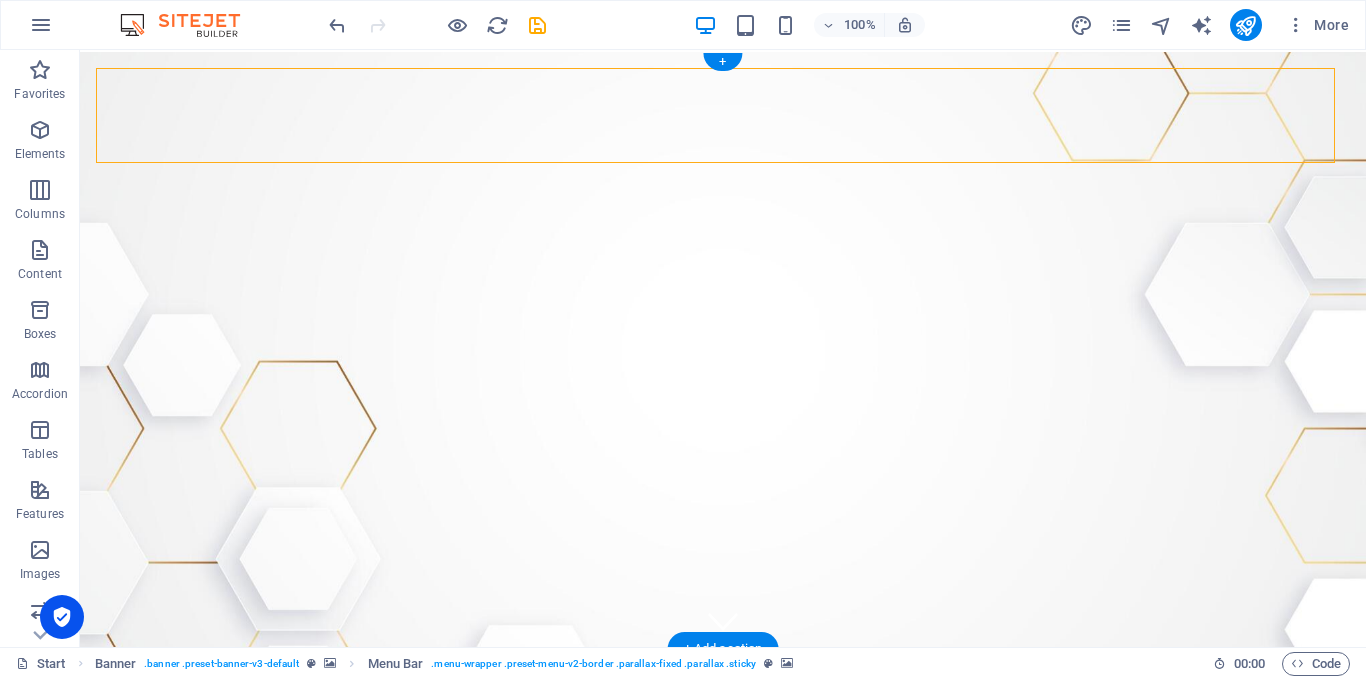 click at bounding box center (739, 963) 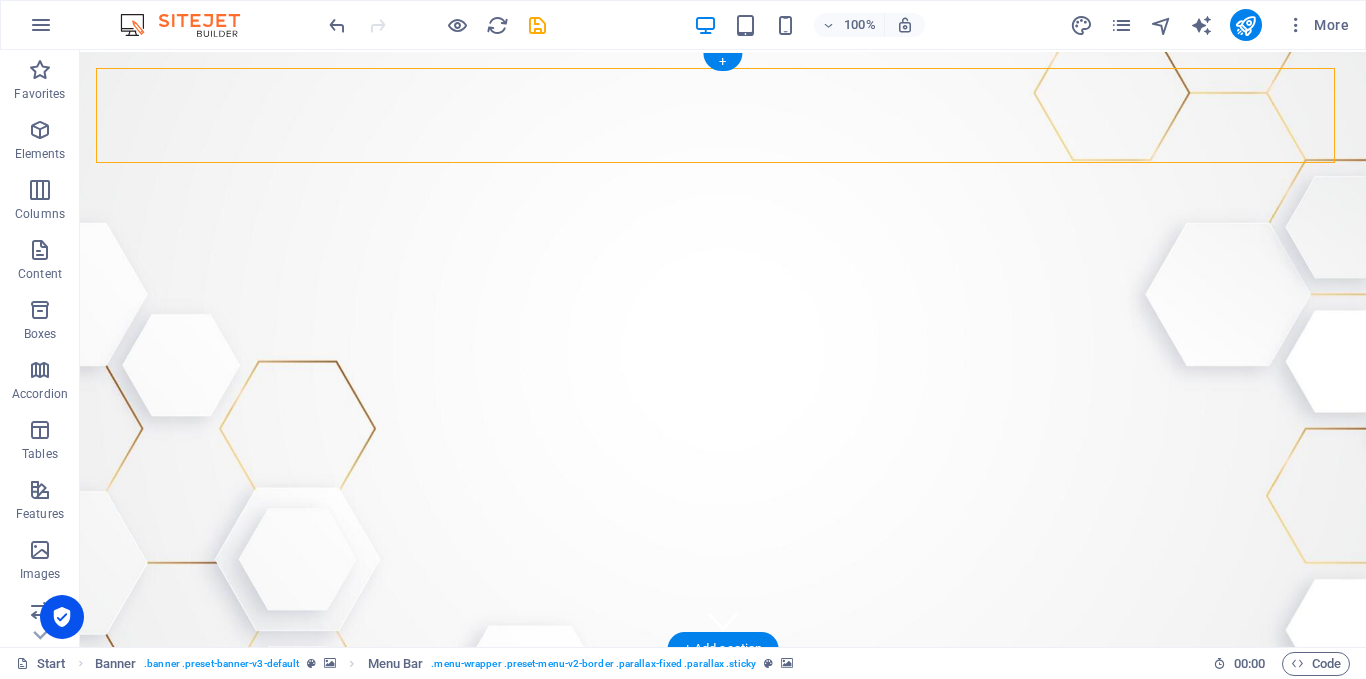 click at bounding box center (739, 963) 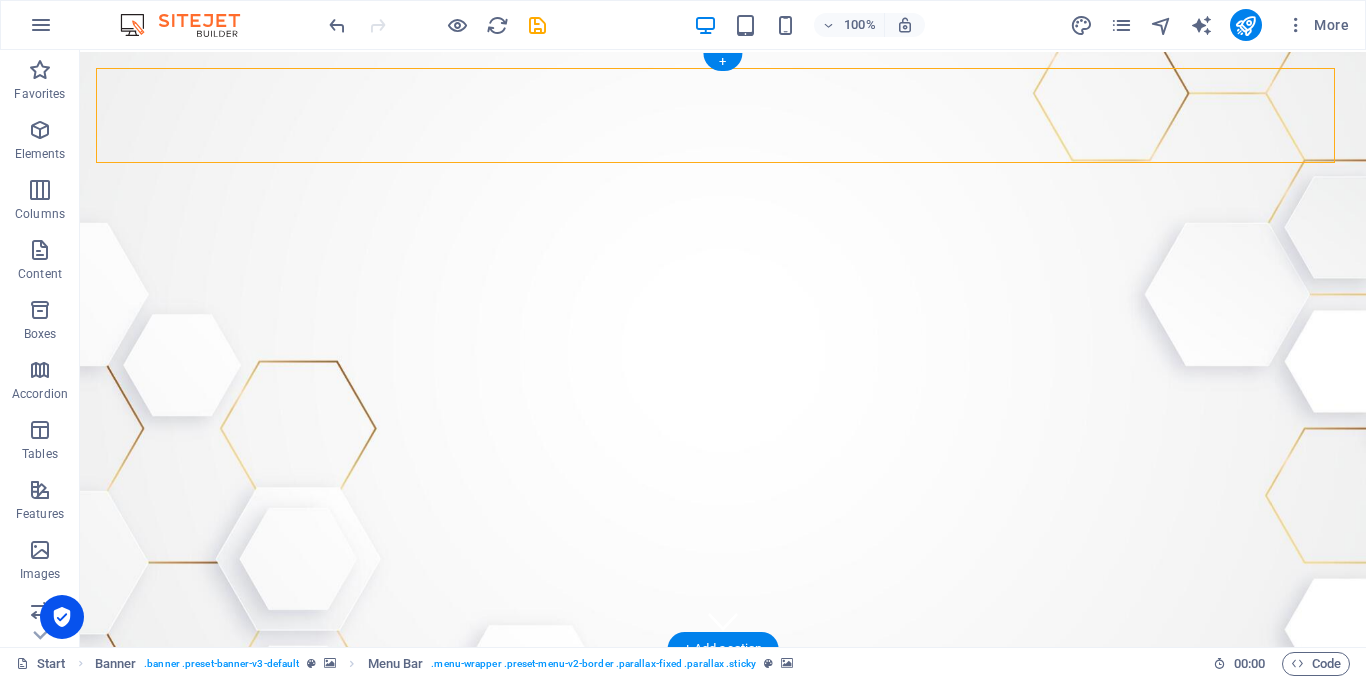 click at bounding box center (739, 963) 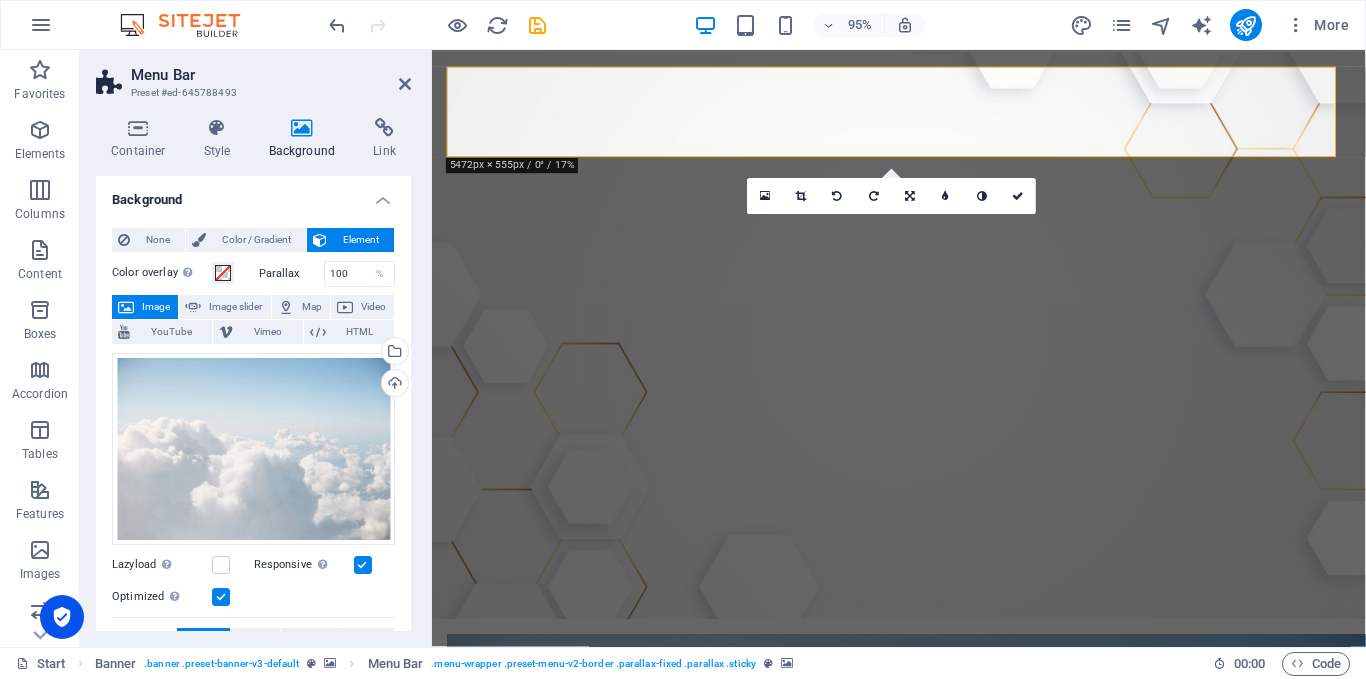 click on "Menu Bar" at bounding box center (271, 75) 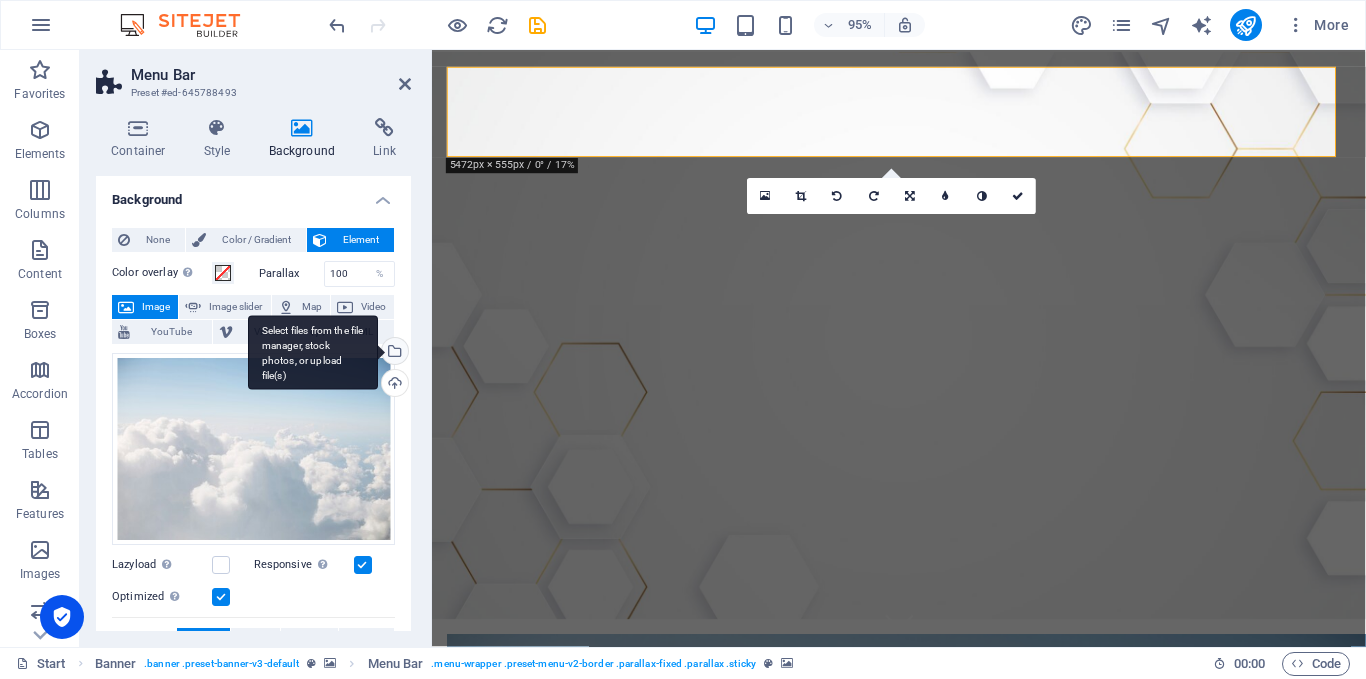 click on "Select files from the file manager, stock photos, or upload file(s)" at bounding box center (313, 352) 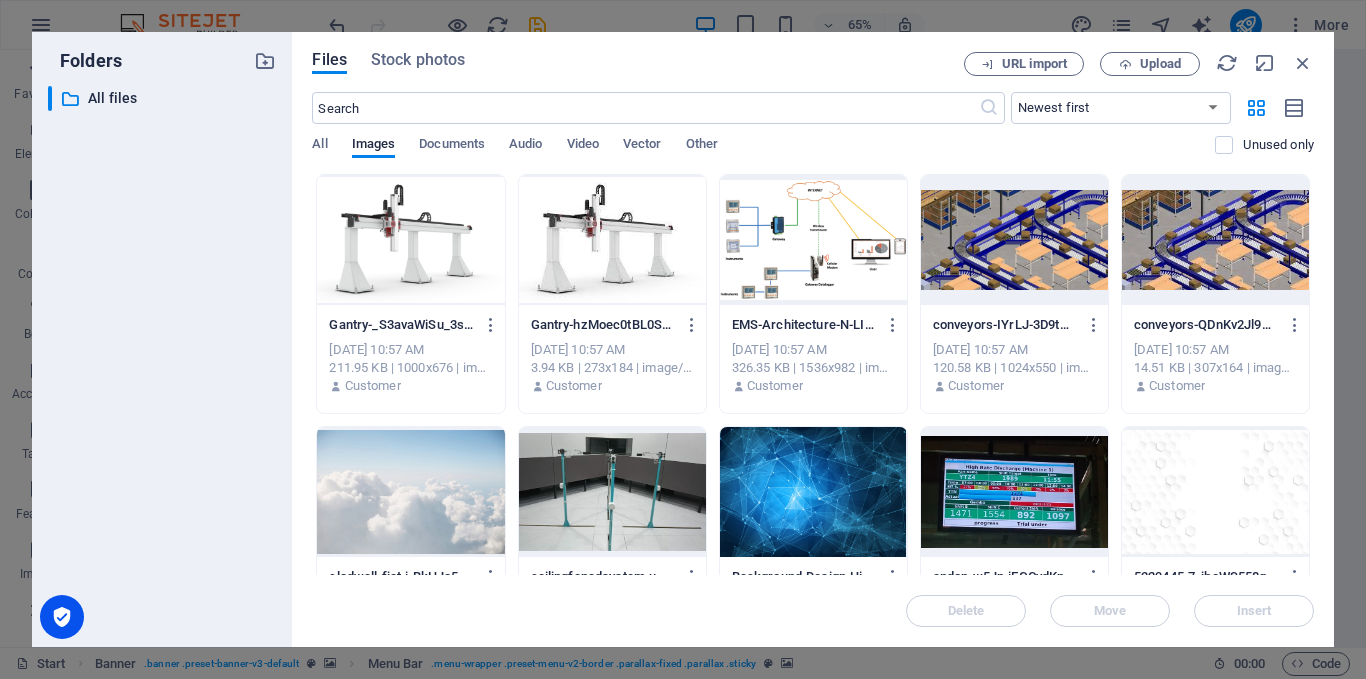 click on "Files Stock photos URL import Upload ​ Newest first Oldest first Name (A-Z) Name (Z-A) Size (0-9) Size (9-0) Resolution (0-9) Resolution (9-0) All Images Documents Audio Video Vector Other Unused only Drop files here to upload them instantly Gantry-_S3avaWiSu_3s7QfRoXeyg.png Gantry-_S3avaWiSu_3s7QfRoXeyg.png Jun 17, 2025 10:57 AM 211.95 KB | 1000x676 | image/png Customer Gantry-hzMoec0tBL0SbtAR3NQubg.jfif Gantry-hzMoec0tBL0SbtAR3NQubg.jfif Jun 17, 2025 10:57 AM 3.94 KB | 273x184 | image/jpeg Customer EMS-Architecture-N-LI2jYr54KY-Cm6ZkhhOGoA.png EMS-Architecture-N-LI2jYr54KY-Cm6ZkhhOGoA.png Jun 17, 2025 10:57 AM 326.35 KB | 1536x982 | image/png Customer conveyors-IYrLJ-3D9tN-2YGeP76upw.jpg conveyors-IYrLJ-3D9tN-2YGeP76upw.jpg Jun 17, 2025 10:57 AM 120.58 KB | 1024x550 | image/jpeg Customer conveyors-QDnKv2Jl9D76QdpH0zLTXA.jfif conveyors-QDnKv2Jl9D76QdpH0zLTXA.jfif Jun 17, 2025 10:57 AM 14.51 KB | 307x164 | image/jpeg Customer clodwall-fjat-i-BkHJo57re9TbouQ.jpg clodwall-fjat-i-BkHJo57re9TbouQ.jpg Customer" at bounding box center [813, 339] 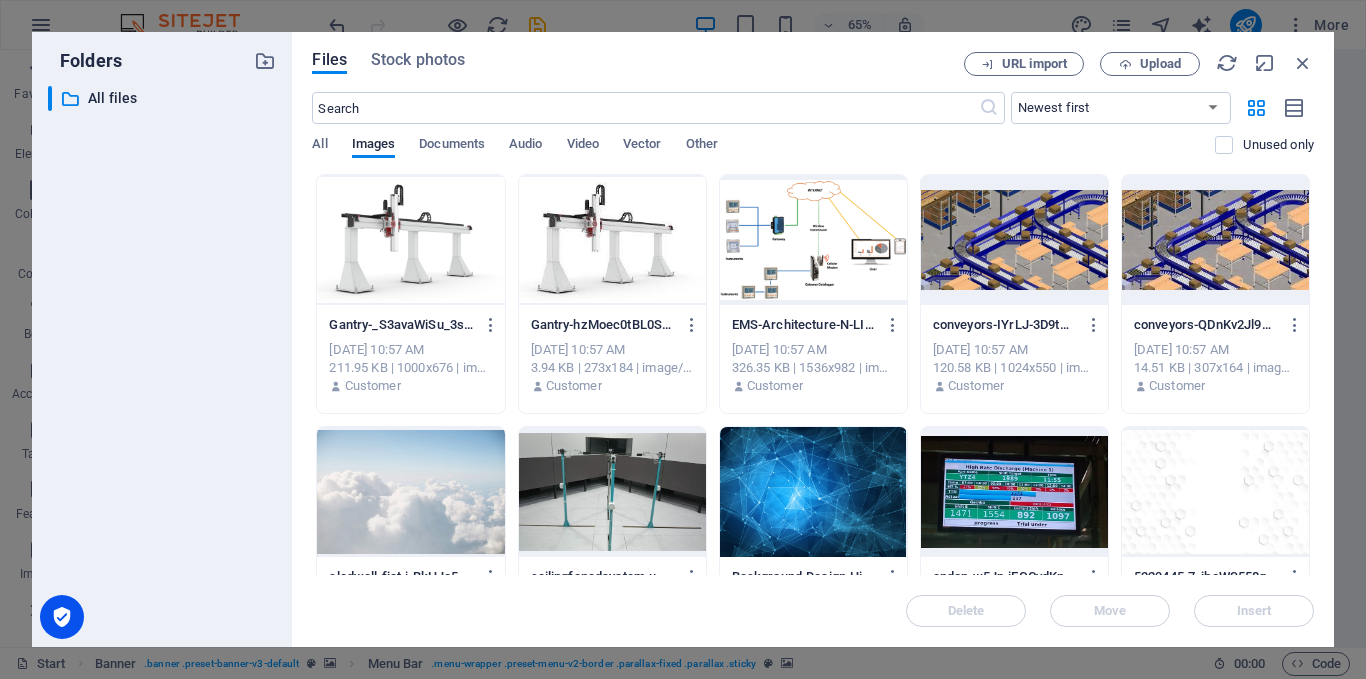 click on "Files Stock photos URL import Upload ​ Newest first Oldest first Name (A-Z) Name (Z-A) Size (0-9) Size (9-0) Resolution (0-9) Resolution (9-0) All Images Documents Audio Video Vector Other Unused only Drop files here to upload them instantly Gantry-_S3avaWiSu_3s7QfRoXeyg.png Gantry-_S3avaWiSu_3s7QfRoXeyg.png Jun 17, 2025 10:57 AM 211.95 KB | 1000x676 | image/png Customer Gantry-hzMoec0tBL0SbtAR3NQubg.jfif Gantry-hzMoec0tBL0SbtAR3NQubg.jfif Jun 17, 2025 10:57 AM 3.94 KB | 273x184 | image/jpeg Customer EMS-Architecture-N-LI2jYr54KY-Cm6ZkhhOGoA.png EMS-Architecture-N-LI2jYr54KY-Cm6ZkhhOGoA.png Jun 17, 2025 10:57 AM 326.35 KB | 1536x982 | image/png Customer conveyors-IYrLJ-3D9tN-2YGeP76upw.jpg conveyors-IYrLJ-3D9tN-2YGeP76upw.jpg Jun 17, 2025 10:57 AM 120.58 KB | 1024x550 | image/jpeg Customer conveyors-QDnKv2Jl9D76QdpH0zLTXA.jfif conveyors-QDnKv2Jl9D76QdpH0zLTXA.jfif Jun 17, 2025 10:57 AM 14.51 KB | 307x164 | image/jpeg Customer clodwall-fjat-i-BkHJo57re9TbouQ.jpg clodwall-fjat-i-BkHJo57re9TbouQ.jpg Customer" at bounding box center (813, 339) 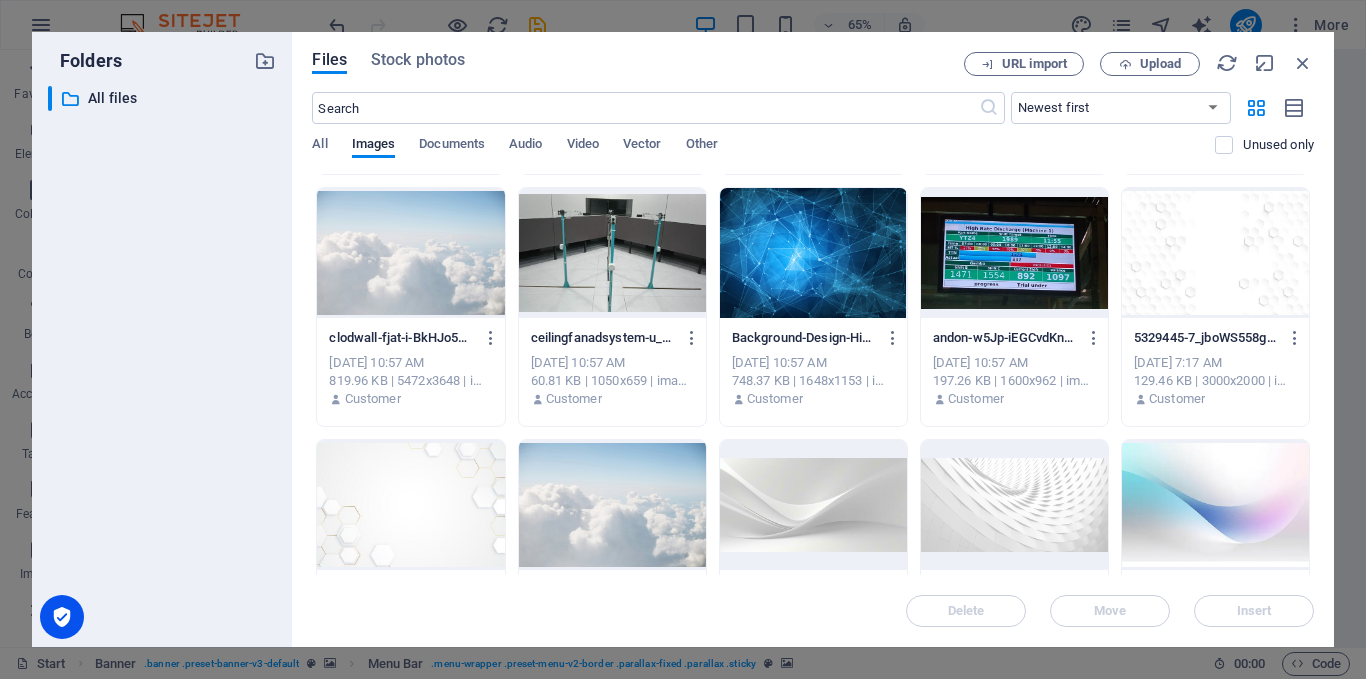 scroll, scrollTop: 220, scrollLeft: 0, axis: vertical 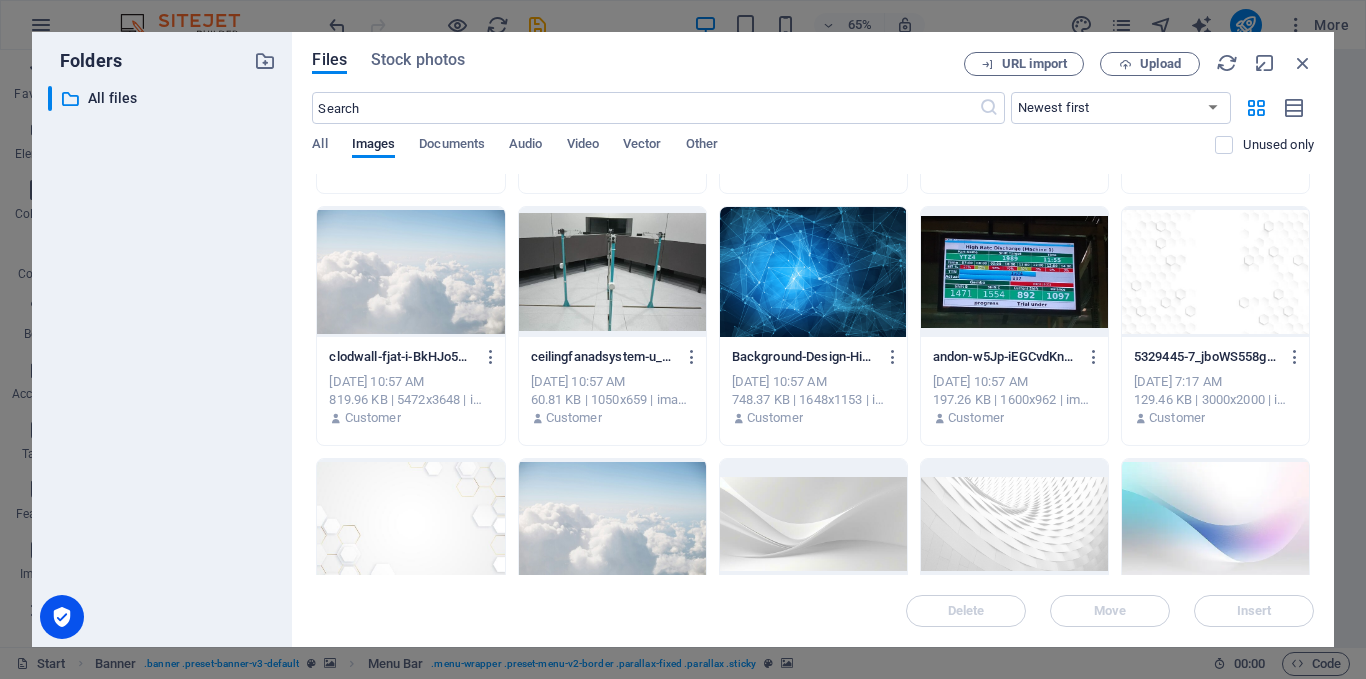 click at bounding box center (1215, 272) 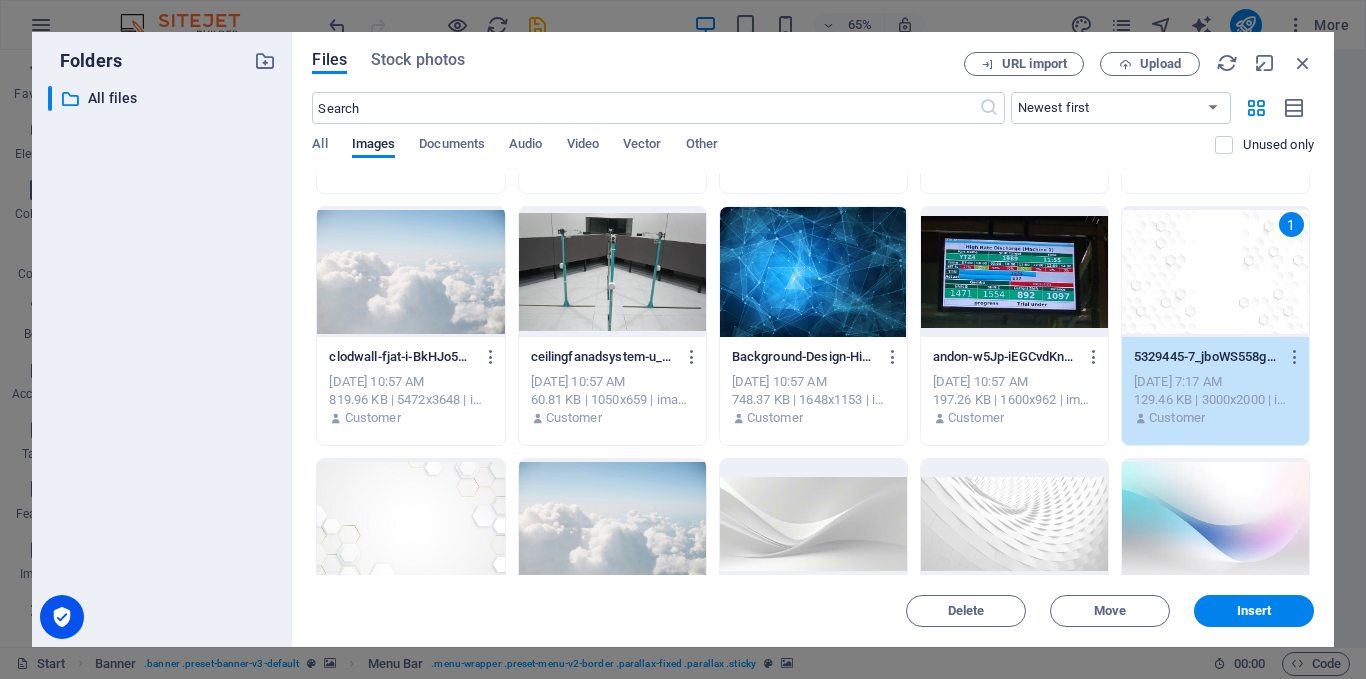 click on "1" at bounding box center (1215, 272) 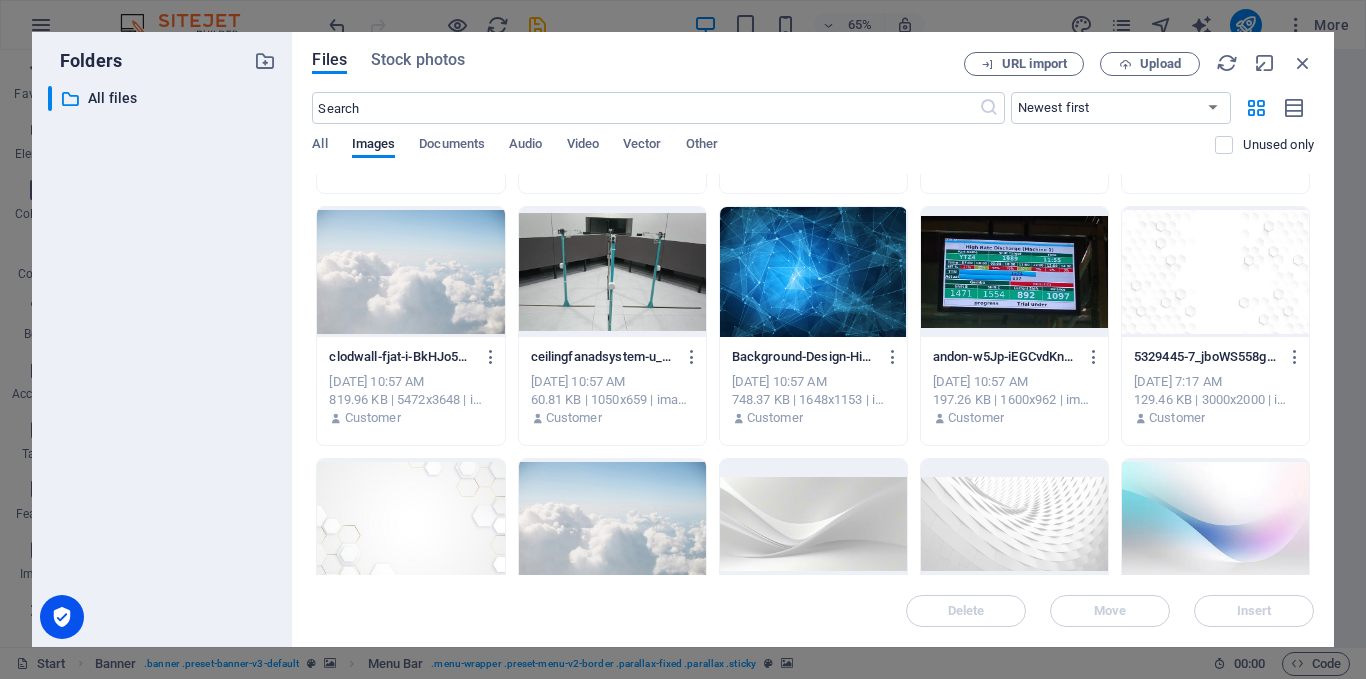 click at bounding box center [1215, 272] 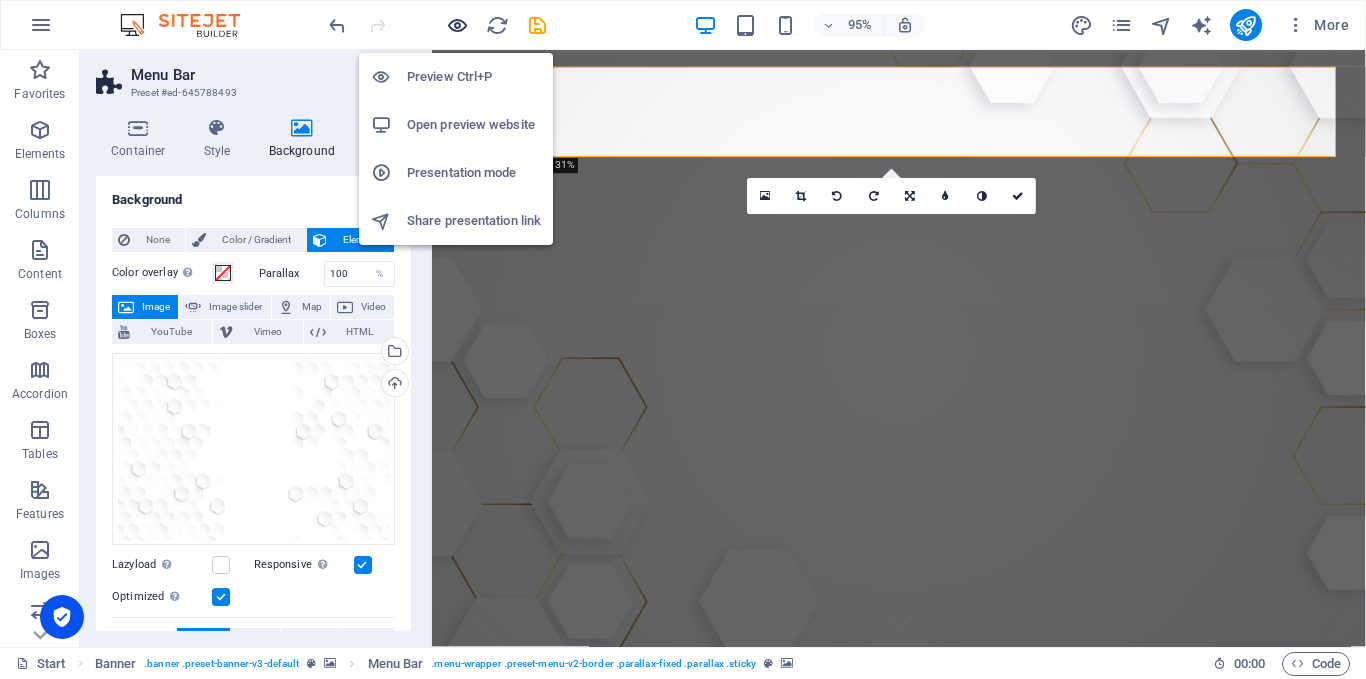 click at bounding box center [457, 25] 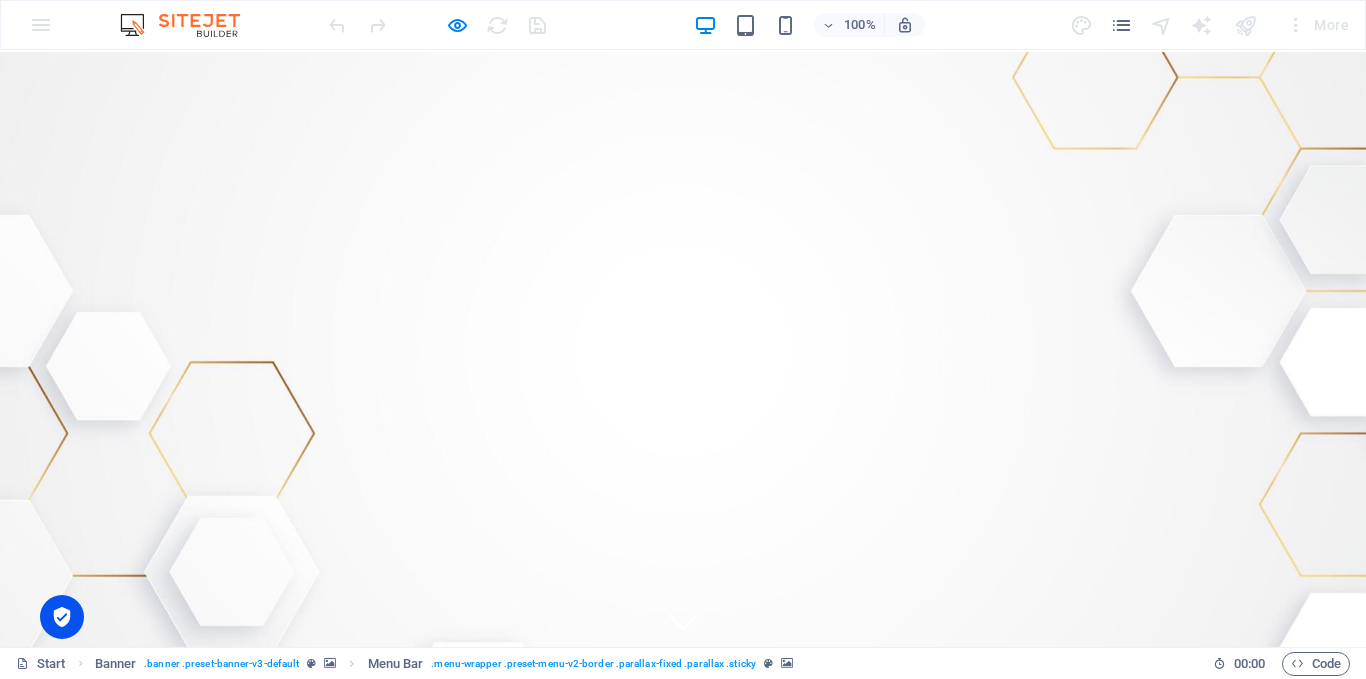 click on "PRODUCTS" at bounding box center (986, 769) 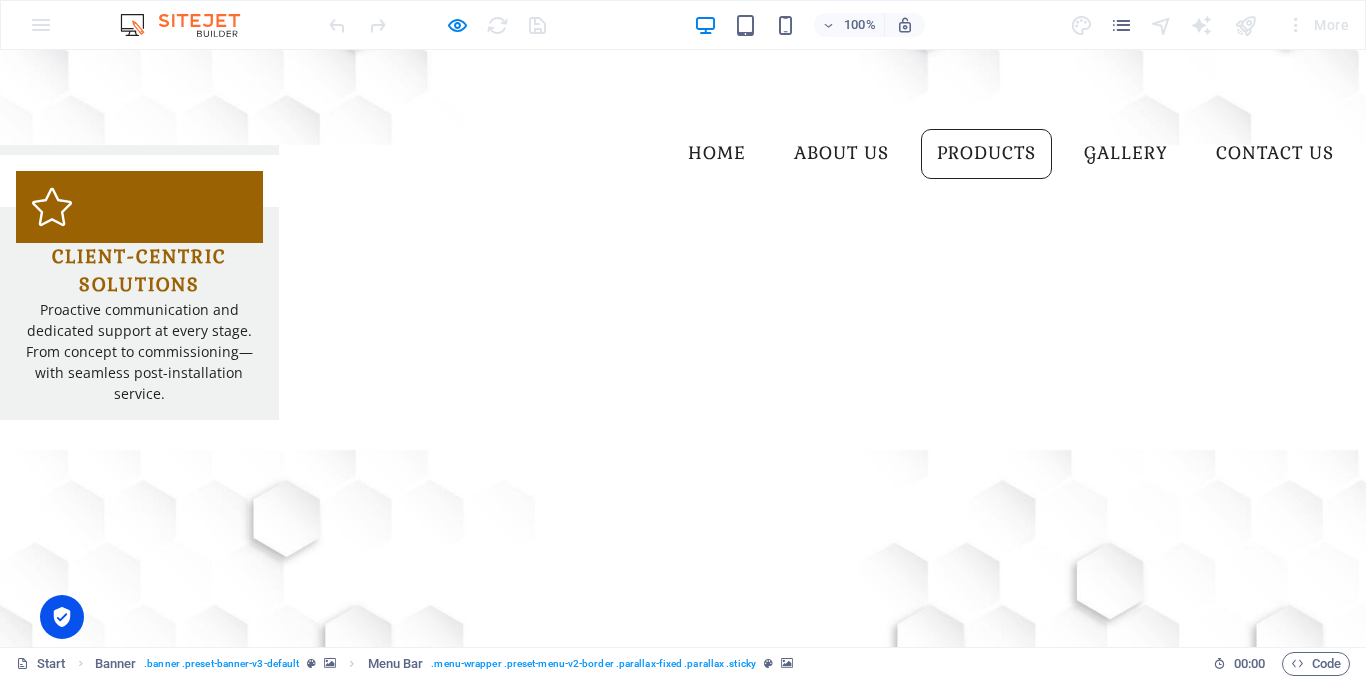 scroll, scrollTop: 1444, scrollLeft: 0, axis: vertical 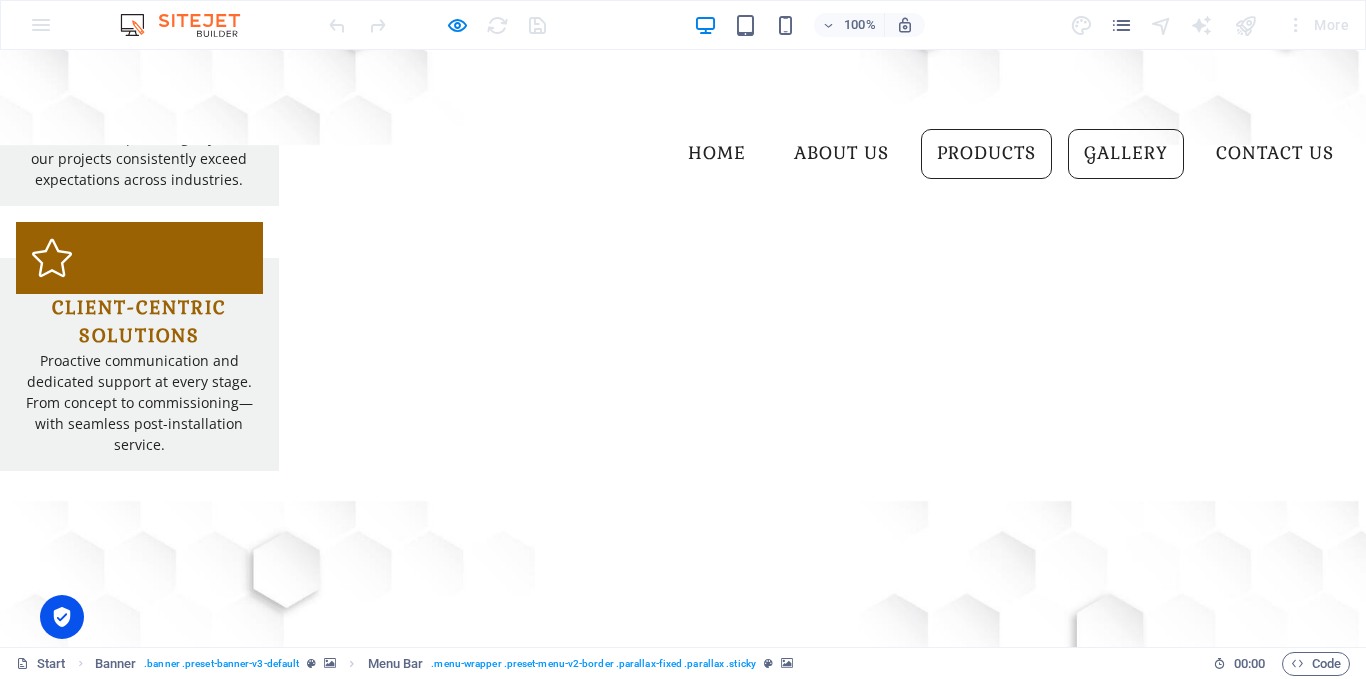 click on "GALLERY" at bounding box center (1126, 154) 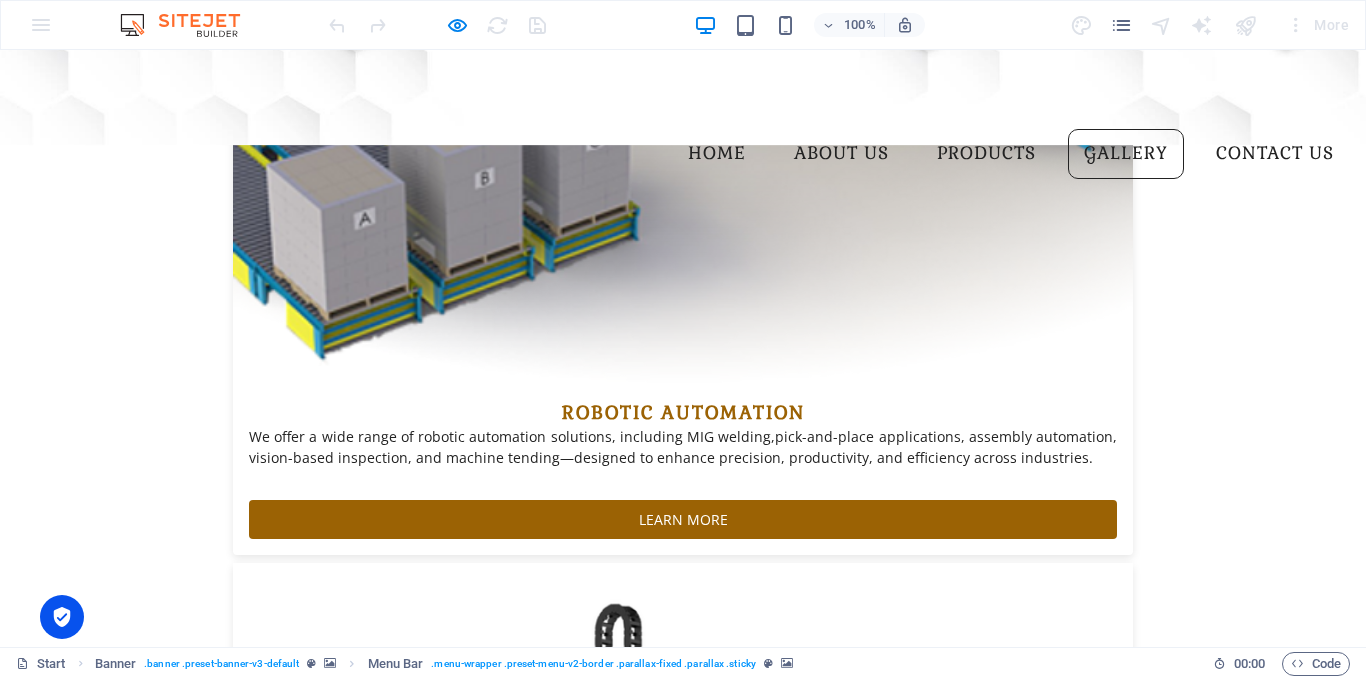 scroll, scrollTop: 3482, scrollLeft: 0, axis: vertical 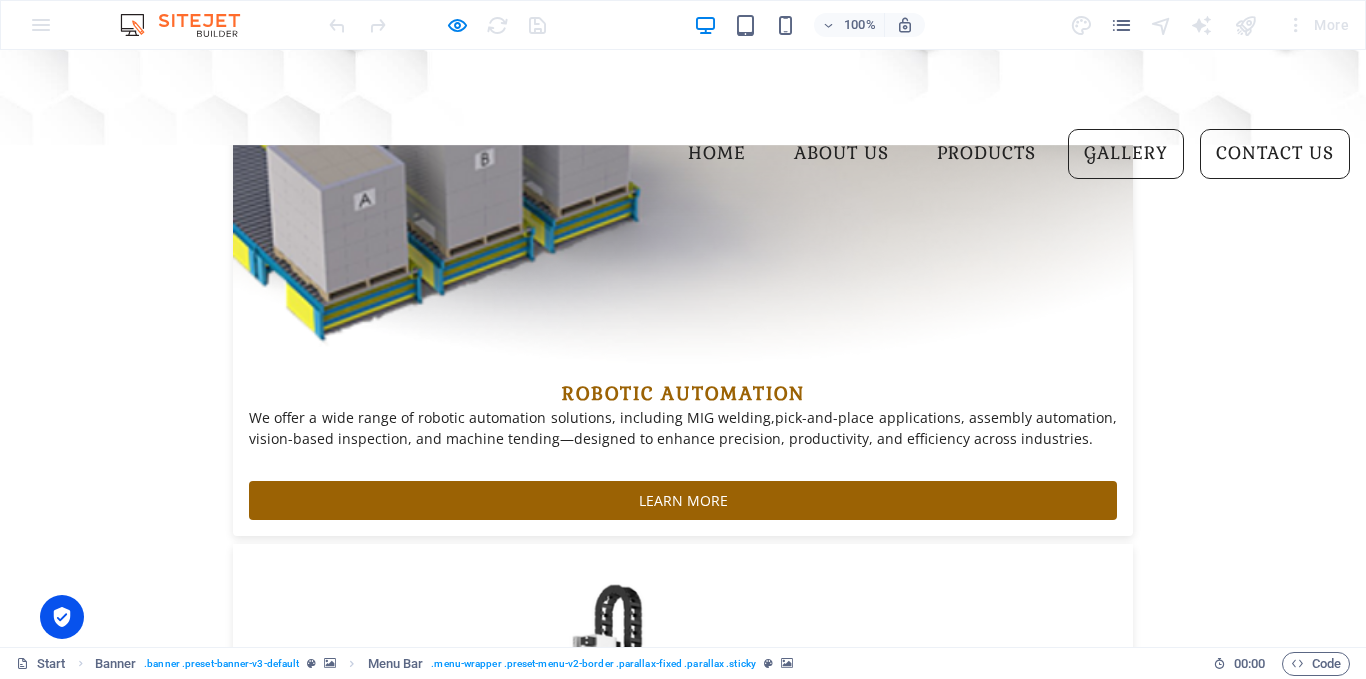 click on "CONTACT US" at bounding box center [1275, 154] 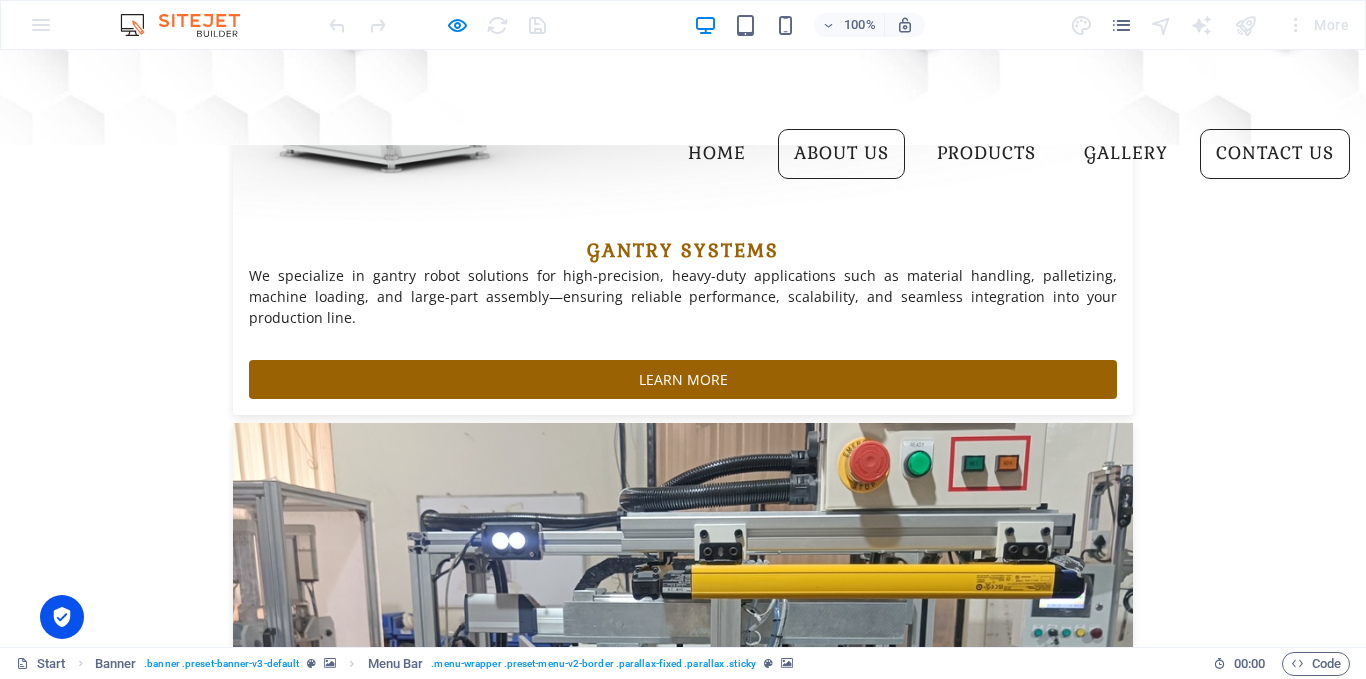click on "ABOUT US" at bounding box center [841, 154] 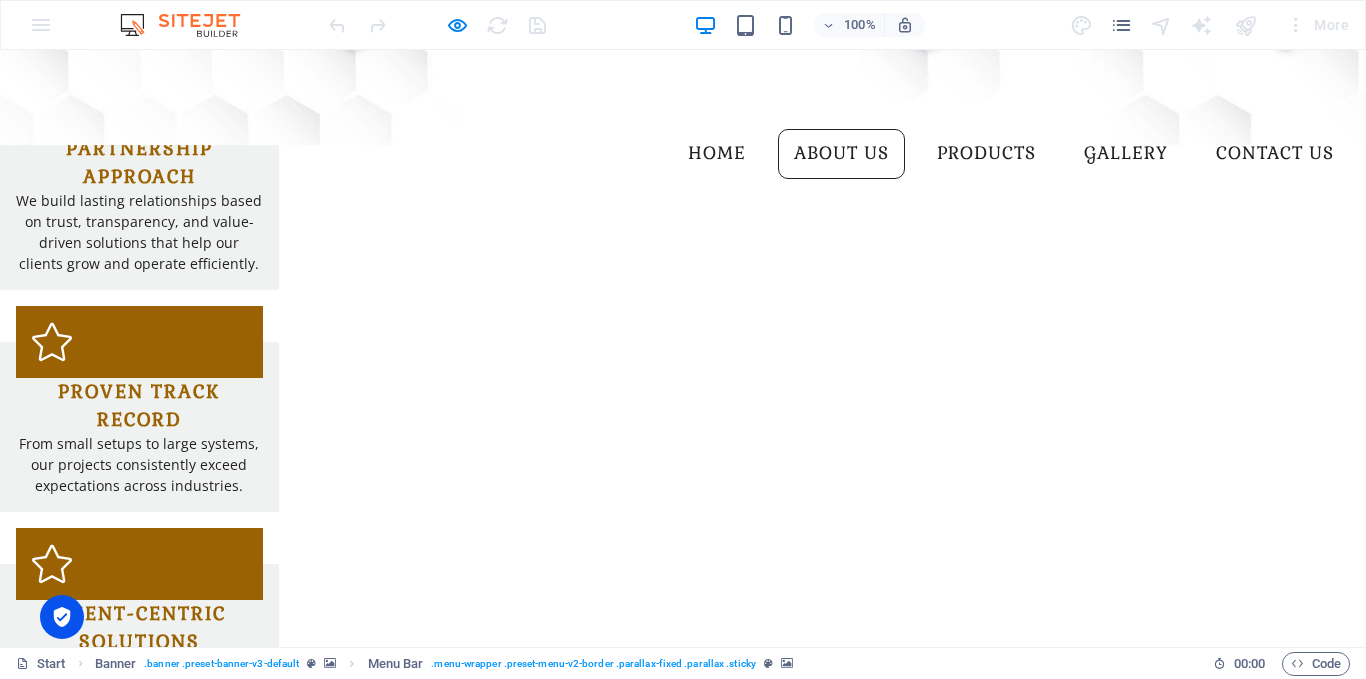scroll, scrollTop: 900, scrollLeft: 0, axis: vertical 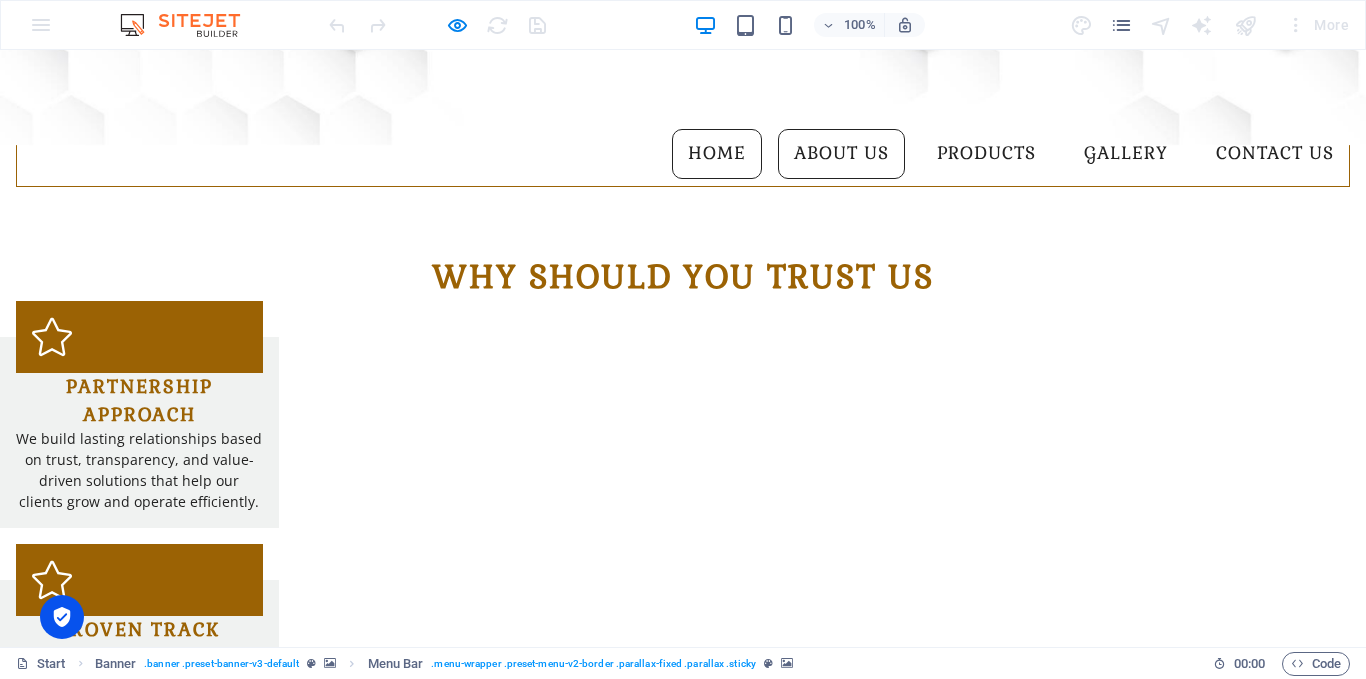 click on "HOME" at bounding box center [717, 154] 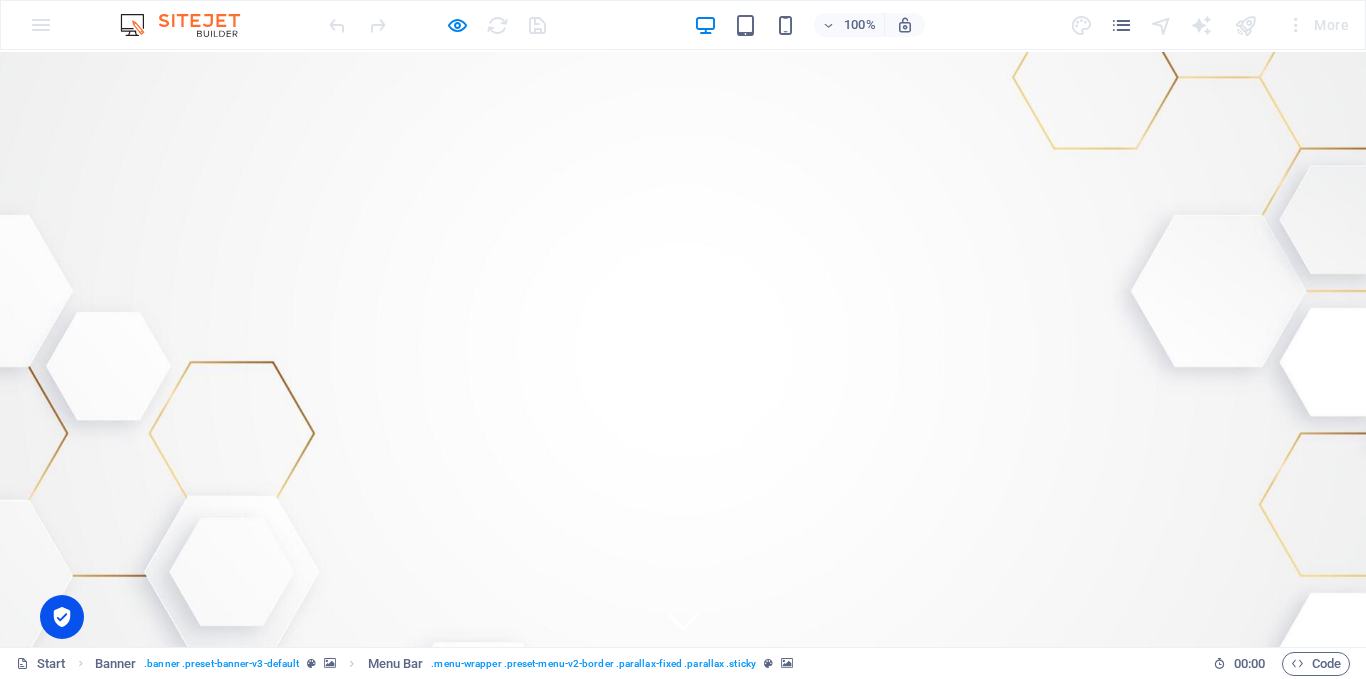 scroll, scrollTop: 2, scrollLeft: 0, axis: vertical 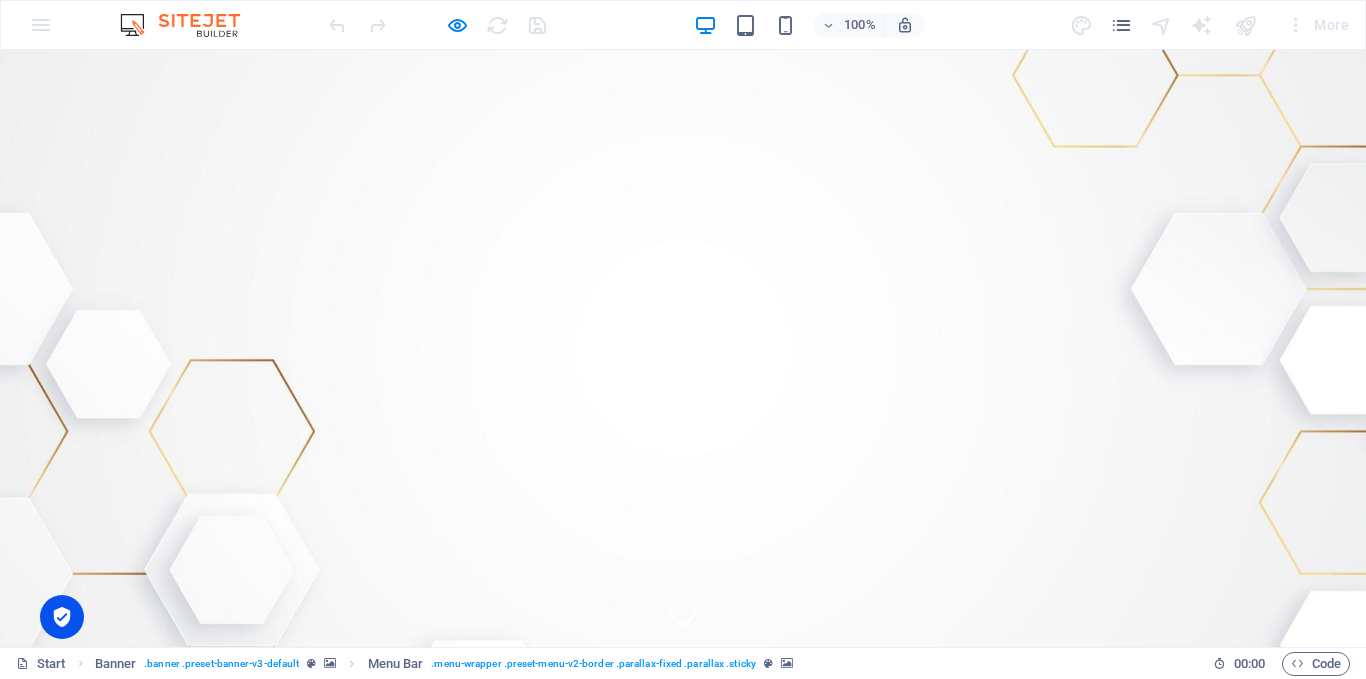 click on "HOME ABOUT US PRODUCTS GALLERY CONTACT US" at bounding box center (683, 710) 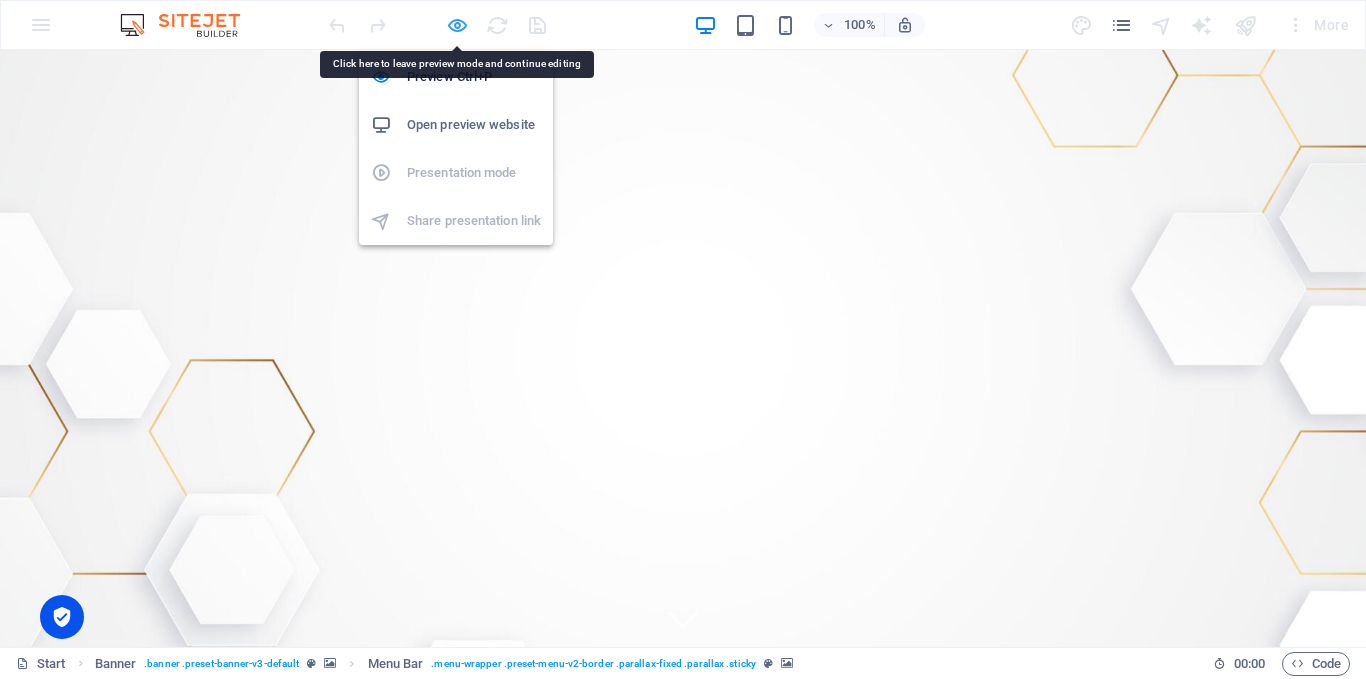 click at bounding box center [457, 25] 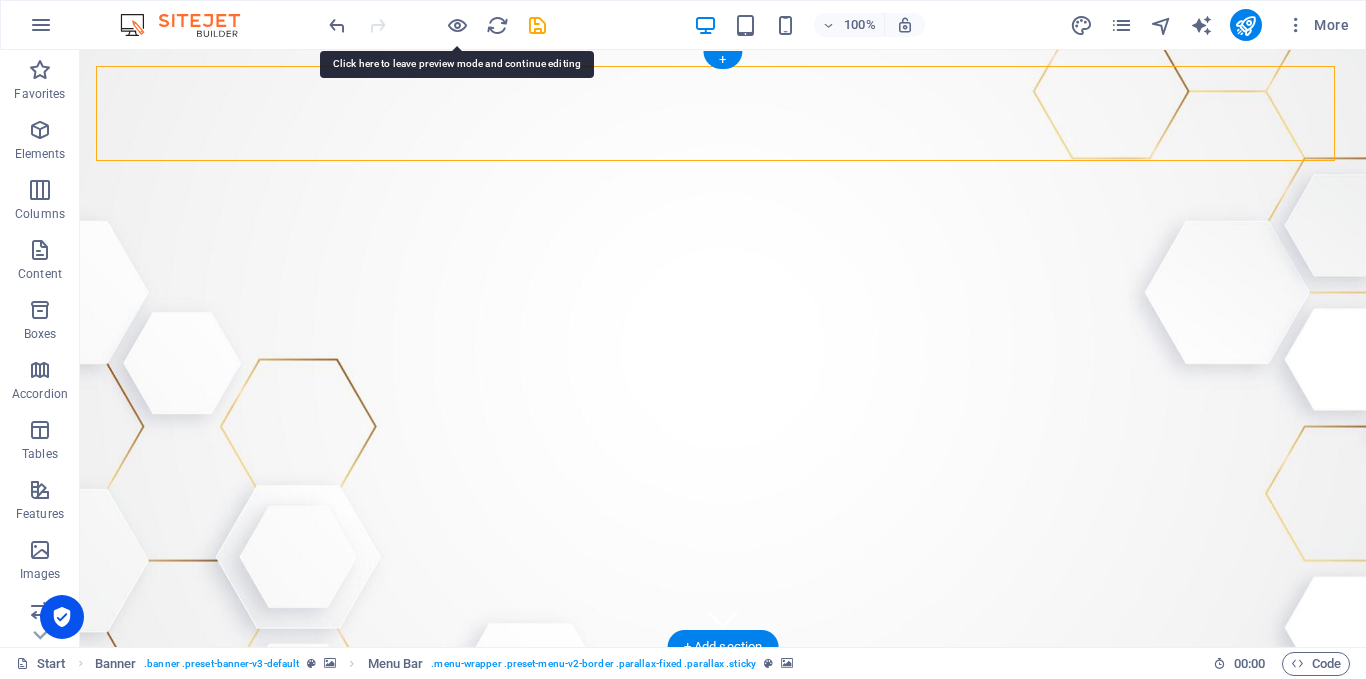 click at bounding box center (739, 961) 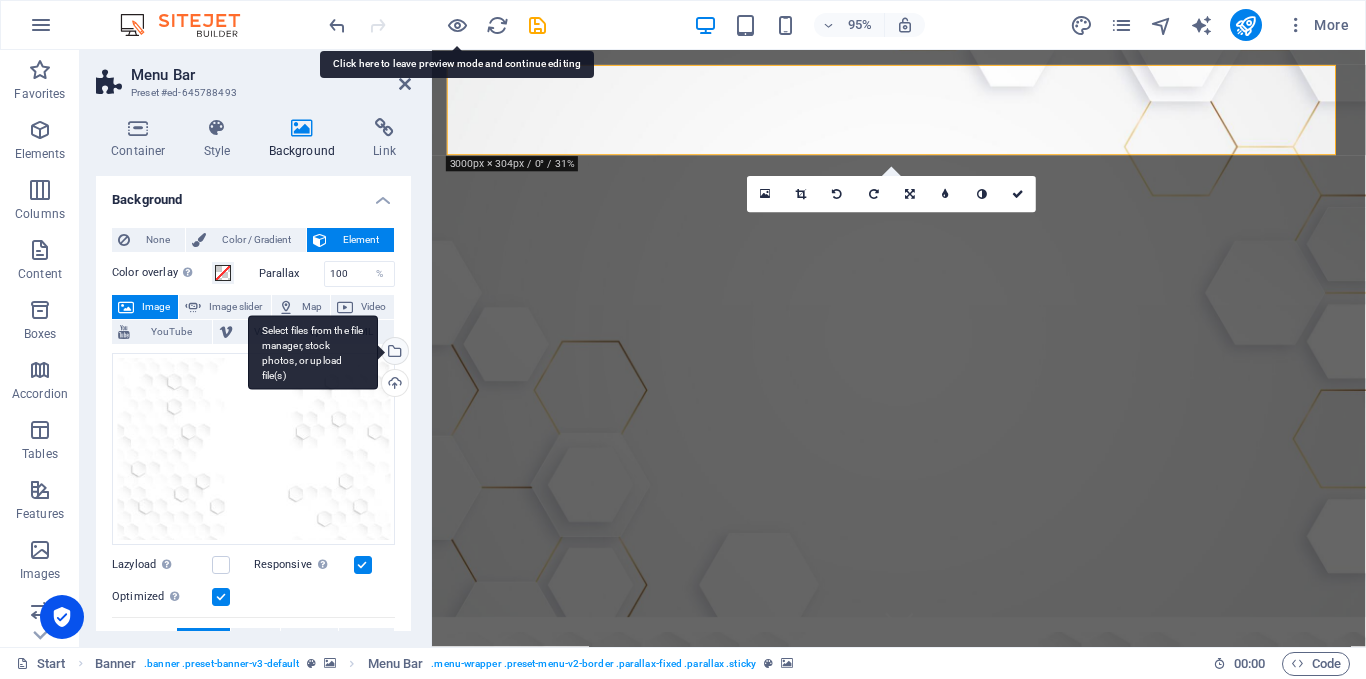 click on "Select files from the file manager, stock photos, or upload file(s)" at bounding box center [393, 353] 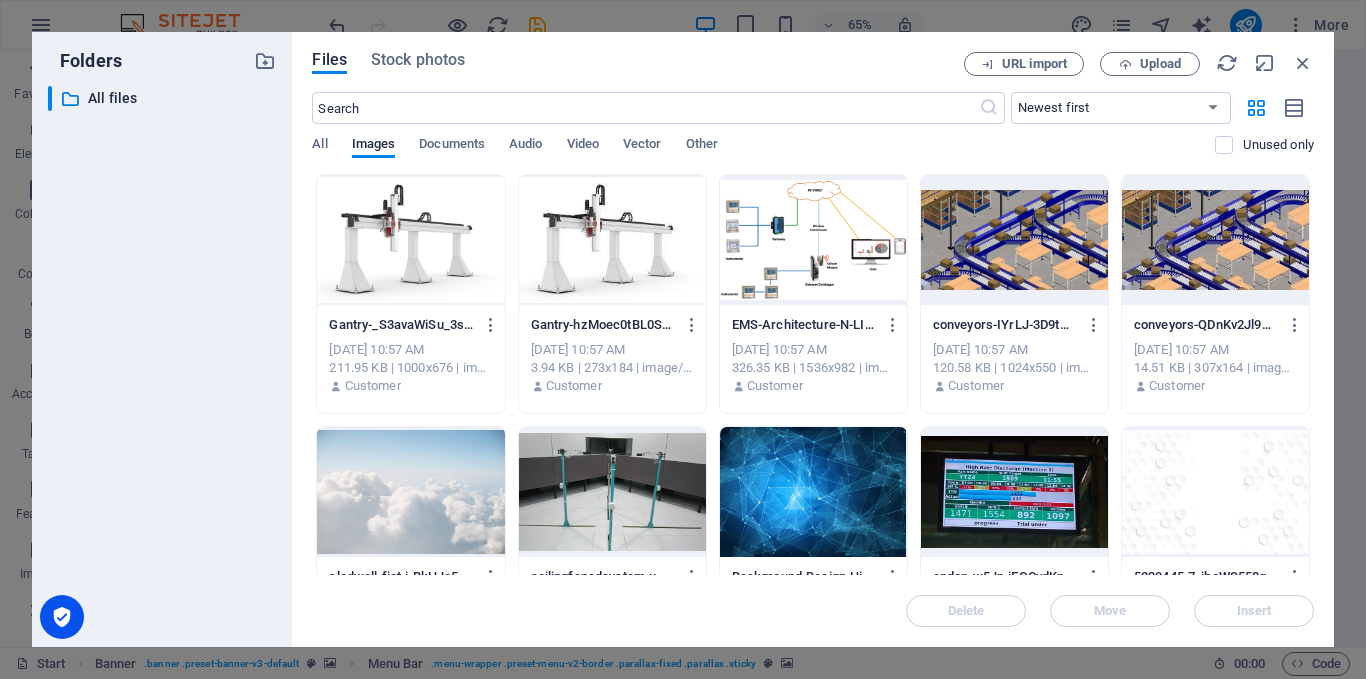 click on "Files Stock photos URL import Upload ​ Newest first Oldest first Name (A-Z) Name (Z-A) Size (0-9) Size (9-0) Resolution (0-9) Resolution (9-0) All Images Documents Audio Video Vector Other Unused only Drop files here to upload them instantly Gantry-_S3avaWiSu_3s7QfRoXeyg.png Gantry-_S3avaWiSu_3s7QfRoXeyg.png Jun 17, 2025 10:57 AM 211.95 KB | 1000x676 | image/png Customer Gantry-hzMoec0tBL0SbtAR3NQubg.jfif Gantry-hzMoec0tBL0SbtAR3NQubg.jfif Jun 17, 2025 10:57 AM 3.94 KB | 273x184 | image/jpeg Customer EMS-Architecture-N-LI2jYr54KY-Cm6ZkhhOGoA.png EMS-Architecture-N-LI2jYr54KY-Cm6ZkhhOGoA.png Jun 17, 2025 10:57 AM 326.35 KB | 1536x982 | image/png Customer conveyors-IYrLJ-3D9tN-2YGeP76upw.jpg conveyors-IYrLJ-3D9tN-2YGeP76upw.jpg Jun 17, 2025 10:57 AM 120.58 KB | 1024x550 | image/jpeg Customer conveyors-QDnKv2Jl9D76QdpH0zLTXA.jfif conveyors-QDnKv2Jl9D76QdpH0zLTXA.jfif Jun 17, 2025 10:57 AM 14.51 KB | 307x164 | image/jpeg Customer clodwall-fjat-i-BkHJo57re9TbouQ.jpg clodwall-fjat-i-BkHJo57re9TbouQ.jpg Customer" at bounding box center (813, 339) 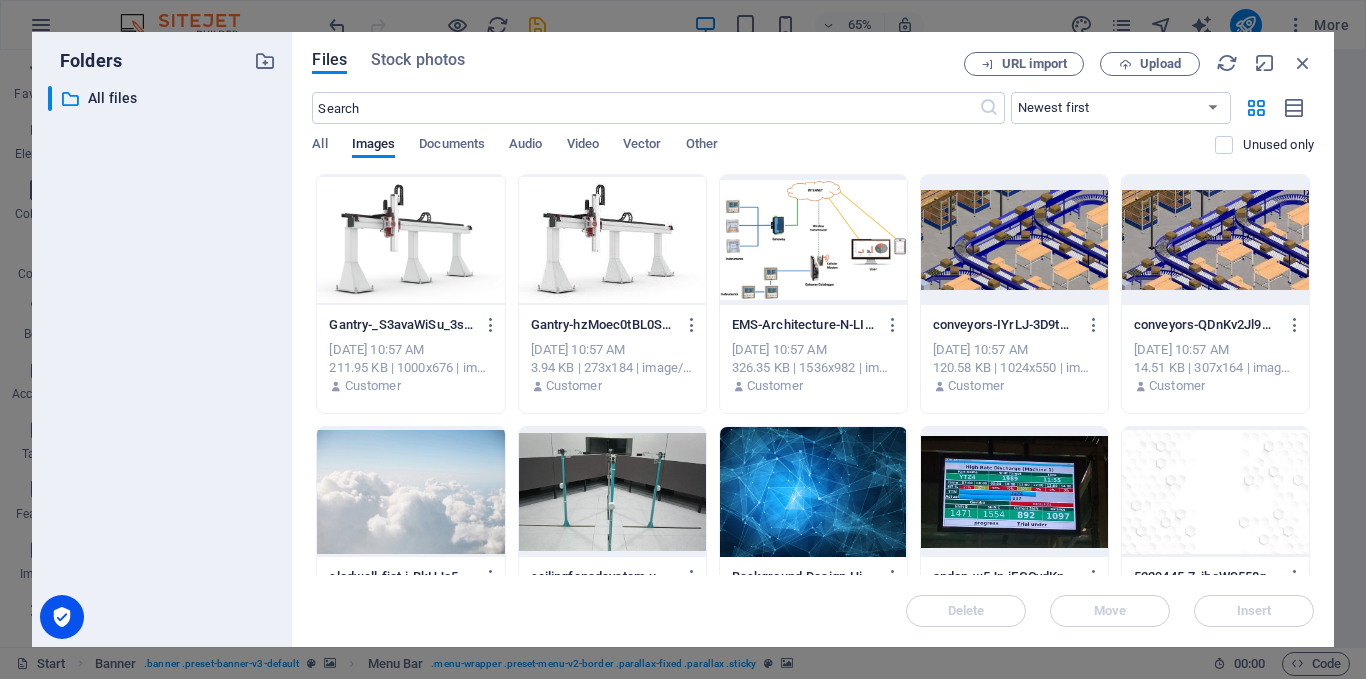 scroll, scrollTop: 351, scrollLeft: 0, axis: vertical 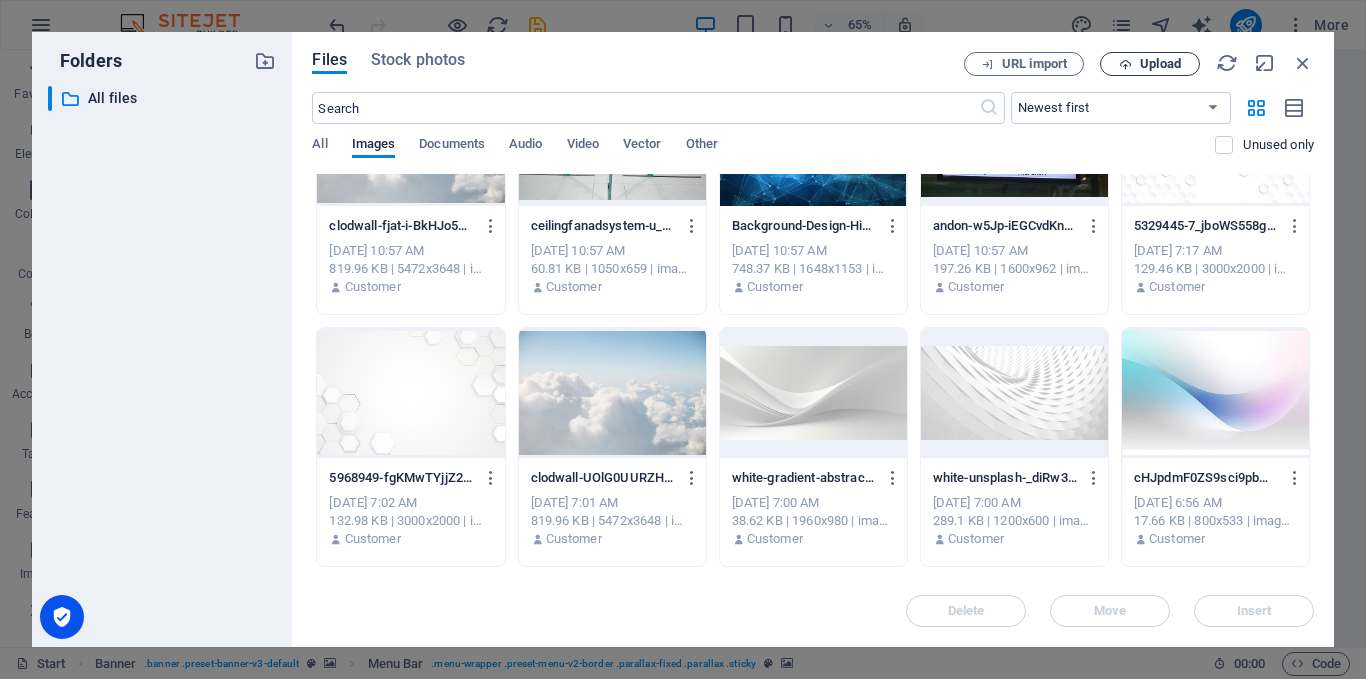 click on "Upload" at bounding box center (1160, 64) 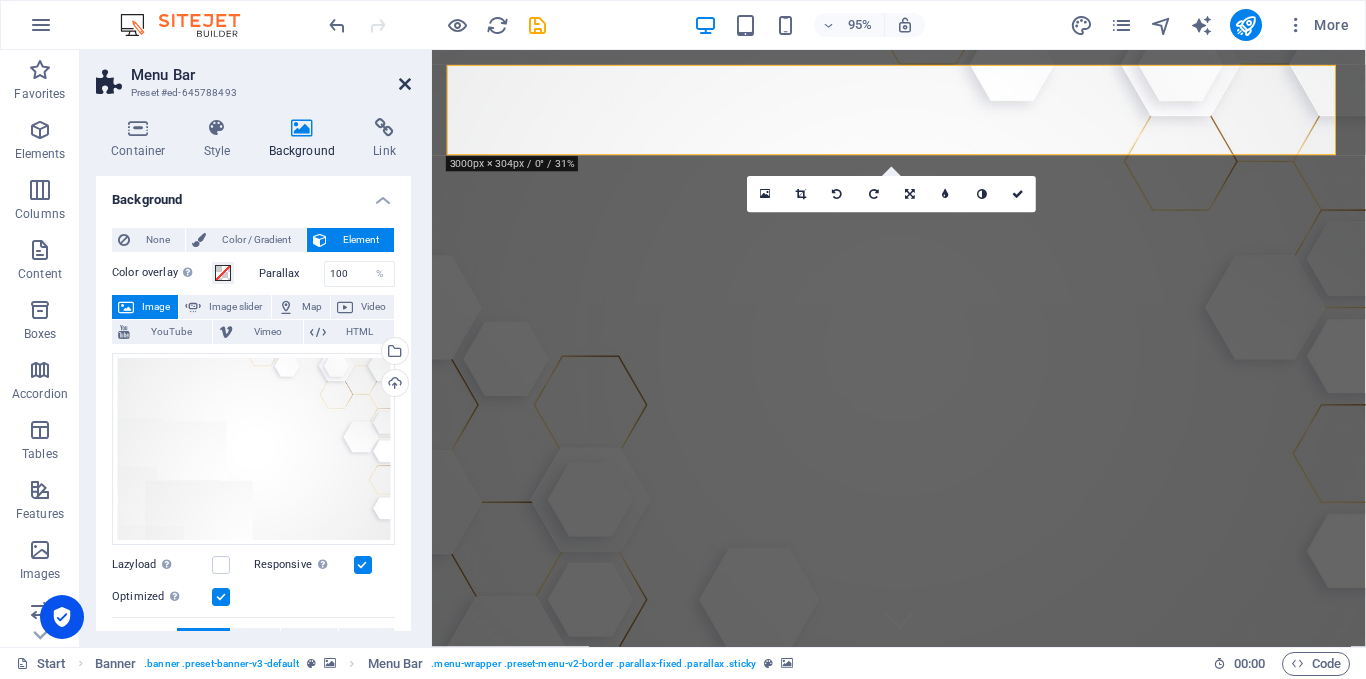 click at bounding box center (405, 84) 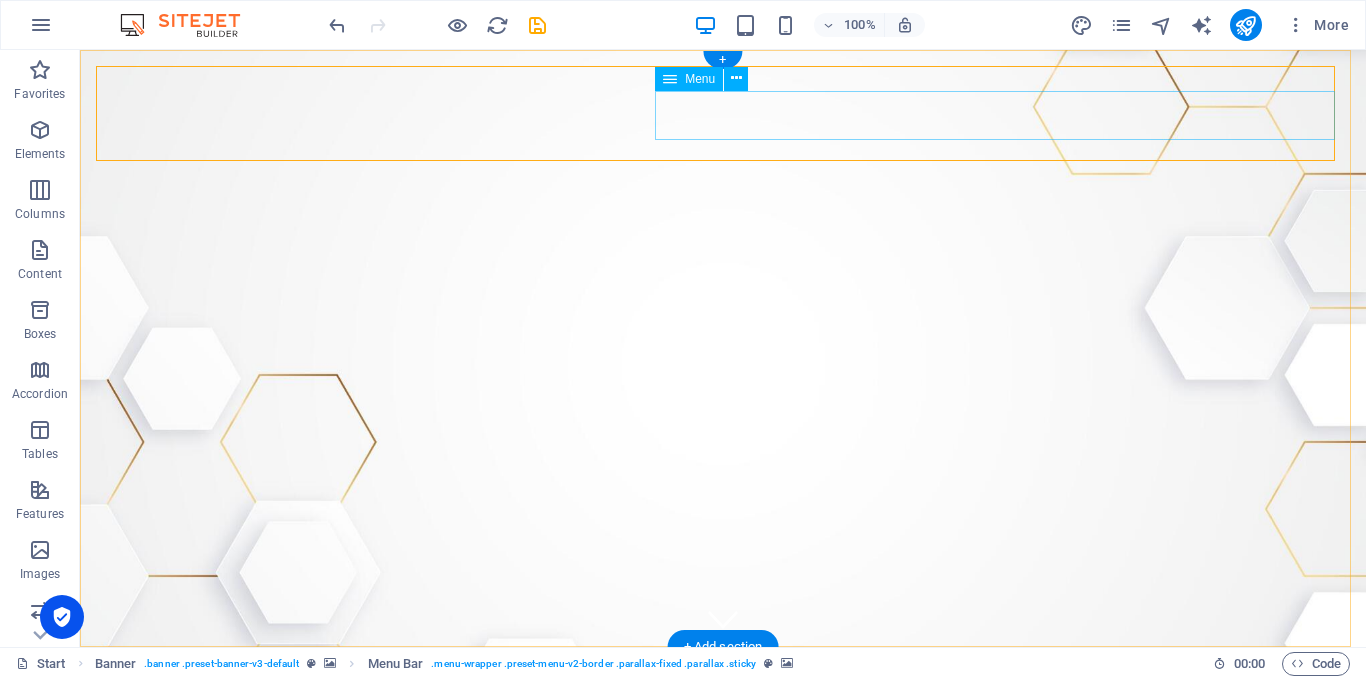 click on "HOME ABOUT US PRODUCTS GALLERY CONTACT US" at bounding box center [1011, 800] 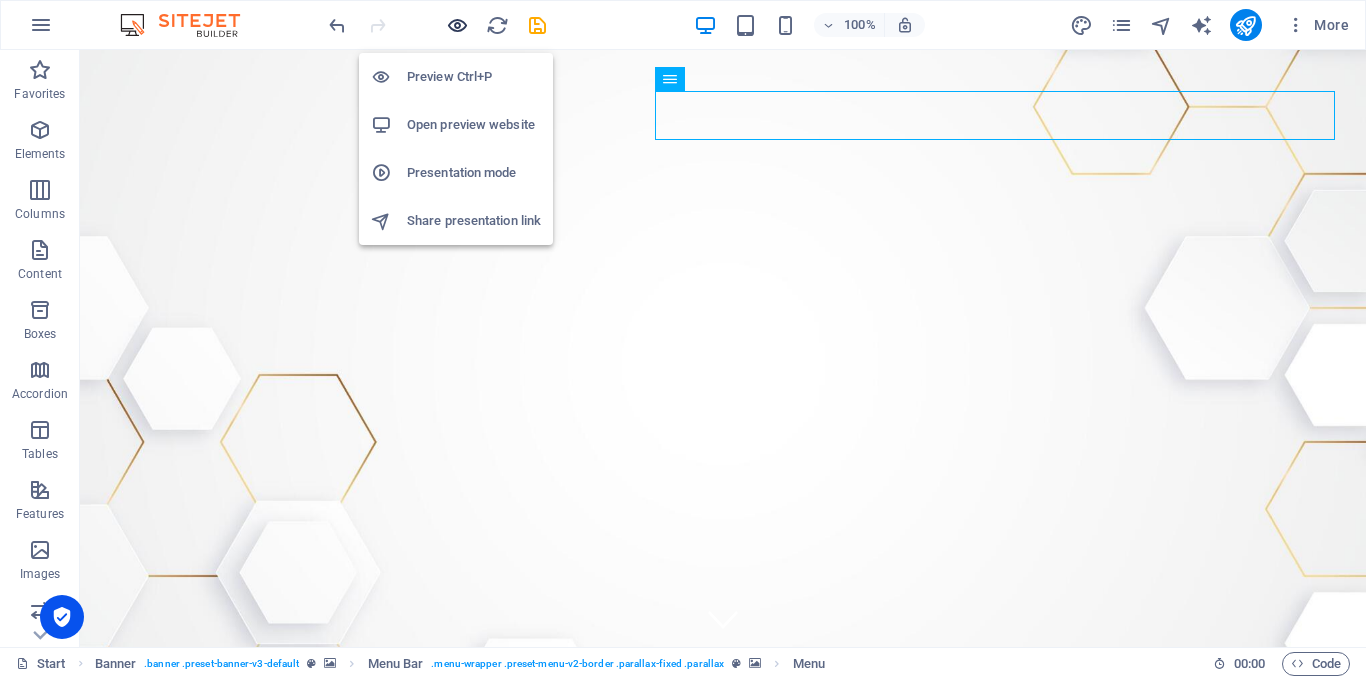 click at bounding box center (457, 25) 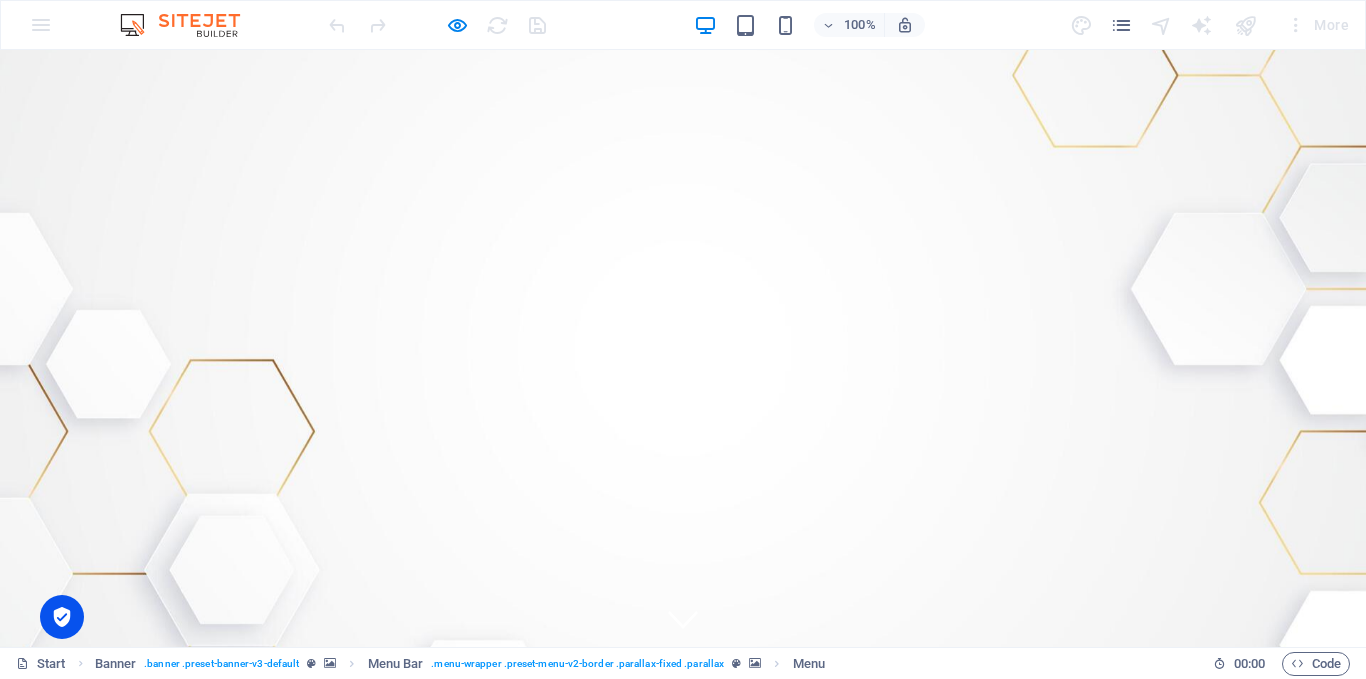 click on "ABOUT US" at bounding box center [841, 769] 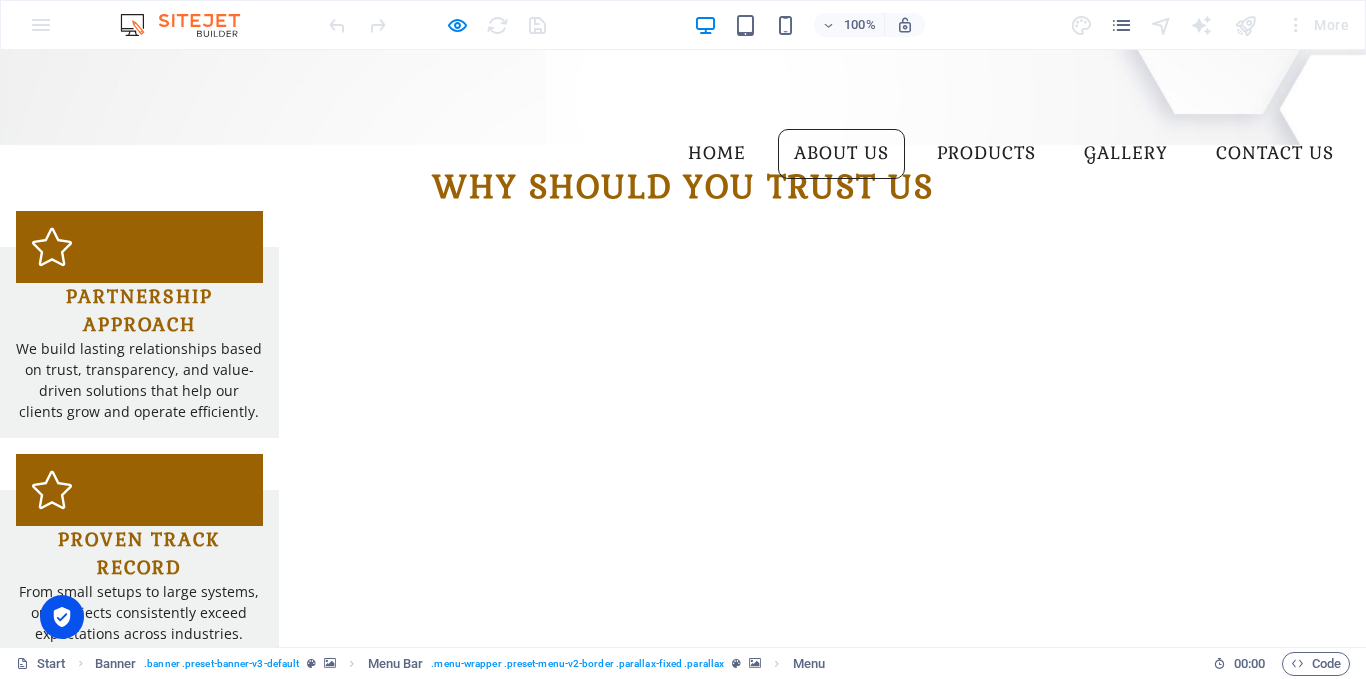 scroll, scrollTop: 900, scrollLeft: 0, axis: vertical 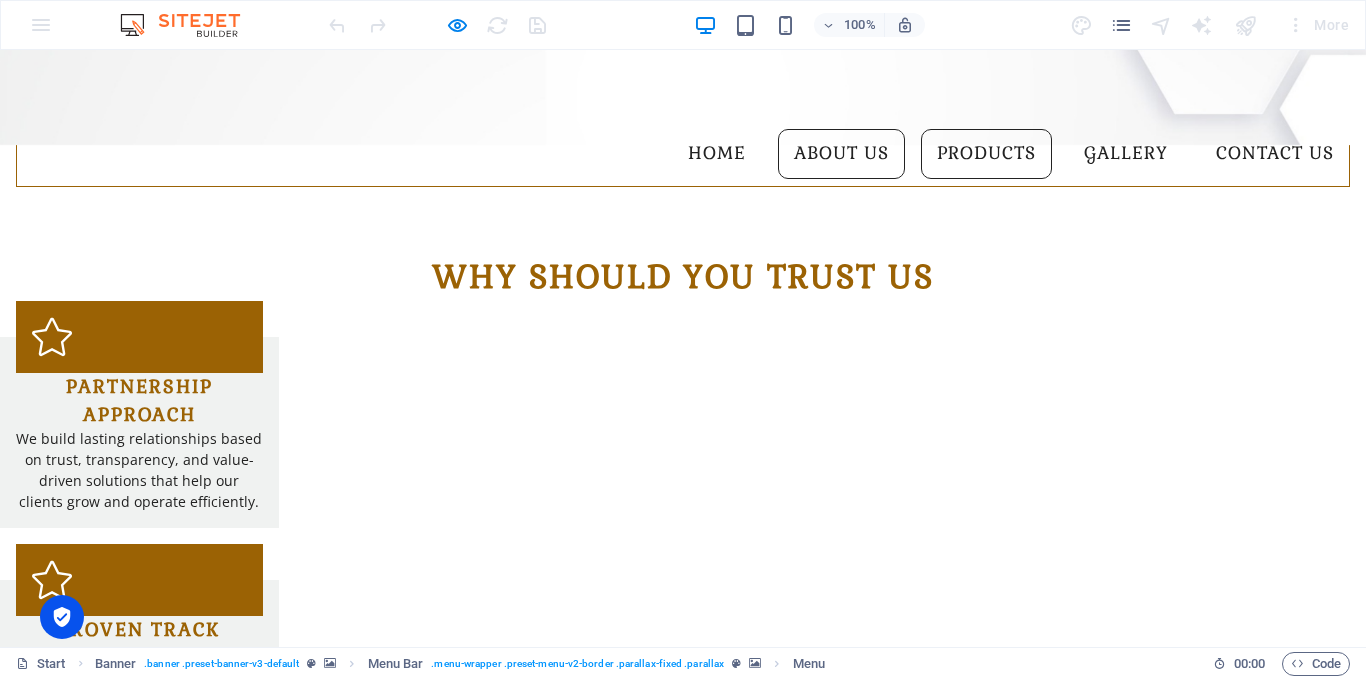 click on "PRODUCTS" at bounding box center [986, 154] 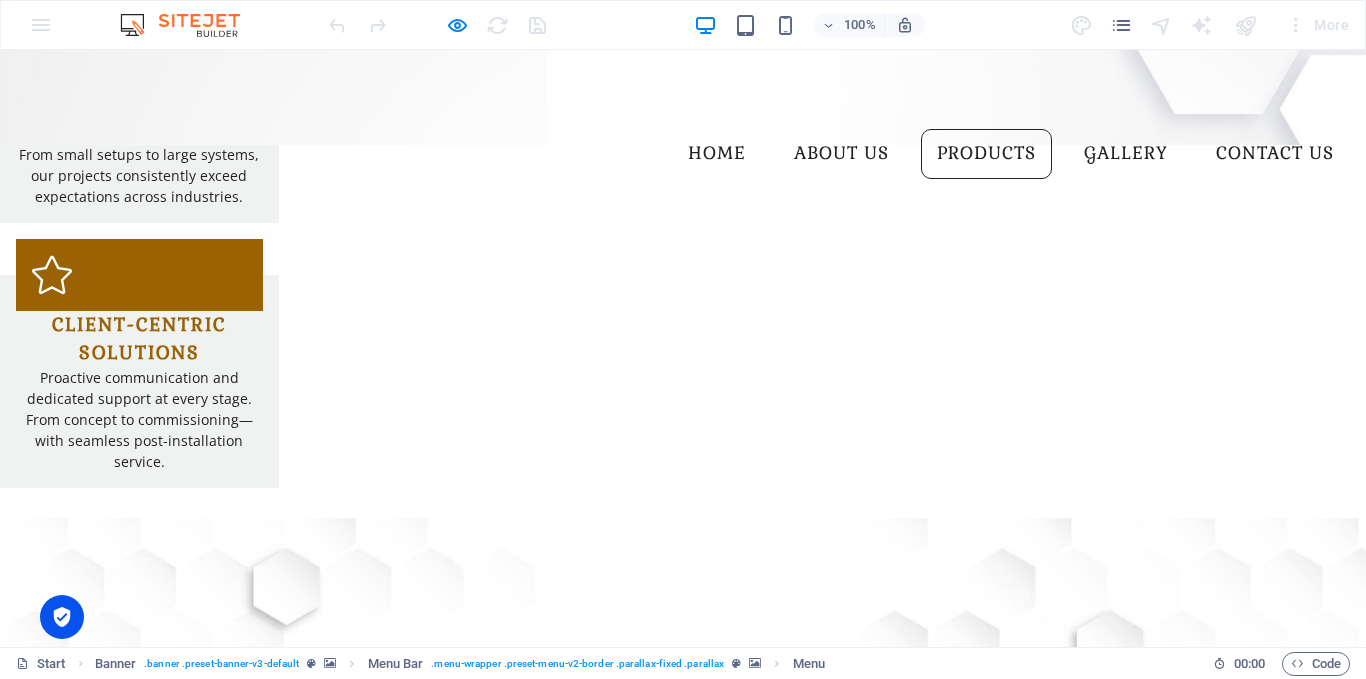 scroll, scrollTop: 1444, scrollLeft: 0, axis: vertical 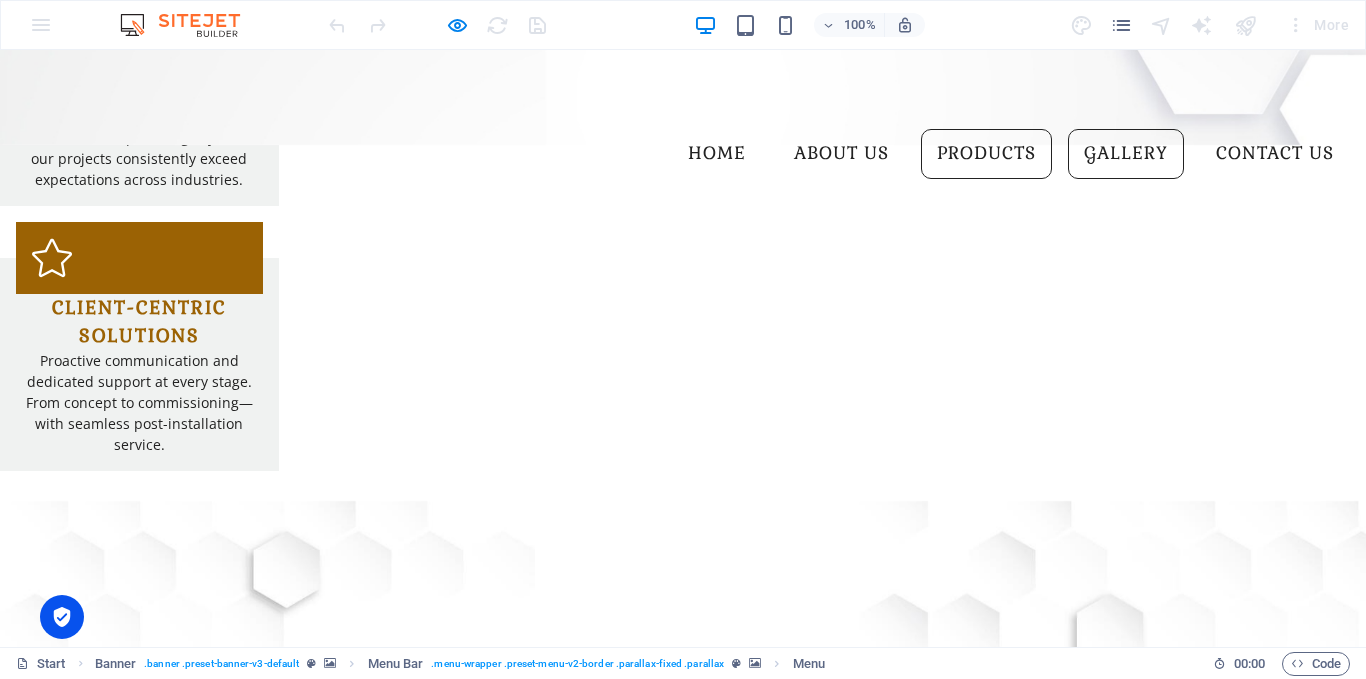 click on "GALLERY" at bounding box center [1126, 154] 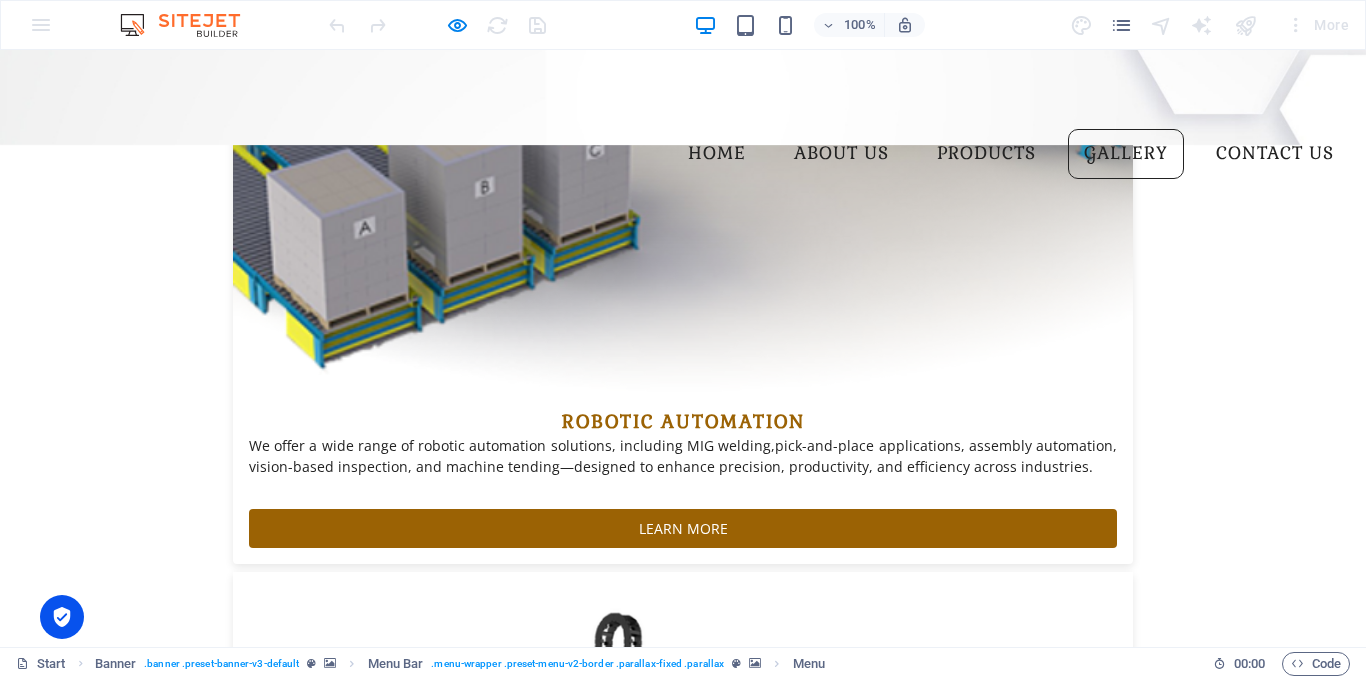 scroll, scrollTop: 3482, scrollLeft: 0, axis: vertical 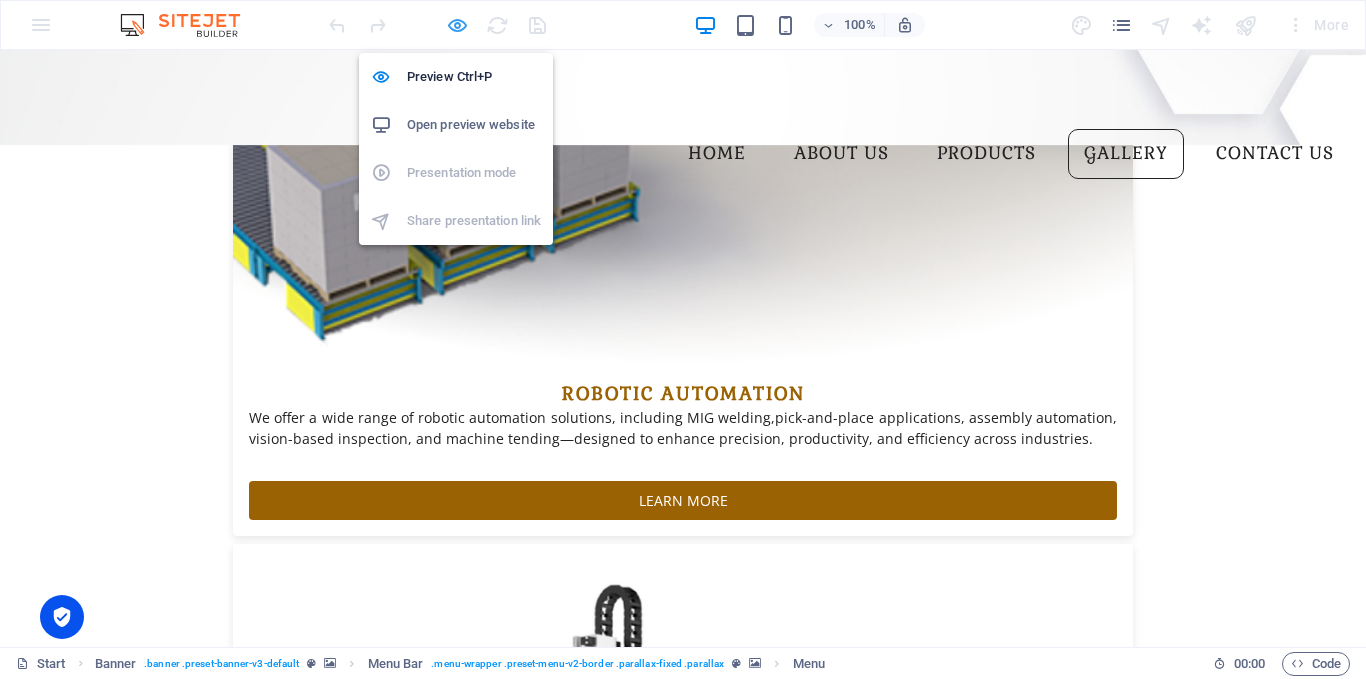 click at bounding box center [457, 25] 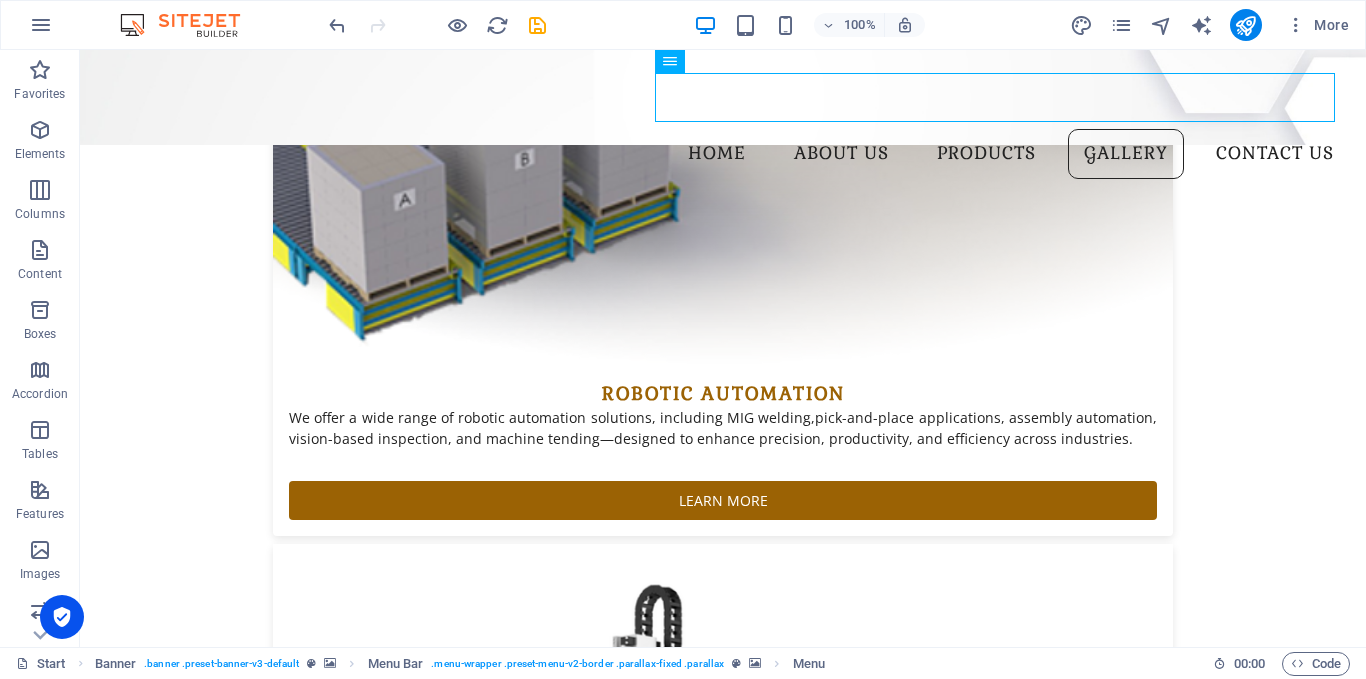 click at bounding box center (723, 97) 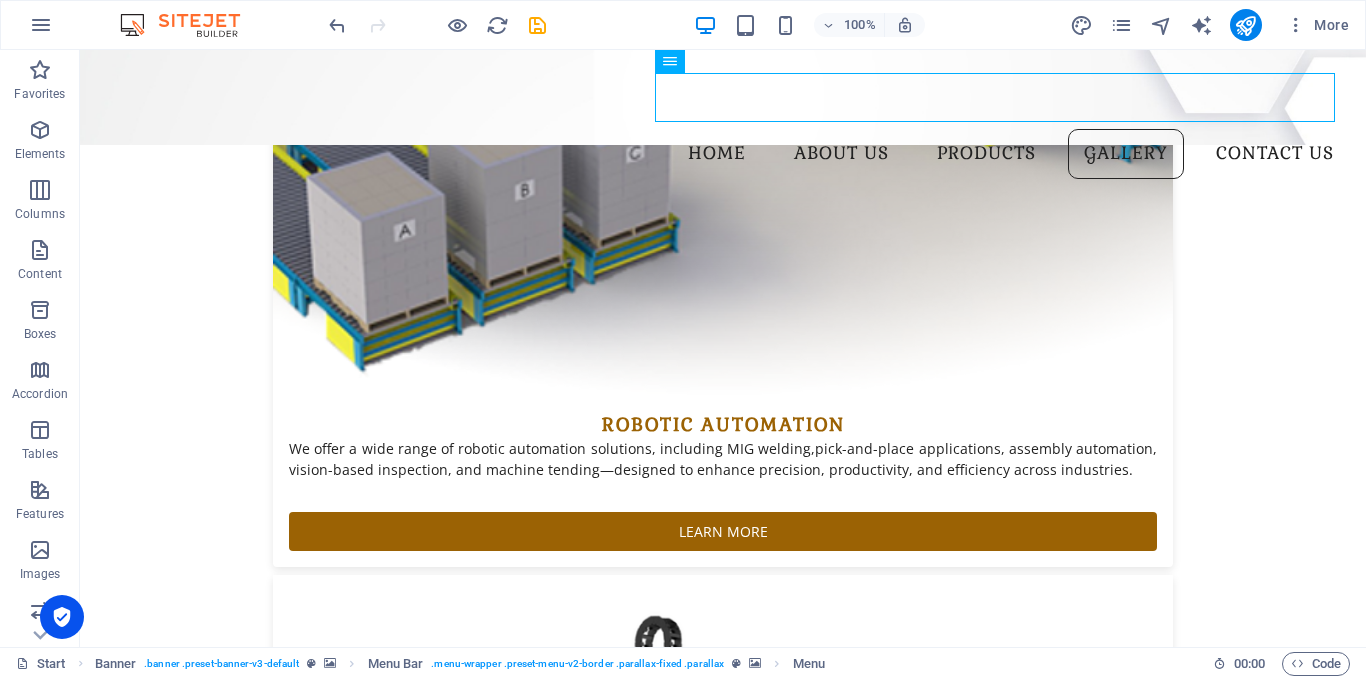 scroll, scrollTop: 3513, scrollLeft: 0, axis: vertical 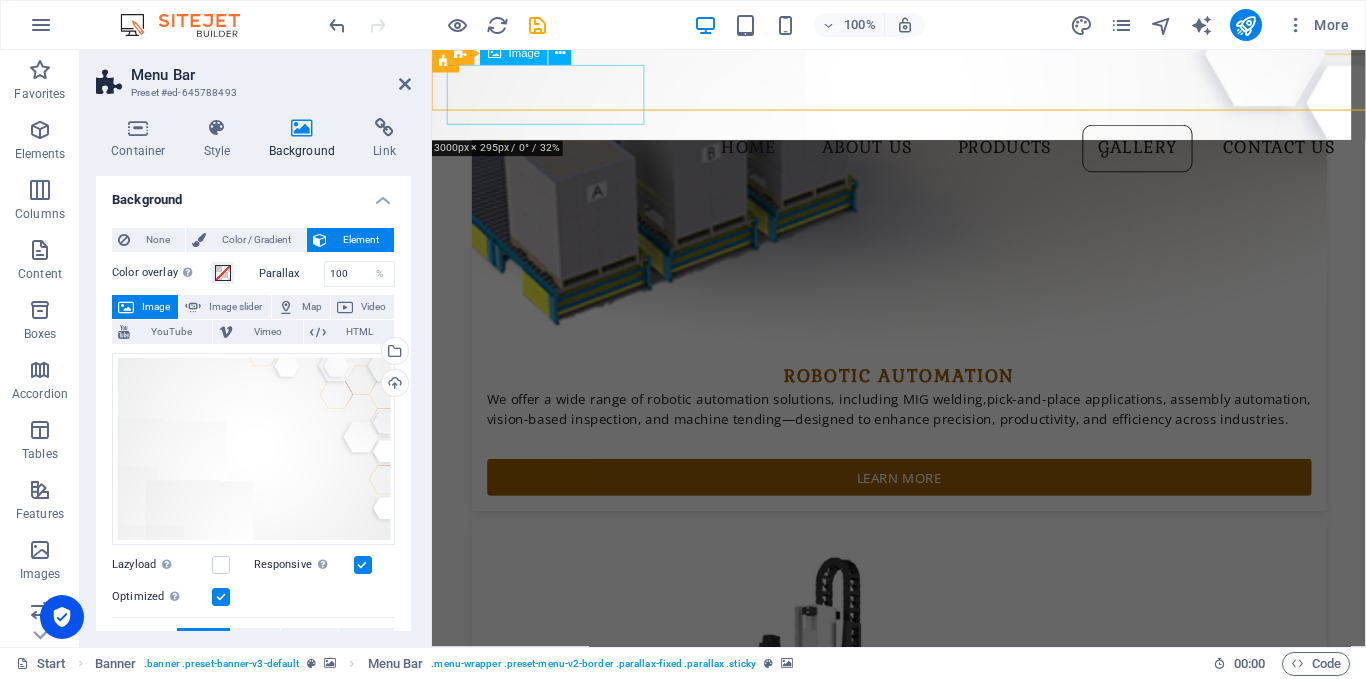 click at bounding box center [923, 97] 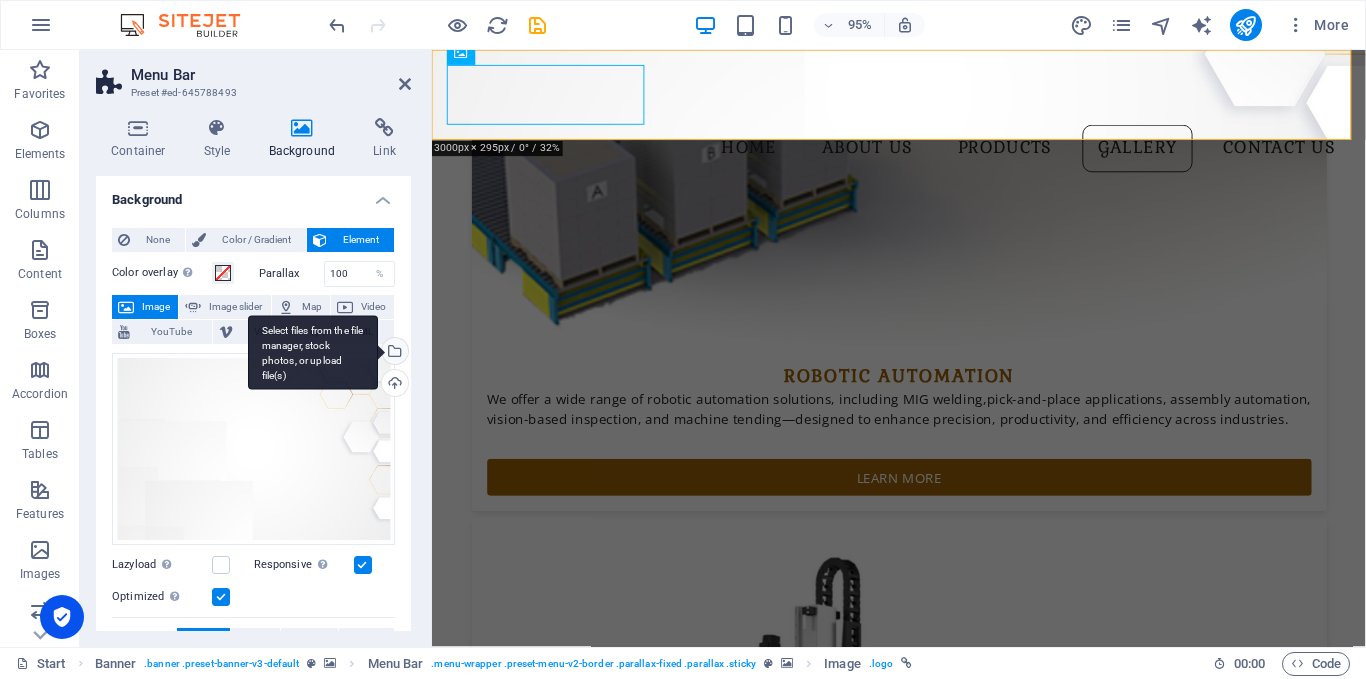 click on "Select files from the file manager, stock photos, or upload file(s)" at bounding box center [393, 353] 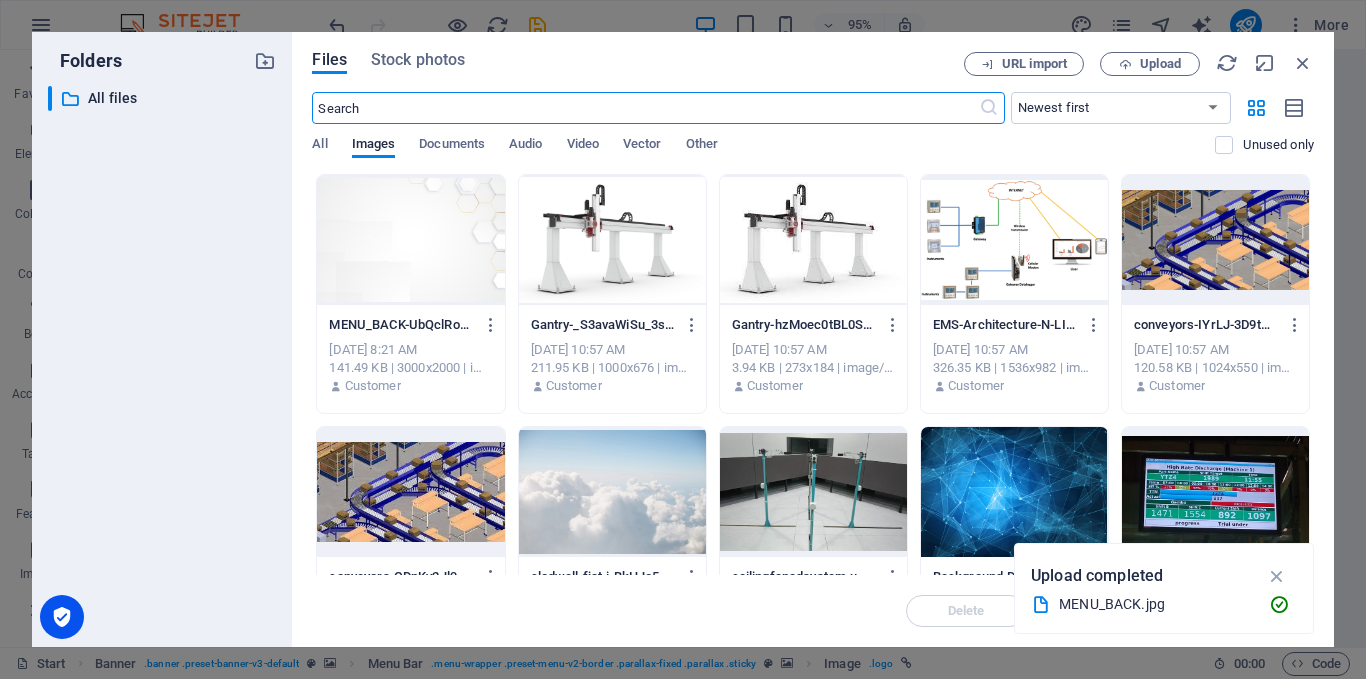 scroll, scrollTop: 3803, scrollLeft: 0, axis: vertical 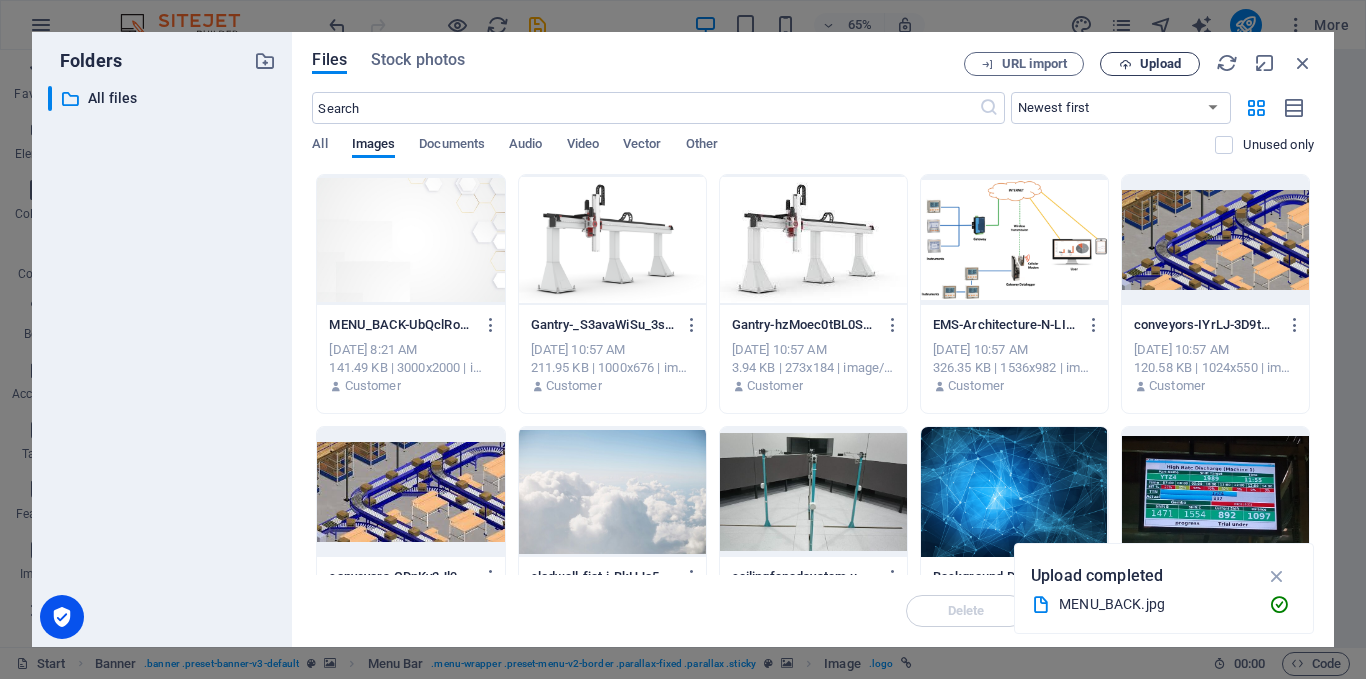 click on "Upload" at bounding box center (1160, 64) 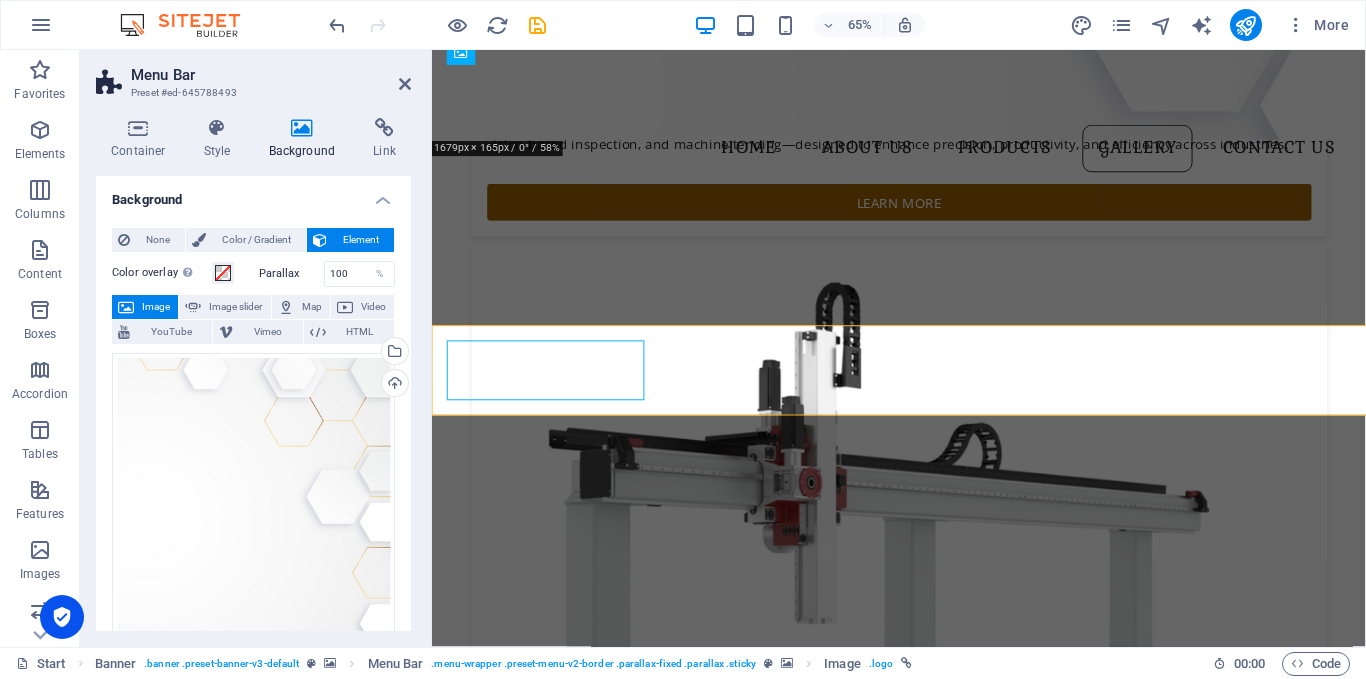 scroll, scrollTop: 3513, scrollLeft: 0, axis: vertical 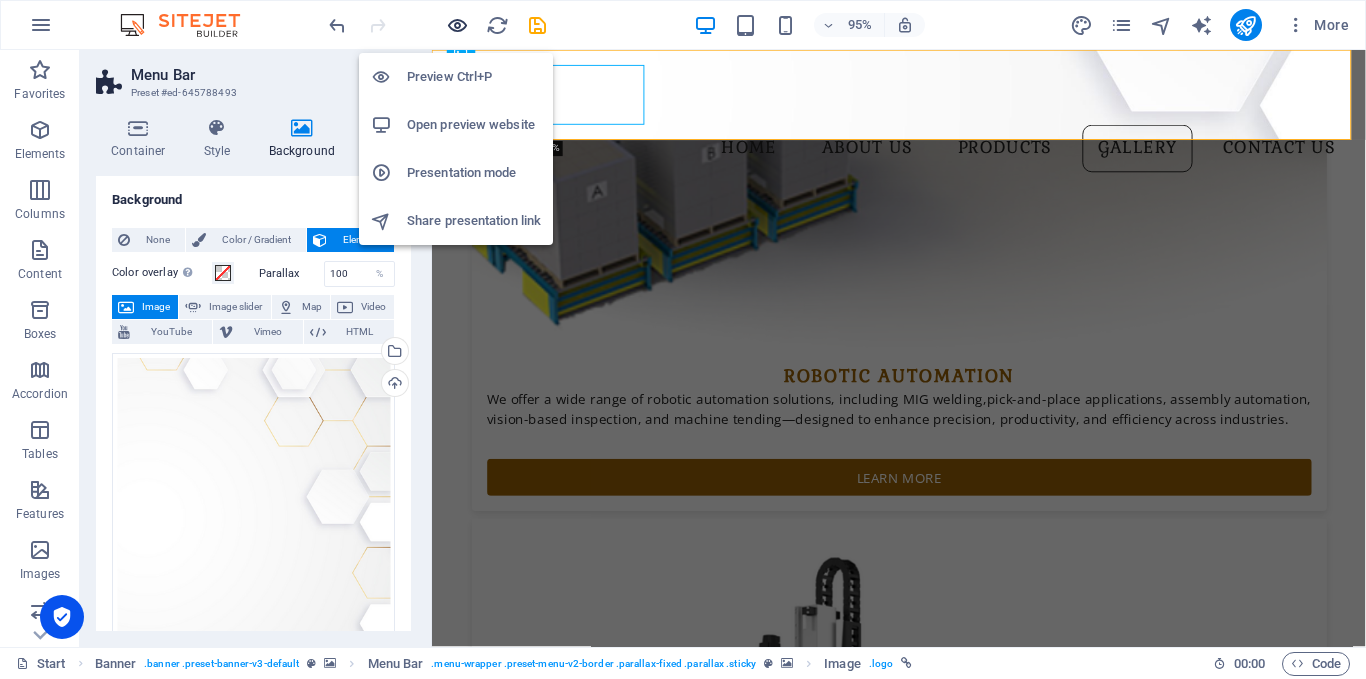 click at bounding box center (457, 25) 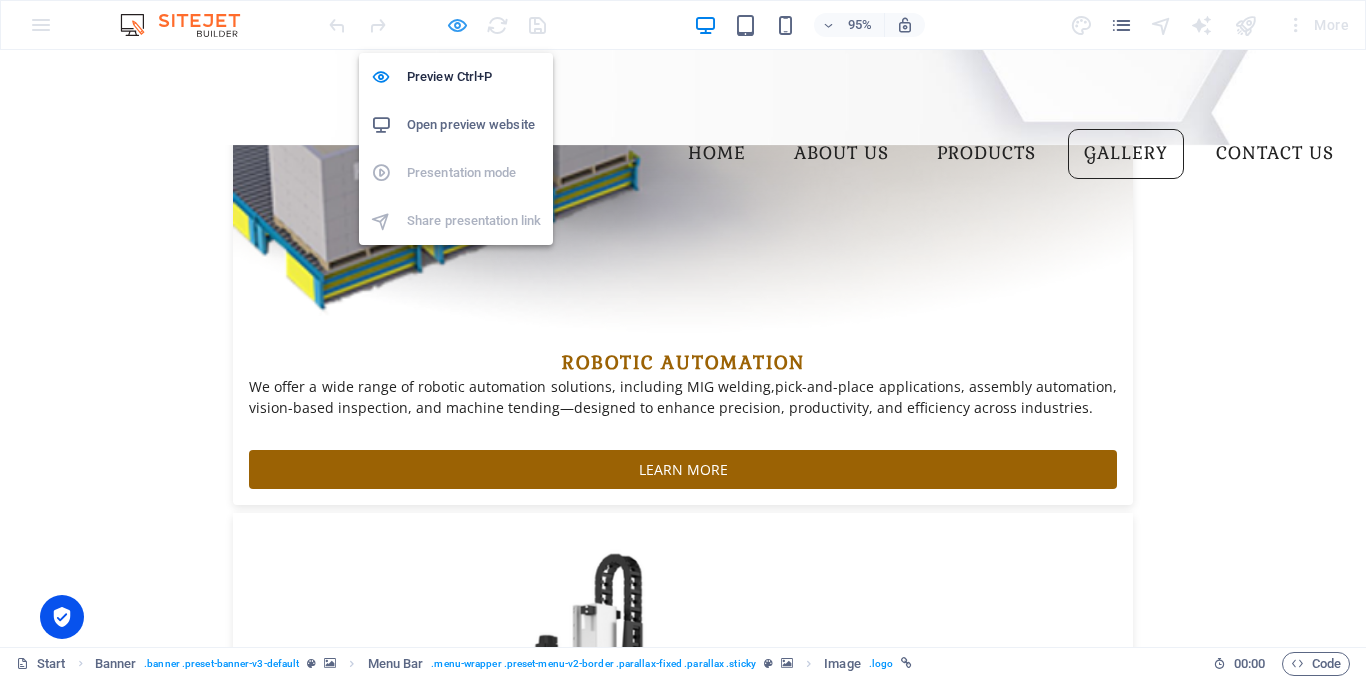 scroll, scrollTop: 3482, scrollLeft: 0, axis: vertical 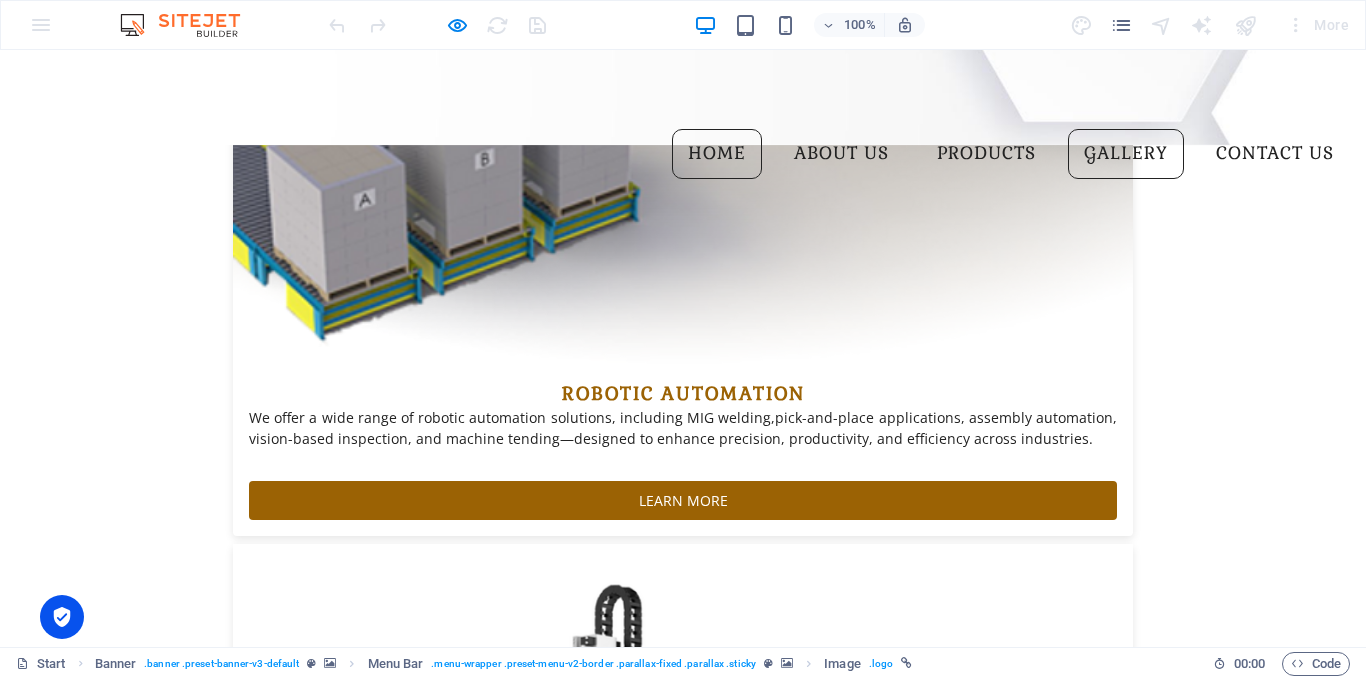 click on "HOME" at bounding box center [717, 154] 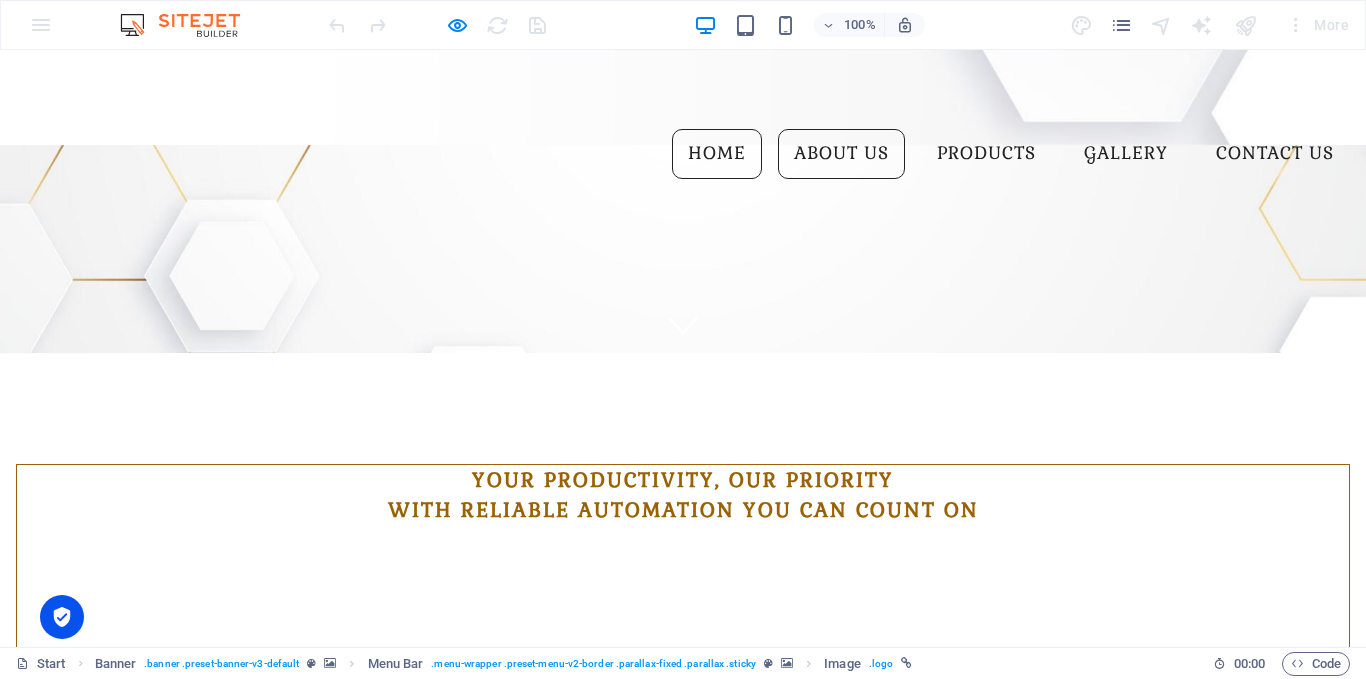 scroll, scrollTop: 2, scrollLeft: 0, axis: vertical 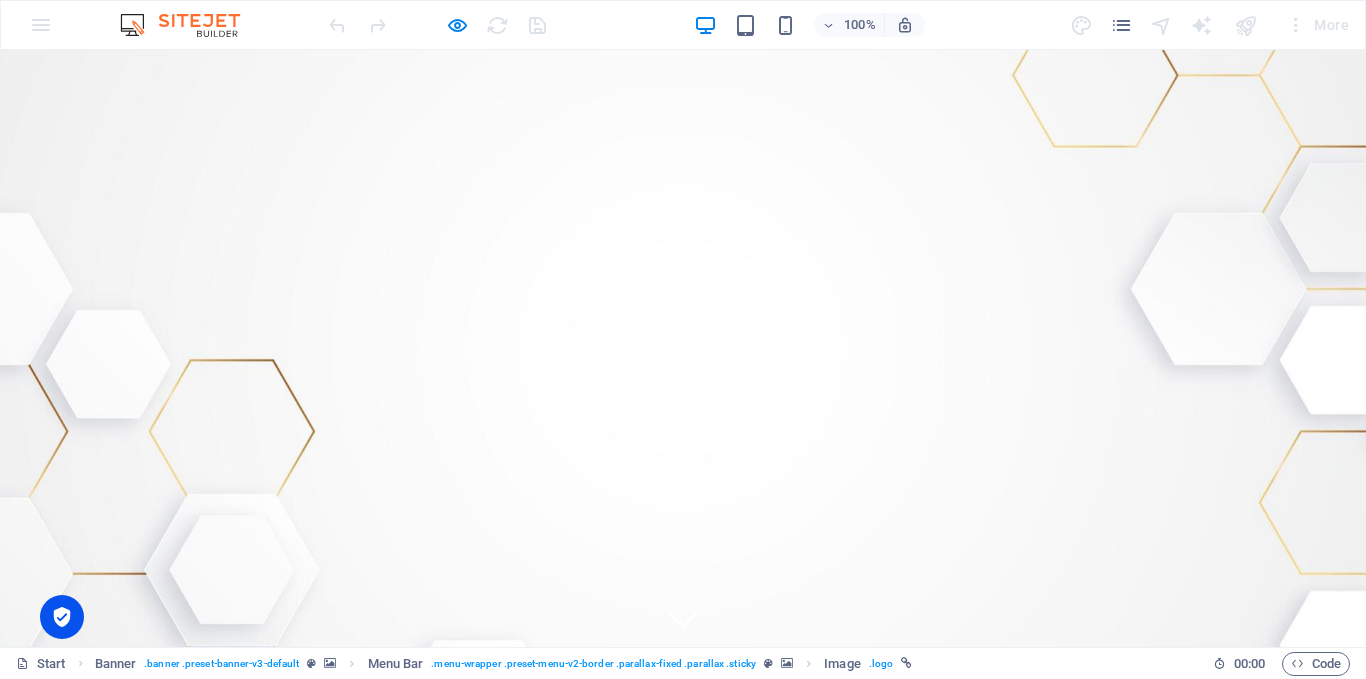 click on "PRODUCTS" at bounding box center [986, 769] 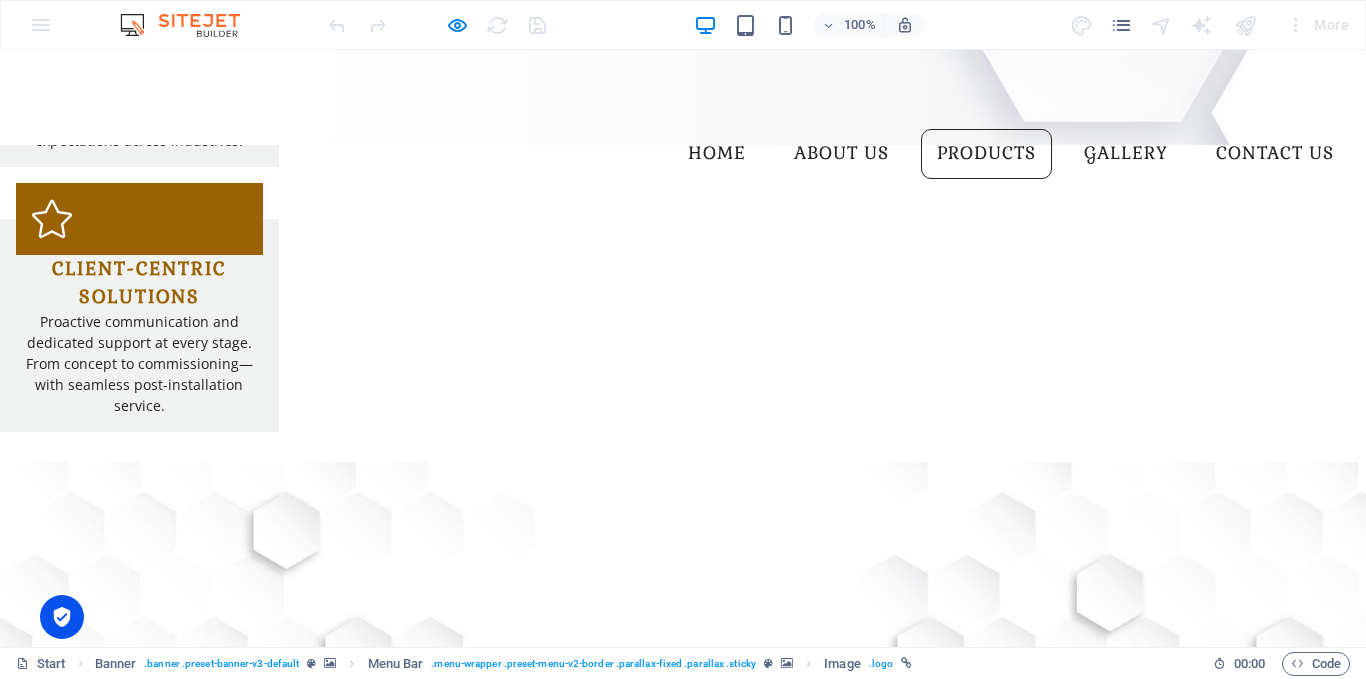 scroll, scrollTop: 1444, scrollLeft: 0, axis: vertical 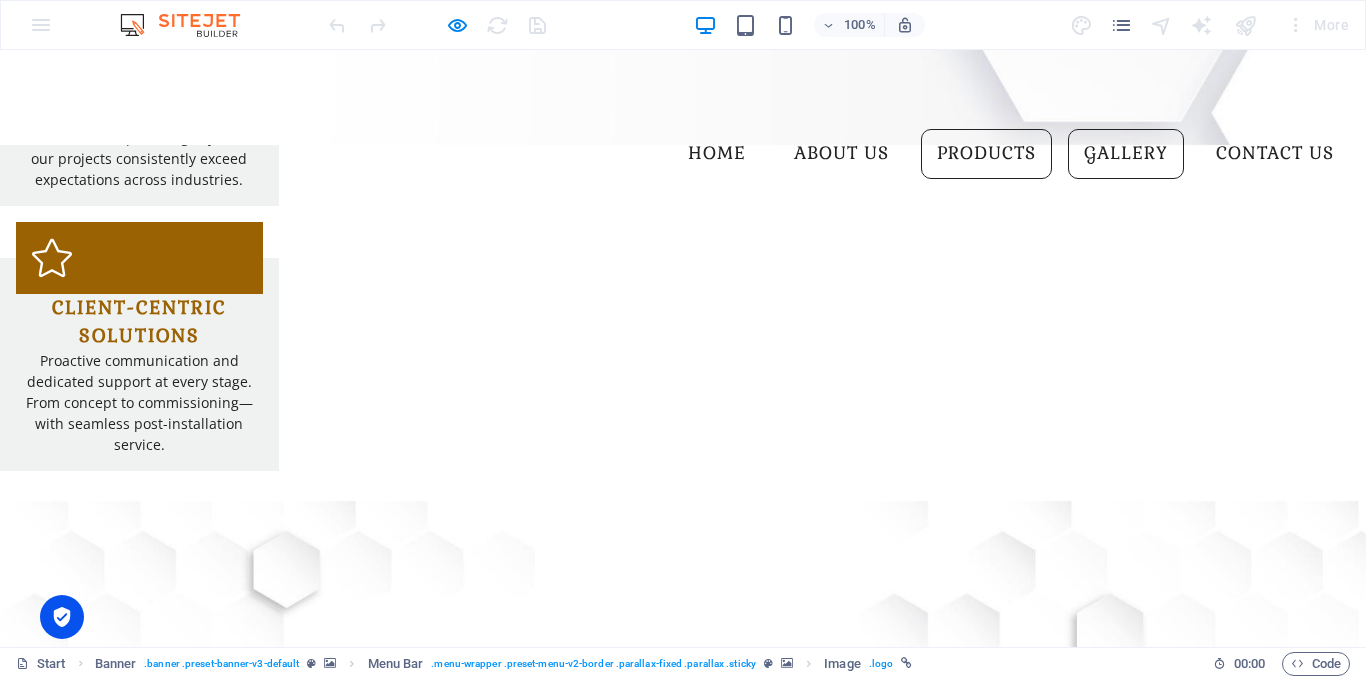 click on "GALLERY" at bounding box center [1126, 154] 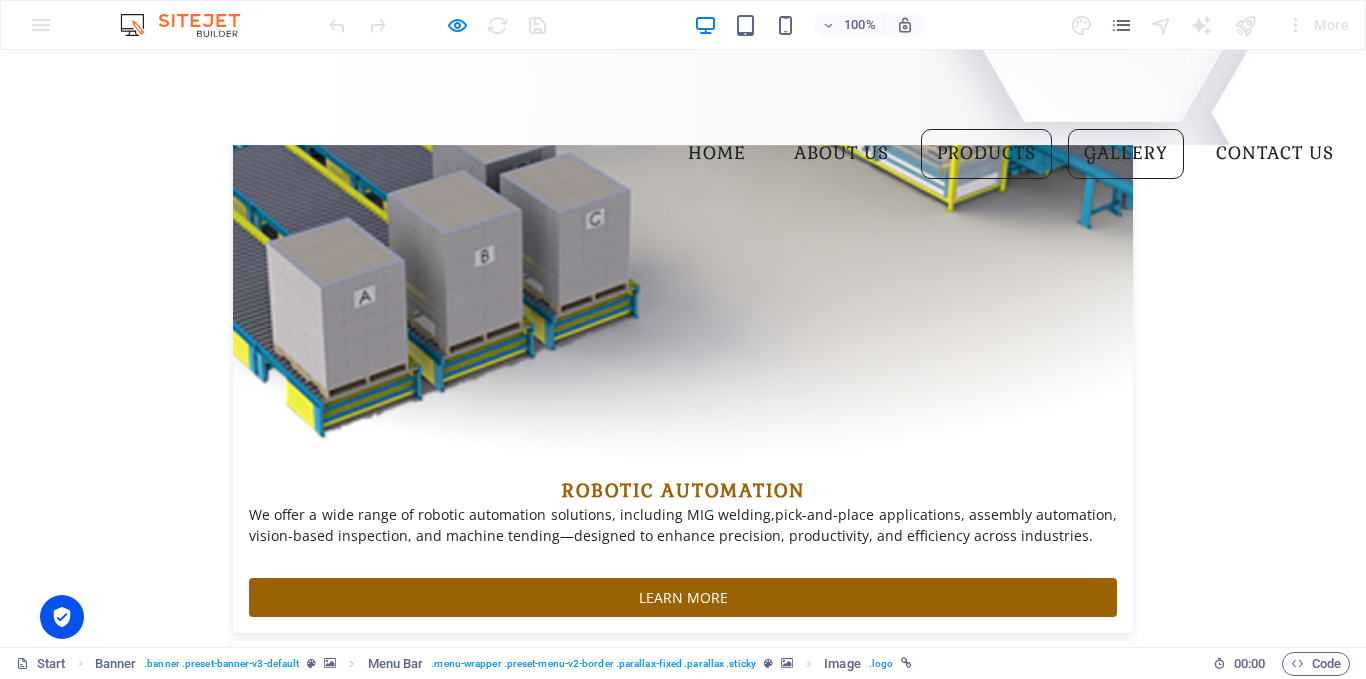 scroll, scrollTop: 3482, scrollLeft: 0, axis: vertical 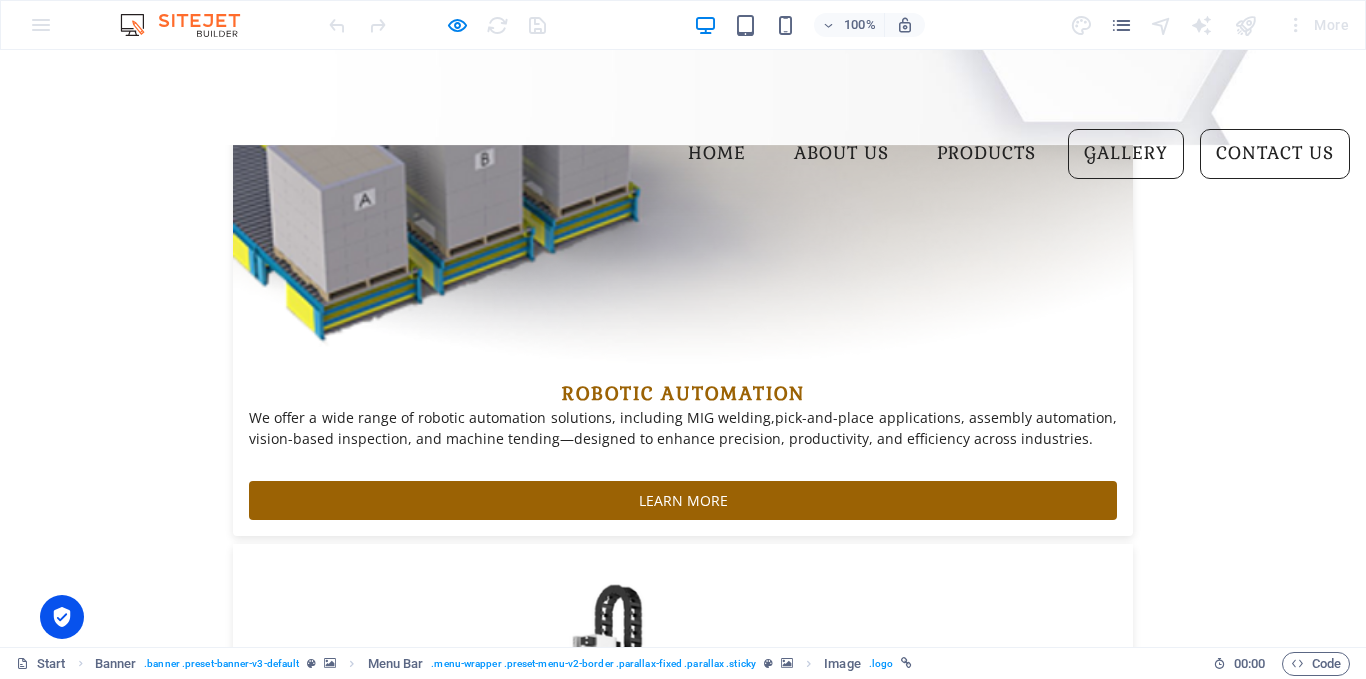 click on "CONTACT US" at bounding box center [1275, 154] 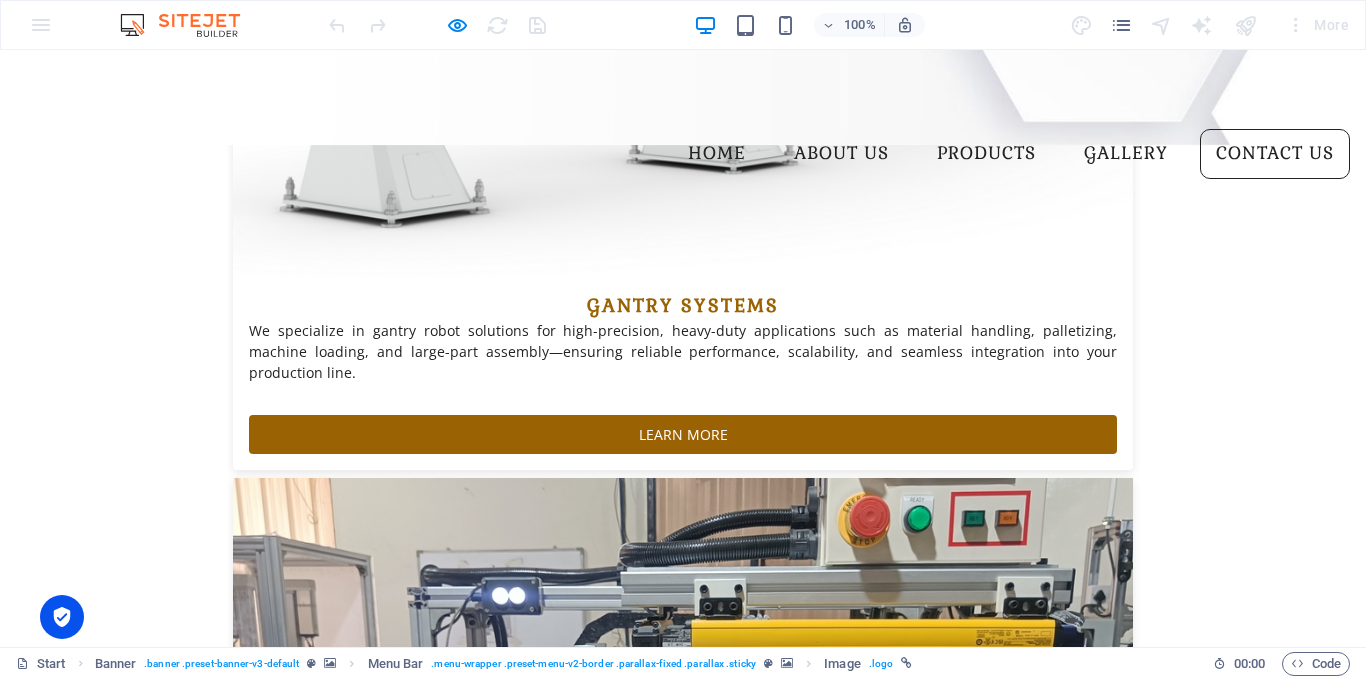 scroll, scrollTop: 4480, scrollLeft: 0, axis: vertical 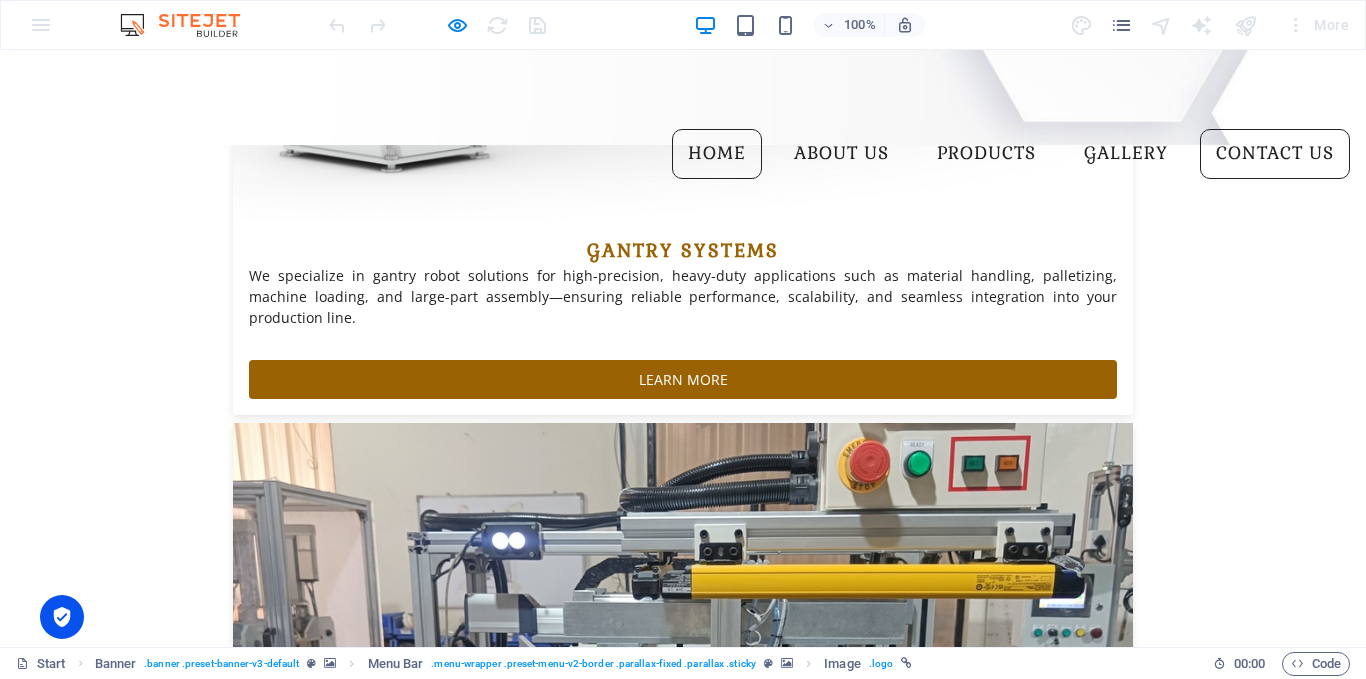 click on "HOME" at bounding box center (717, 154) 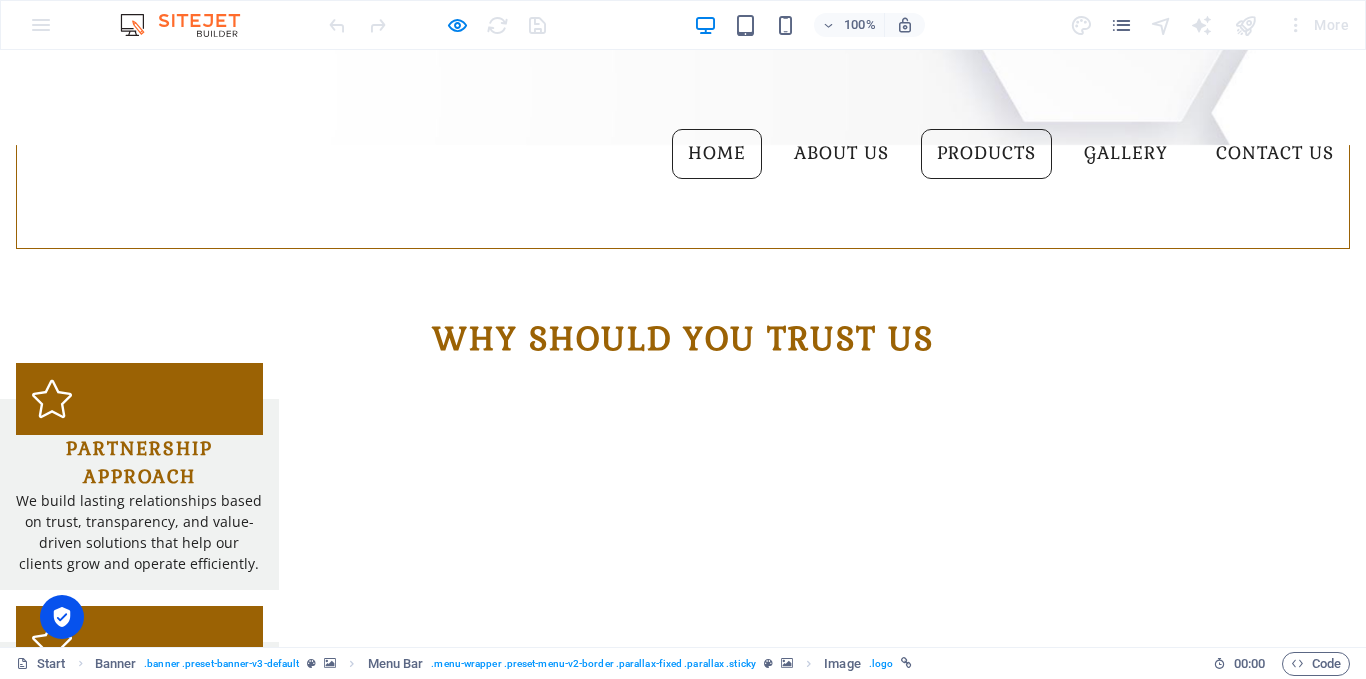 scroll, scrollTop: 2, scrollLeft: 0, axis: vertical 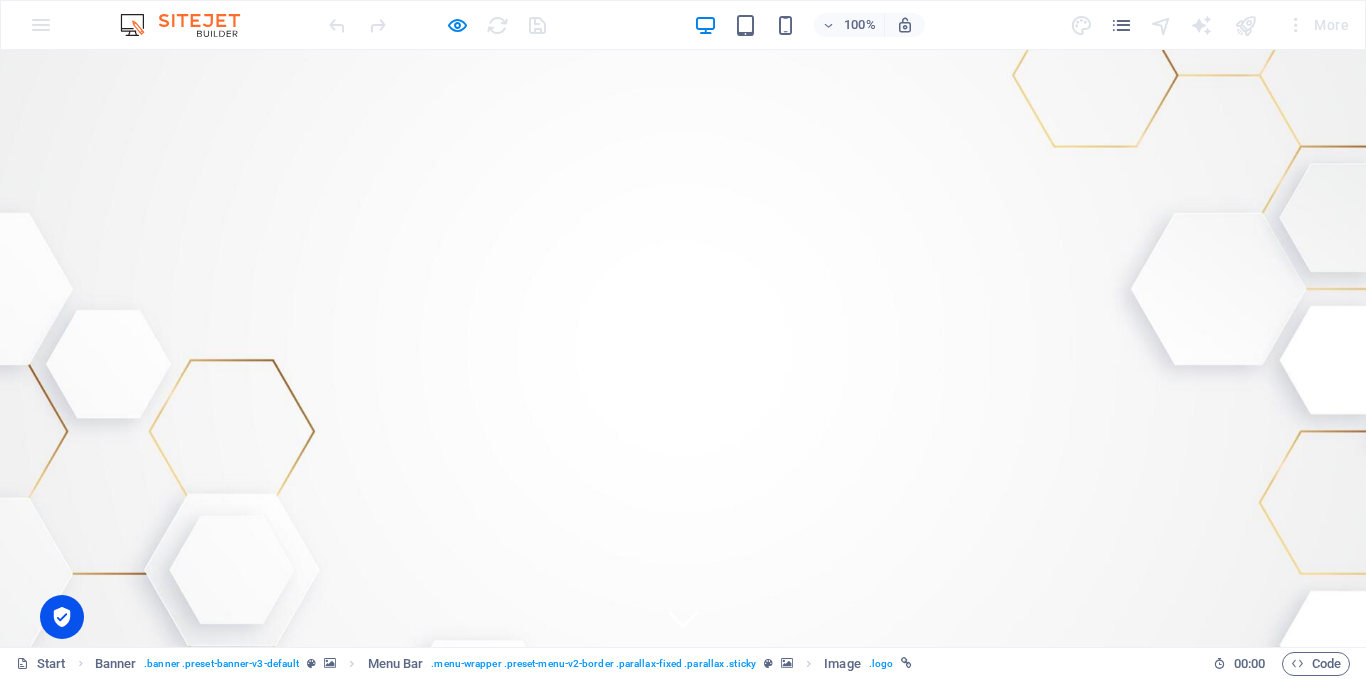 click on "ABOUT US" at bounding box center [841, 769] 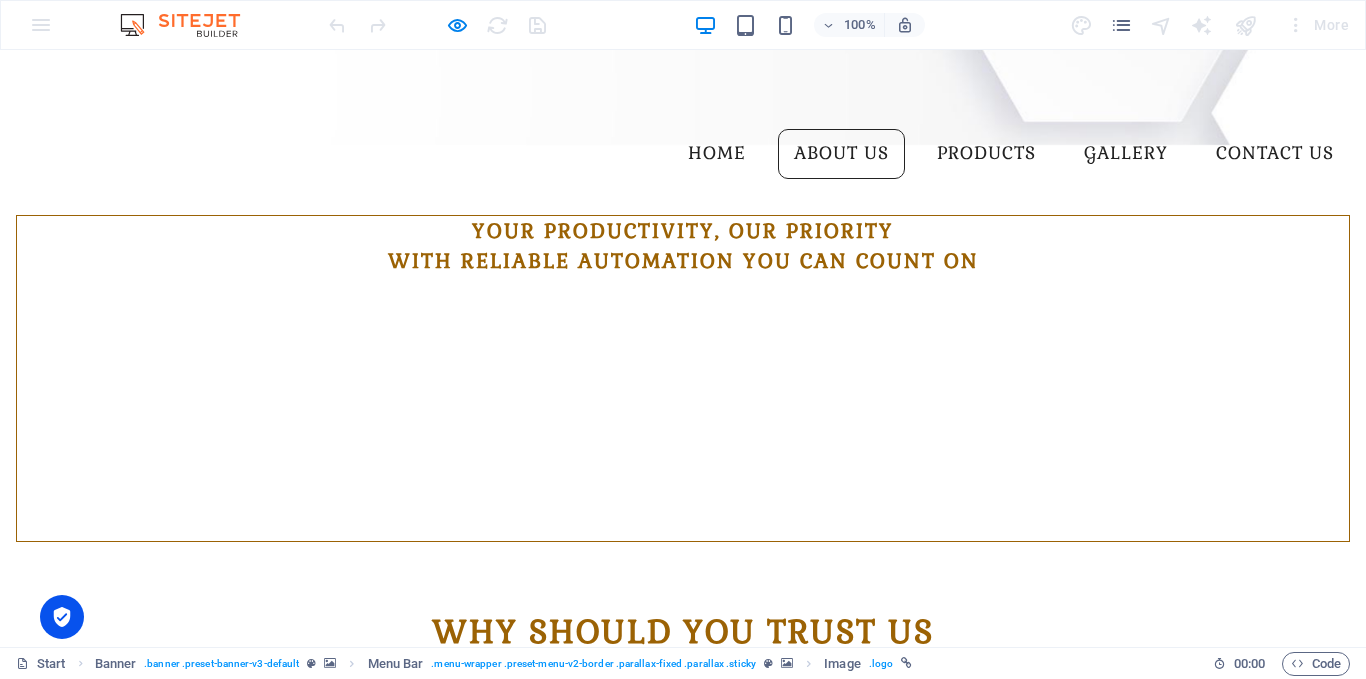 scroll, scrollTop: 900, scrollLeft: 0, axis: vertical 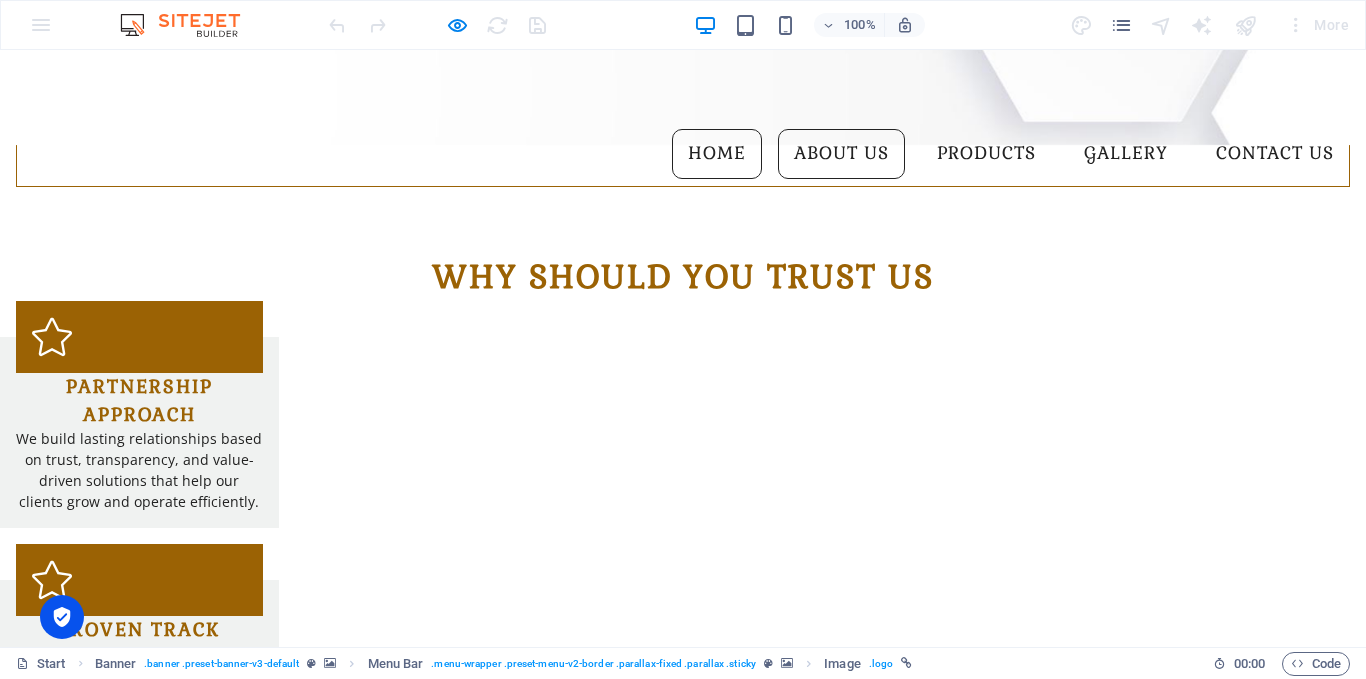 click on "HOME" at bounding box center (717, 154) 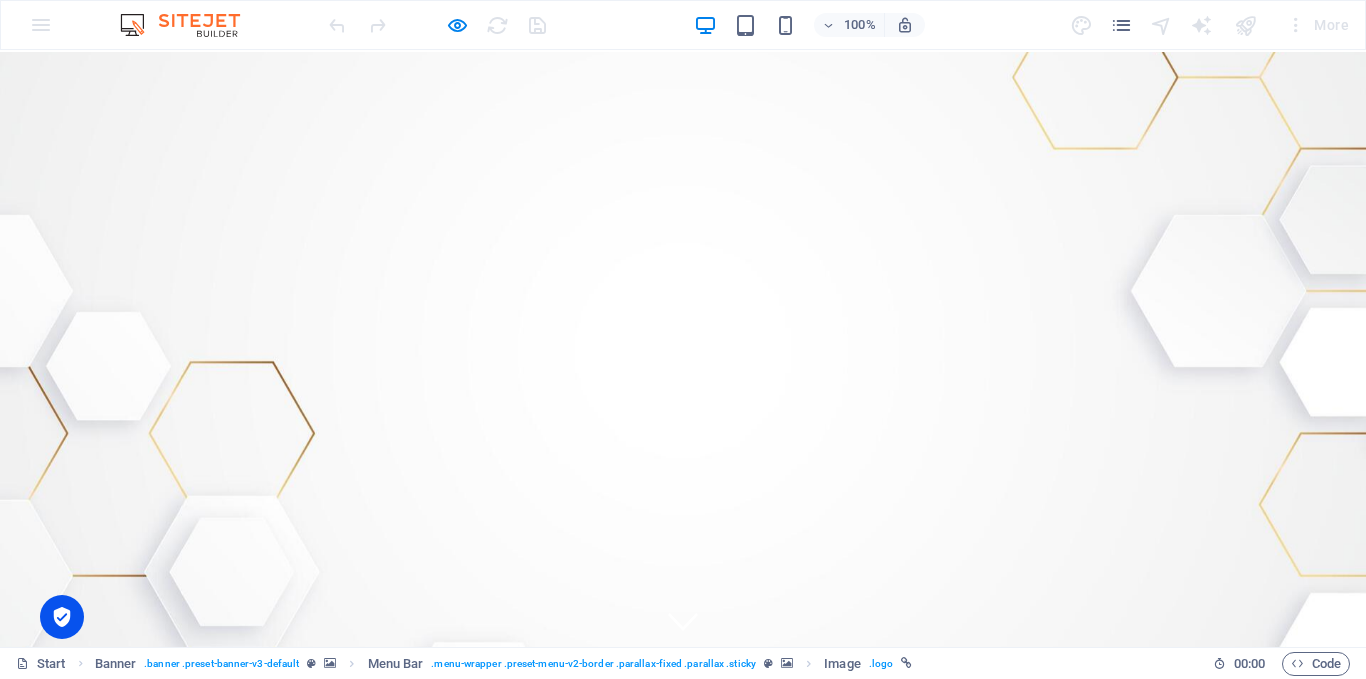scroll, scrollTop: 2, scrollLeft: 0, axis: vertical 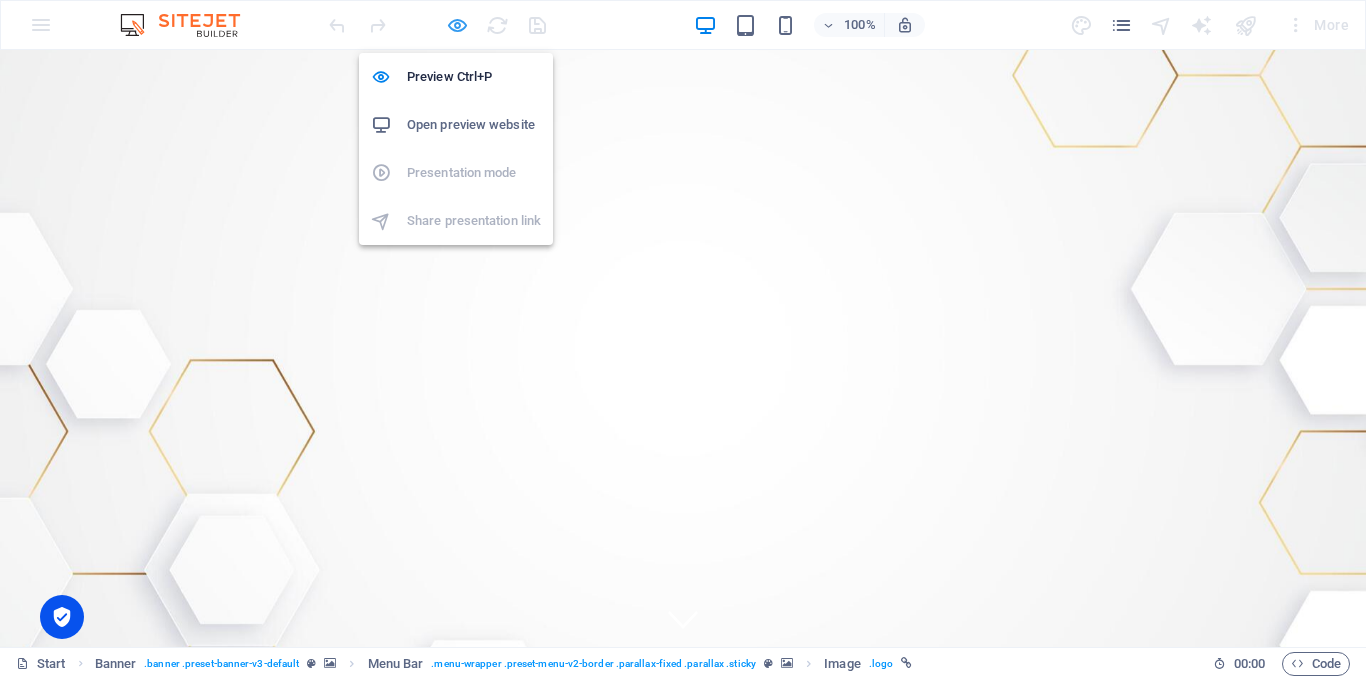 click at bounding box center (457, 25) 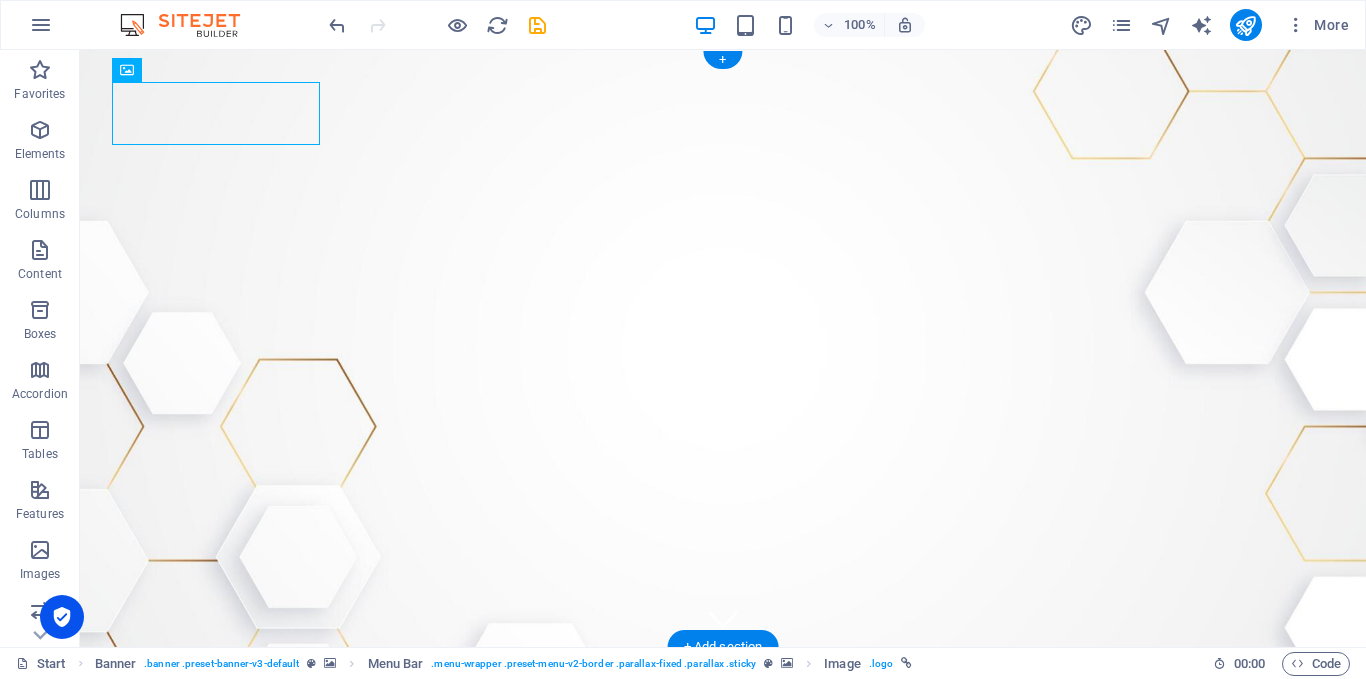 click at bounding box center (739, 961) 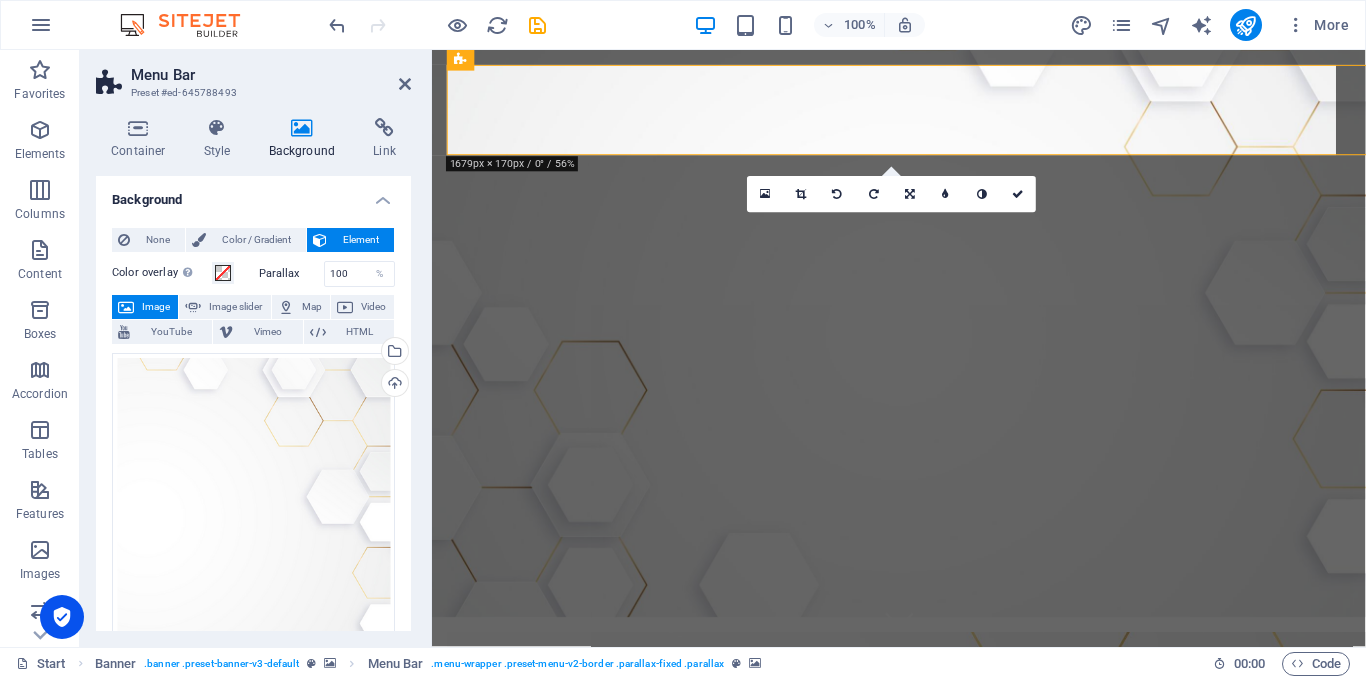 click at bounding box center [923, 348] 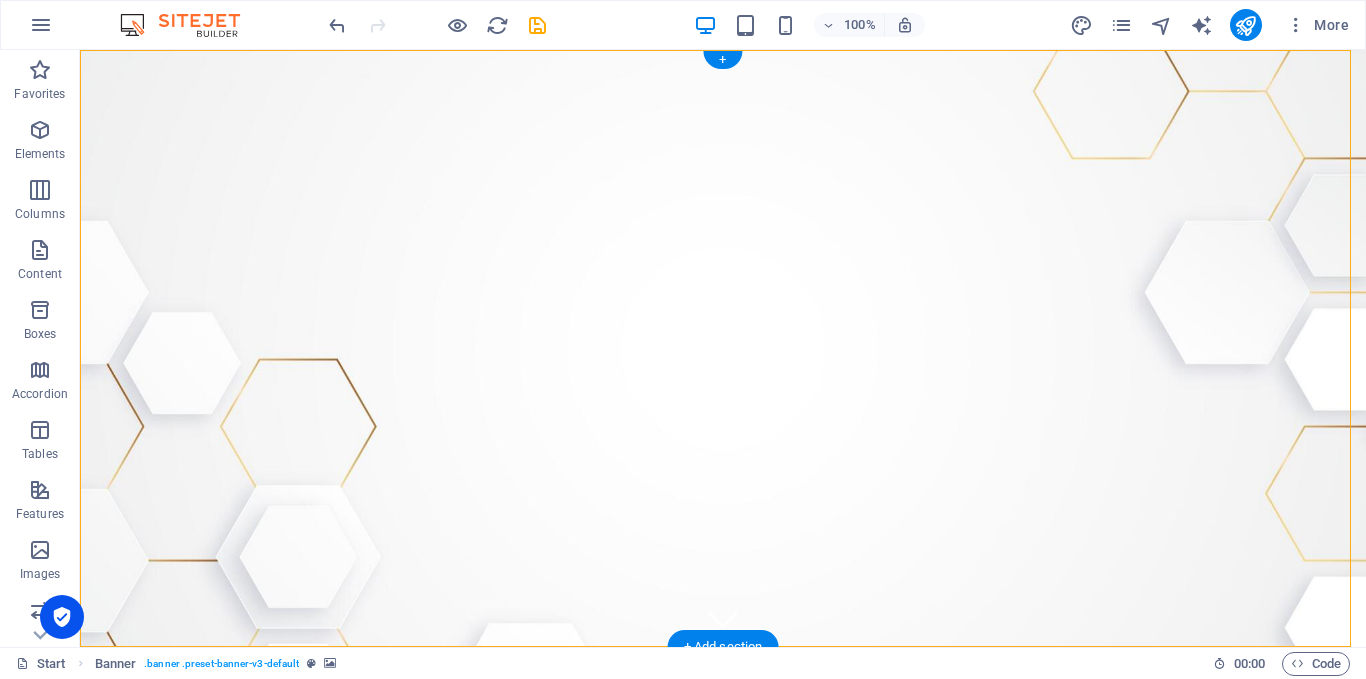 click at bounding box center [739, 961] 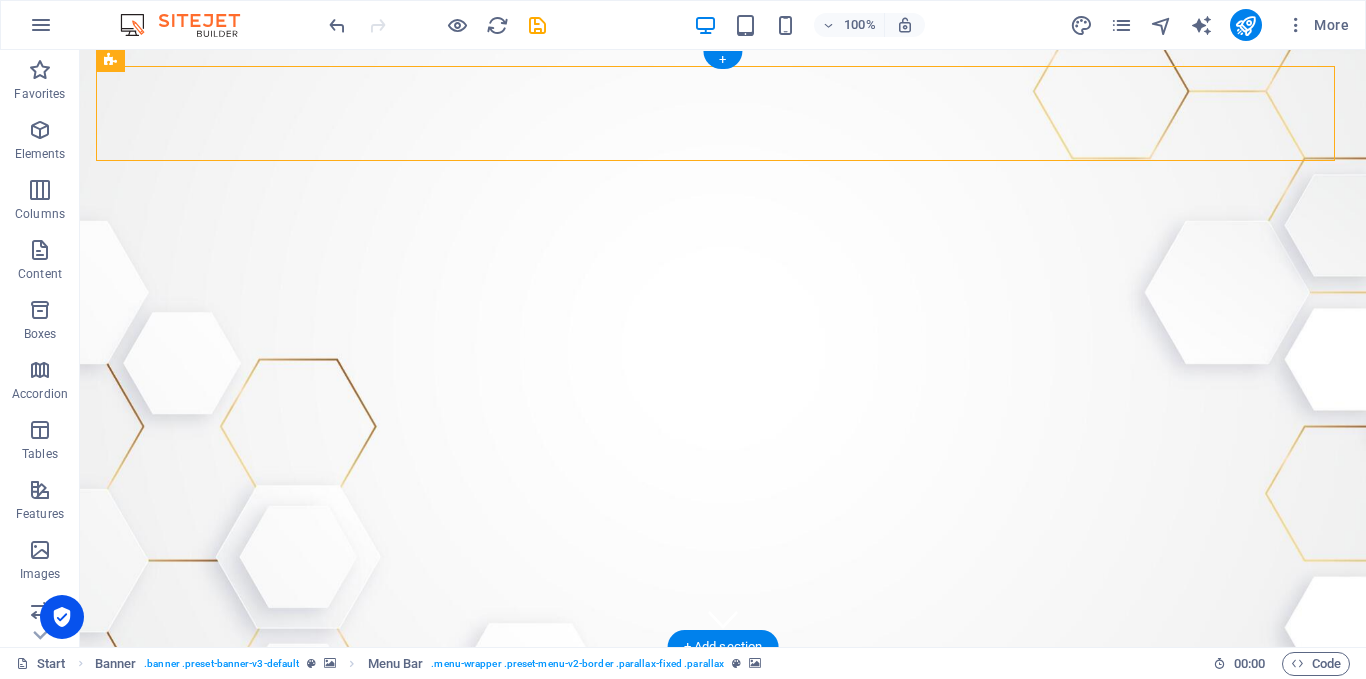 click at bounding box center (739, 961) 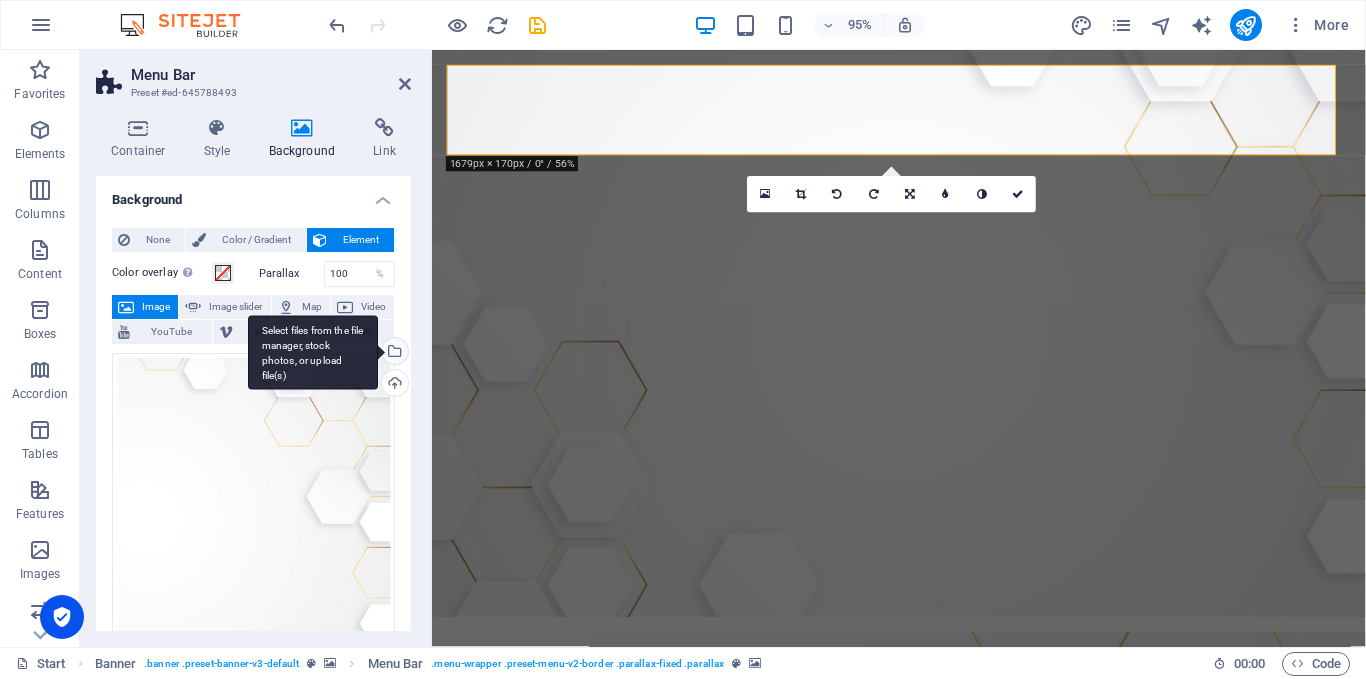 click on "Select files from the file manager, stock photos, or upload file(s)" at bounding box center (393, 353) 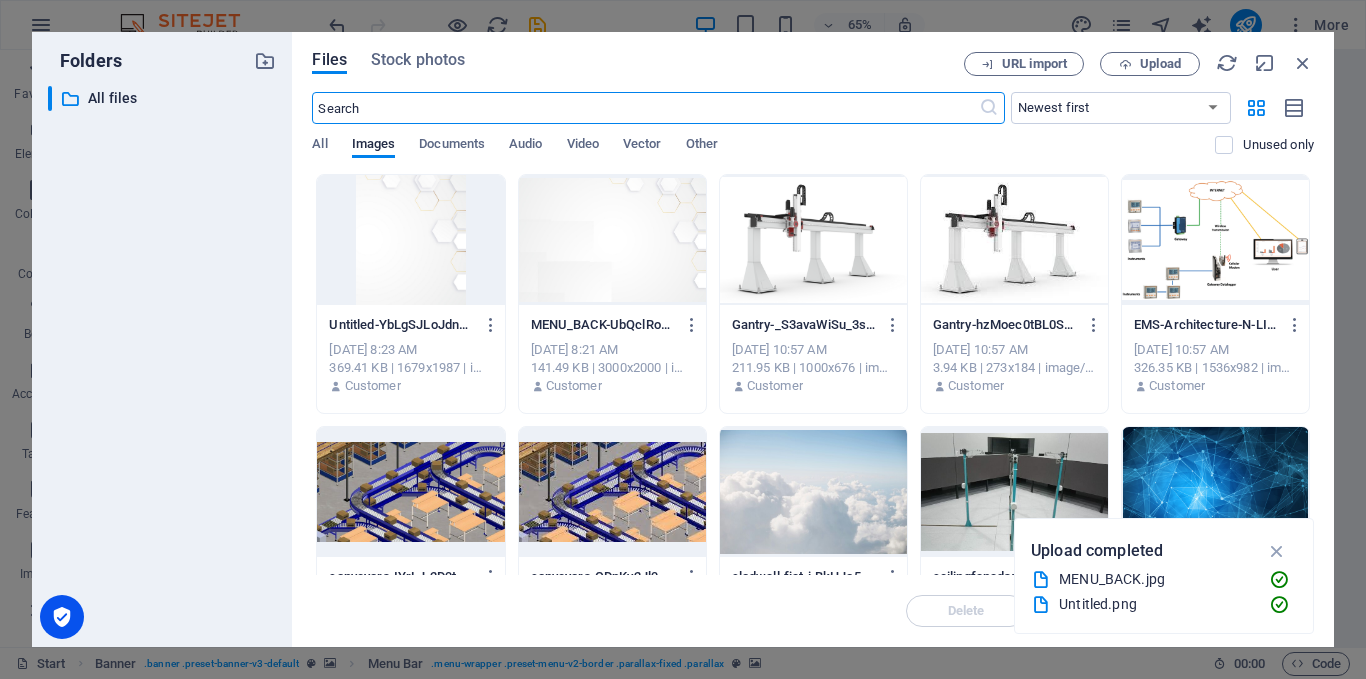 click on "Files Stock photos URL import Upload ​ Newest first Oldest first Name (A-Z) Name (Z-A) Size (0-9) Size (9-0) Resolution (0-9) Resolution (9-0) All Images Documents Audio Video Vector Other Unused only Drop files here to upload them instantly Untitled-YbLgSJLoJdn05yThpdtlGA.png Untitled-YbLgSJLoJdn05yThpdtlGA.png Jul 11, 2025 8:23 AM 369.41 KB | 1679x1987 | image/png Customer MENU_BACK-UbQclRoOyTva86tMDM7YHg.jpg MENU_BACK-UbQclRoOyTva86tMDM7YHg.jpg Jul 11, 2025 8:21 AM 141.49 KB | 3000x2000 | image/jpeg Customer Gantry-_S3avaWiSu_3s7QfRoXeyg.png Gantry-_S3avaWiSu_3s7QfRoXeyg.png Jun 17, 2025 10:57 AM 211.95 KB | 1000x676 | image/png Customer Gantry-hzMoec0tBL0SbtAR3NQubg.jfif Gantry-hzMoec0tBL0SbtAR3NQubg.jfif Jun 17, 2025 10:57 AM 3.94 KB | 273x184 | image/jpeg Customer EMS-Architecture-N-LI2jYr54KY-Cm6ZkhhOGoA.png EMS-Architecture-N-LI2jYr54KY-Cm6ZkhhOGoA.png Jun 17, 2025 10:57 AM 326.35 KB | 1536x982 | image/png Customer conveyors-IYrLJ-3D9tN-2YGeP76upw.jpg conveyors-IYrLJ-3D9tN-2YGeP76upw.jpg Customer" at bounding box center [813, 339] 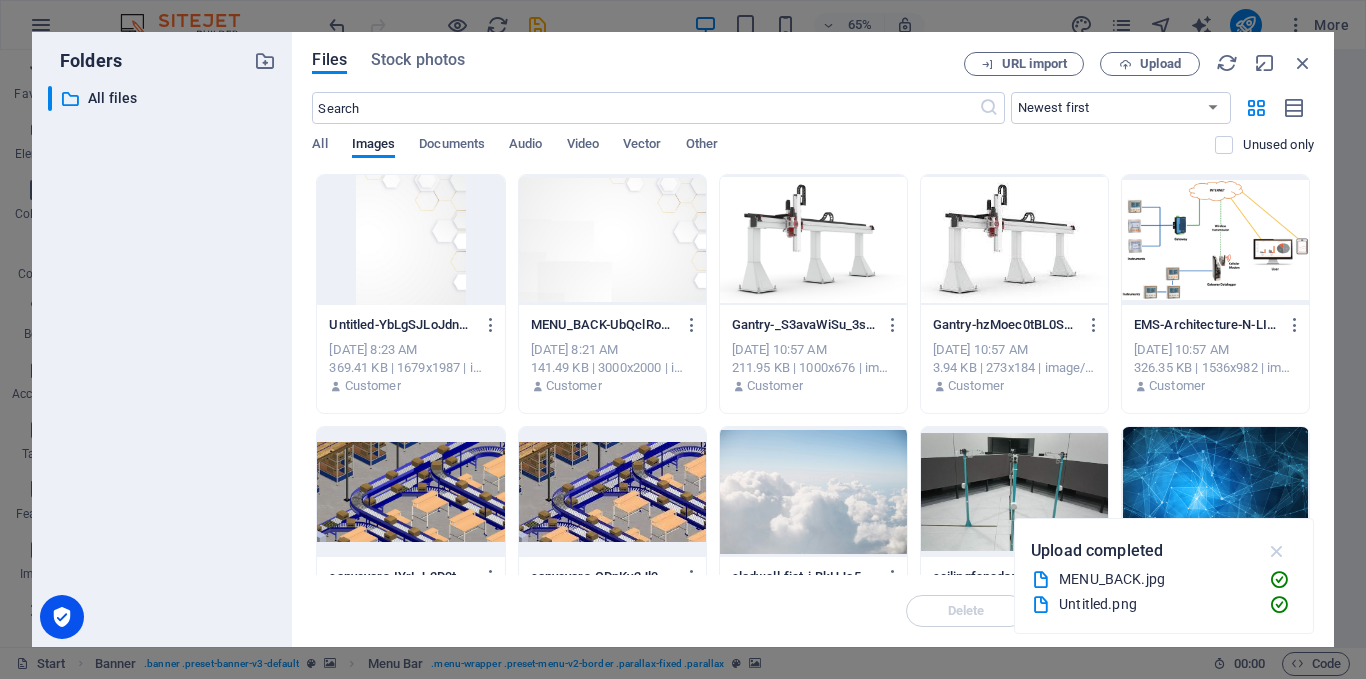 click at bounding box center [1277, 551] 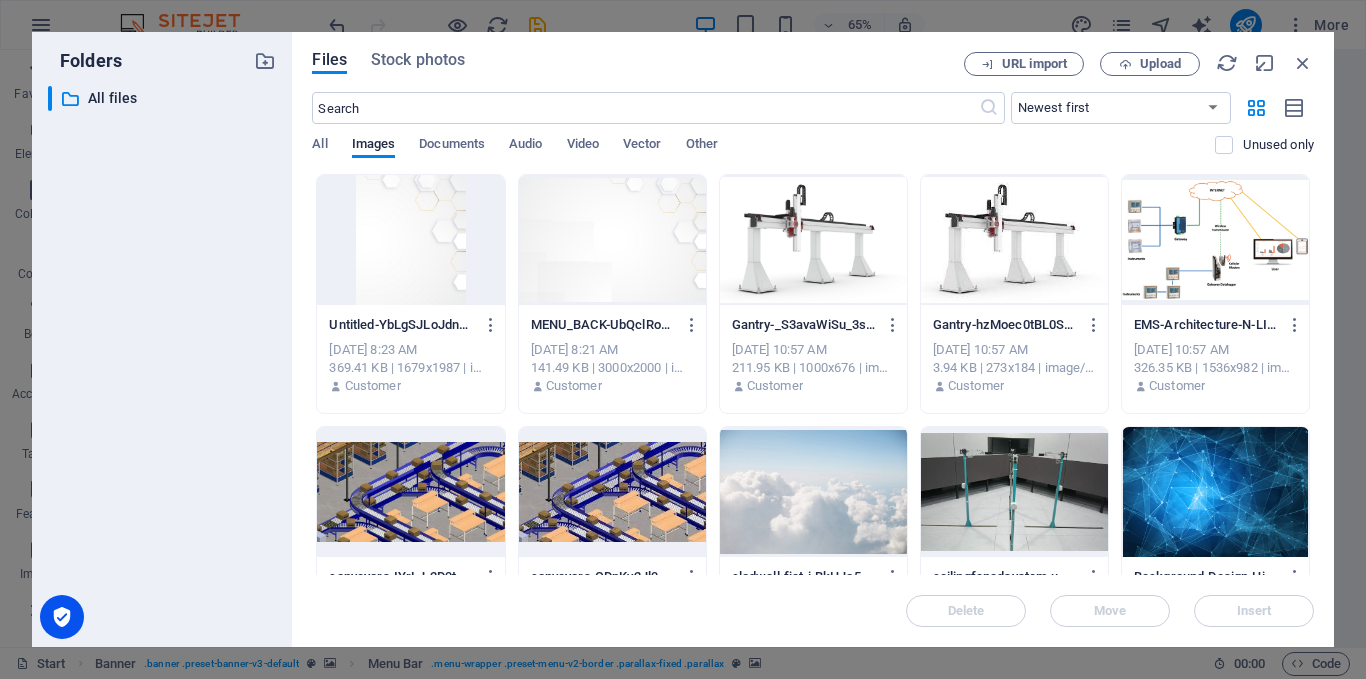 click on "Files Stock photos URL import Upload ​ Newest first Oldest first Name (A-Z) Name (Z-A) Size (0-9) Size (9-0) Resolution (0-9) Resolution (9-0) All Images Documents Audio Video Vector Other Unused only Drop files here to upload them instantly Untitled-YbLgSJLoJdn05yThpdtlGA.png Untitled-YbLgSJLoJdn05yThpdtlGA.png Jul 11, 2025 8:23 AM 369.41 KB | 1679x1987 | image/png Customer MENU_BACK-UbQclRoOyTva86tMDM7YHg.jpg MENU_BACK-UbQclRoOyTva86tMDM7YHg.jpg Jul 11, 2025 8:21 AM 141.49 KB | 3000x2000 | image/jpeg Customer Gantry-_S3avaWiSu_3s7QfRoXeyg.png Gantry-_S3avaWiSu_3s7QfRoXeyg.png Jun 17, 2025 10:57 AM 211.95 KB | 1000x676 | image/png Customer Gantry-hzMoec0tBL0SbtAR3NQubg.jfif Gantry-hzMoec0tBL0SbtAR3NQubg.jfif Jun 17, 2025 10:57 AM 3.94 KB | 273x184 | image/jpeg Customer EMS-Architecture-N-LI2jYr54KY-Cm6ZkhhOGoA.png EMS-Architecture-N-LI2jYr54KY-Cm6ZkhhOGoA.png Jun 17, 2025 10:57 AM 326.35 KB | 1536x982 | image/png Customer conveyors-IYrLJ-3D9tN-2YGeP76upw.jpg conveyors-IYrLJ-3D9tN-2YGeP76upw.jpg Customer" at bounding box center (813, 339) 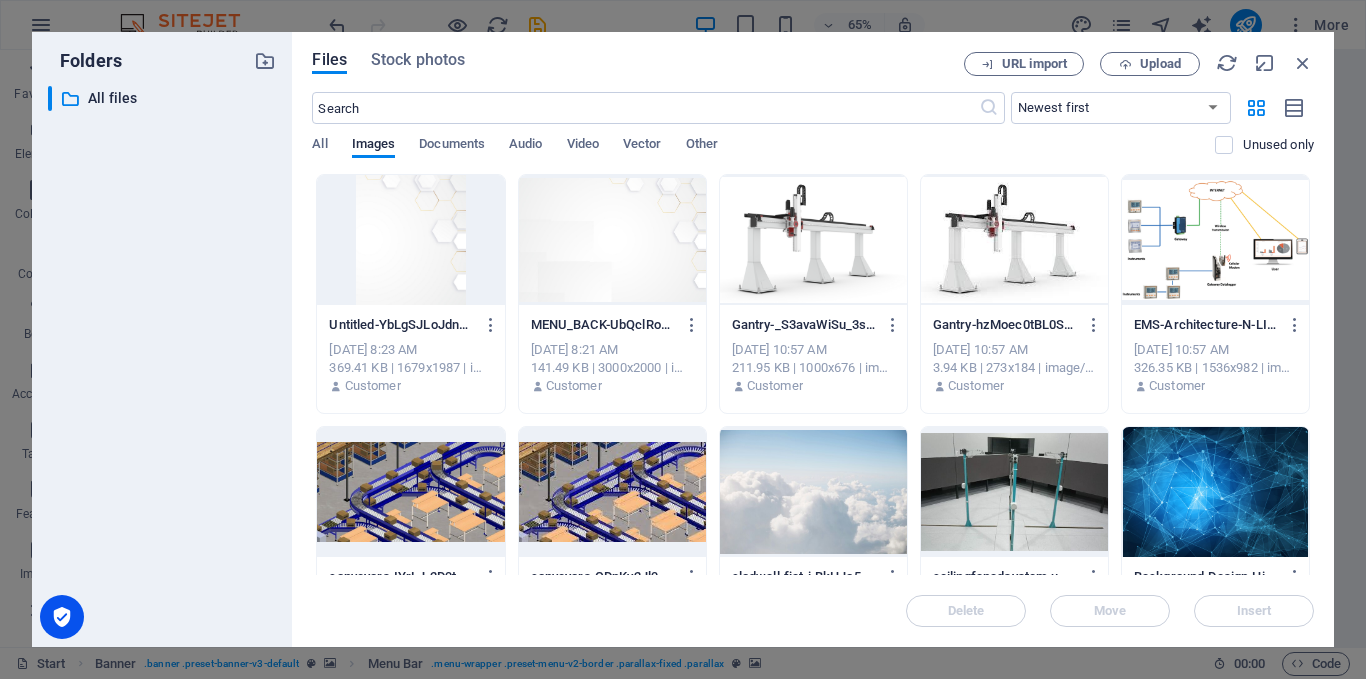 click on "Files Stock photos URL import Upload ​ Newest first Oldest first Name (A-Z) Name (Z-A) Size (0-9) Size (9-0) Resolution (0-9) Resolution (9-0) All Images Documents Audio Video Vector Other Unused only Drop files here to upload them instantly Untitled-YbLgSJLoJdn05yThpdtlGA.png Untitled-YbLgSJLoJdn05yThpdtlGA.png Jul 11, 2025 8:23 AM 369.41 KB | 1679x1987 | image/png Customer MENU_BACK-UbQclRoOyTva86tMDM7YHg.jpg MENU_BACK-UbQclRoOyTva86tMDM7YHg.jpg Jul 11, 2025 8:21 AM 141.49 KB | 3000x2000 | image/jpeg Customer Gantry-_S3avaWiSu_3s7QfRoXeyg.png Gantry-_S3avaWiSu_3s7QfRoXeyg.png Jun 17, 2025 10:57 AM 211.95 KB | 1000x676 | image/png Customer Gantry-hzMoec0tBL0SbtAR3NQubg.jfif Gantry-hzMoec0tBL0SbtAR3NQubg.jfif Jun 17, 2025 10:57 AM 3.94 KB | 273x184 | image/jpeg Customer EMS-Architecture-N-LI2jYr54KY-Cm6ZkhhOGoA.png EMS-Architecture-N-LI2jYr54KY-Cm6ZkhhOGoA.png Jun 17, 2025 10:57 AM 326.35 KB | 1536x982 | image/png Customer conveyors-IYrLJ-3D9tN-2YGeP76upw.jpg conveyors-IYrLJ-3D9tN-2YGeP76upw.jpg Customer" at bounding box center (813, 339) 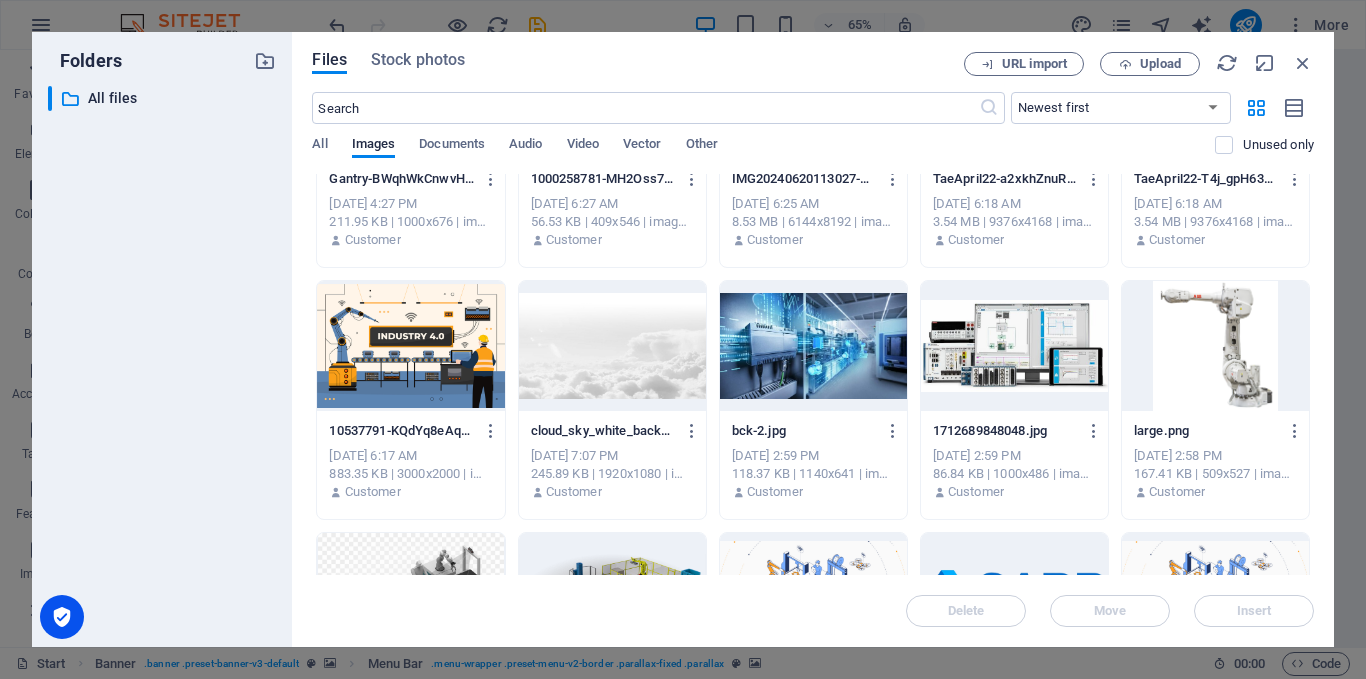 scroll, scrollTop: 1688, scrollLeft: 0, axis: vertical 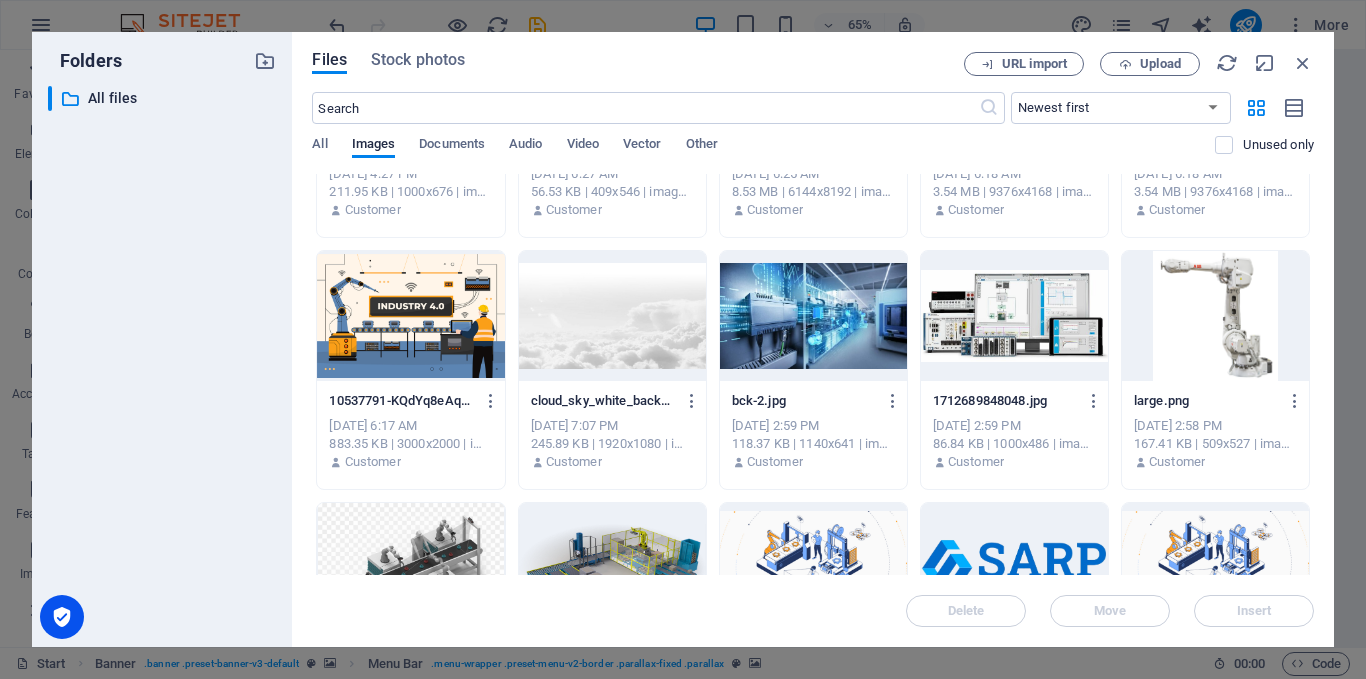 click at bounding box center (612, 316) 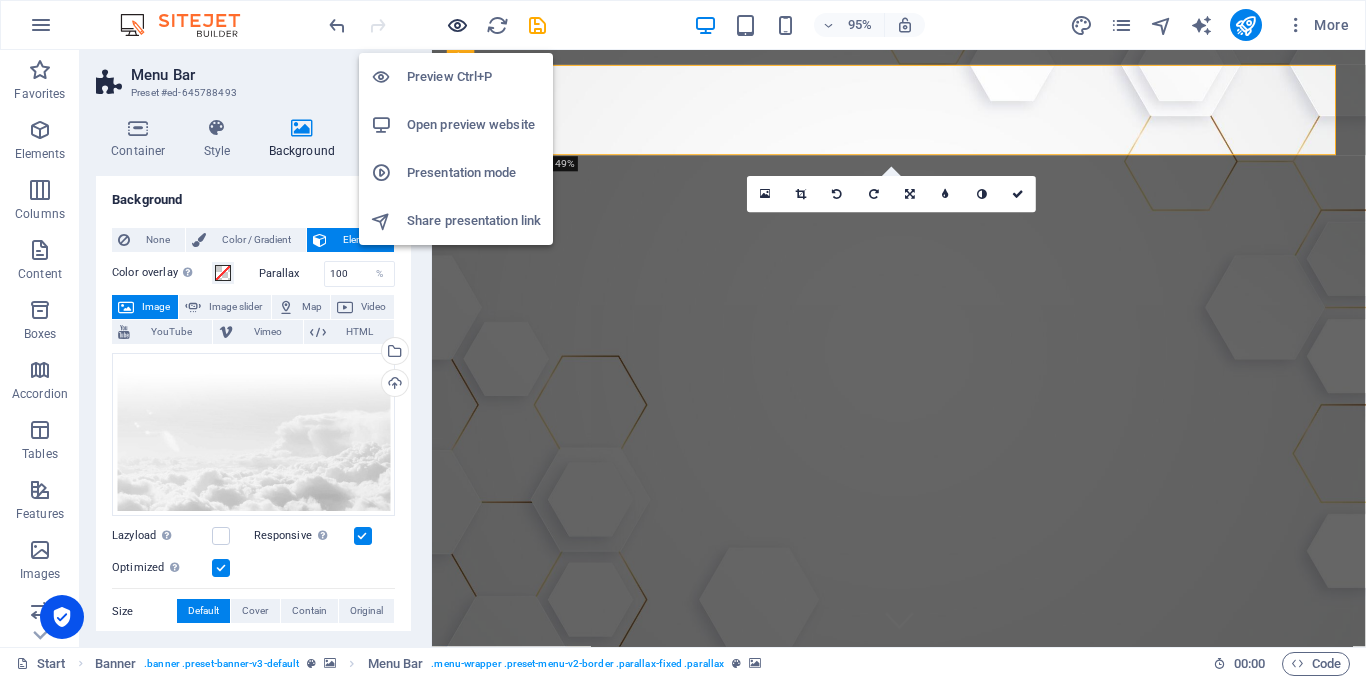 click at bounding box center [457, 25] 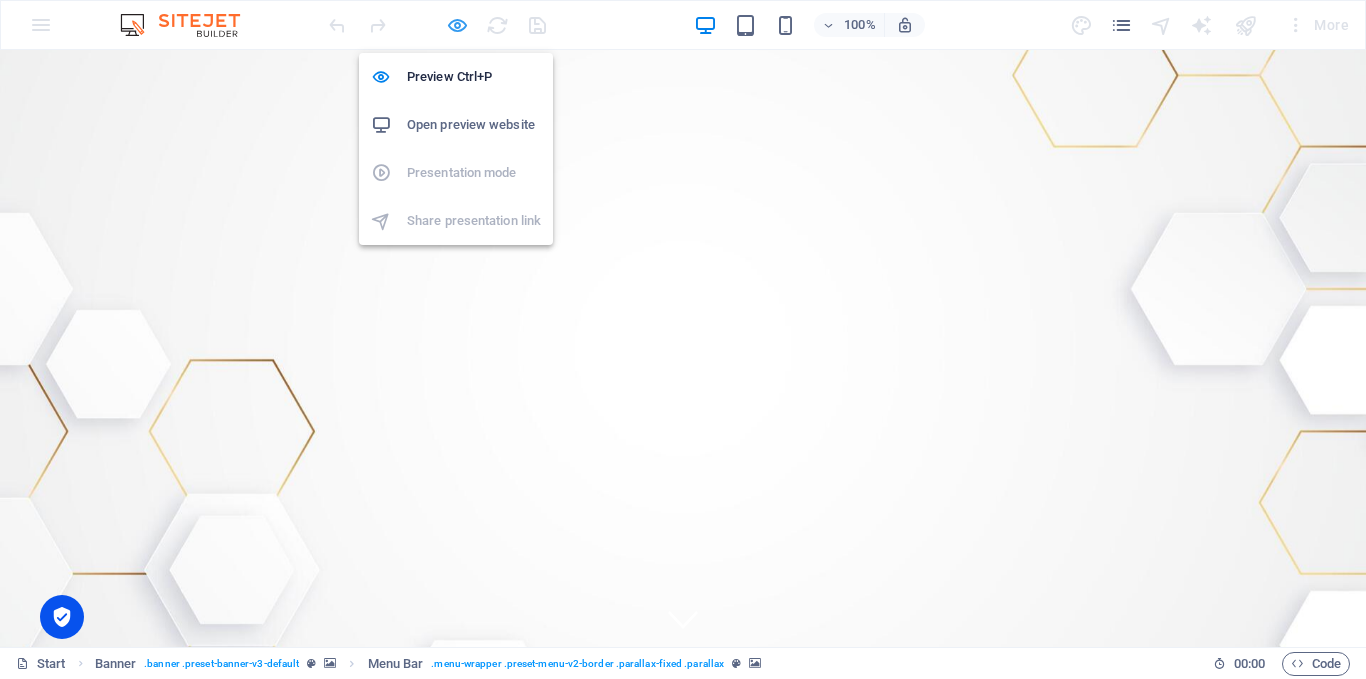 click at bounding box center [457, 25] 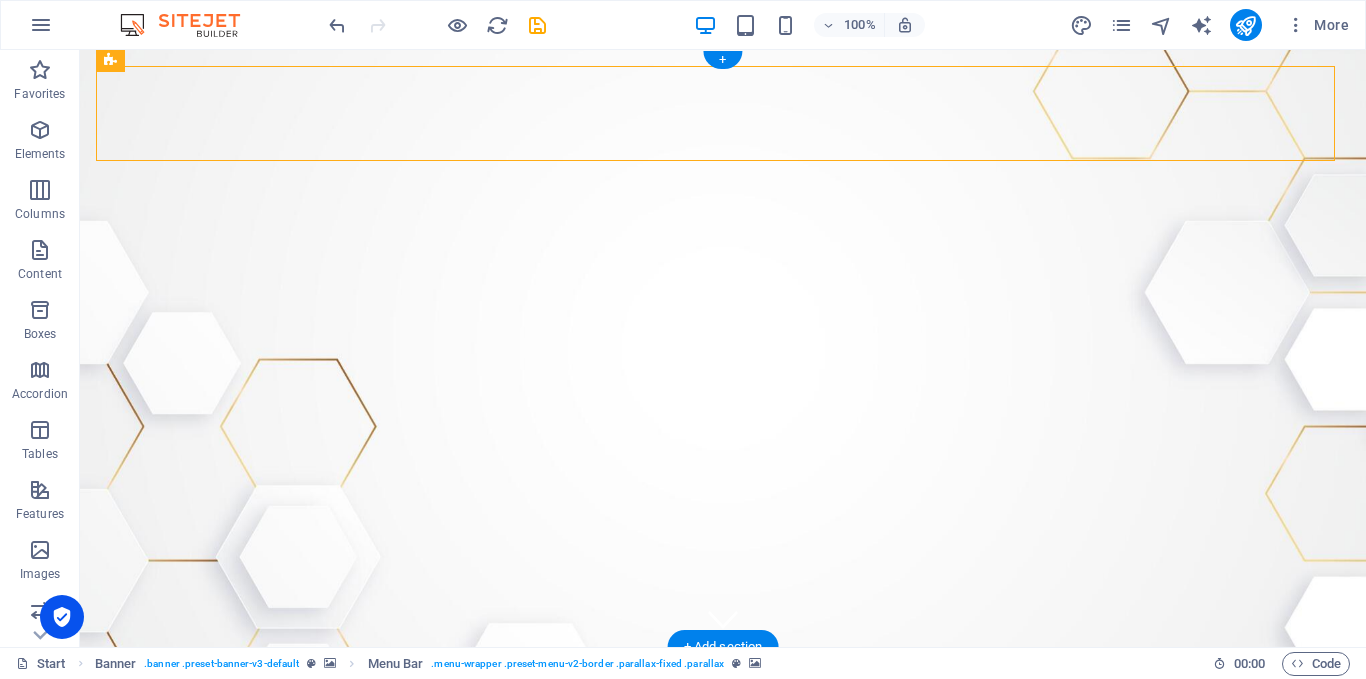 click at bounding box center (739, 961) 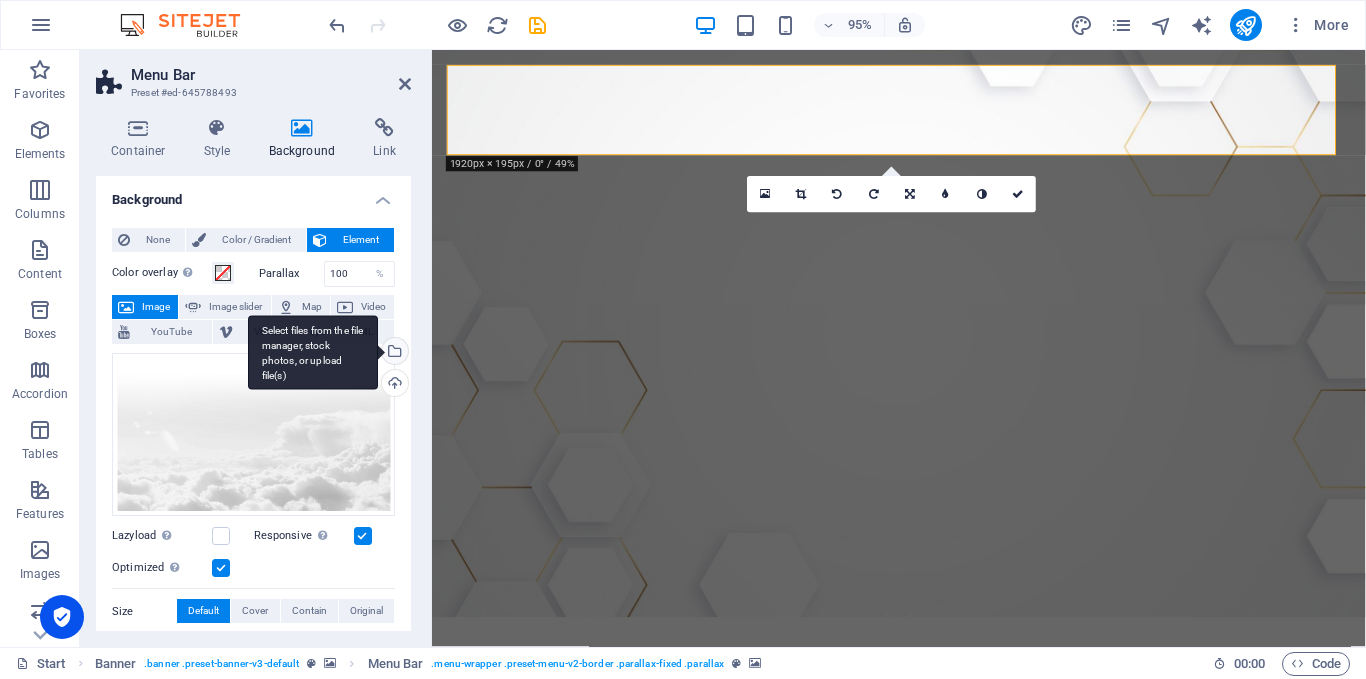 click on "Select files from the file manager, stock photos, or upload file(s)" at bounding box center [393, 353] 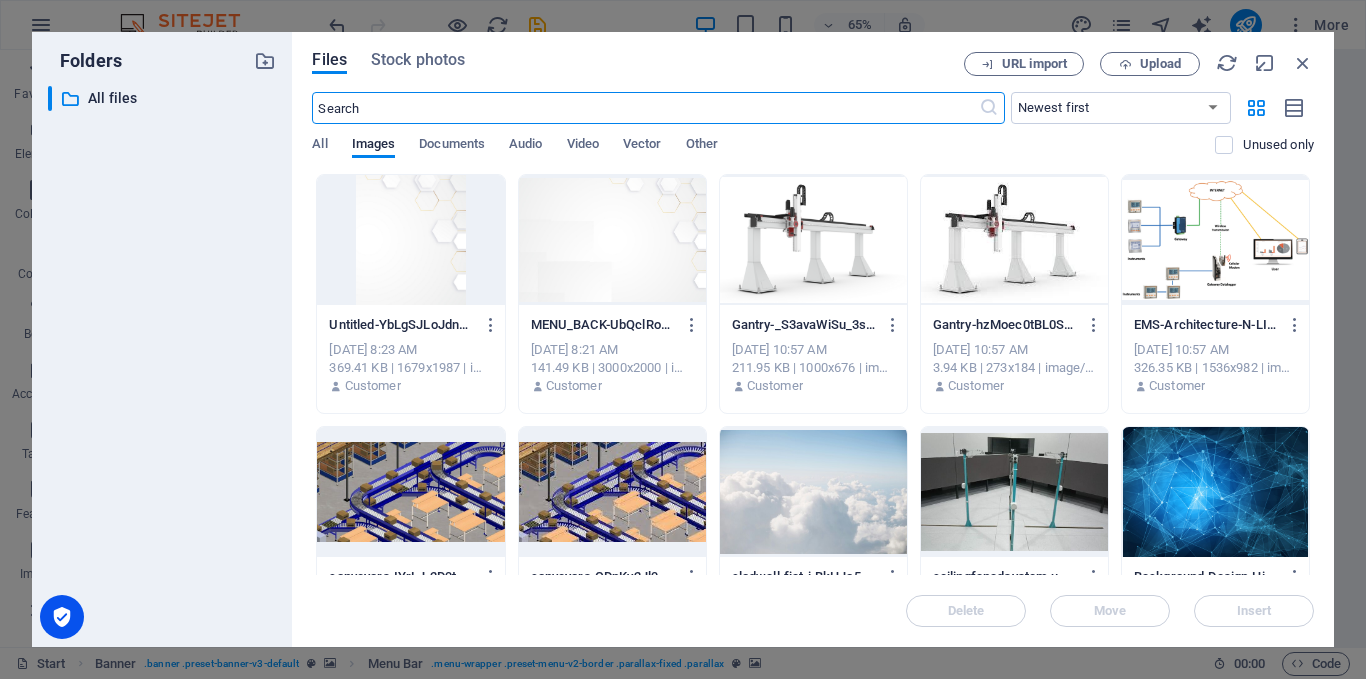 click on "Files Stock photos URL import Upload ​ Newest first Oldest first Name (A-Z) Name (Z-A) Size (0-9) Size (9-0) Resolution (0-9) Resolution (9-0) All Images Documents Audio Video Vector Other Unused only Drop files here to upload them instantly Untitled-YbLgSJLoJdn05yThpdtlGA.png Untitled-YbLgSJLoJdn05yThpdtlGA.png Jul 11, 2025 8:23 AM 369.41 KB | 1679x1987 | image/png Customer MENU_BACK-UbQclRoOyTva86tMDM7YHg.jpg MENU_BACK-UbQclRoOyTva86tMDM7YHg.jpg Jul 11, 2025 8:21 AM 141.49 KB | 3000x2000 | image/jpeg Customer Gantry-_S3avaWiSu_3s7QfRoXeyg.png Gantry-_S3avaWiSu_3s7QfRoXeyg.png Jun 17, 2025 10:57 AM 211.95 KB | 1000x676 | image/png Customer Gantry-hzMoec0tBL0SbtAR3NQubg.jfif Gantry-hzMoec0tBL0SbtAR3NQubg.jfif Jun 17, 2025 10:57 AM 3.94 KB | 273x184 | image/jpeg Customer EMS-Architecture-N-LI2jYr54KY-Cm6ZkhhOGoA.png EMS-Architecture-N-LI2jYr54KY-Cm6ZkhhOGoA.png Jun 17, 2025 10:57 AM 326.35 KB | 1536x982 | image/png Customer conveyors-IYrLJ-3D9tN-2YGeP76upw.jpg conveyors-IYrLJ-3D9tN-2YGeP76upw.jpg Customer" at bounding box center [813, 339] 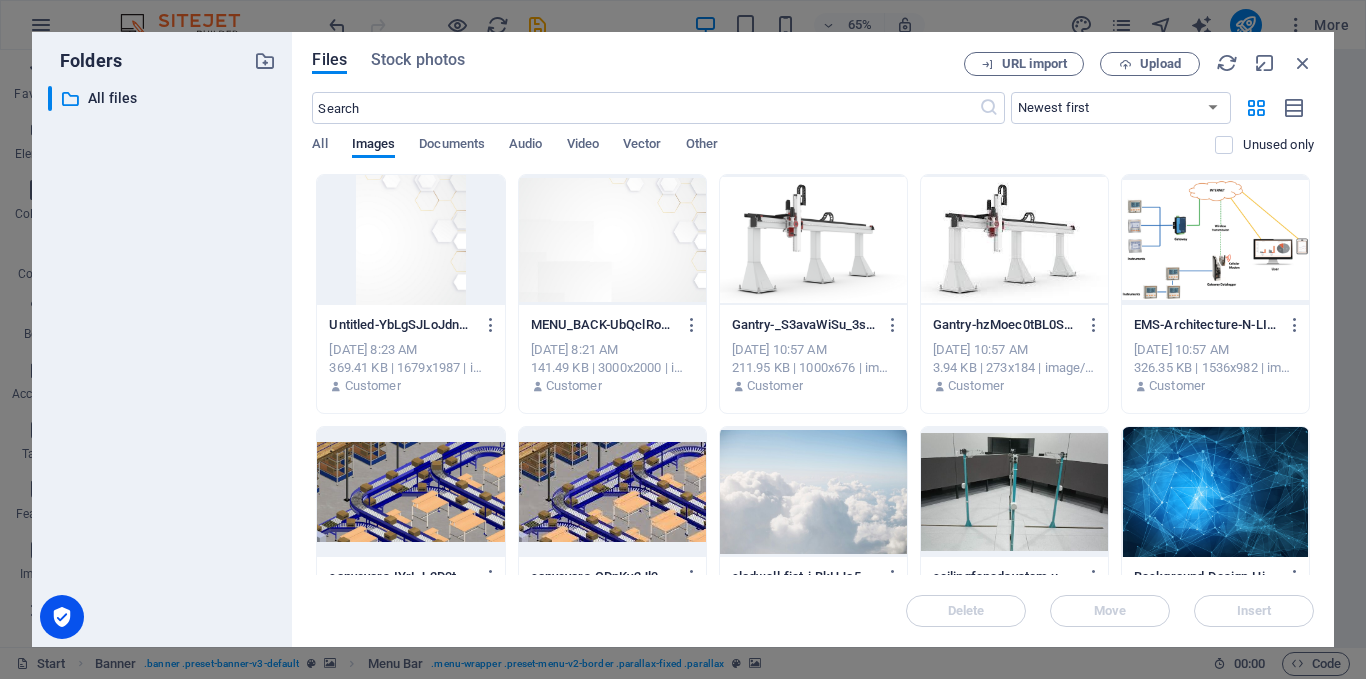 scroll, scrollTop: 351, scrollLeft: 0, axis: vertical 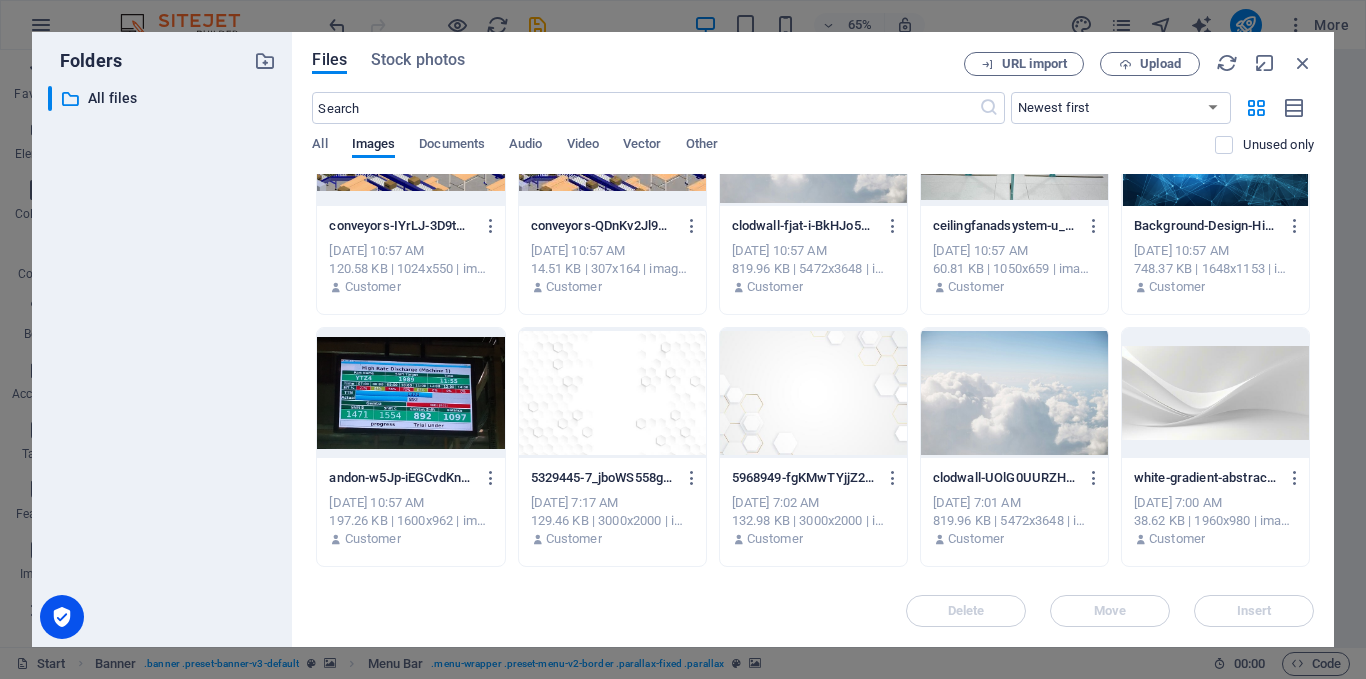 click at bounding box center [813, 393] 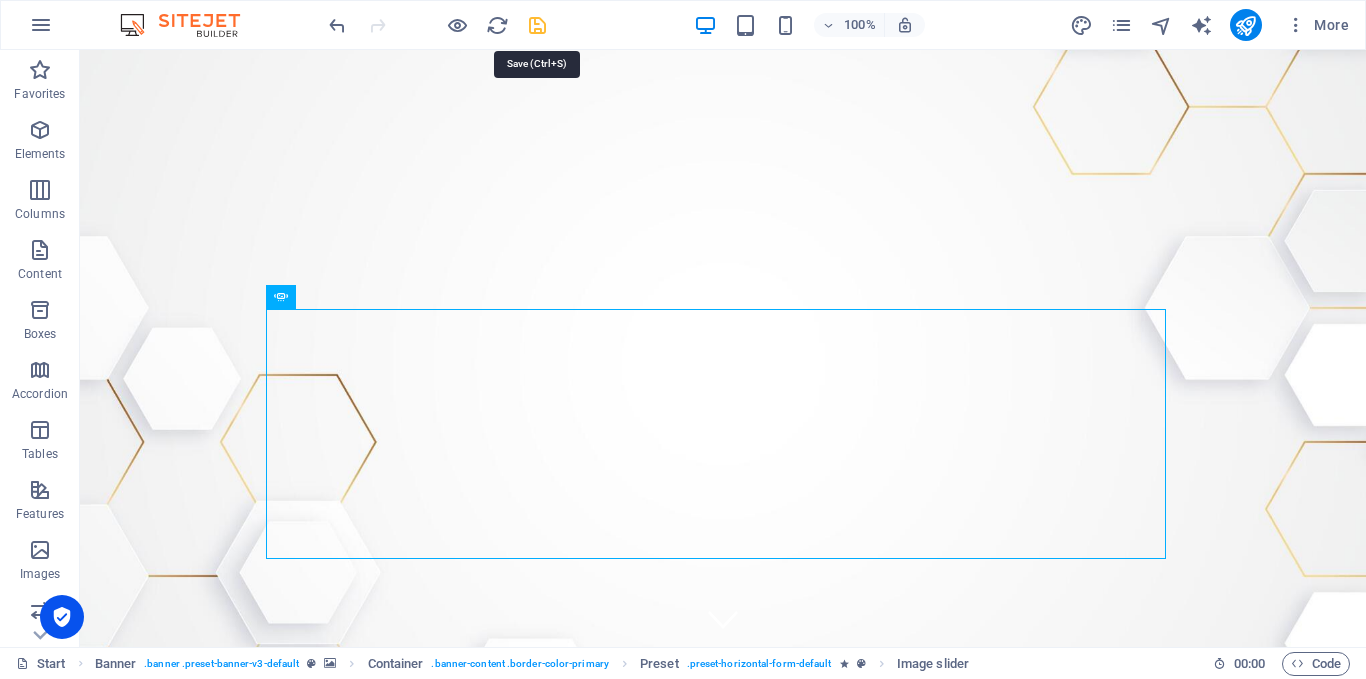click at bounding box center [537, 25] 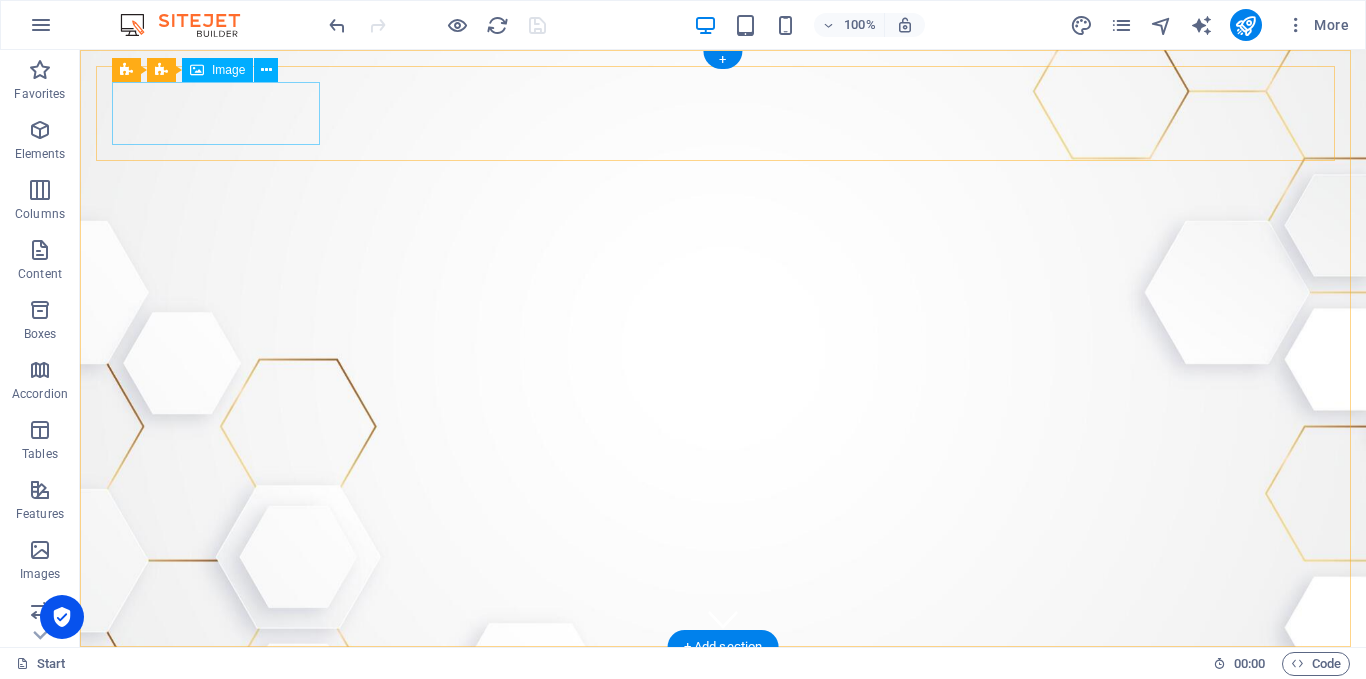 click at bounding box center (723, 710) 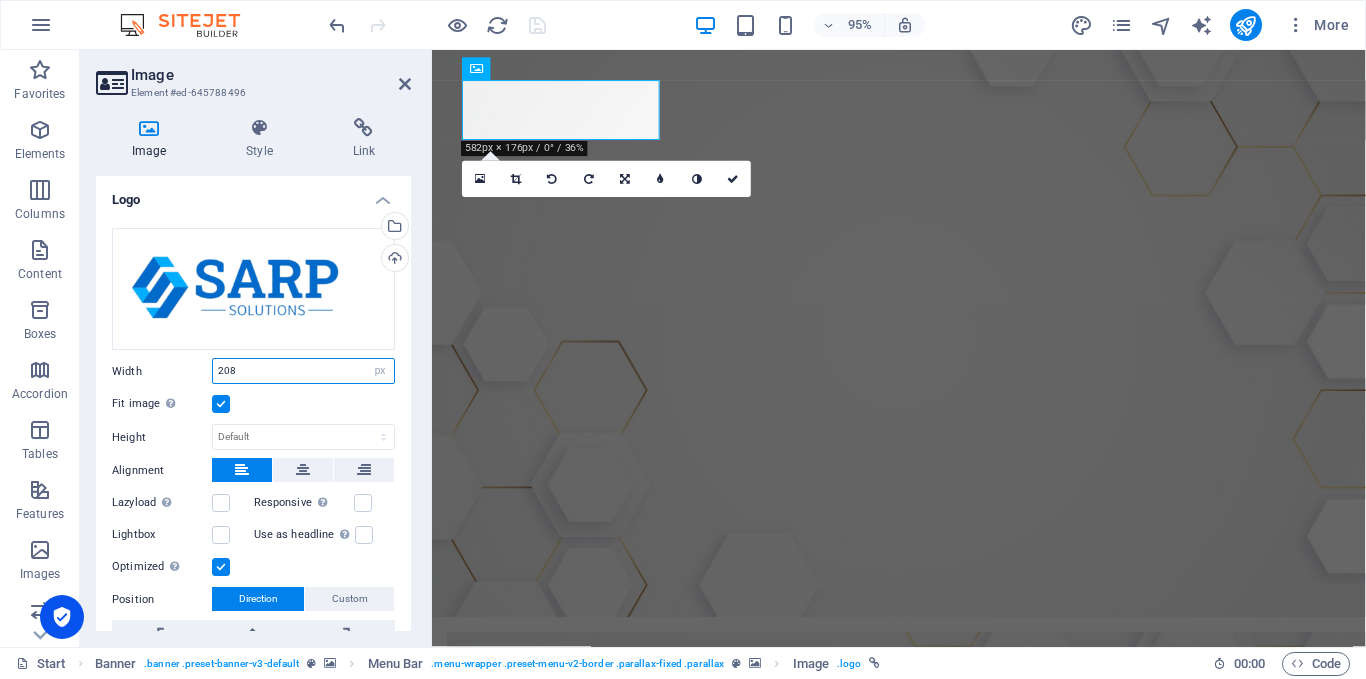 click on "208" at bounding box center [303, 371] 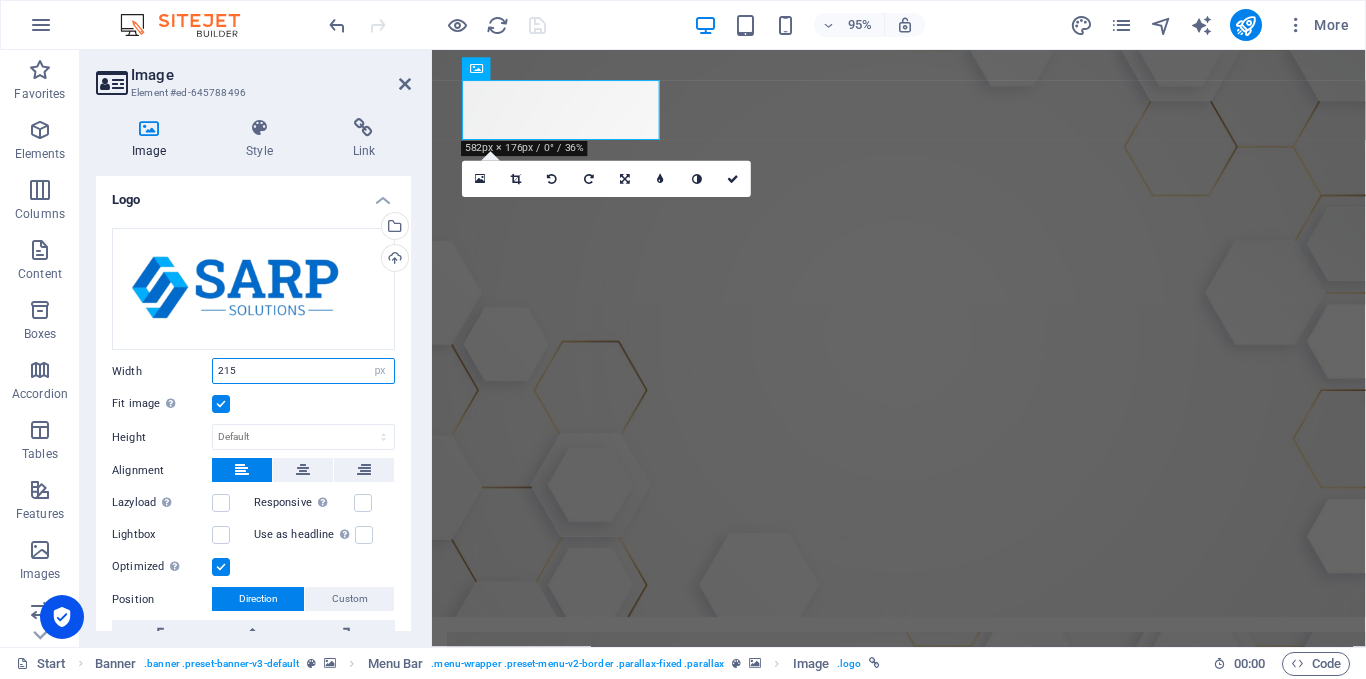 type on "215" 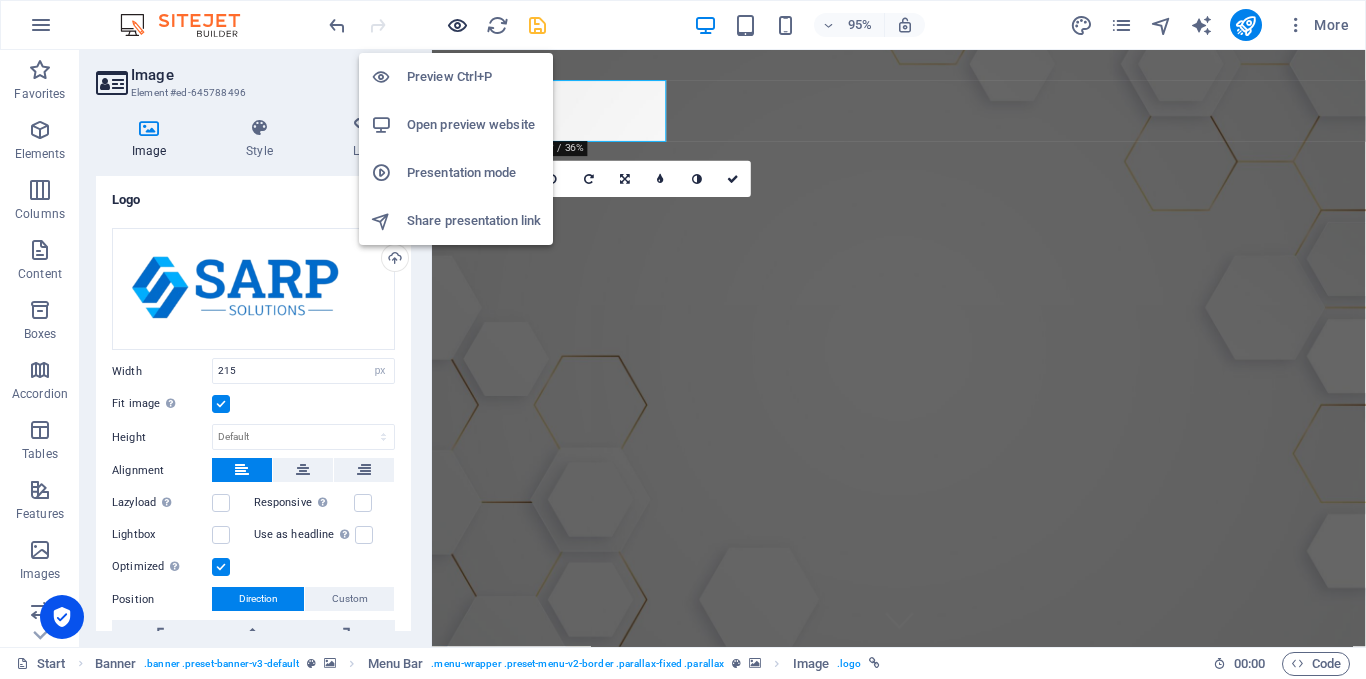 click at bounding box center (457, 25) 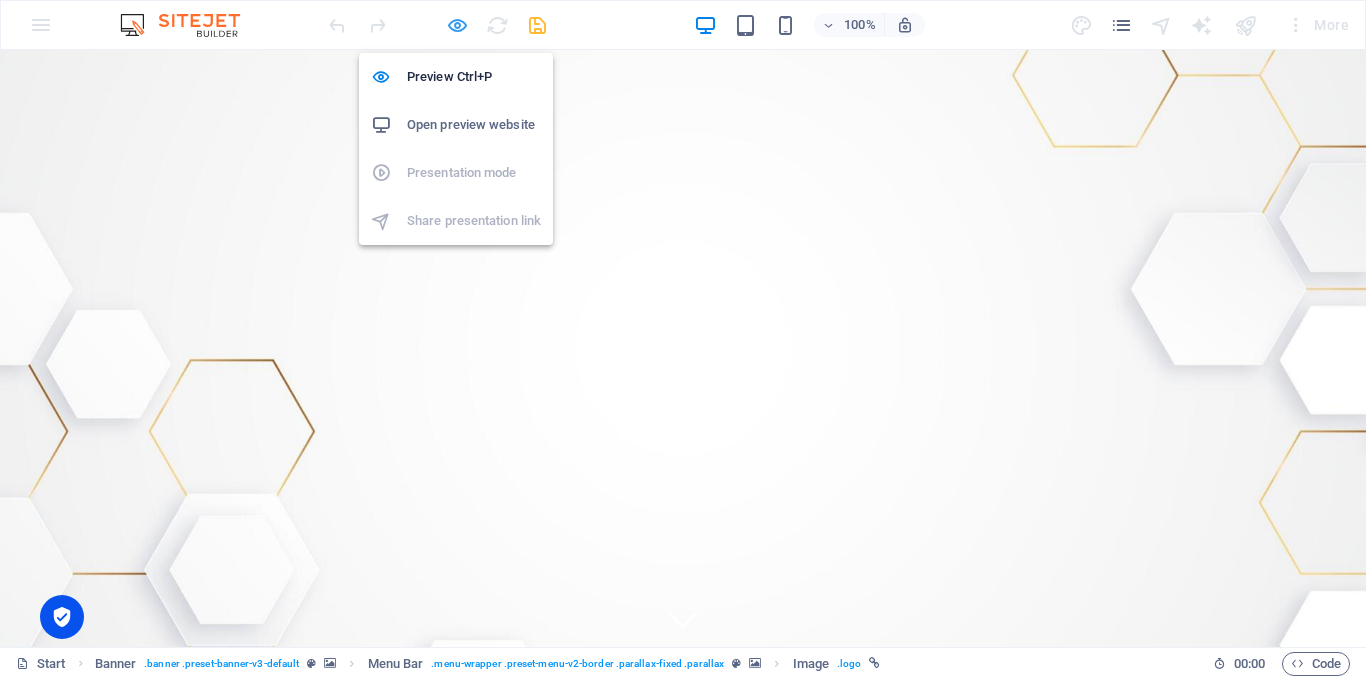 click at bounding box center [457, 25] 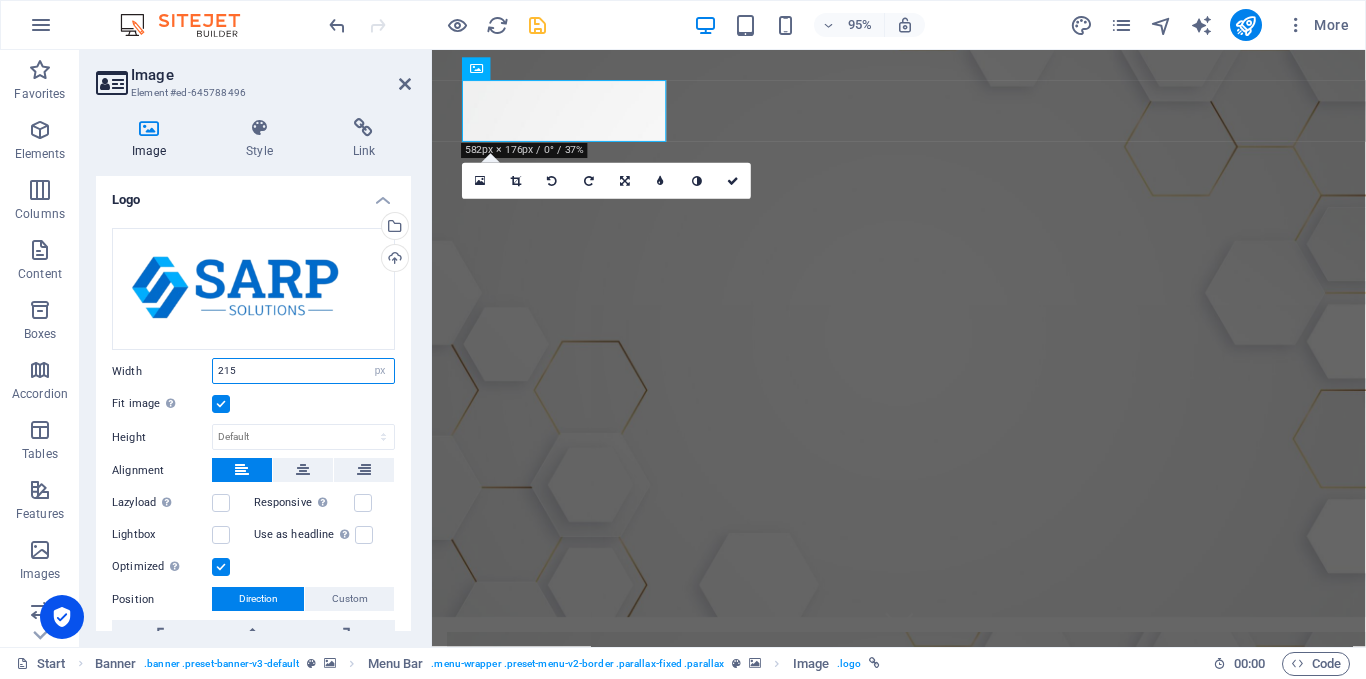 click on "215" at bounding box center [303, 371] 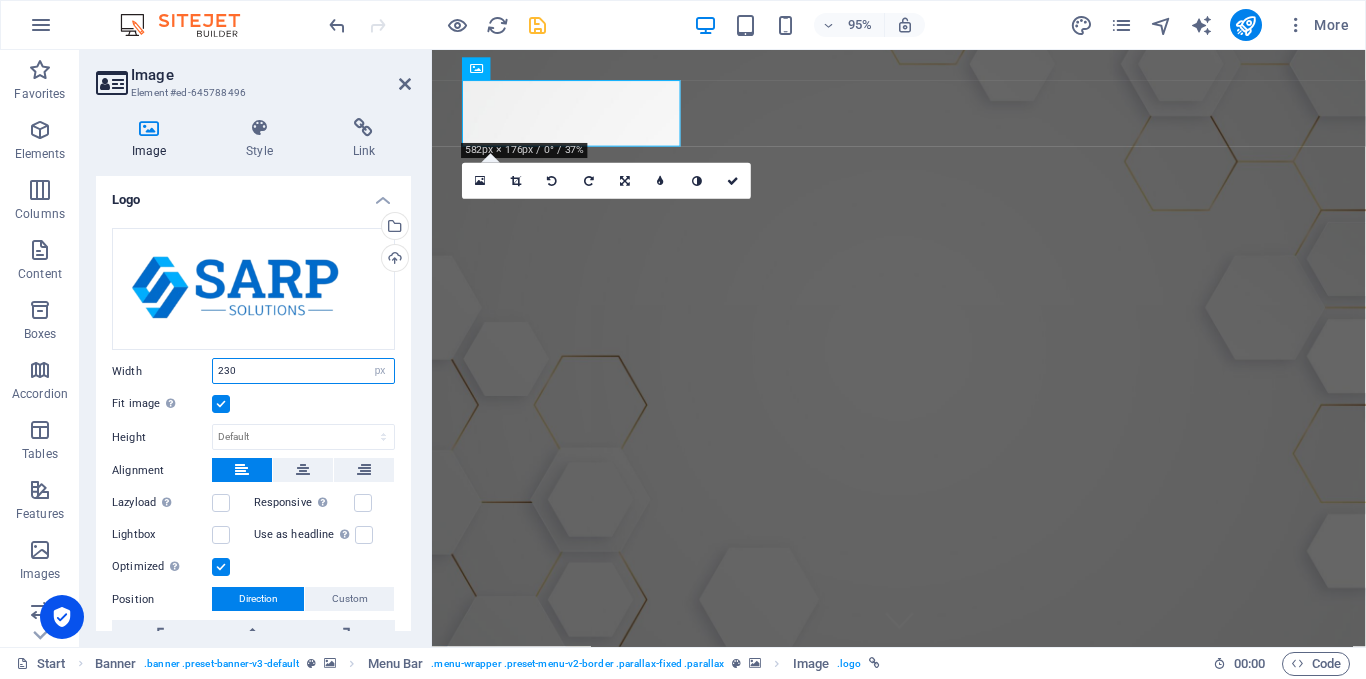 type on "230" 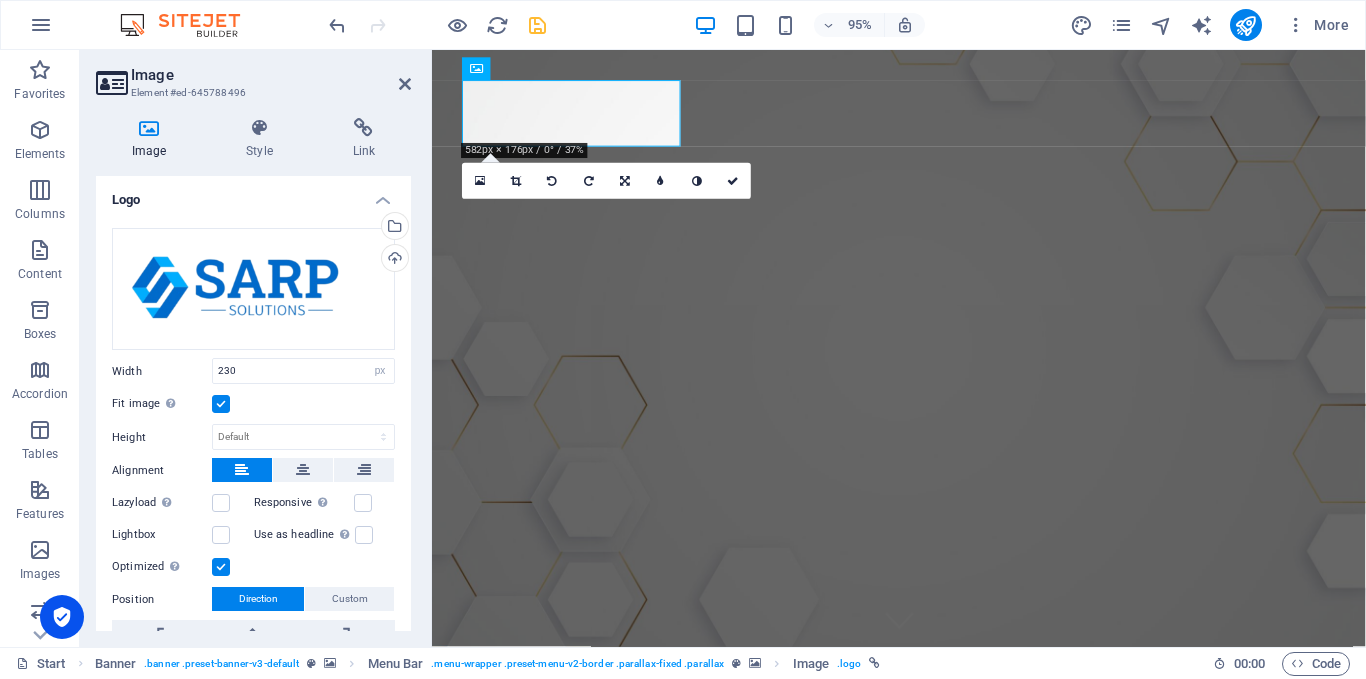 click on "Fit image Automatically fit image to a fixed width and height" at bounding box center (253, 404) 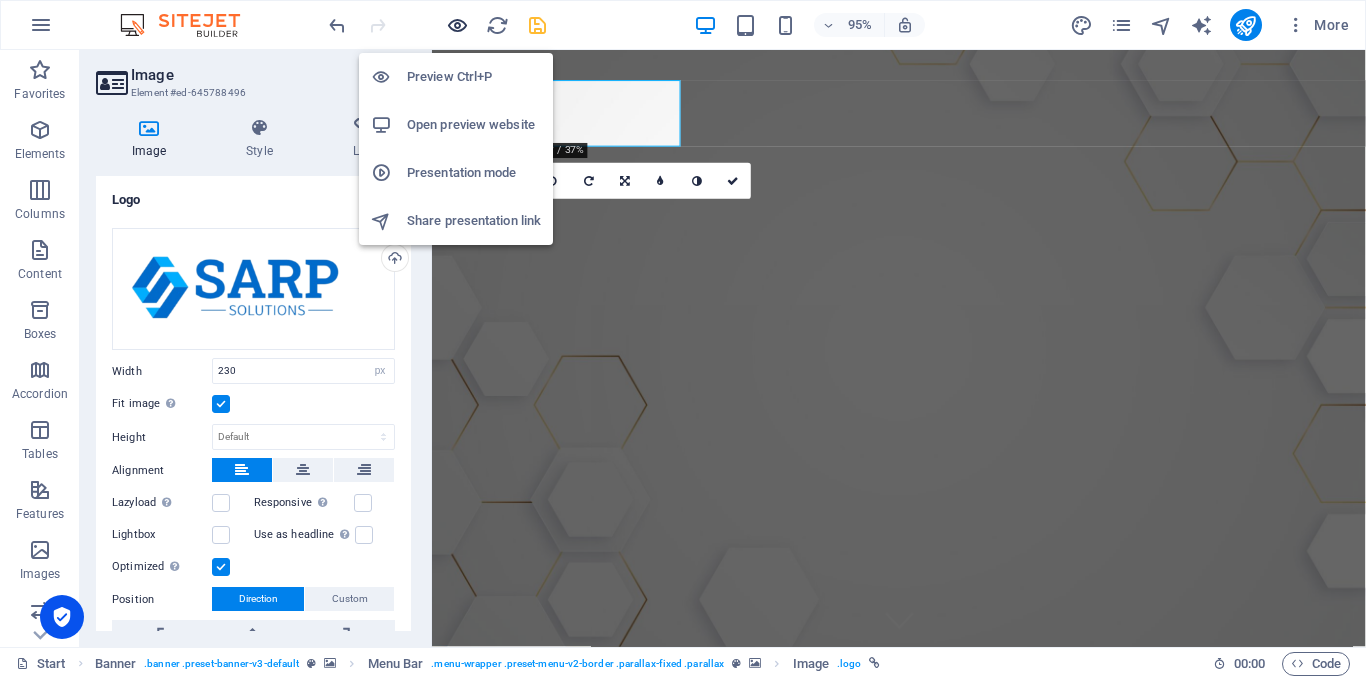 click at bounding box center (457, 25) 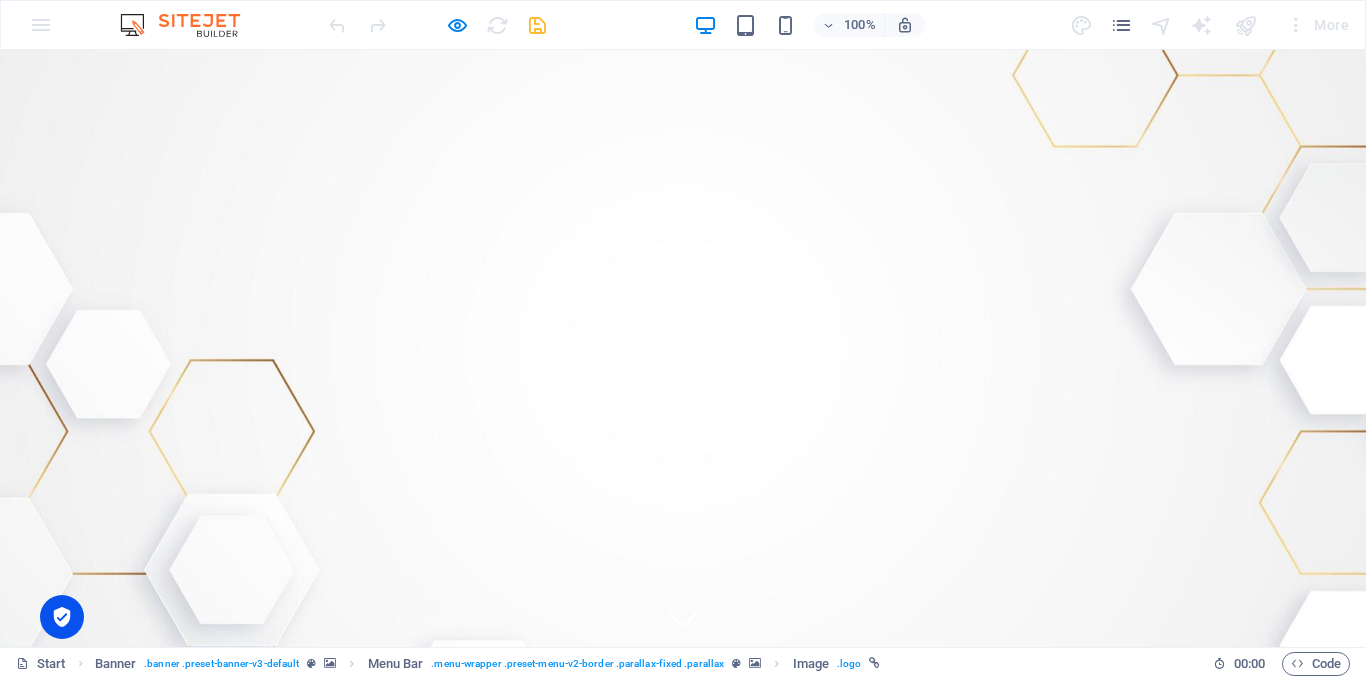 click on "ABOUT US" at bounding box center (841, 776) 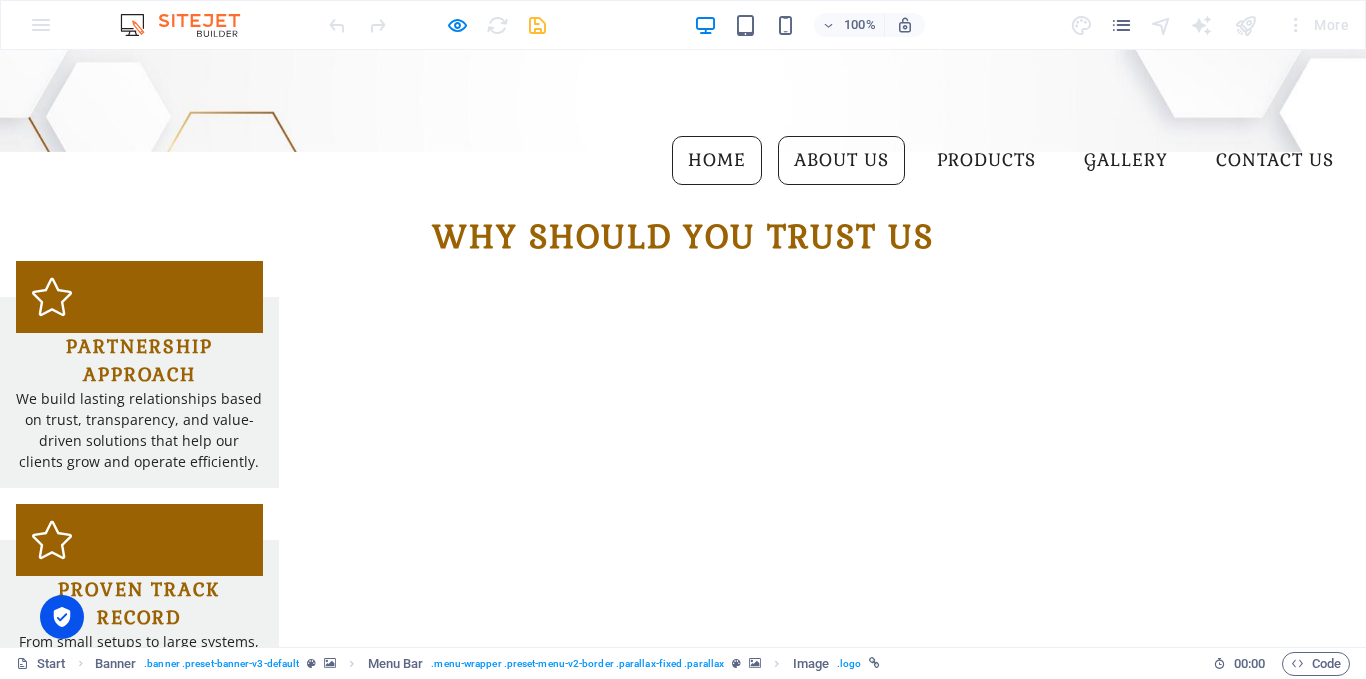 scroll, scrollTop: 893, scrollLeft: 0, axis: vertical 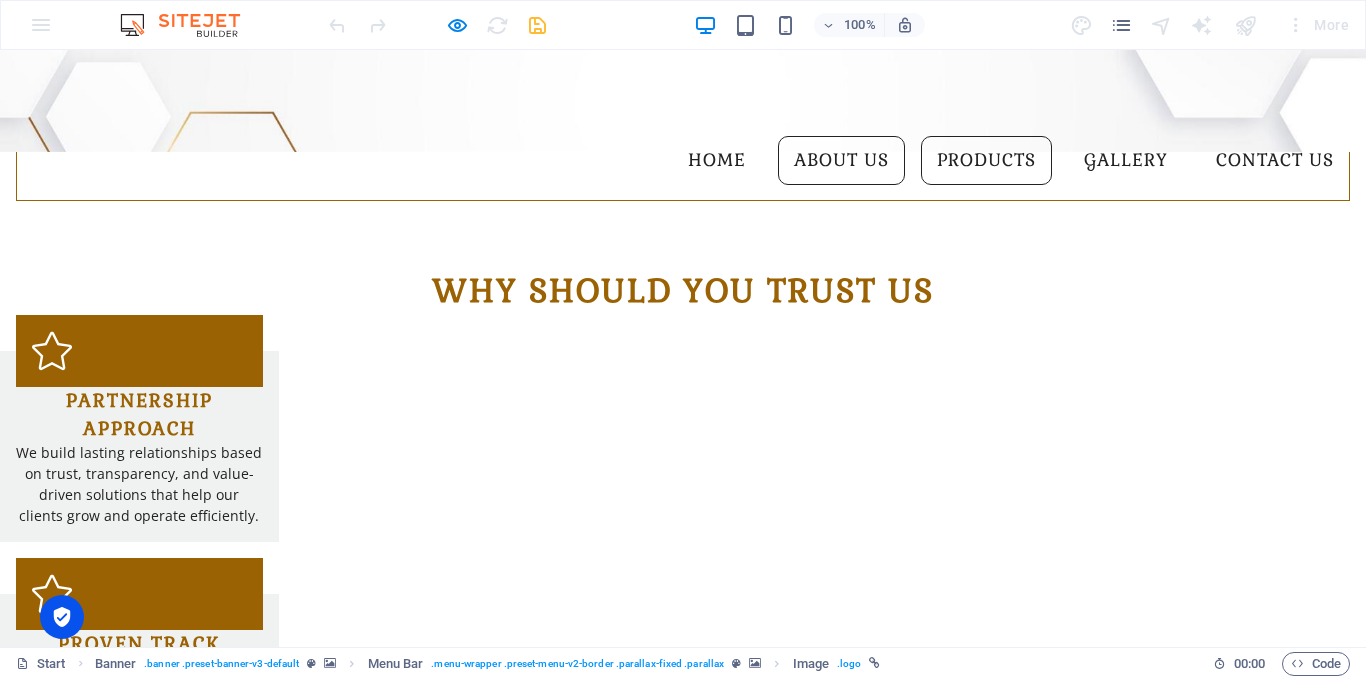 click on "PRODUCTS" at bounding box center [986, 161] 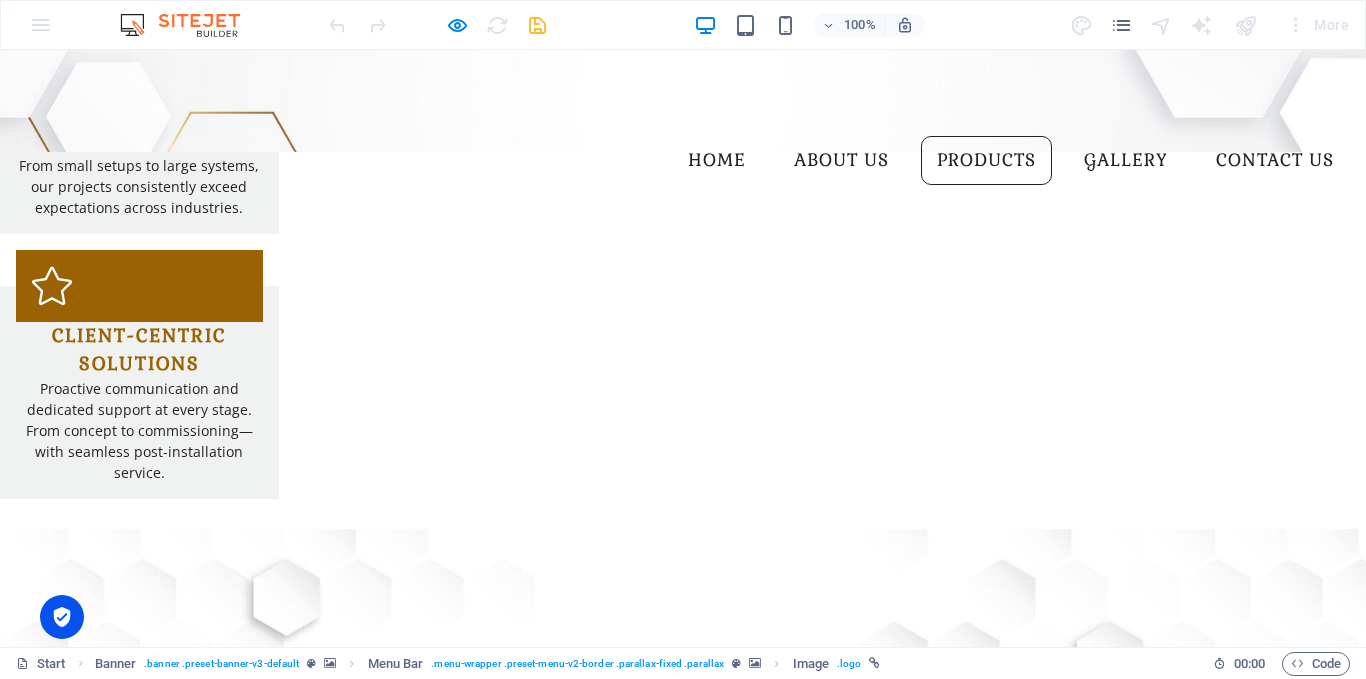 scroll, scrollTop: 1437, scrollLeft: 0, axis: vertical 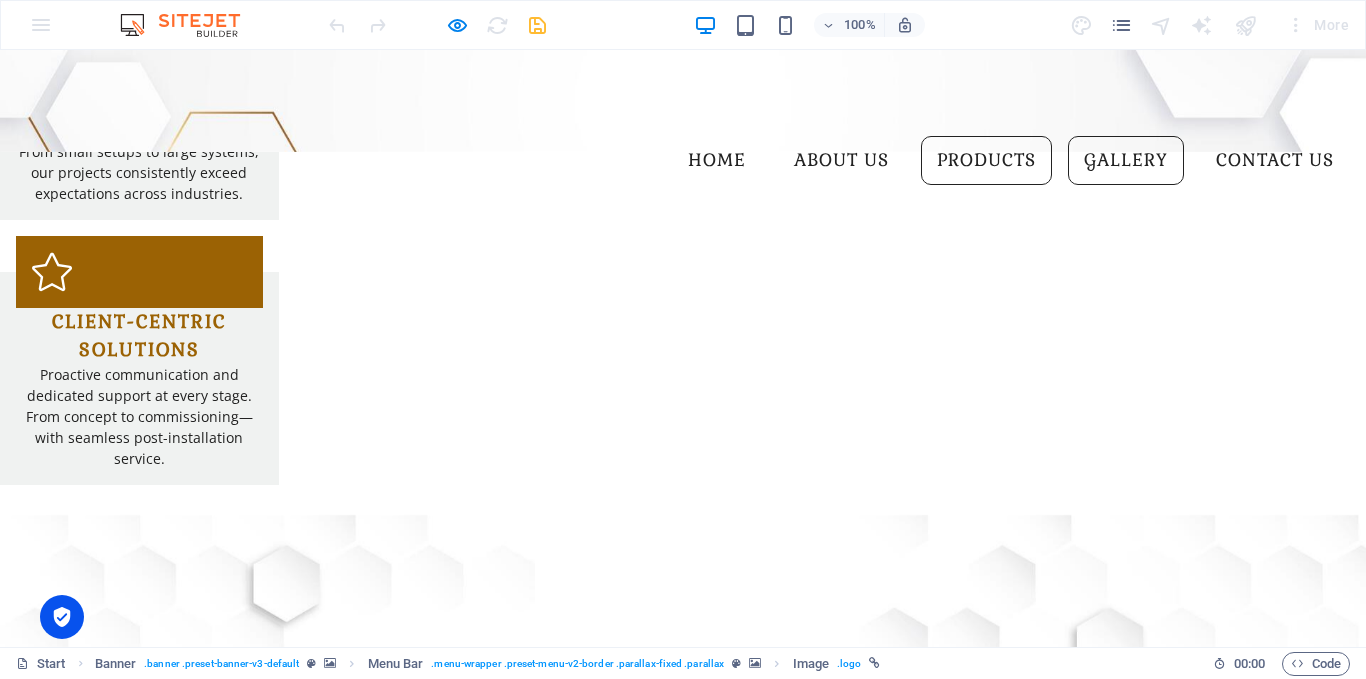 click on "GALLERY" at bounding box center (1126, 161) 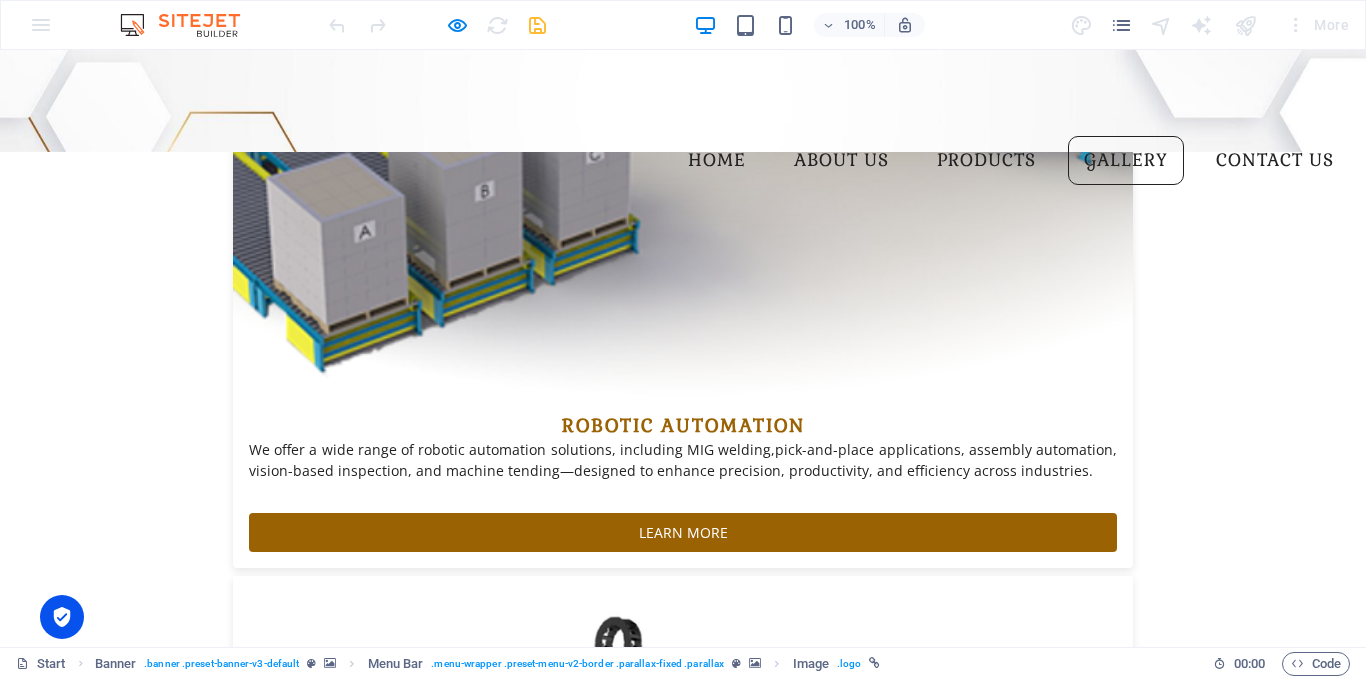 scroll, scrollTop: 3475, scrollLeft: 0, axis: vertical 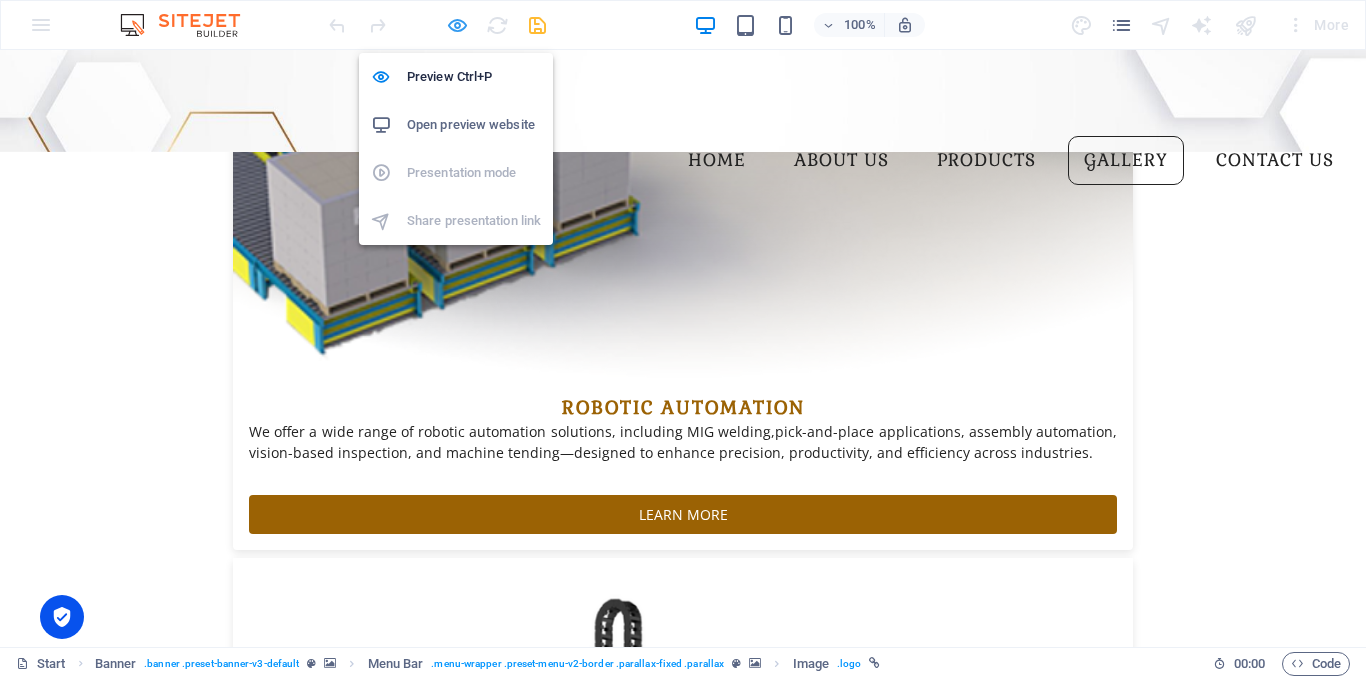 click at bounding box center [457, 25] 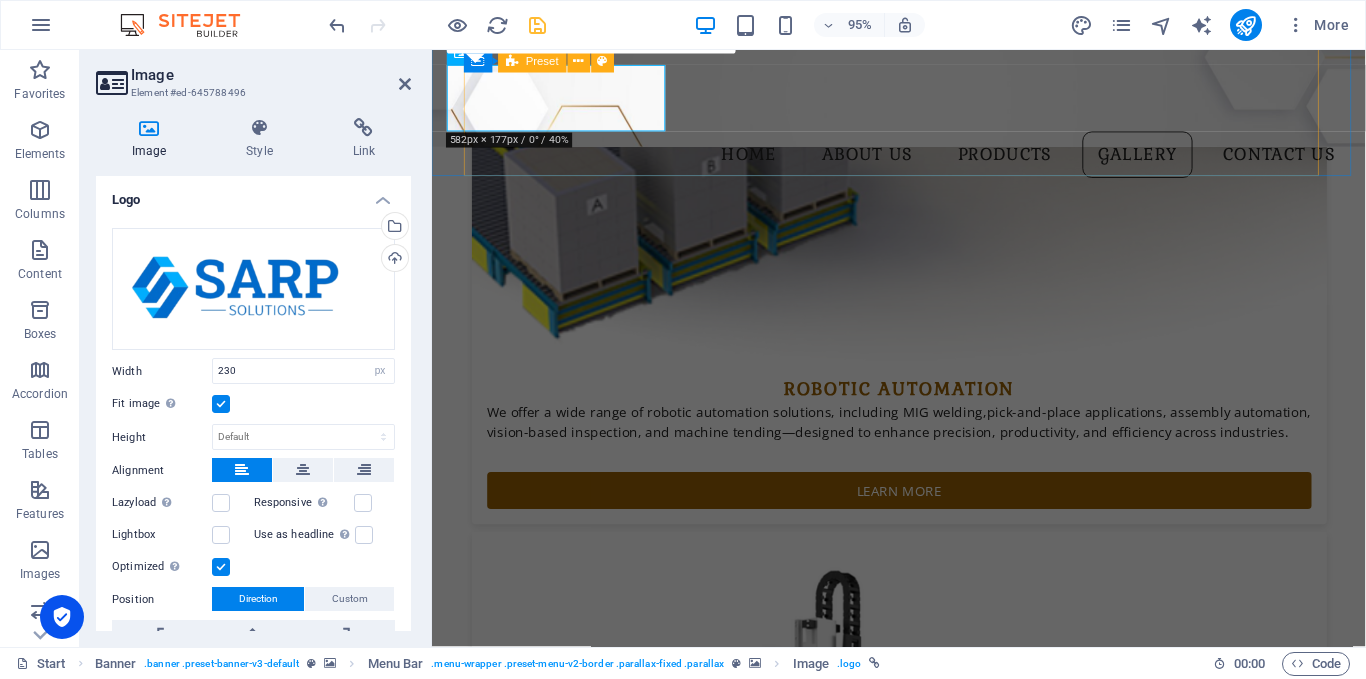 click at bounding box center (924, 7855) 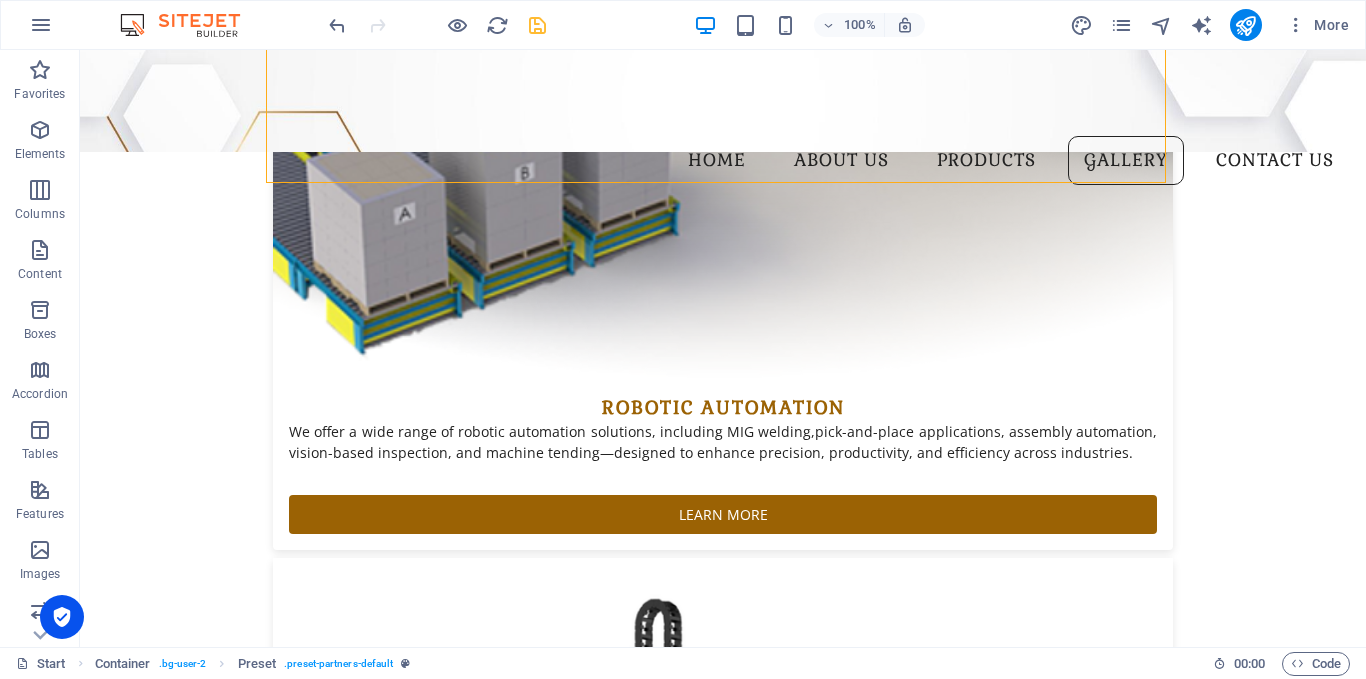 scroll, scrollTop: 3444, scrollLeft: 0, axis: vertical 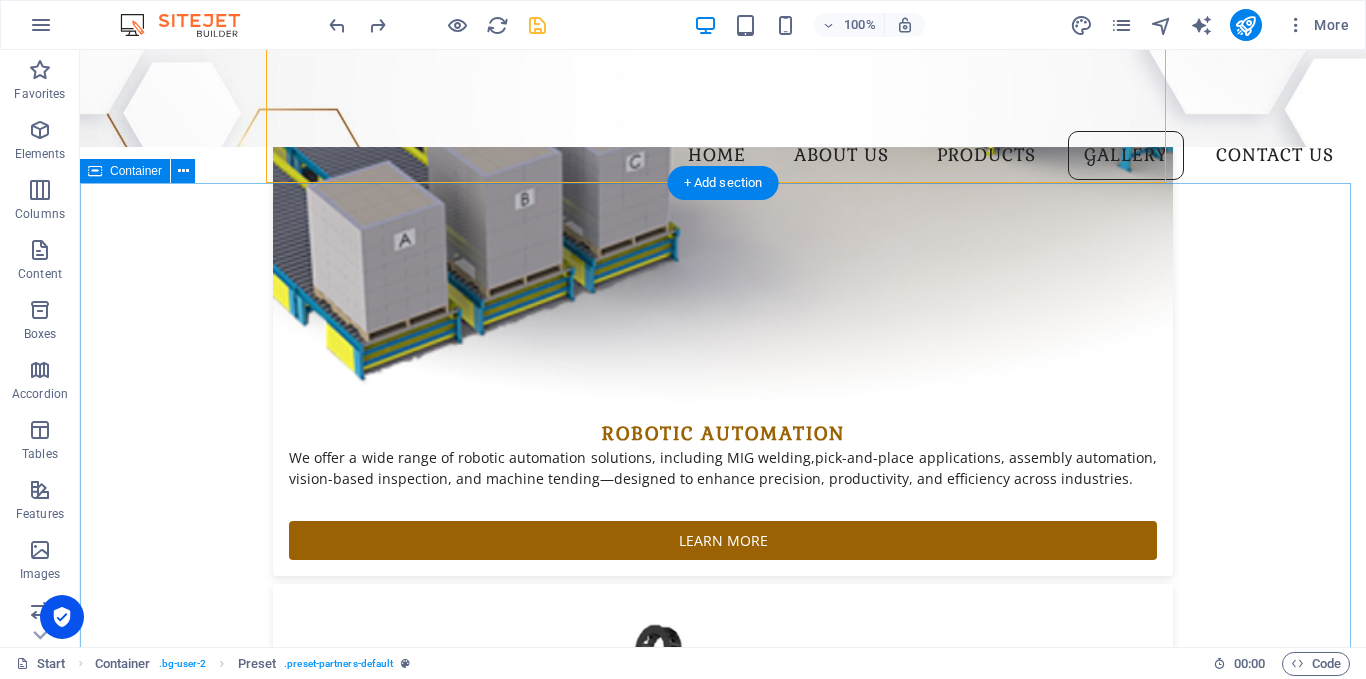 click on "gALLERY" at bounding box center [723, 8720] 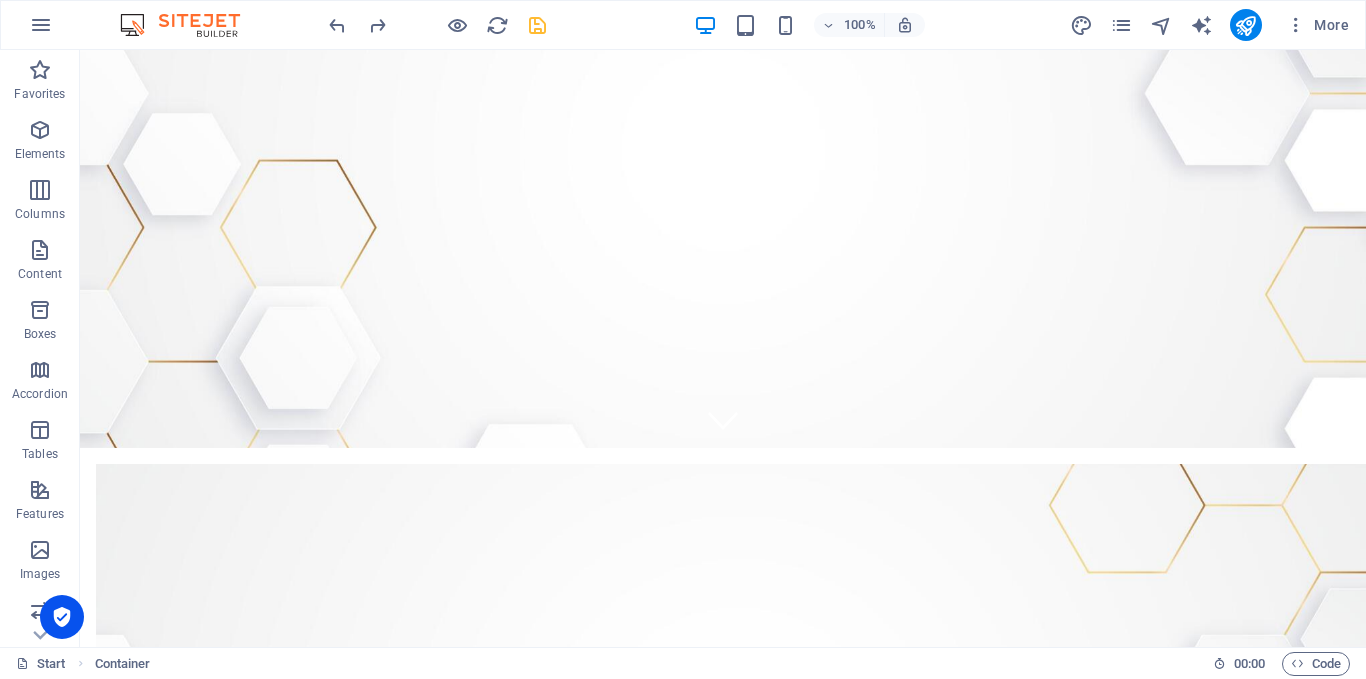 scroll, scrollTop: 0, scrollLeft: 0, axis: both 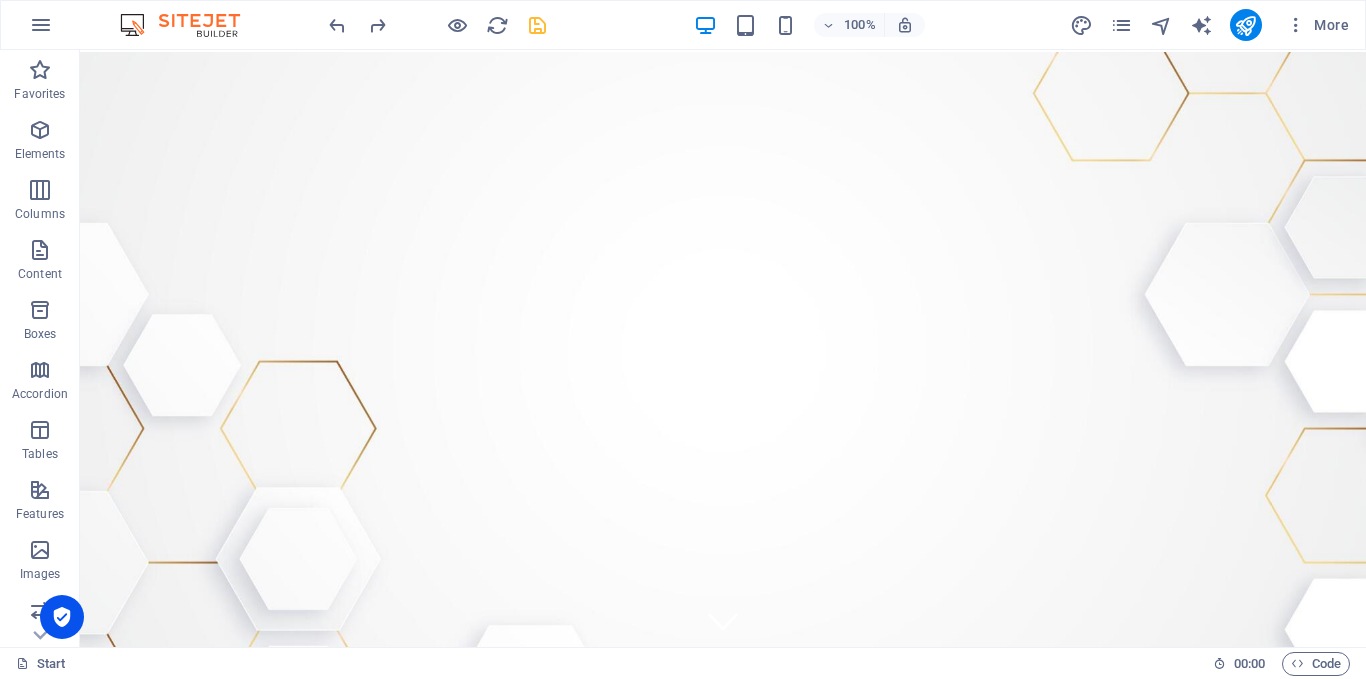 drag, startPoint x: 1445, startPoint y: 95, endPoint x: 1365, endPoint y: 162, distance: 104.35037 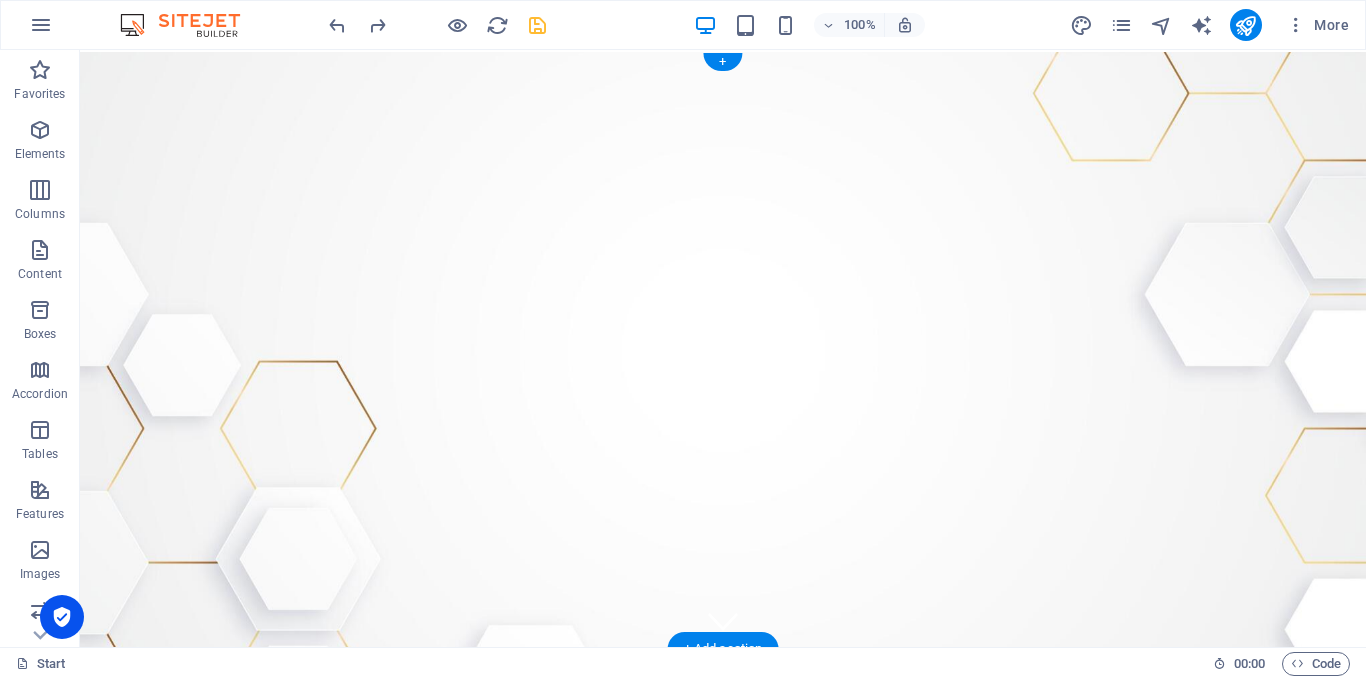 click at bounding box center (739, 963) 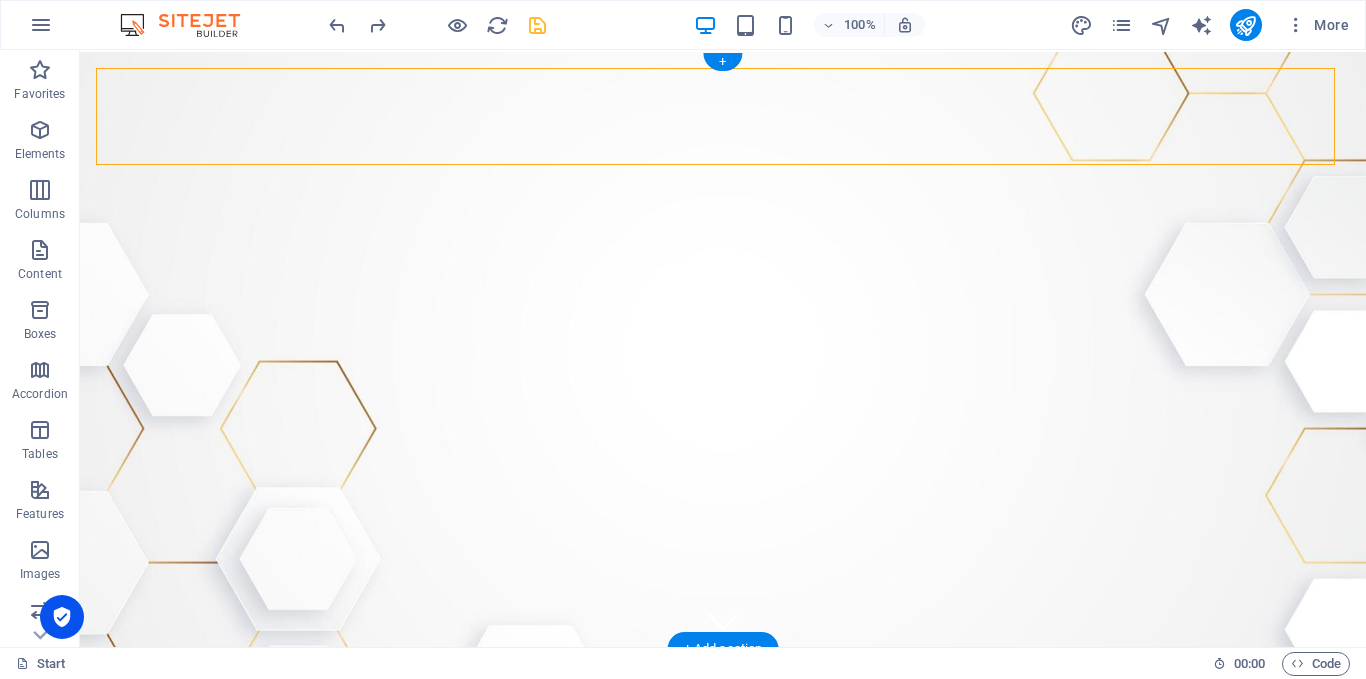 click at bounding box center [739, 963] 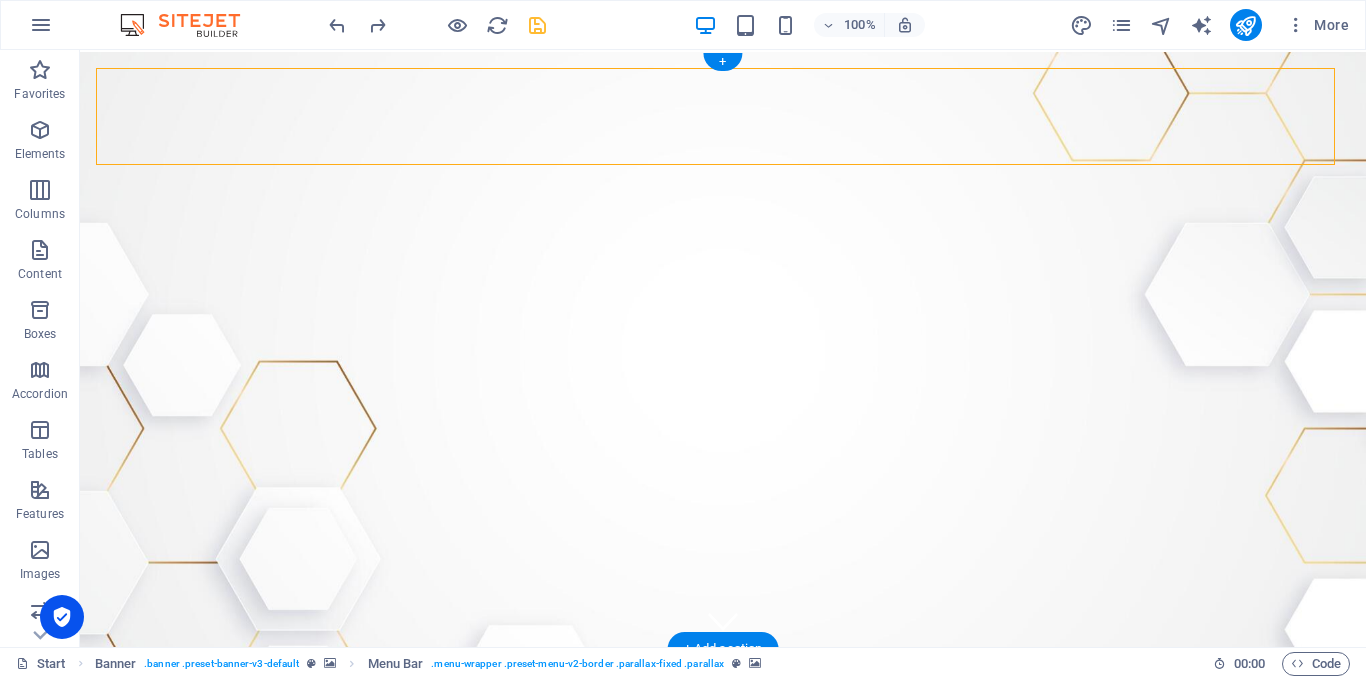 click at bounding box center (739, 963) 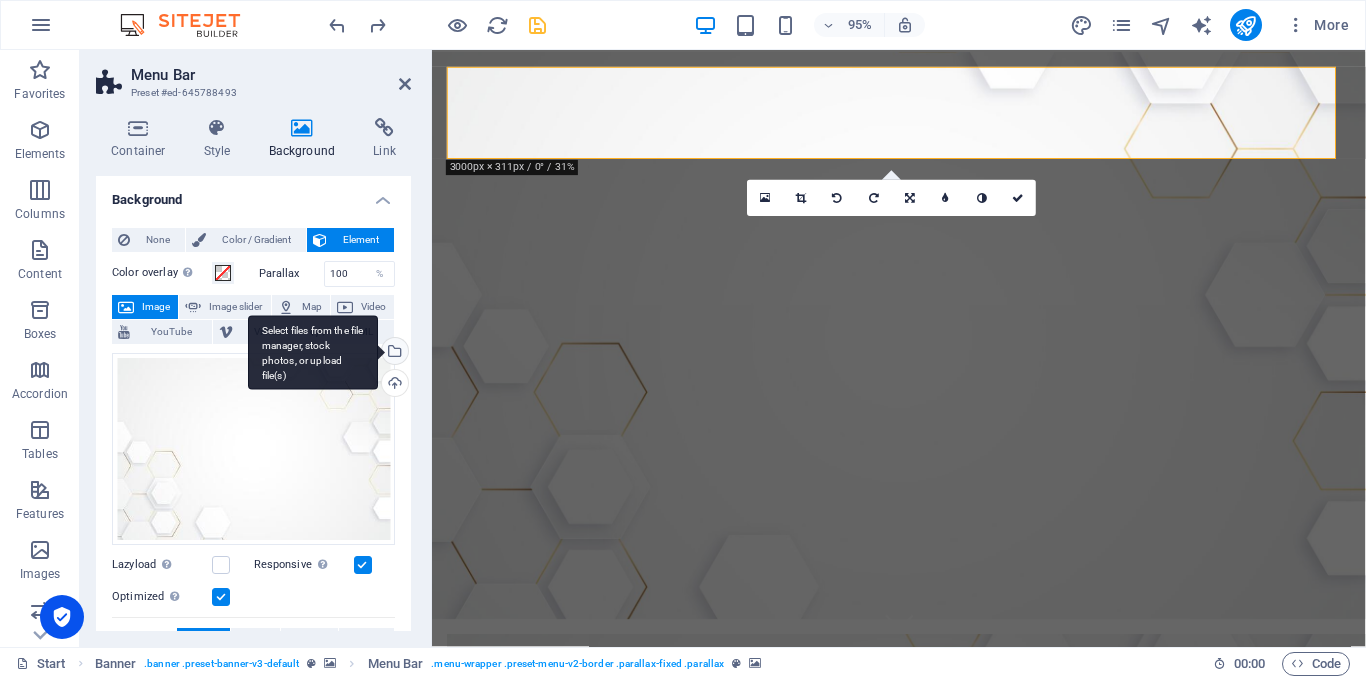 click on "Select files from the file manager, stock photos, or upload file(s)" at bounding box center (313, 352) 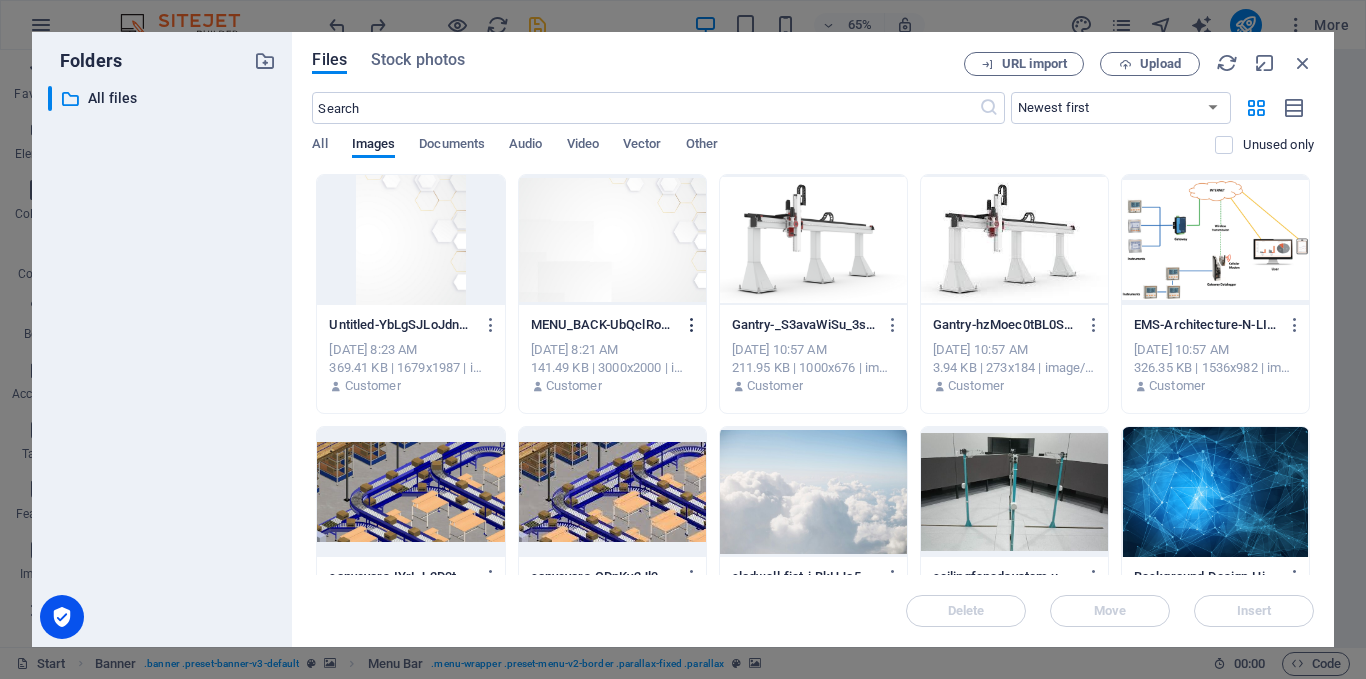 click at bounding box center [692, 325] 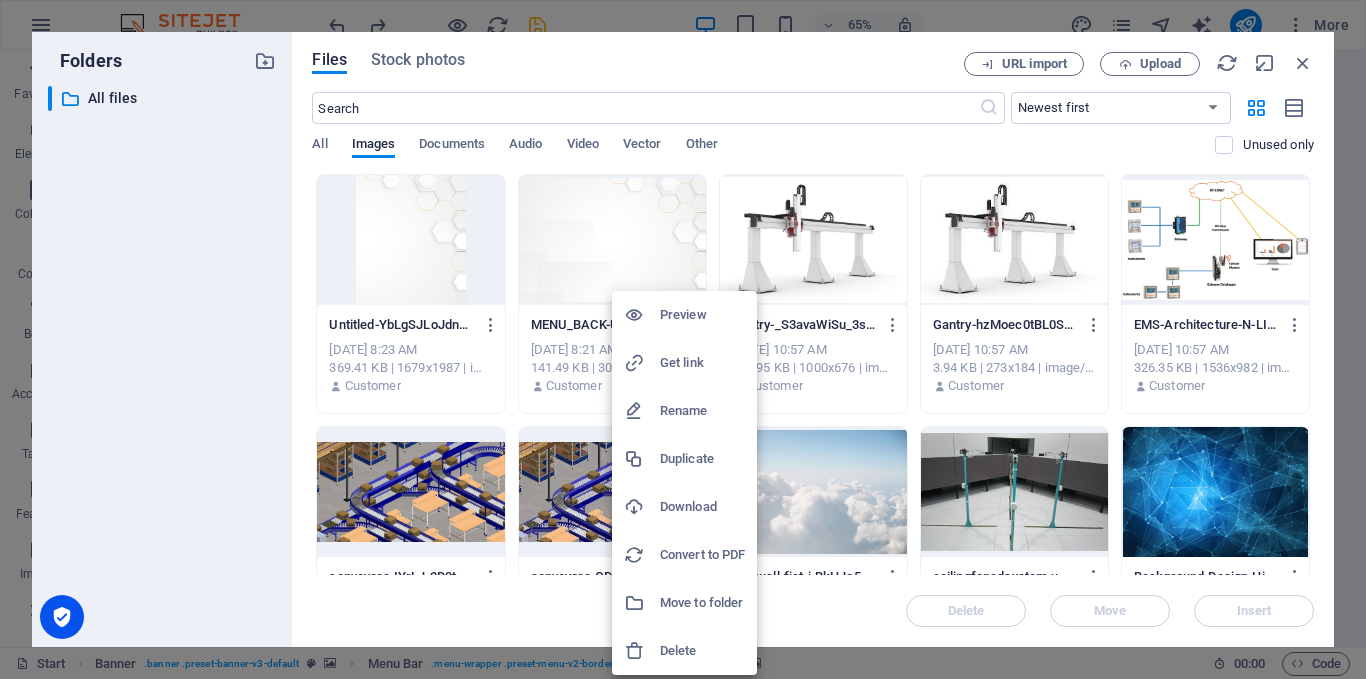 click on "Delete" at bounding box center (702, 651) 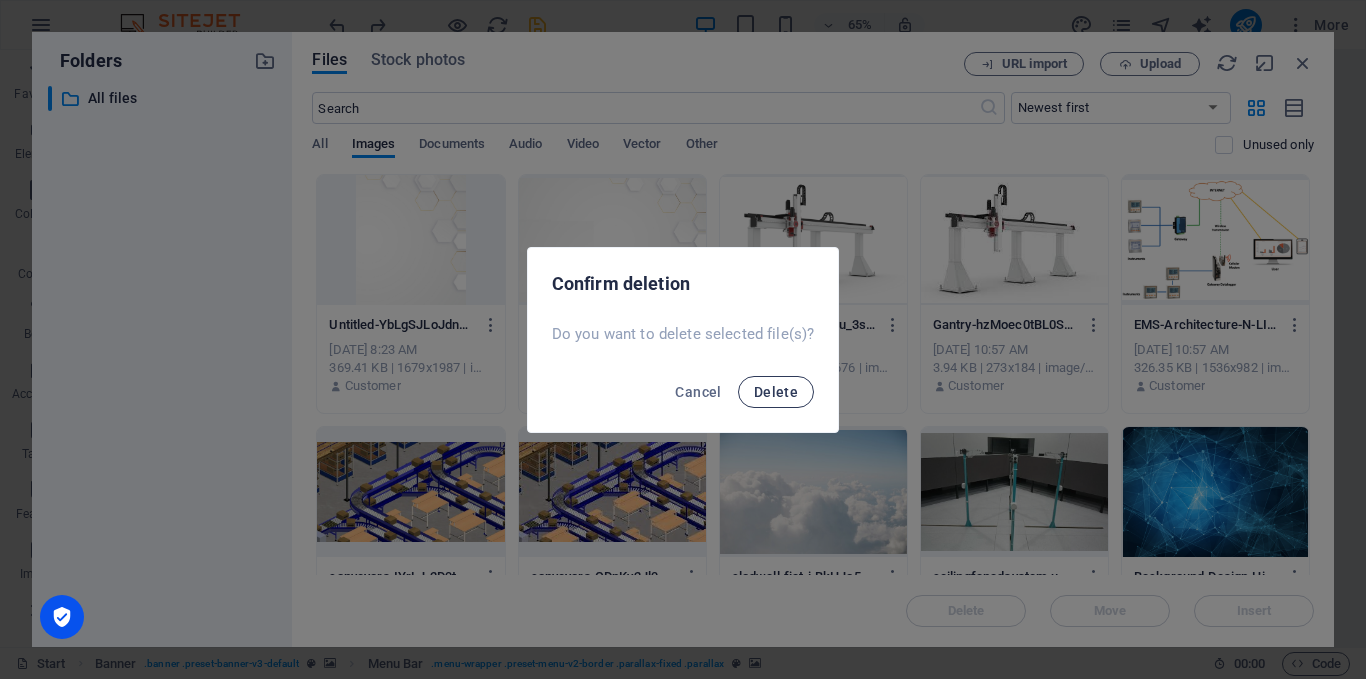 click on "Delete" at bounding box center [776, 392] 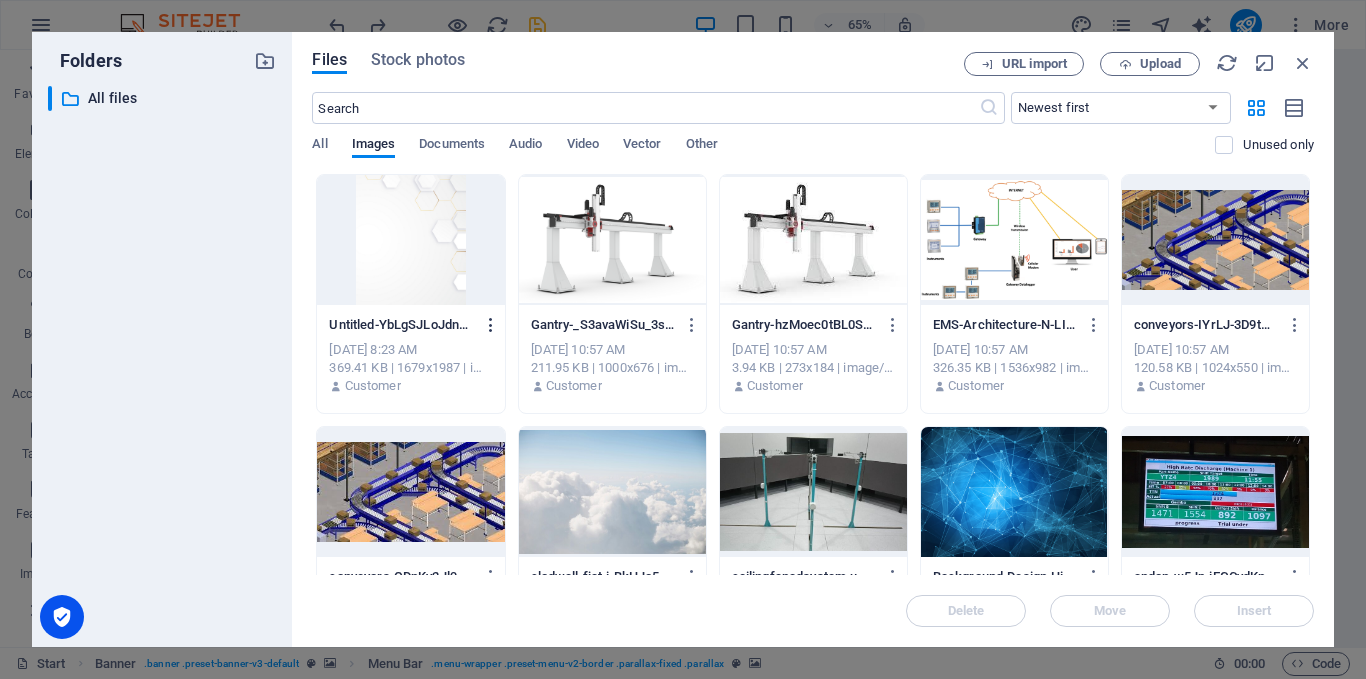 click at bounding box center [491, 325] 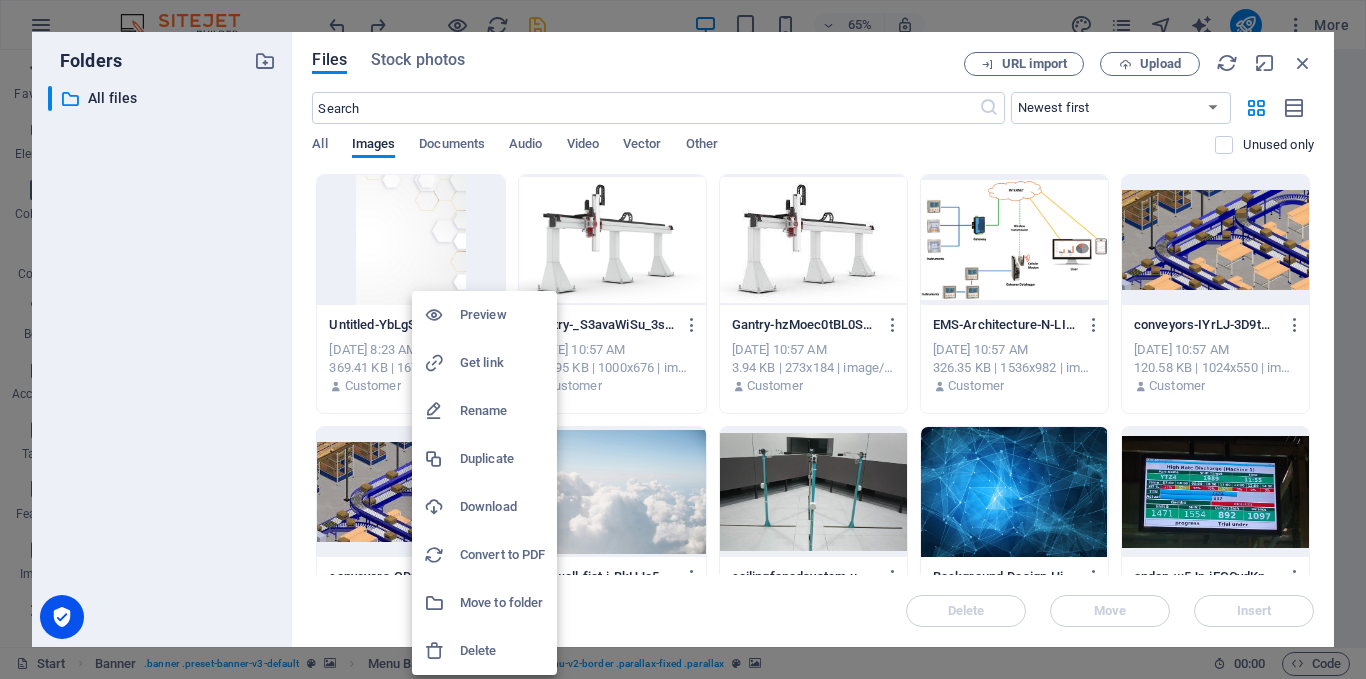 click on "Delete" at bounding box center (502, 651) 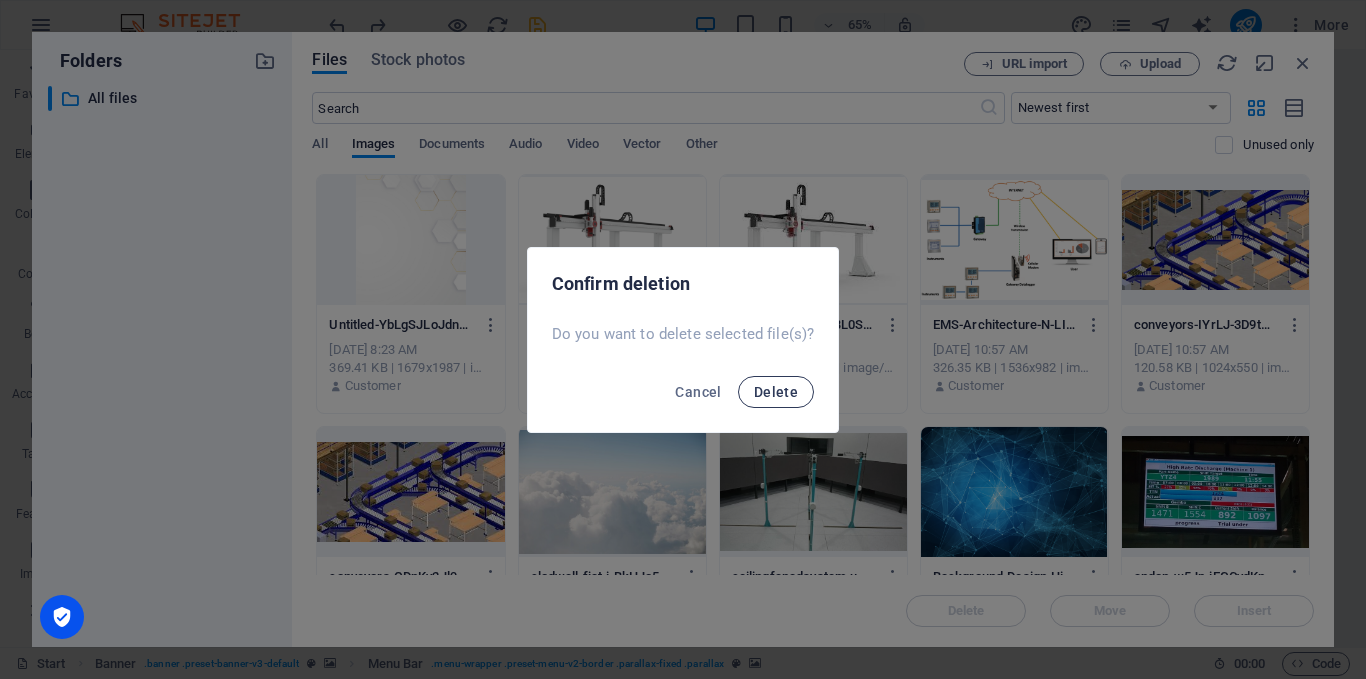 click on "Delete" at bounding box center (776, 392) 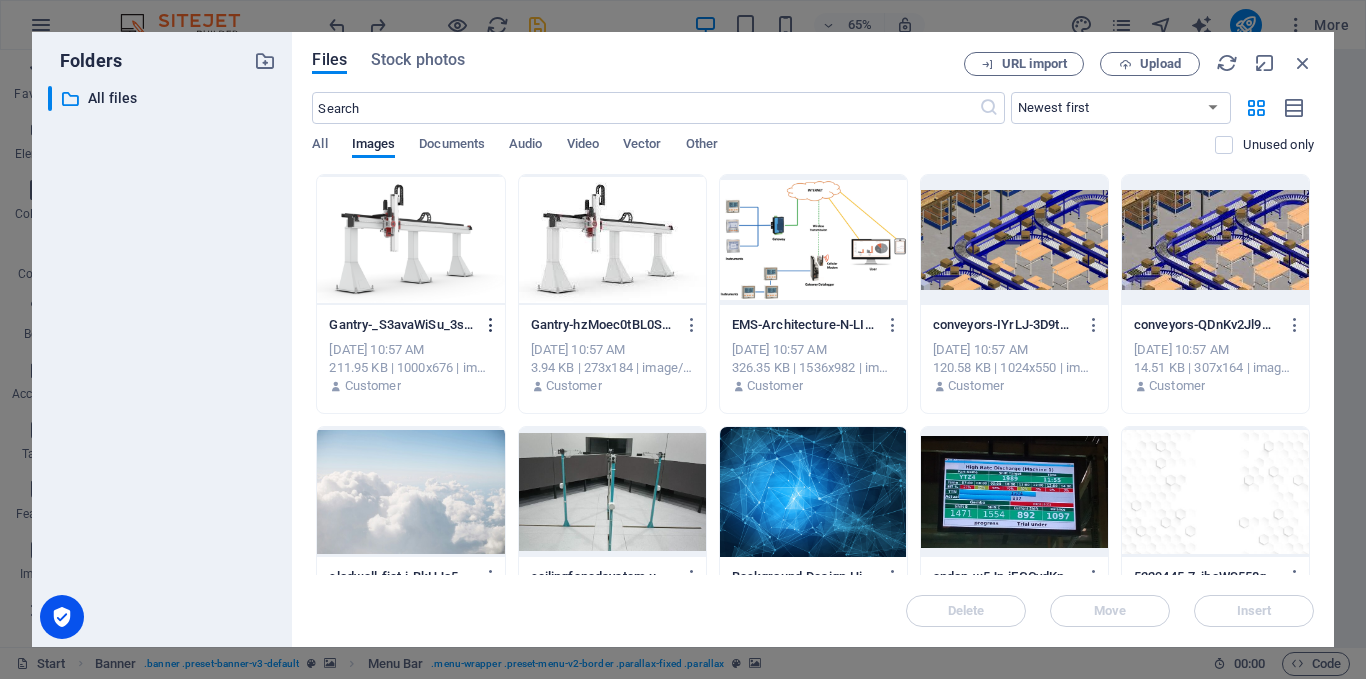 click at bounding box center [491, 325] 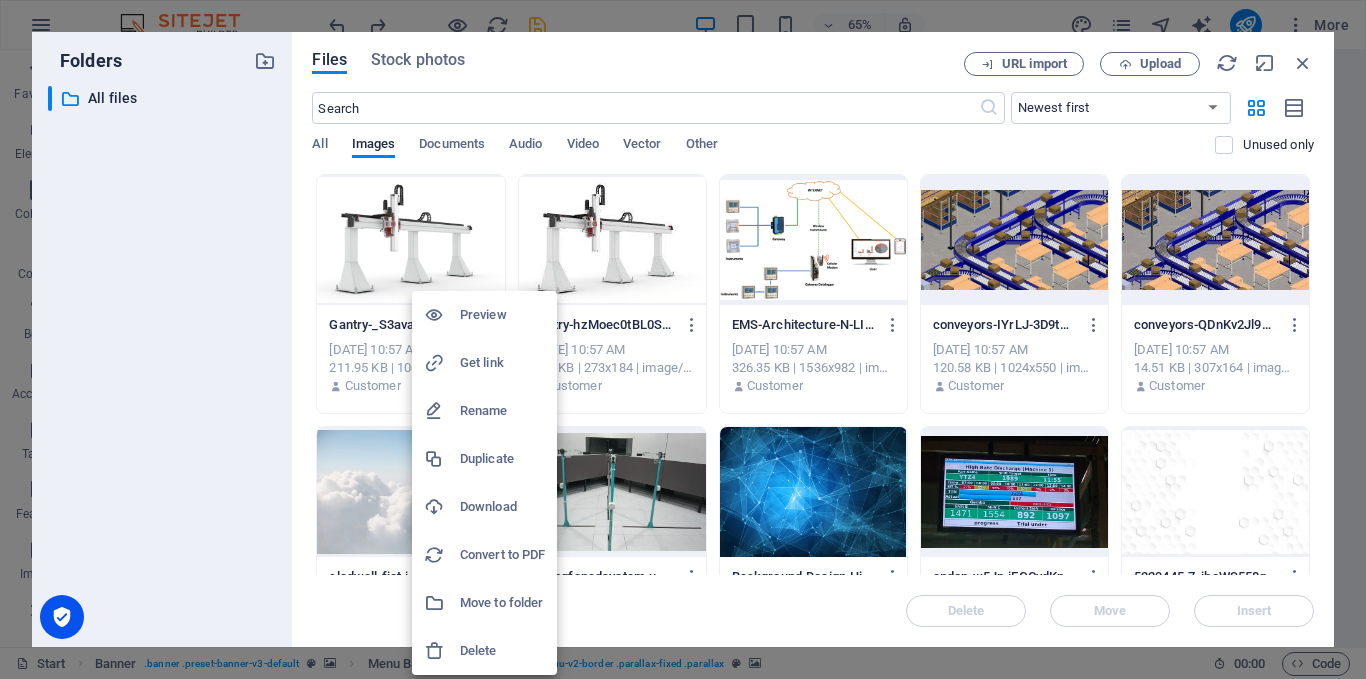 click on "Delete" at bounding box center (502, 651) 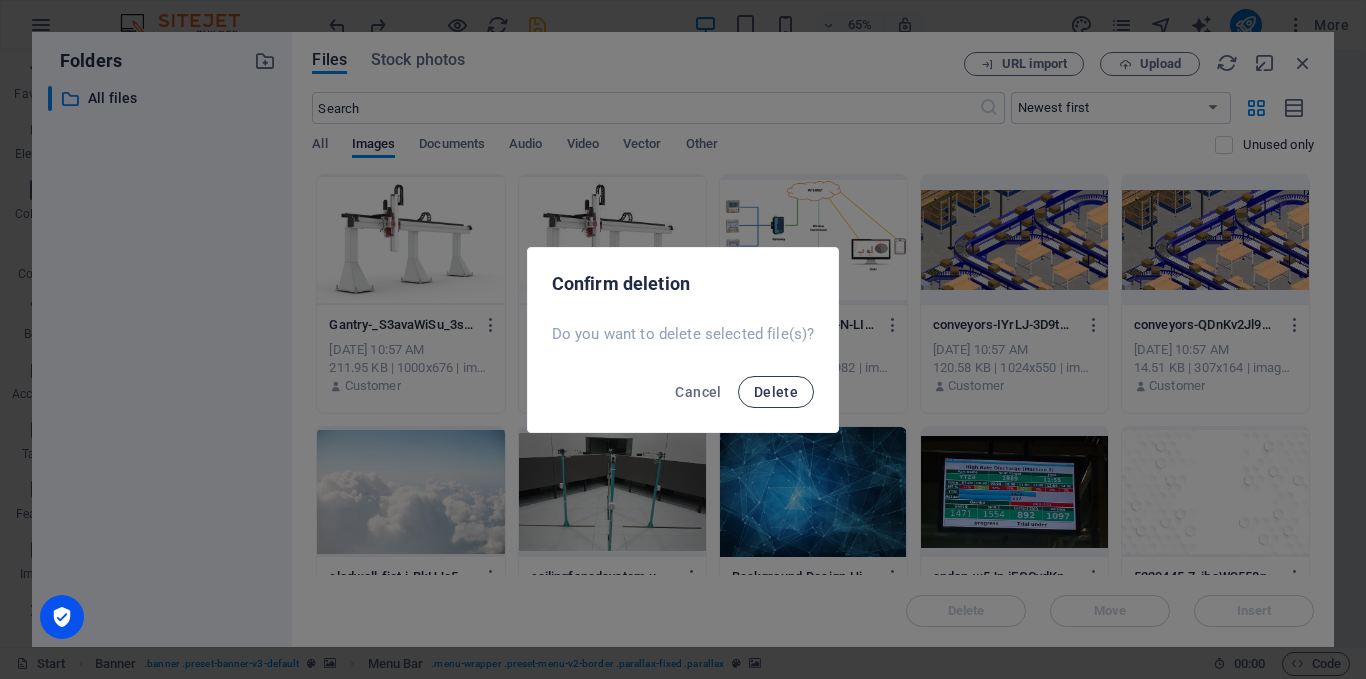 click on "Delete" at bounding box center [776, 392] 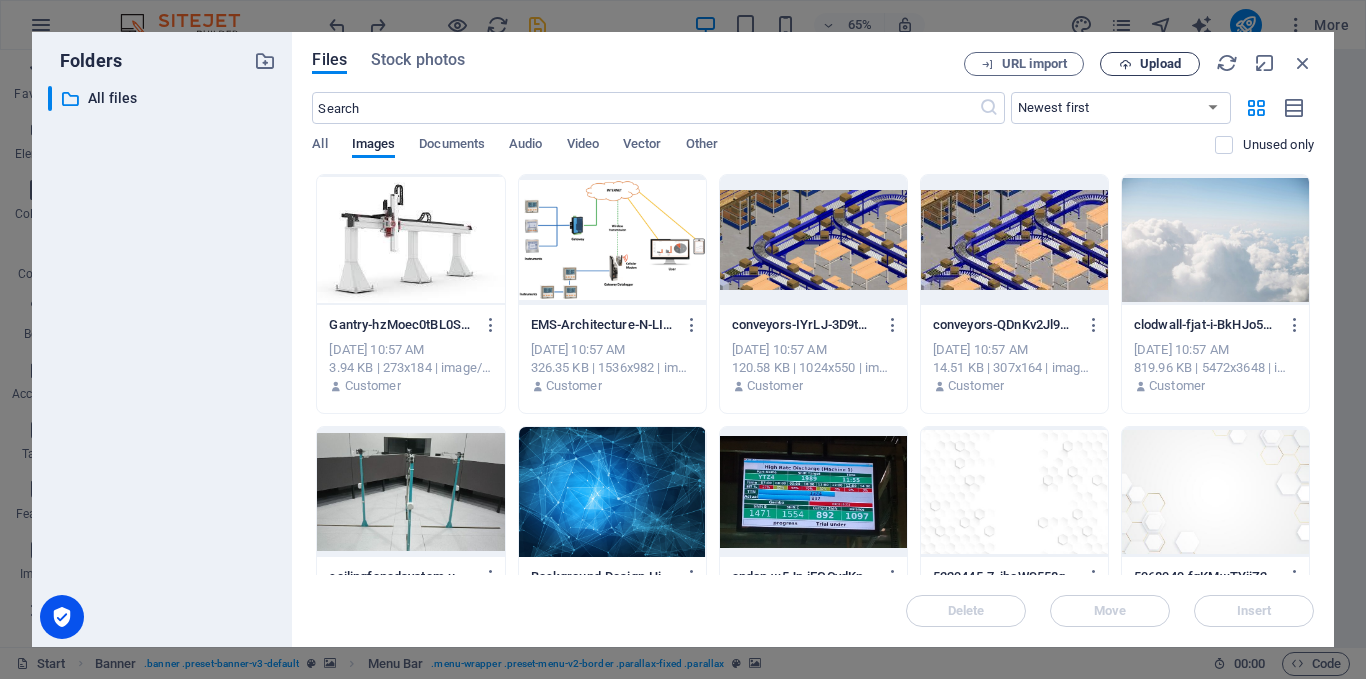click on "Upload" at bounding box center [1160, 64] 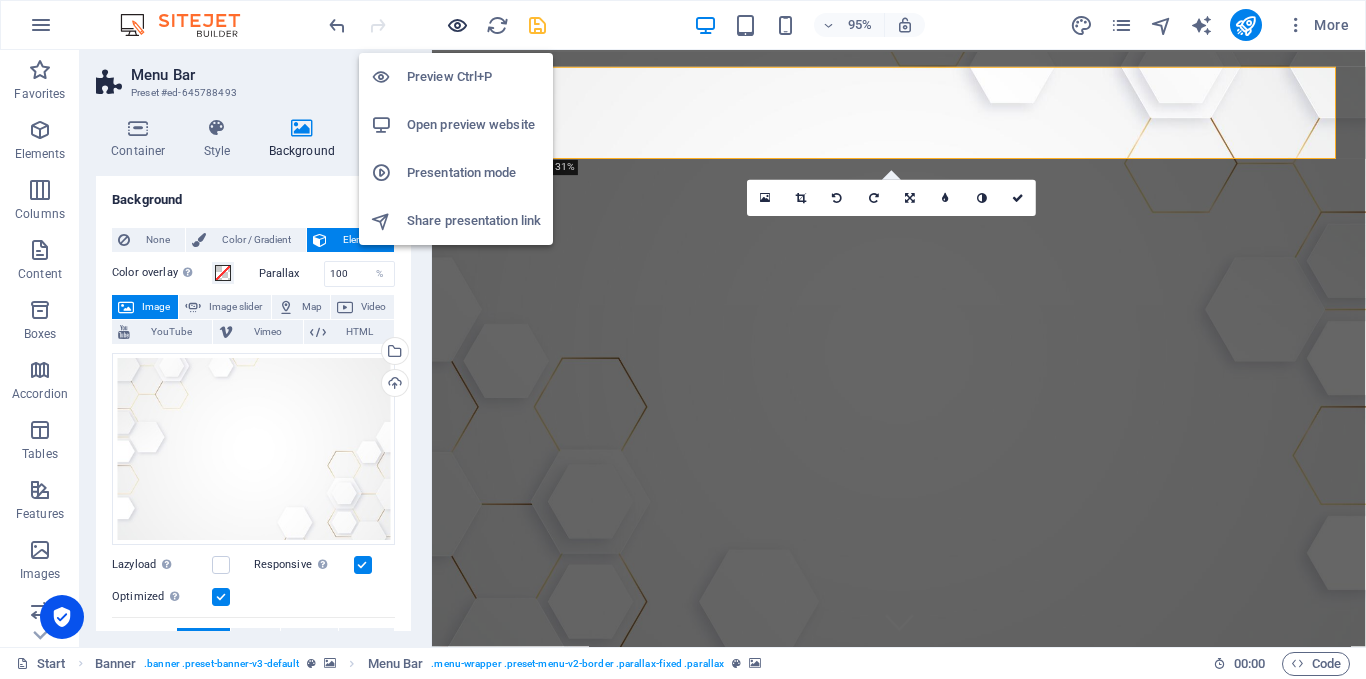 click at bounding box center [457, 25] 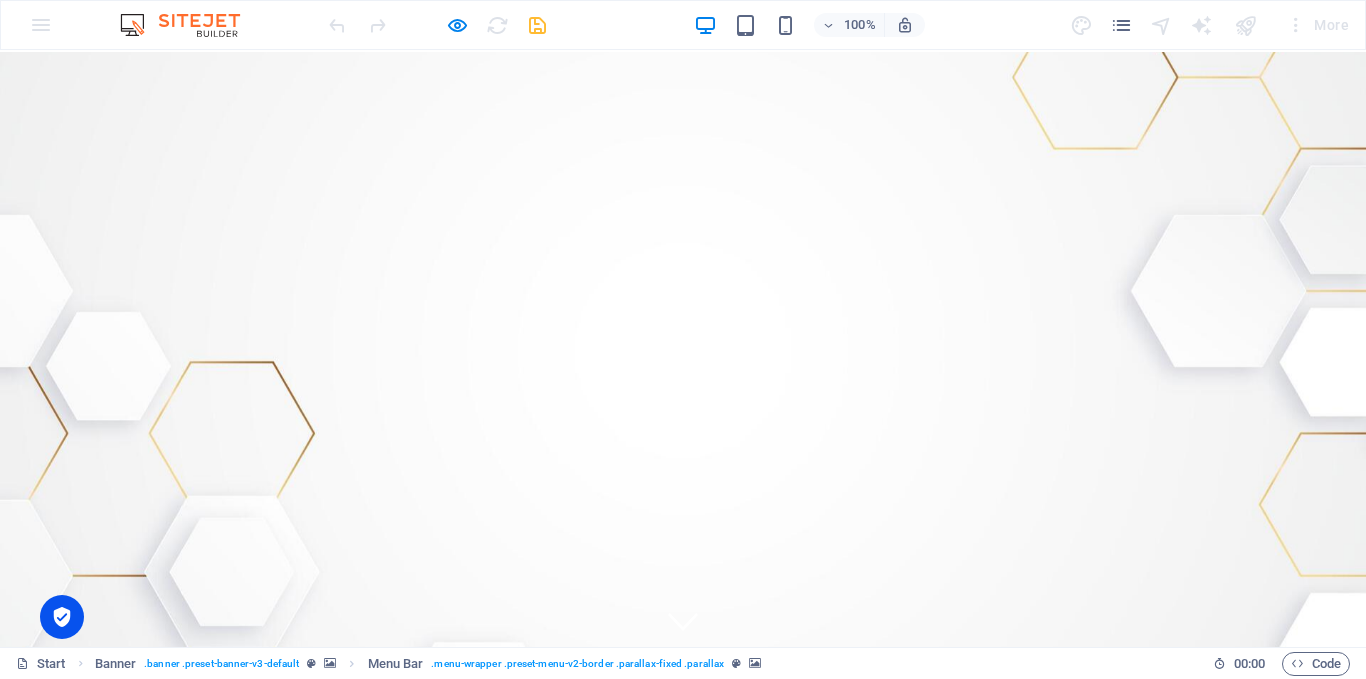 click on "ABOUT US" at bounding box center [841, 771] 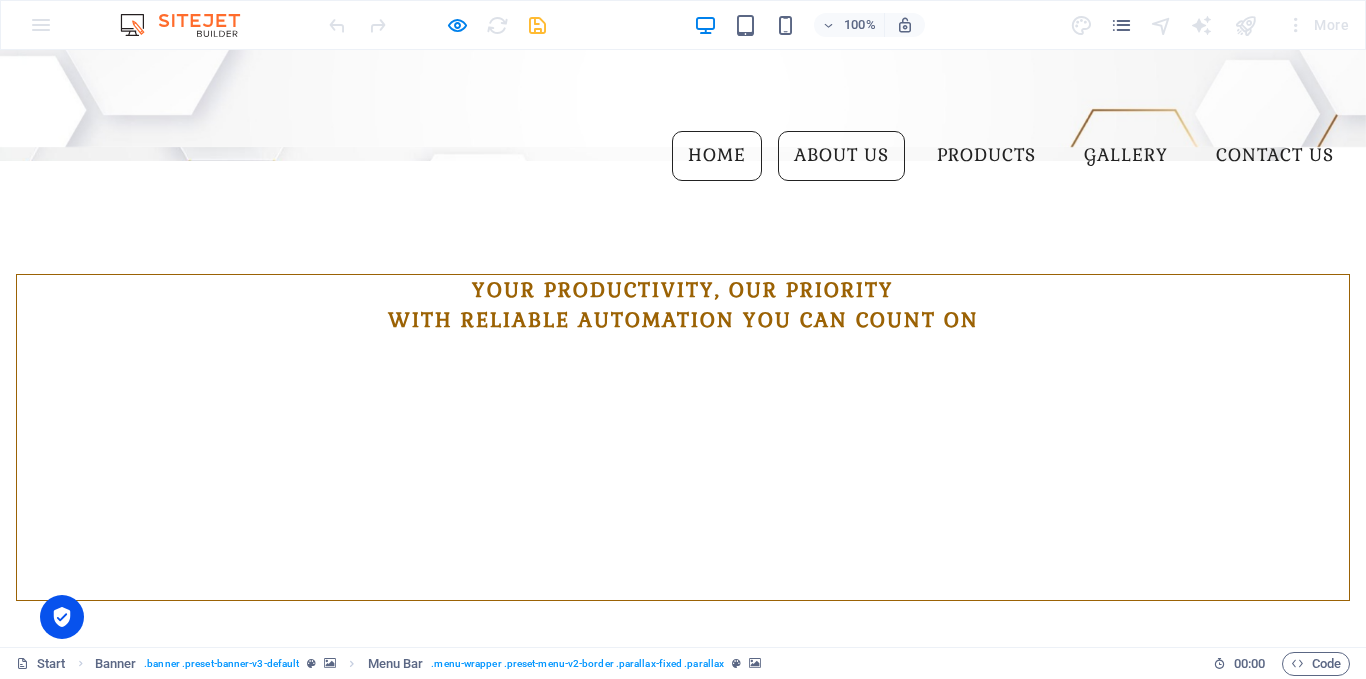 scroll, scrollTop: 898, scrollLeft: 0, axis: vertical 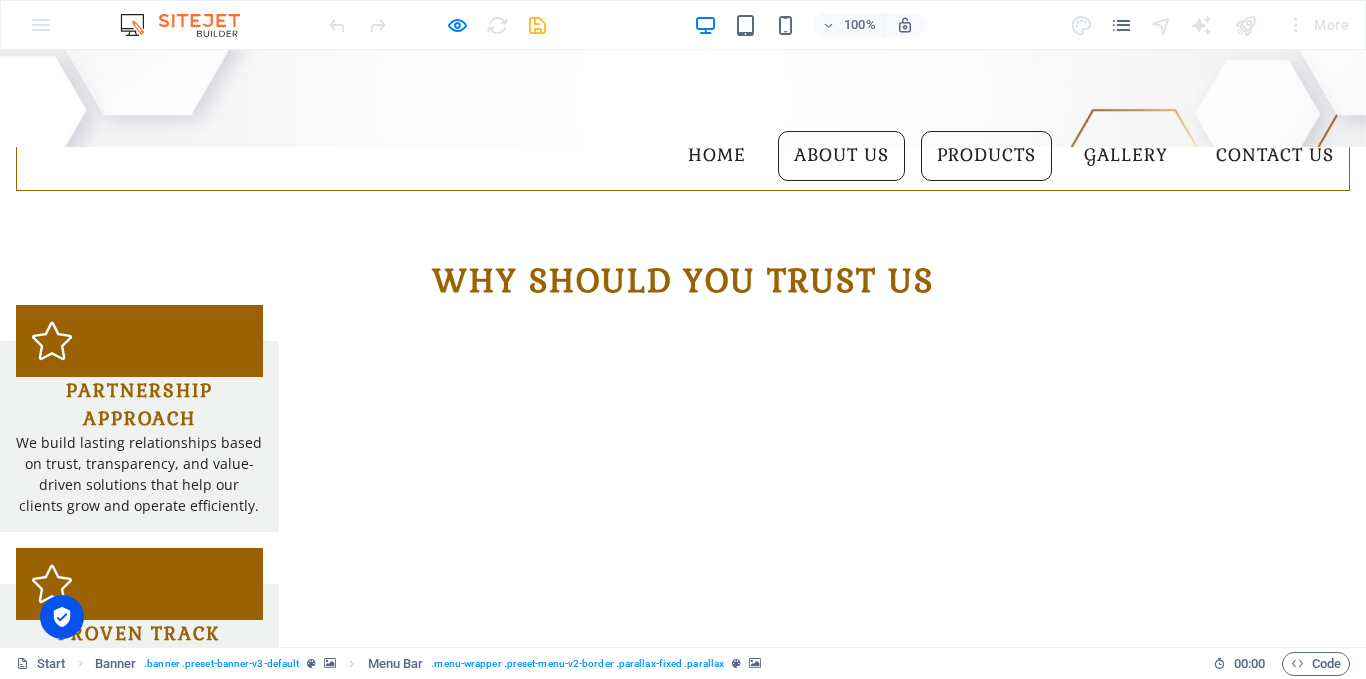 click on "PRODUCTS" at bounding box center [986, 156] 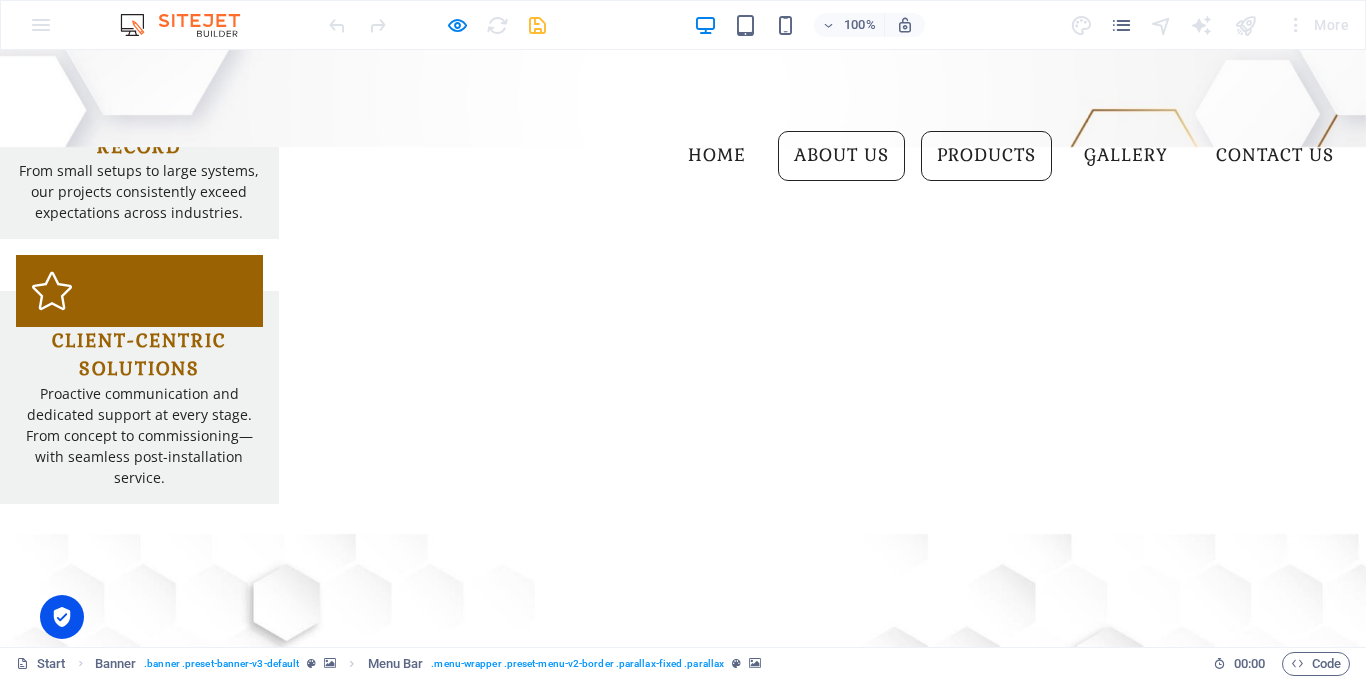 scroll, scrollTop: 1442, scrollLeft: 0, axis: vertical 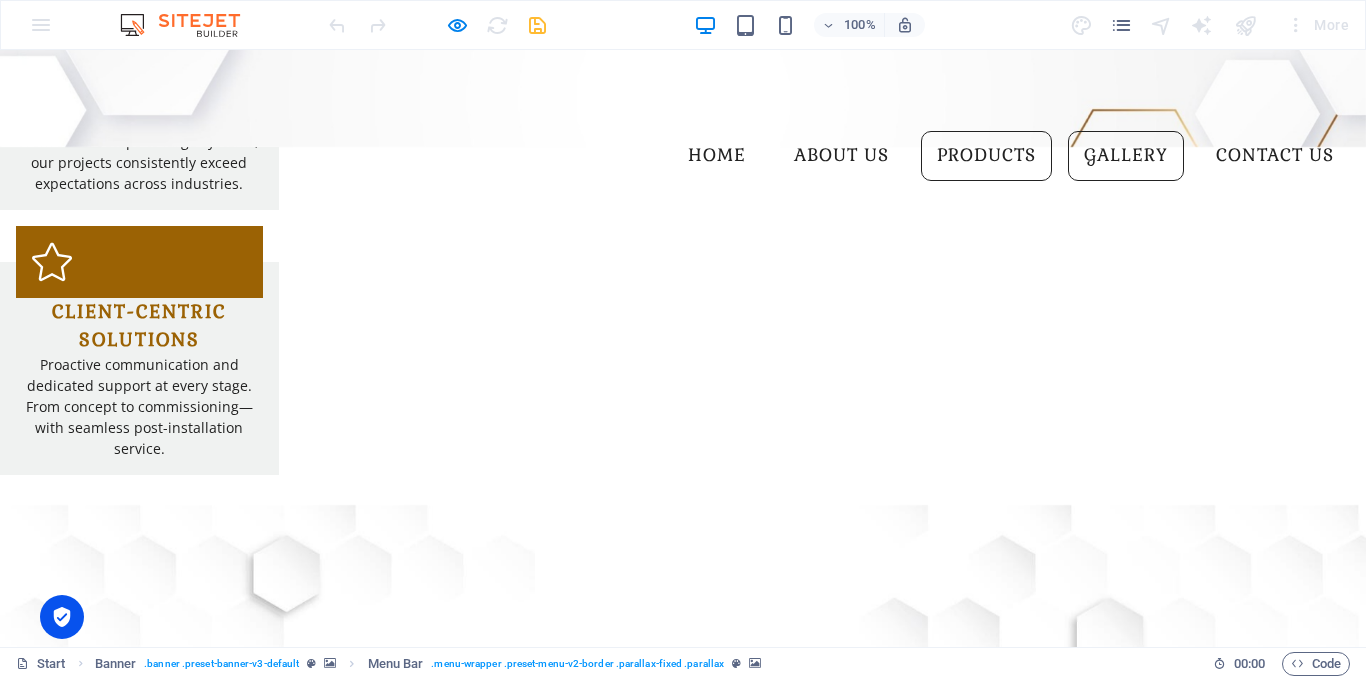 click on "GALLERY" at bounding box center [1126, 156] 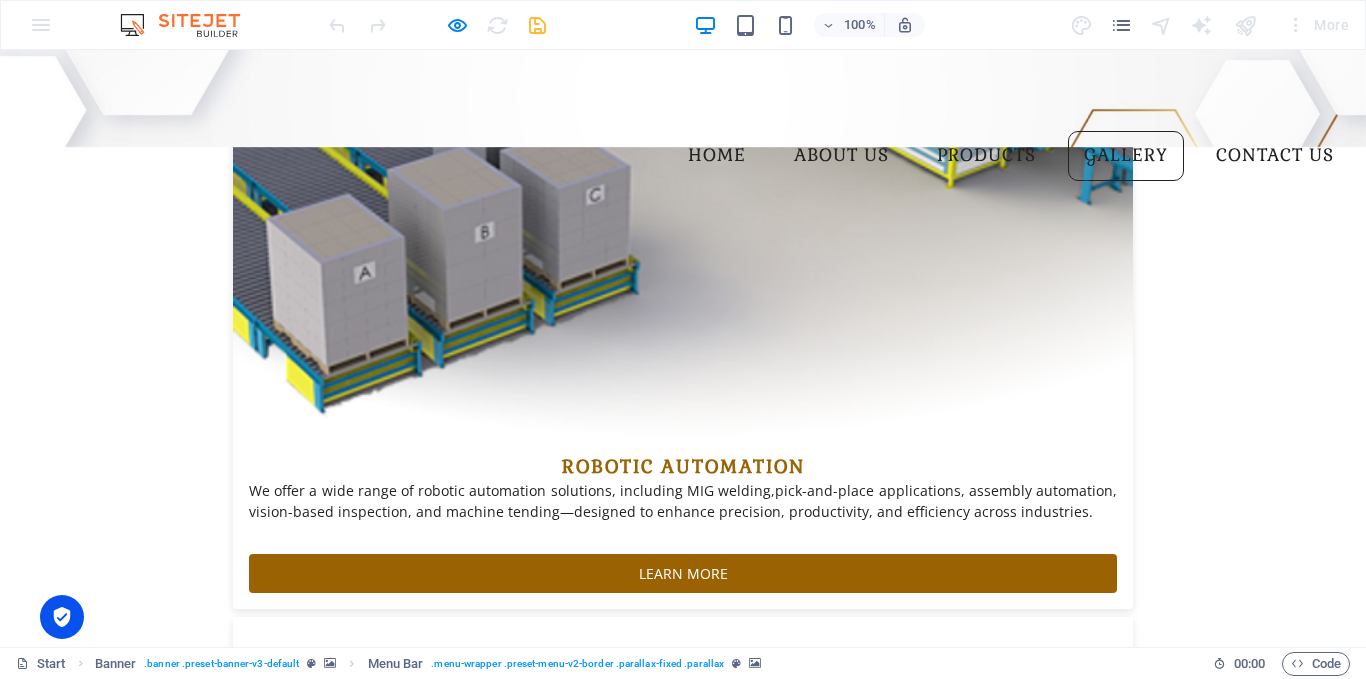 scroll, scrollTop: 3480, scrollLeft: 0, axis: vertical 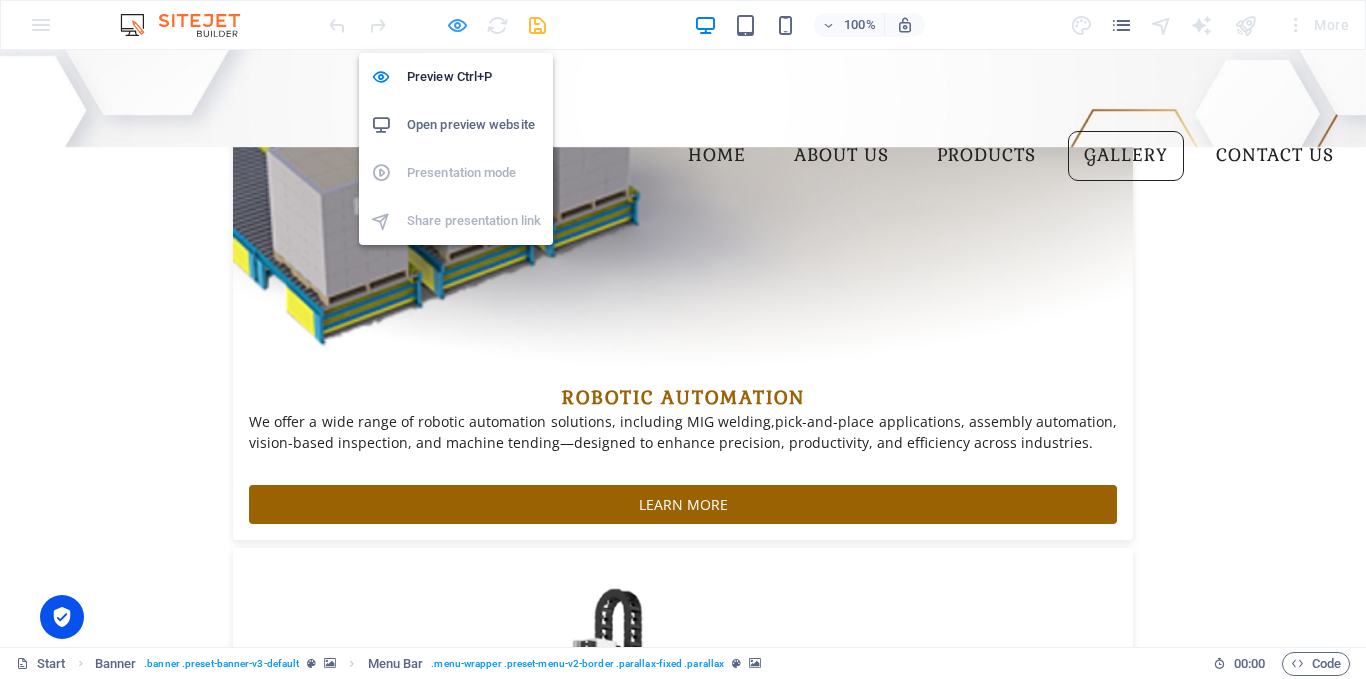 click at bounding box center [457, 25] 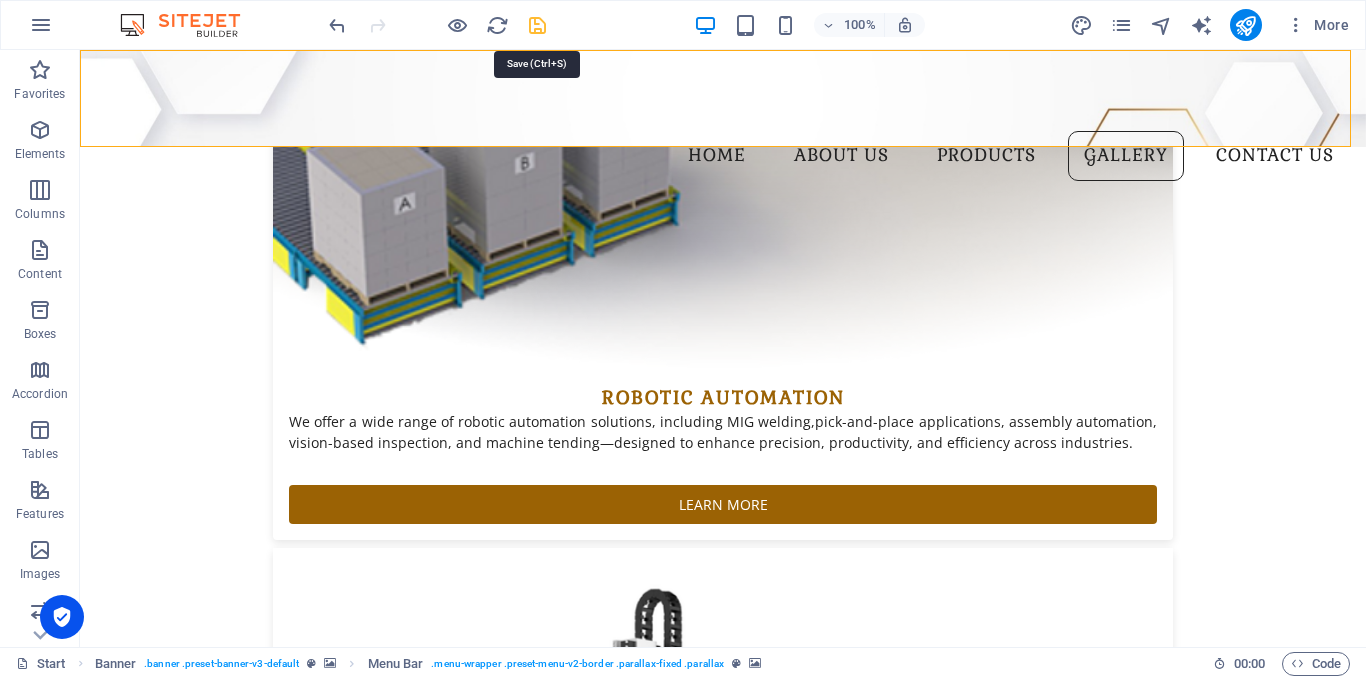 click at bounding box center (537, 25) 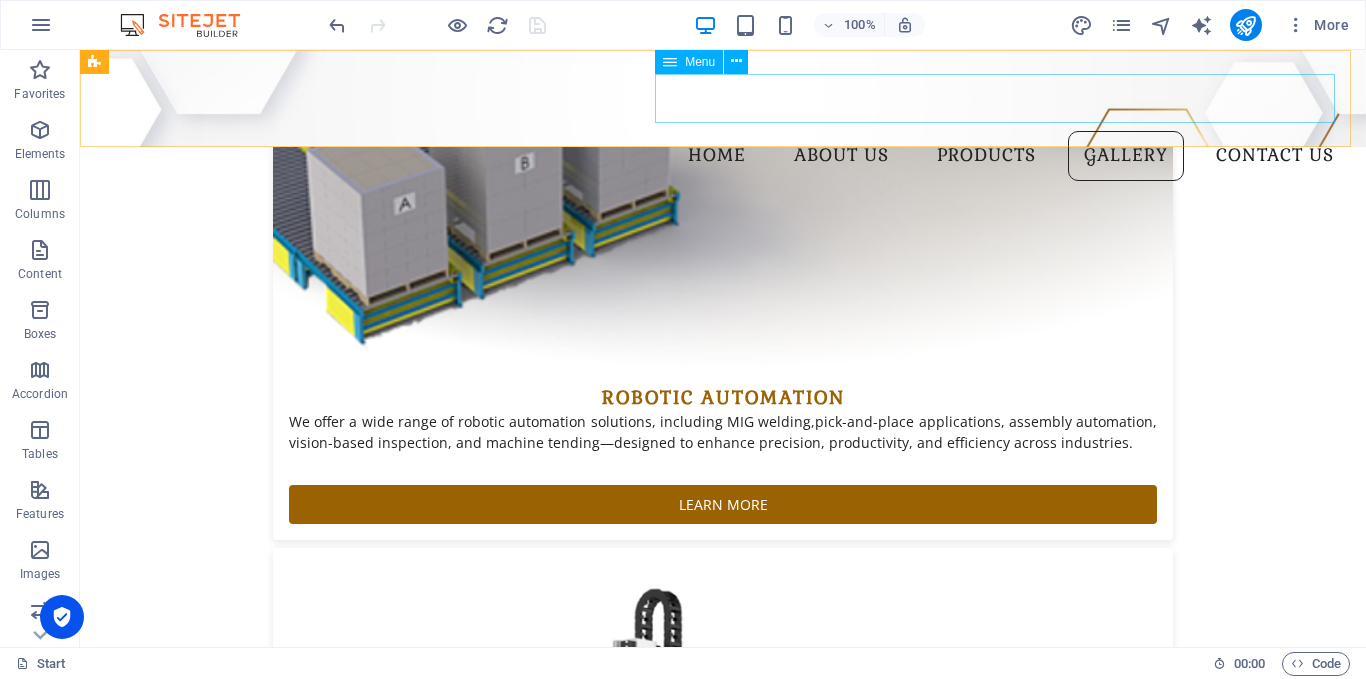 click on "HOME ABOUT US PRODUCTS GALLERY CONTACT US" at bounding box center (1011, 156) 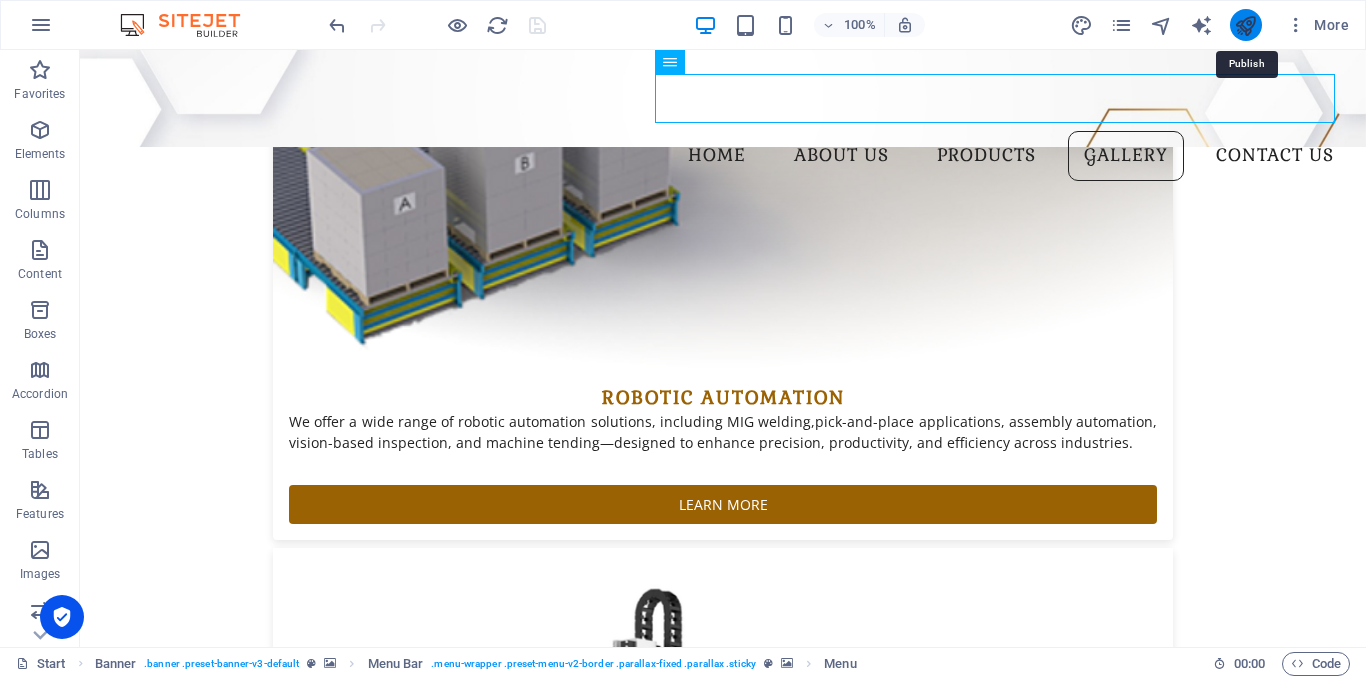 click at bounding box center [1245, 25] 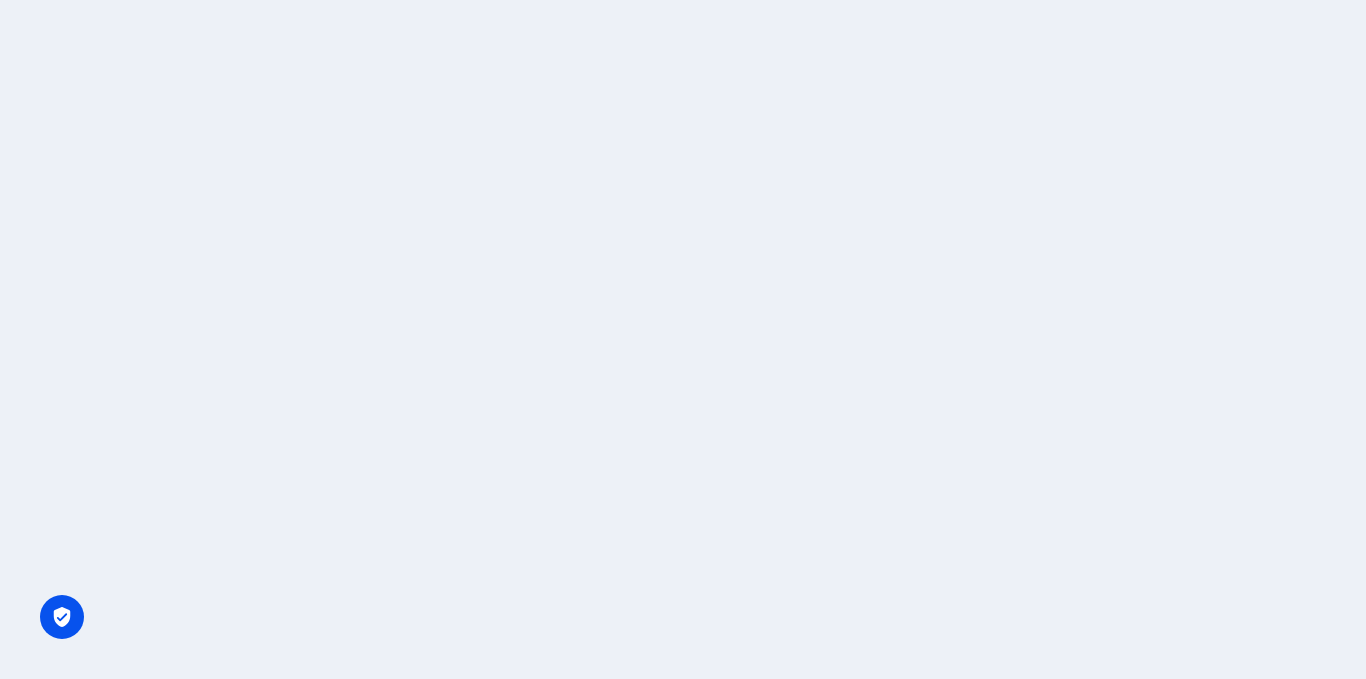 scroll, scrollTop: 0, scrollLeft: 0, axis: both 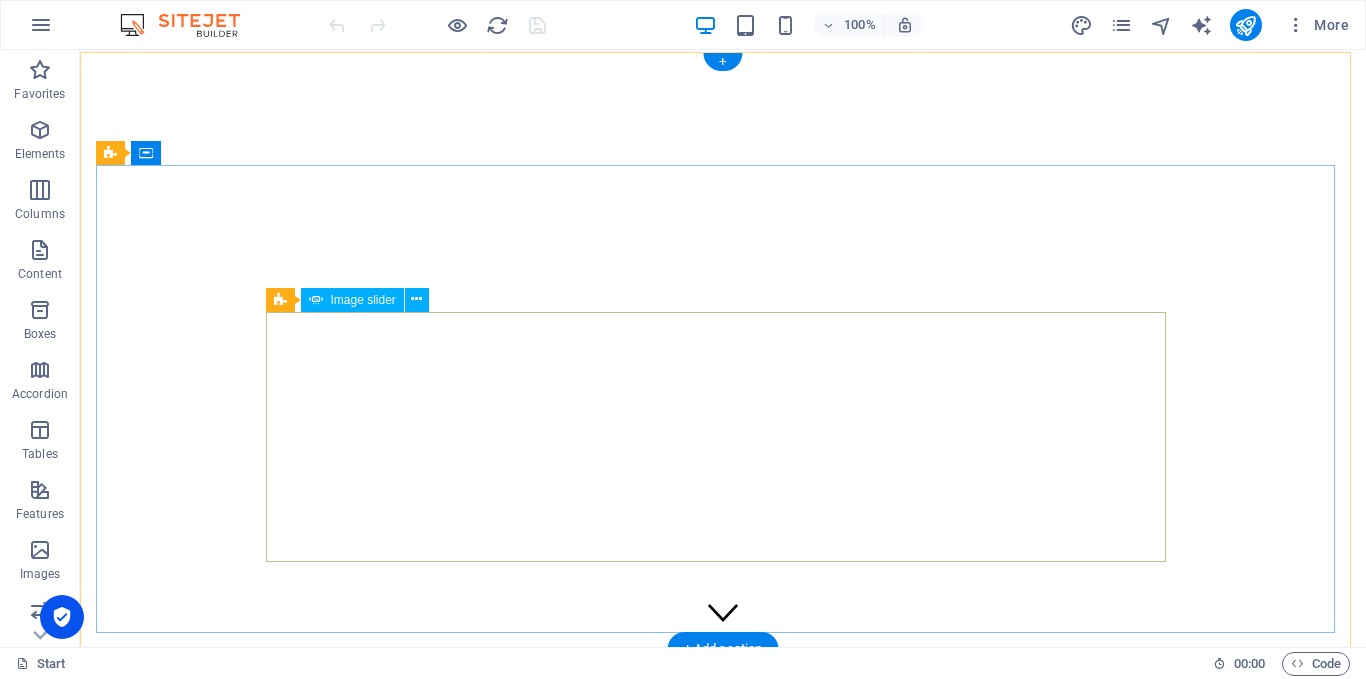 click at bounding box center [723, 982] 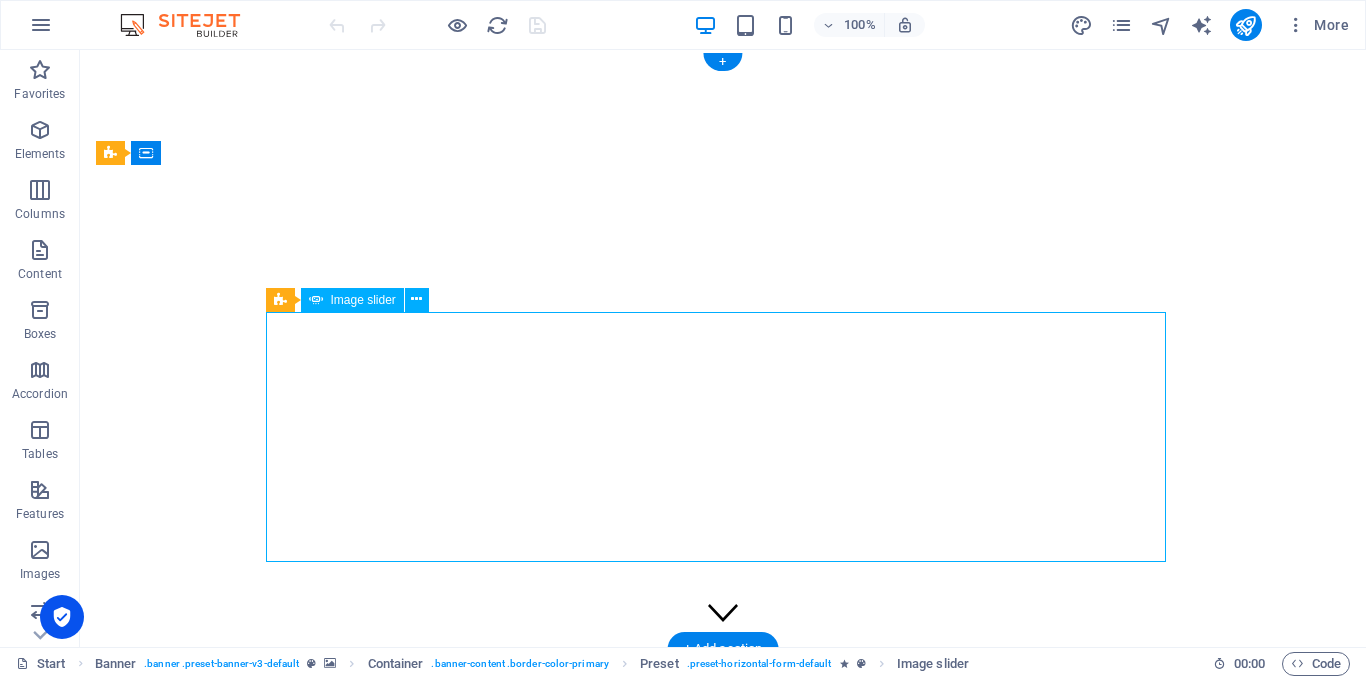 click at bounding box center (723, 982) 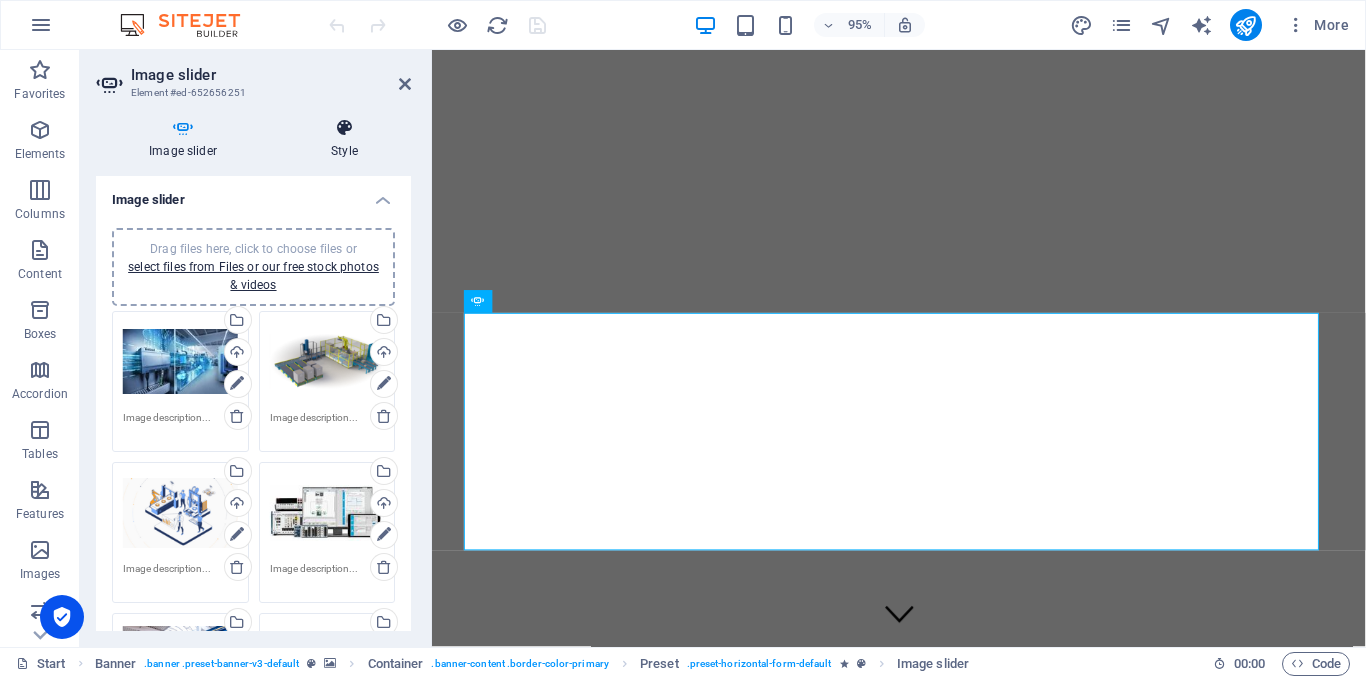 click on "Style" at bounding box center [344, 139] 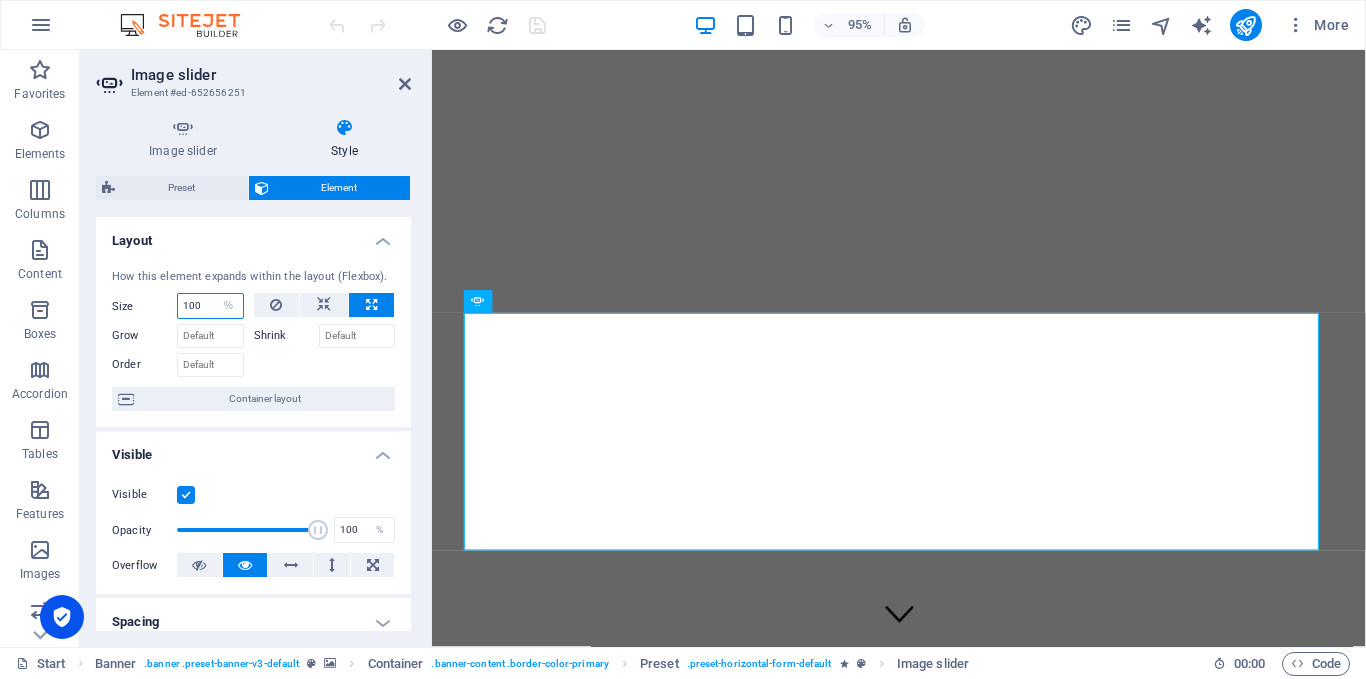 click on "100" at bounding box center [210, 306] 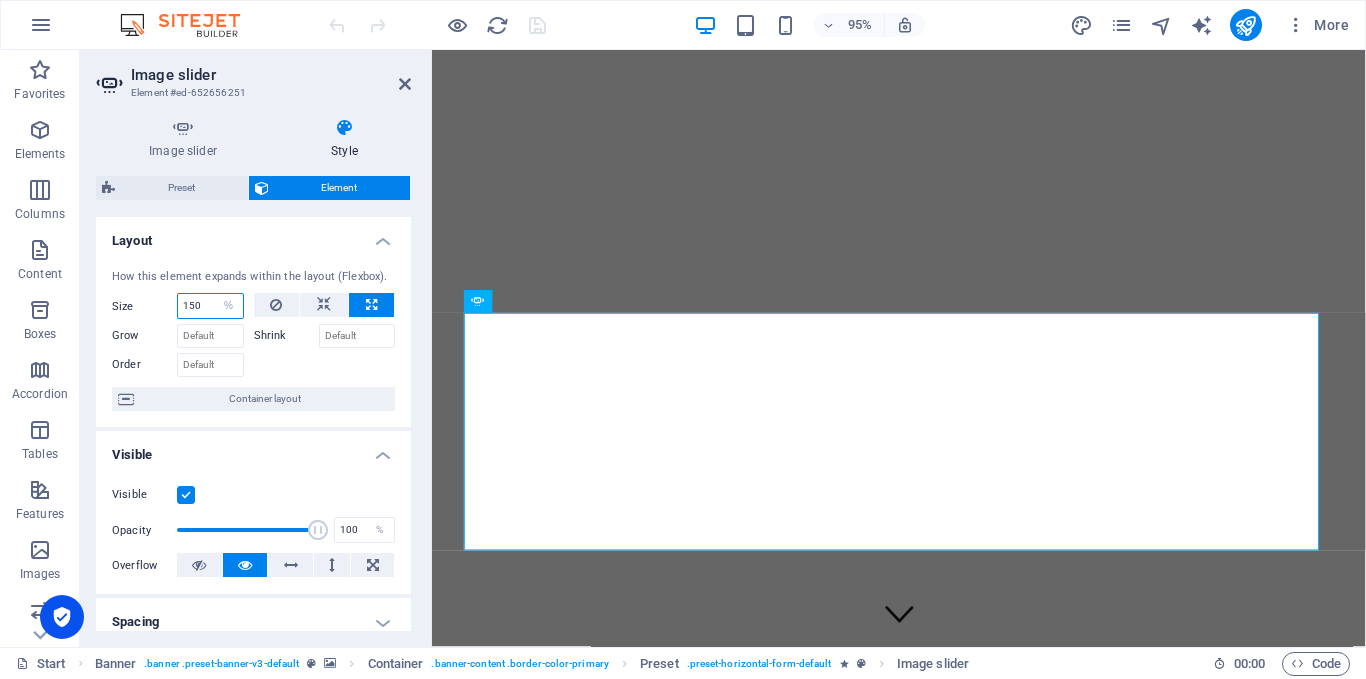 type on "150" 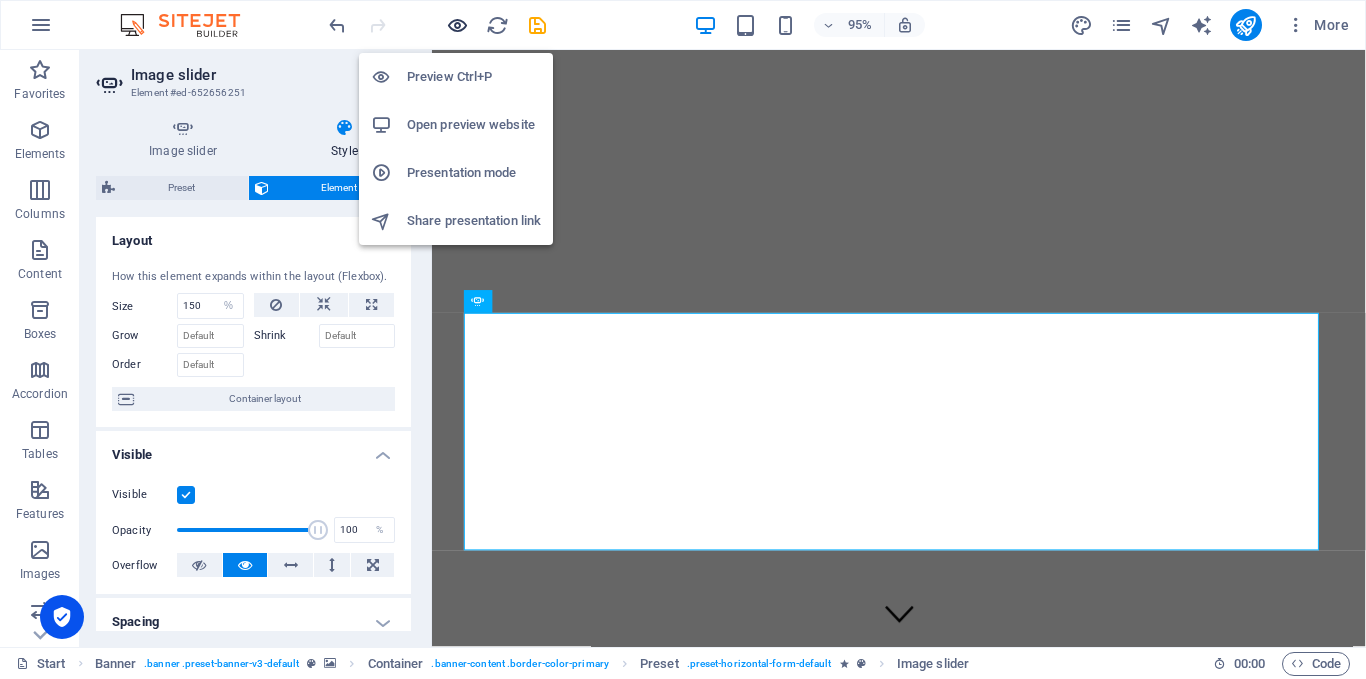 click at bounding box center (457, 25) 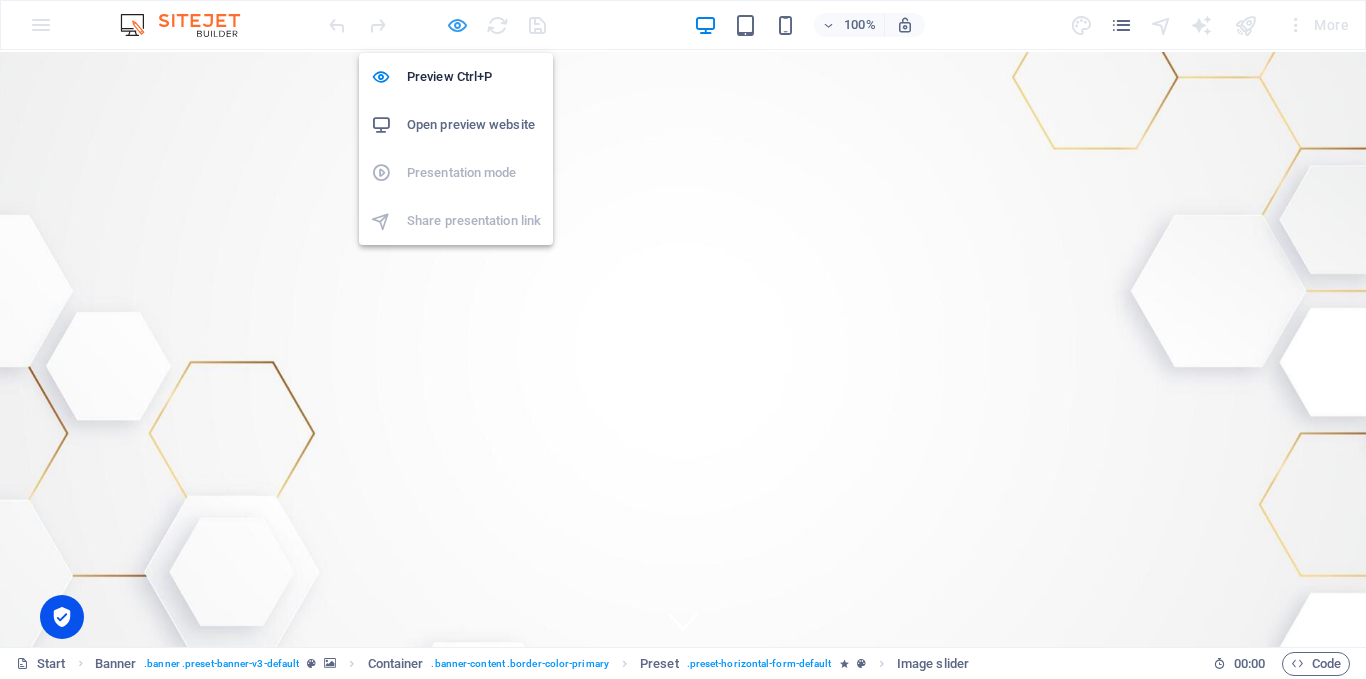 click at bounding box center (457, 25) 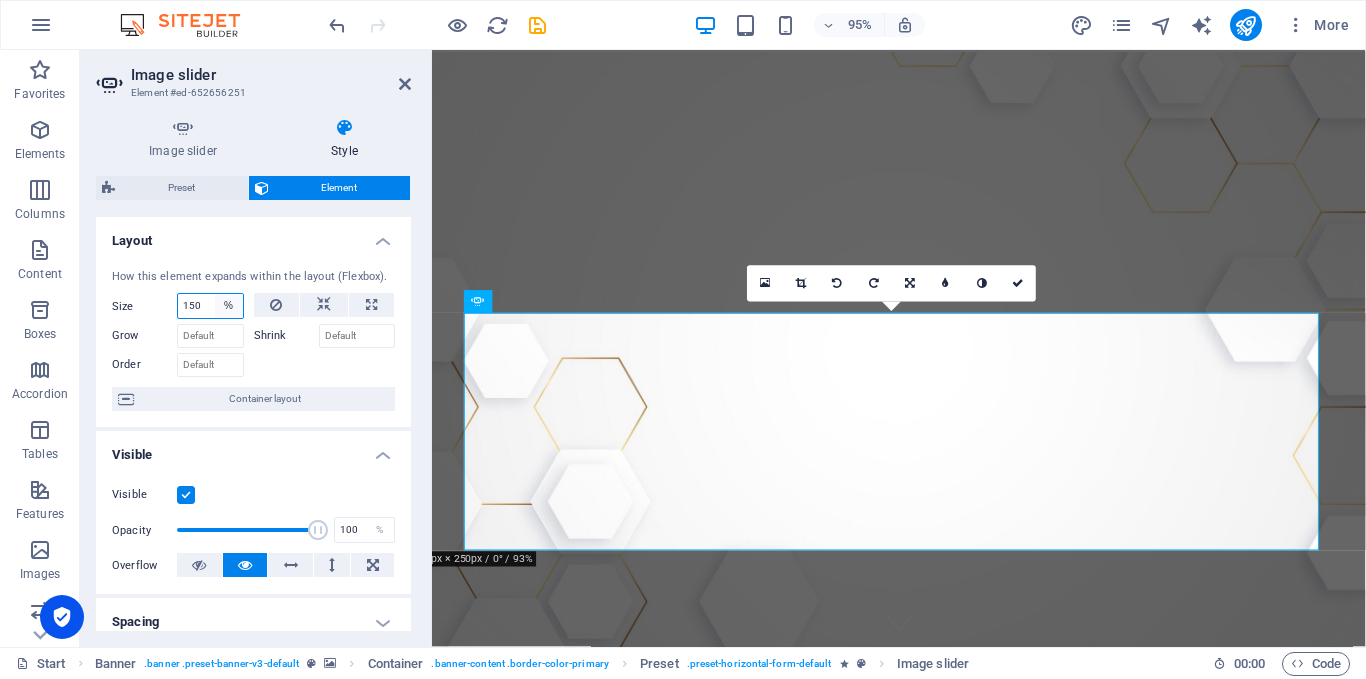 click on "Default auto px % 1/1 1/2 1/3 1/4 1/5 1/6 1/7 1/8 1/9 1/10" at bounding box center (229, 306) 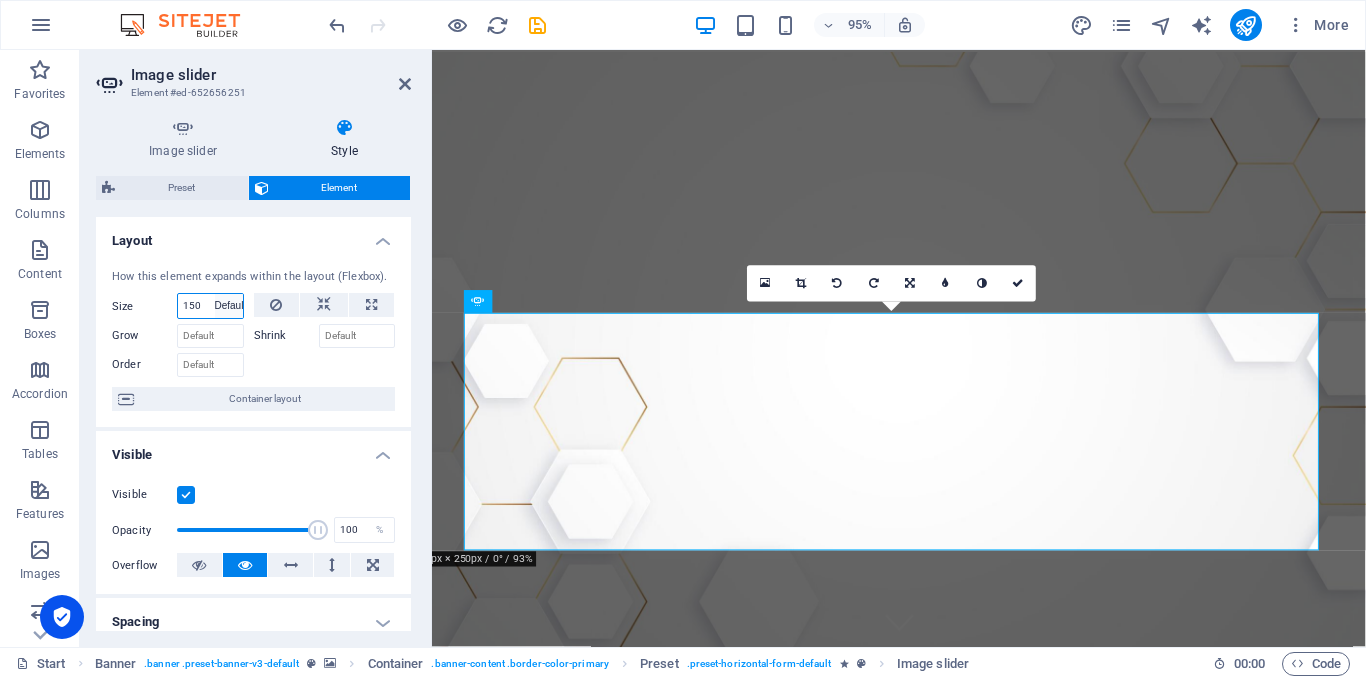 click on "Default auto px % 1/1 1/2 1/3 1/4 1/5 1/6 1/7 1/8 1/9 1/10" at bounding box center [229, 306] 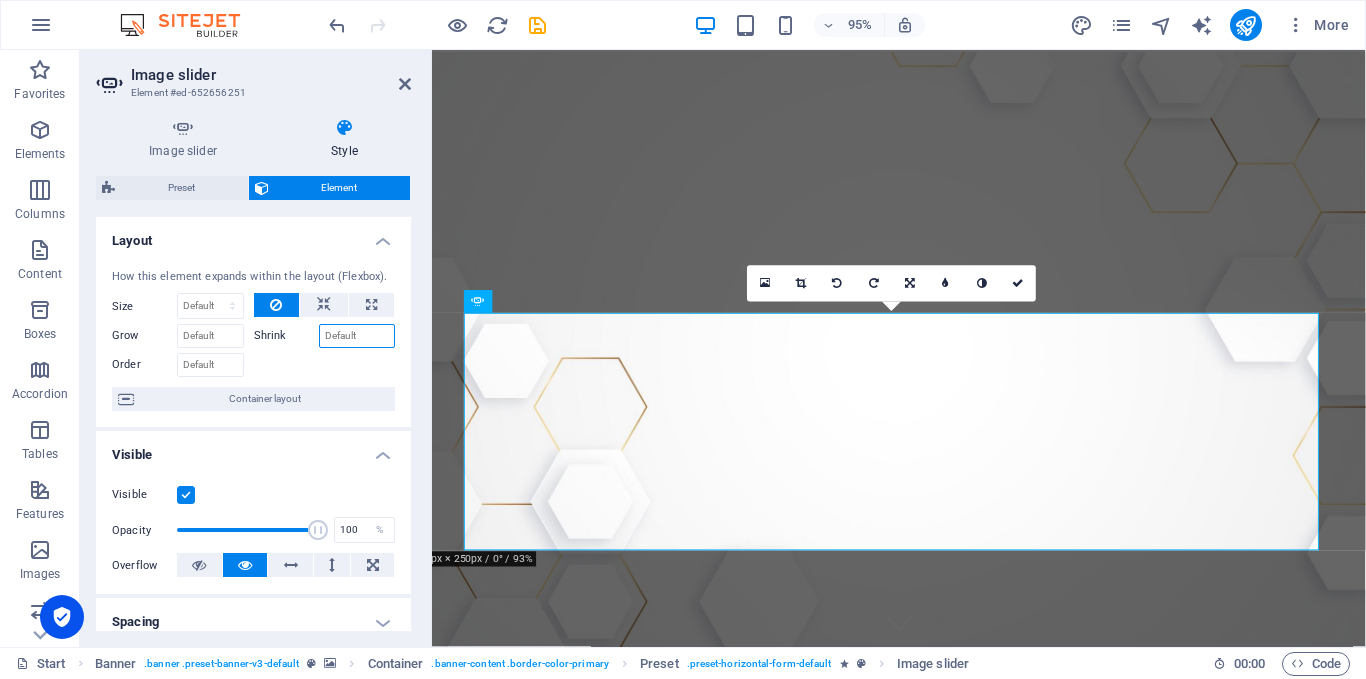click on "Shrink" at bounding box center [357, 336] 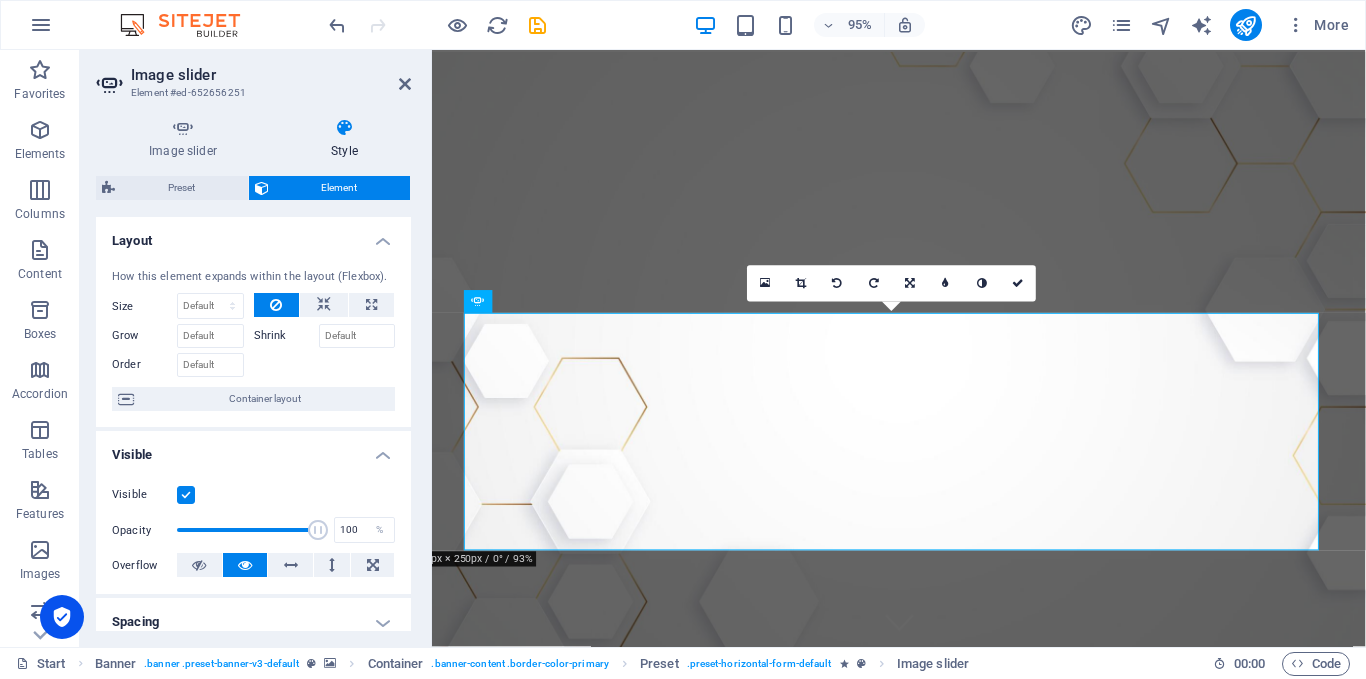 click on "Container layout" at bounding box center (264, 399) 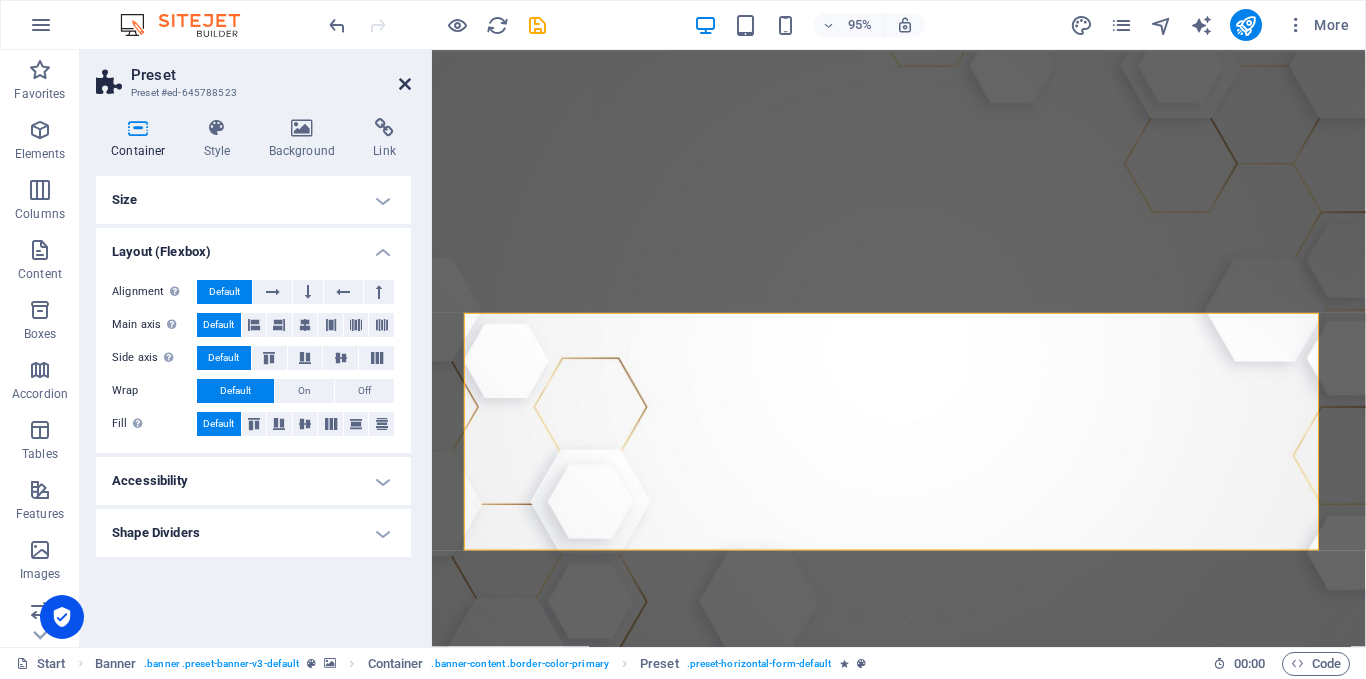 click at bounding box center (405, 84) 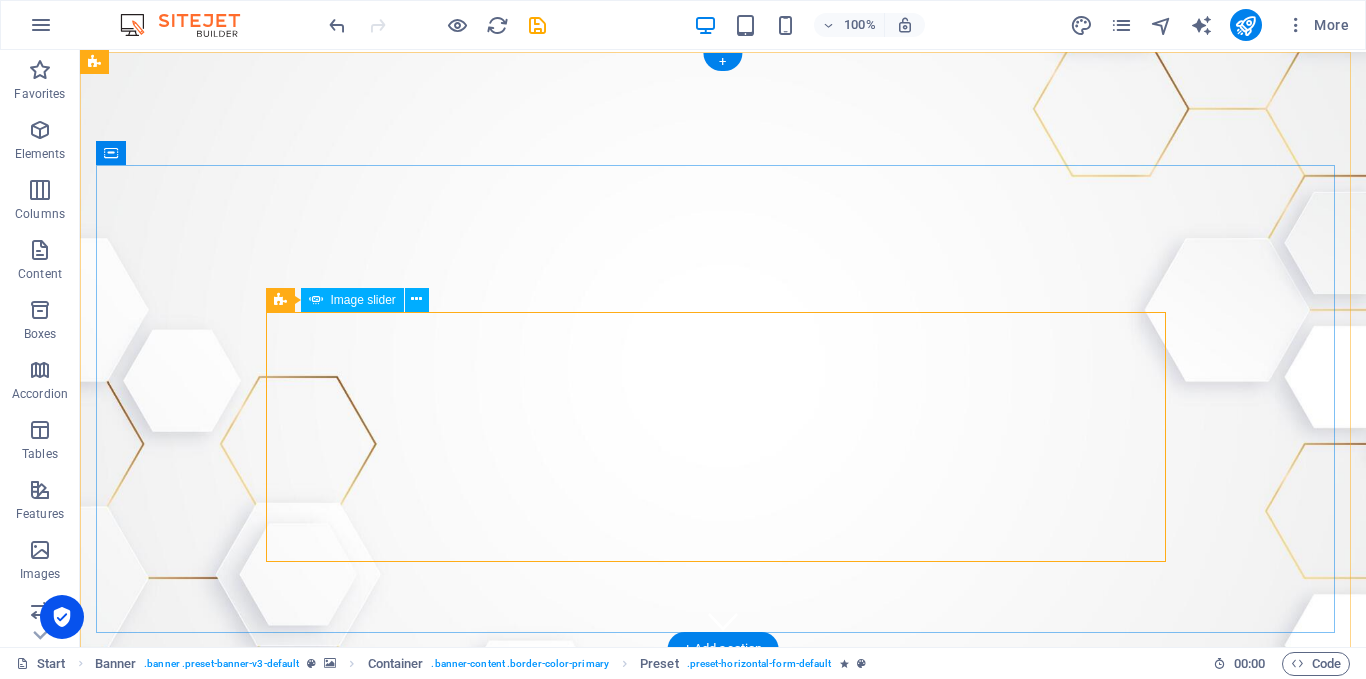 click at bounding box center (273, 5712) 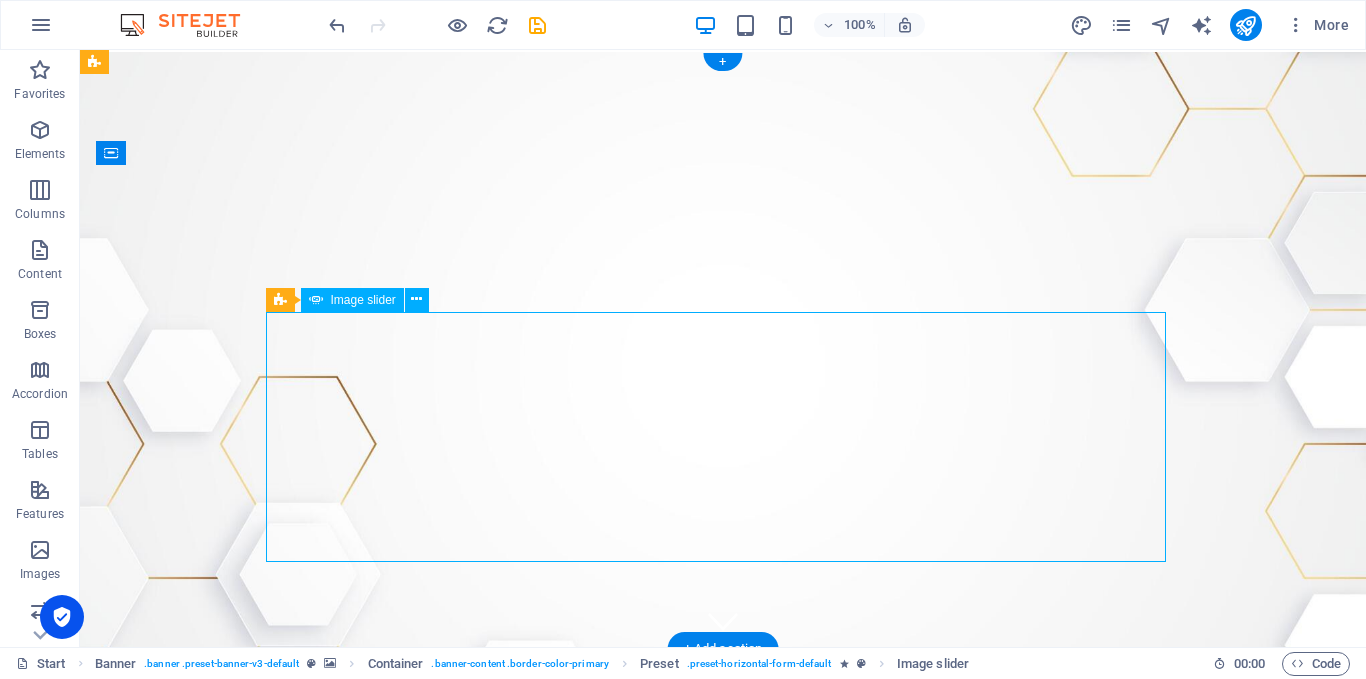 click at bounding box center [273, 5712] 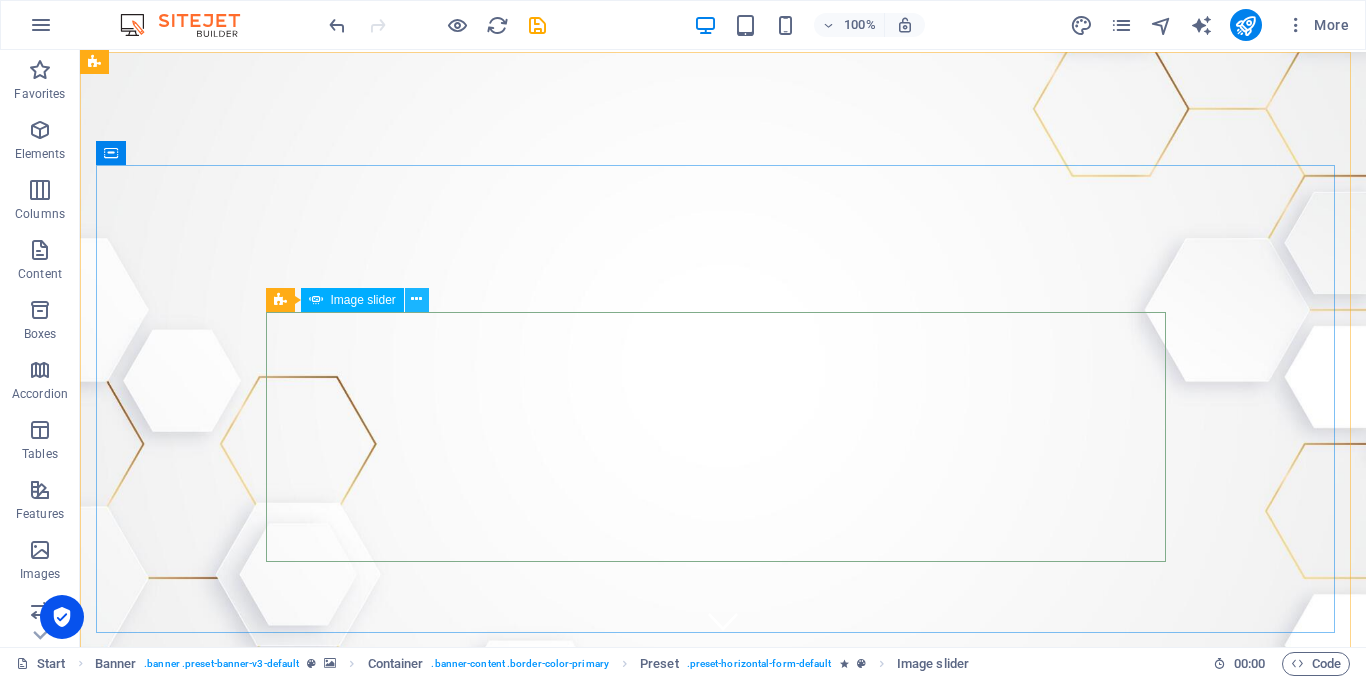 click at bounding box center (416, 299) 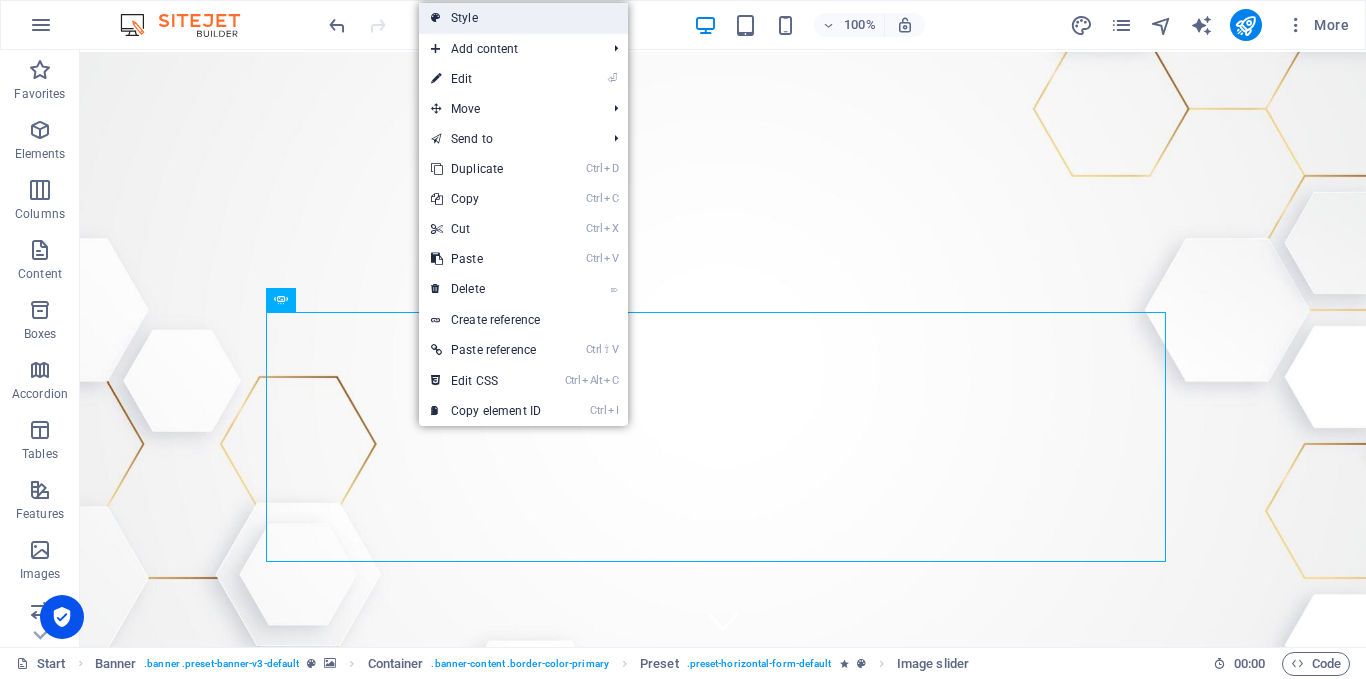 click on "Style" at bounding box center (523, 18) 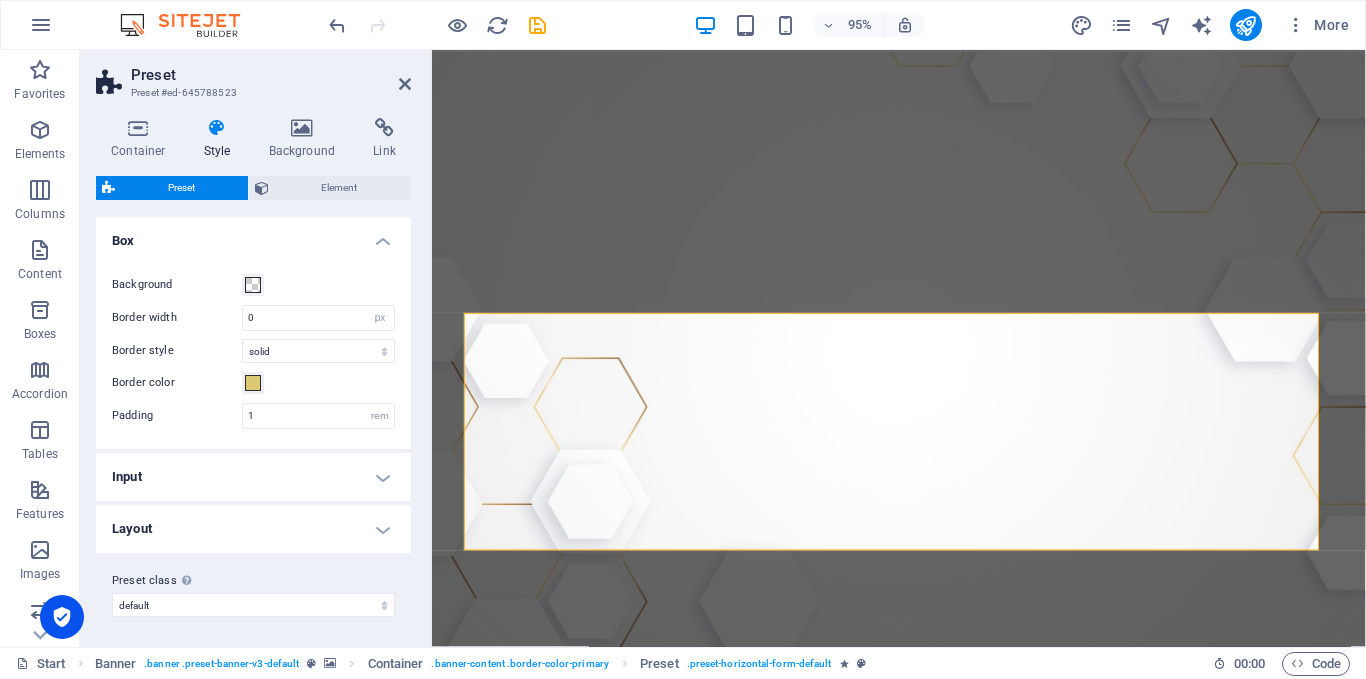 click at bounding box center (217, 128) 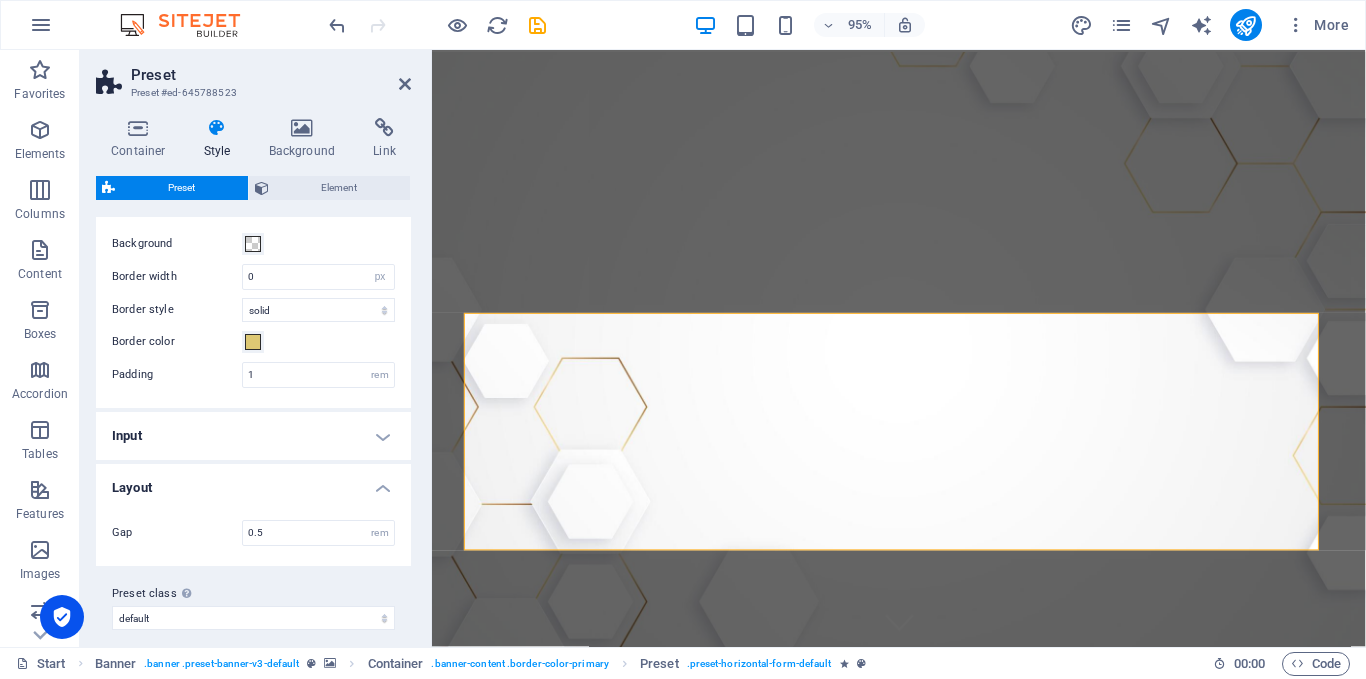 scroll, scrollTop: 56, scrollLeft: 0, axis: vertical 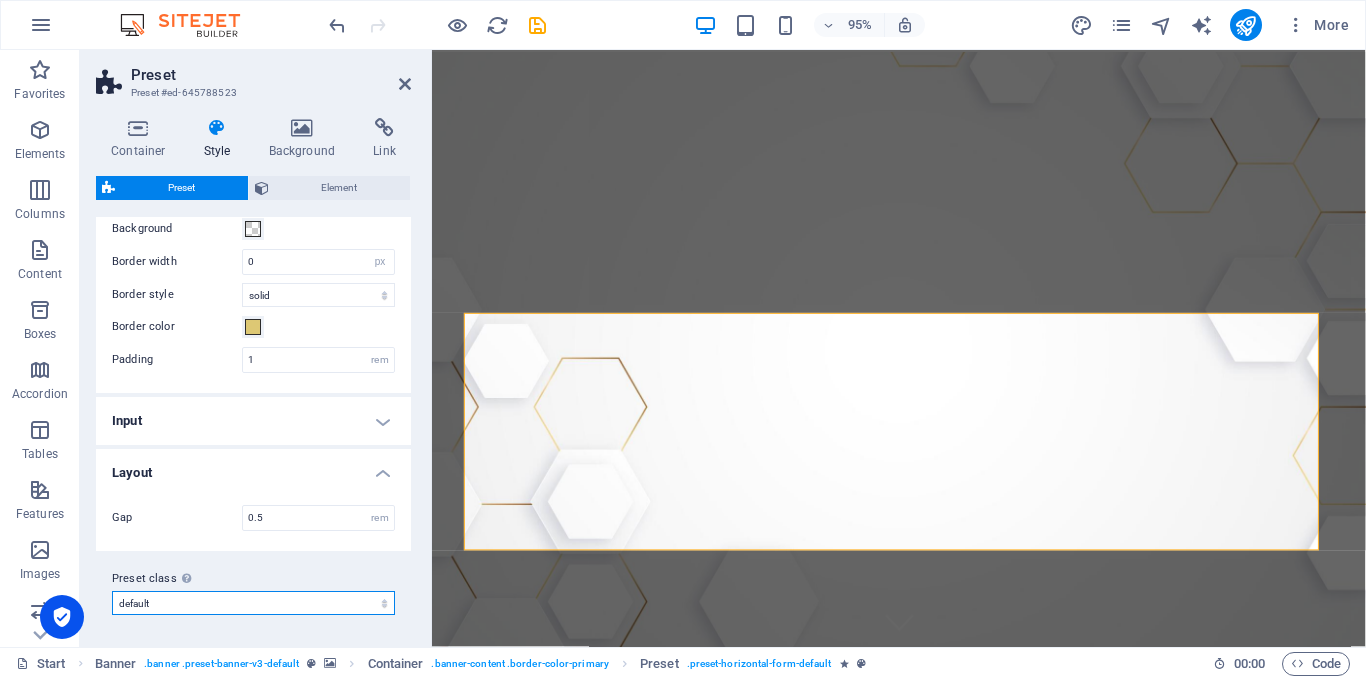 click on "default v3-default Add preset class" at bounding box center [253, 603] 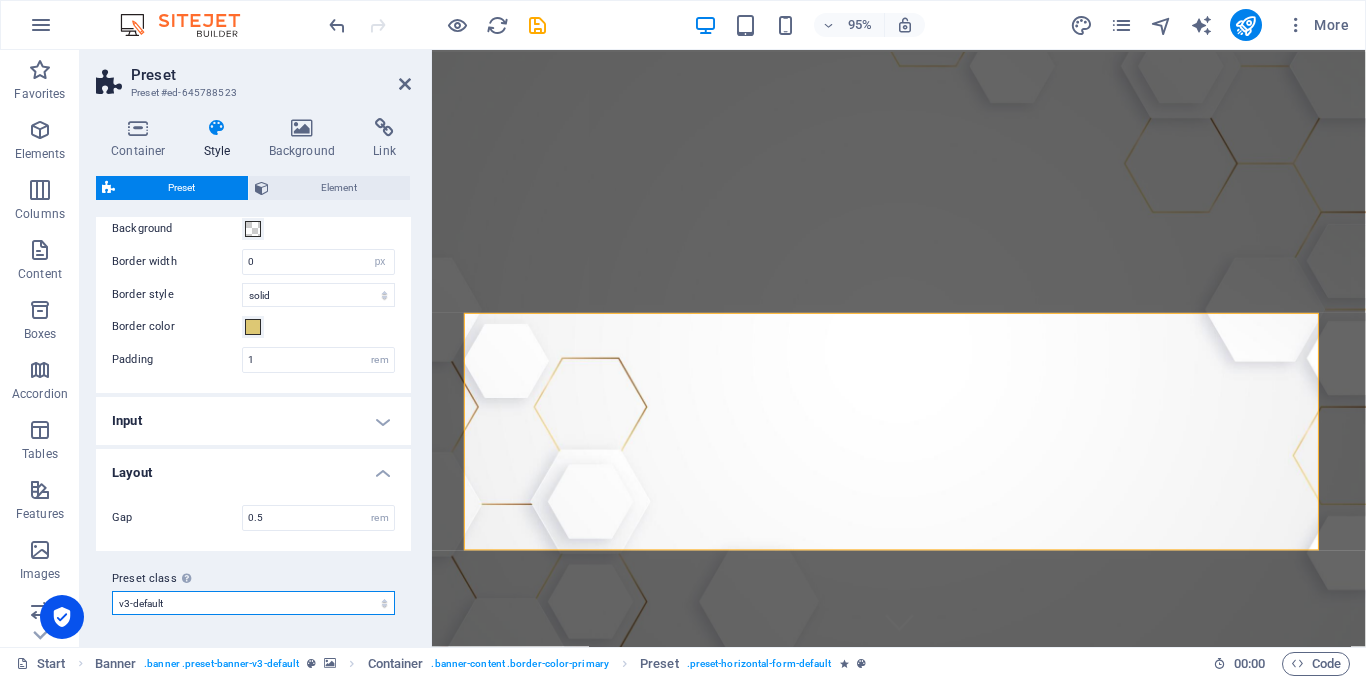 click on "default v3-default Add preset class" at bounding box center (253, 603) 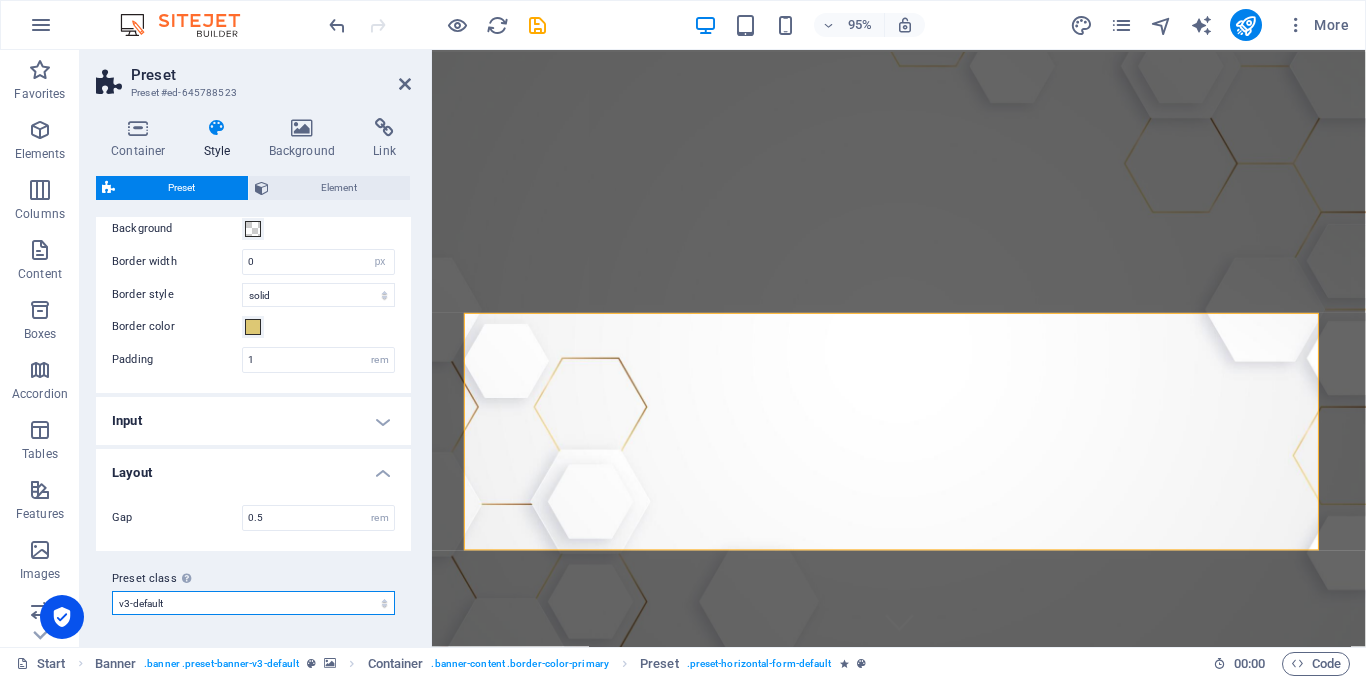 select on "preset-horizontal-form-v3-default" 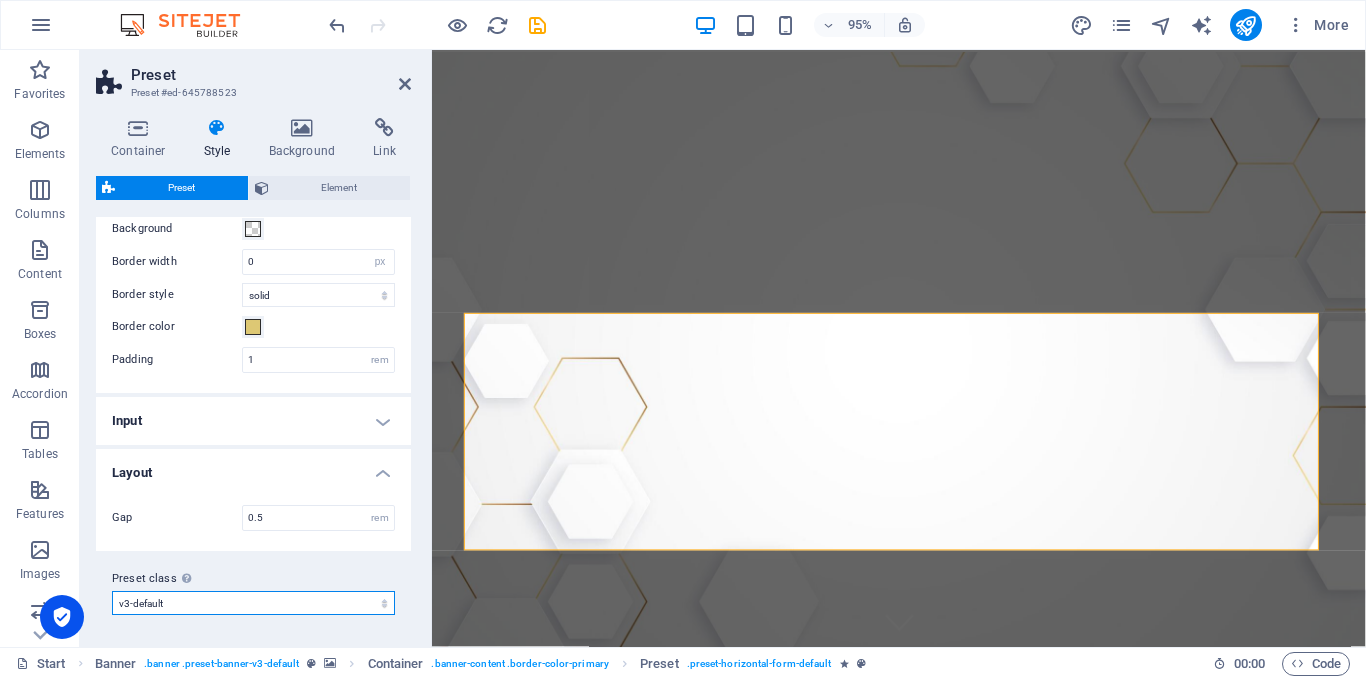 click on "default v3-default Add preset class" at bounding box center [253, 603] 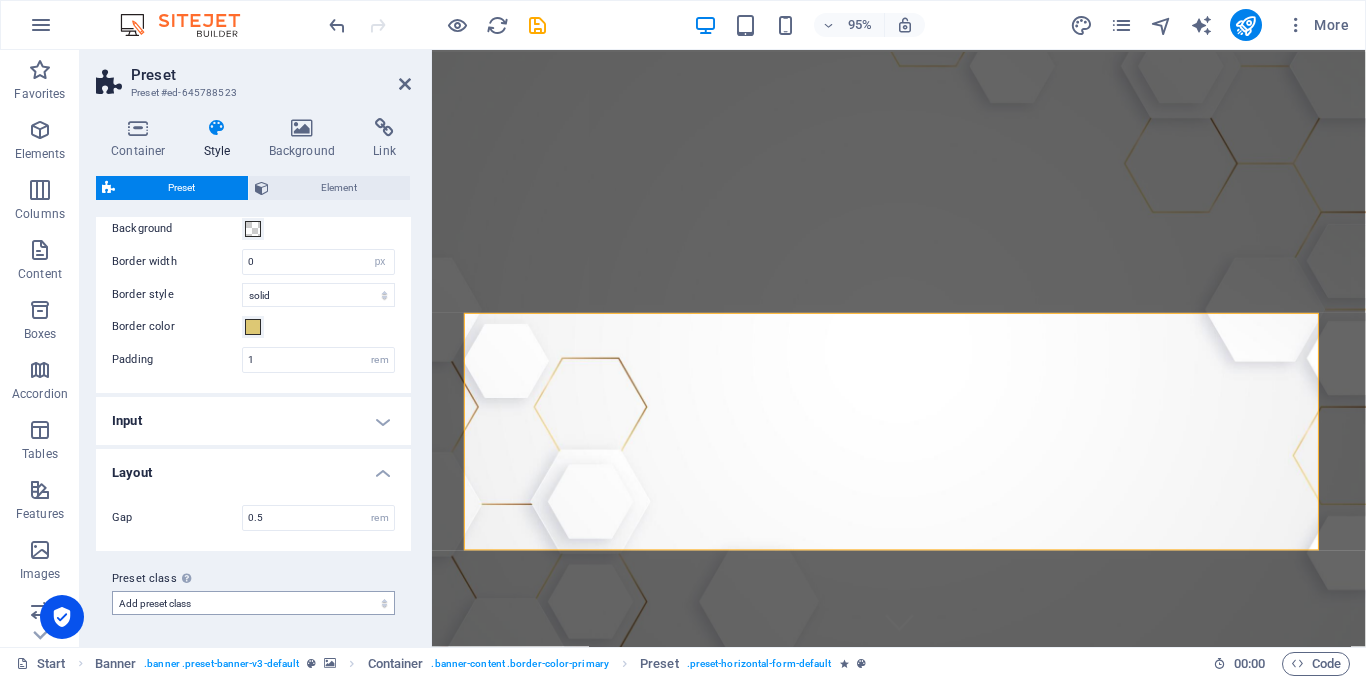 click on "default v3-default Add preset class" at bounding box center [253, 603] 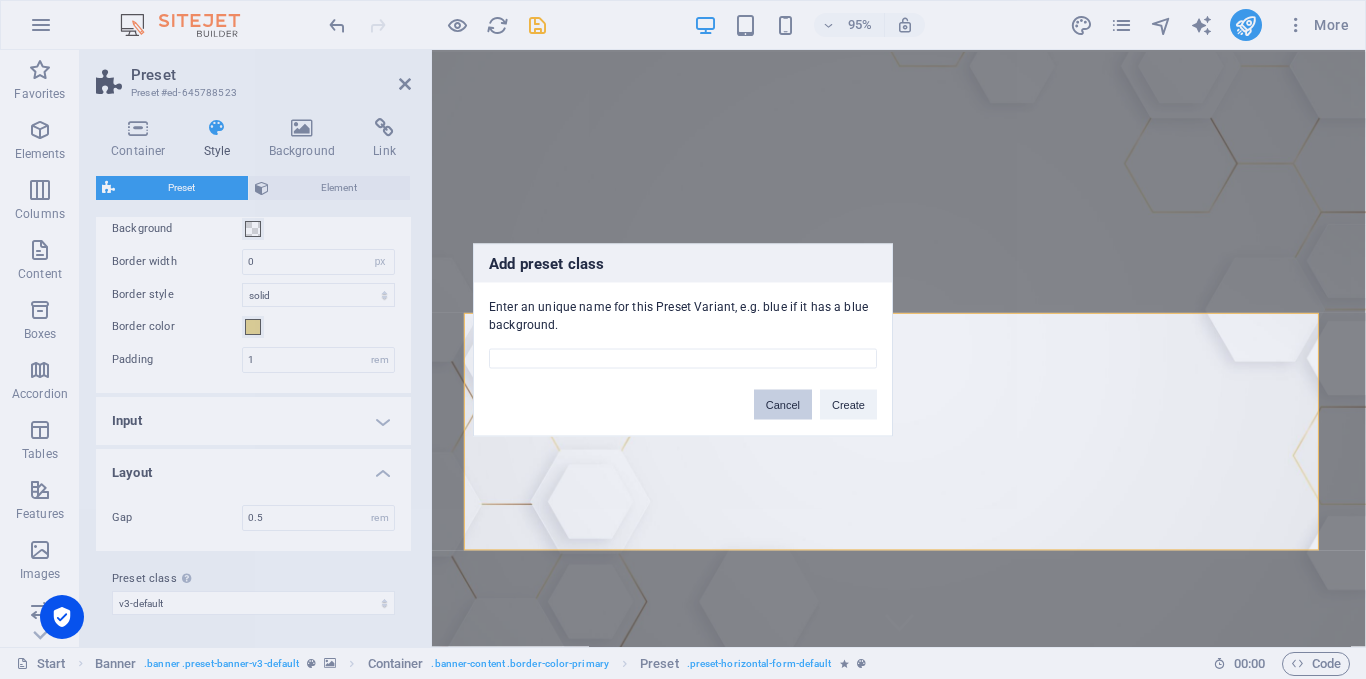click on "Cancel" at bounding box center (783, 404) 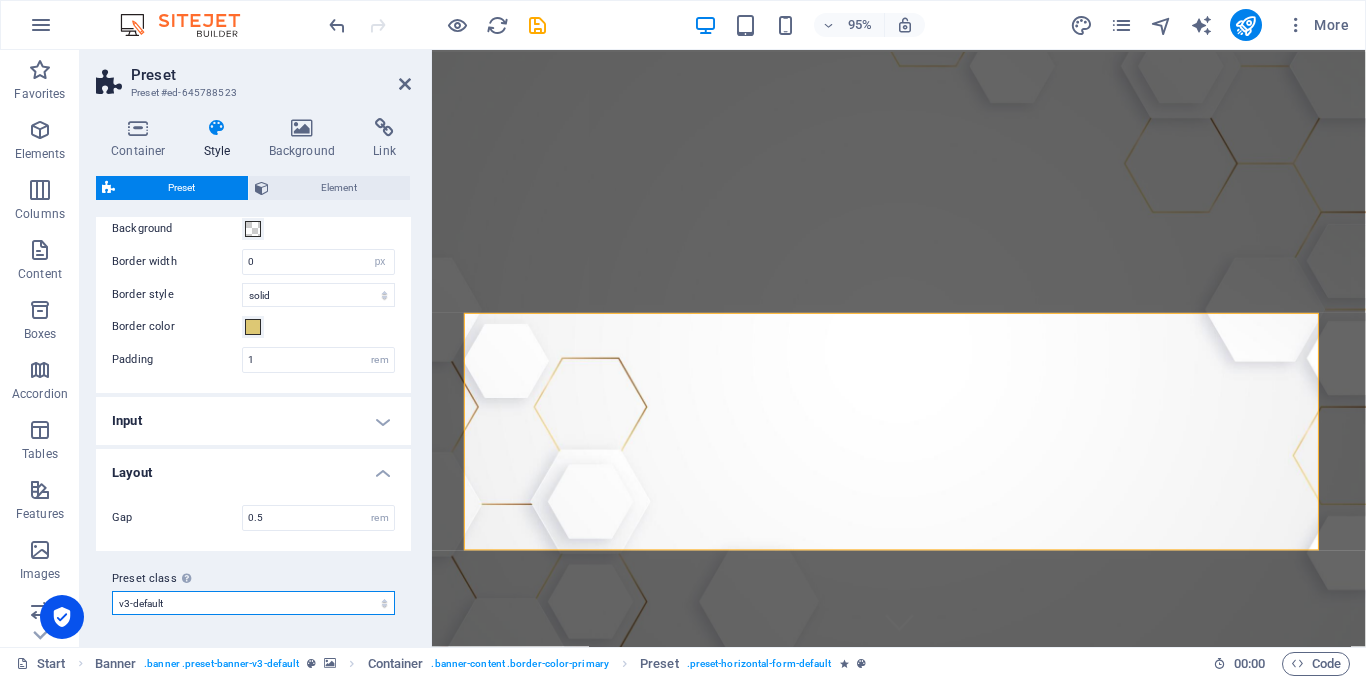 click on "default v3-default Add preset class" at bounding box center [253, 603] 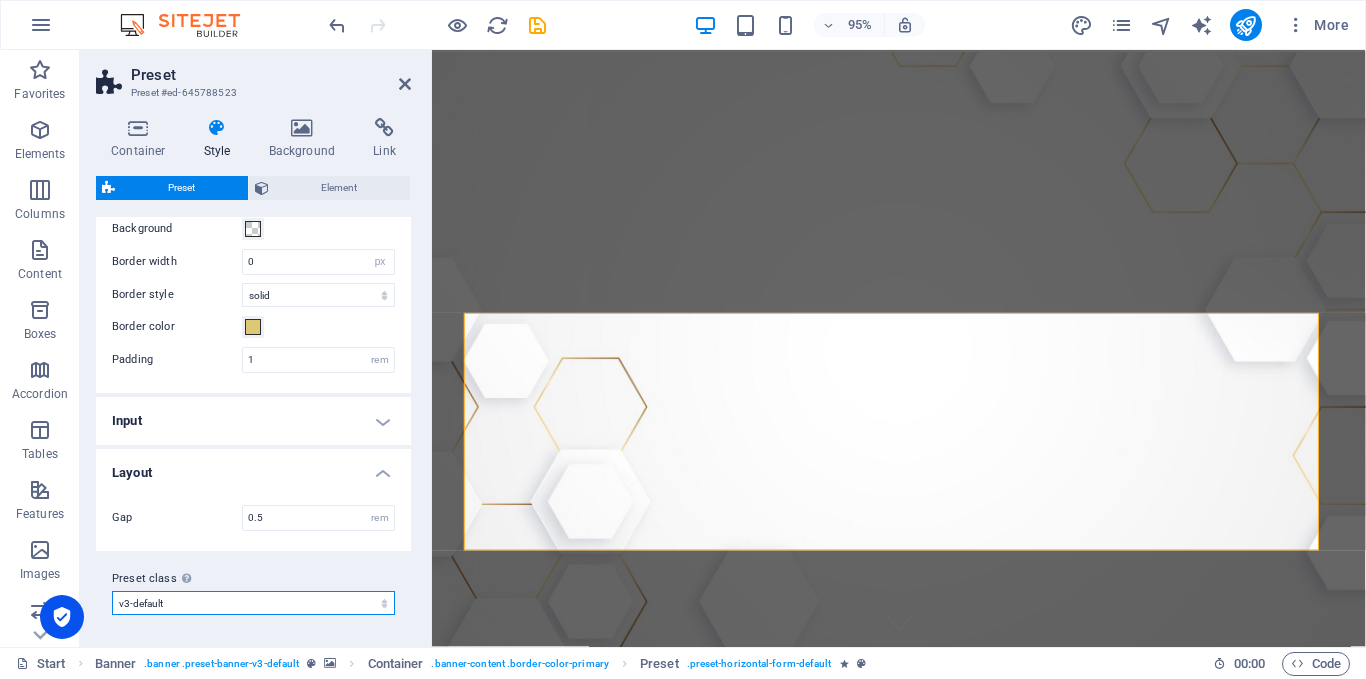 select on "preset-horizontal-form-default" 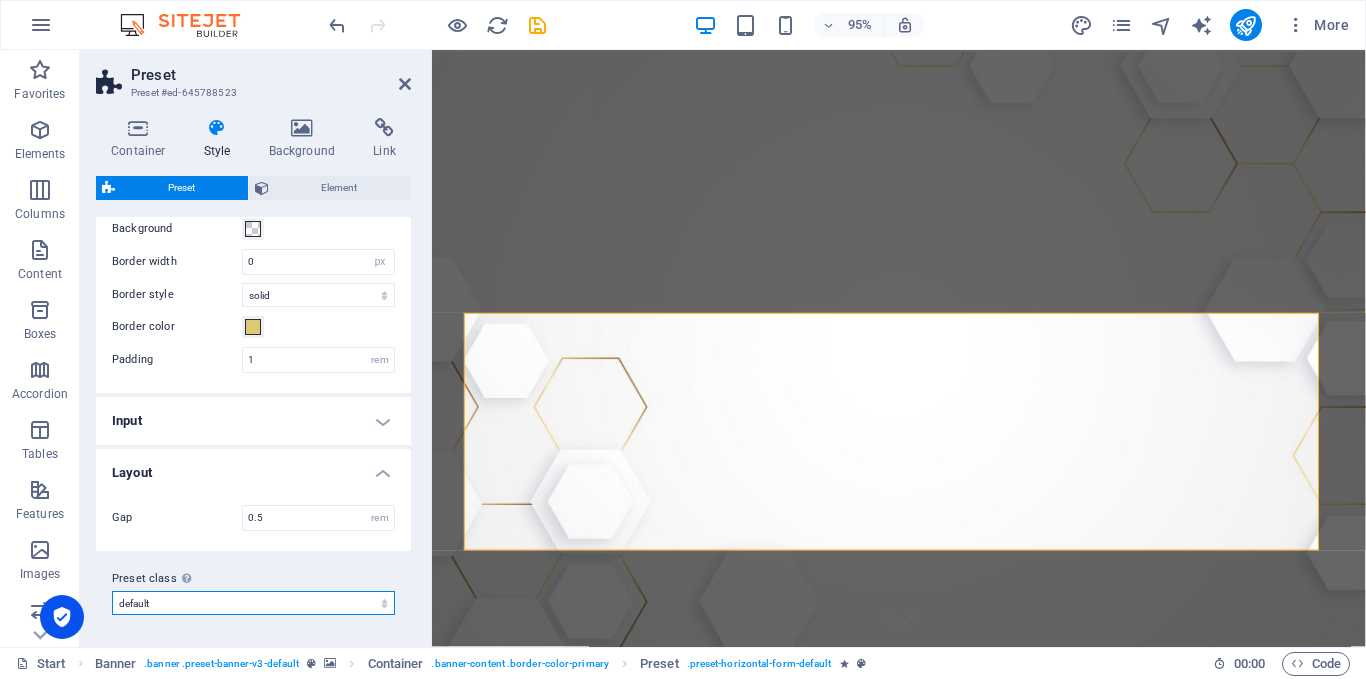click on "default v3-default Add preset class" at bounding box center [253, 603] 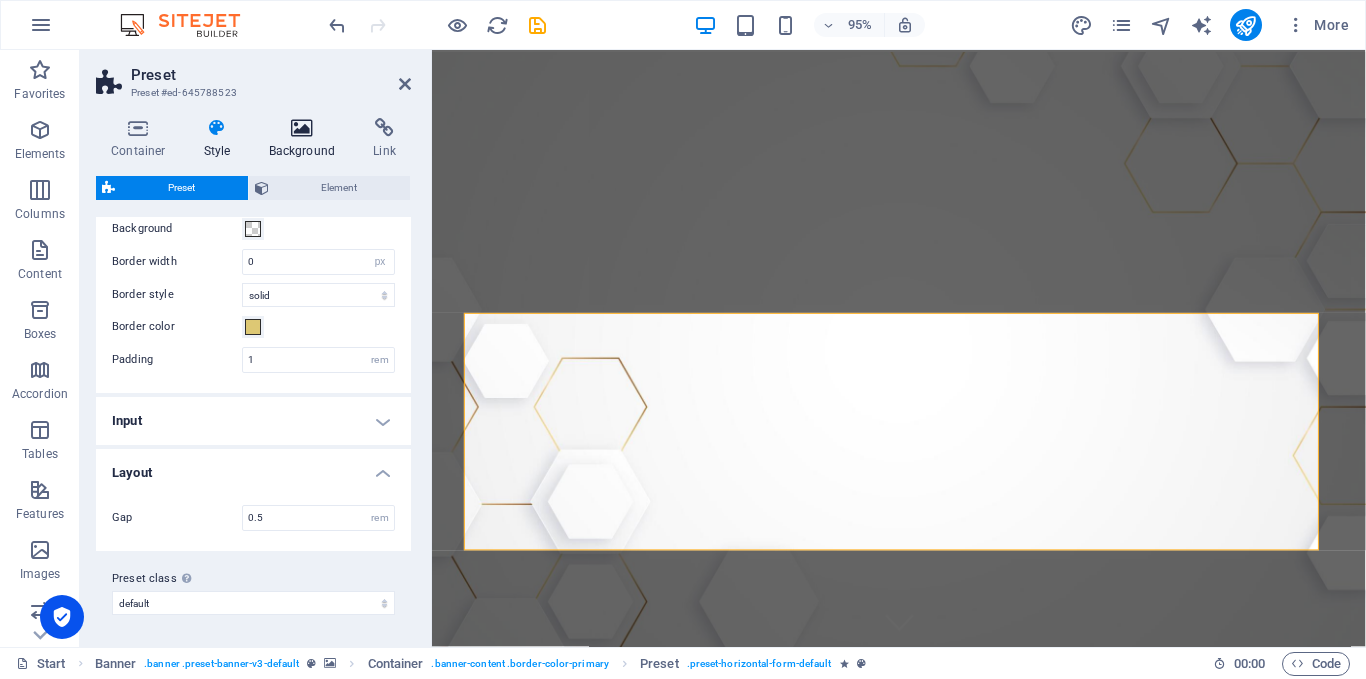 click on "Background" at bounding box center [306, 139] 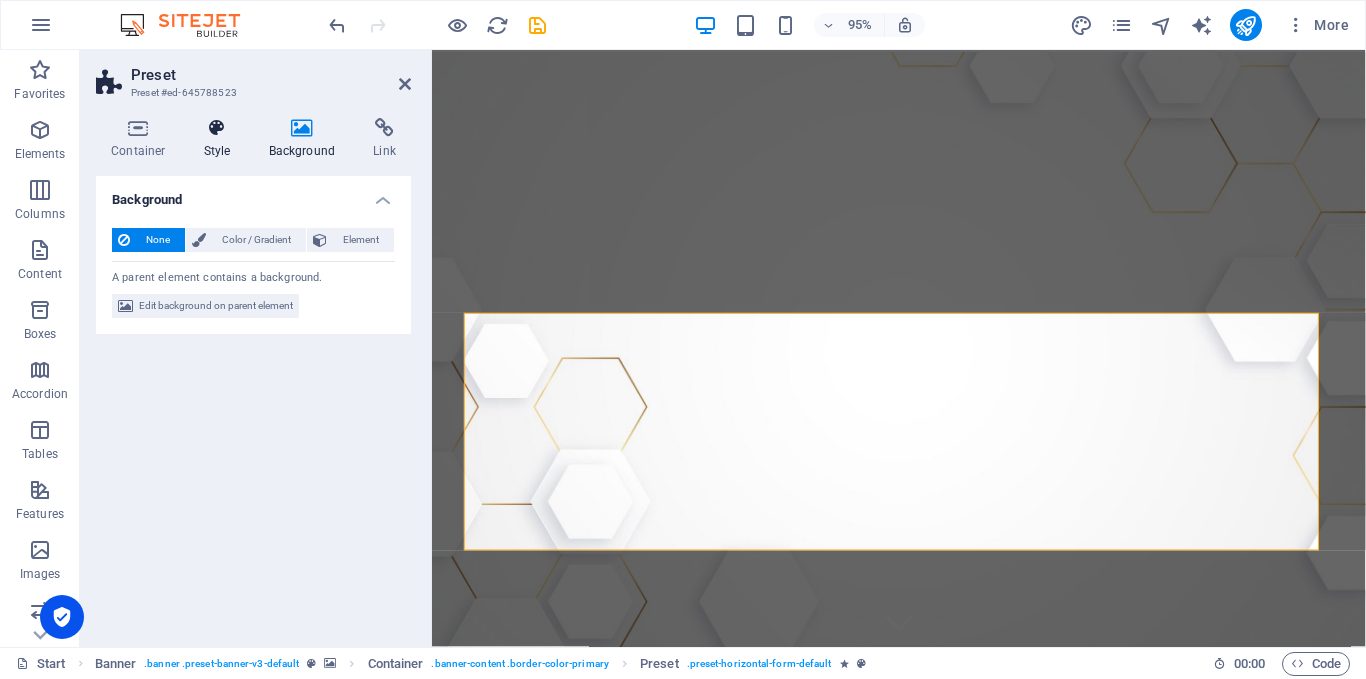 click at bounding box center (217, 128) 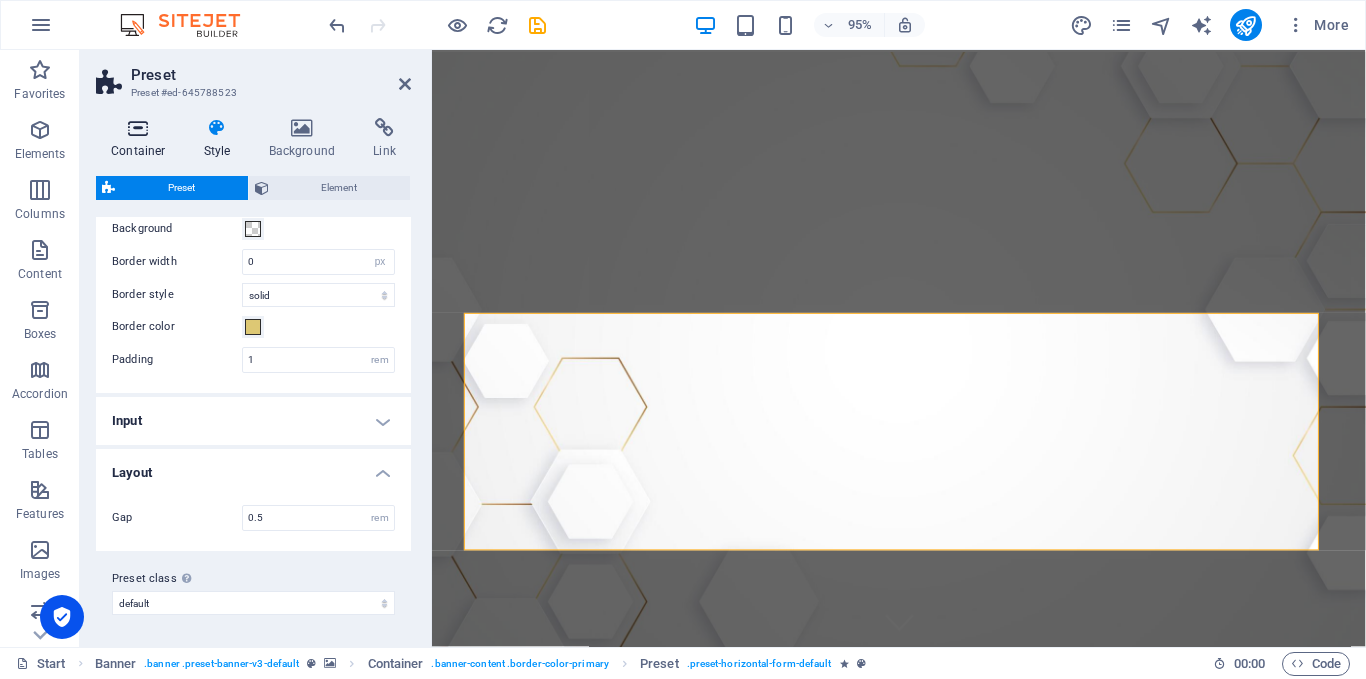 click at bounding box center [138, 128] 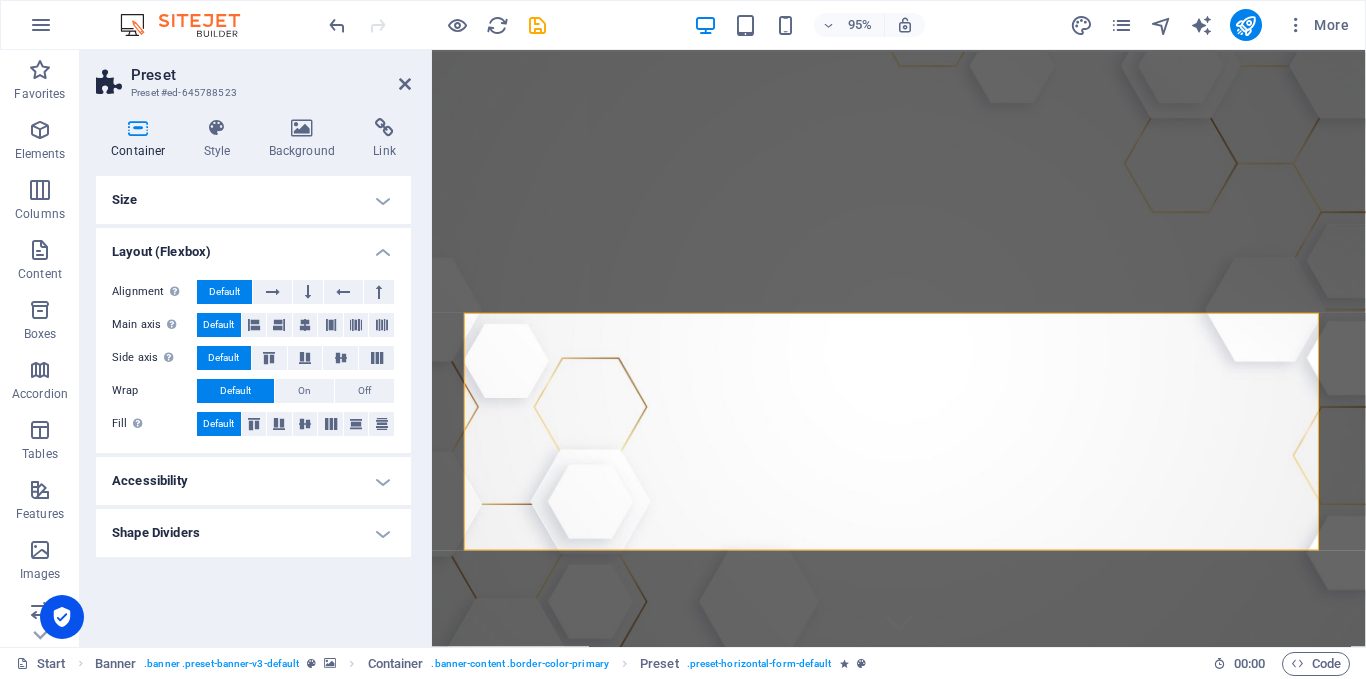 click on "Size" at bounding box center [253, 200] 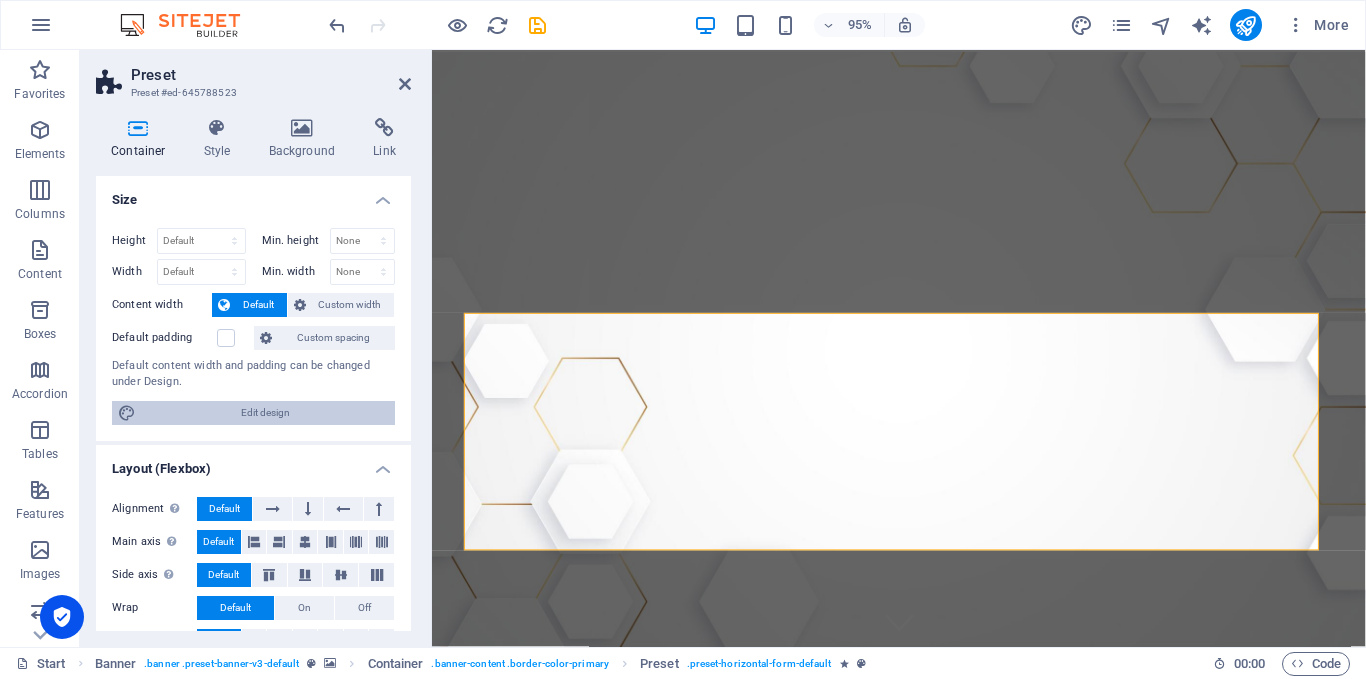 click on "Edit design" at bounding box center [265, 413] 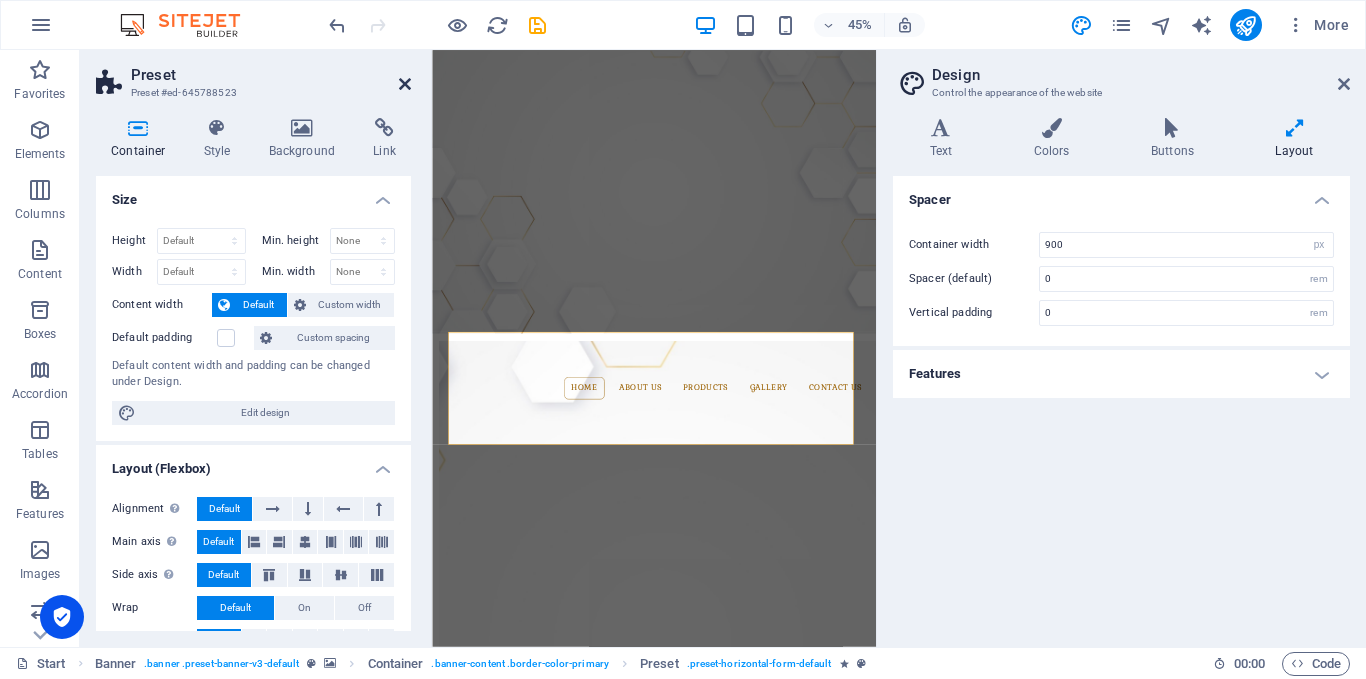 click at bounding box center (405, 84) 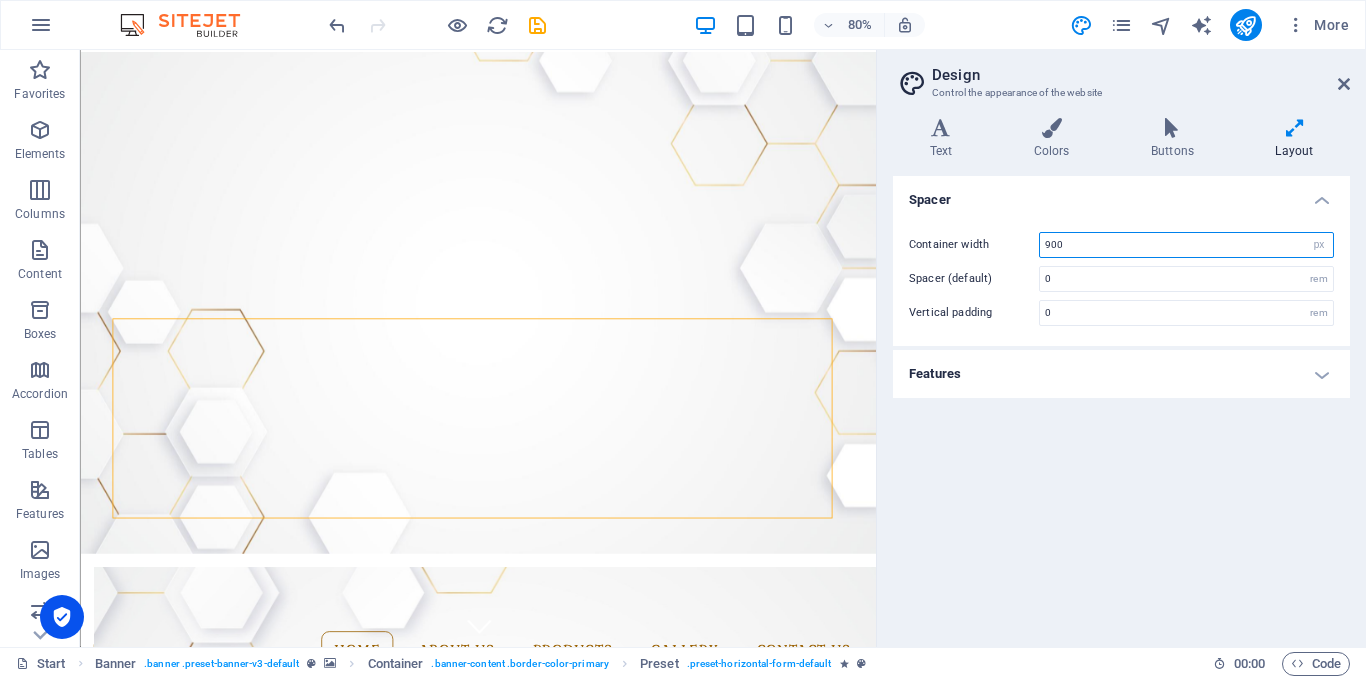 click on "900" at bounding box center [1186, 245] 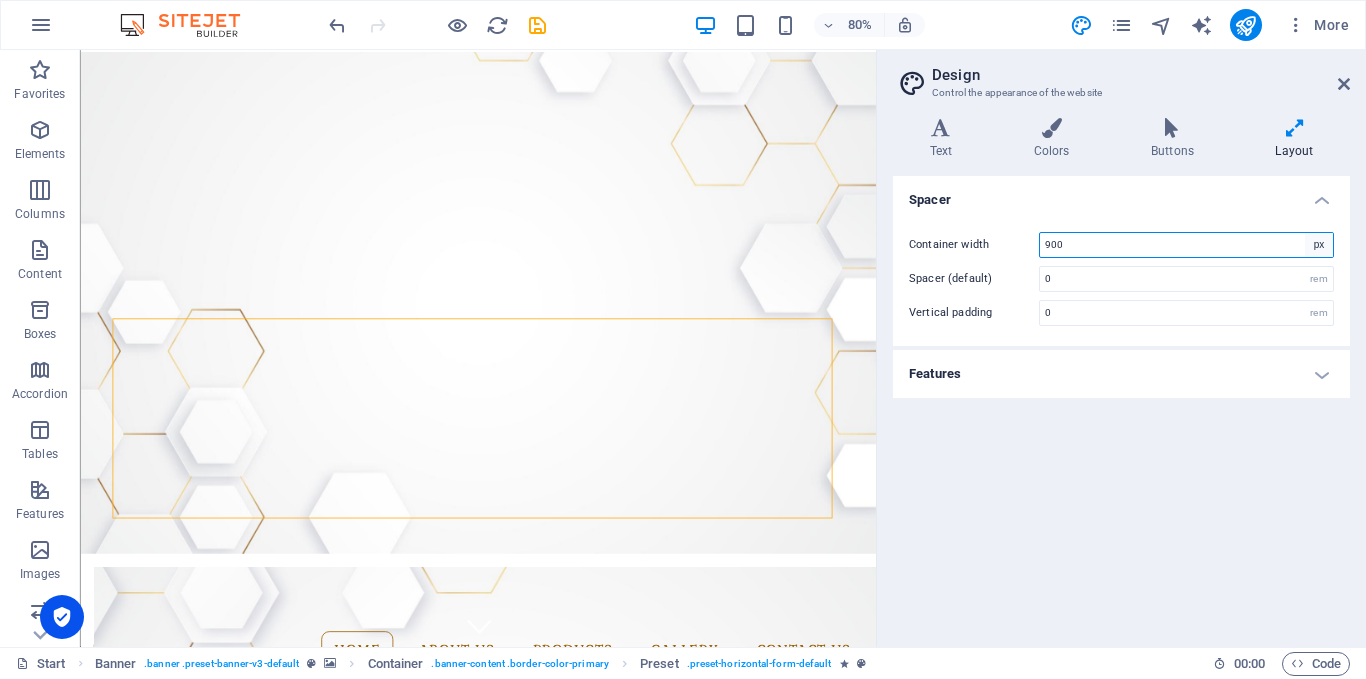 click on "rem px" at bounding box center (1319, 245) 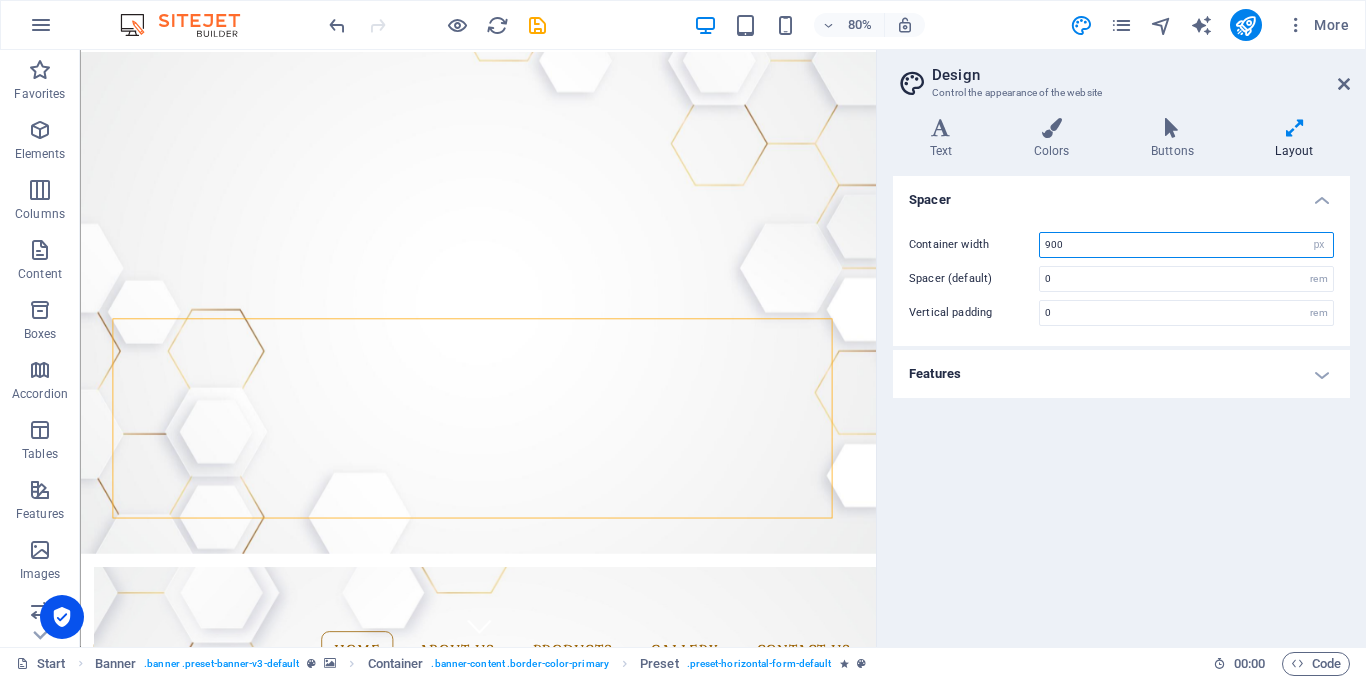 click on "900" at bounding box center [1186, 245] 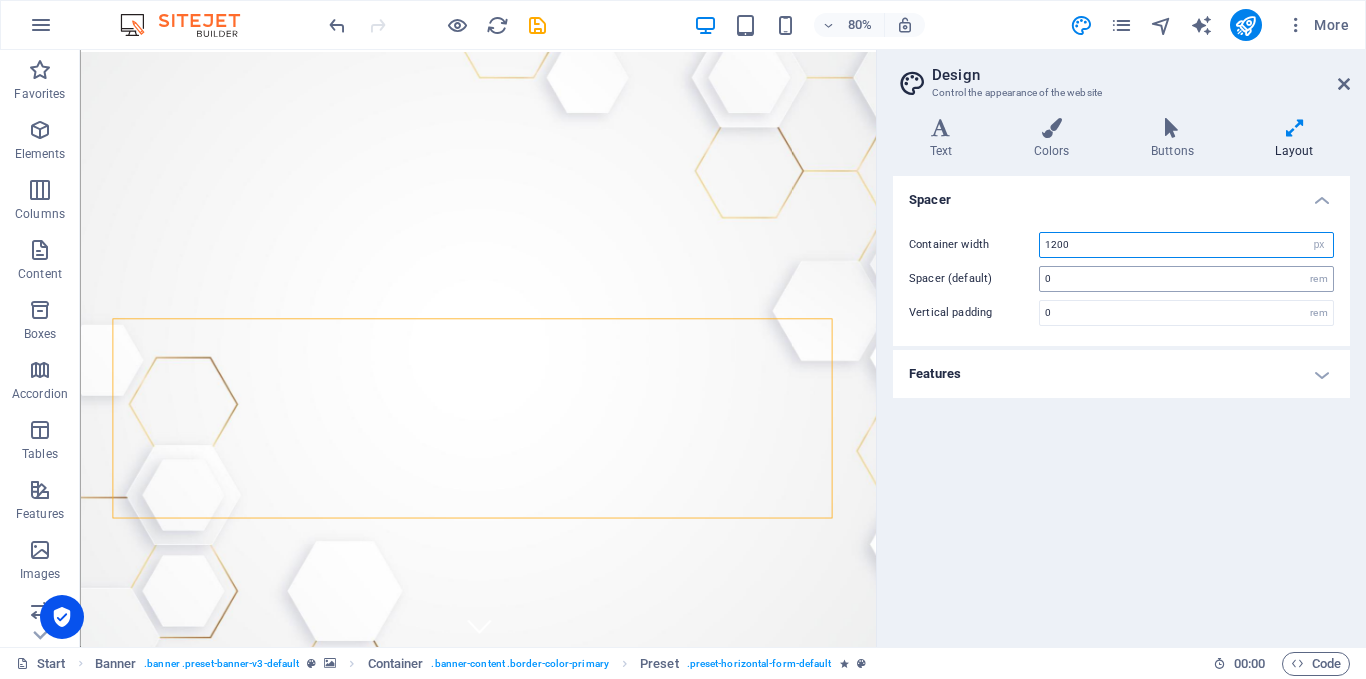 type on "1200" 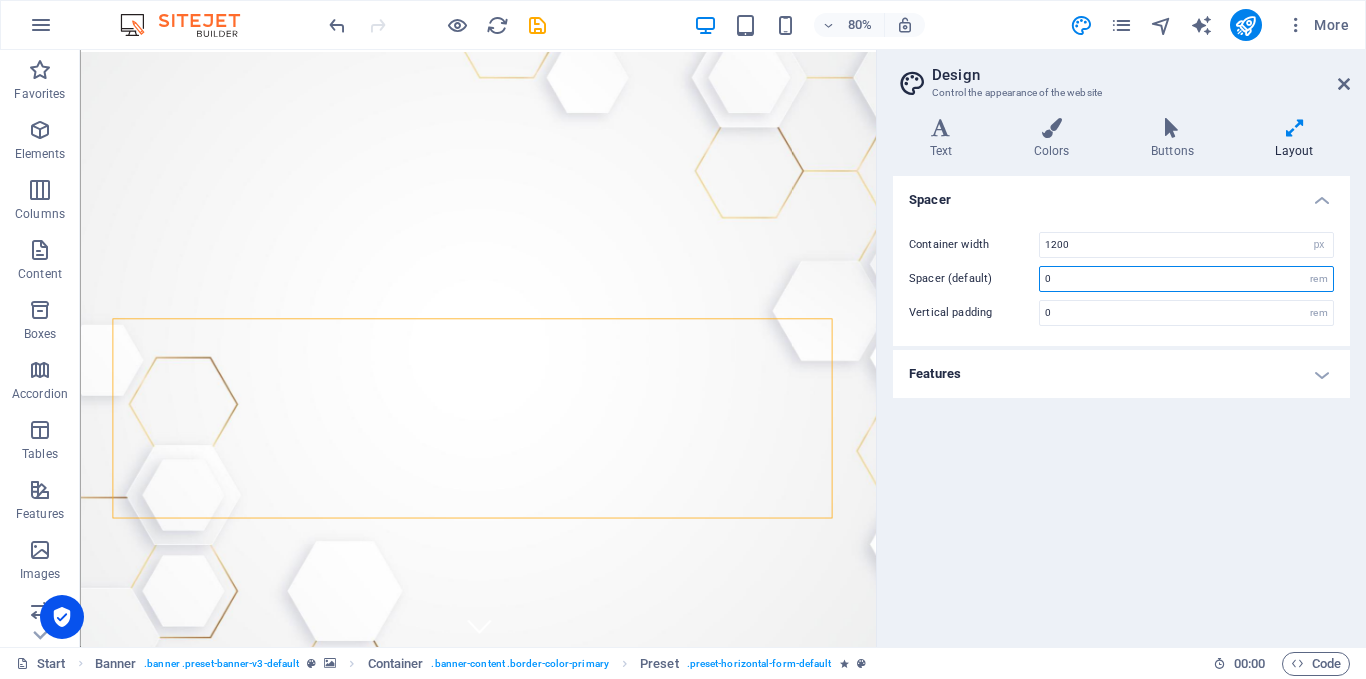click on "0" at bounding box center [1186, 279] 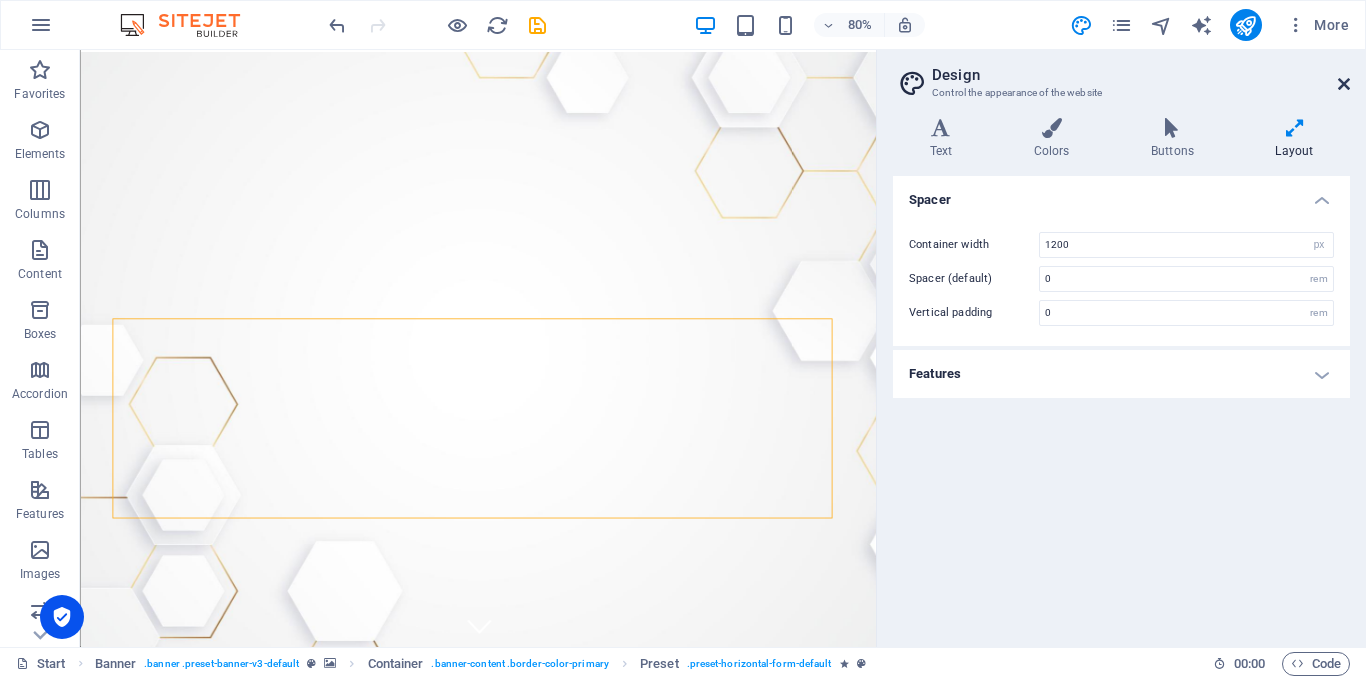 click at bounding box center (1344, 84) 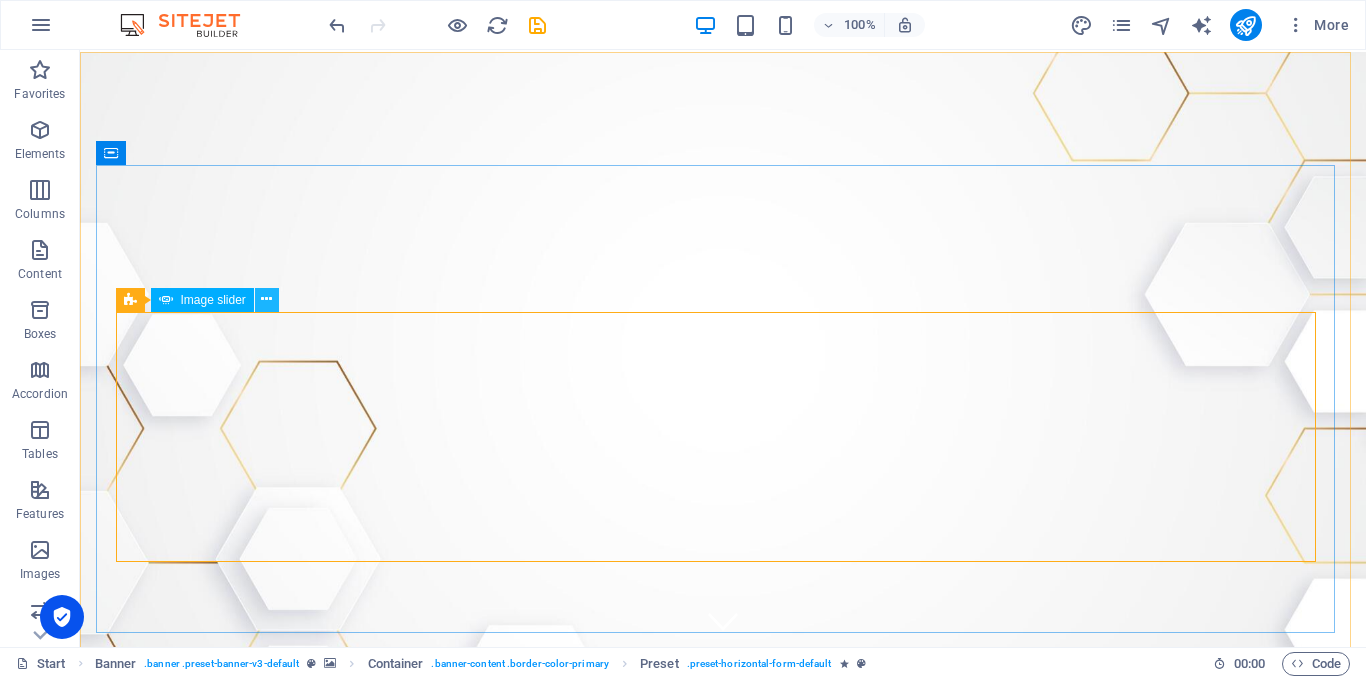 click at bounding box center (267, 300) 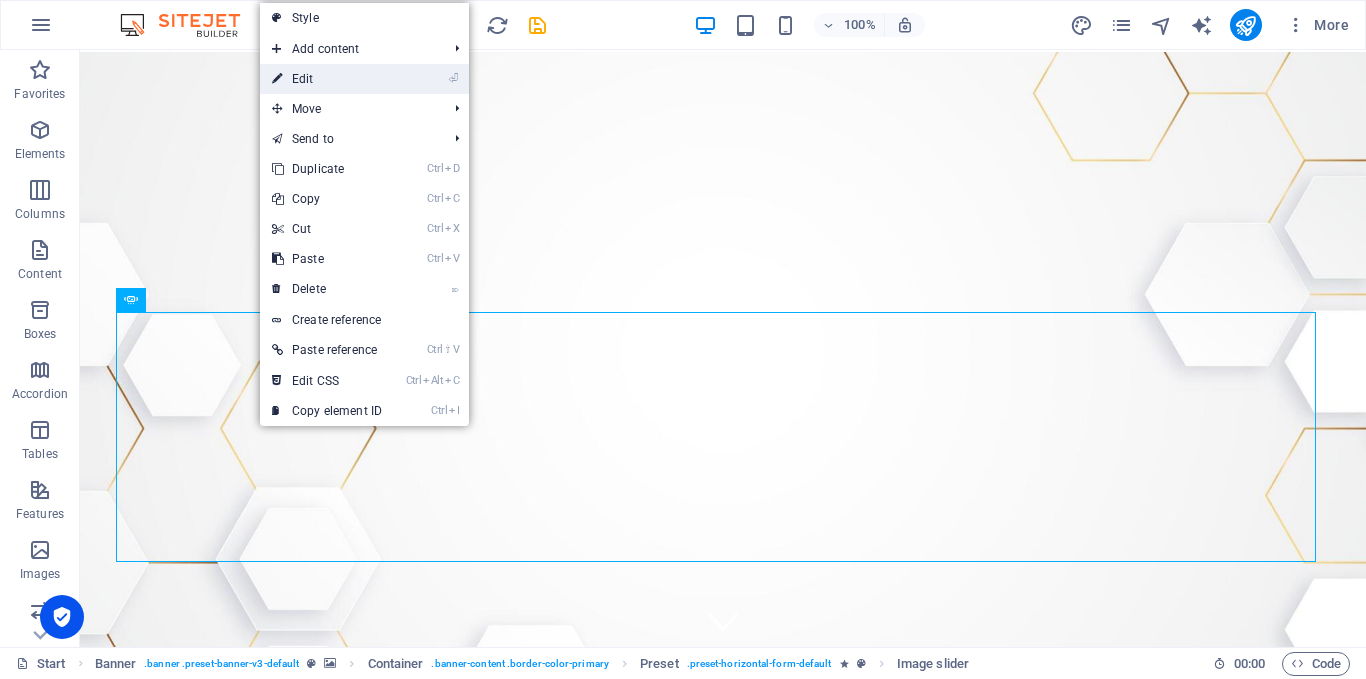click on "⏎  Edit" at bounding box center [327, 79] 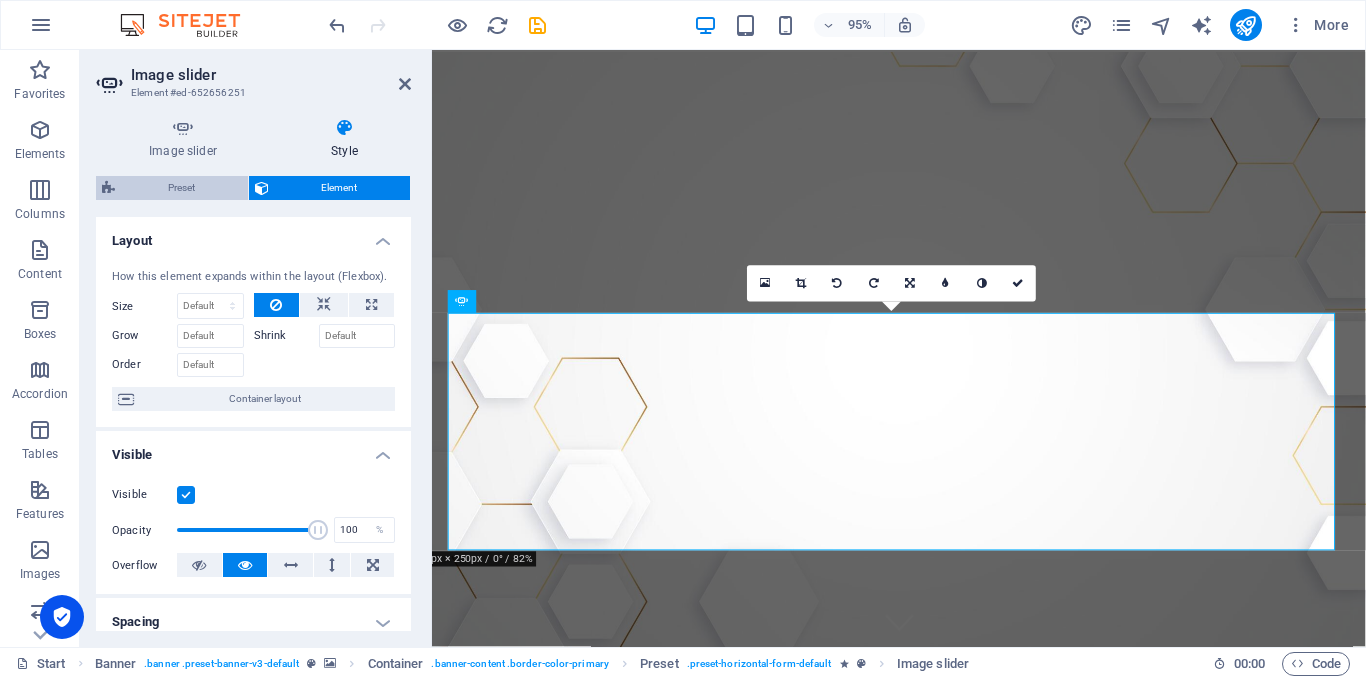click on "Preset" at bounding box center (181, 188) 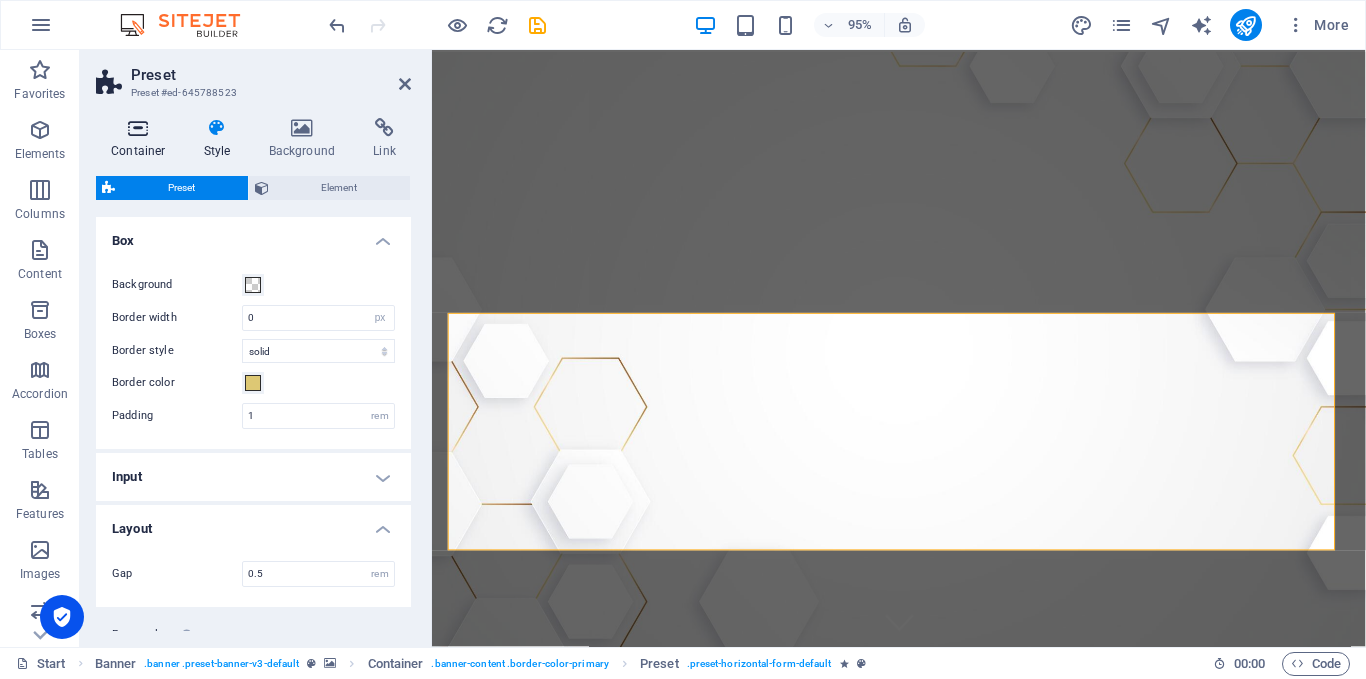 click on "Container" at bounding box center [142, 139] 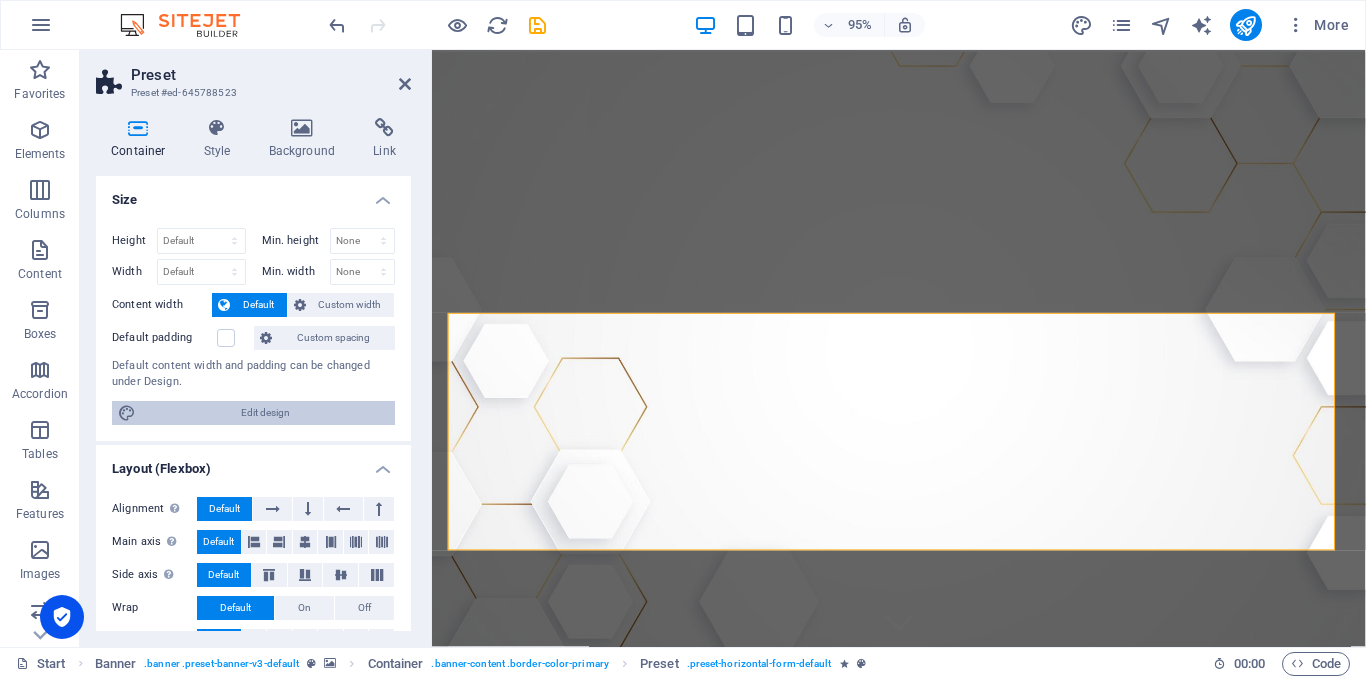 click on "Edit design" at bounding box center [265, 413] 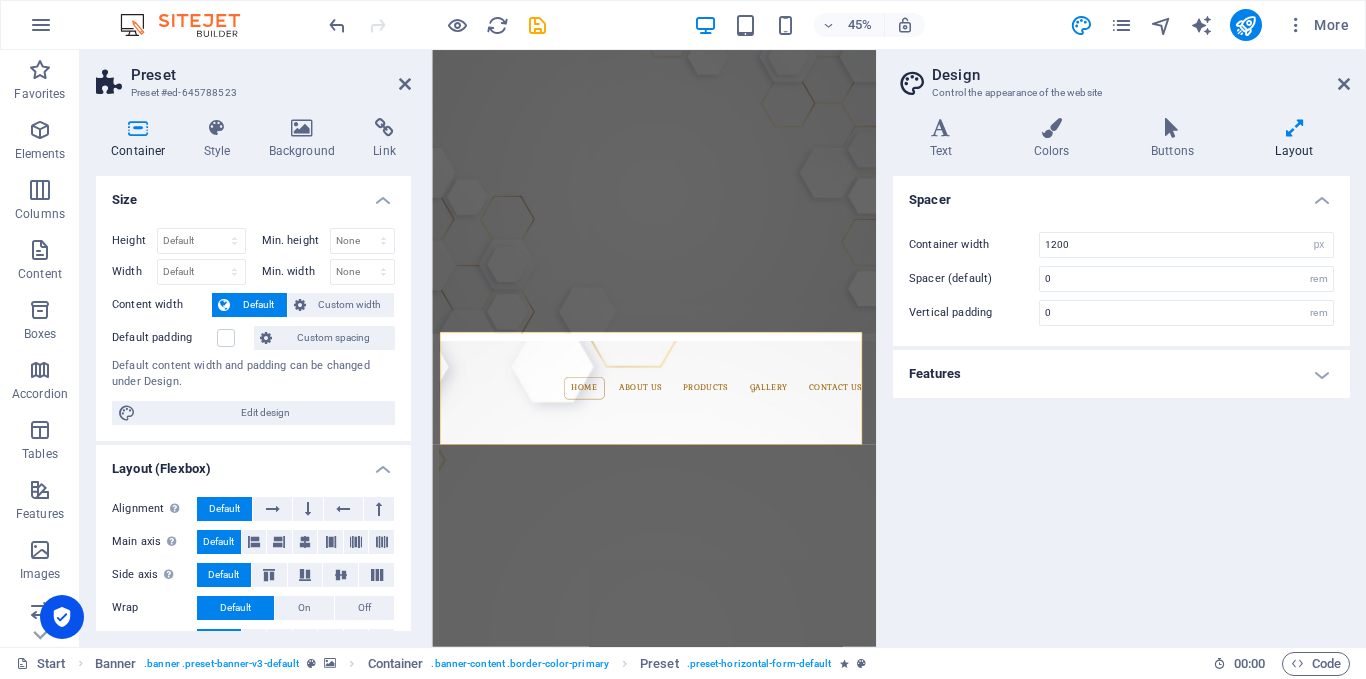 click on "Features" at bounding box center [1121, 374] 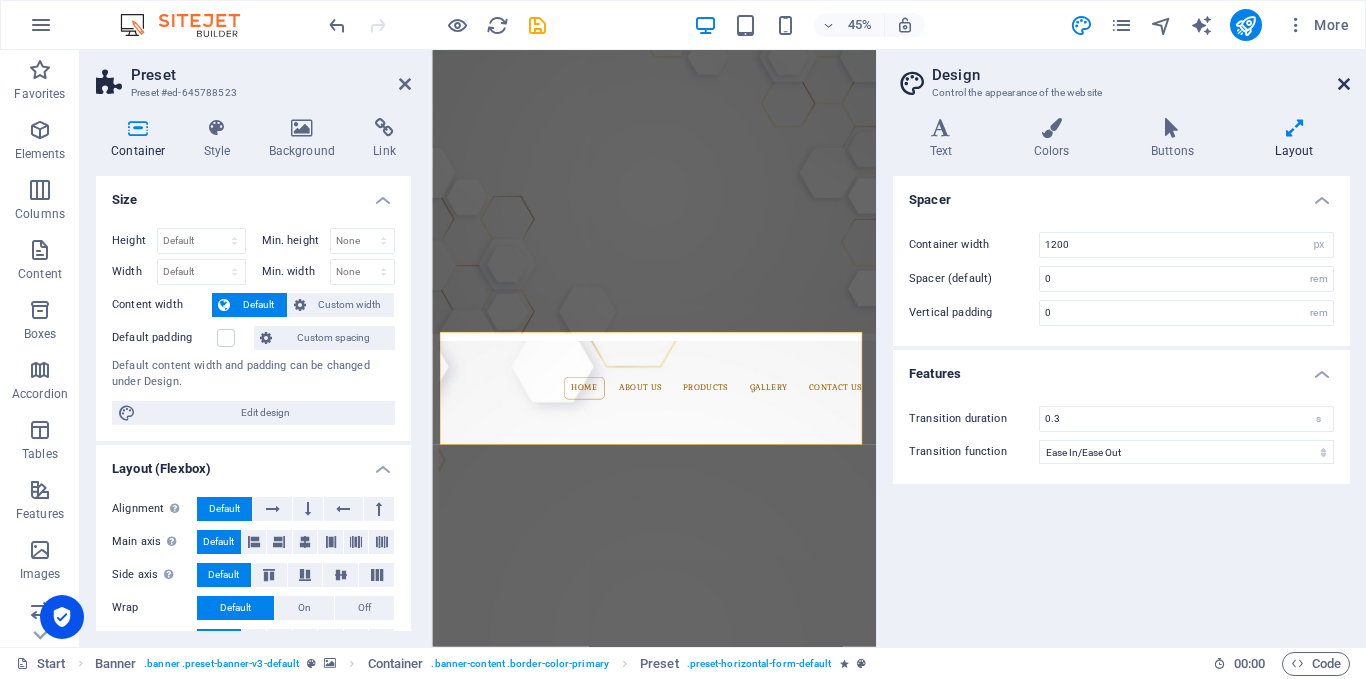click at bounding box center (1344, 84) 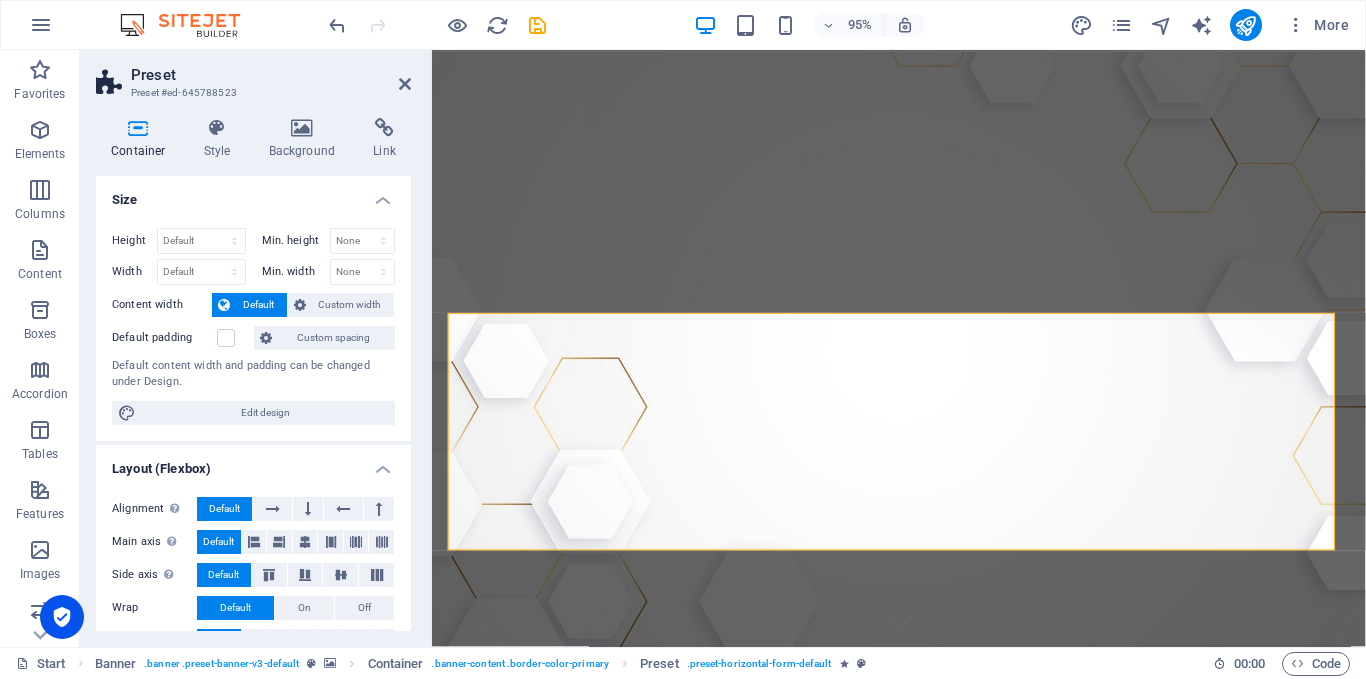 drag, startPoint x: 836, startPoint y: 324, endPoint x: 434, endPoint y: 469, distance: 427.35114 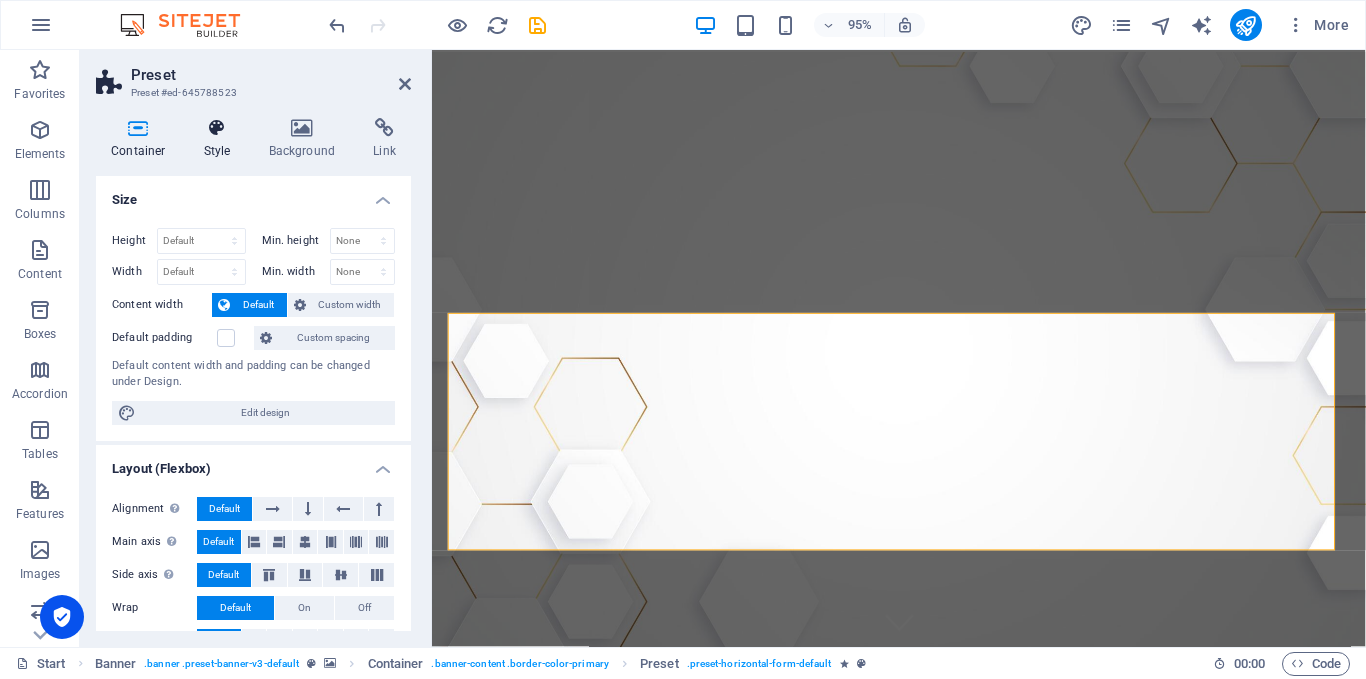 click on "Style" at bounding box center [221, 139] 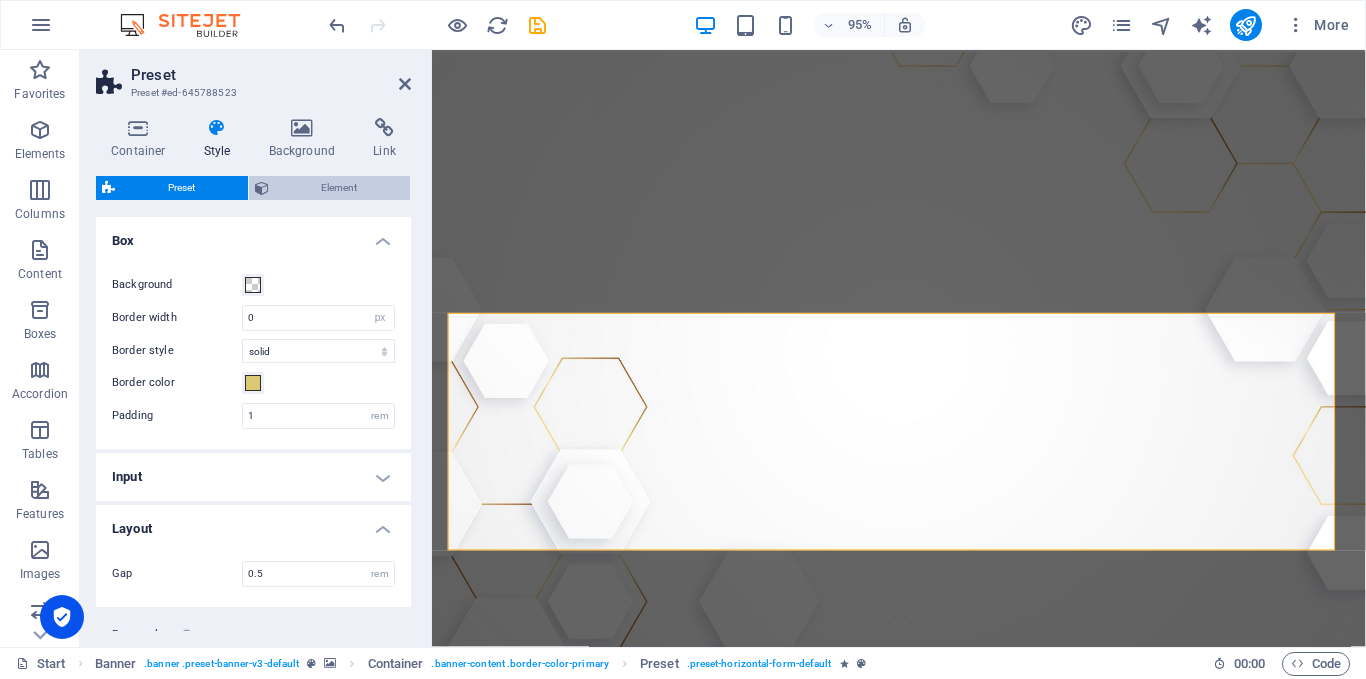 click on "Element" at bounding box center [340, 188] 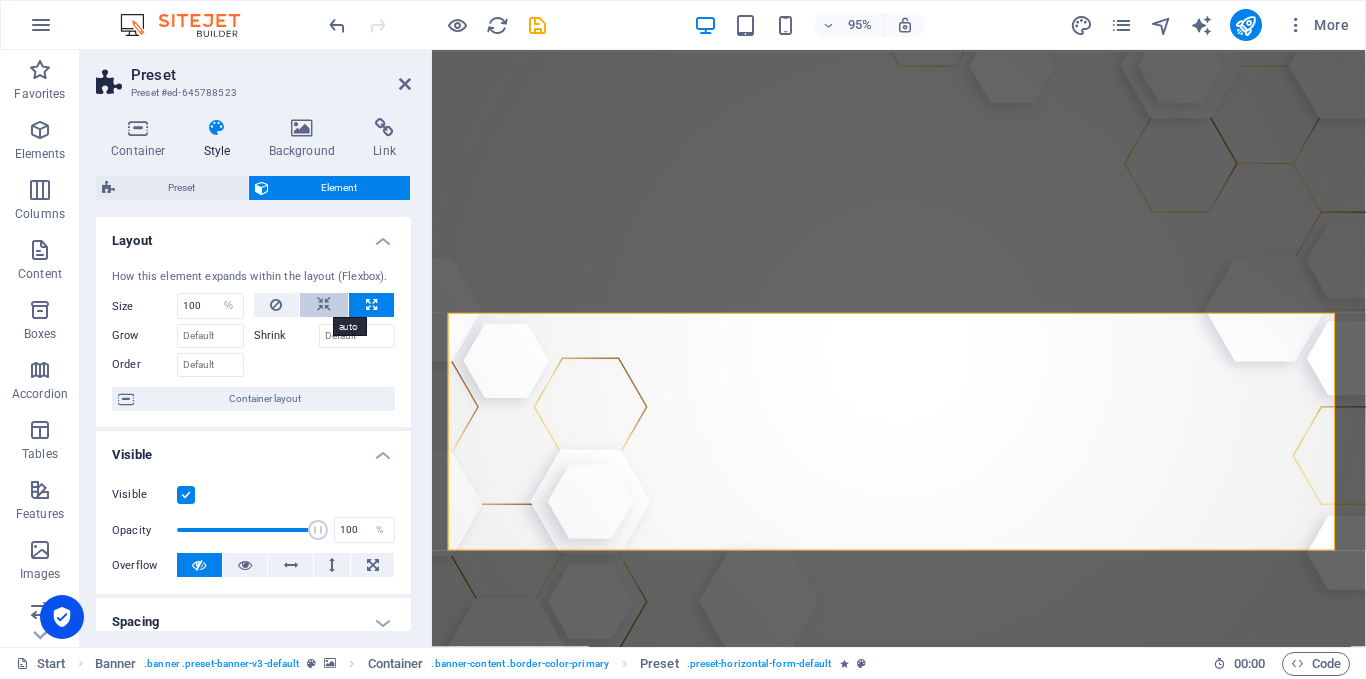 click at bounding box center (324, 305) 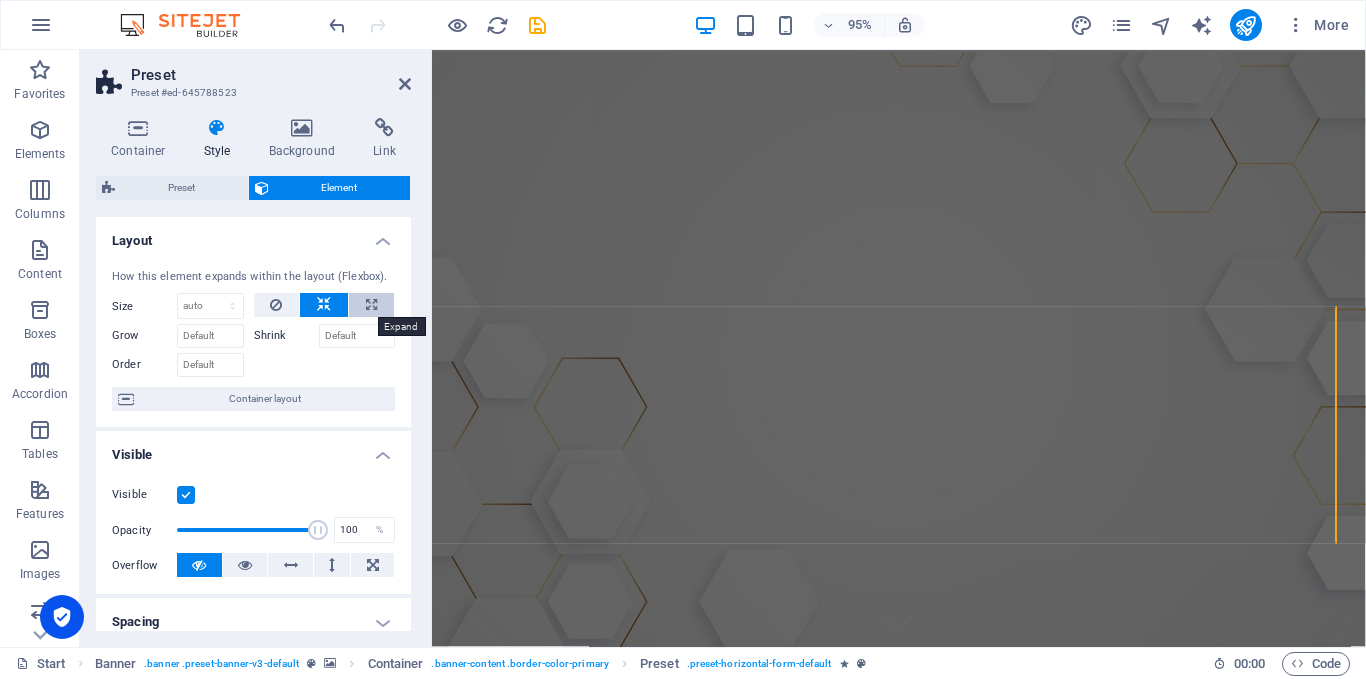 click at bounding box center [371, 305] 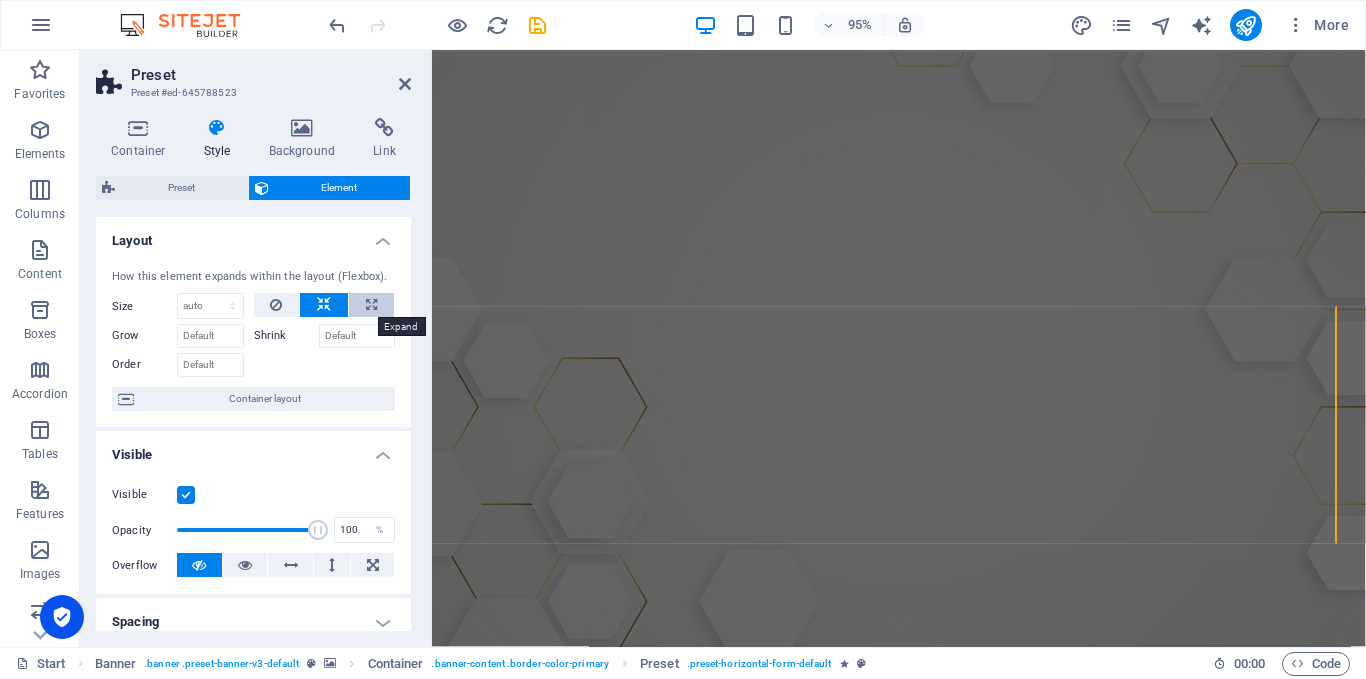 type on "100" 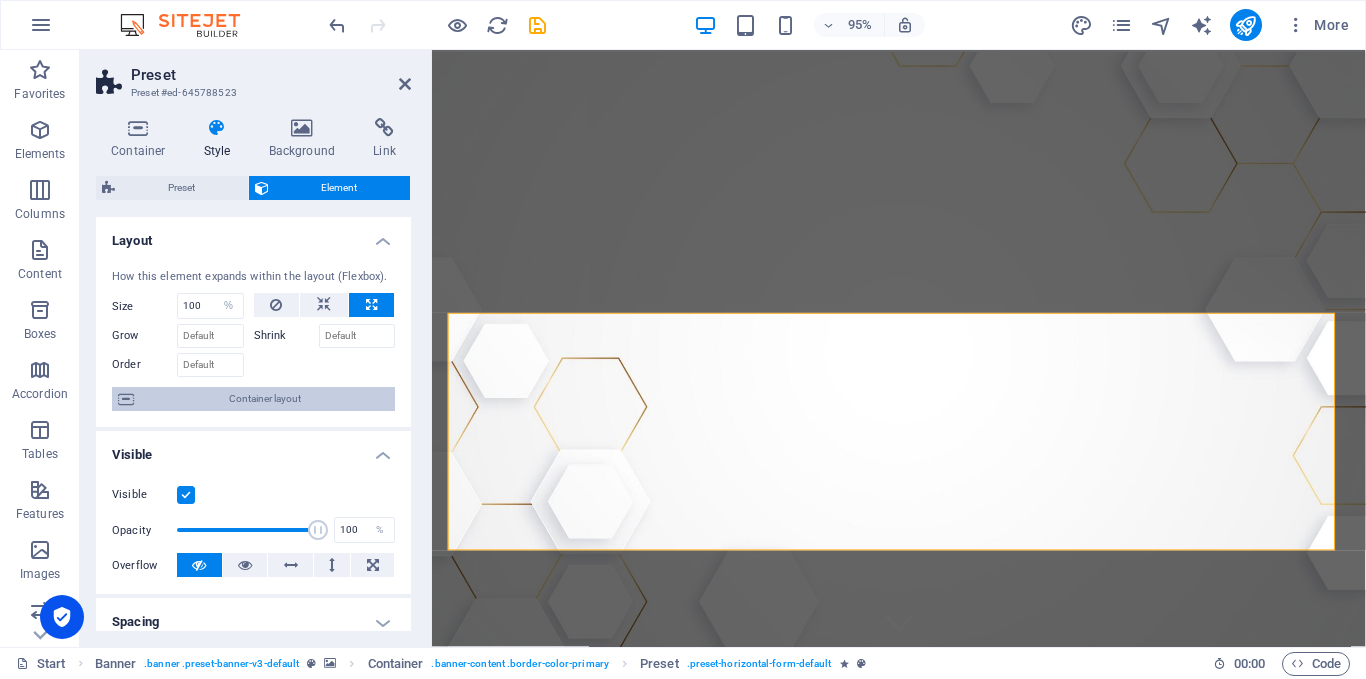 click on "Container layout" at bounding box center (264, 399) 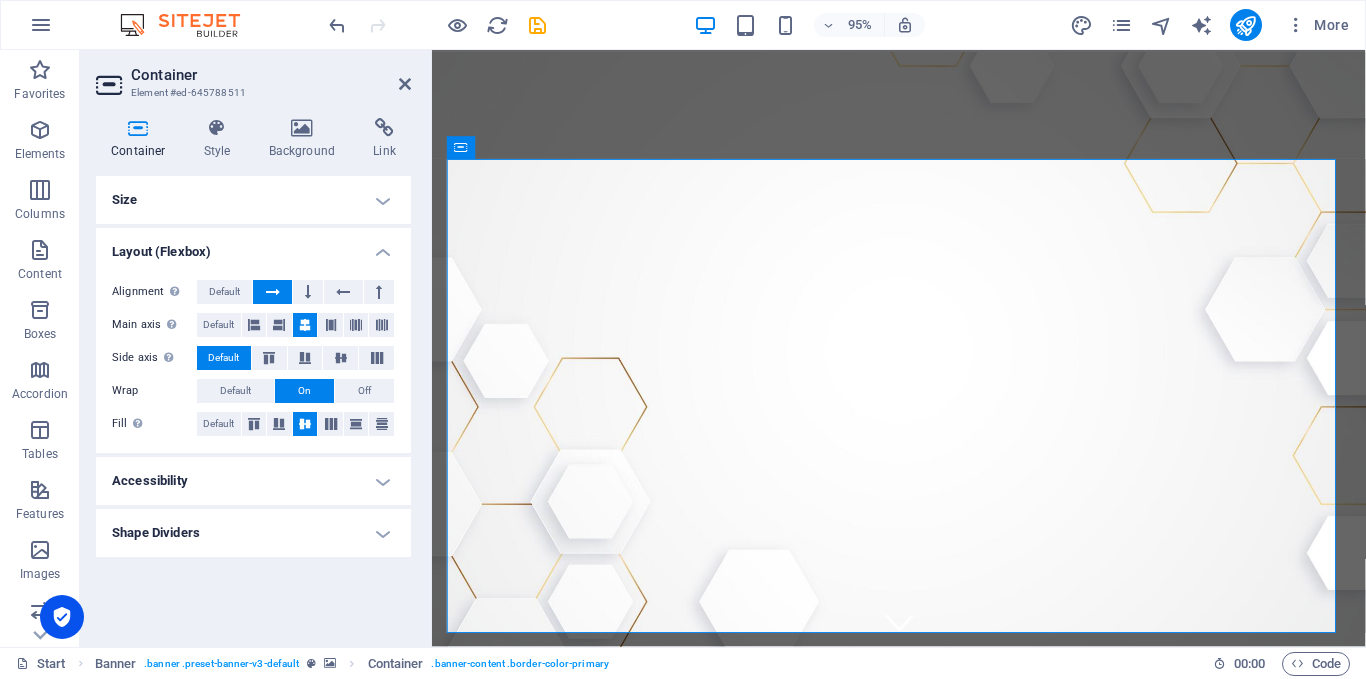 click on "Size" at bounding box center [253, 200] 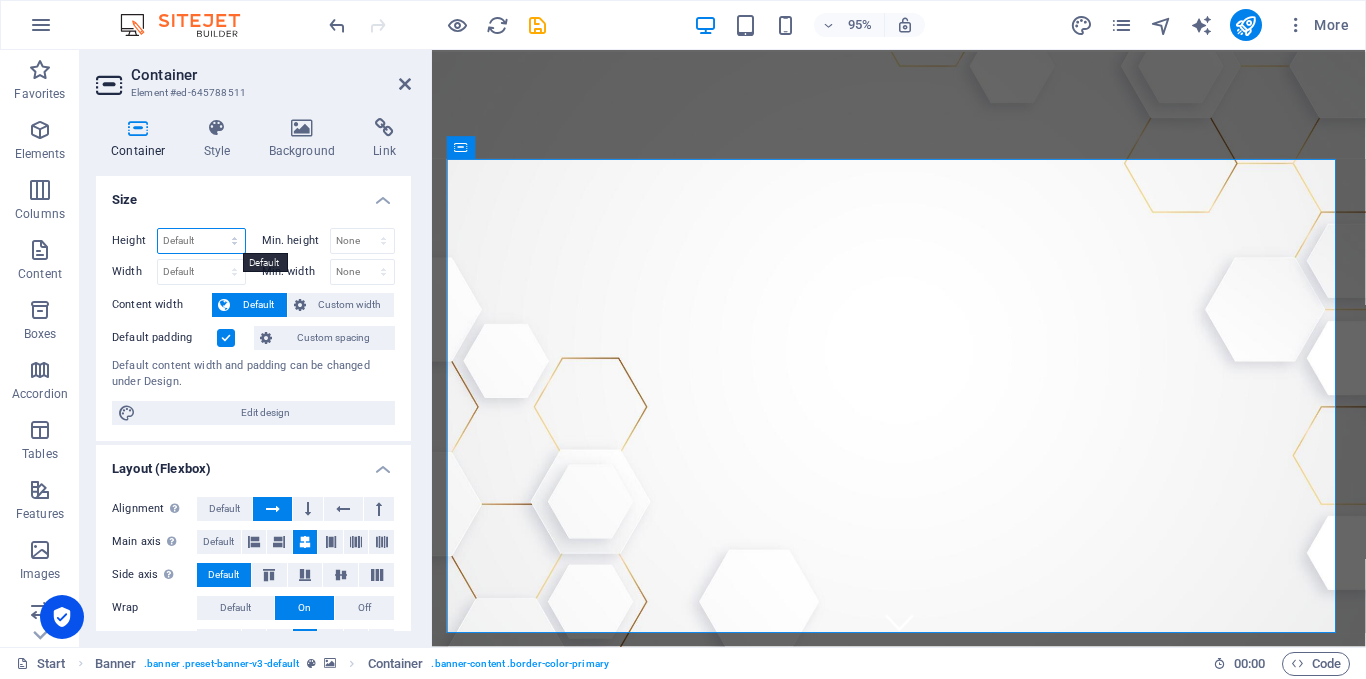 click on "Default px rem % vh vw" at bounding box center (201, 241) 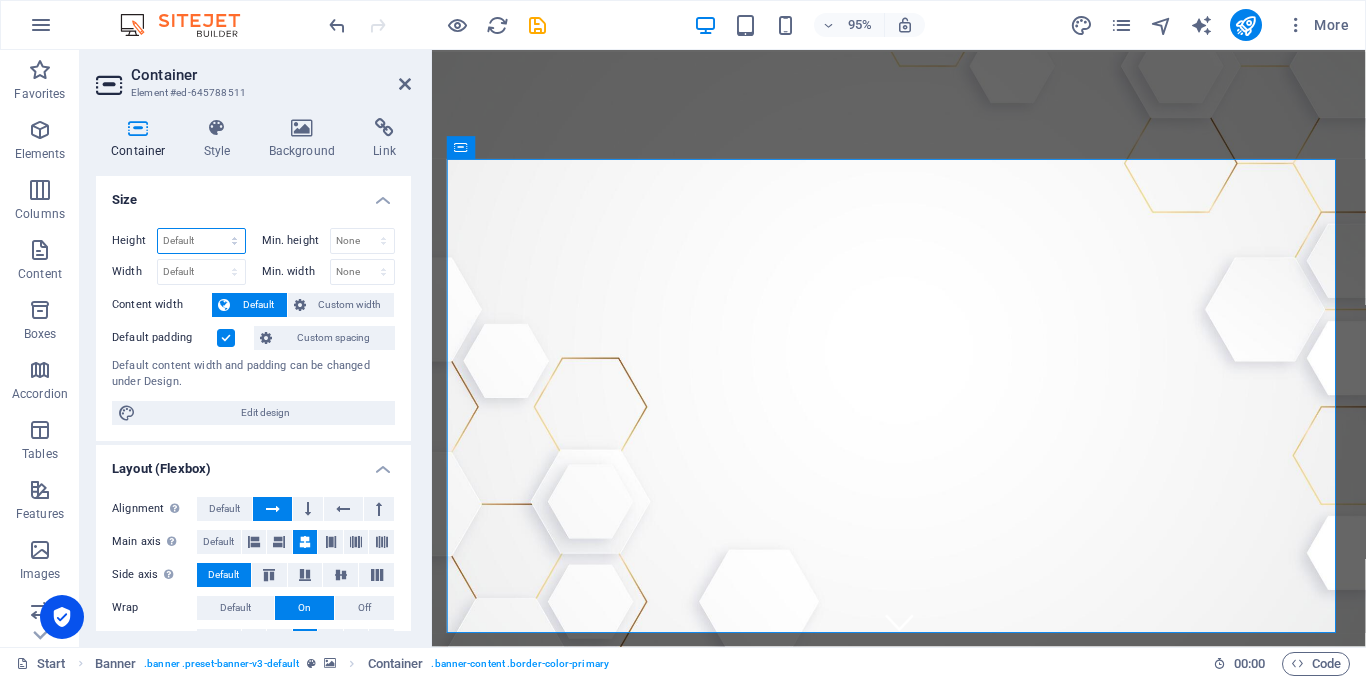 select on "px" 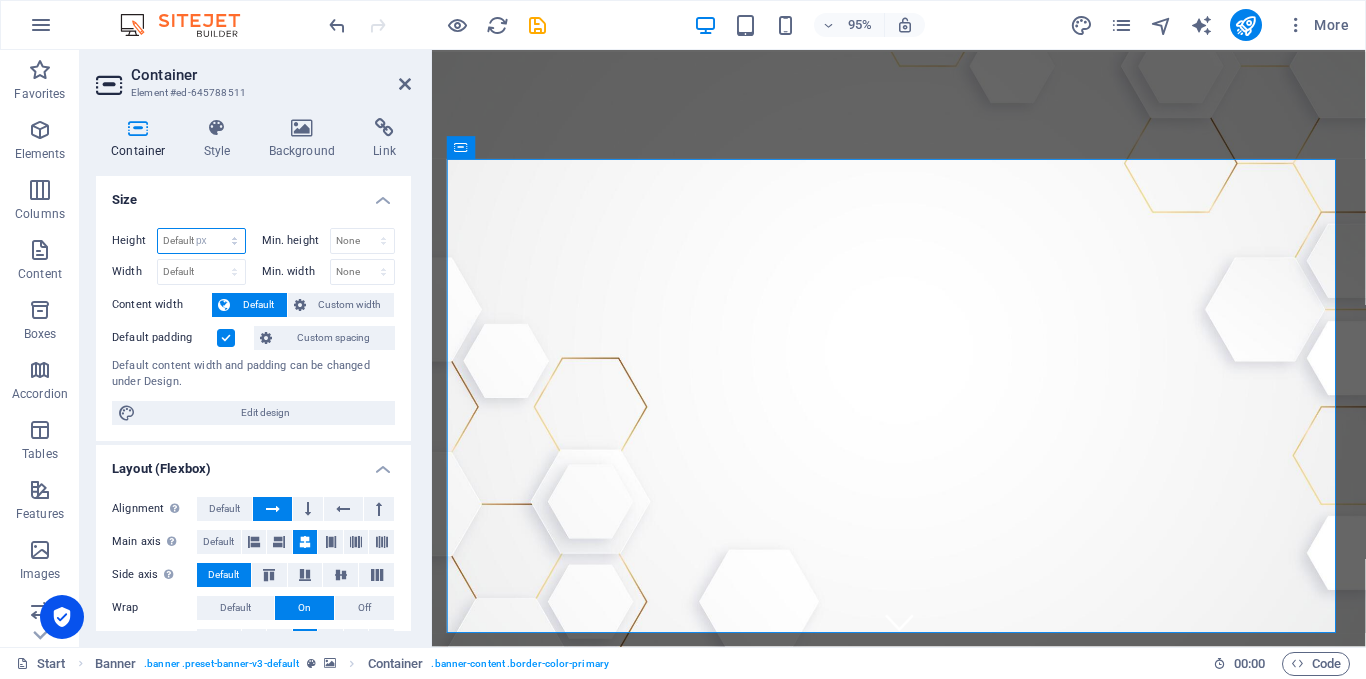 click on "Default px rem % vh vw" at bounding box center [201, 241] 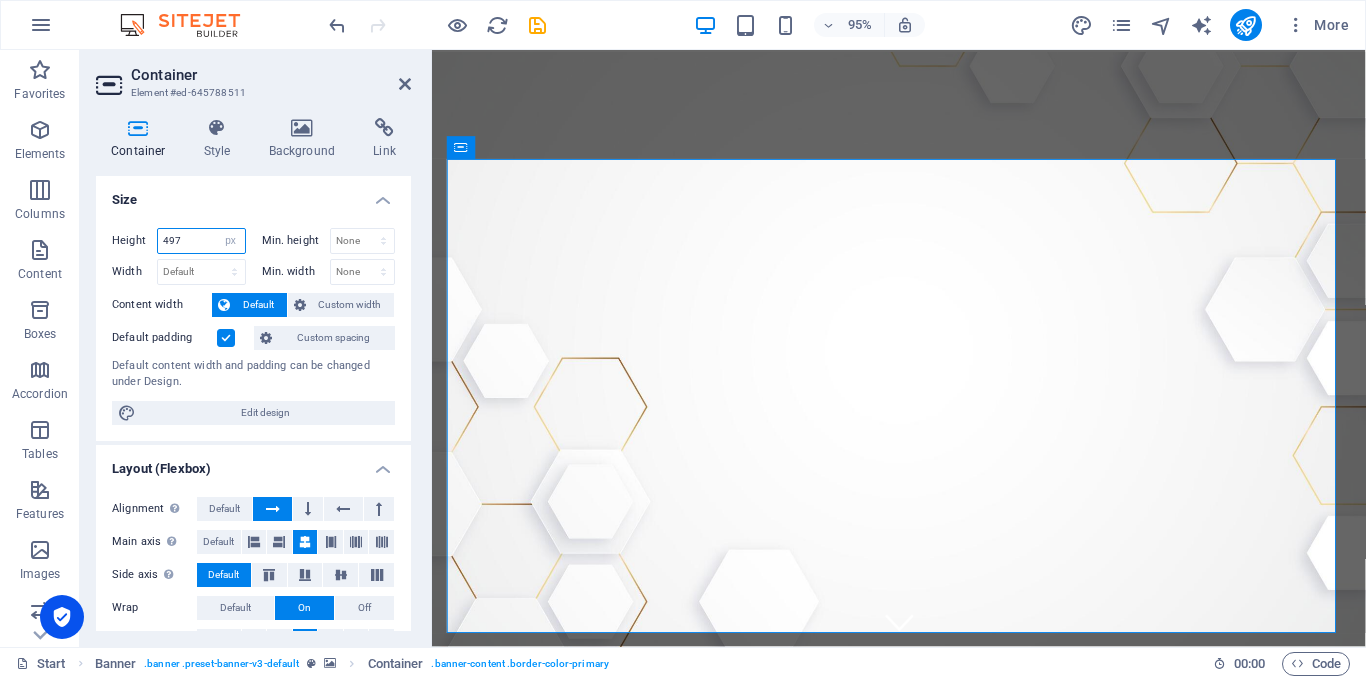 click on "497" at bounding box center (201, 241) 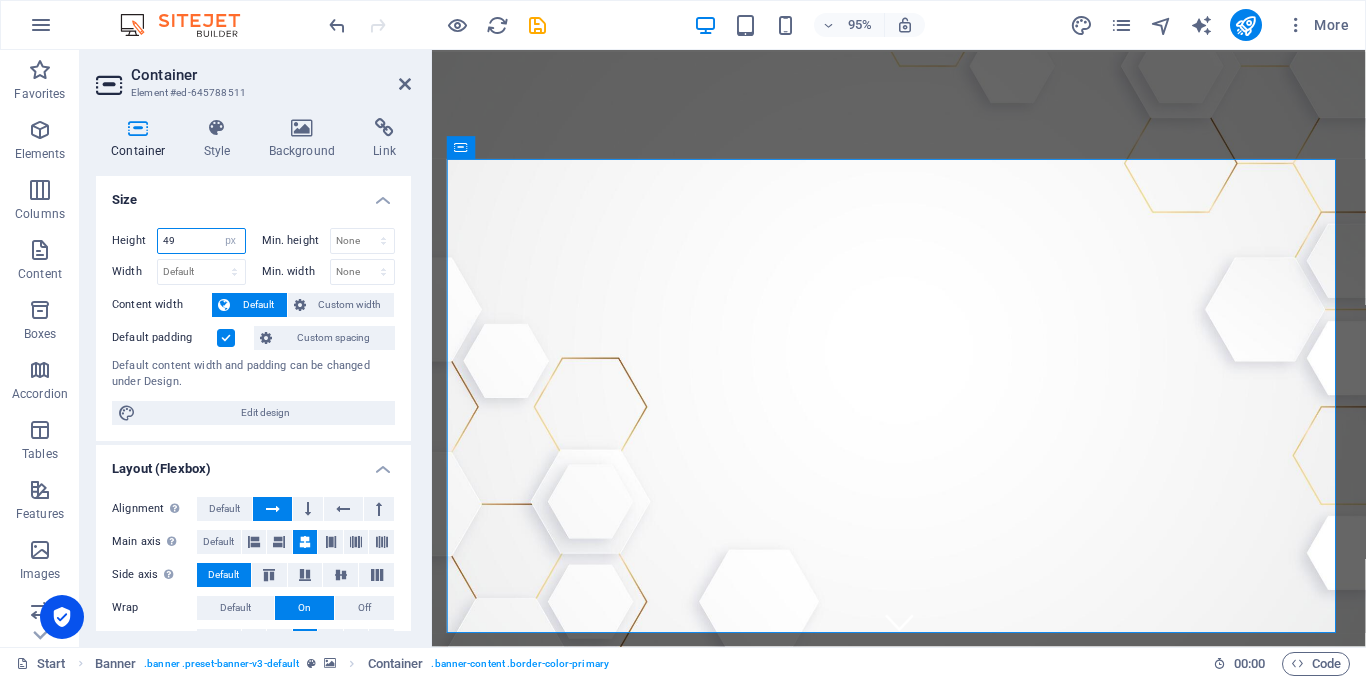 type on "4" 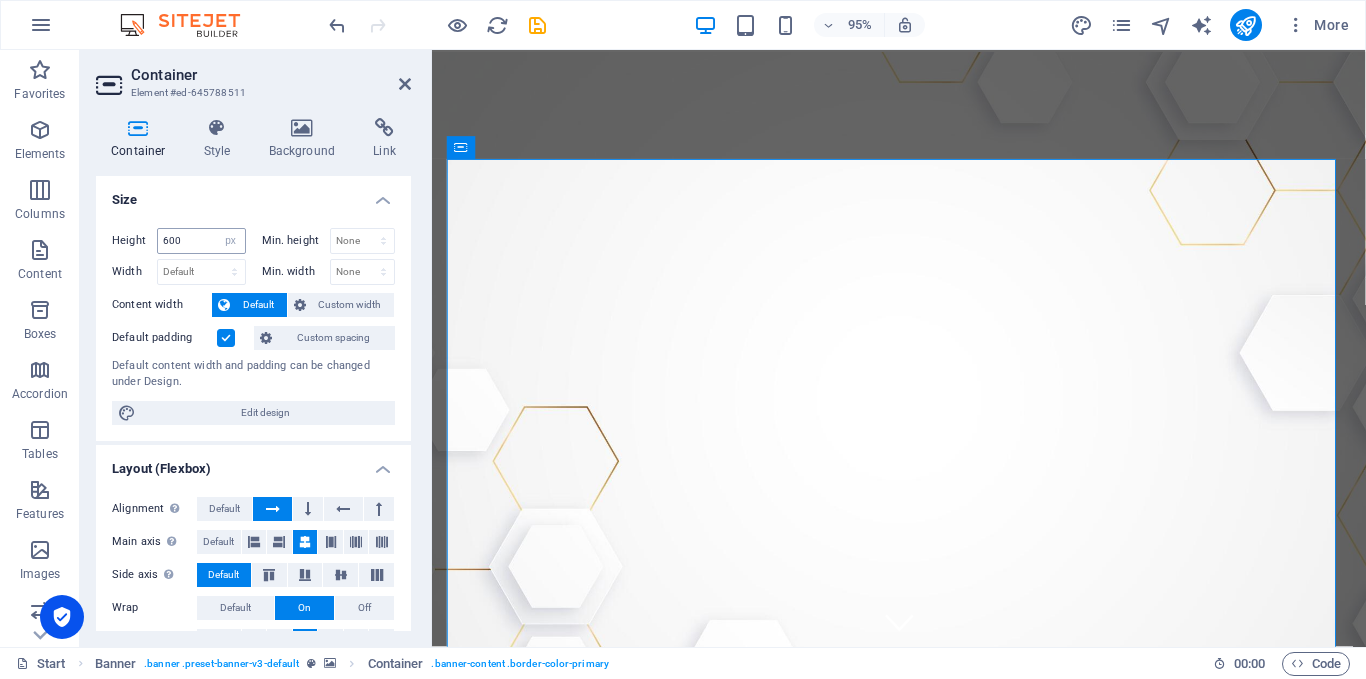 type on "497" 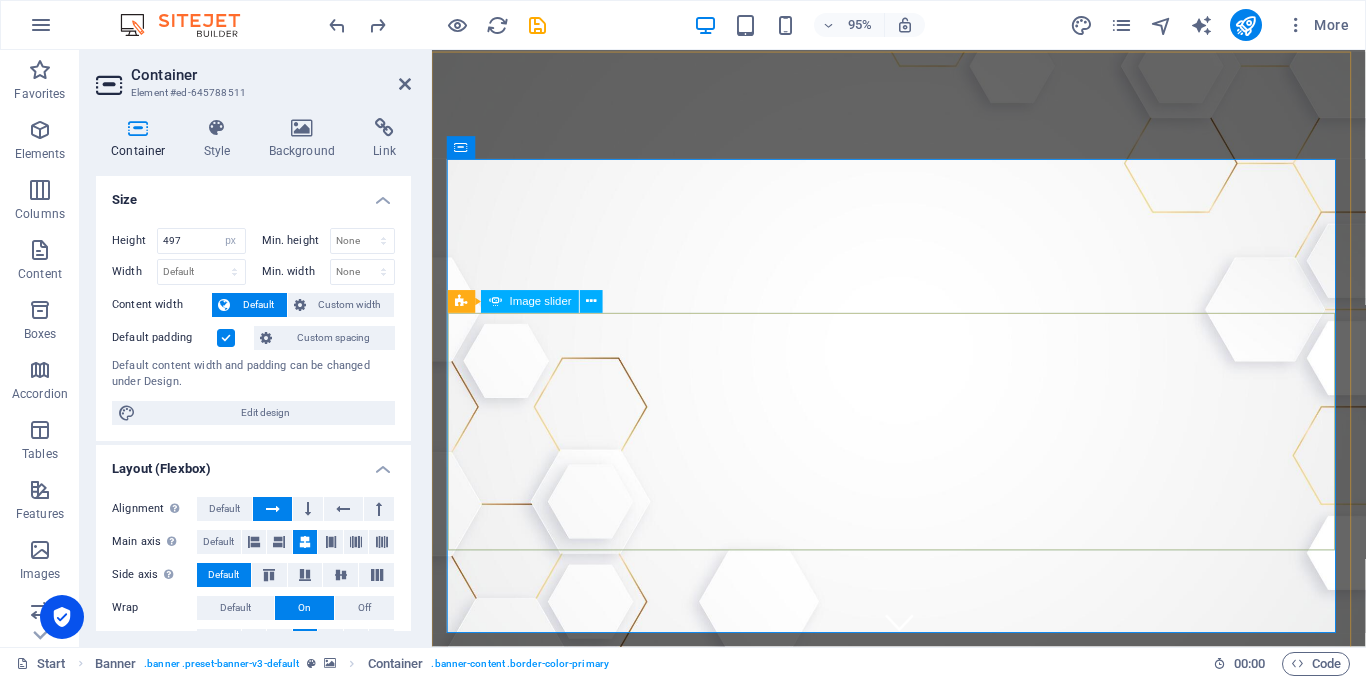 click at bounding box center [923, 994] 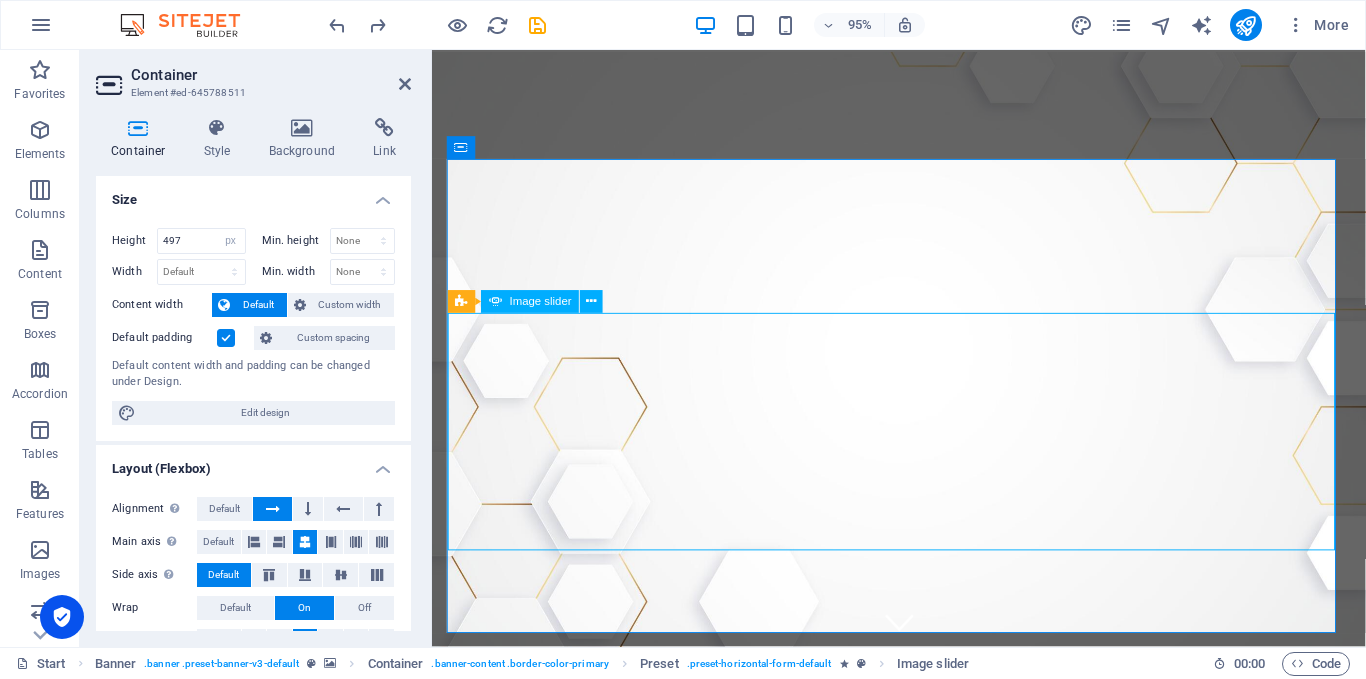 click at bounding box center (8828, 4644) 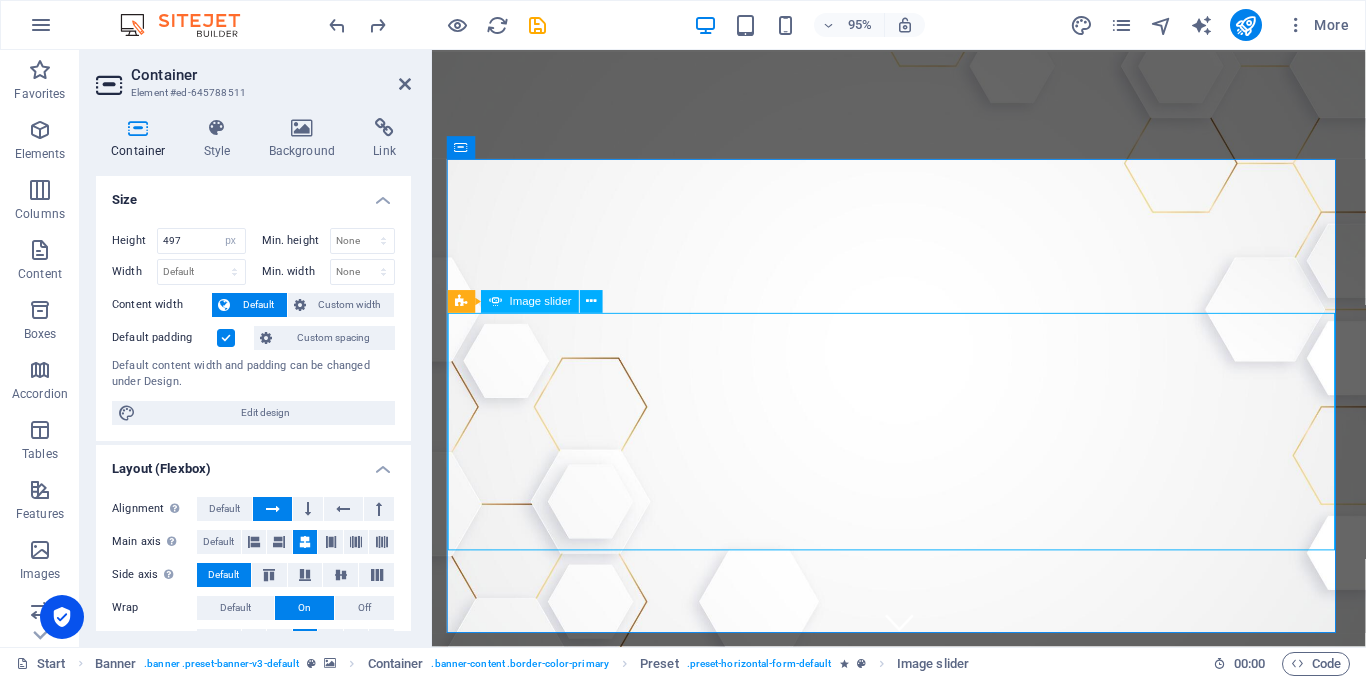 click at bounding box center (8828, 4644) 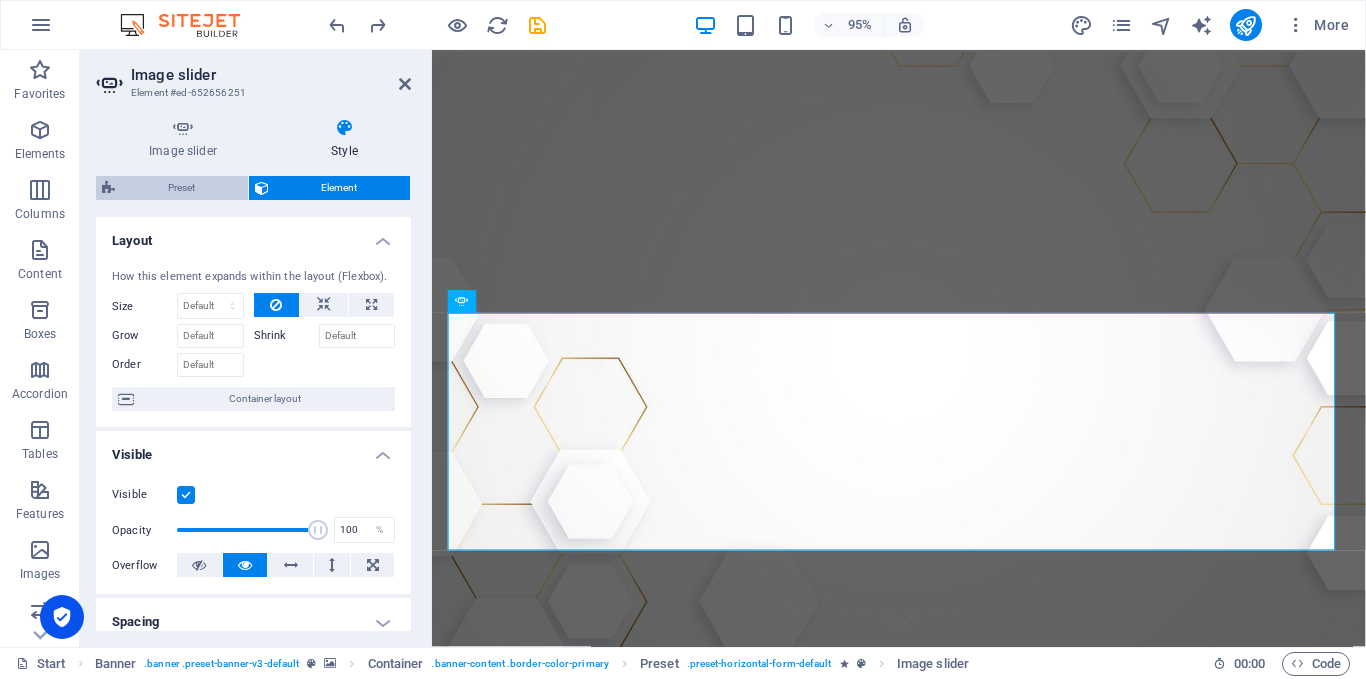 click on "Preset" at bounding box center (181, 188) 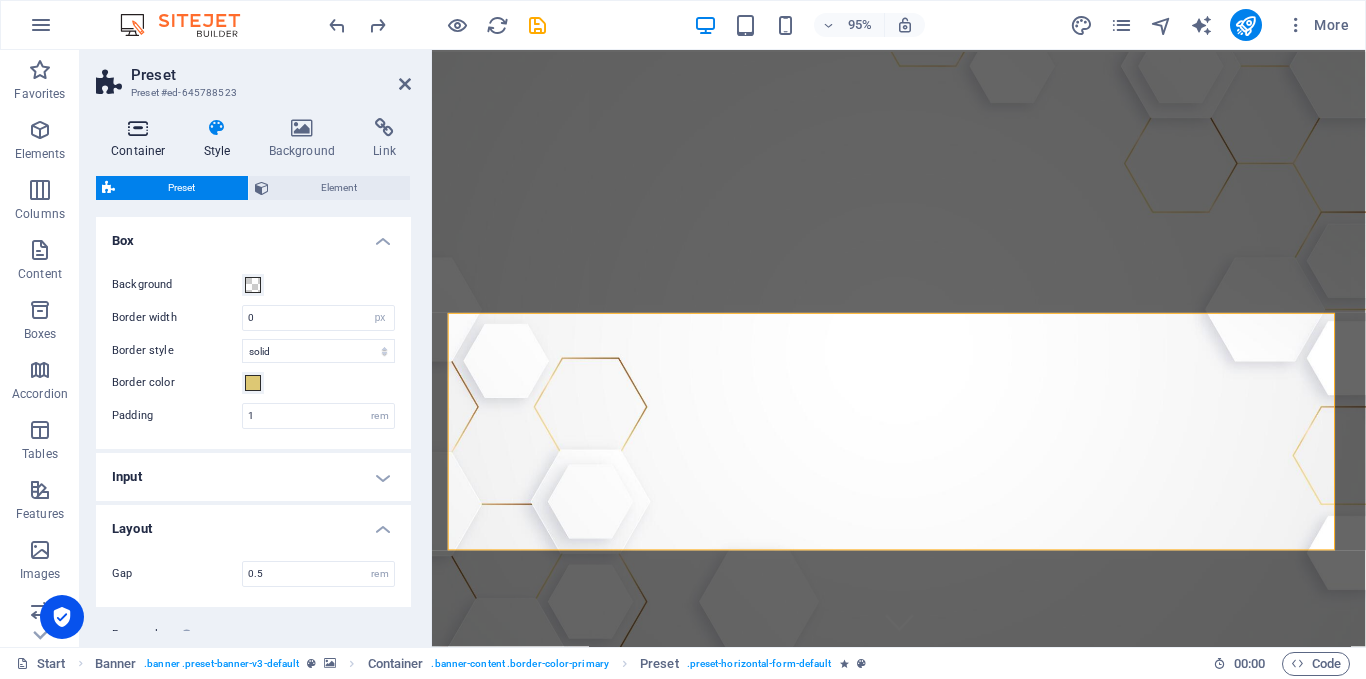 click at bounding box center [138, 128] 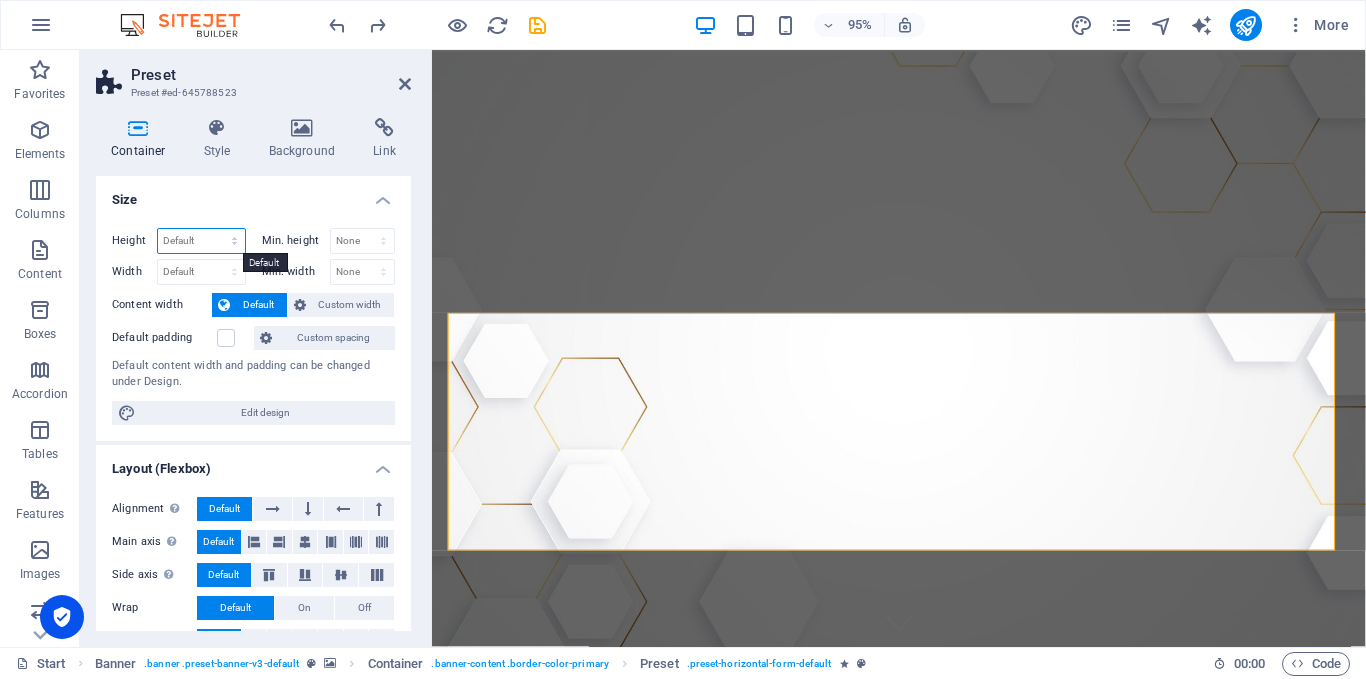 click on "Default px rem % vh vw" at bounding box center [201, 241] 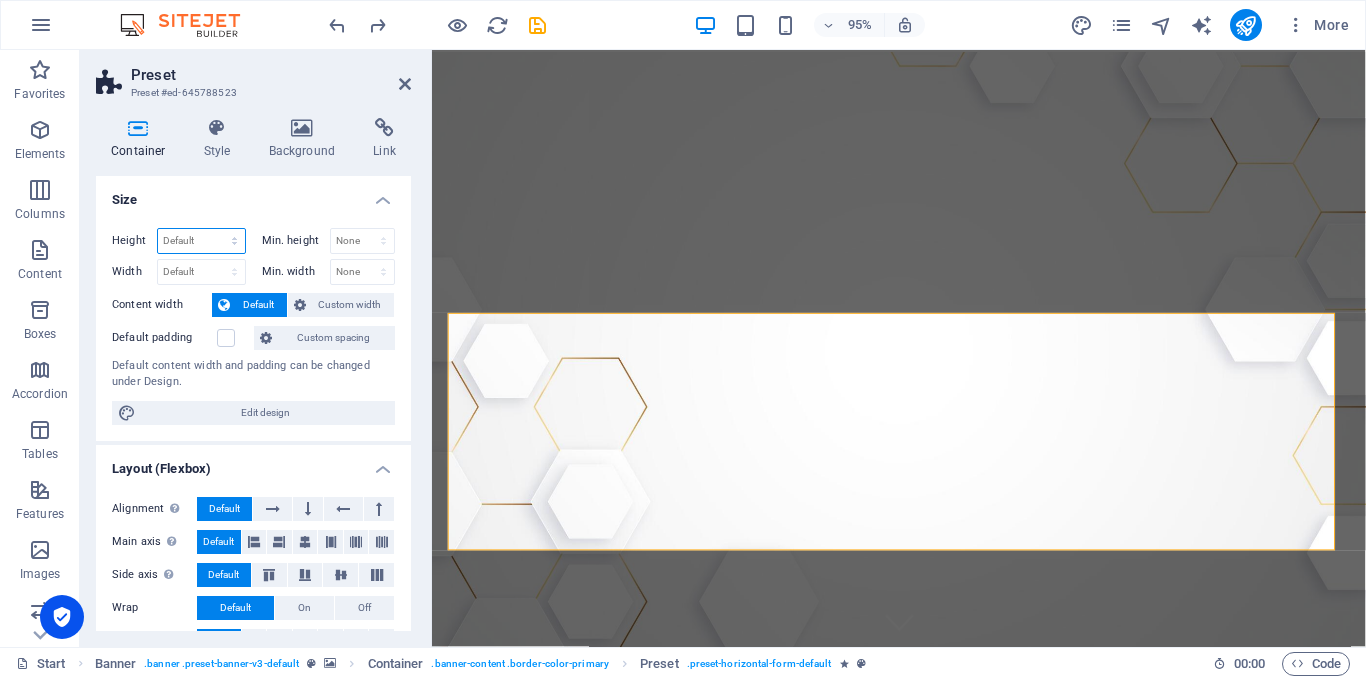 select on "px" 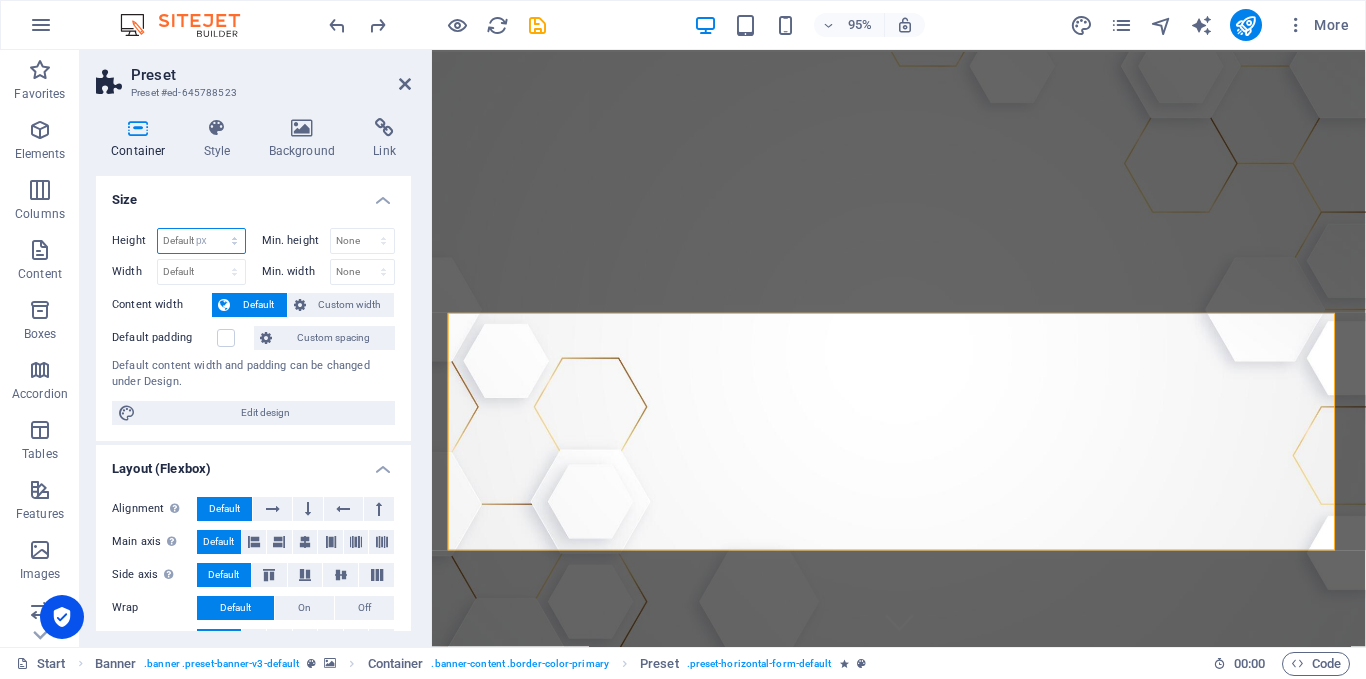 click on "Default px rem % vh vw" at bounding box center [201, 241] 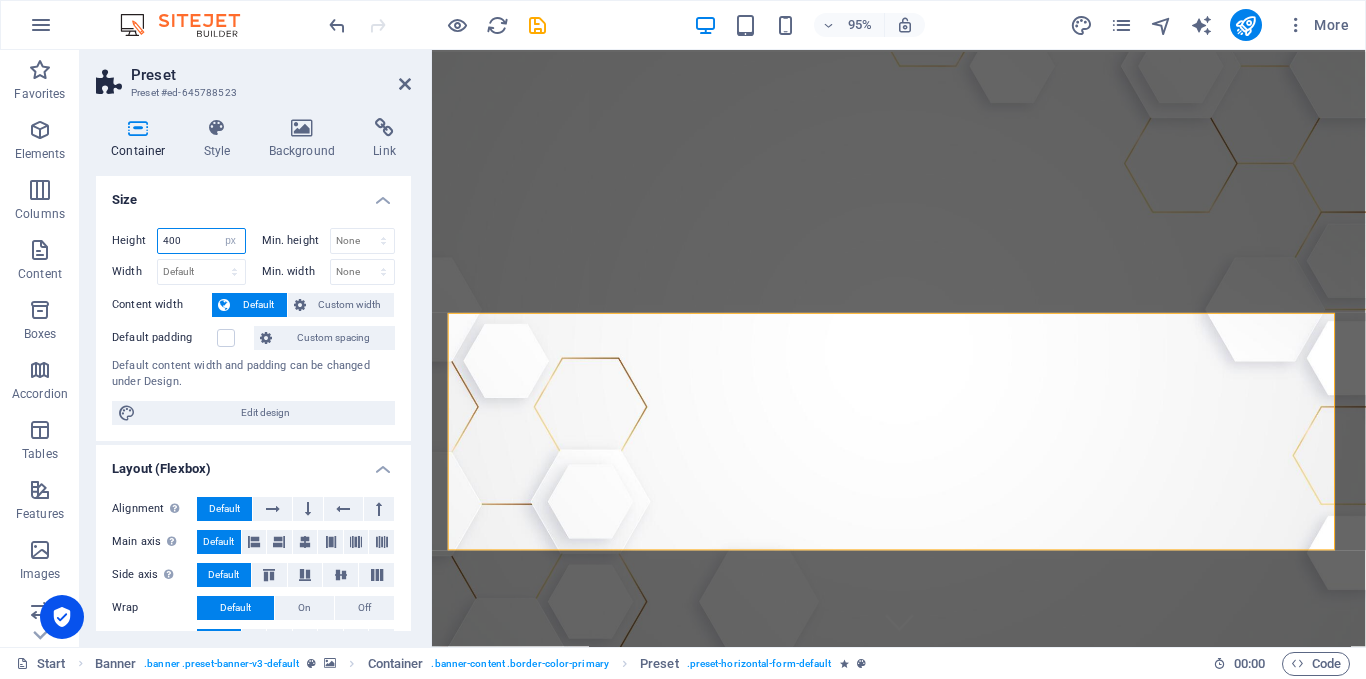 type on "400" 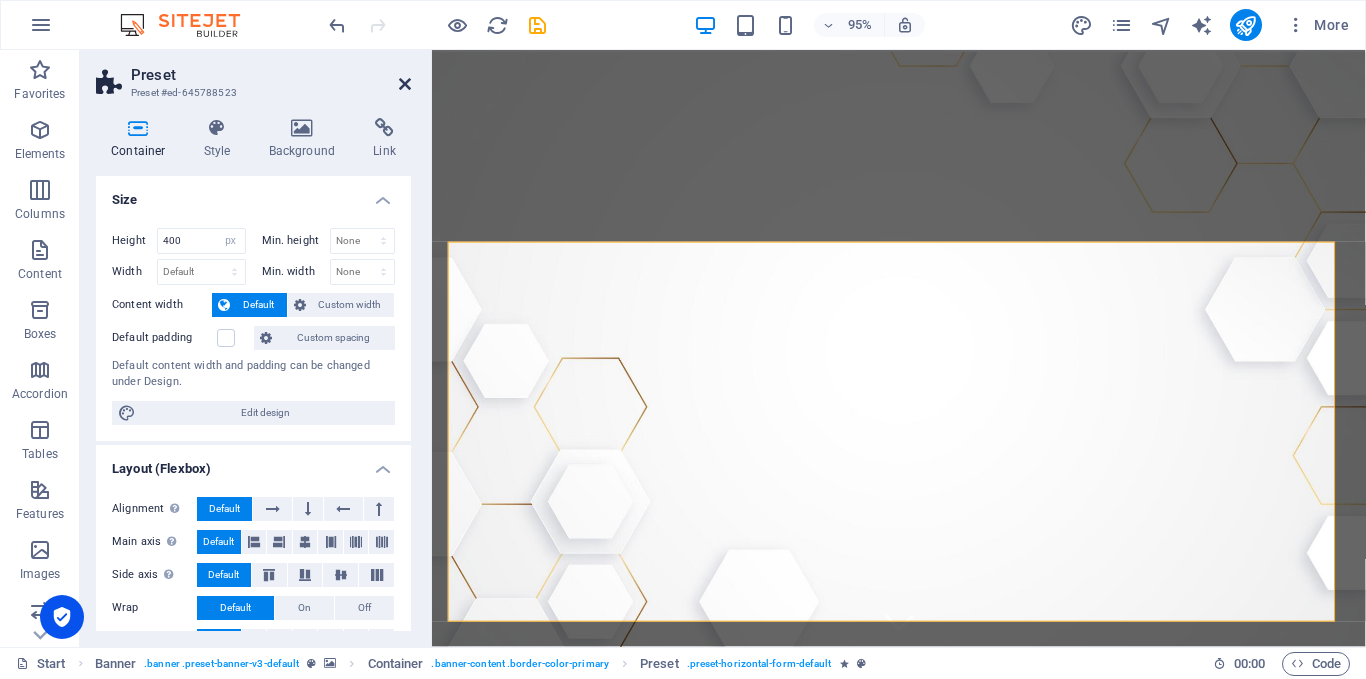 click at bounding box center [405, 84] 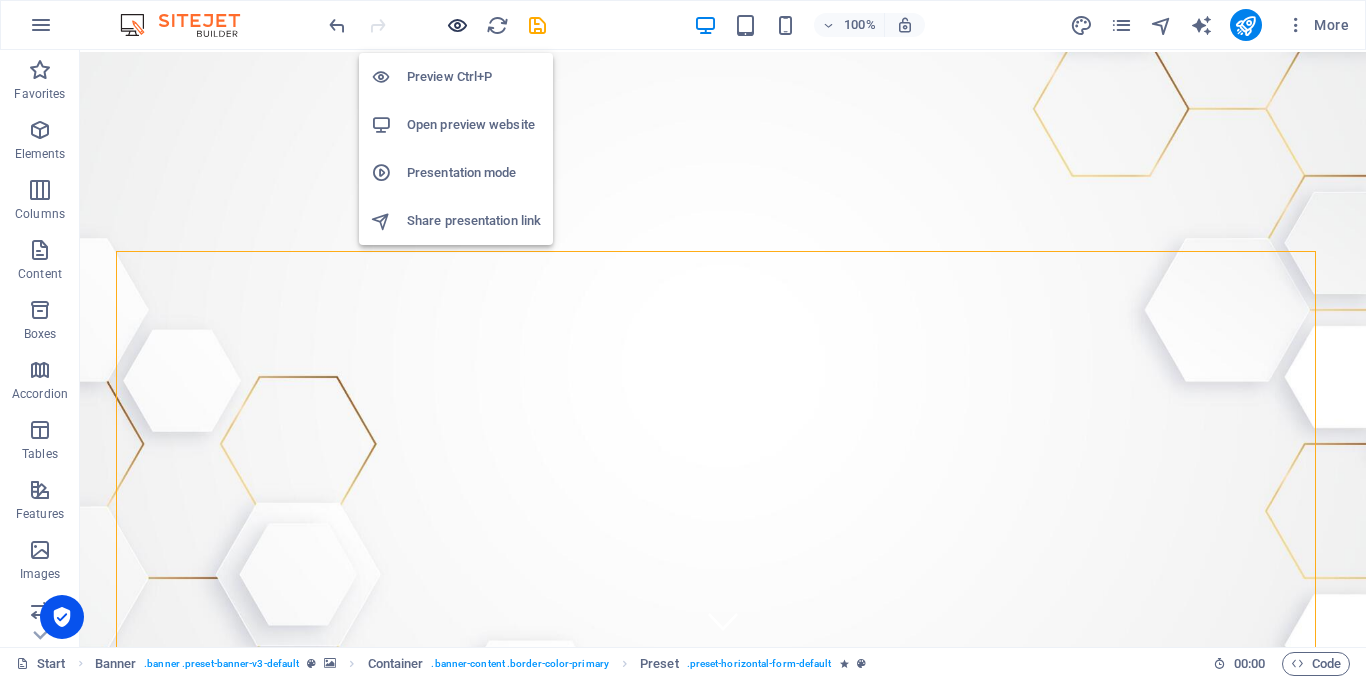 click at bounding box center (457, 25) 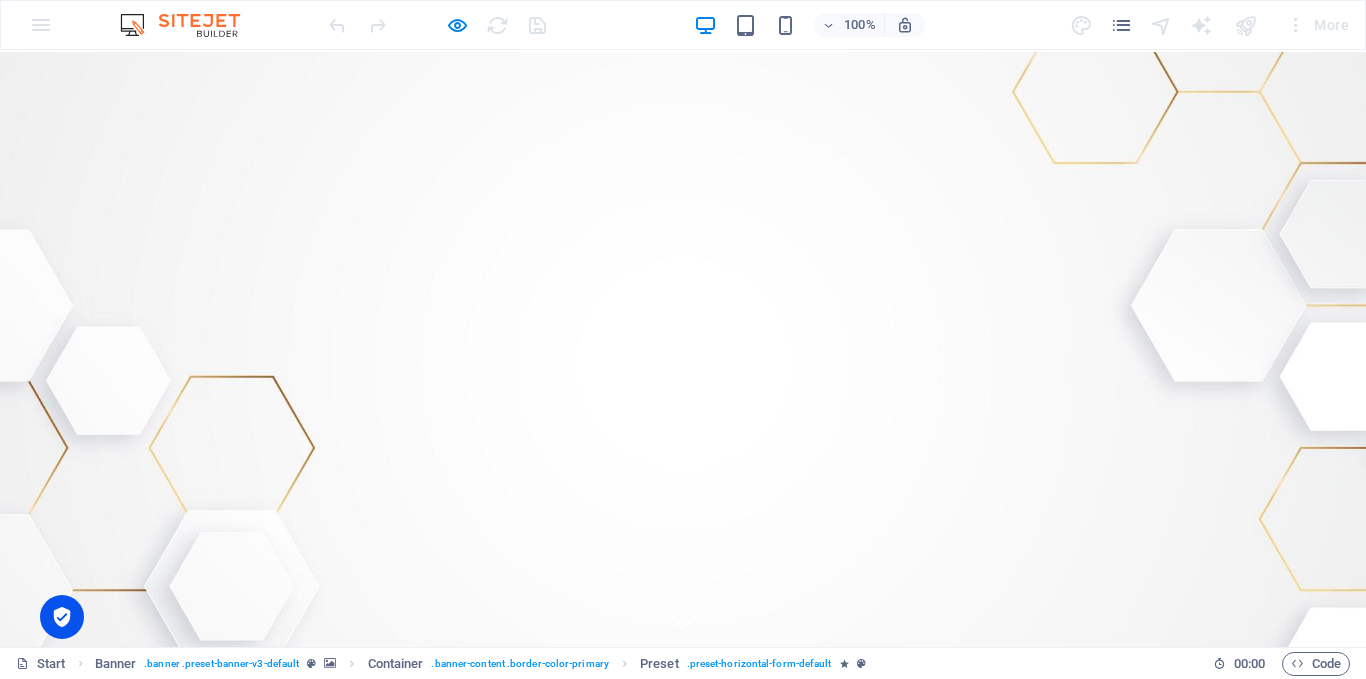 scroll, scrollTop: 522, scrollLeft: 0, axis: vertical 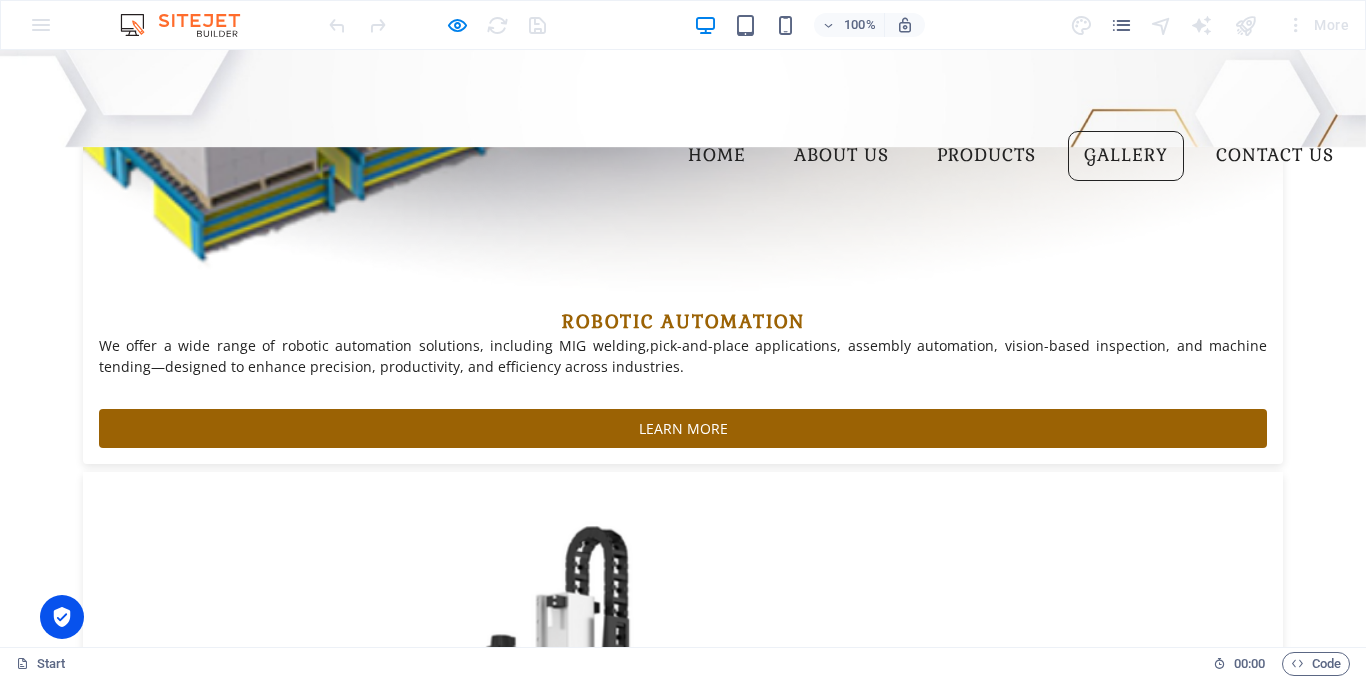 click on "100%" at bounding box center [809, 25] 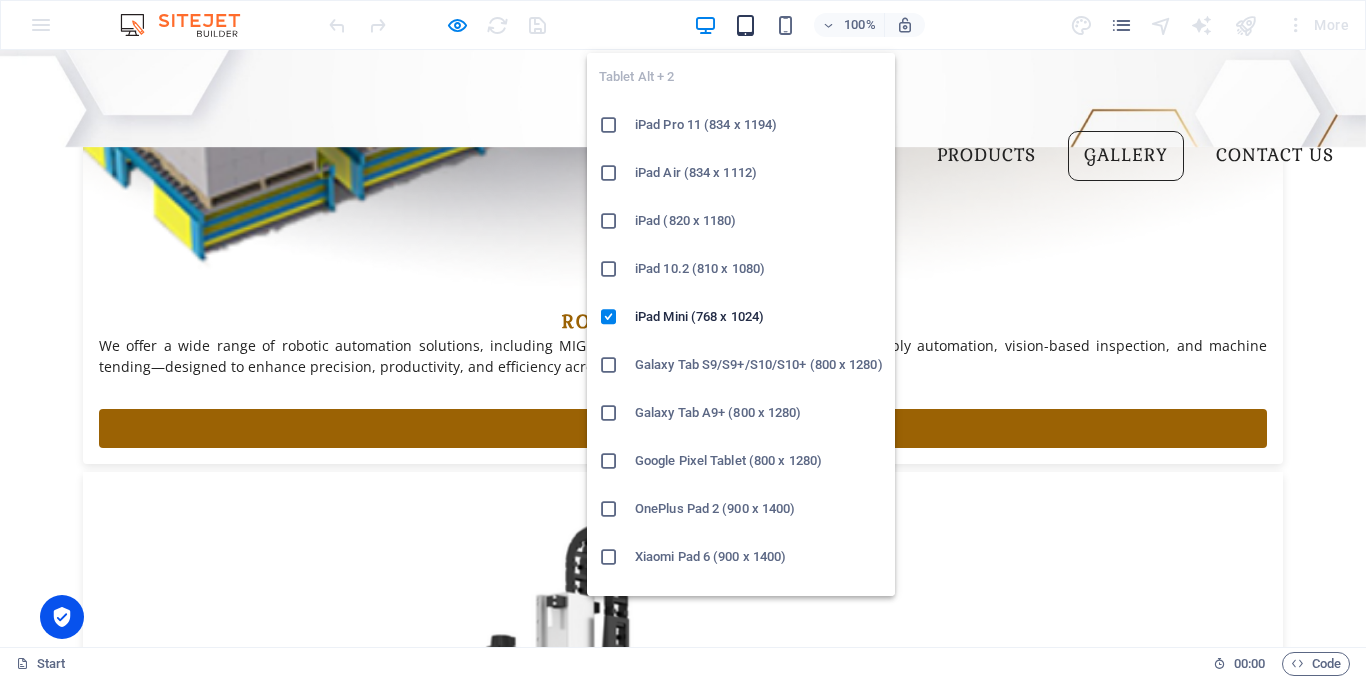 click at bounding box center (745, 25) 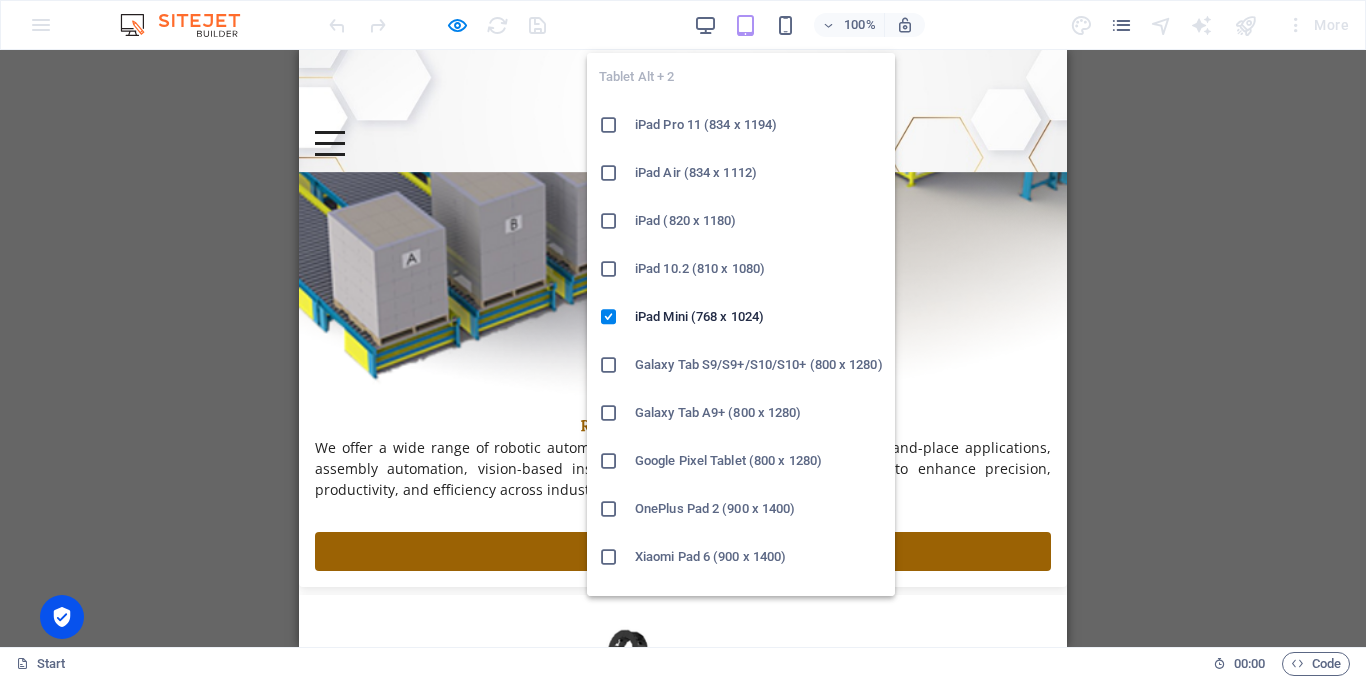 scroll, scrollTop: 4144, scrollLeft: 0, axis: vertical 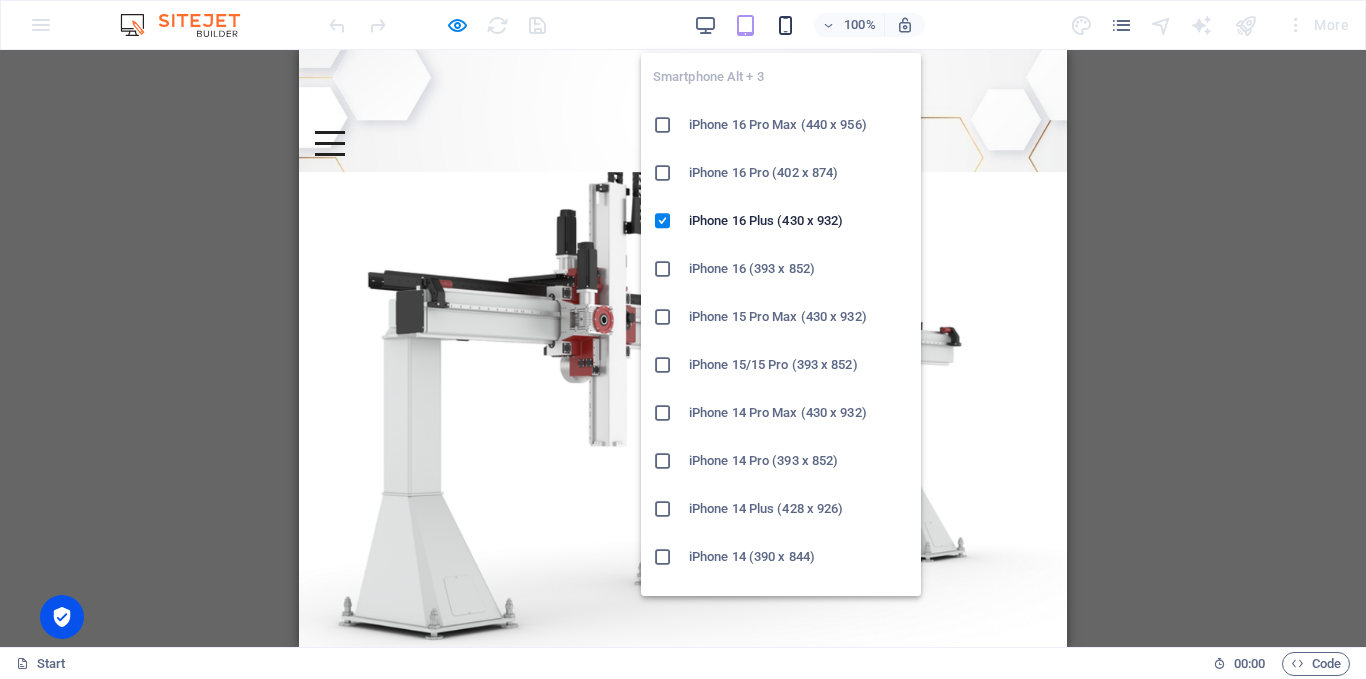 click at bounding box center (785, 25) 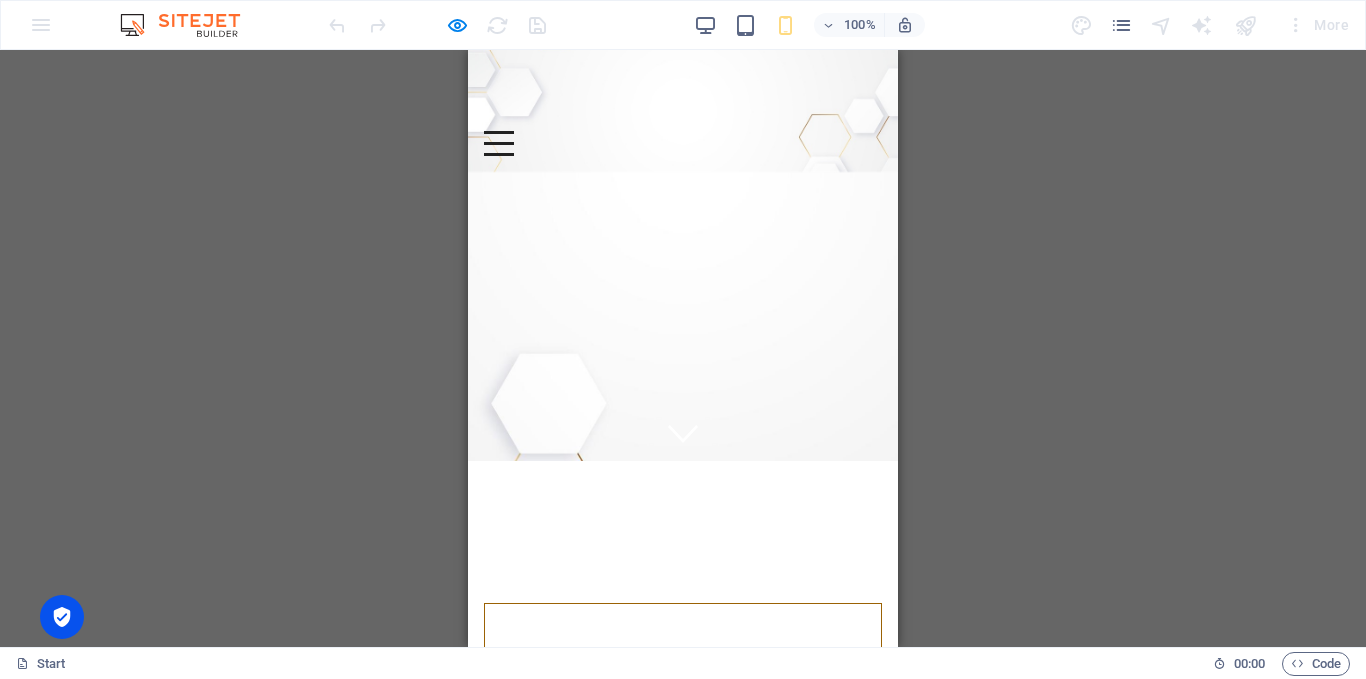 scroll, scrollTop: 0, scrollLeft: 0, axis: both 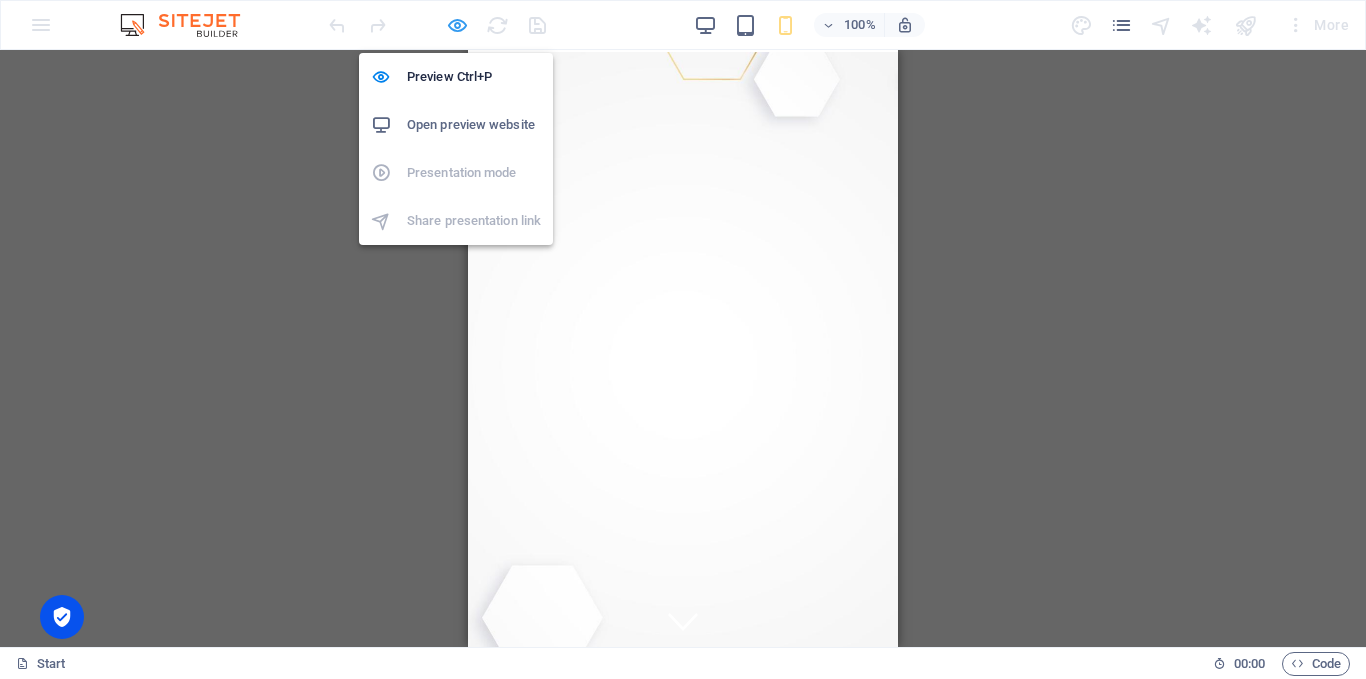 click at bounding box center [457, 25] 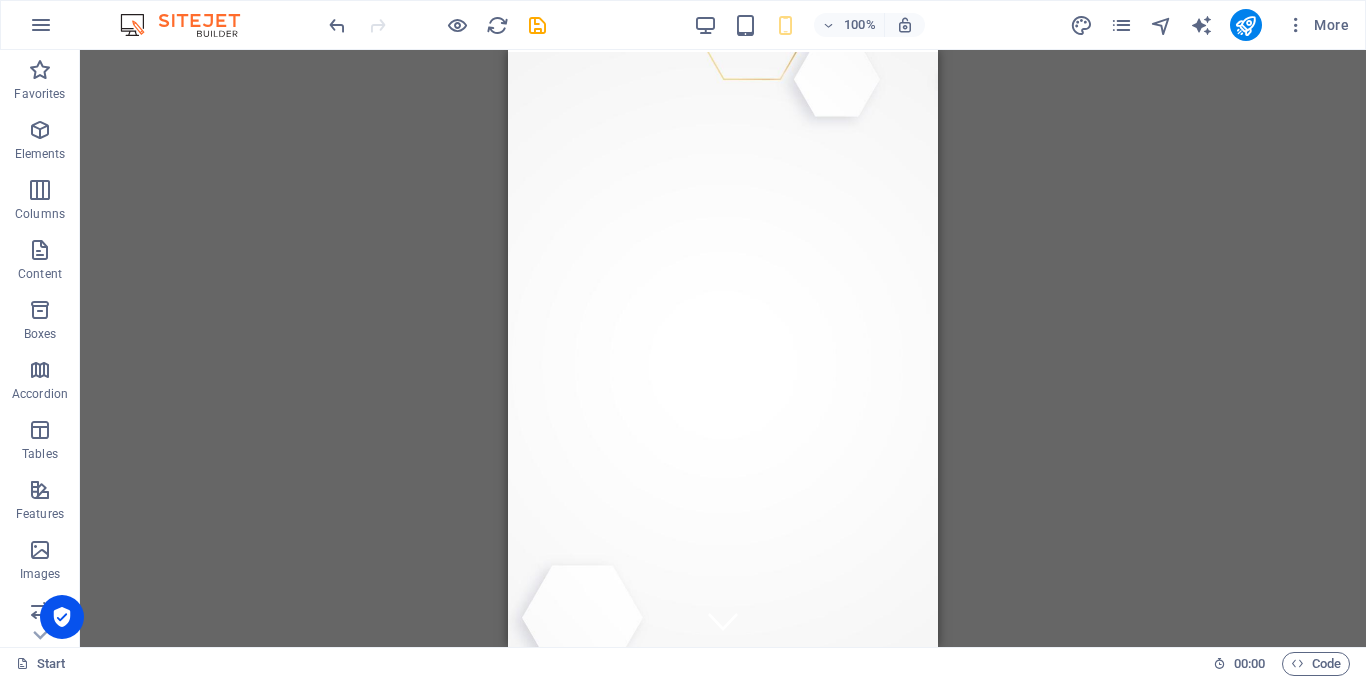 click at bounding box center [437, 25] 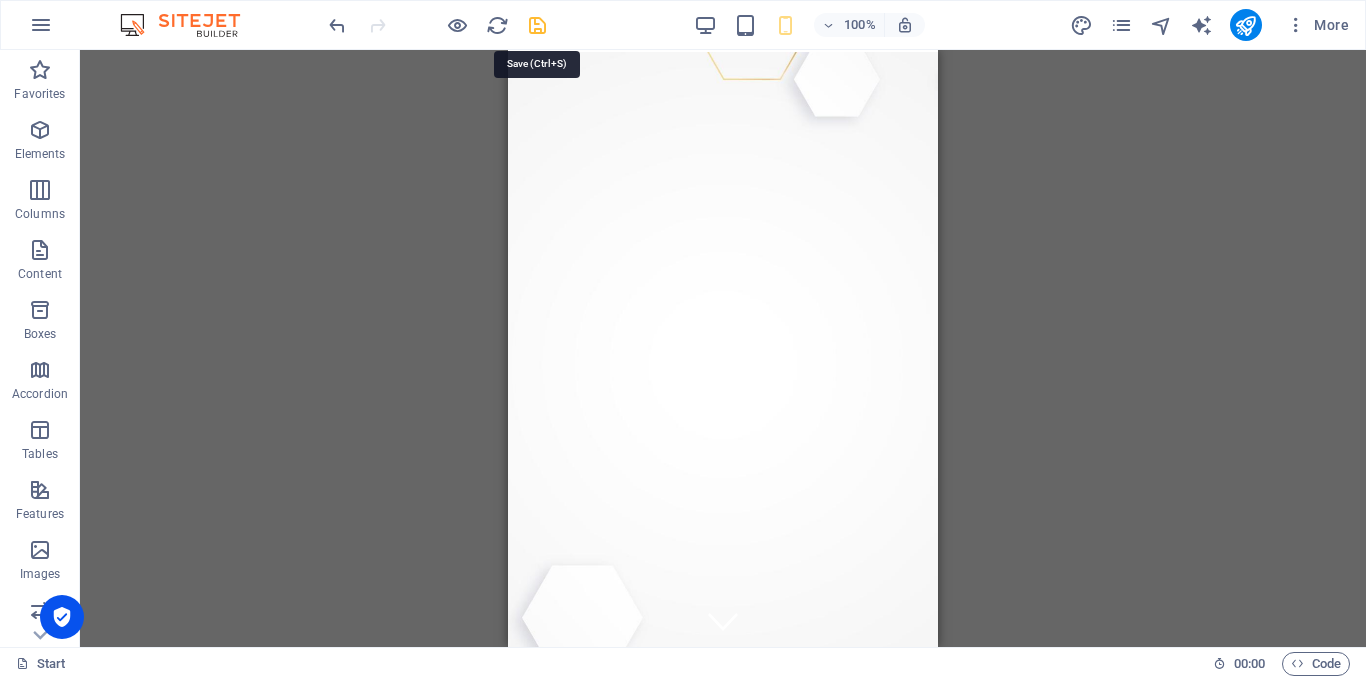 click at bounding box center [537, 25] 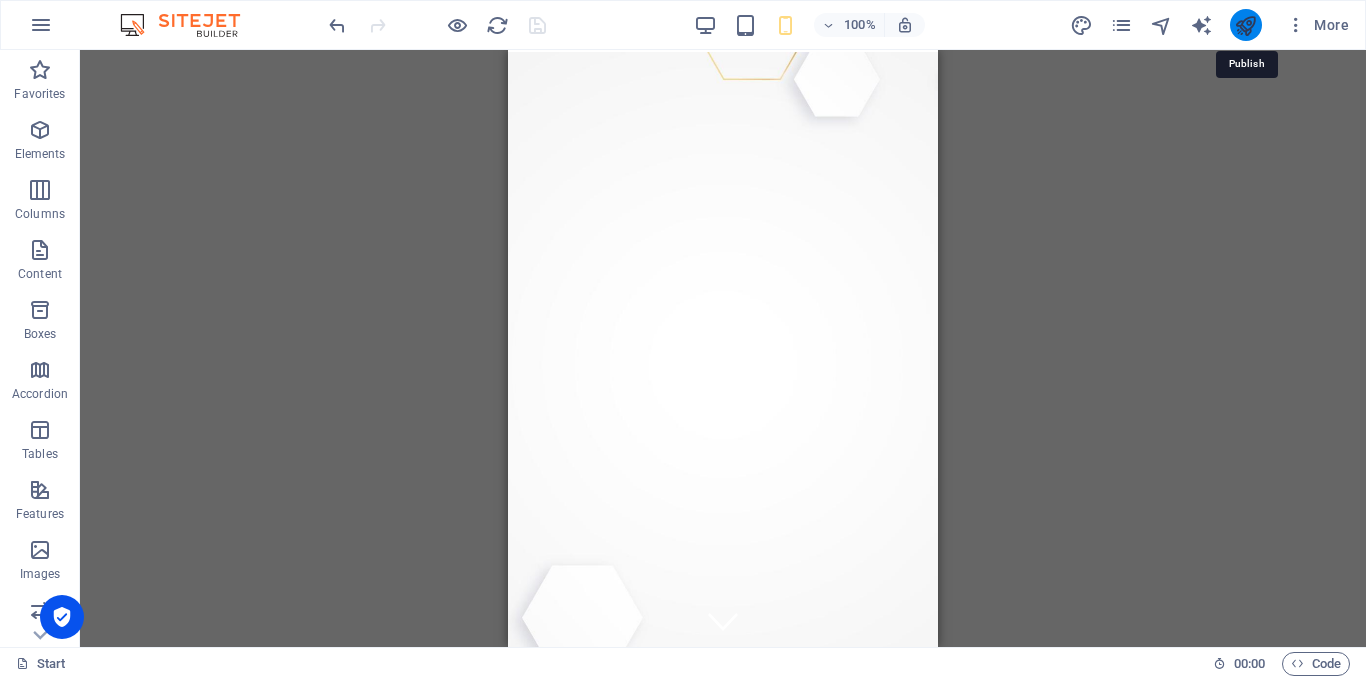 click at bounding box center (1245, 25) 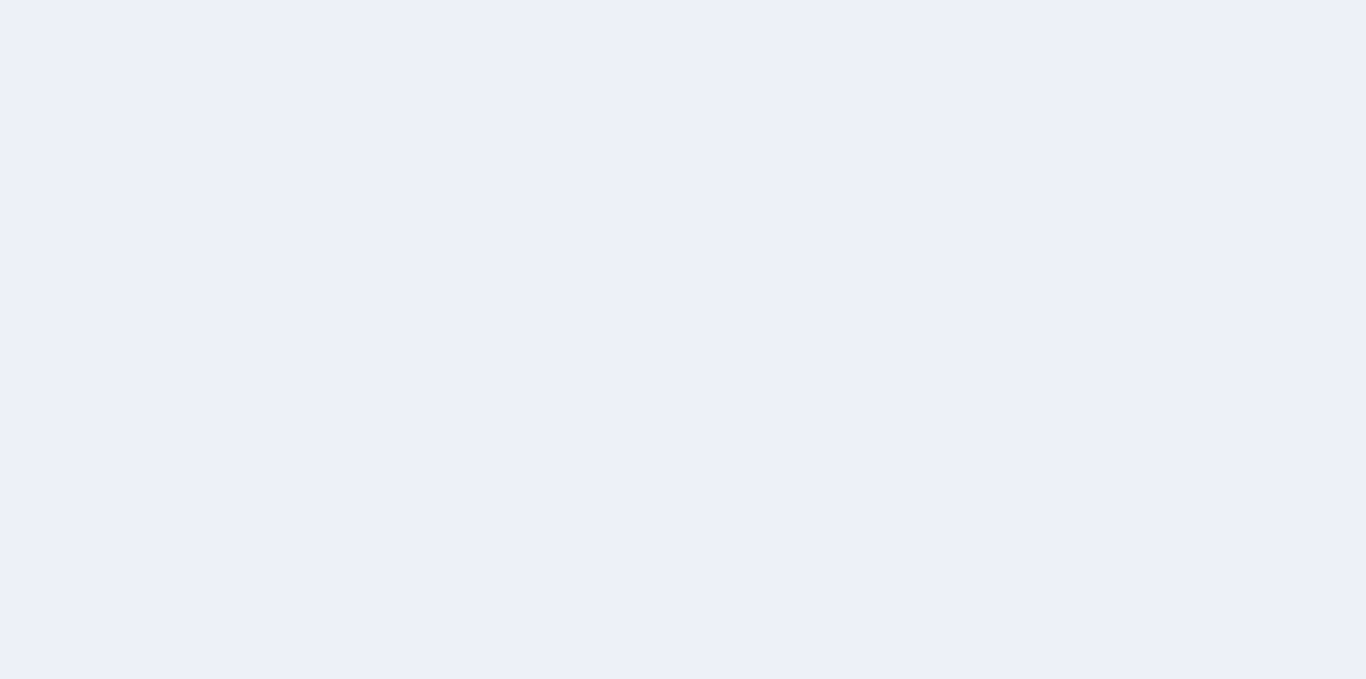 scroll, scrollTop: 0, scrollLeft: 0, axis: both 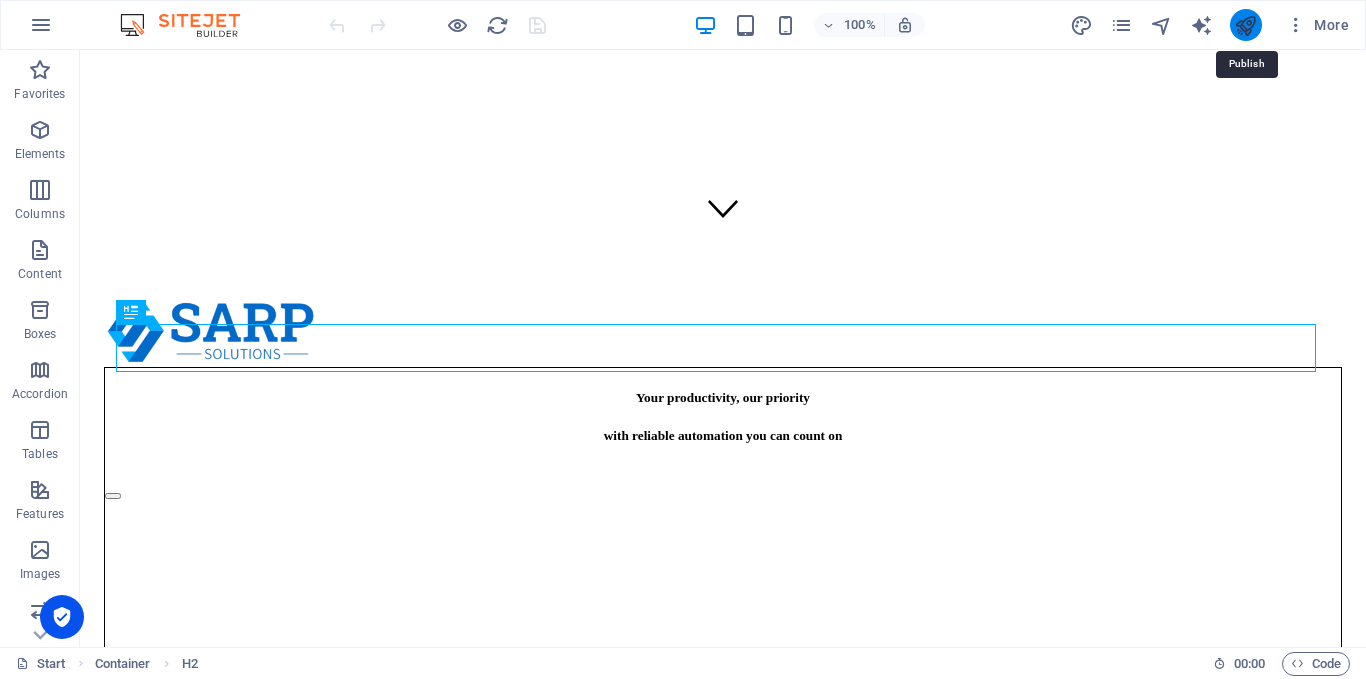 click at bounding box center [1245, 25] 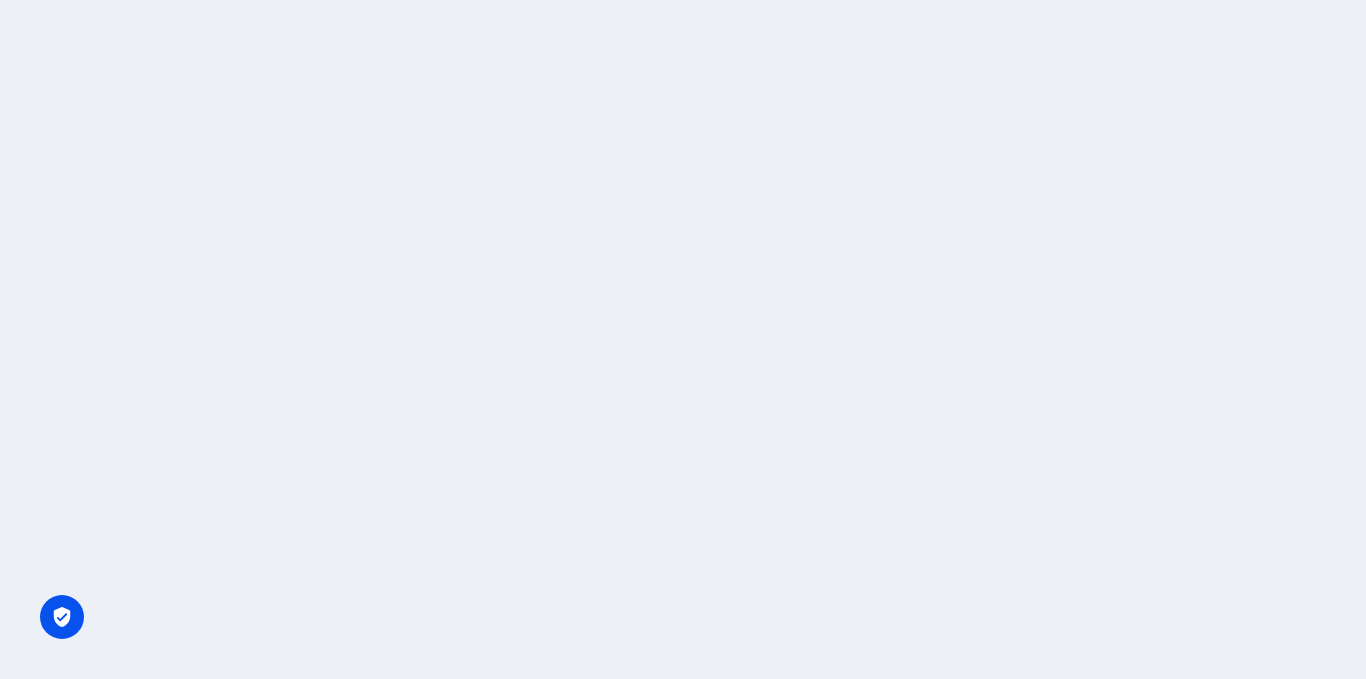 scroll, scrollTop: 0, scrollLeft: 0, axis: both 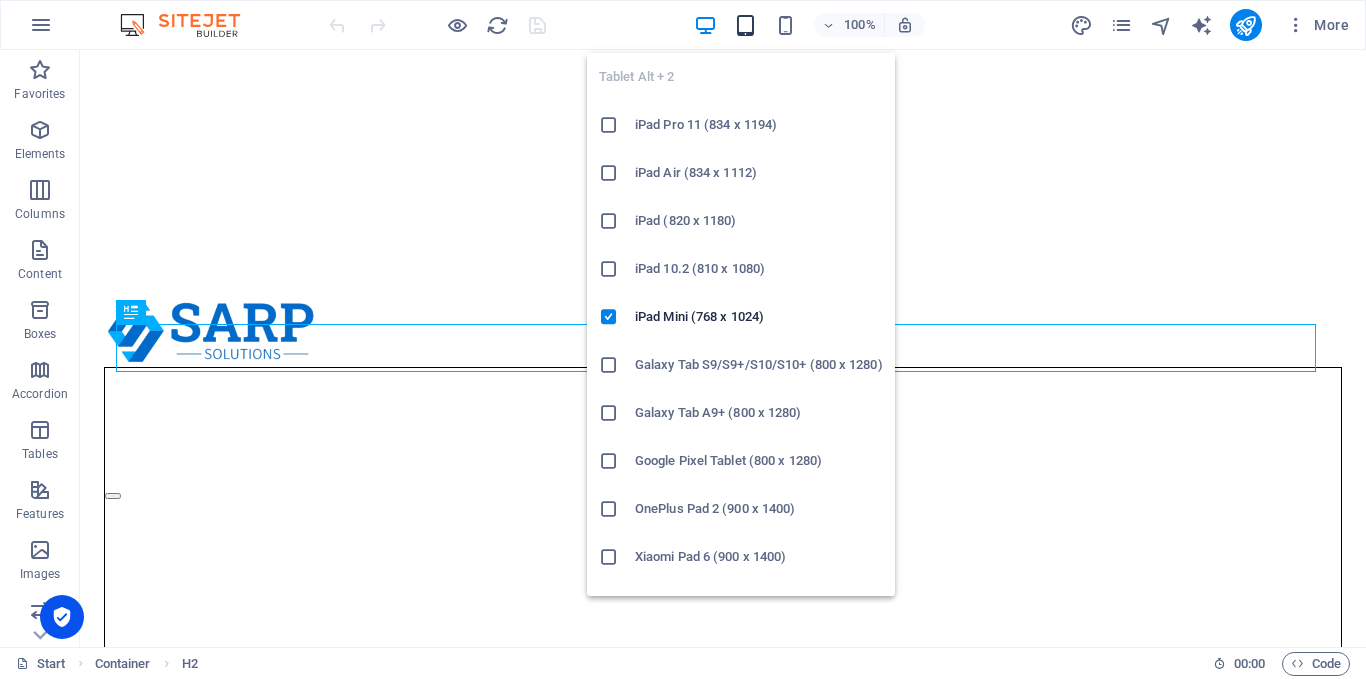 click at bounding box center [745, 25] 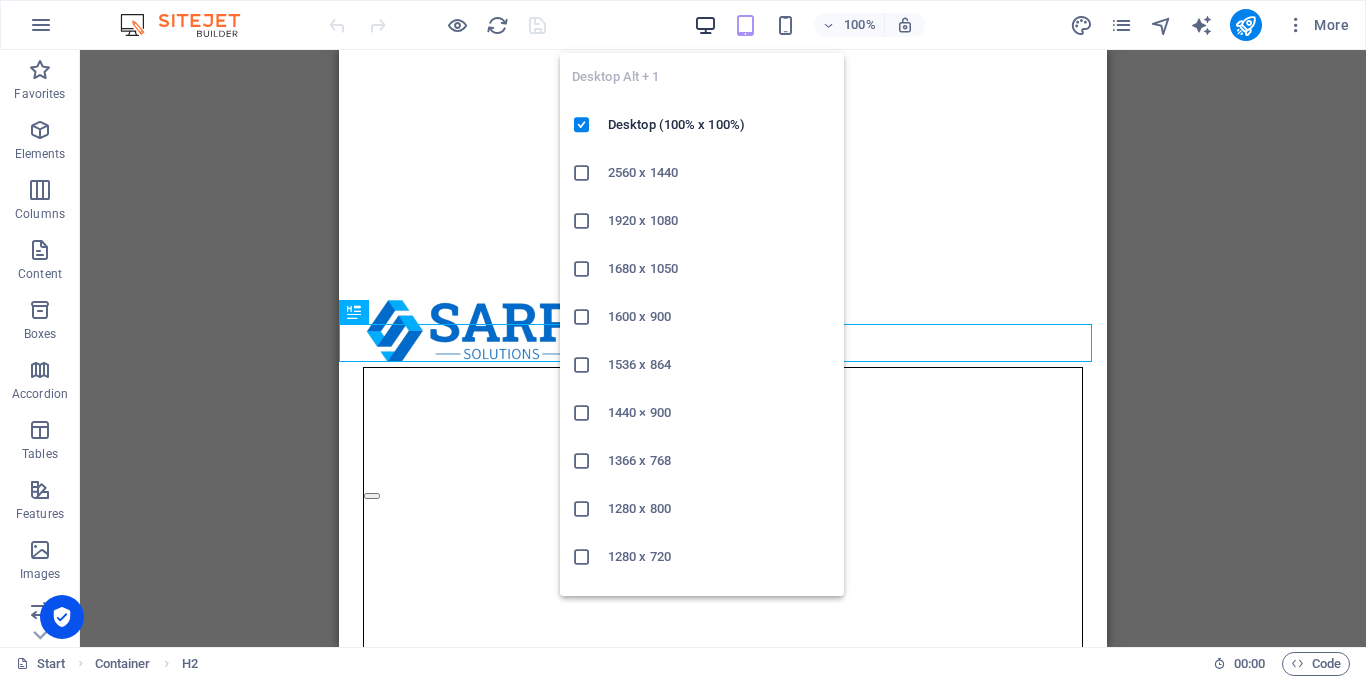 click at bounding box center [705, 25] 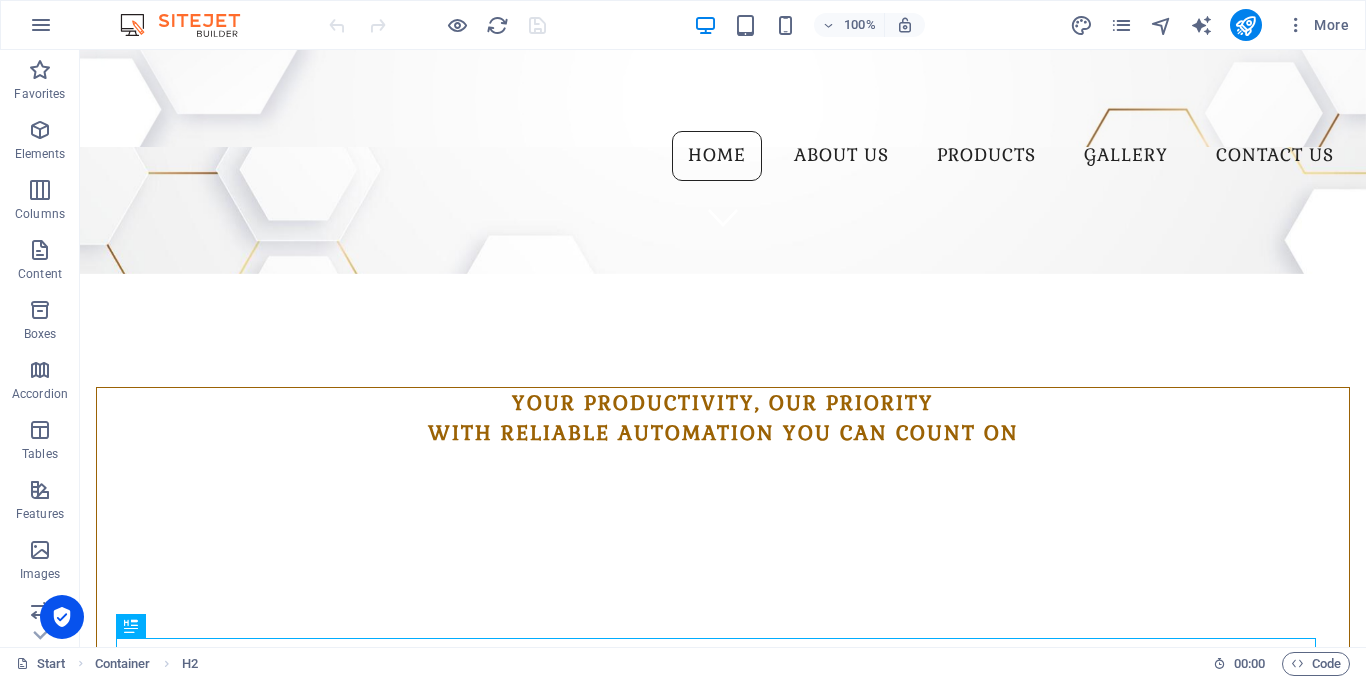 scroll, scrollTop: 0, scrollLeft: 0, axis: both 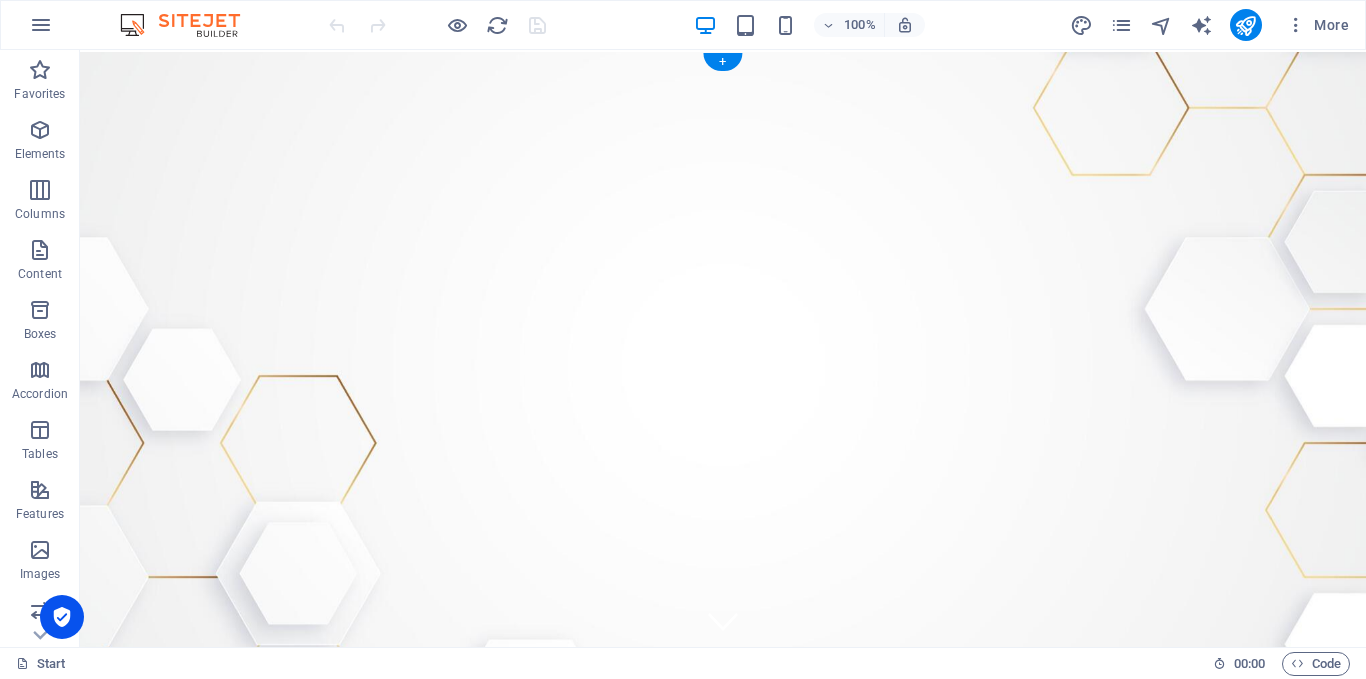 click at bounding box center [739, 992] 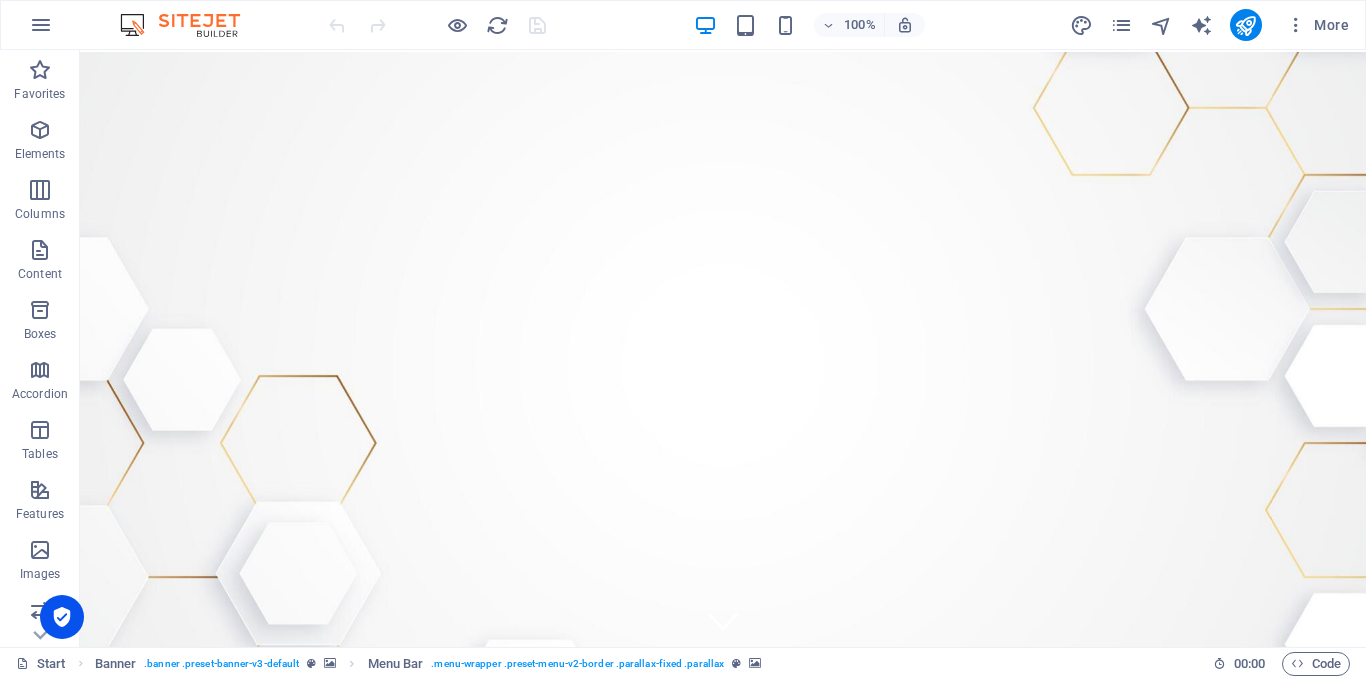 scroll, scrollTop: 522, scrollLeft: 0, axis: vertical 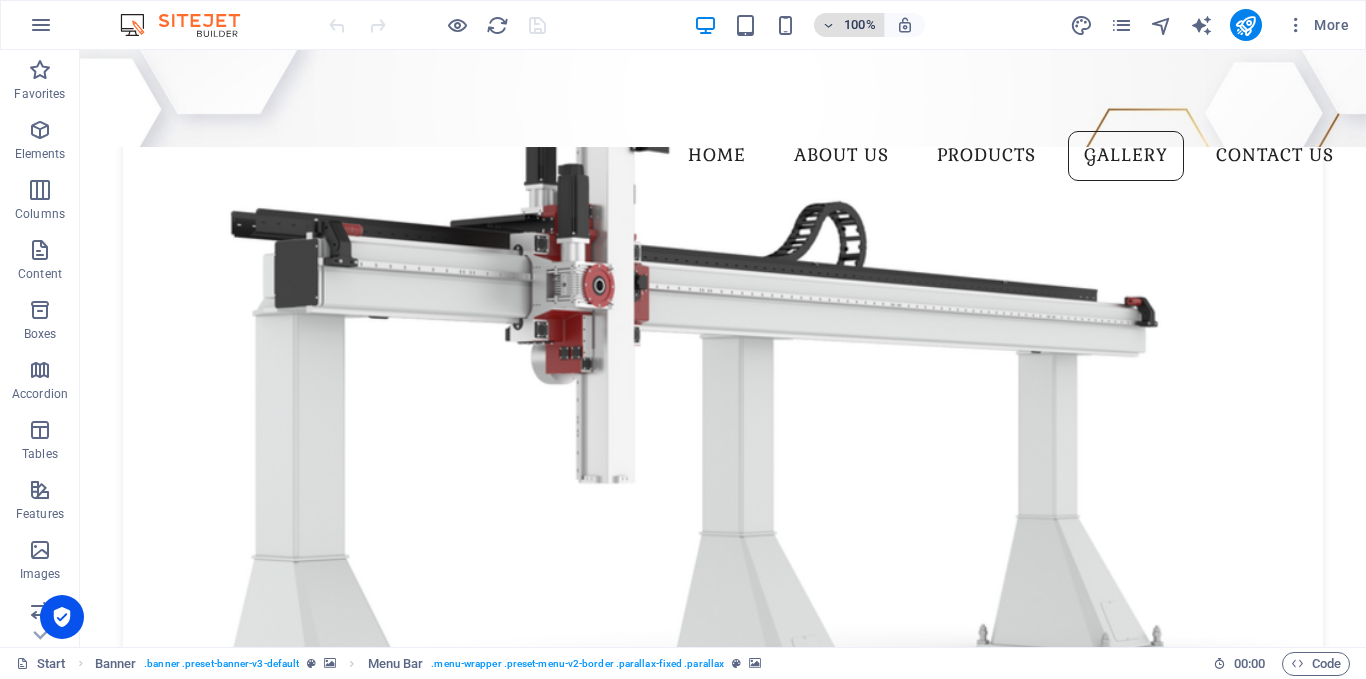 click at bounding box center [829, 25] 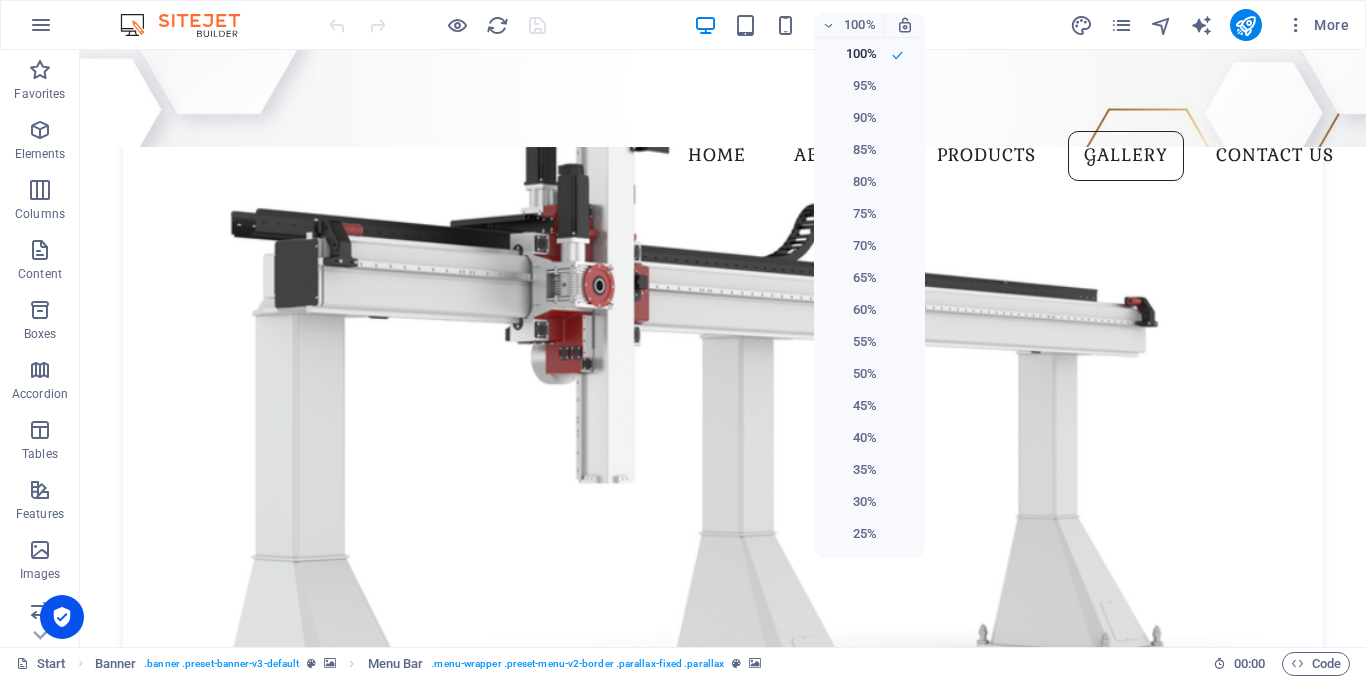 click at bounding box center [683, 339] 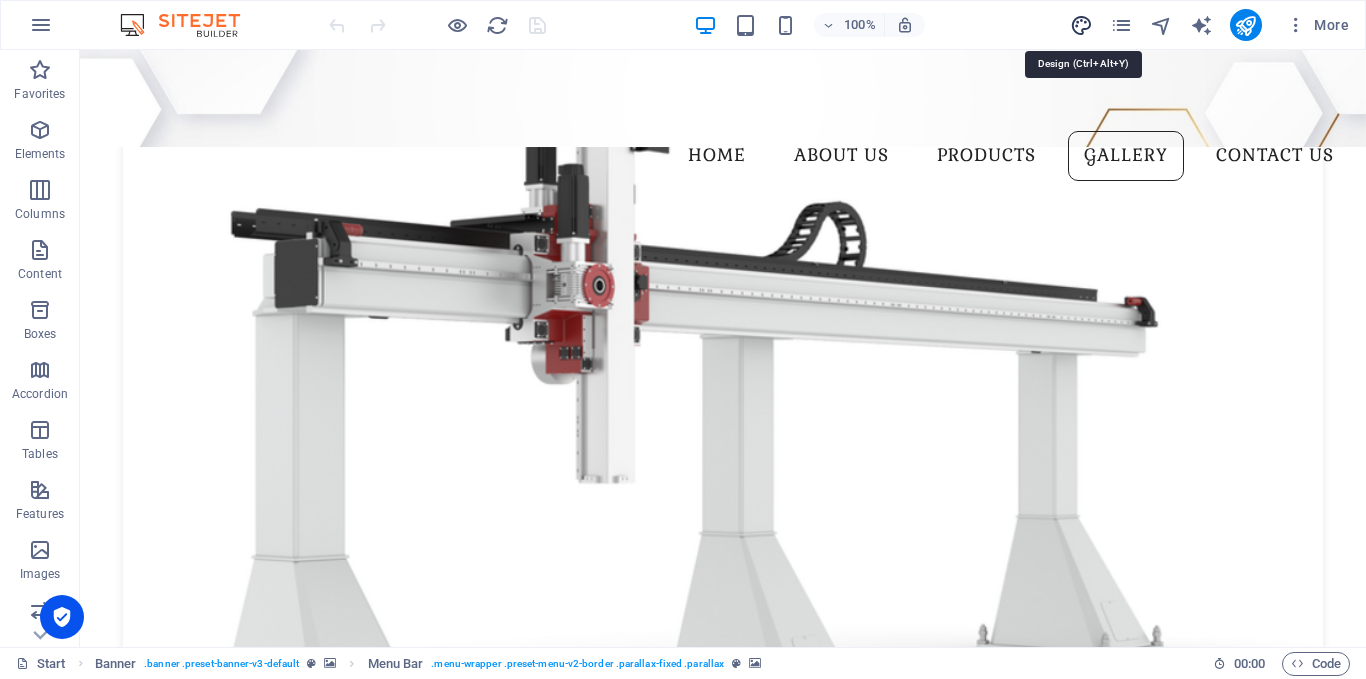 click at bounding box center (1081, 25) 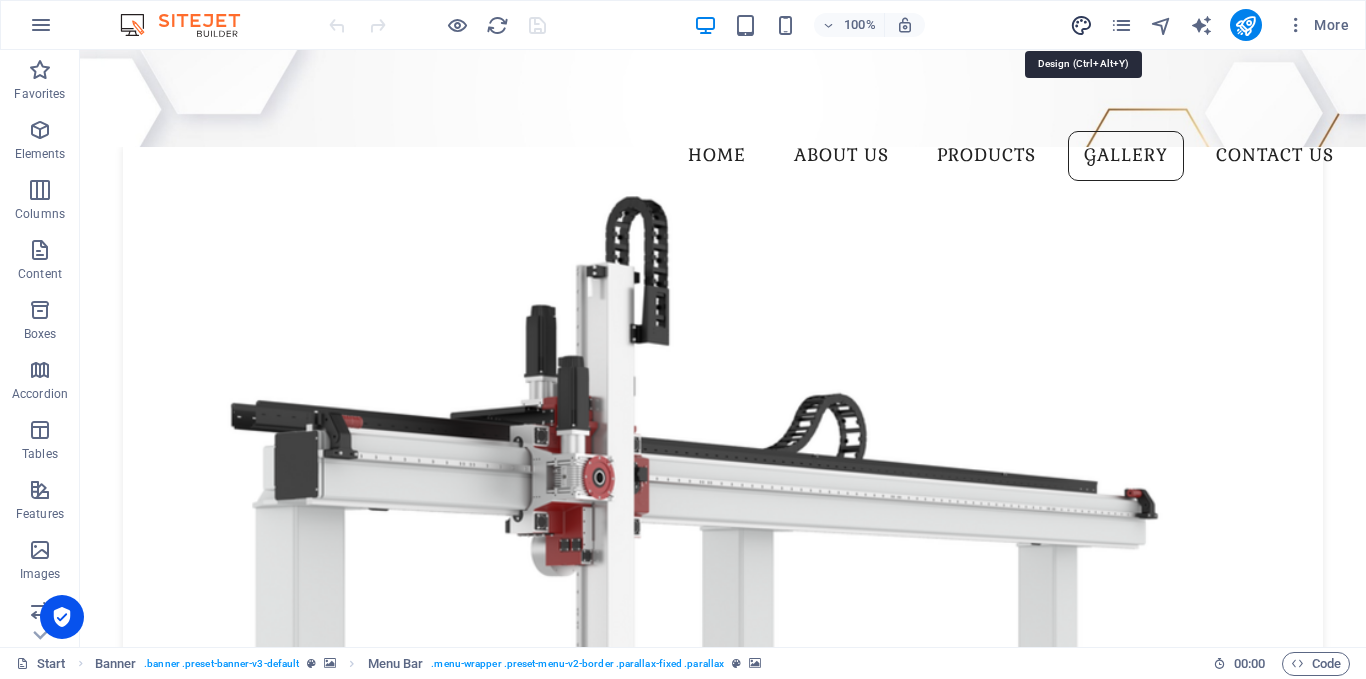 scroll, scrollTop: 4226, scrollLeft: 0, axis: vertical 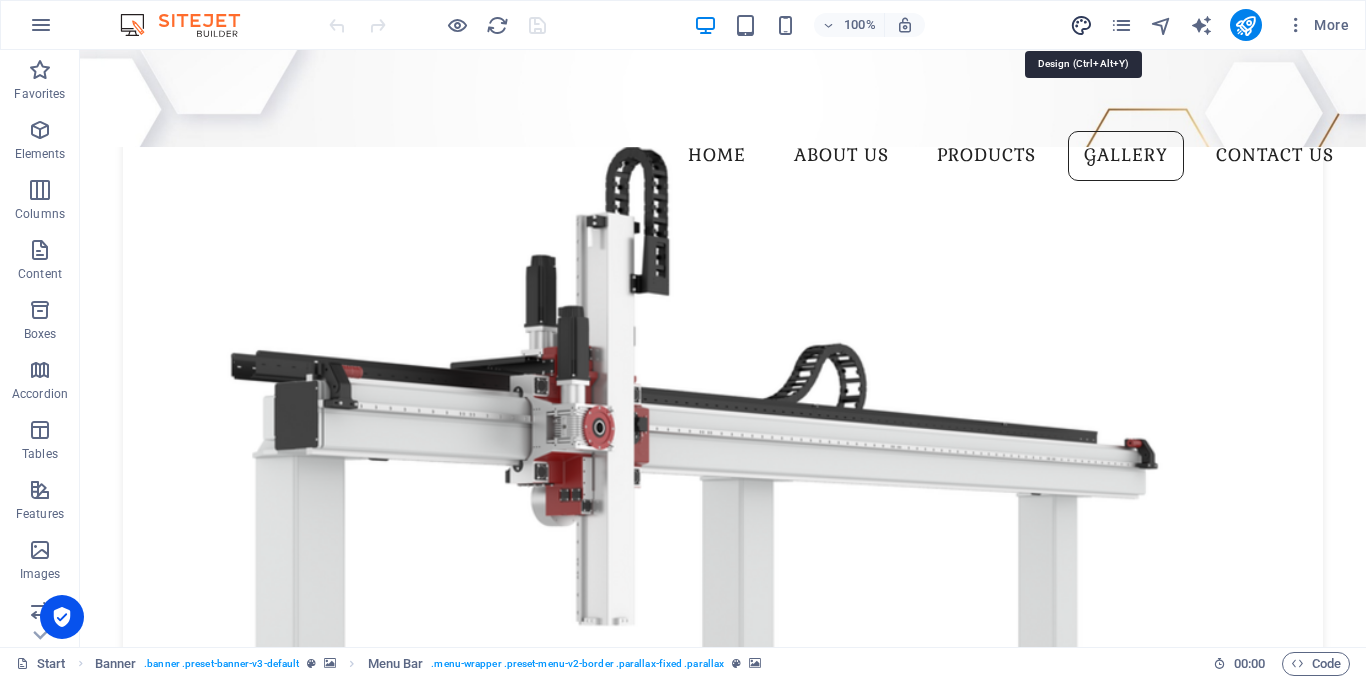 select on "px" 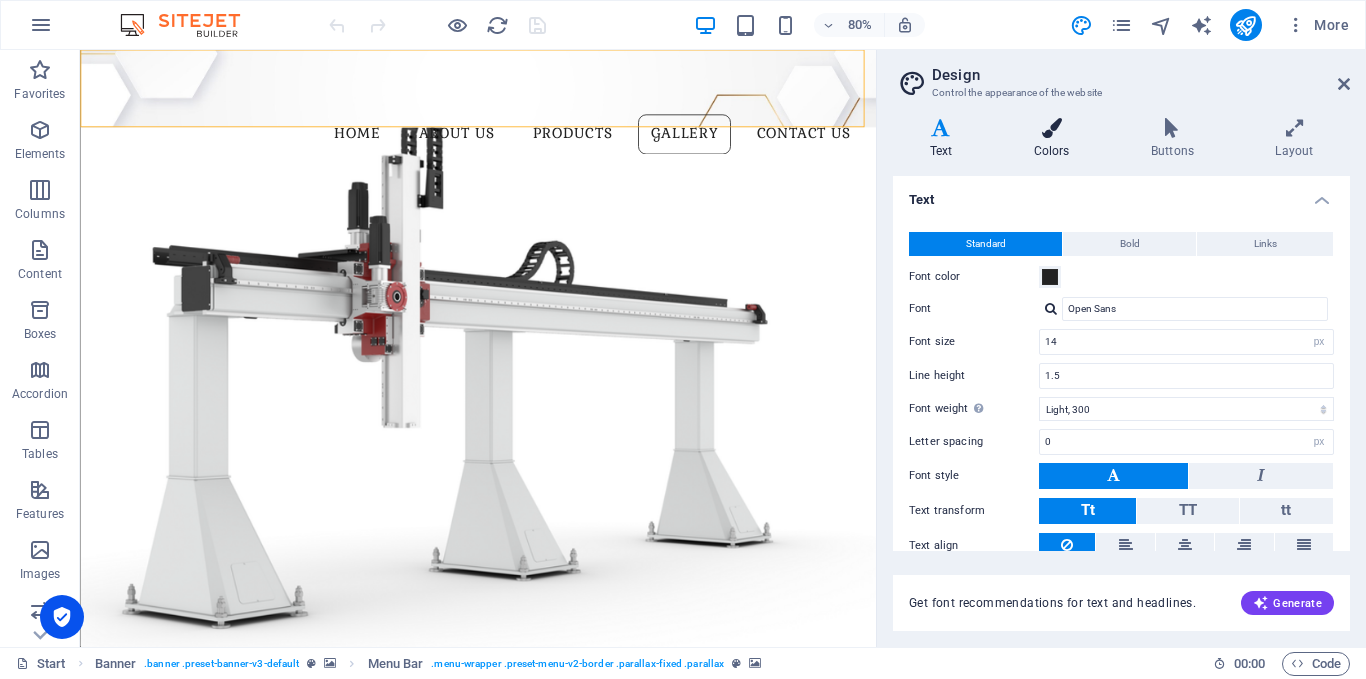 click at bounding box center [1051, 128] 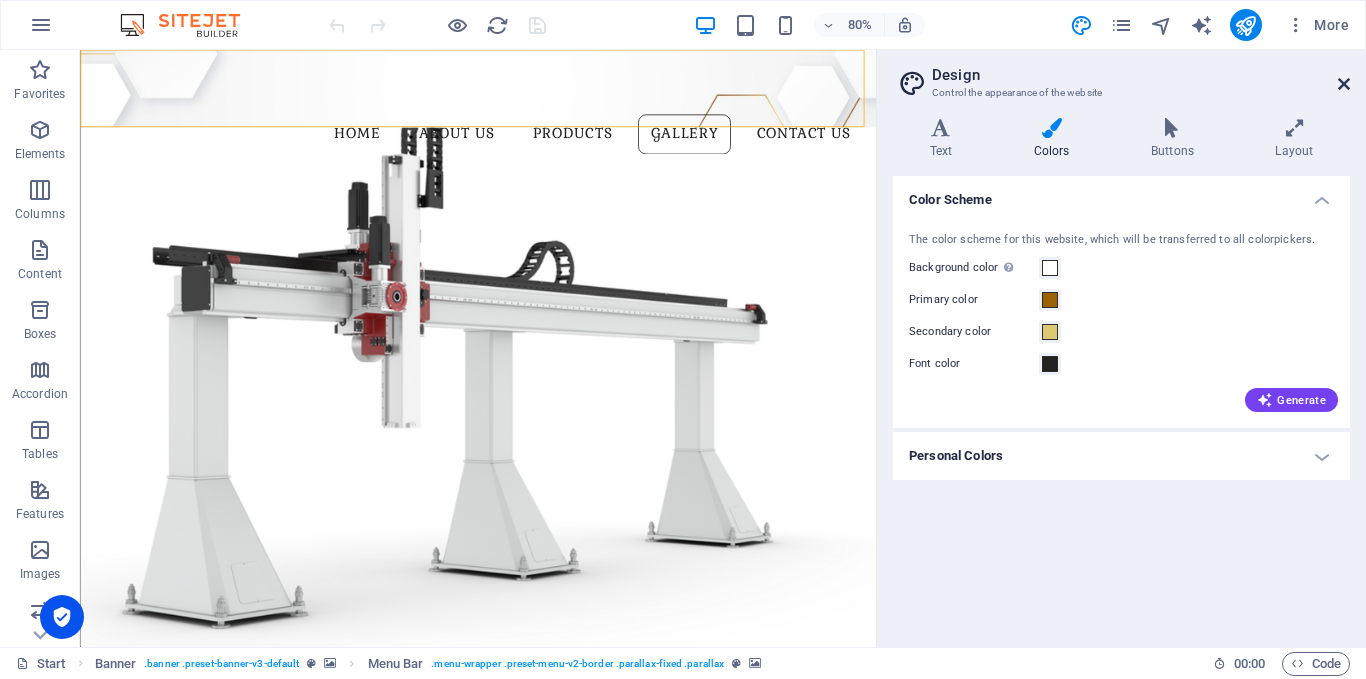 click at bounding box center [1344, 84] 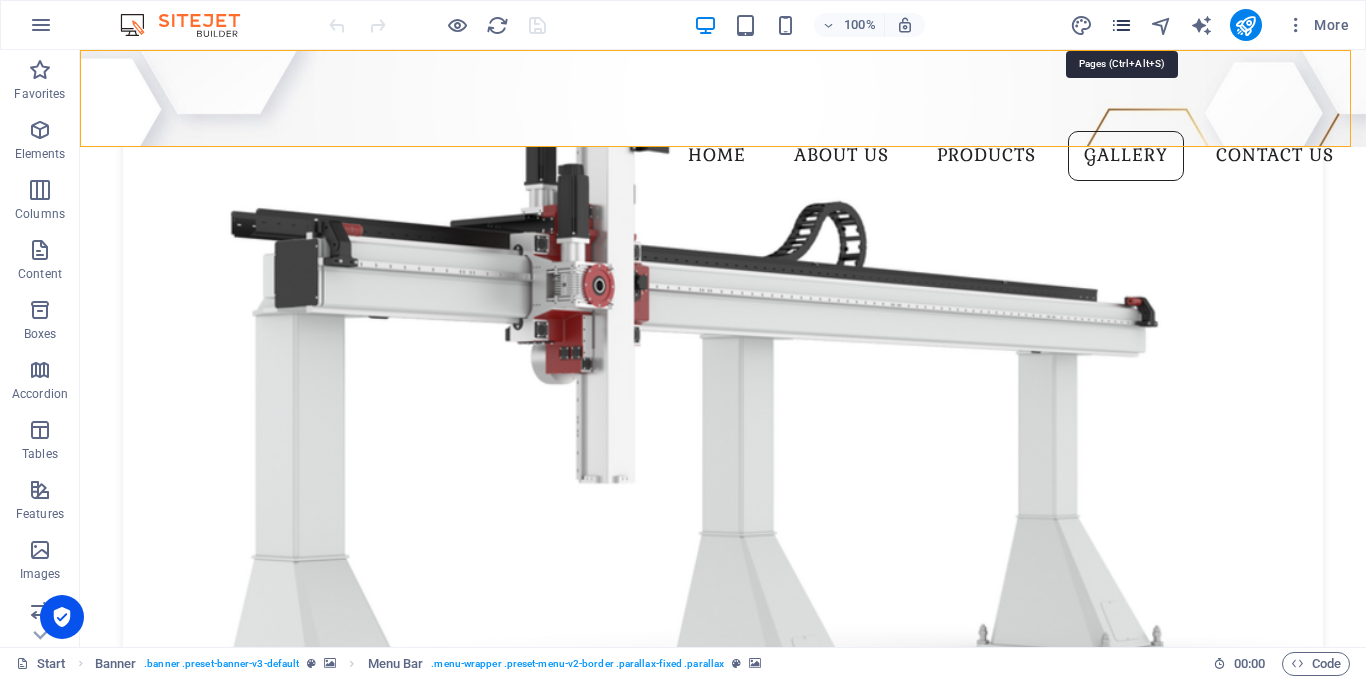 click at bounding box center [1121, 25] 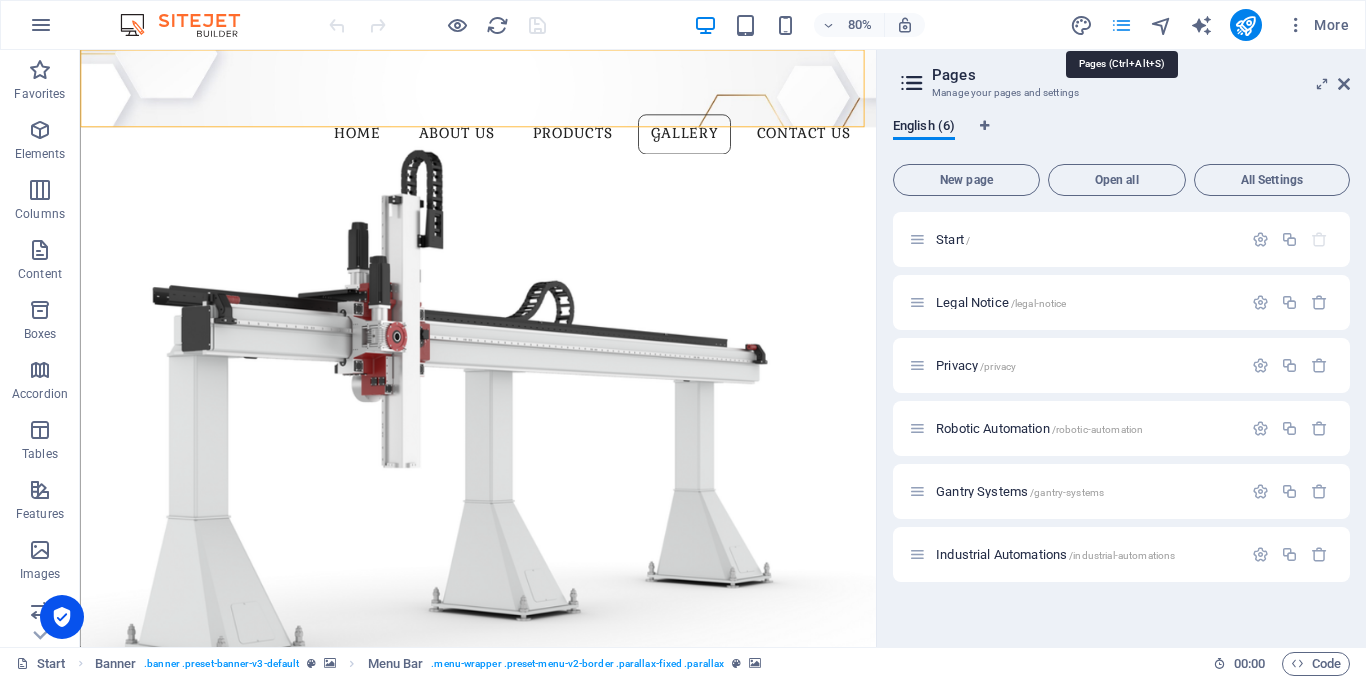 scroll, scrollTop: 4226, scrollLeft: 0, axis: vertical 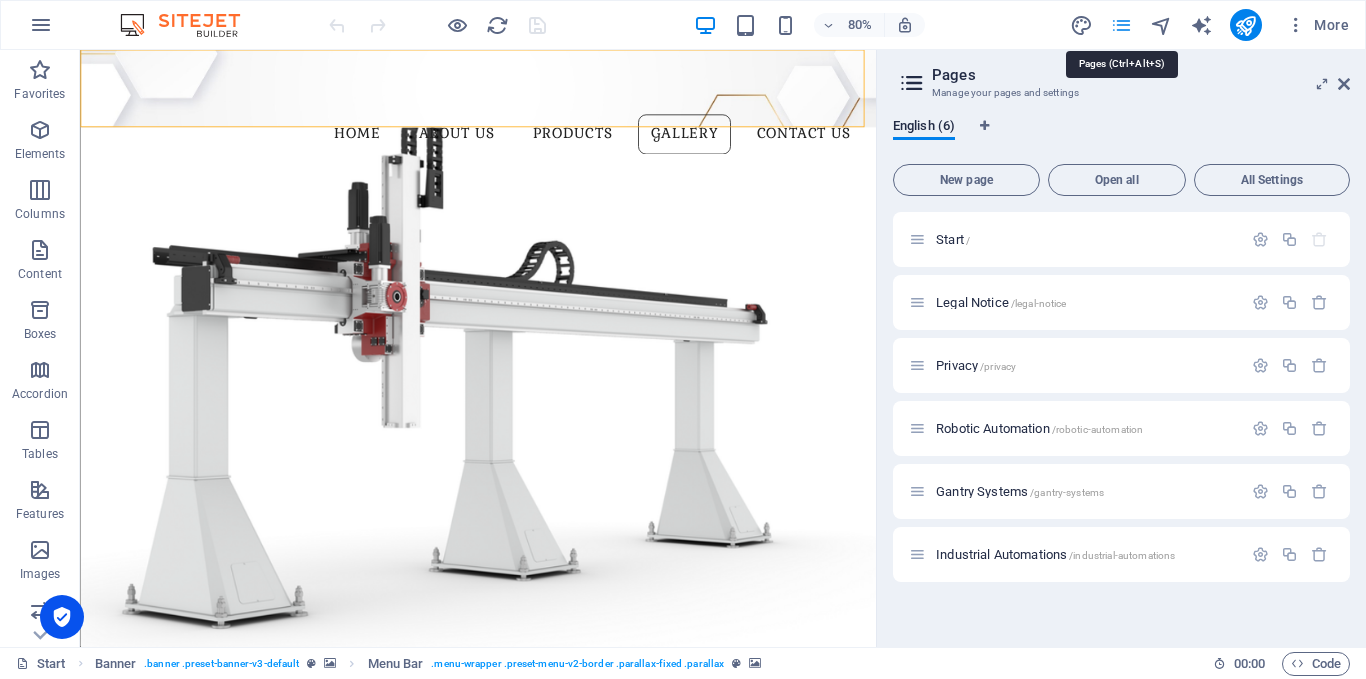 click at bounding box center [1121, 25] 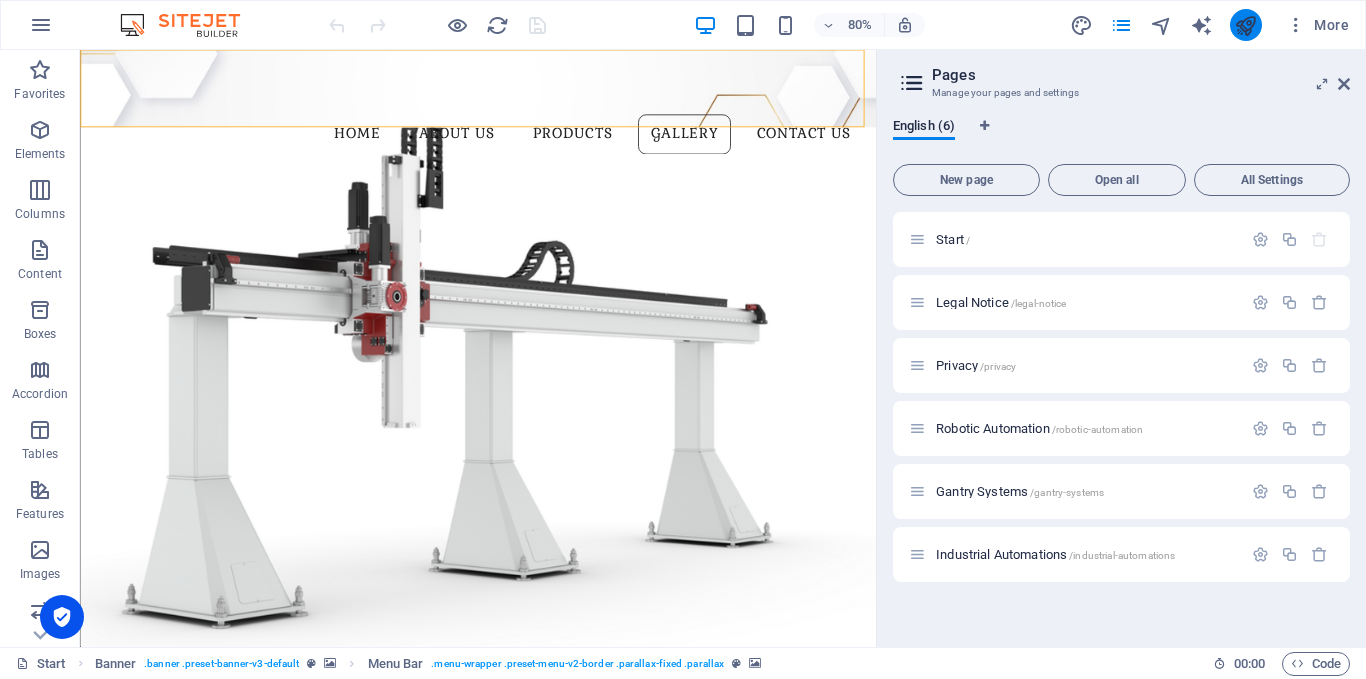 click at bounding box center [1246, 25] 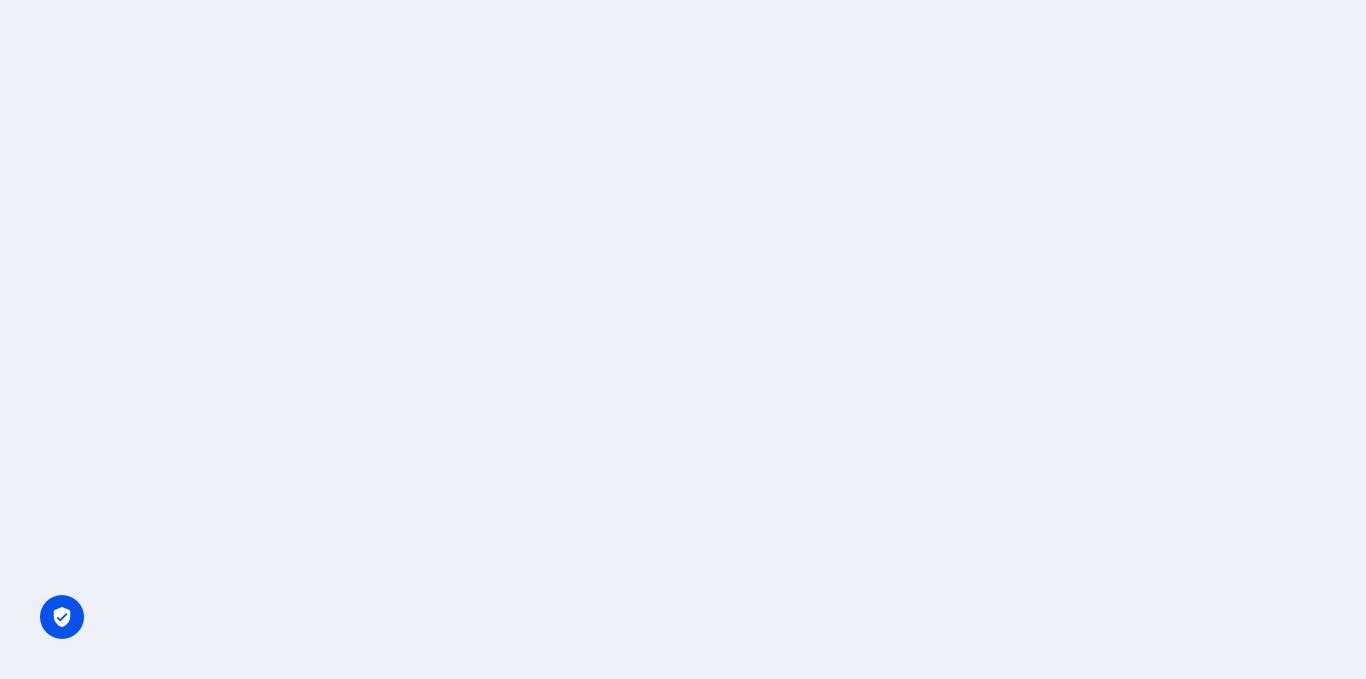 scroll, scrollTop: 0, scrollLeft: 0, axis: both 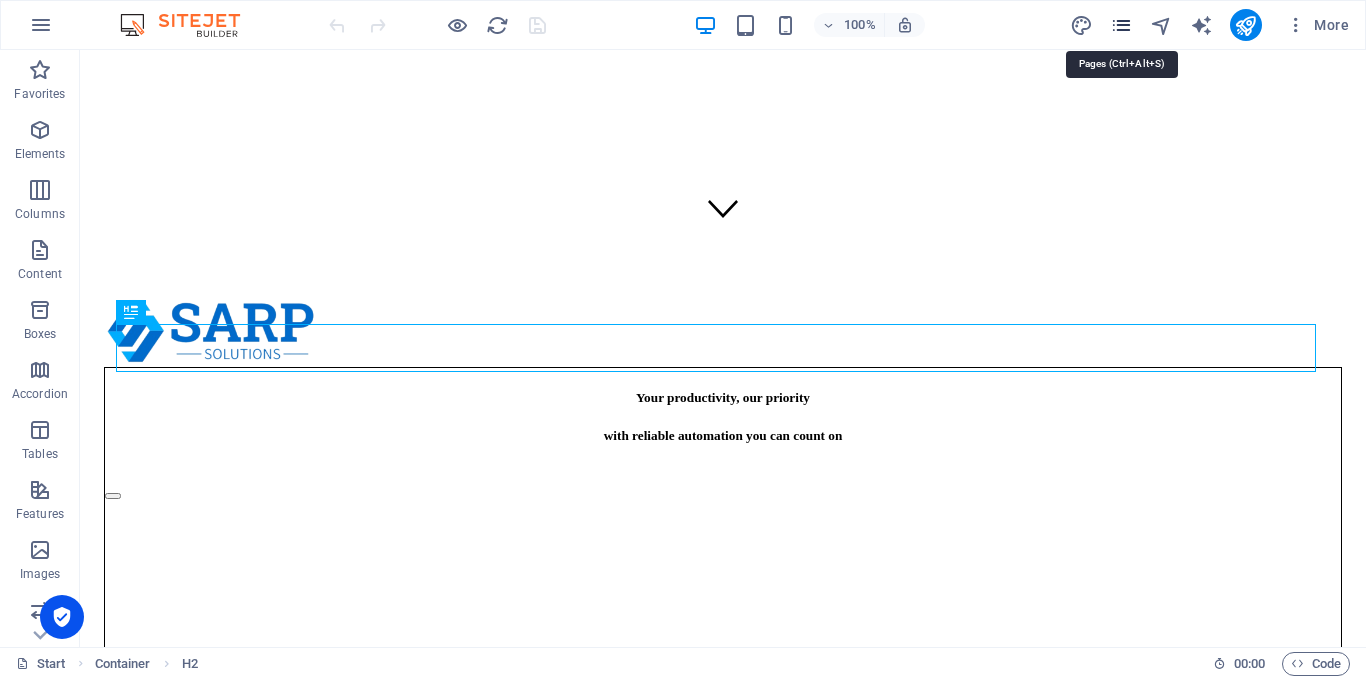 click at bounding box center (1121, 25) 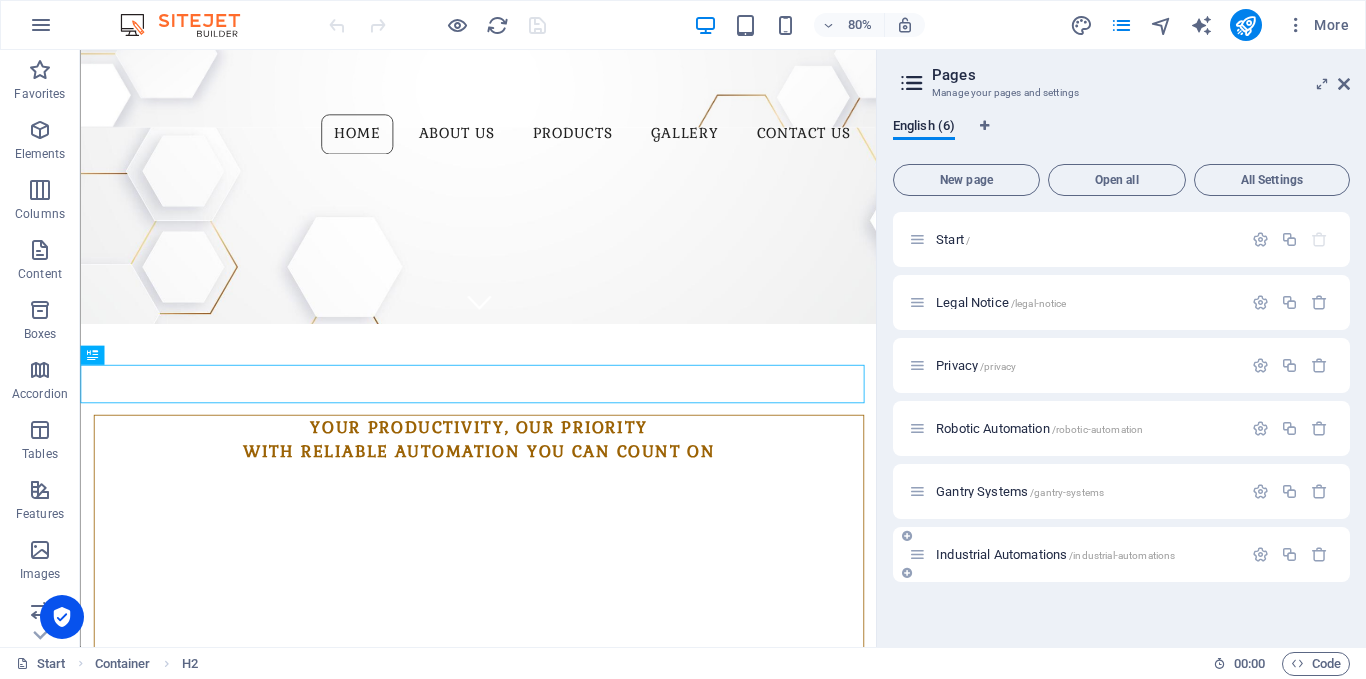 click on "Industrial Automations /industrial-automations" at bounding box center [1121, 554] 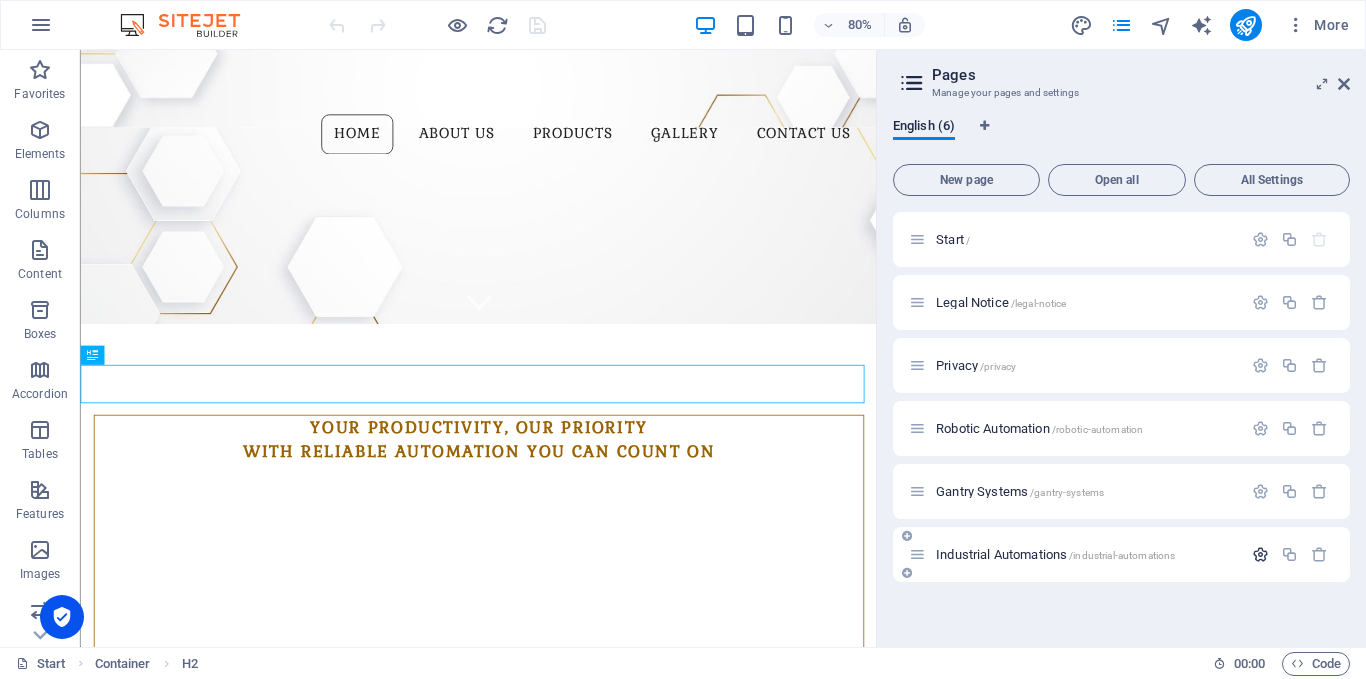 click at bounding box center (1260, 554) 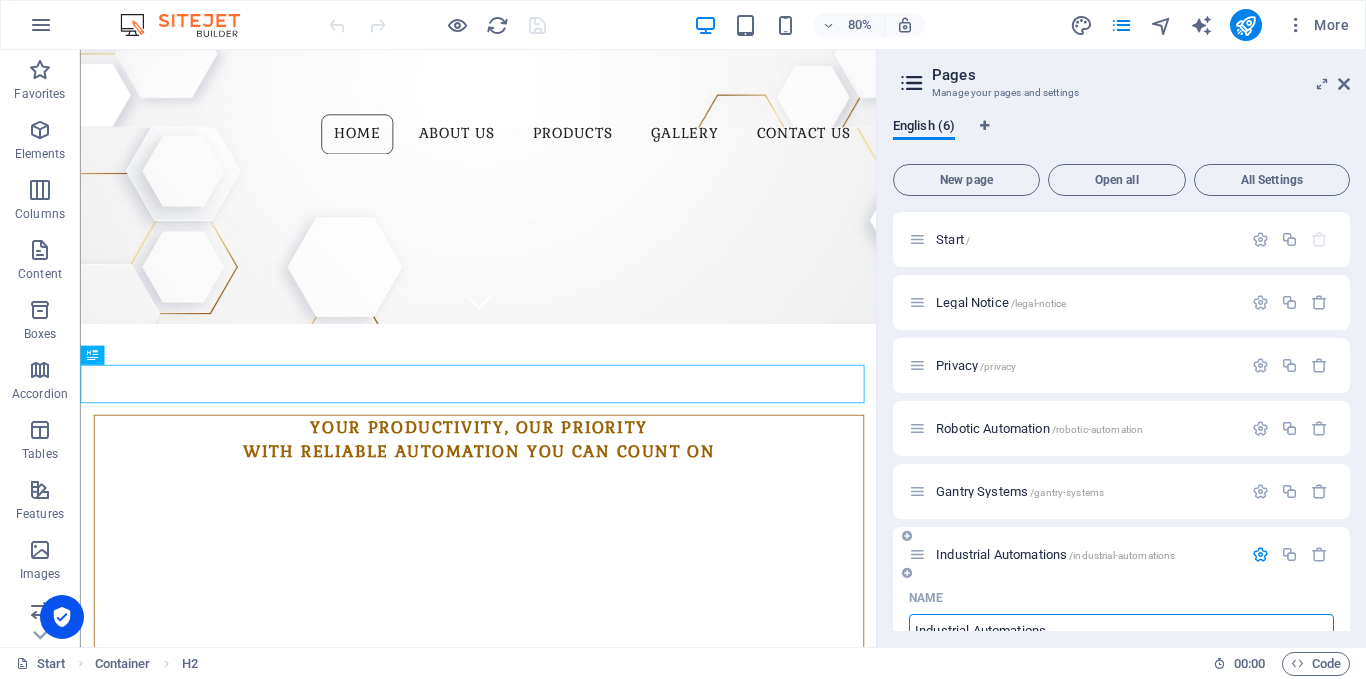 scroll, scrollTop: 15, scrollLeft: 0, axis: vertical 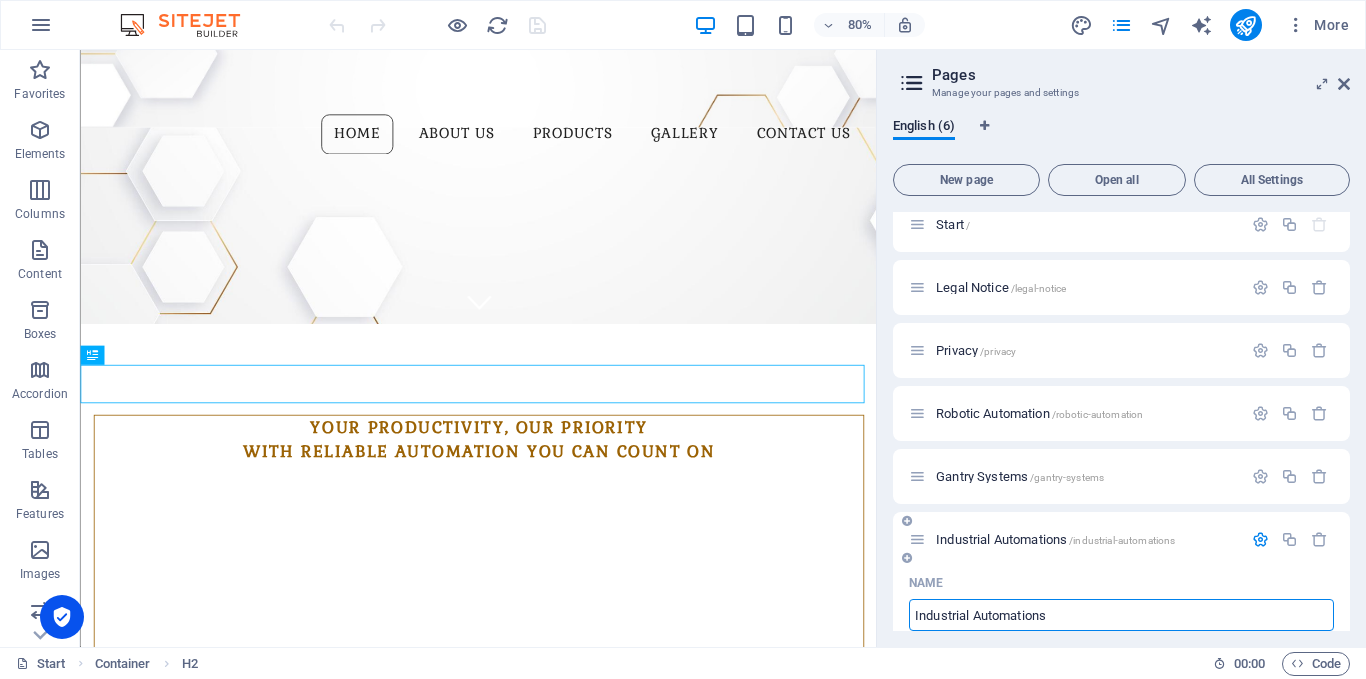 click on "Industrial Automations" at bounding box center [1121, 615] 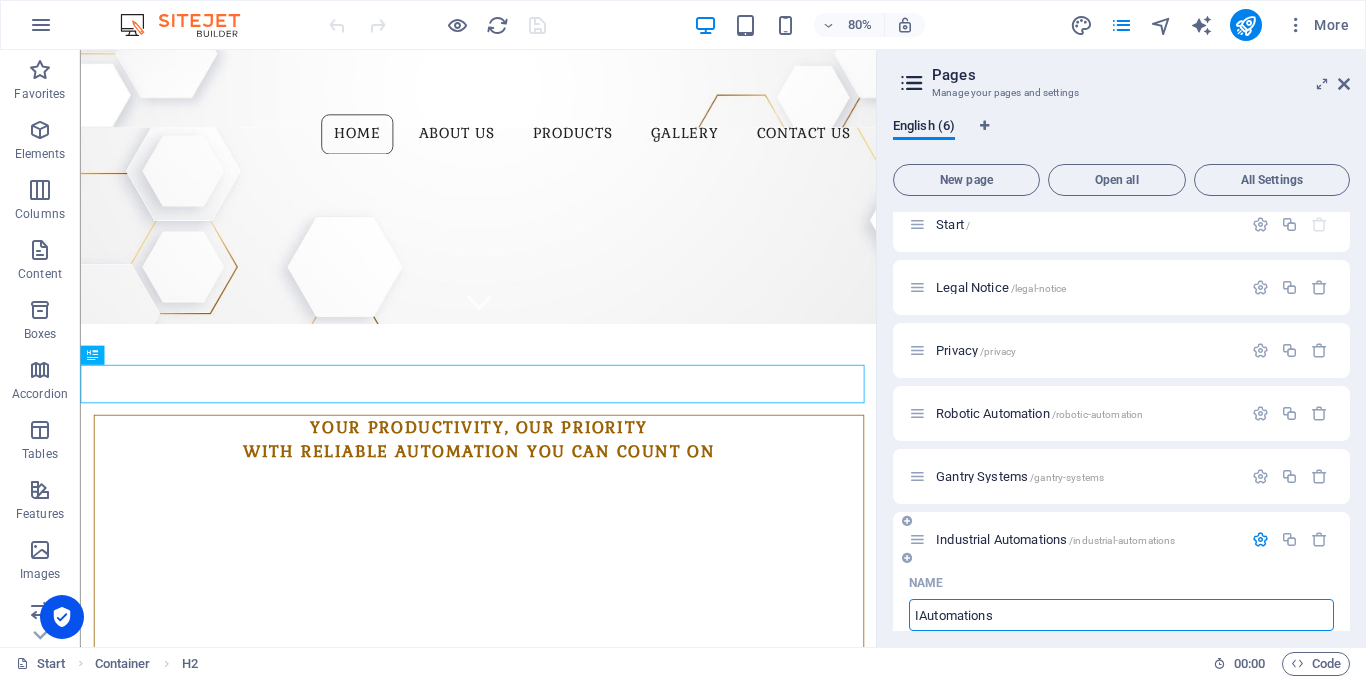 type on "Automations" 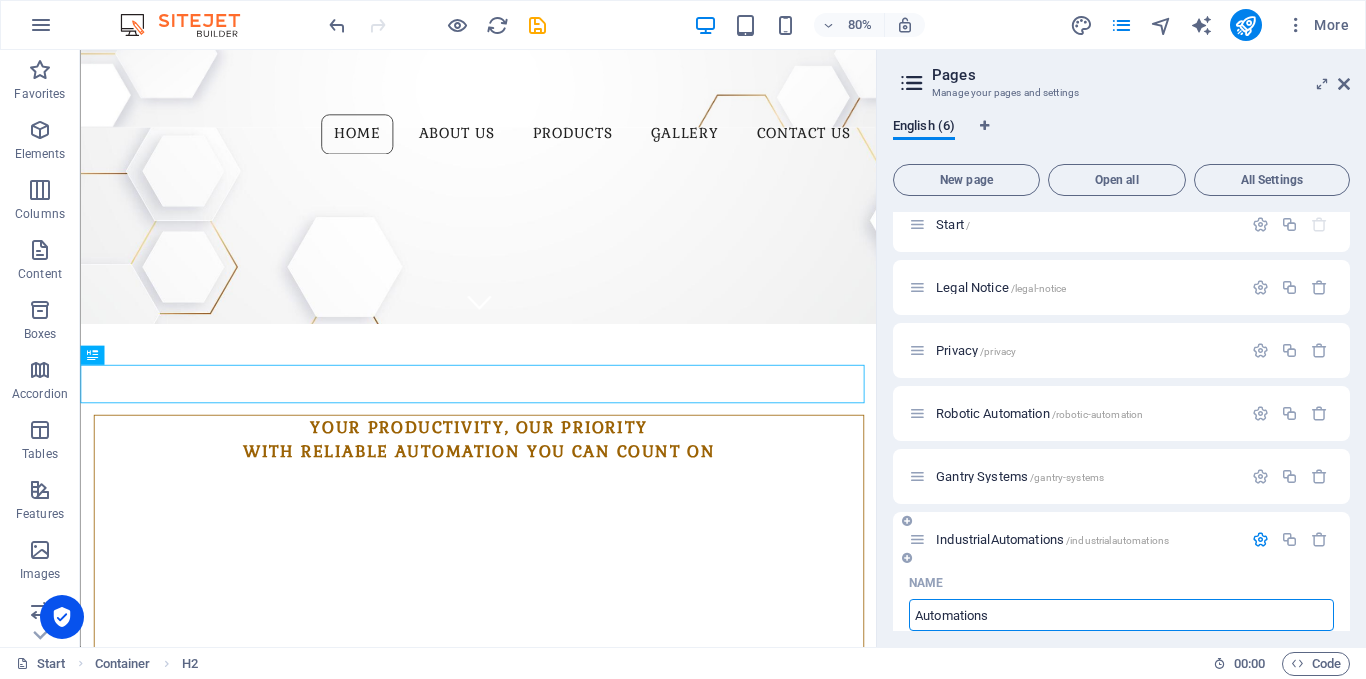 type on "/industrialautomations" 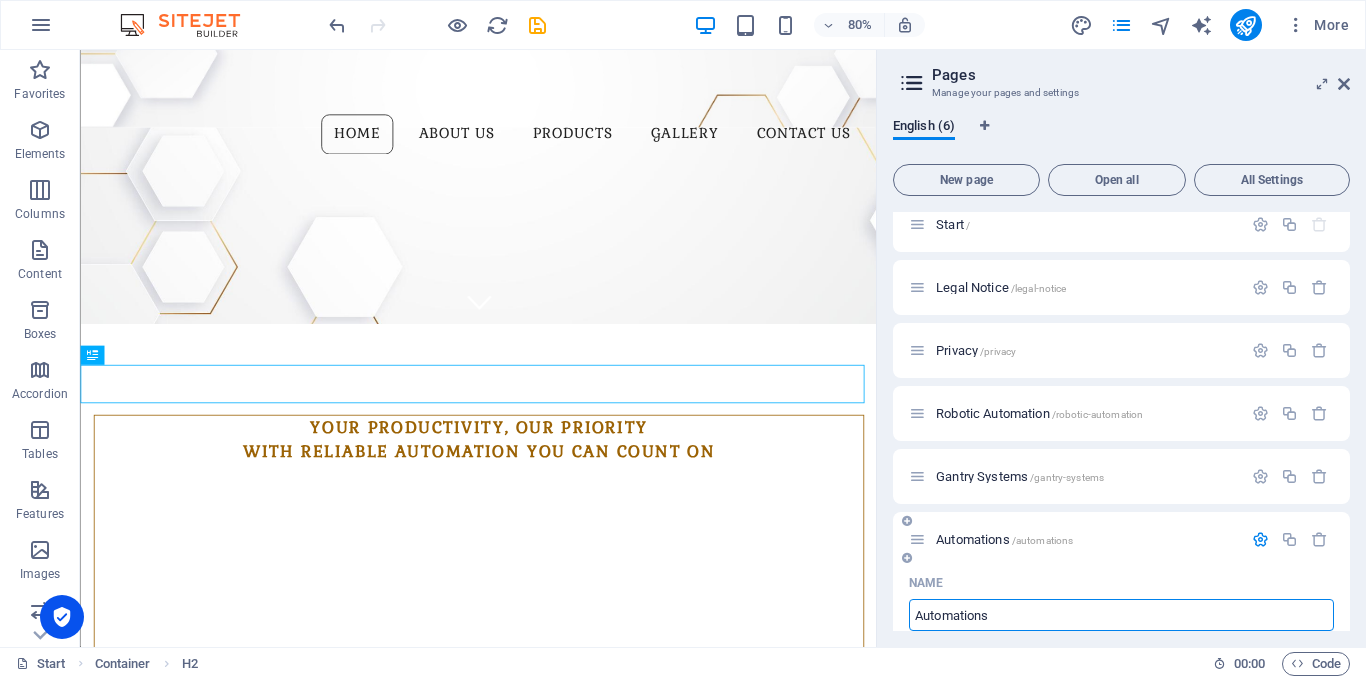 click on "Automations" at bounding box center [1121, 615] 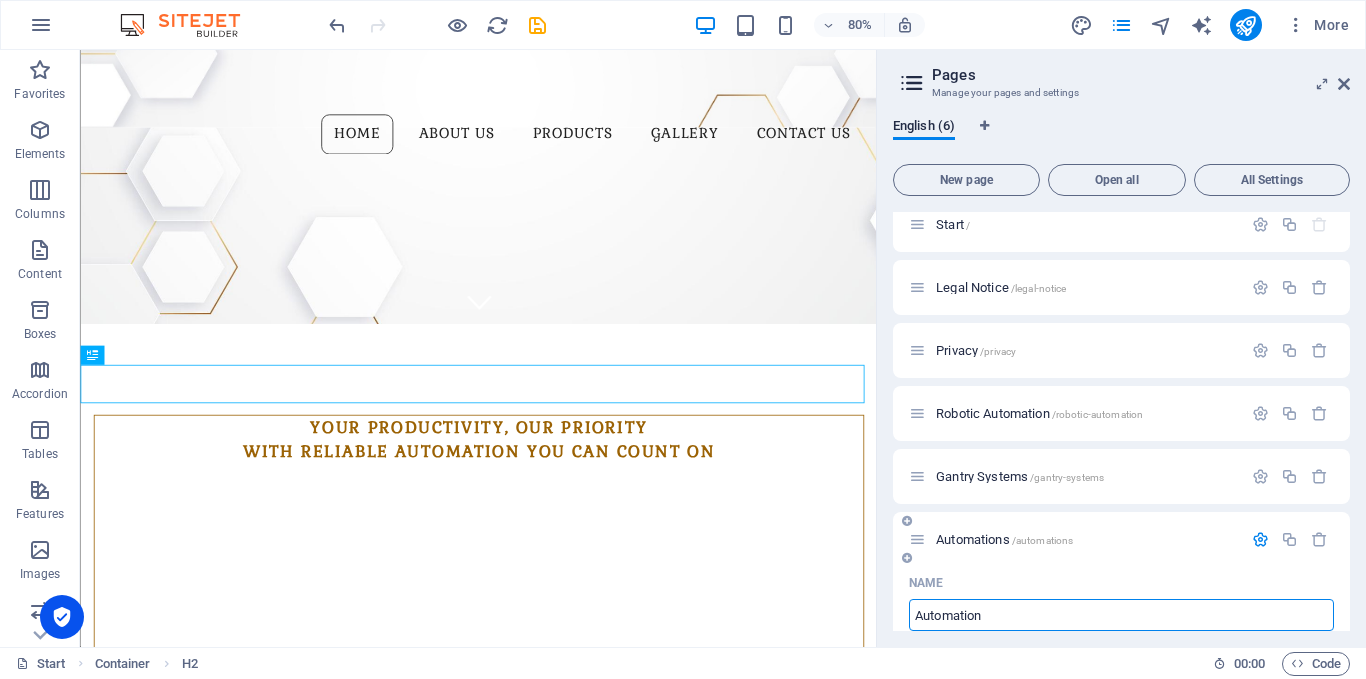 type on "Automation" 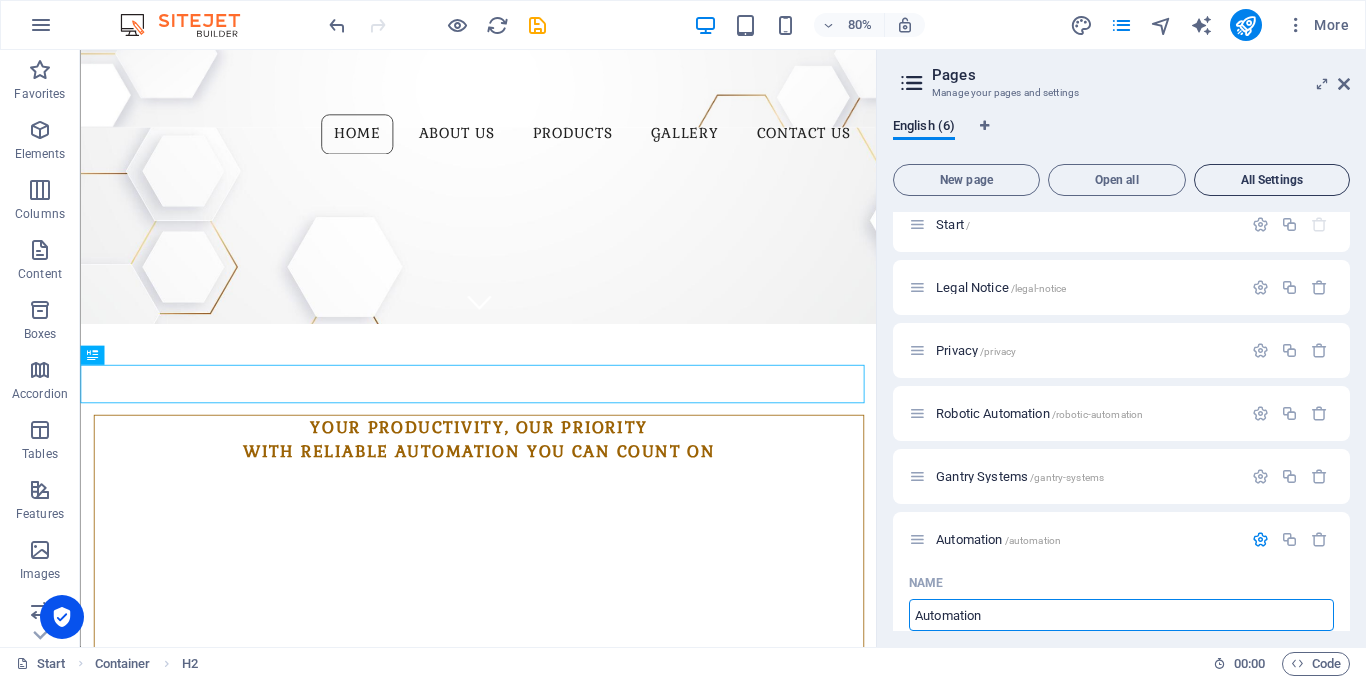 type on "Automation" 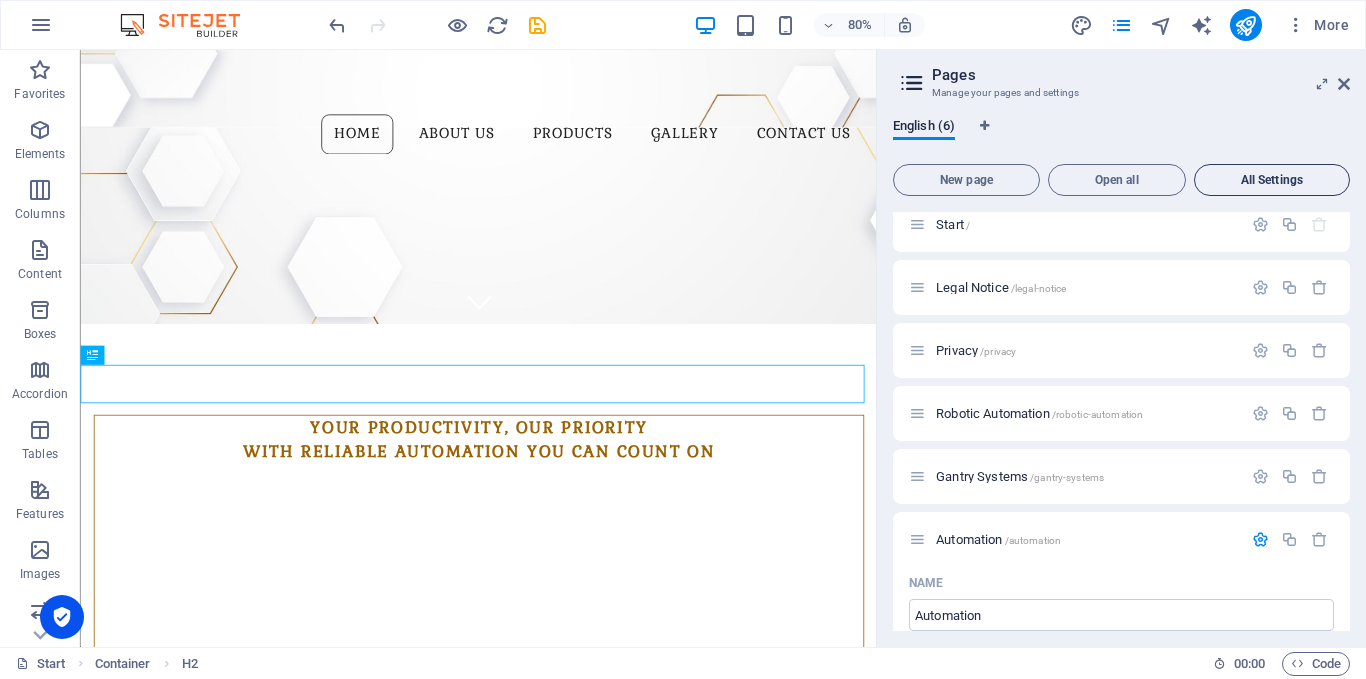 click on "All Settings" at bounding box center (1272, 180) 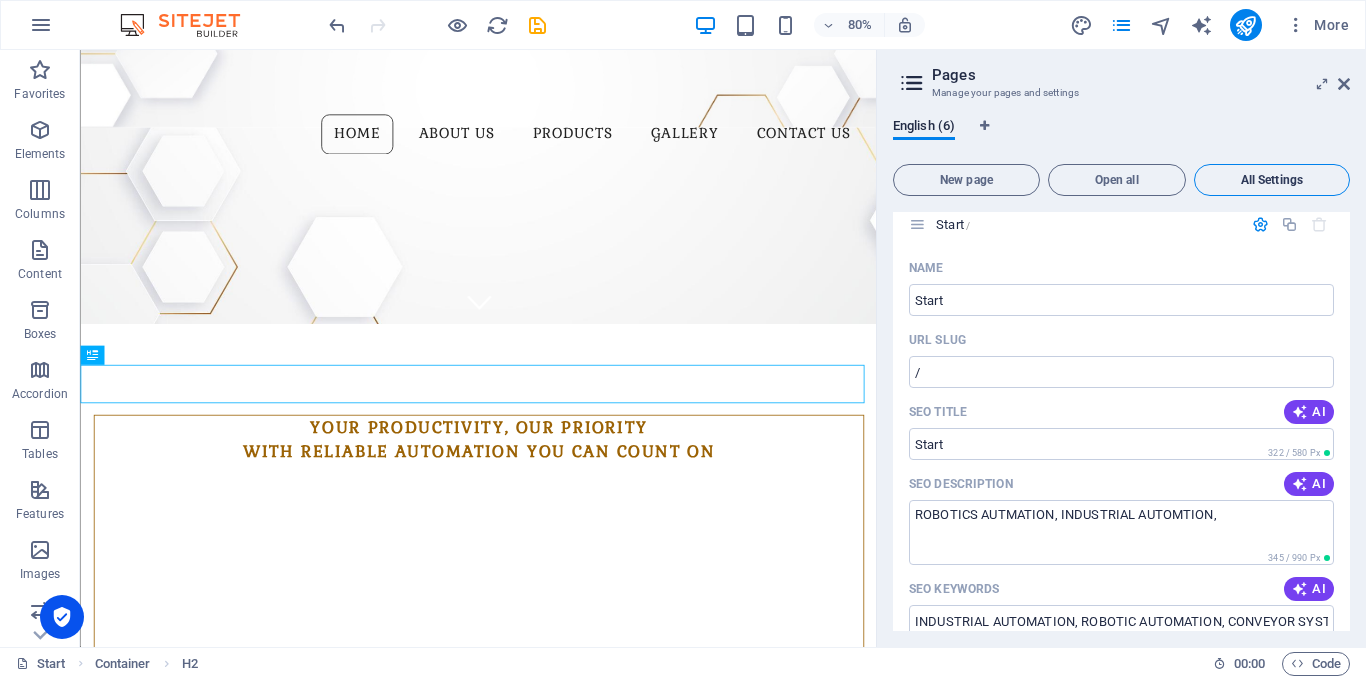 scroll, scrollTop: 3383, scrollLeft: 0, axis: vertical 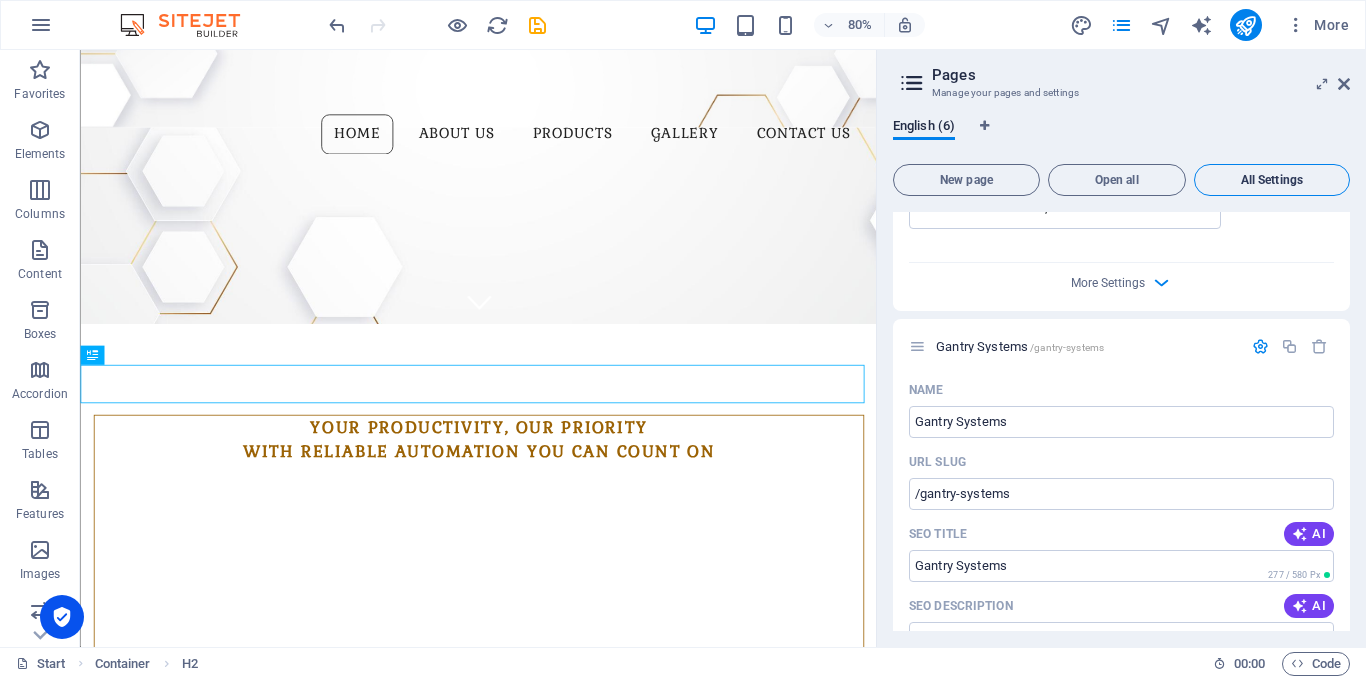 click on "All Settings" at bounding box center (1272, 180) 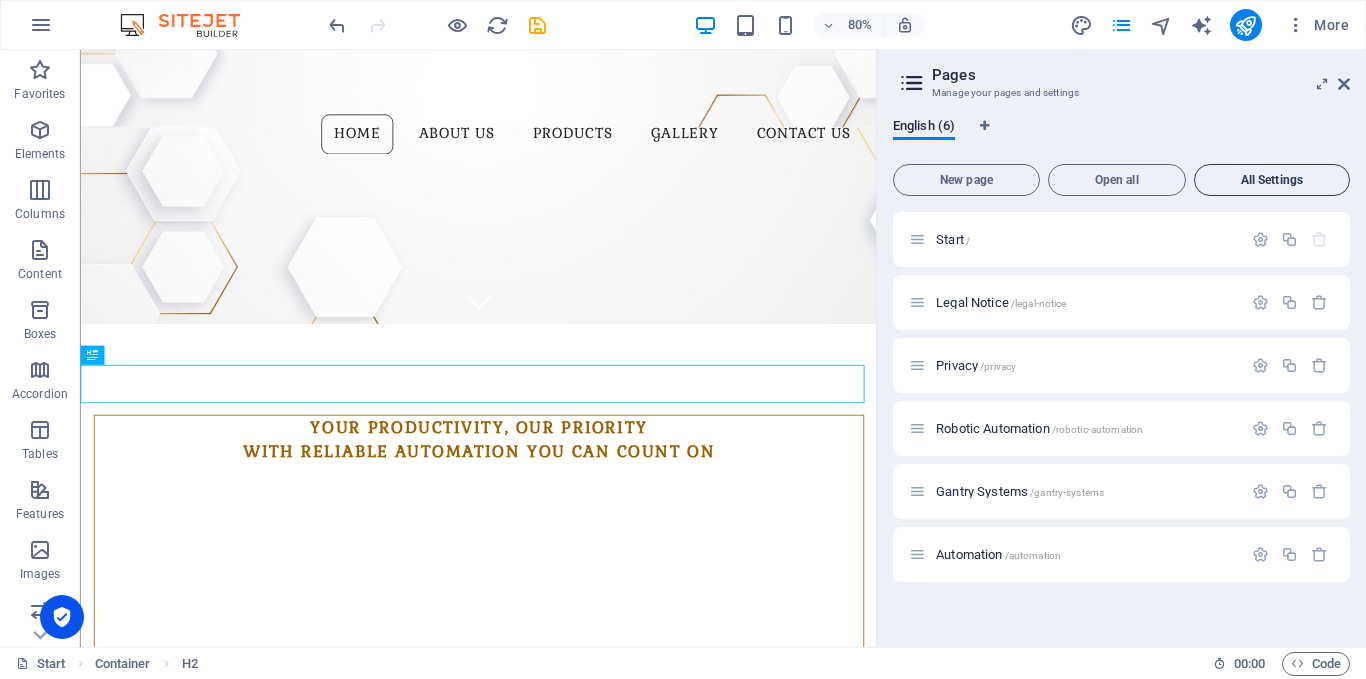 scroll, scrollTop: 0, scrollLeft: 0, axis: both 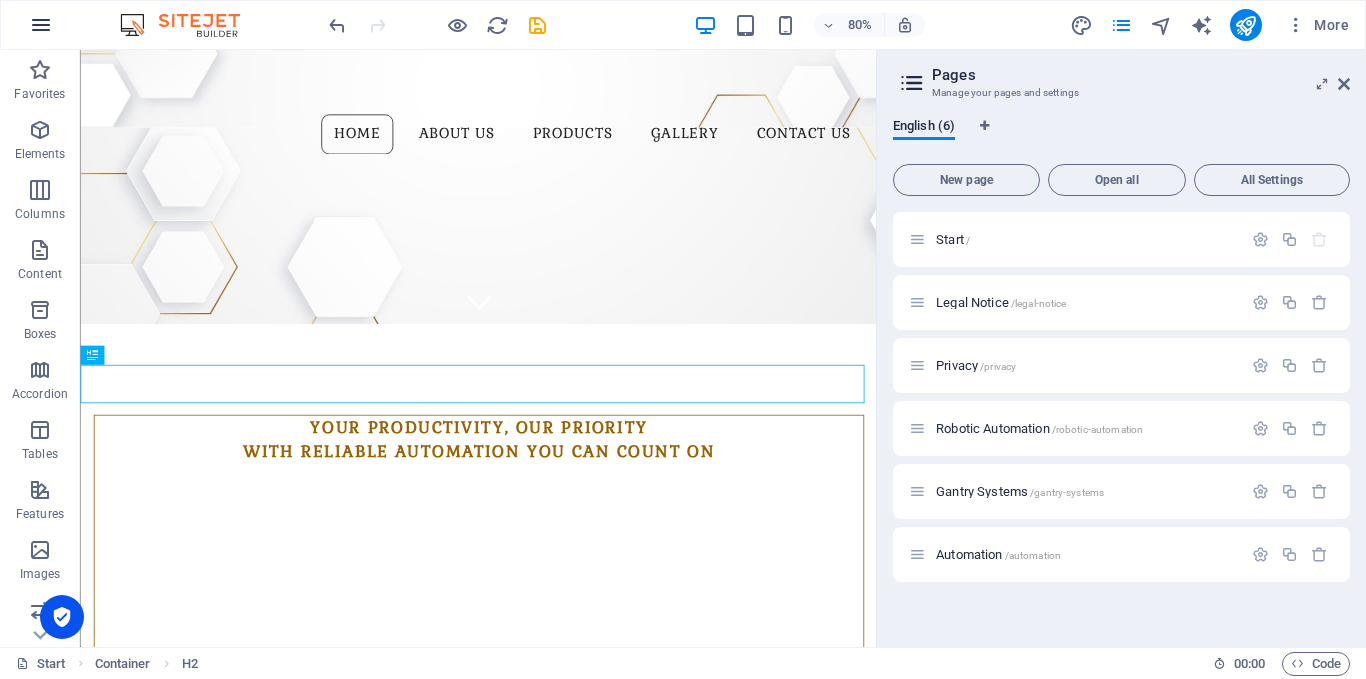 click at bounding box center [41, 25] 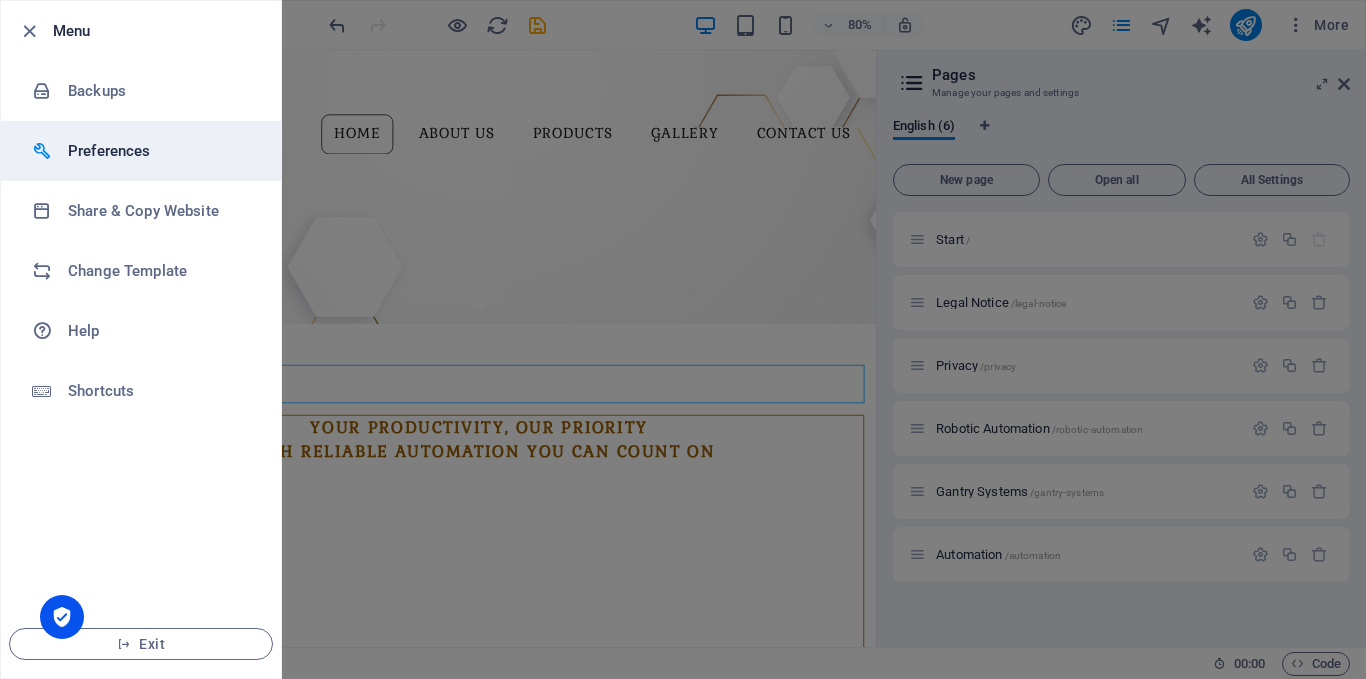 click on "Preferences" at bounding box center (160, 151) 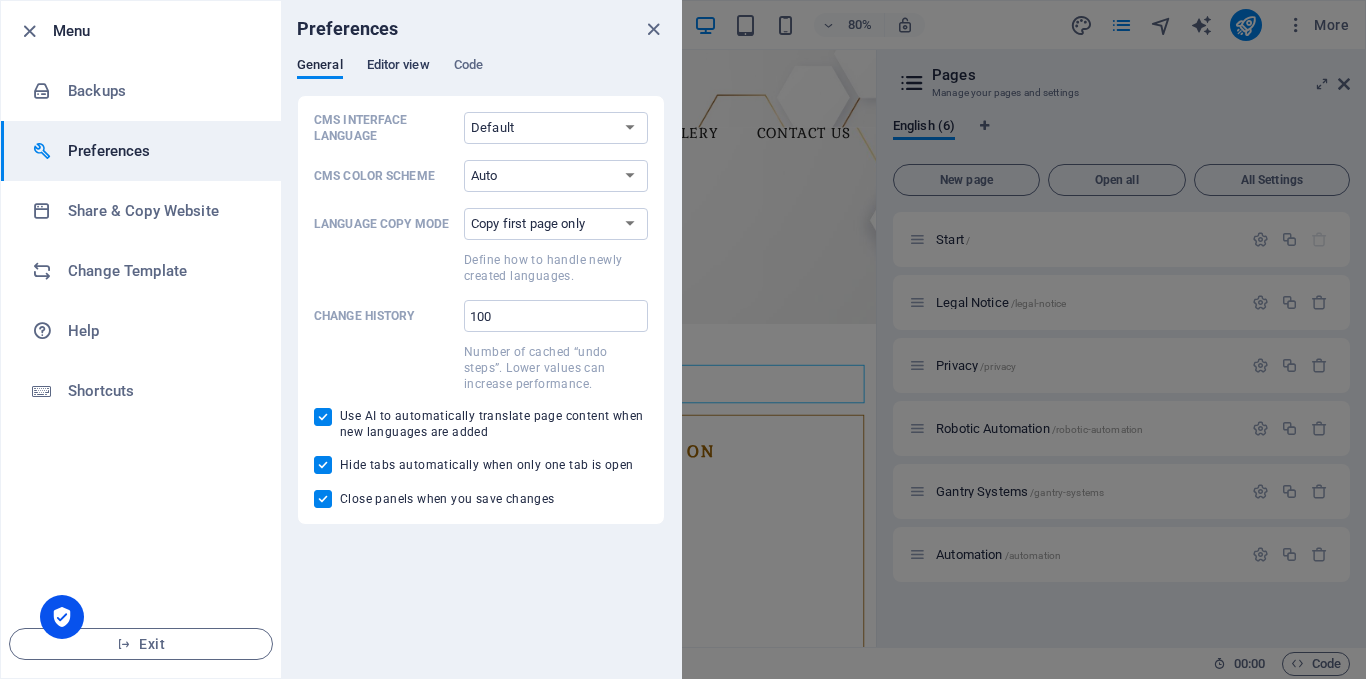 click on "Editor view" at bounding box center [398, 67] 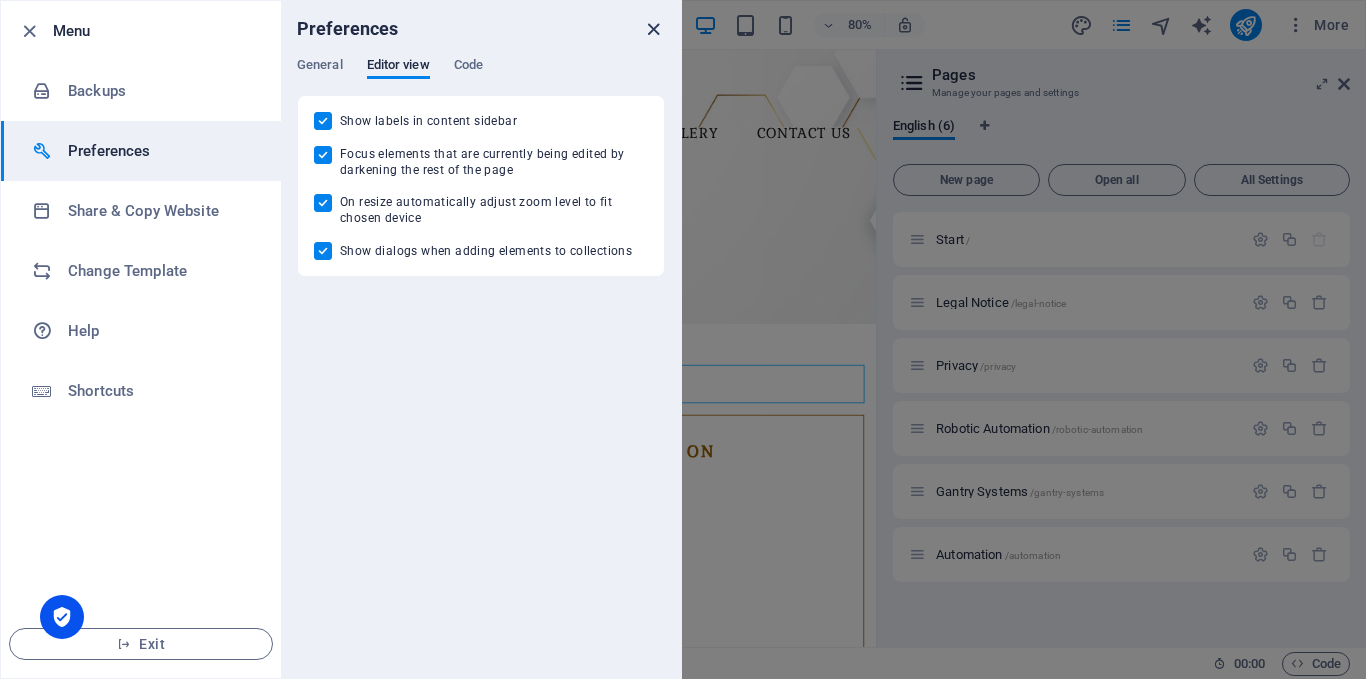 click at bounding box center (653, 29) 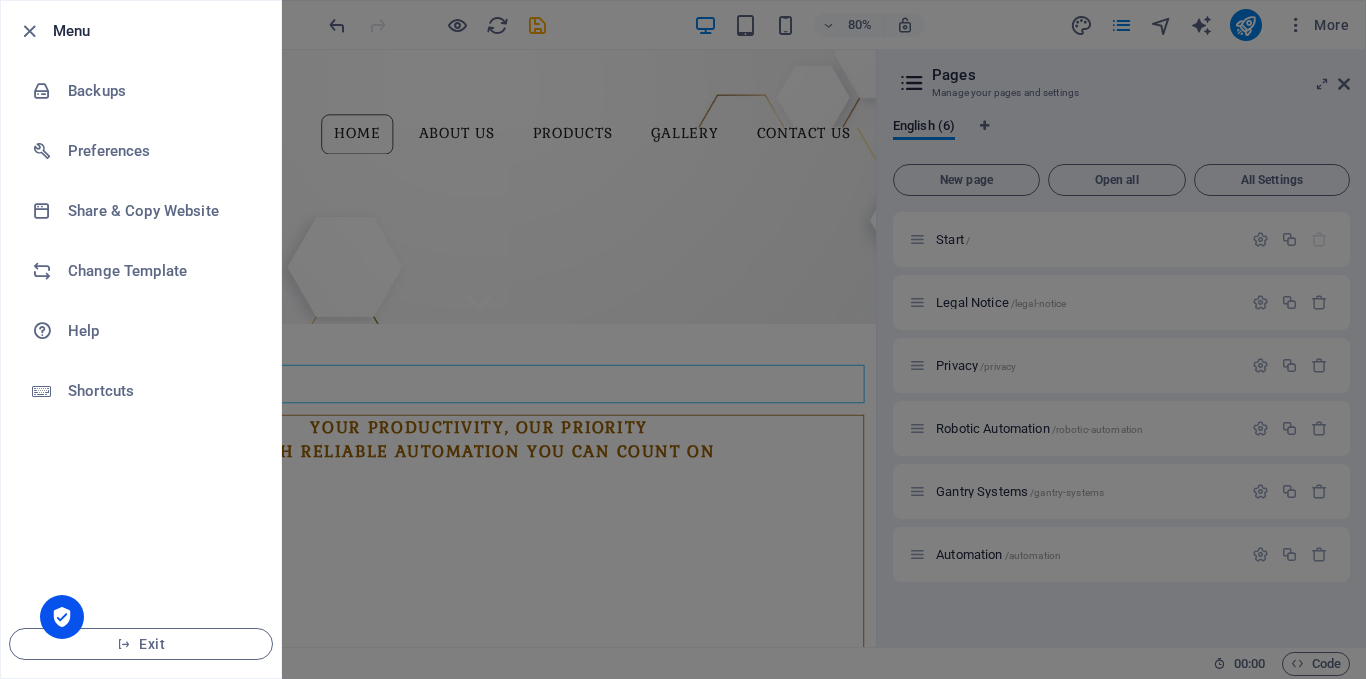 click at bounding box center (683, 339) 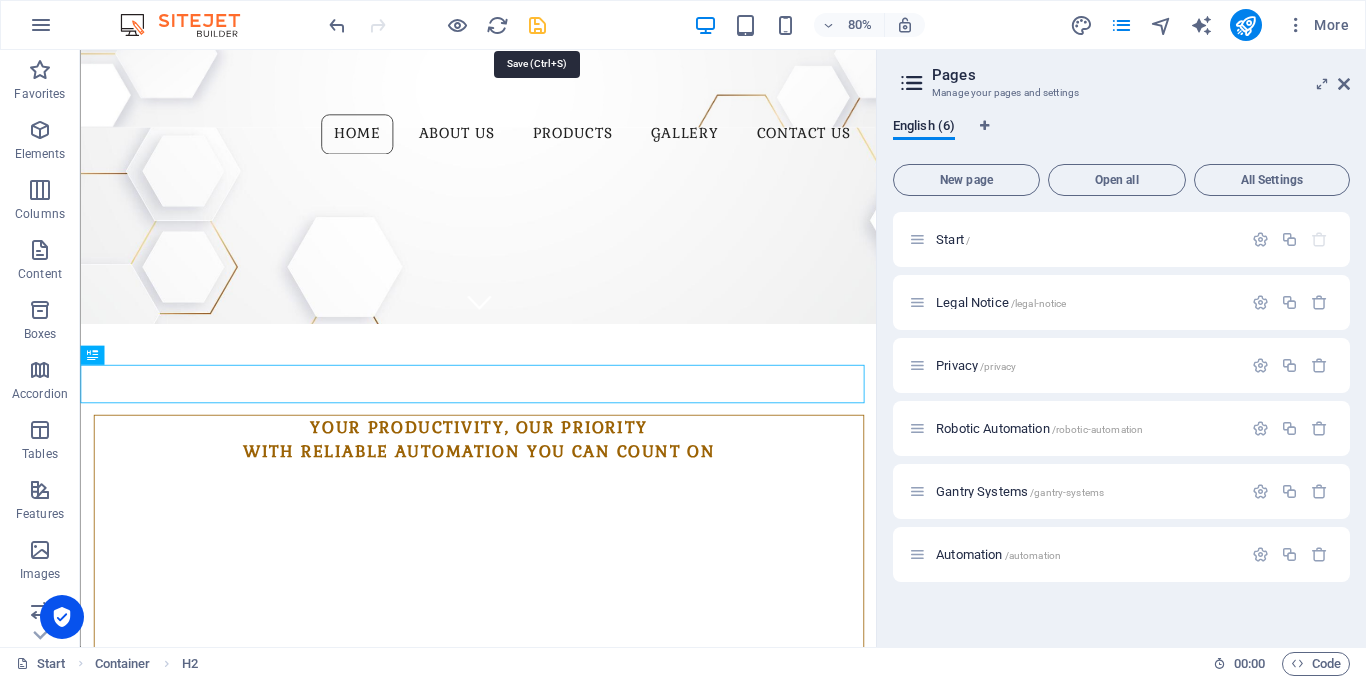 click at bounding box center [537, 25] 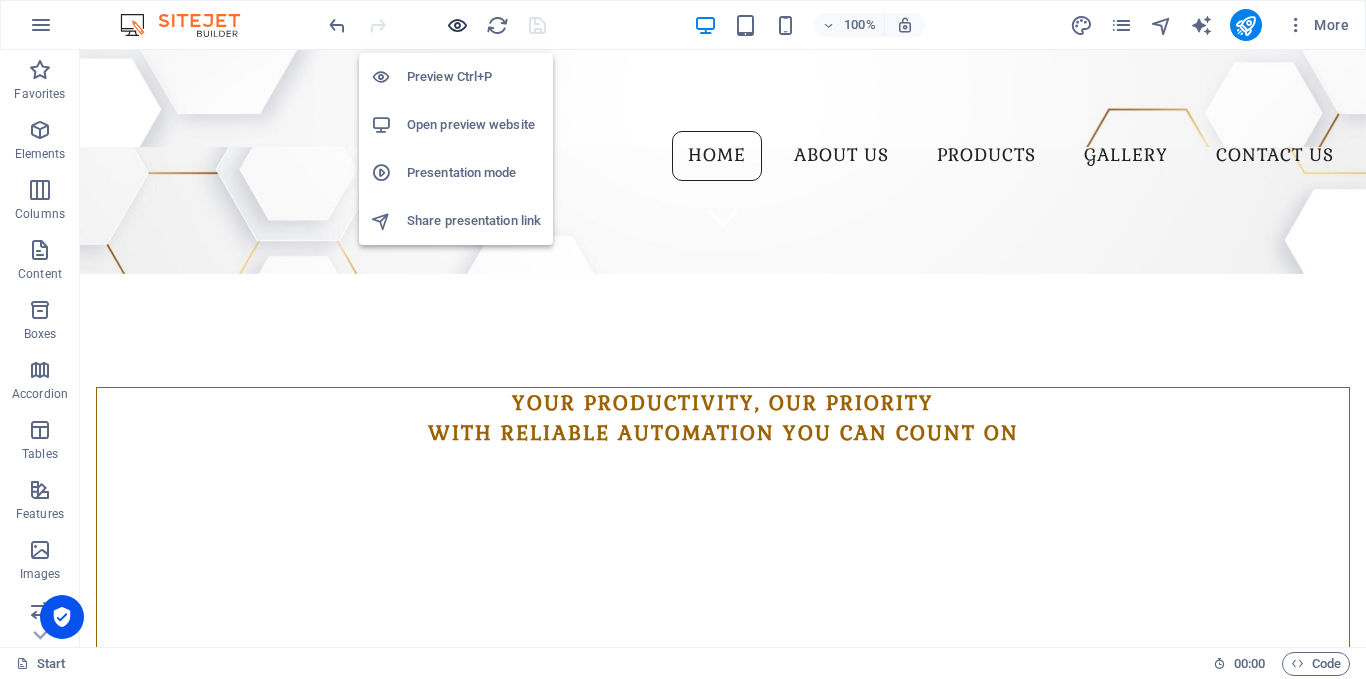 click at bounding box center [457, 25] 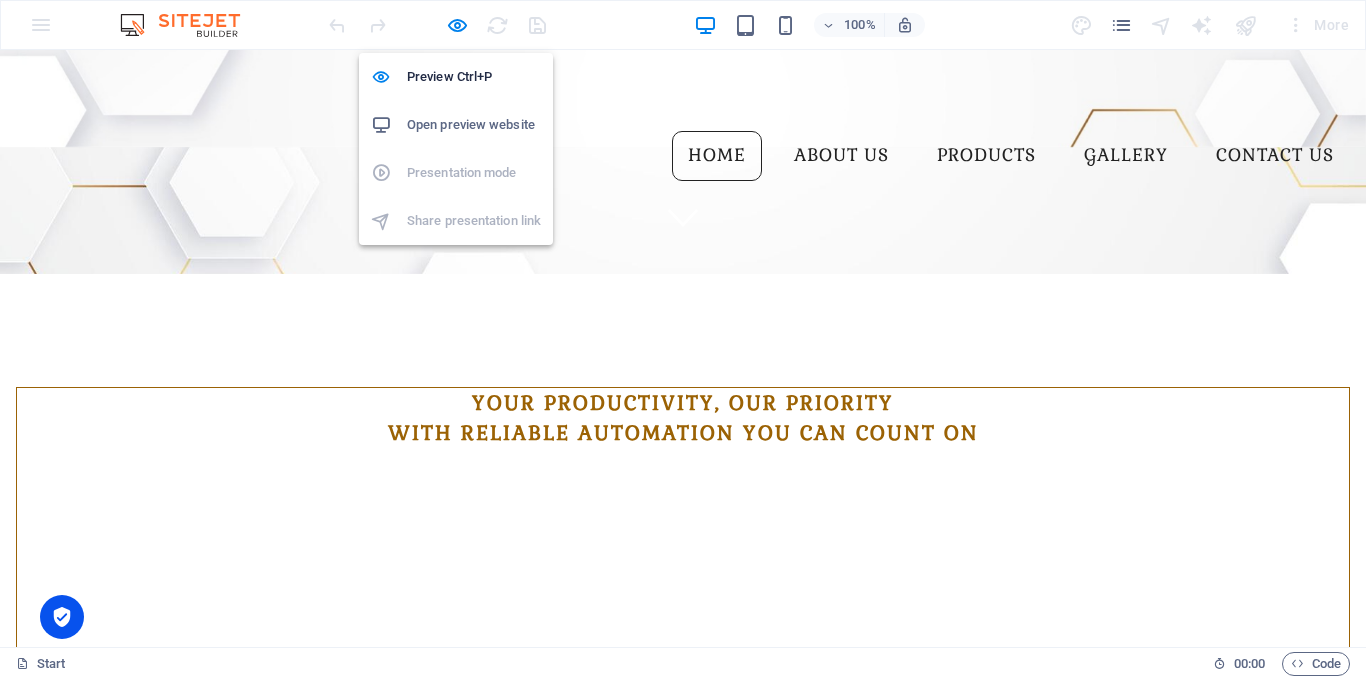 click on "Open preview website" at bounding box center (474, 125) 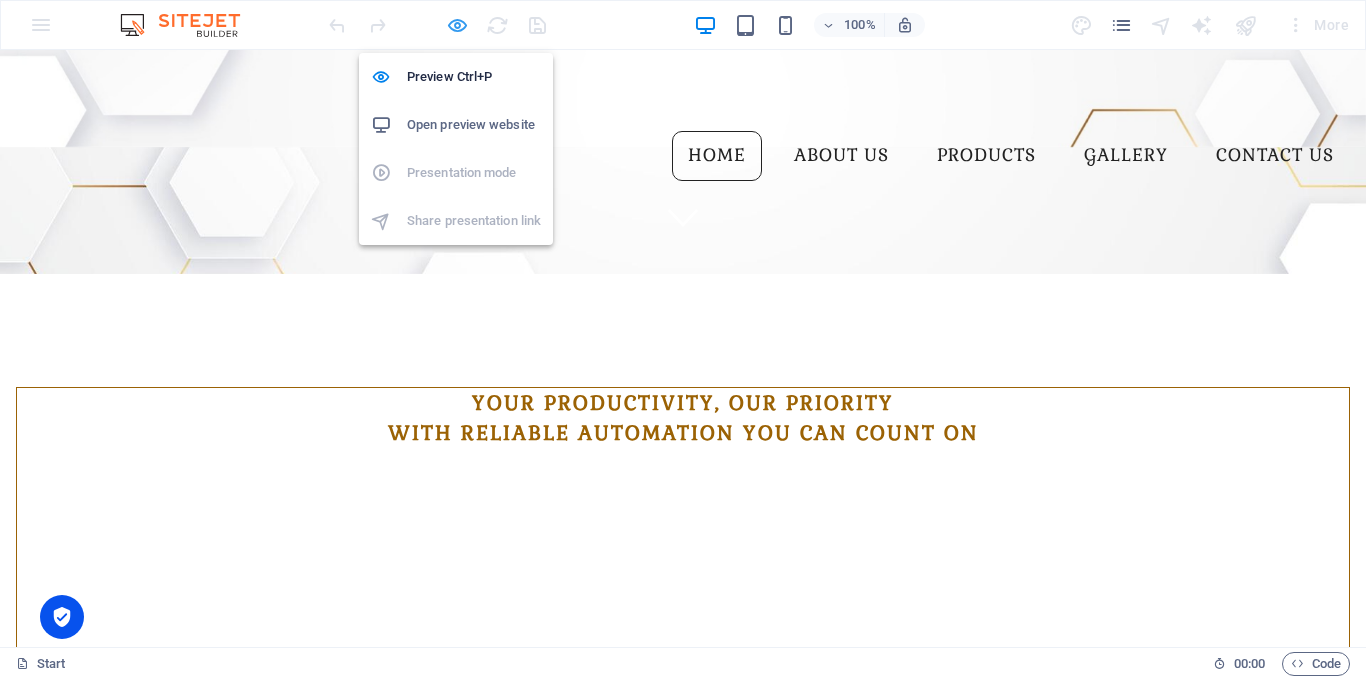 click at bounding box center (457, 25) 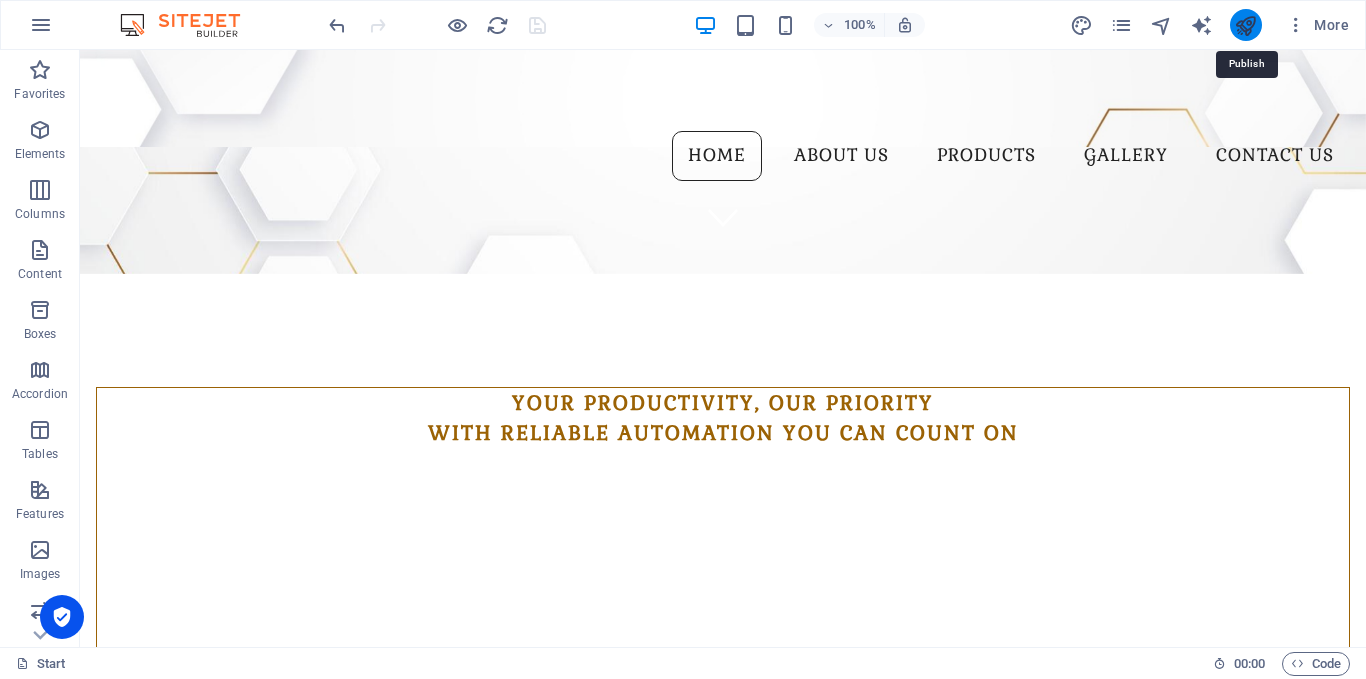 click at bounding box center [1245, 25] 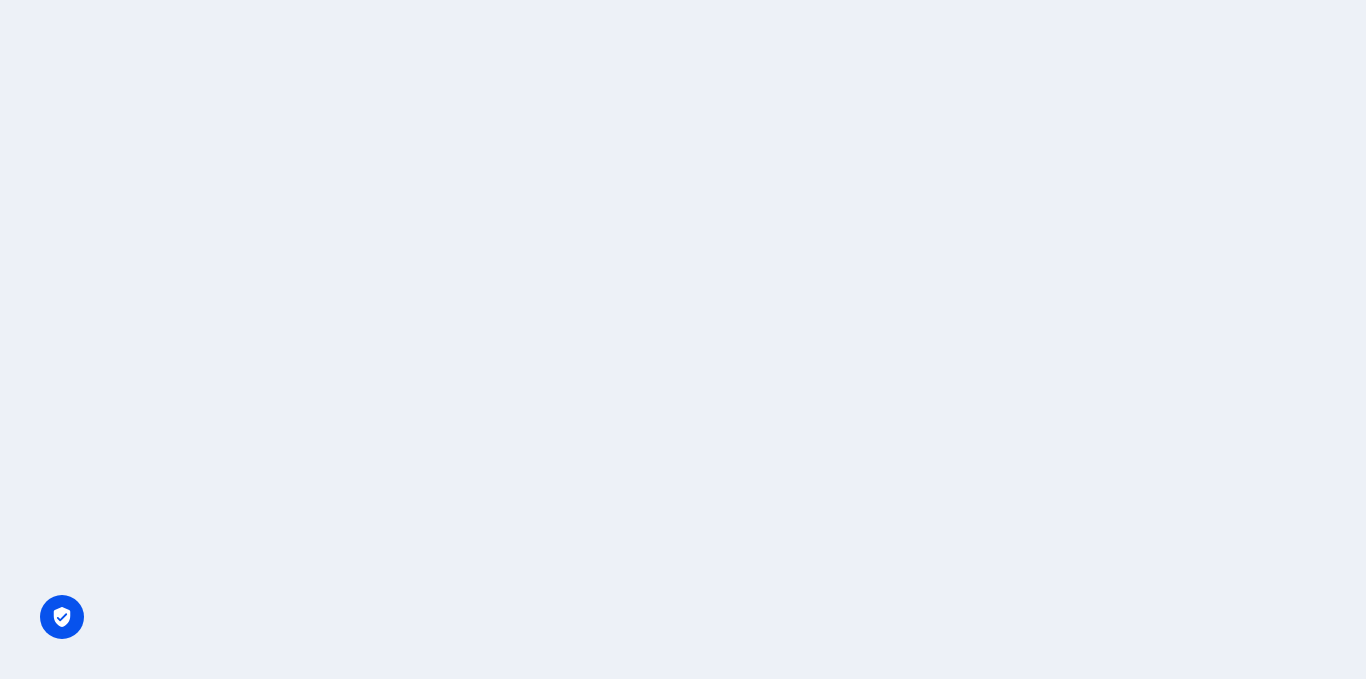 scroll, scrollTop: 0, scrollLeft: 0, axis: both 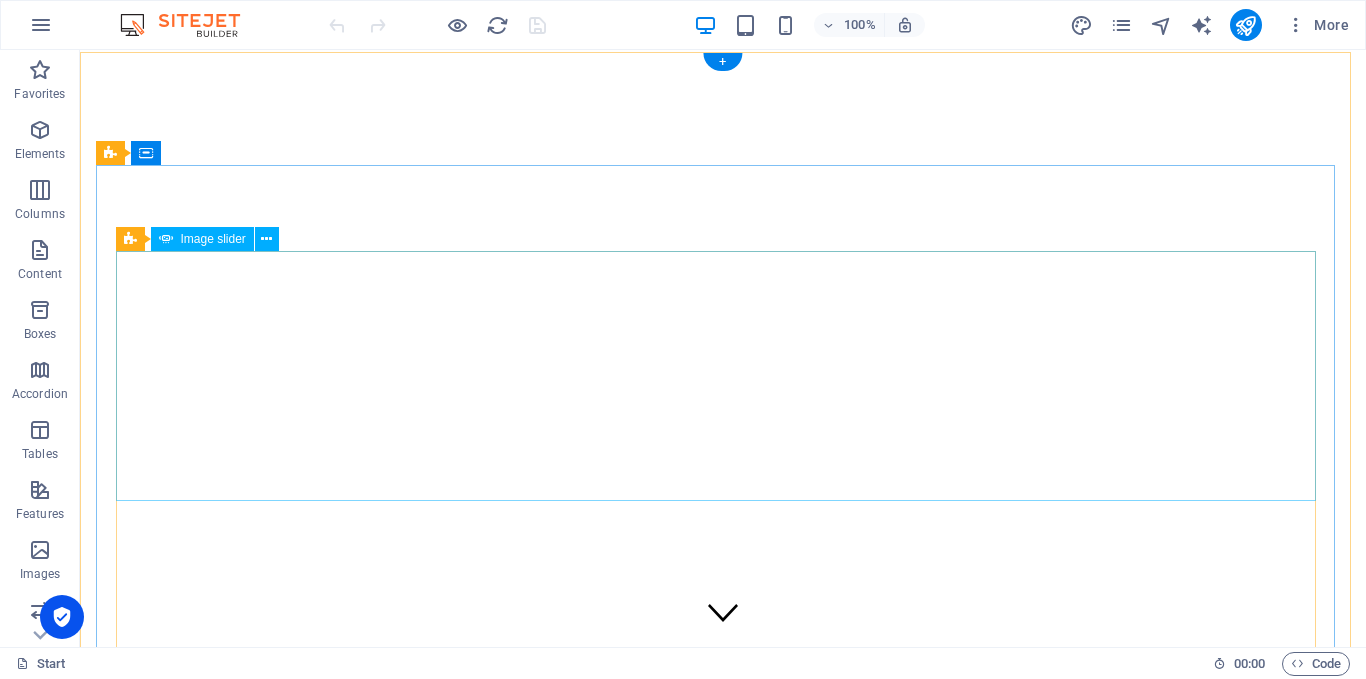 click at bounding box center (9641, 4172) 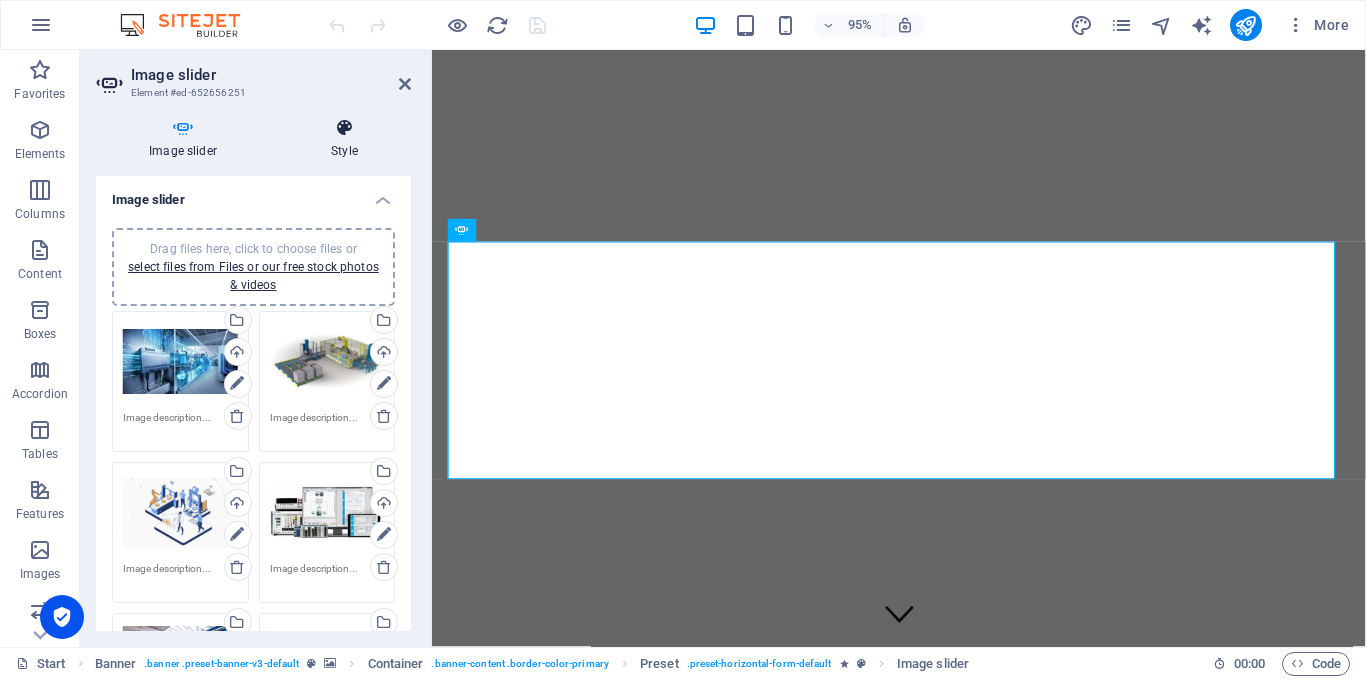 click at bounding box center (344, 128) 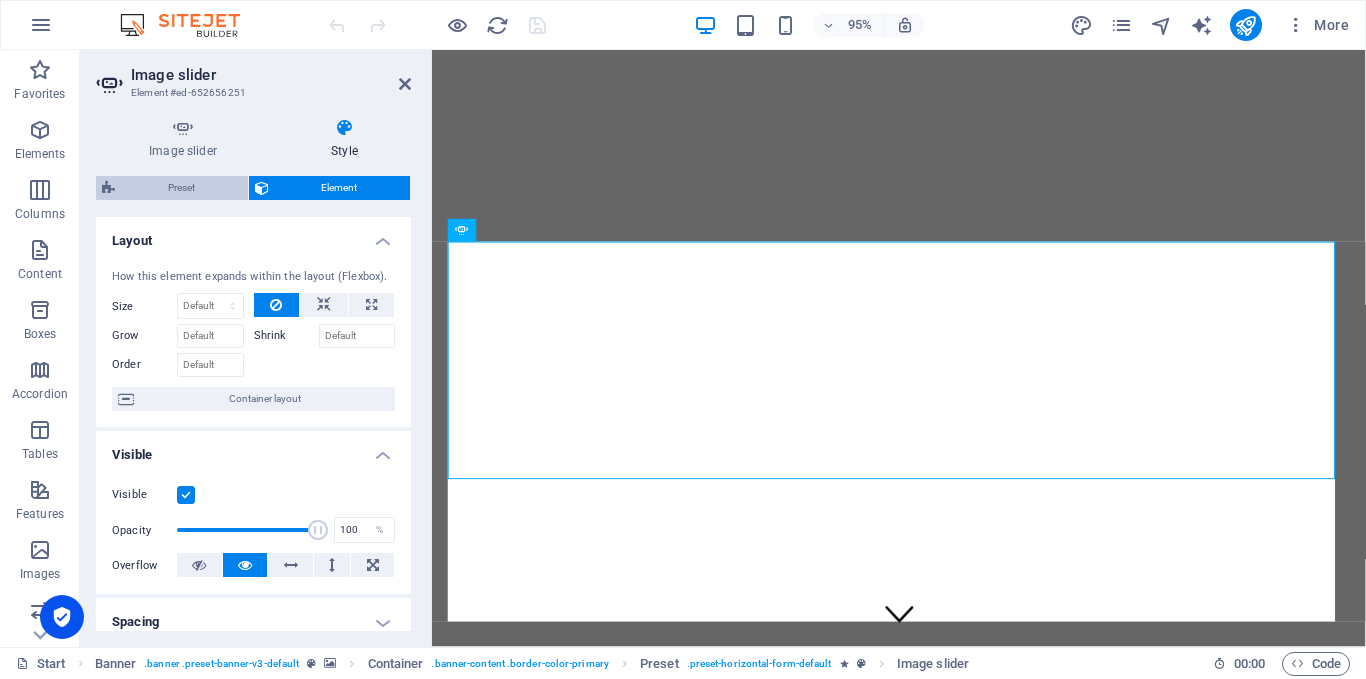 click on "Preset" at bounding box center [181, 188] 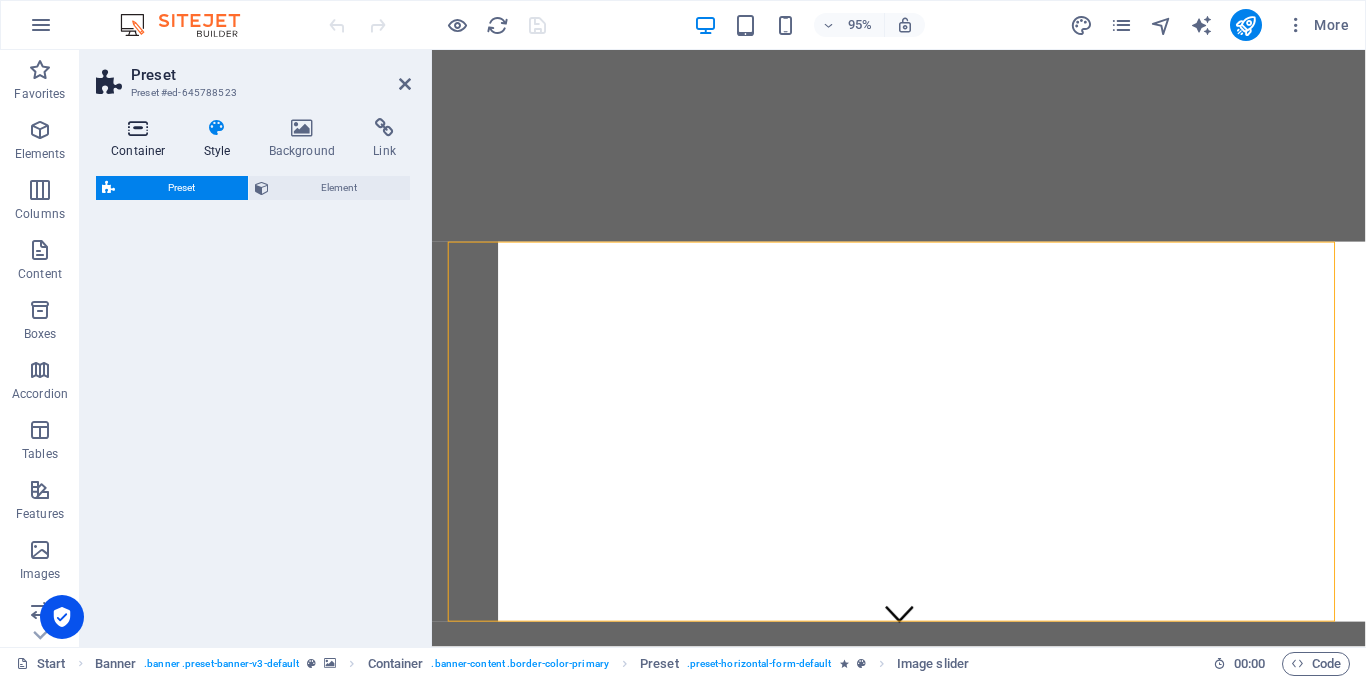 select on "px" 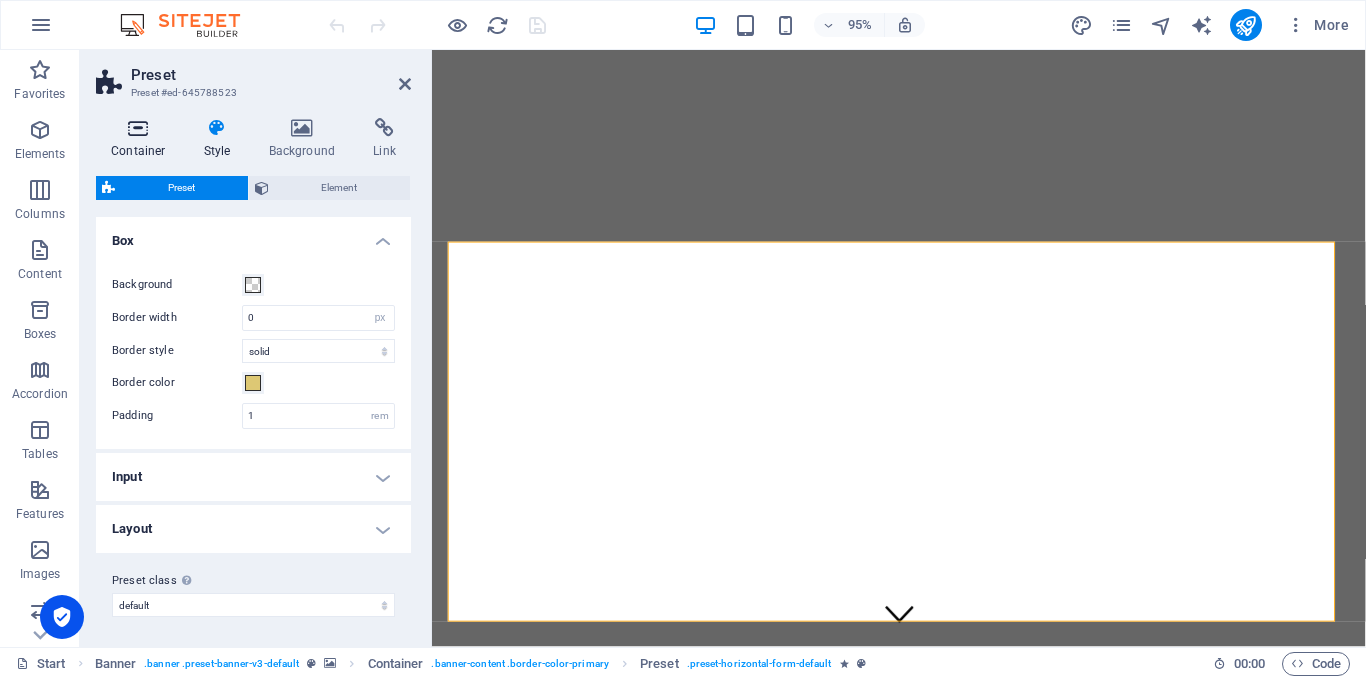click at bounding box center [138, 128] 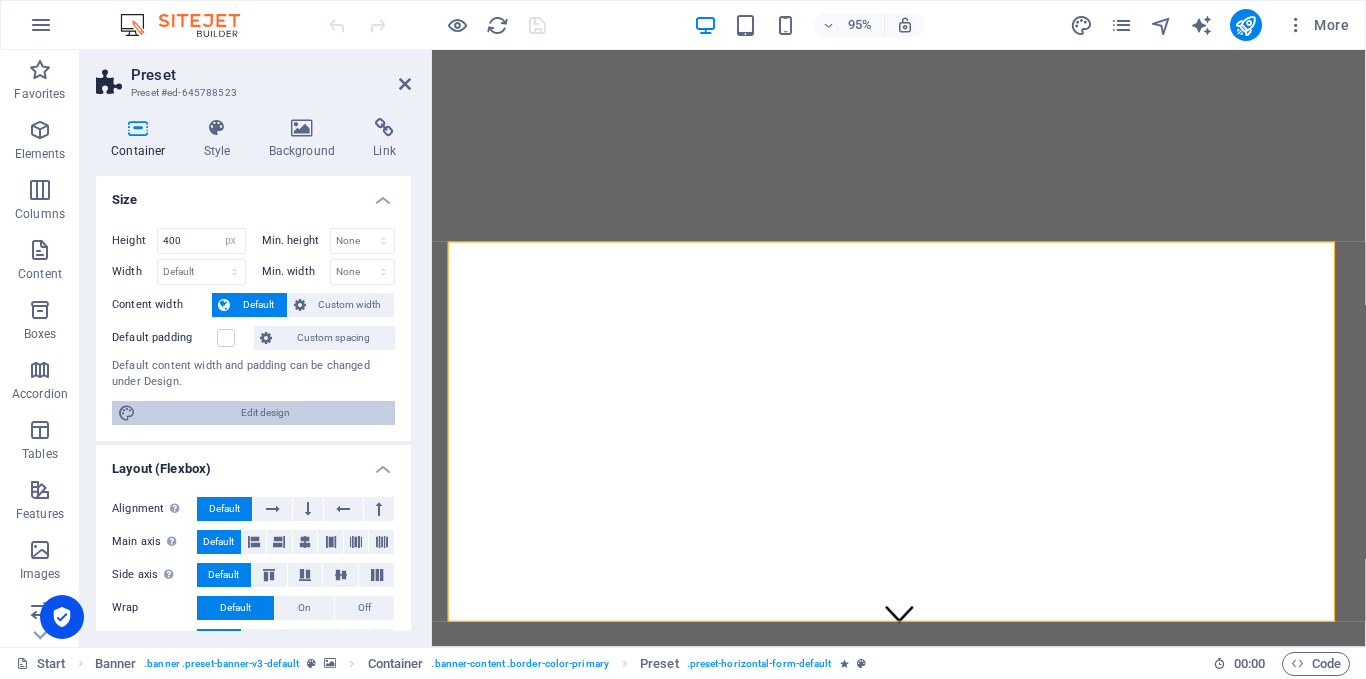 click on "Edit design" at bounding box center (265, 413) 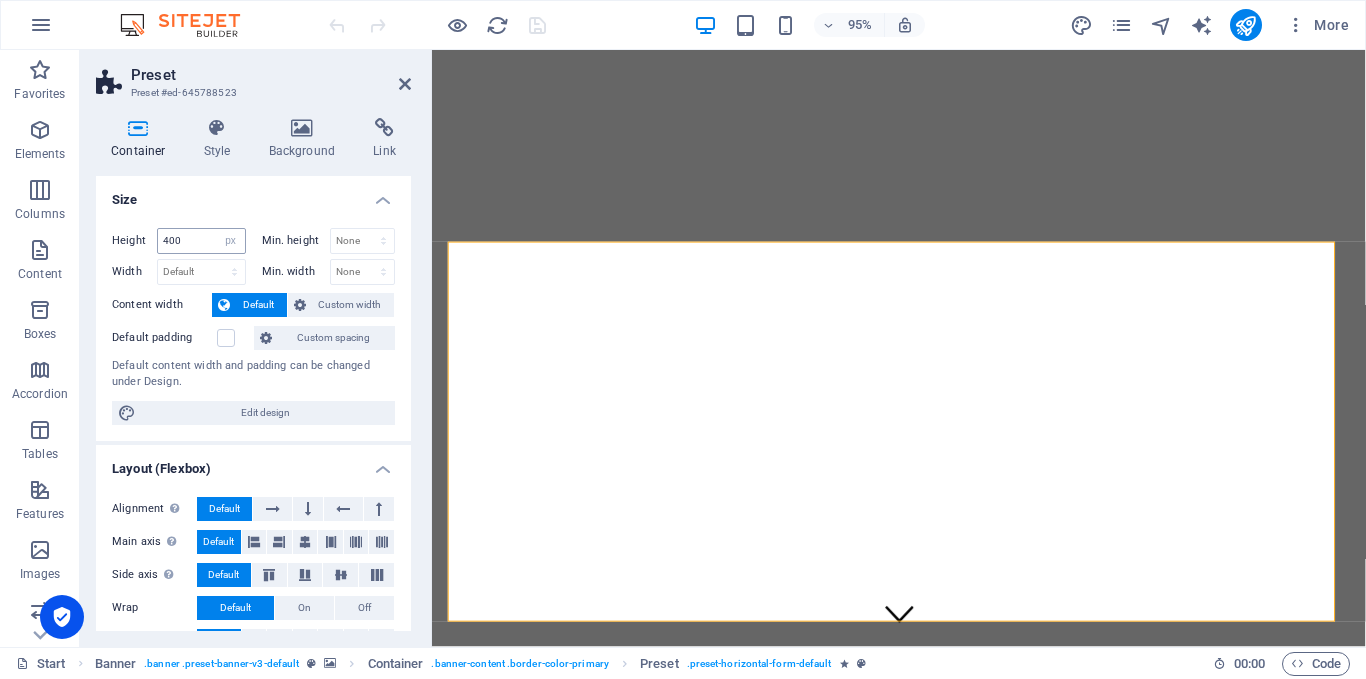select on "px" 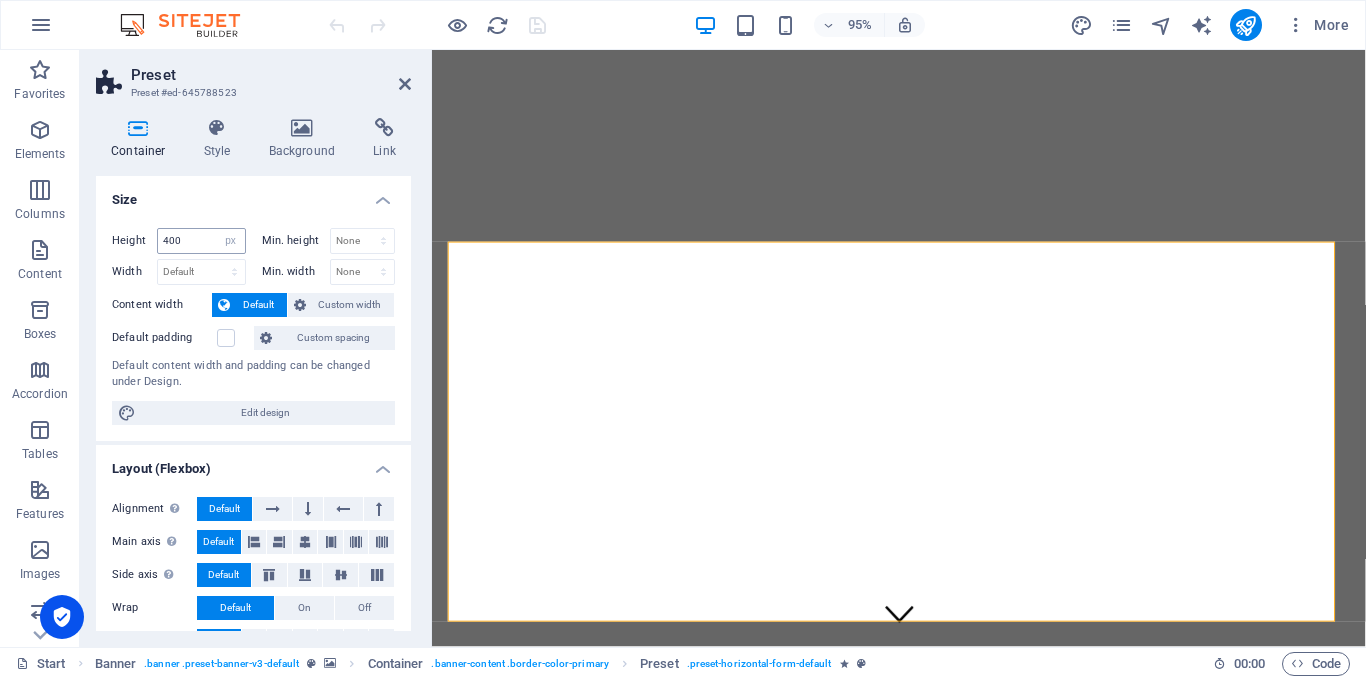 select on "px" 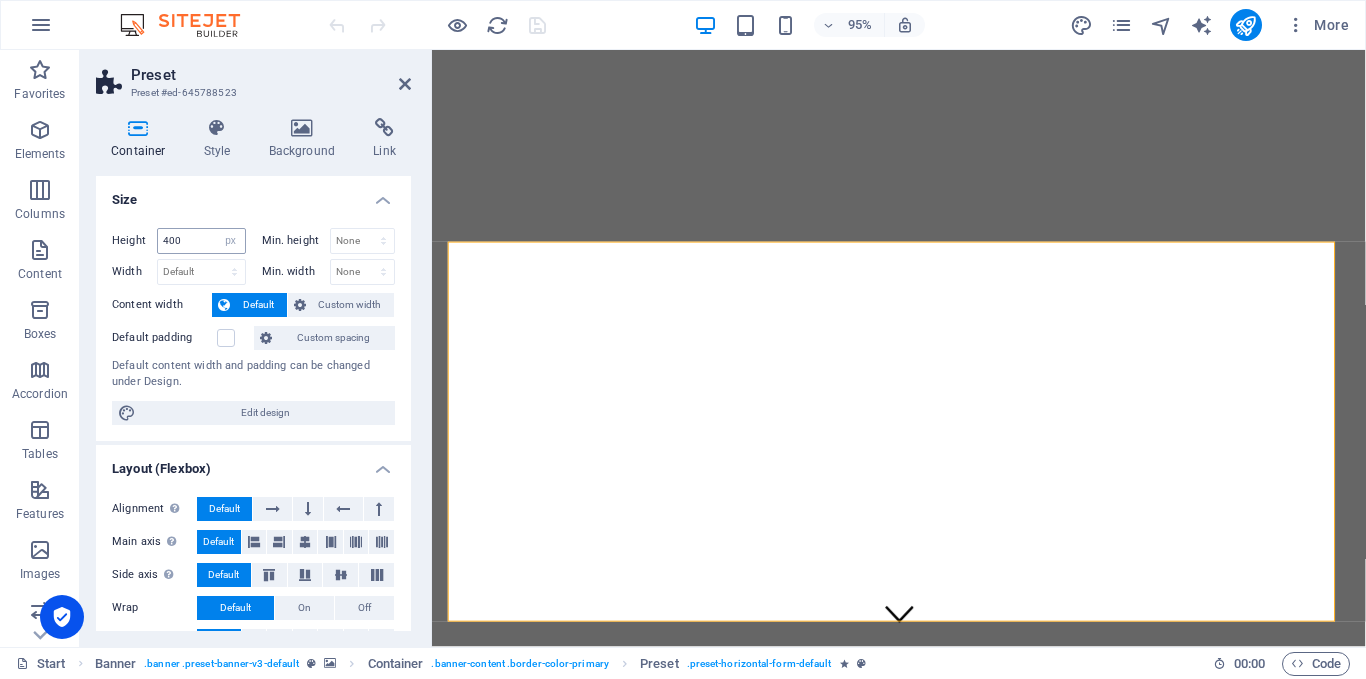 select on "px" 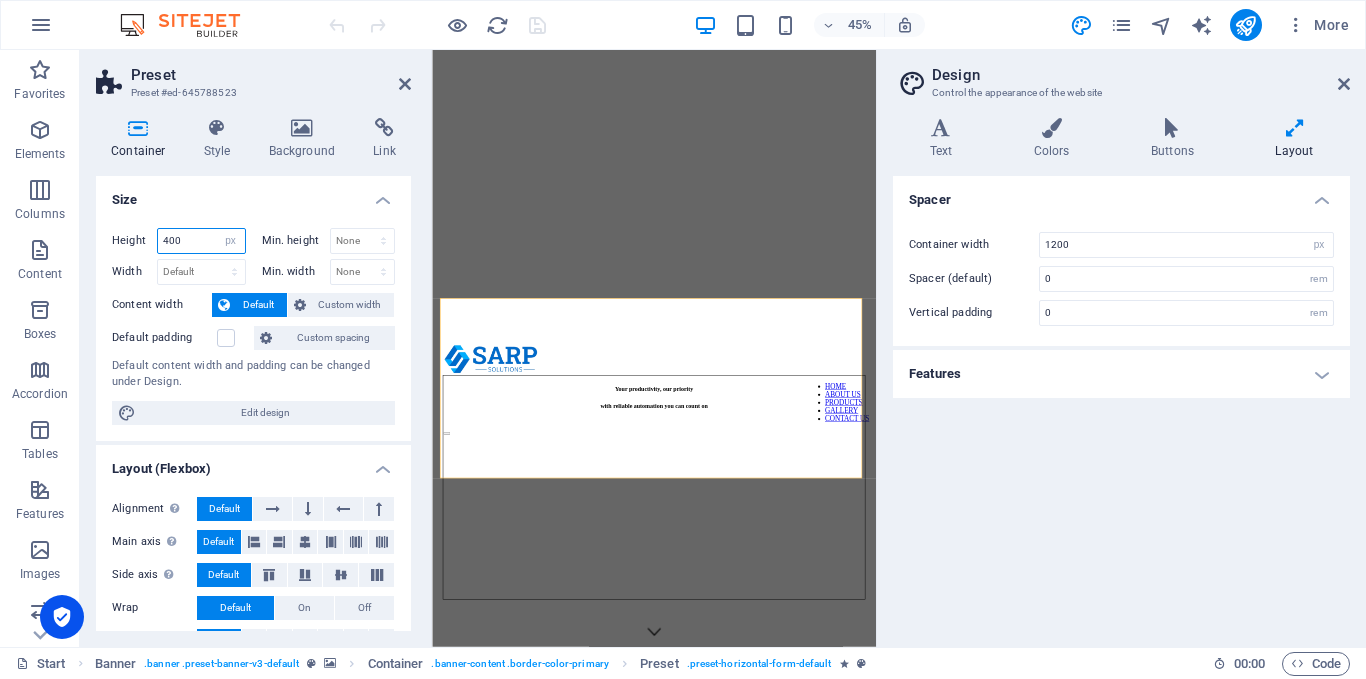 click on "400" at bounding box center [201, 241] 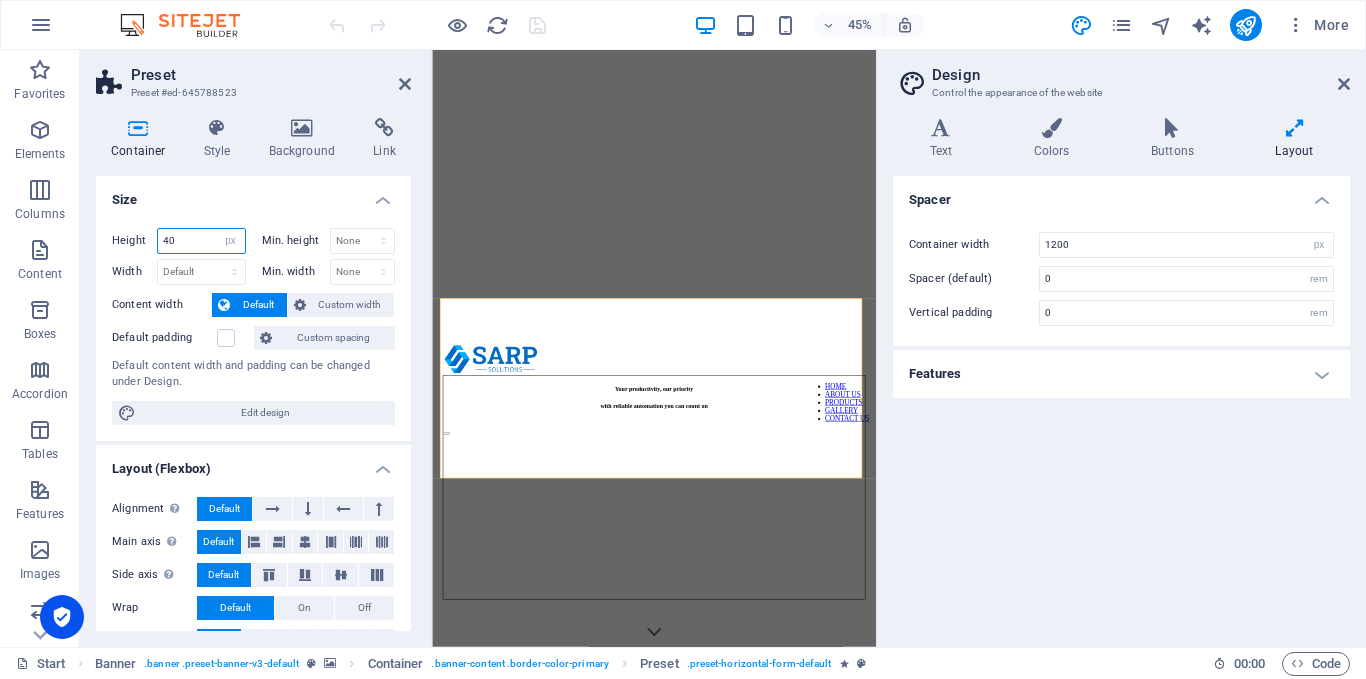 type on "4" 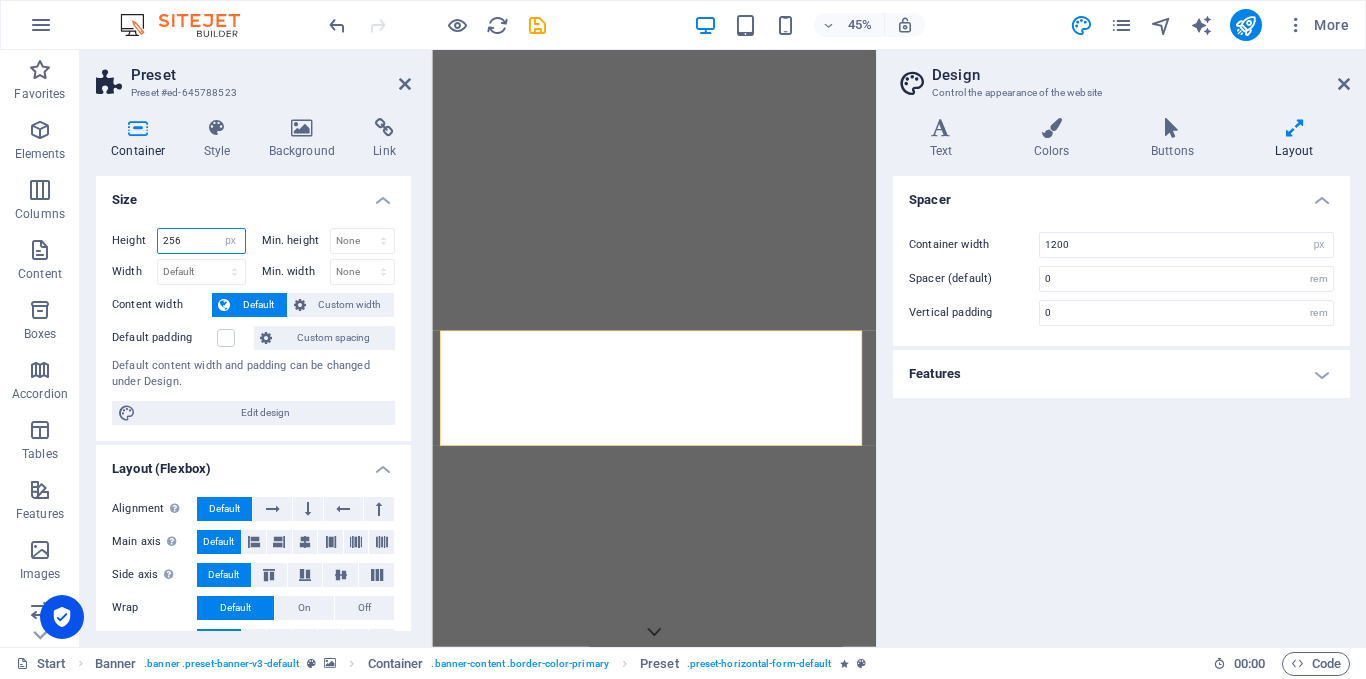 click on "256" at bounding box center [201, 241] 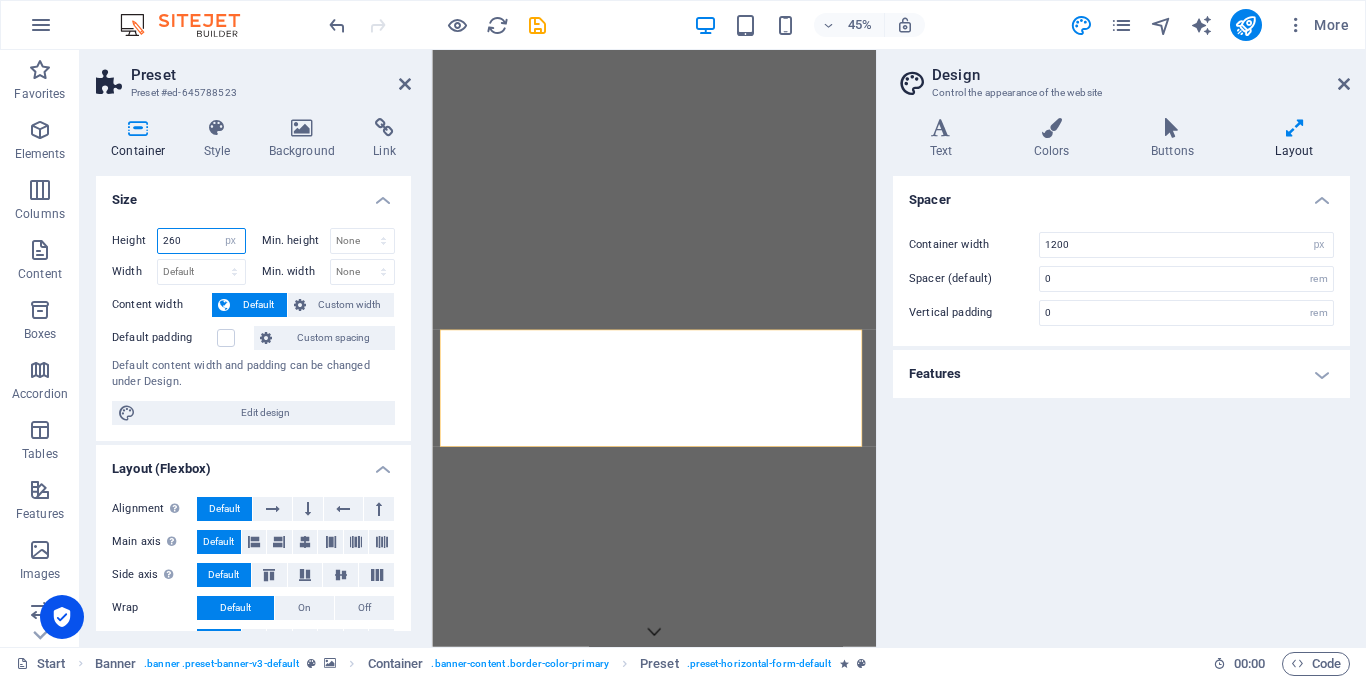 click on "260" at bounding box center [201, 241] 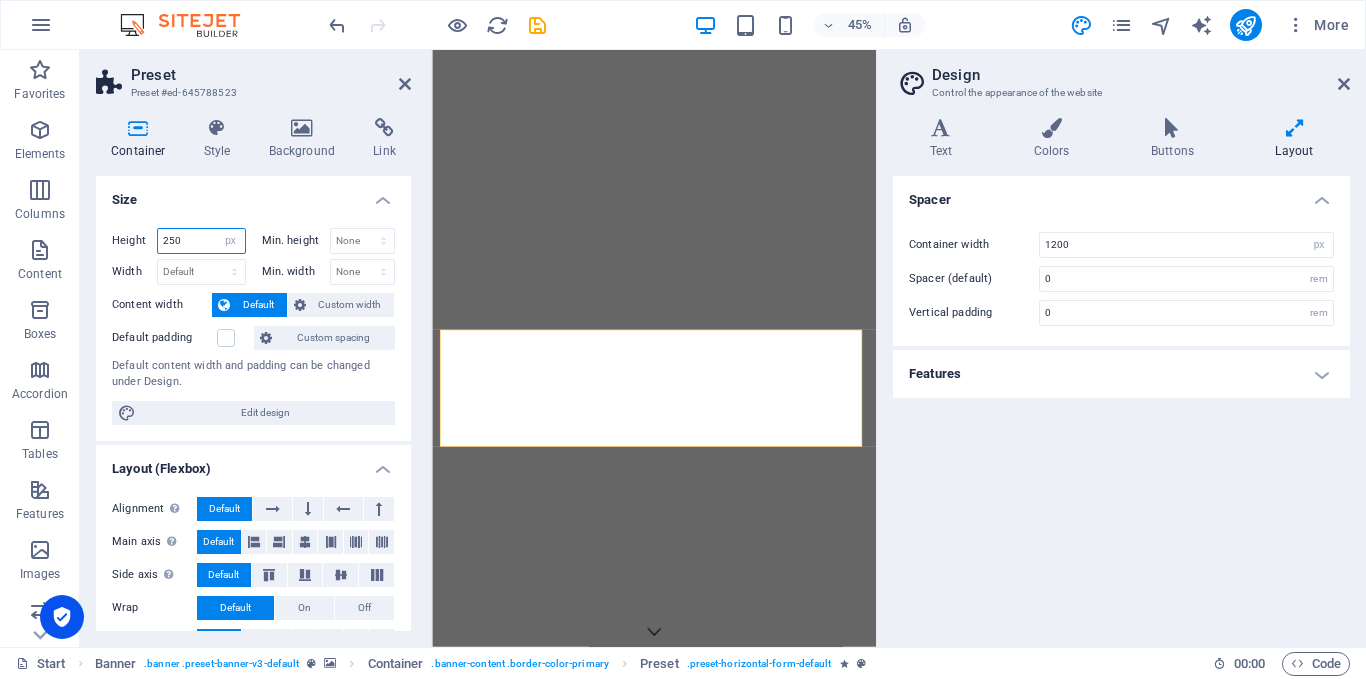 type on "250" 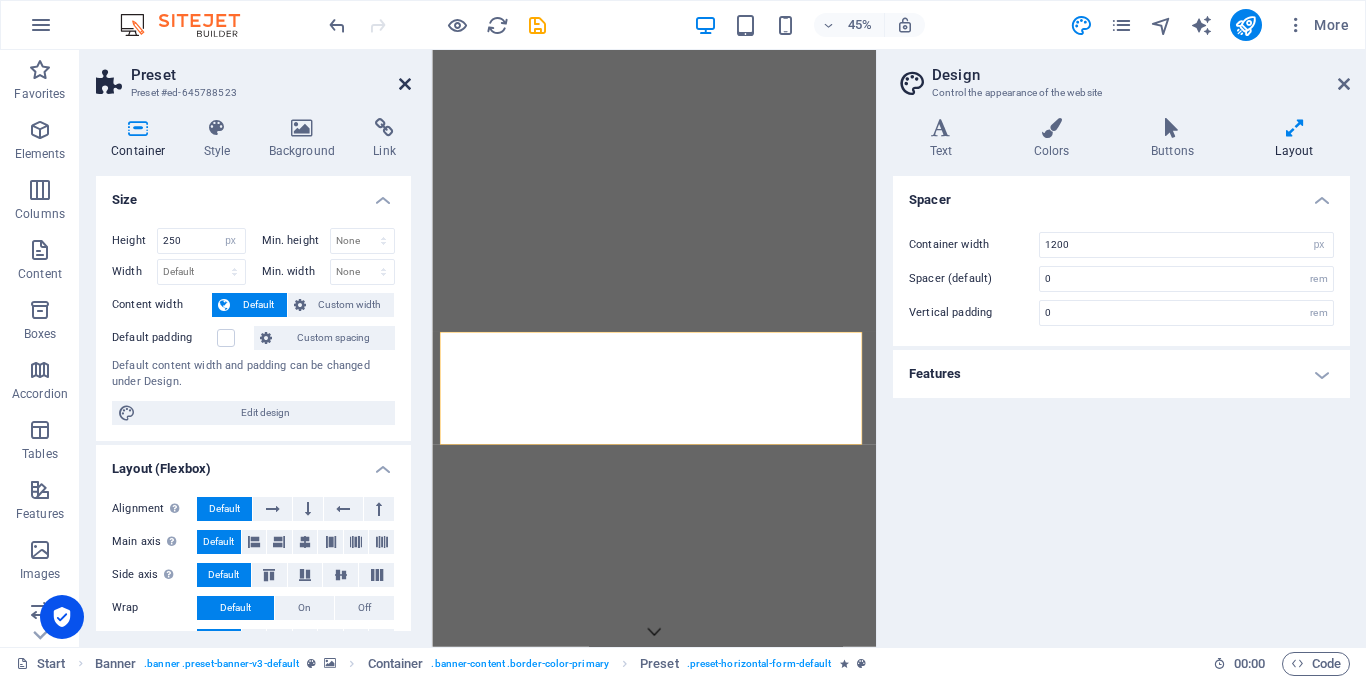 click at bounding box center [405, 84] 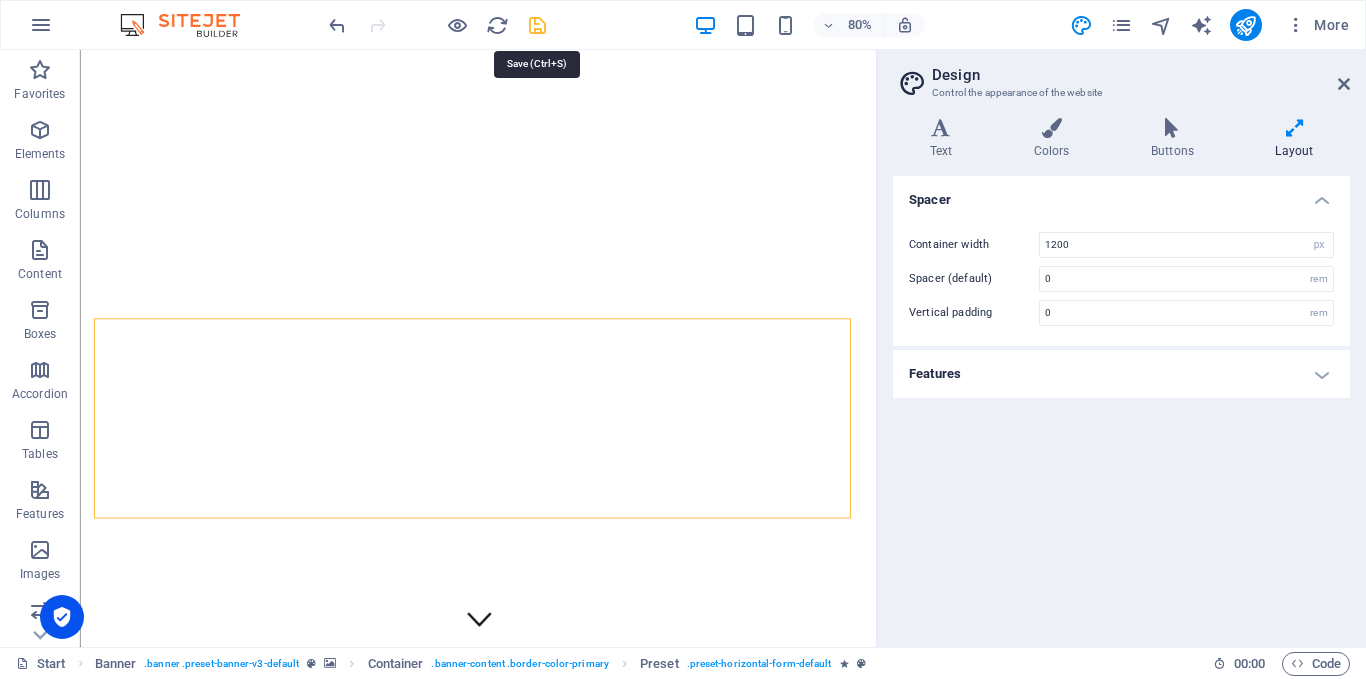 click at bounding box center (537, 25) 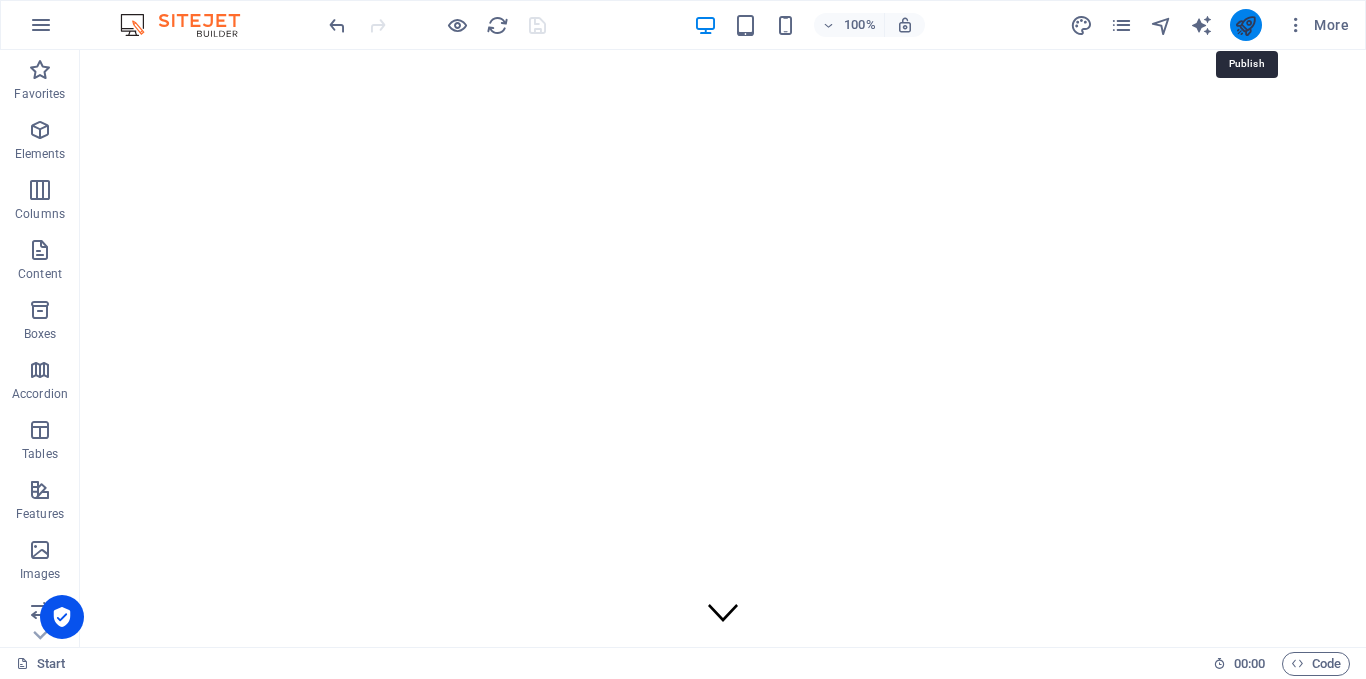 click at bounding box center (1245, 25) 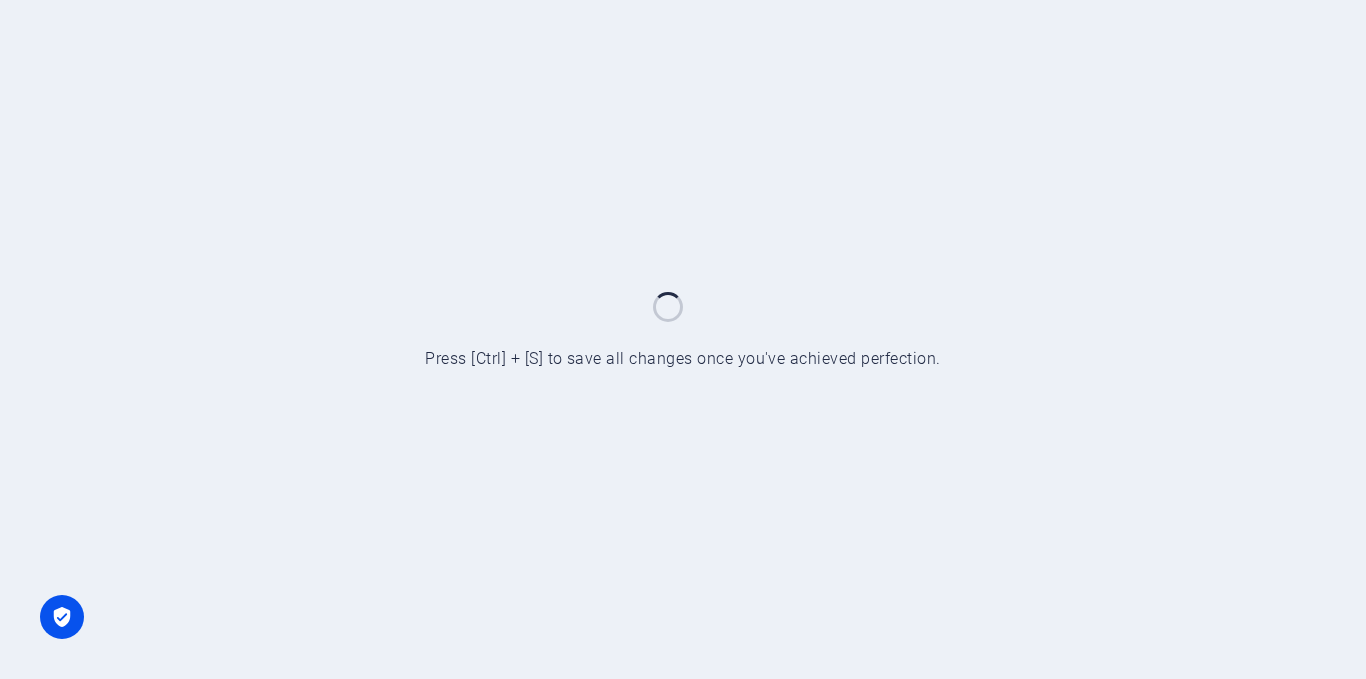 scroll, scrollTop: 0, scrollLeft: 0, axis: both 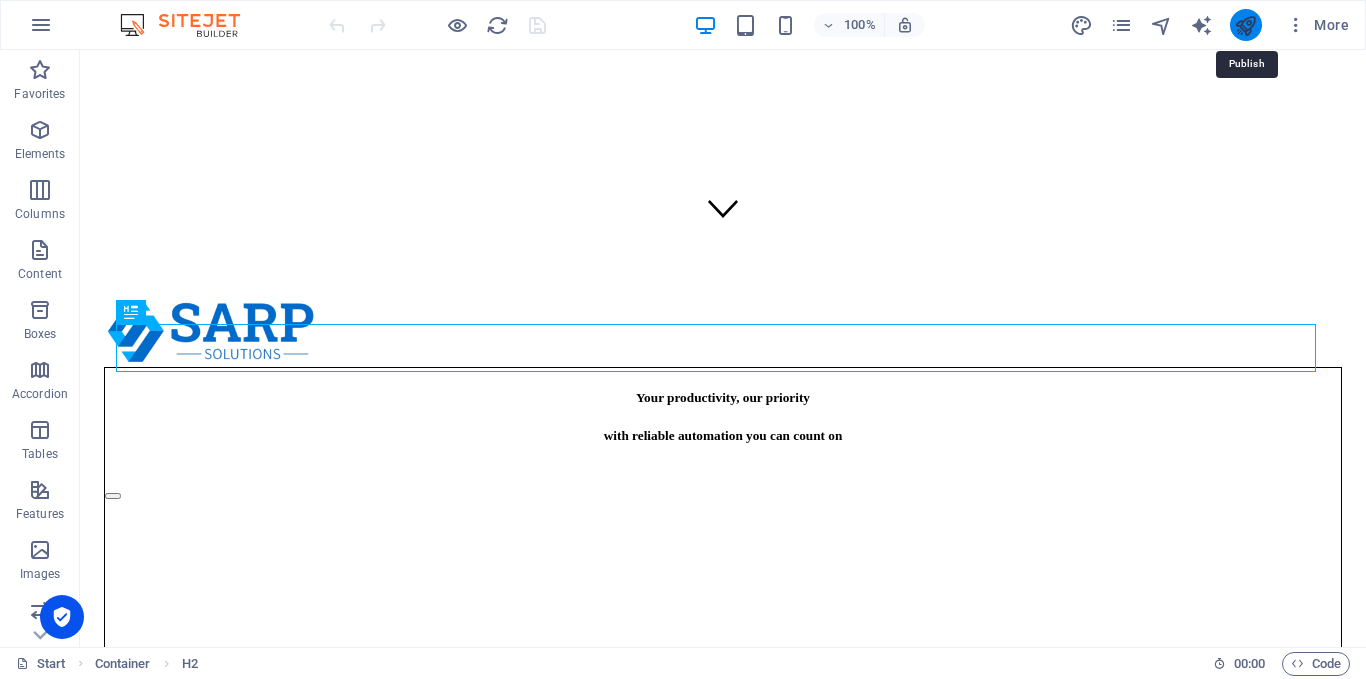 click at bounding box center (1245, 25) 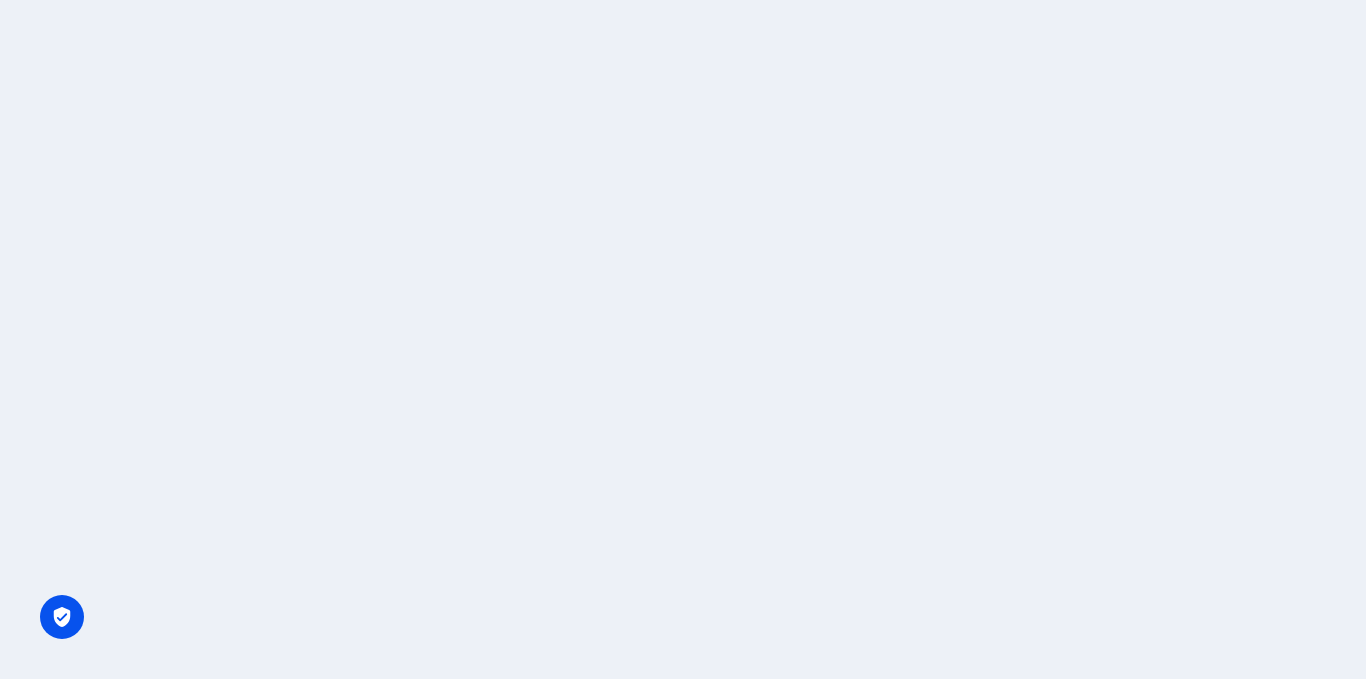 scroll, scrollTop: 0, scrollLeft: 0, axis: both 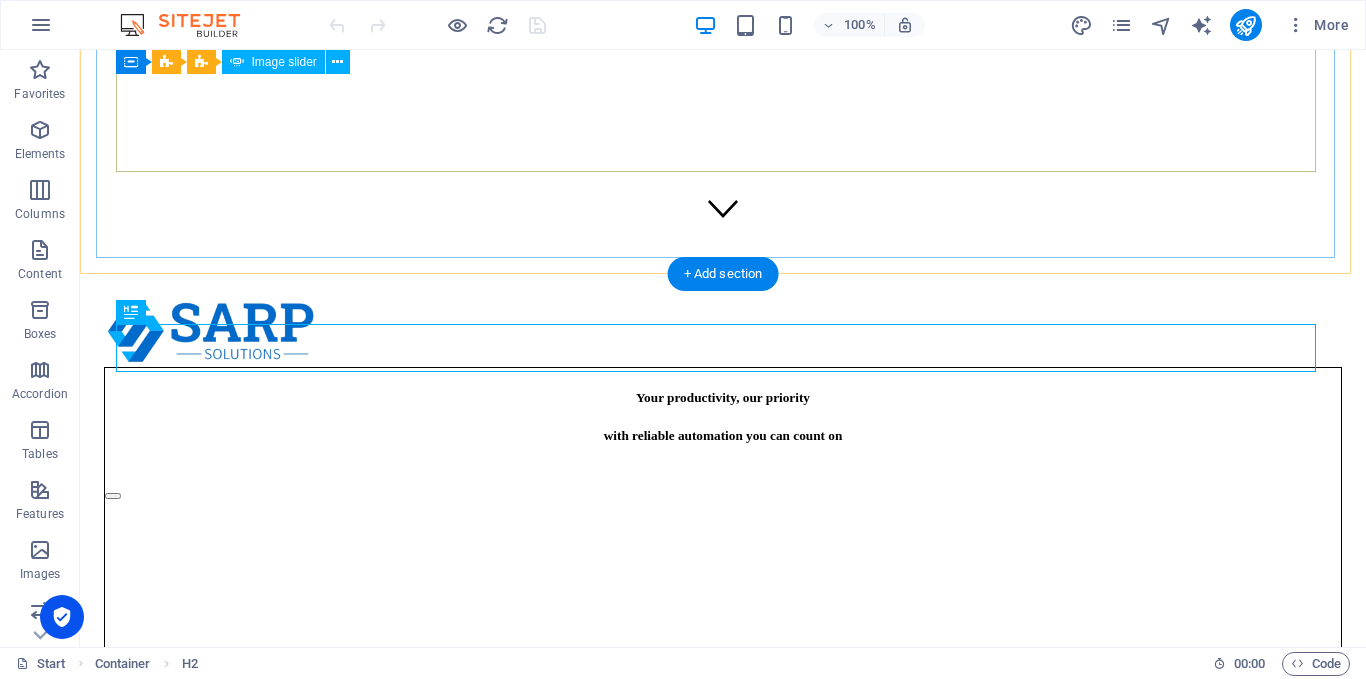 click at bounding box center [12313, 2266] 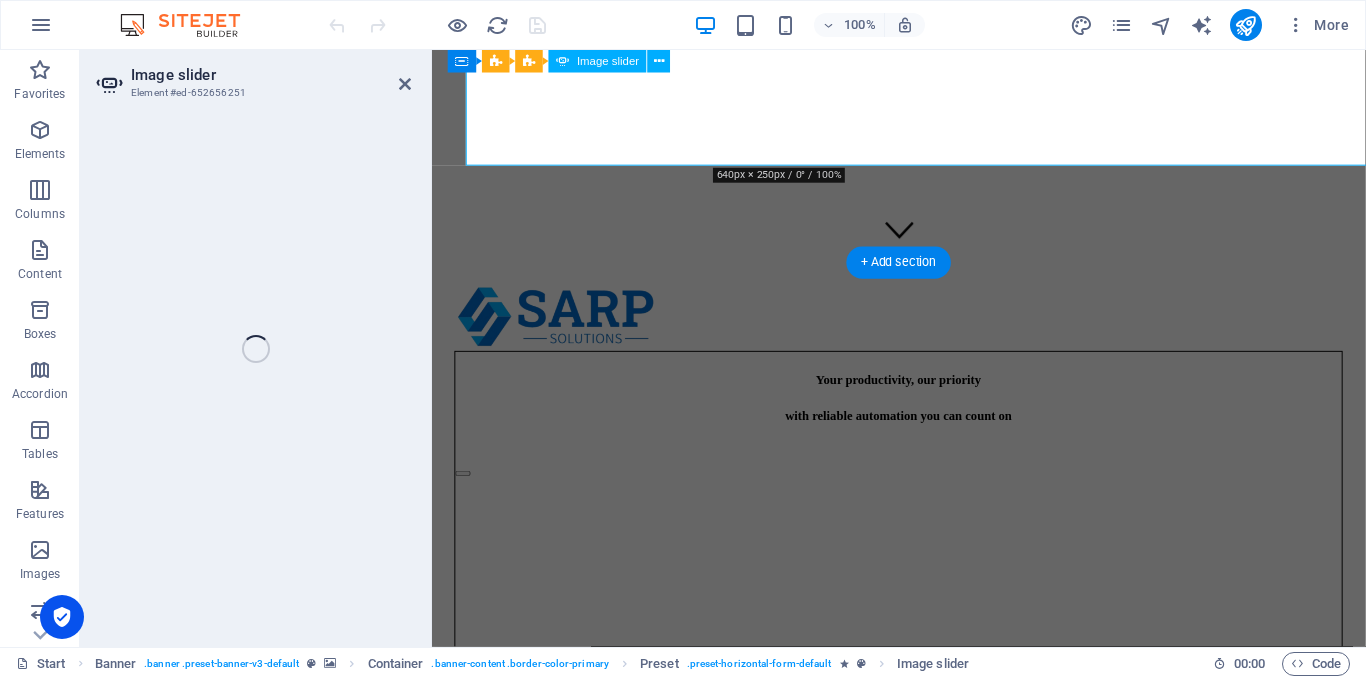 select on "px" 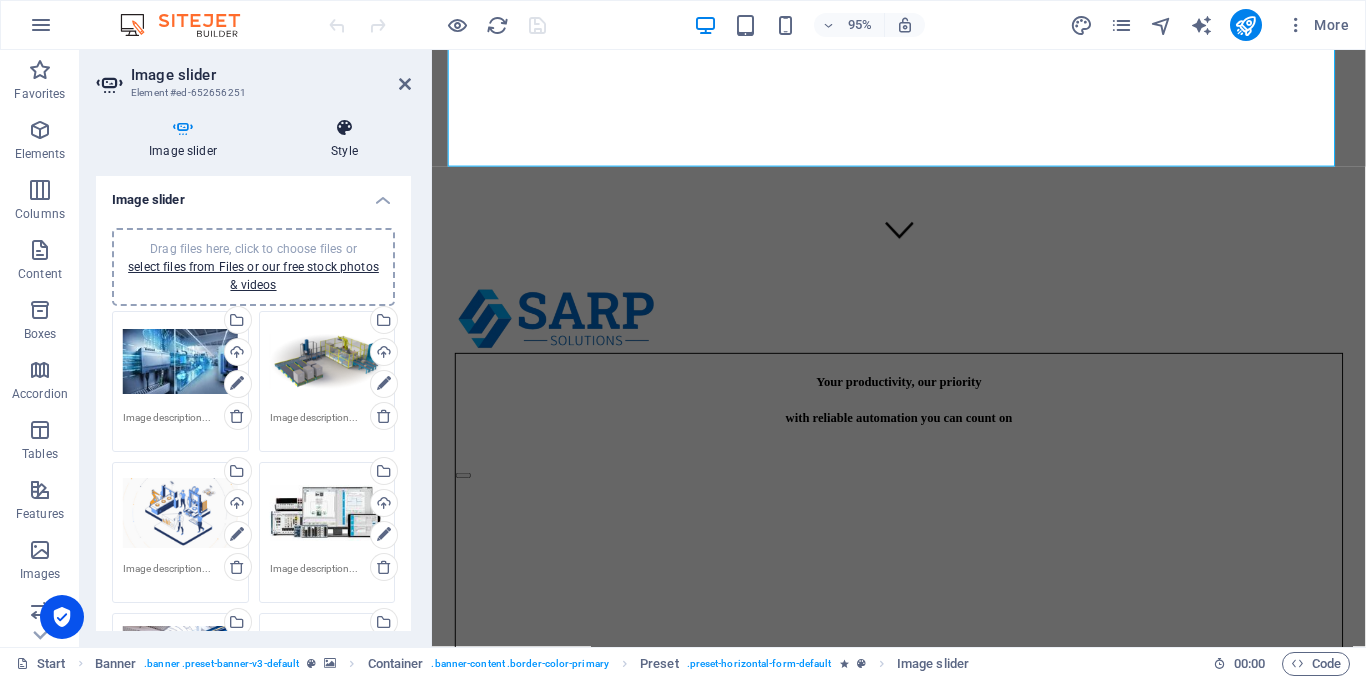 click on "Style" at bounding box center [344, 139] 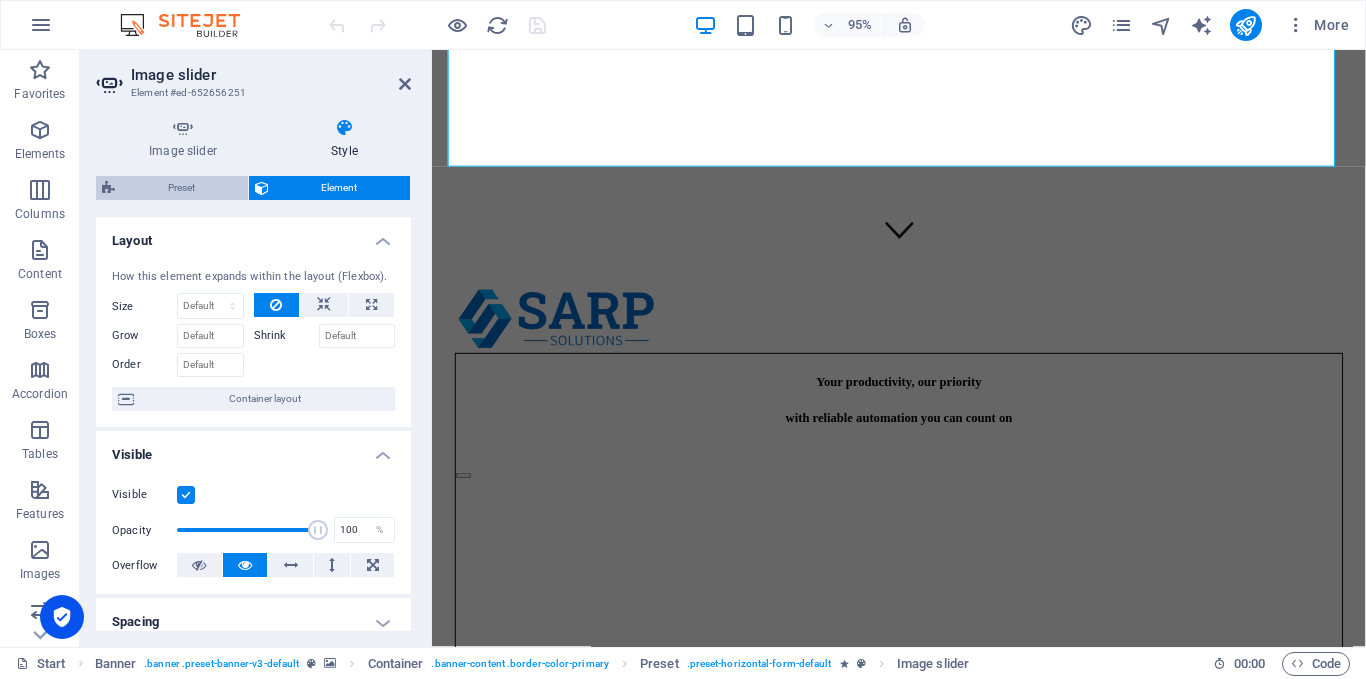 click on "Preset" at bounding box center [181, 188] 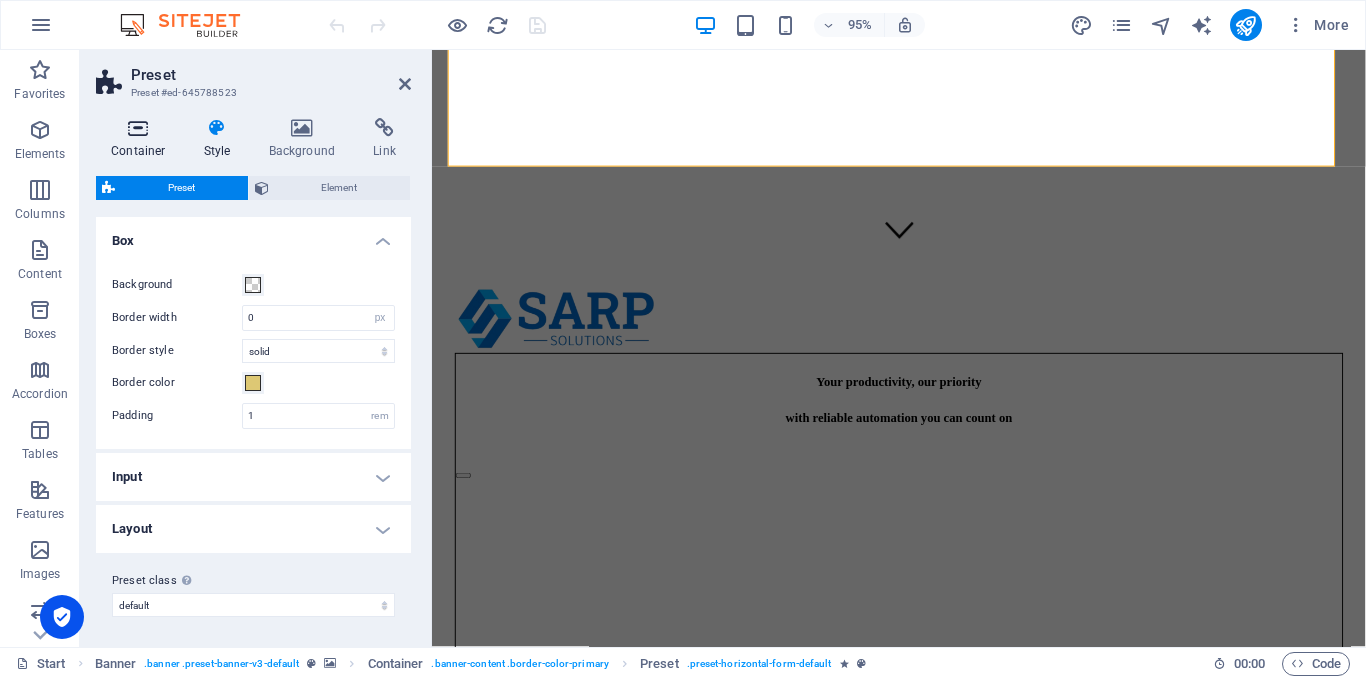 click at bounding box center [138, 128] 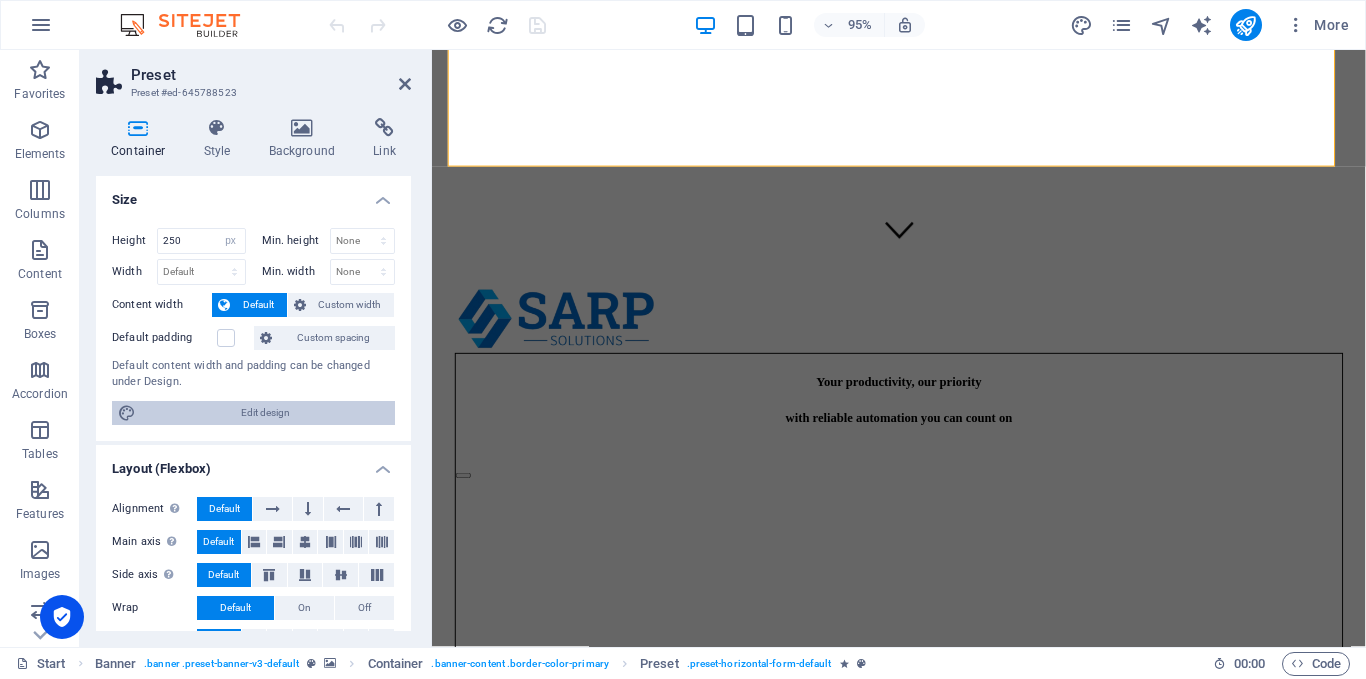 click on "Edit design" at bounding box center (265, 413) 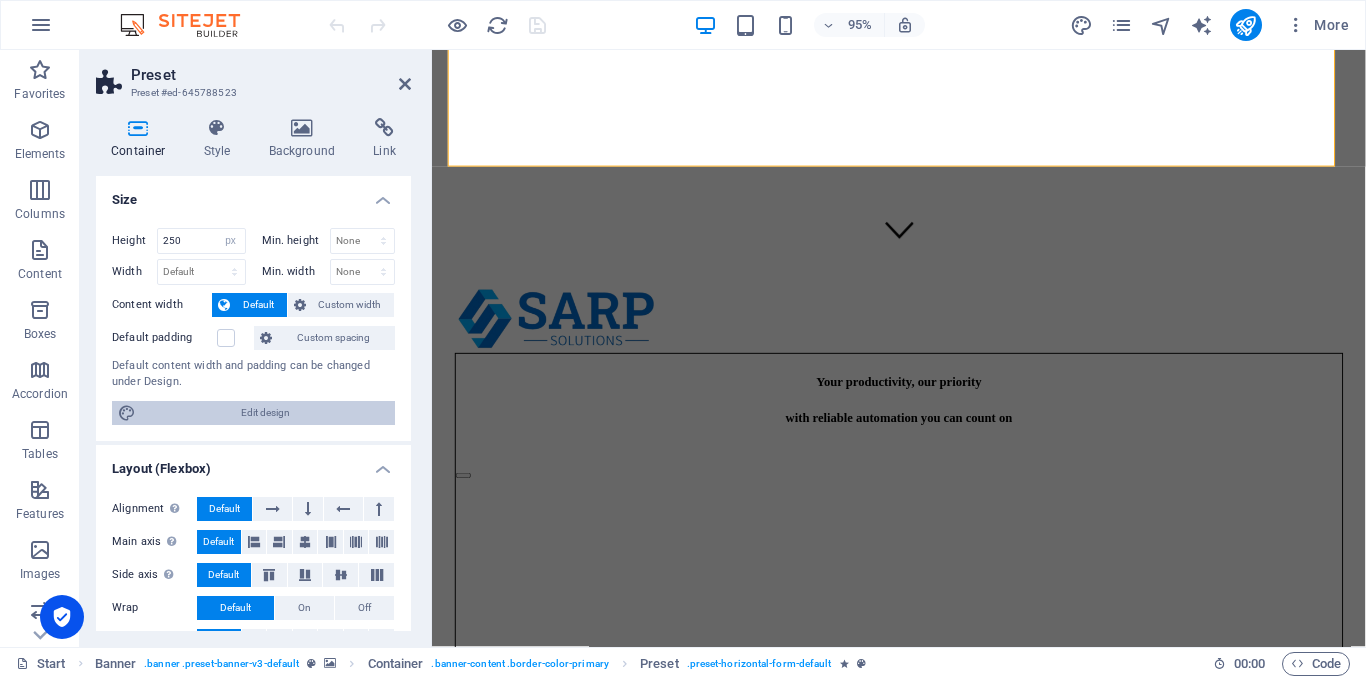 select on "px" 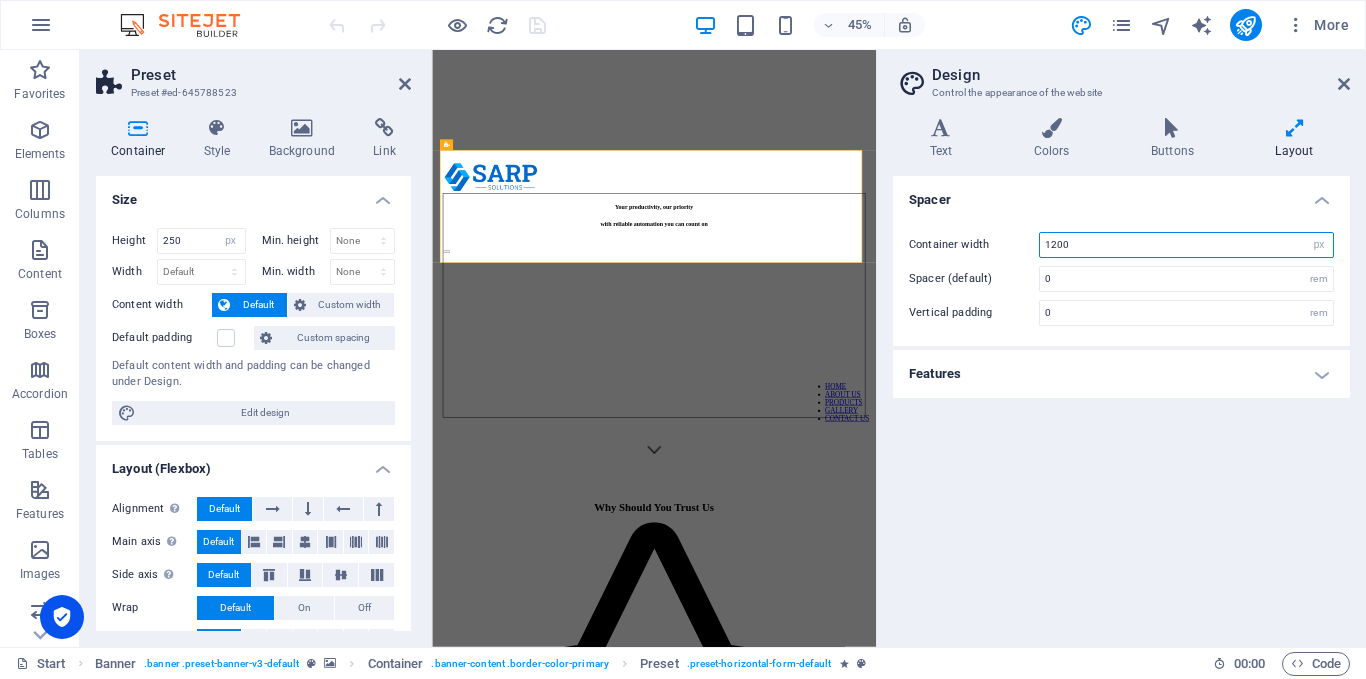click on "1200" at bounding box center [1186, 245] 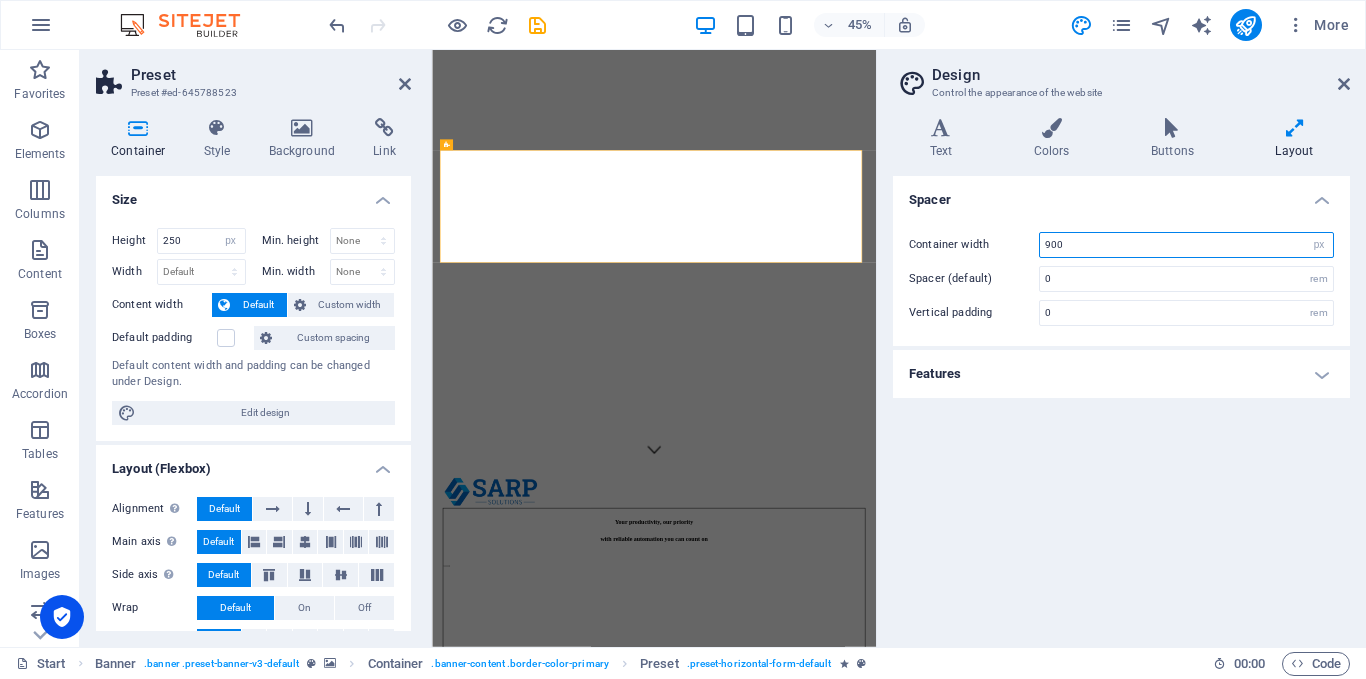 type on "900" 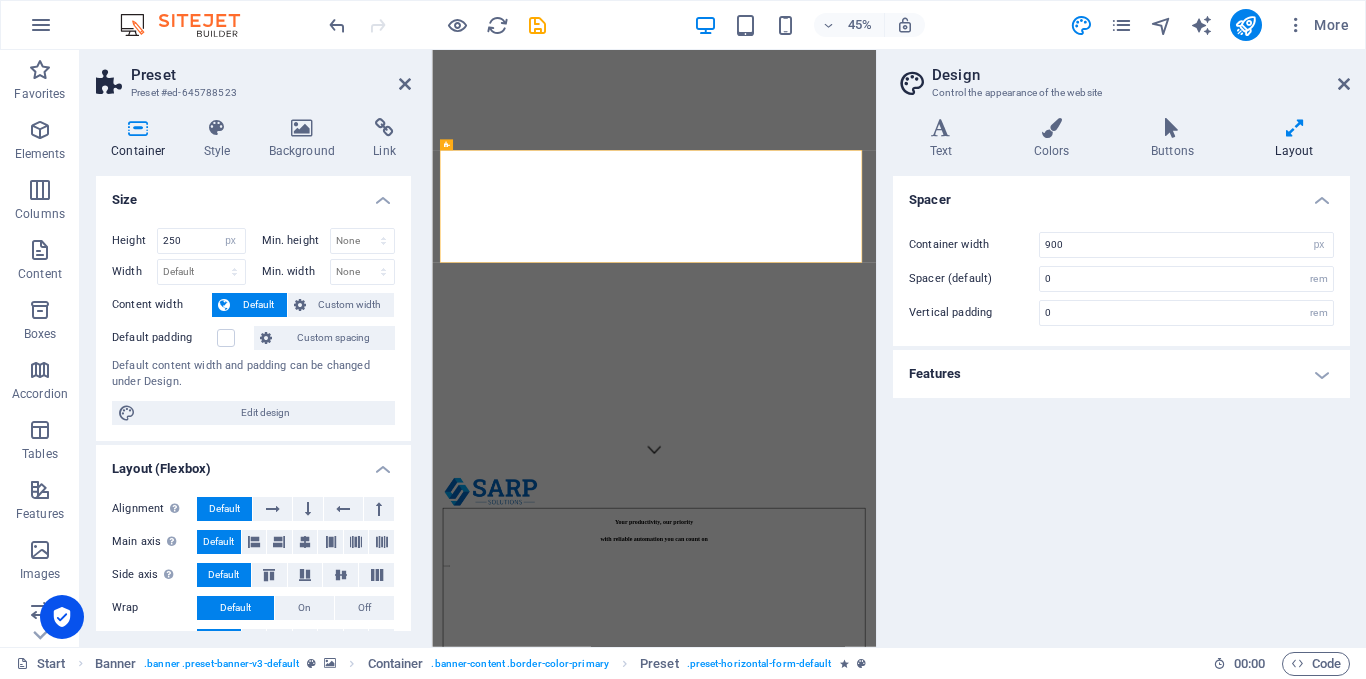 click on "Design Control the appearance of the website" at bounding box center (1123, 76) 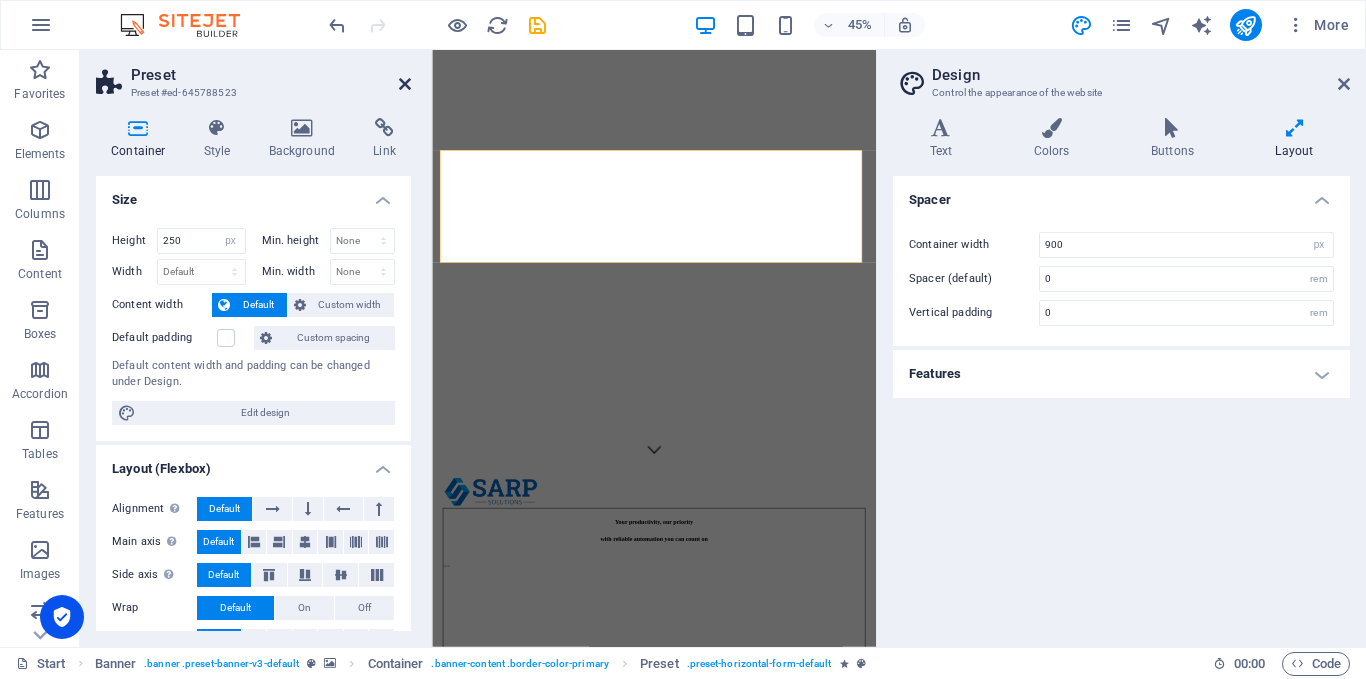 click at bounding box center [405, 84] 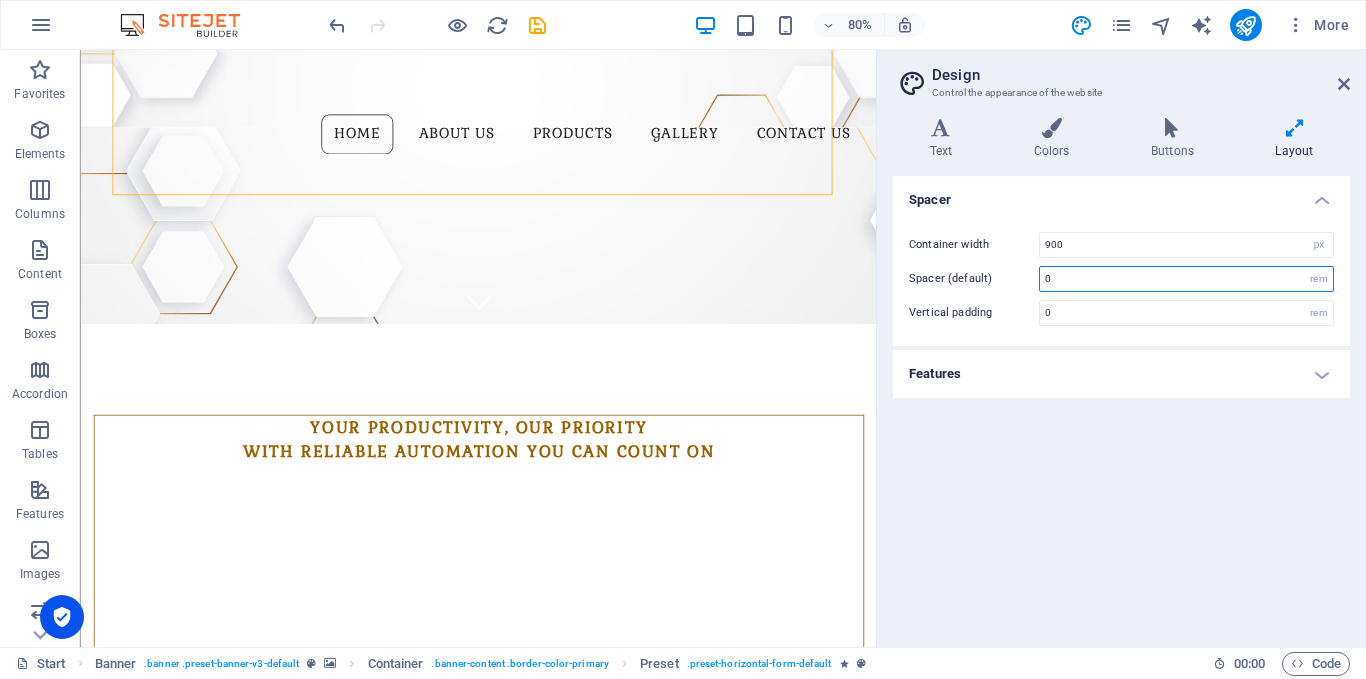 click on "0" at bounding box center (1186, 279) 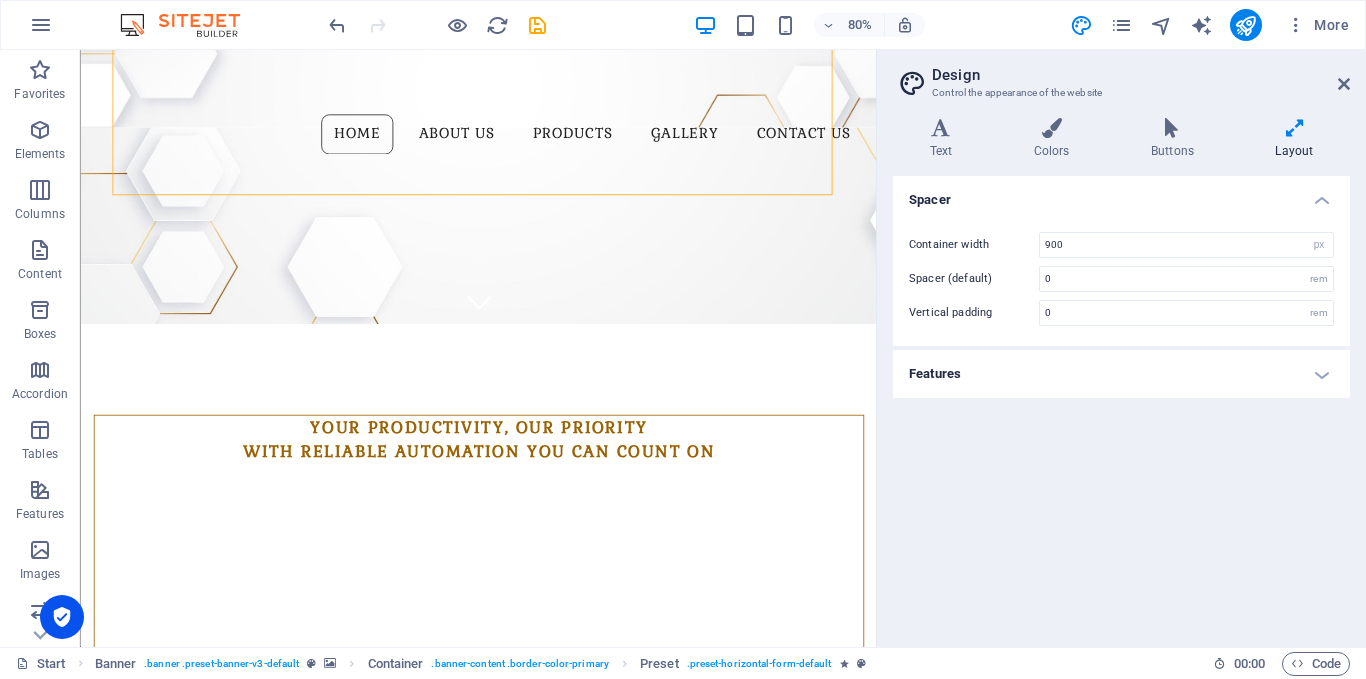 click on "Design Control the appearance of the website Variants  Text  Colors  Buttons  Layout Text Standard Bold Links Font color Font Open Sans Font size 14 rem px Line height 1.5 Font weight To display the font weight correctly, it may need to be enabled.  Manage Fonts Thin, 100 Extra-light, 200 Light, 300 Regular, 400 Medium, 500 Semi-bold, 600 Bold, 700 Extra-bold, 800 Black, 900 Letter spacing 0 rem px Font style Text transform Tt TT tt Text align Font weight To display the font weight correctly, it may need to be enabled.  Manage Fonts Thin, 100 Extra-light, 200 Light, 300 Regular, 400 Medium, 500 Semi-bold, 600 Bold, 700 Extra-bold, 800 Black, 900 Default Hover / Active Font color Font color Decoration None Decoration None Transition duration 0.3 s Transition function Ease Ease In Ease Out Ease In/Ease Out Linear Headlines All H1 / Textlogo H2 H3 H4 H5 H6 Font color Font Gabriela Line height 1.5 Font weight To display the font weight correctly, it may need to be enabled.  Manage Fonts Thin, 100 Extra-light, 200" at bounding box center [1121, 348] 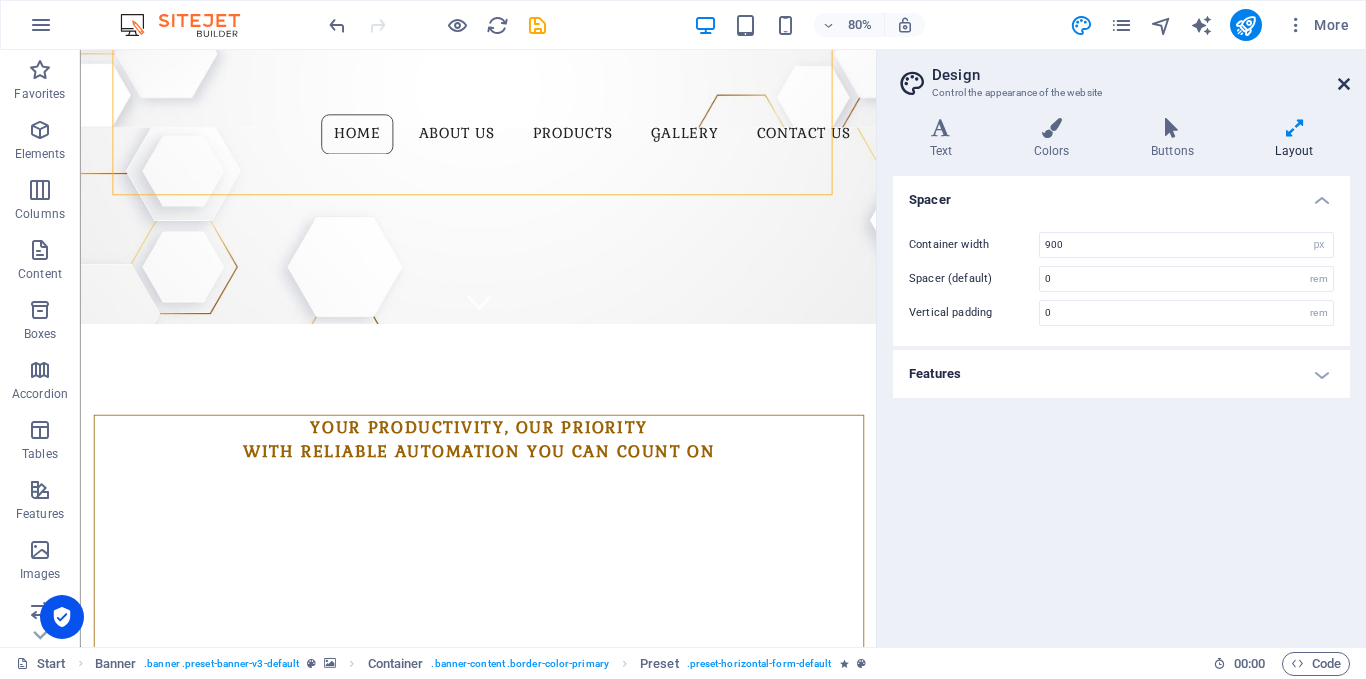 click at bounding box center [1344, 84] 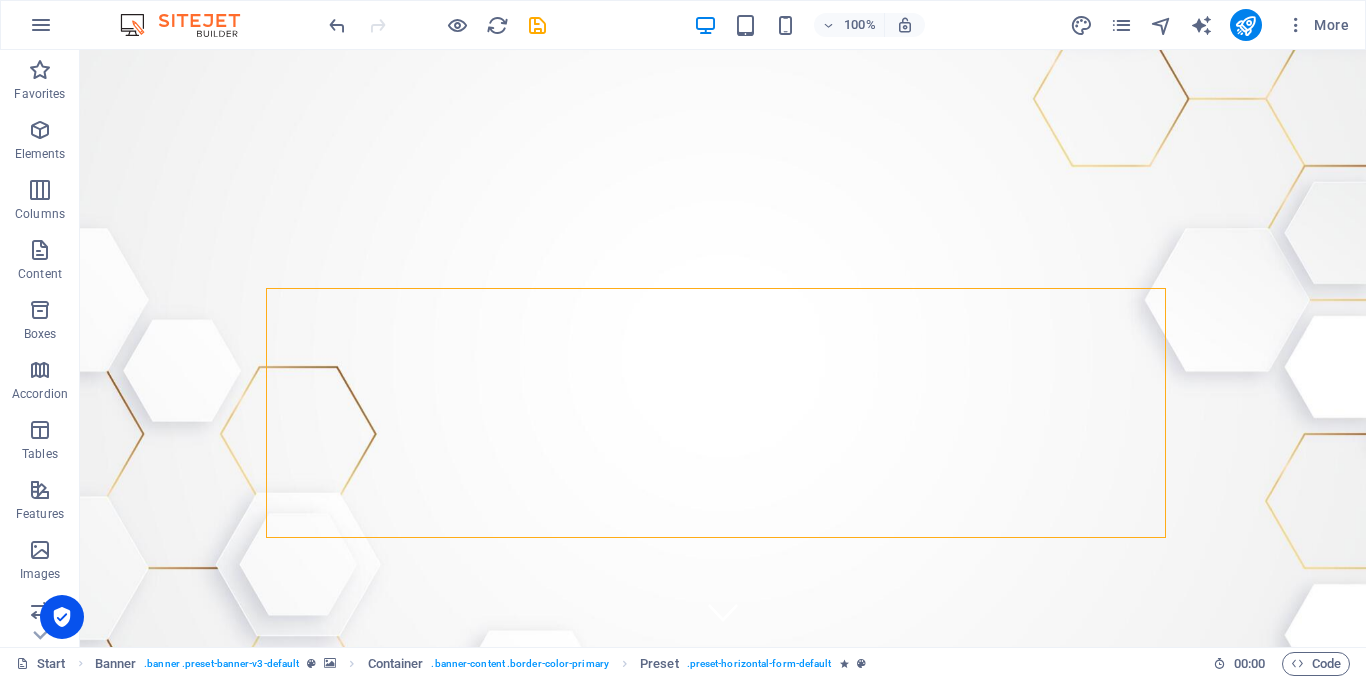 scroll, scrollTop: 0, scrollLeft: 0, axis: both 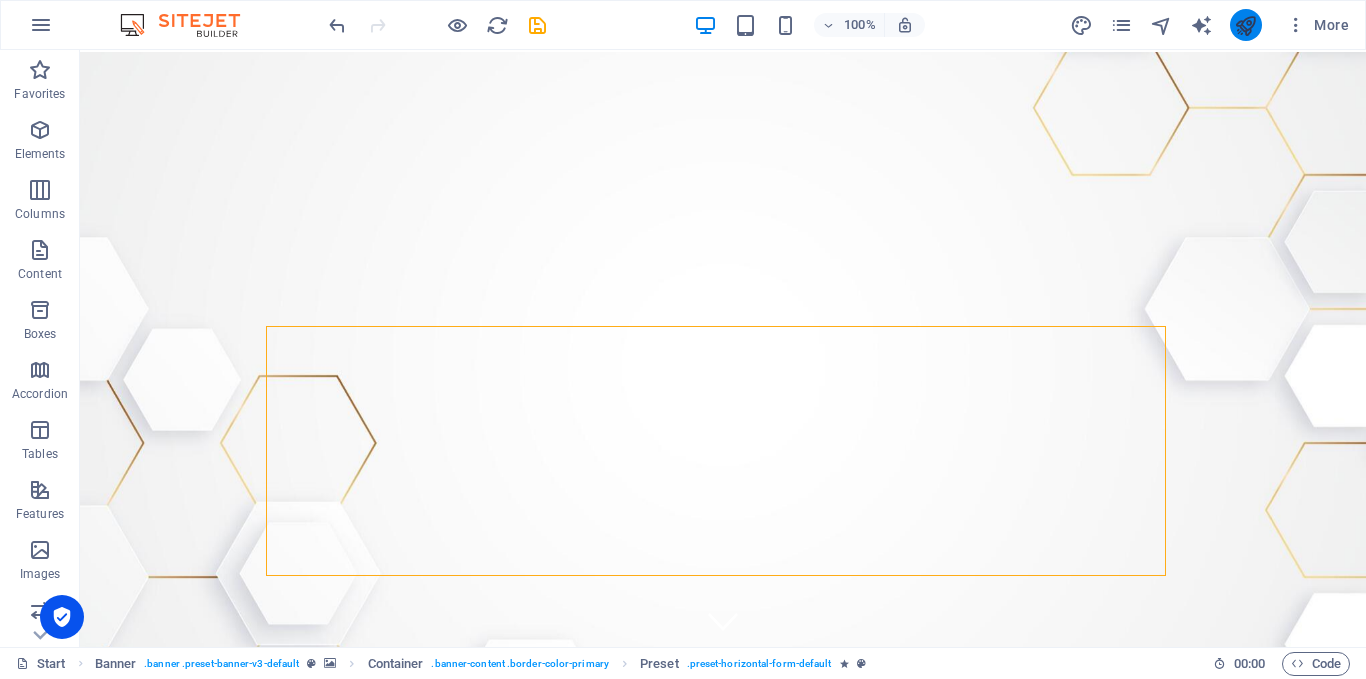click at bounding box center (1245, 25) 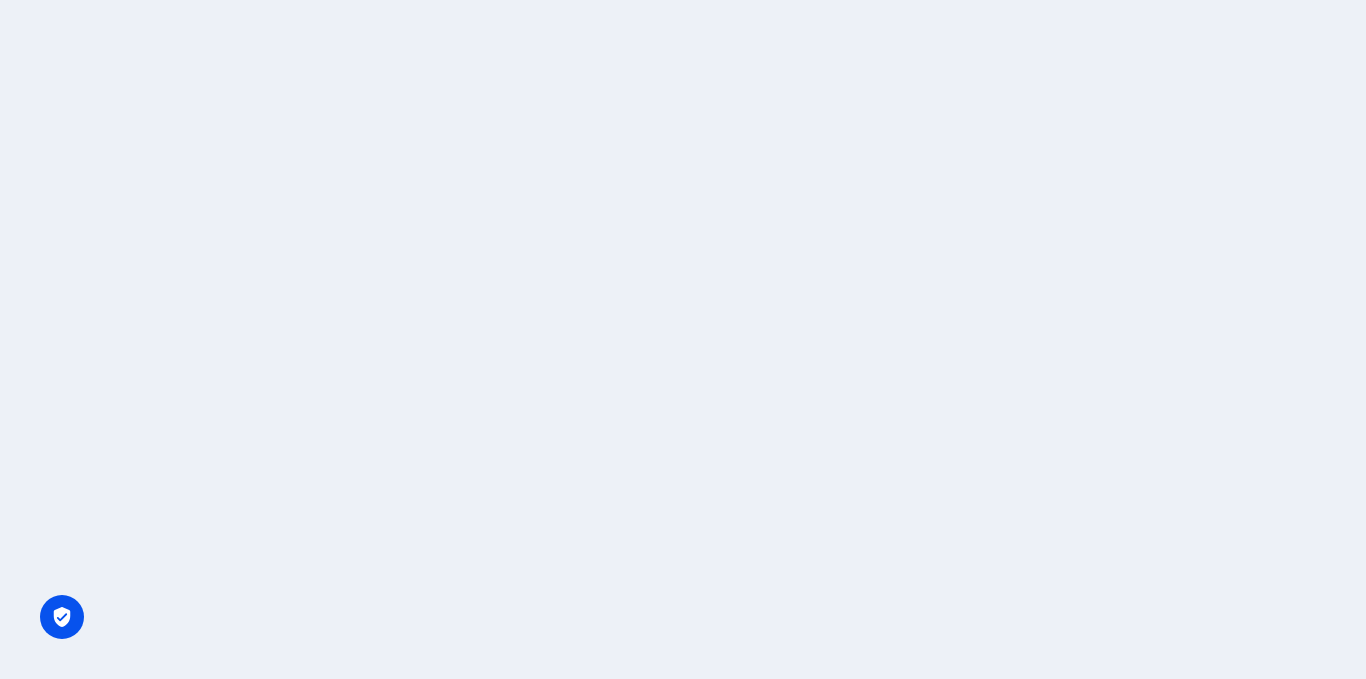 scroll, scrollTop: 0, scrollLeft: 0, axis: both 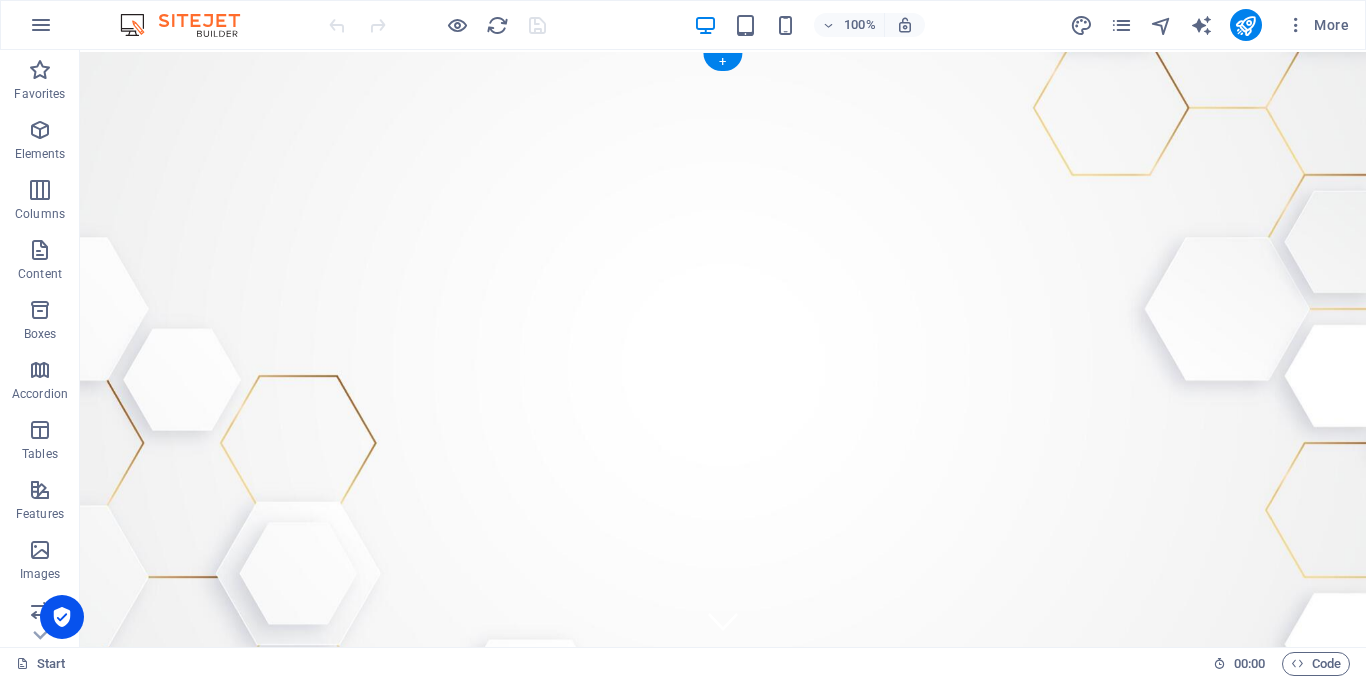 click at bounding box center (739, 992) 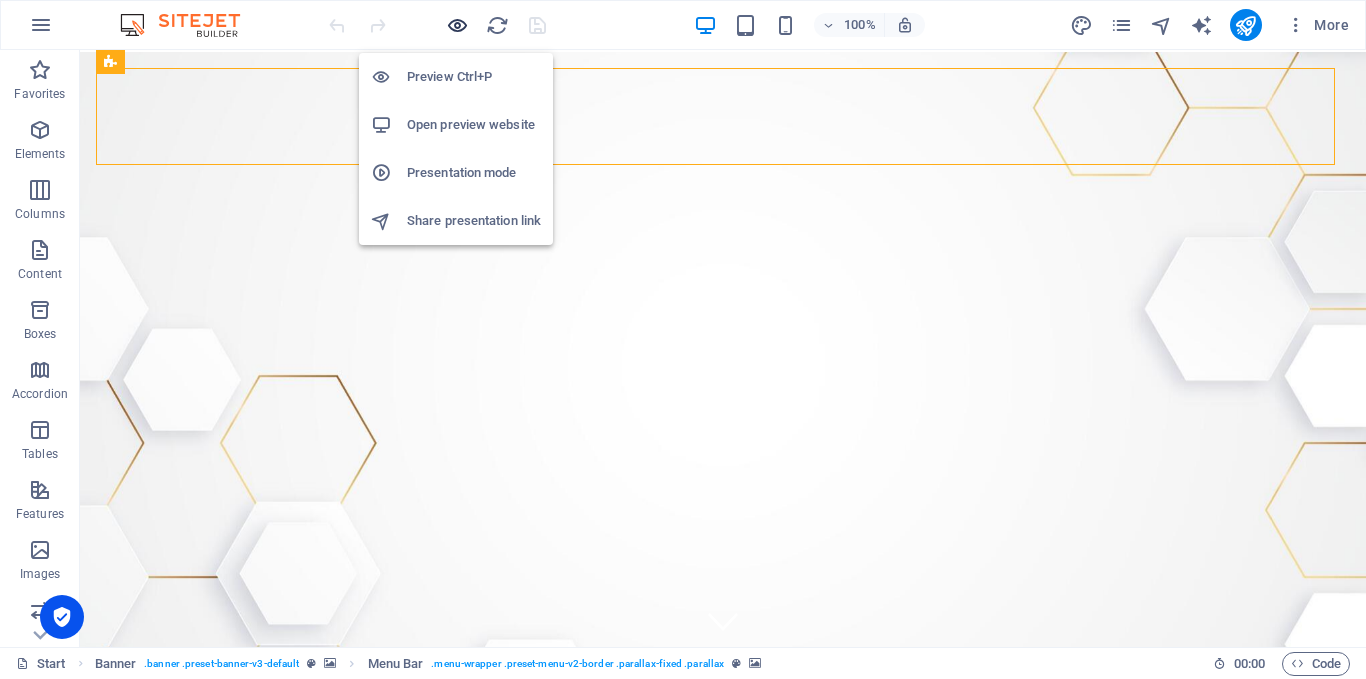 click at bounding box center [457, 25] 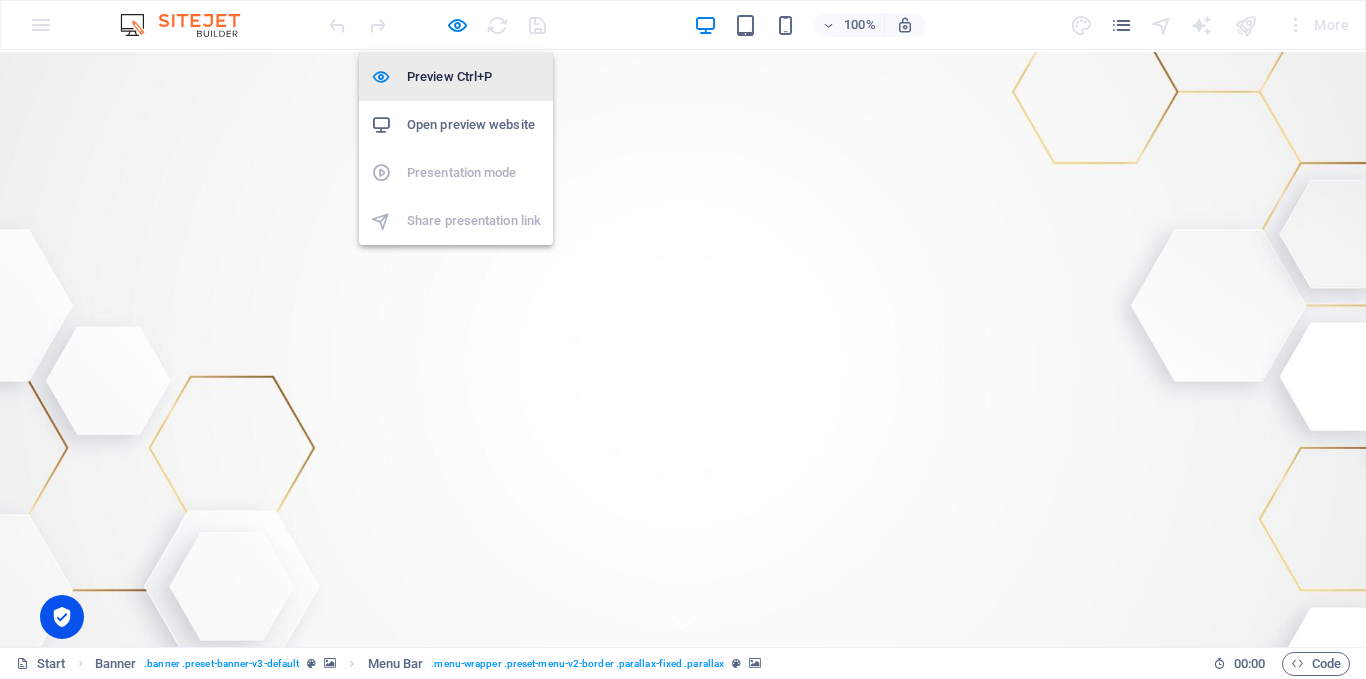 click on "Preview Ctrl+P" at bounding box center [456, 77] 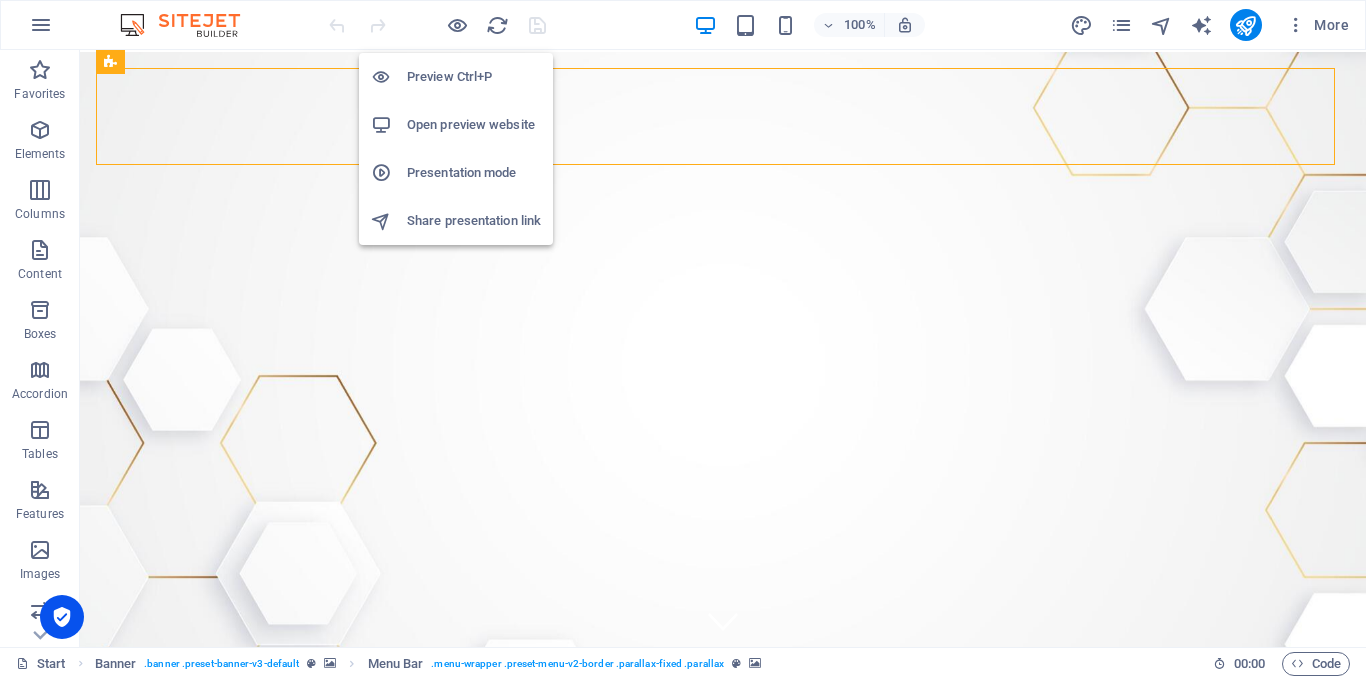 click on "Preview Ctrl+P" at bounding box center (456, 77) 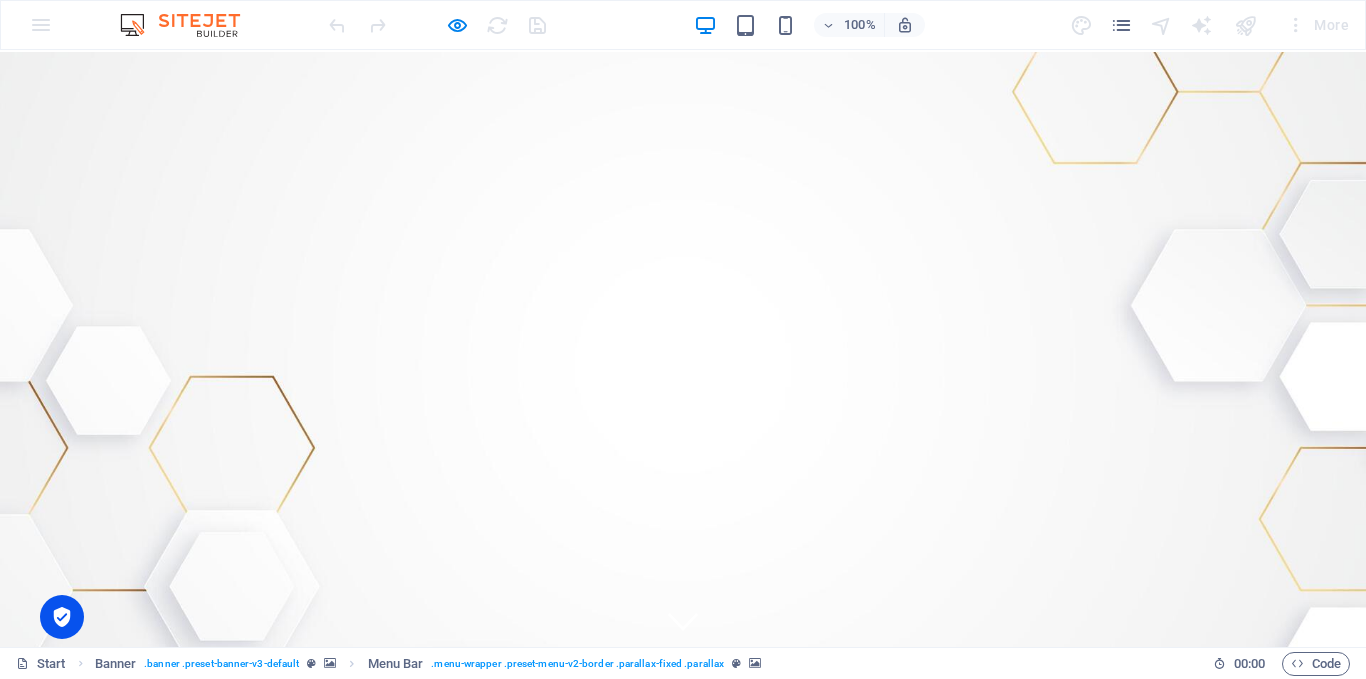 click on "HOME" at bounding box center (717, 800) 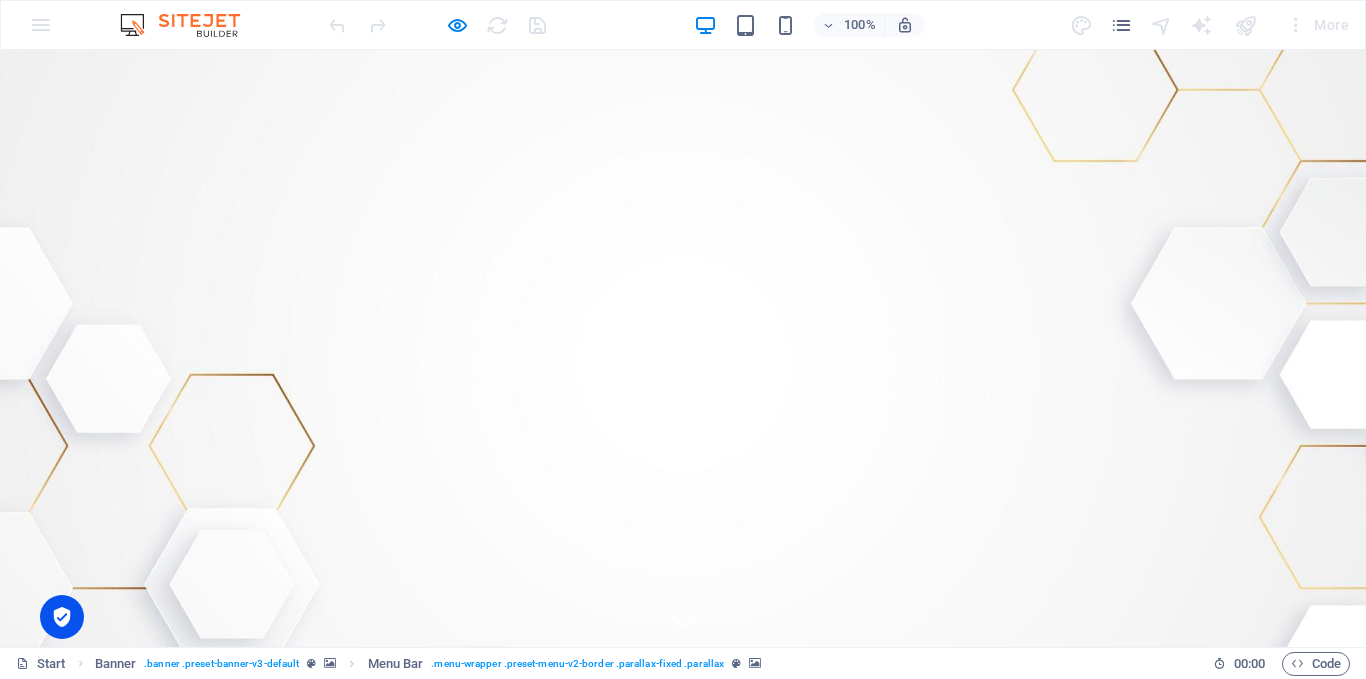 click on "ABOUT US" at bounding box center (841, 800) 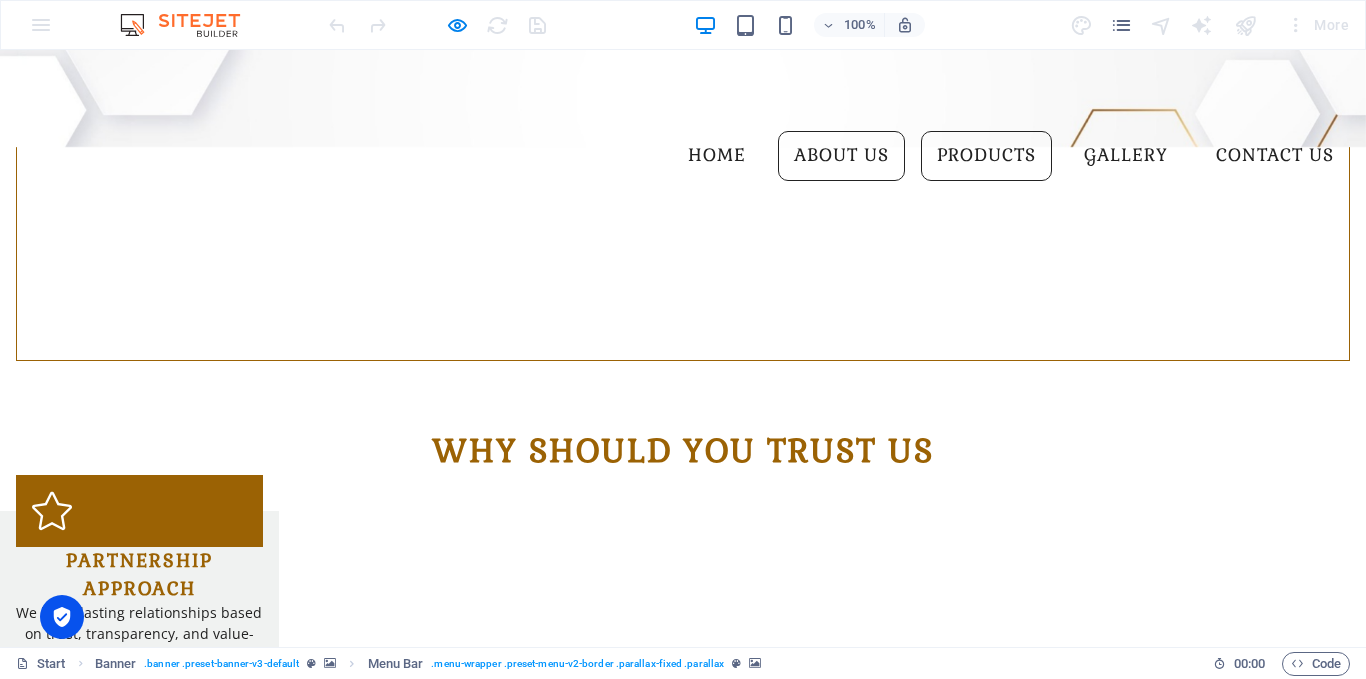 click on "PRODUCTS" at bounding box center (986, 156) 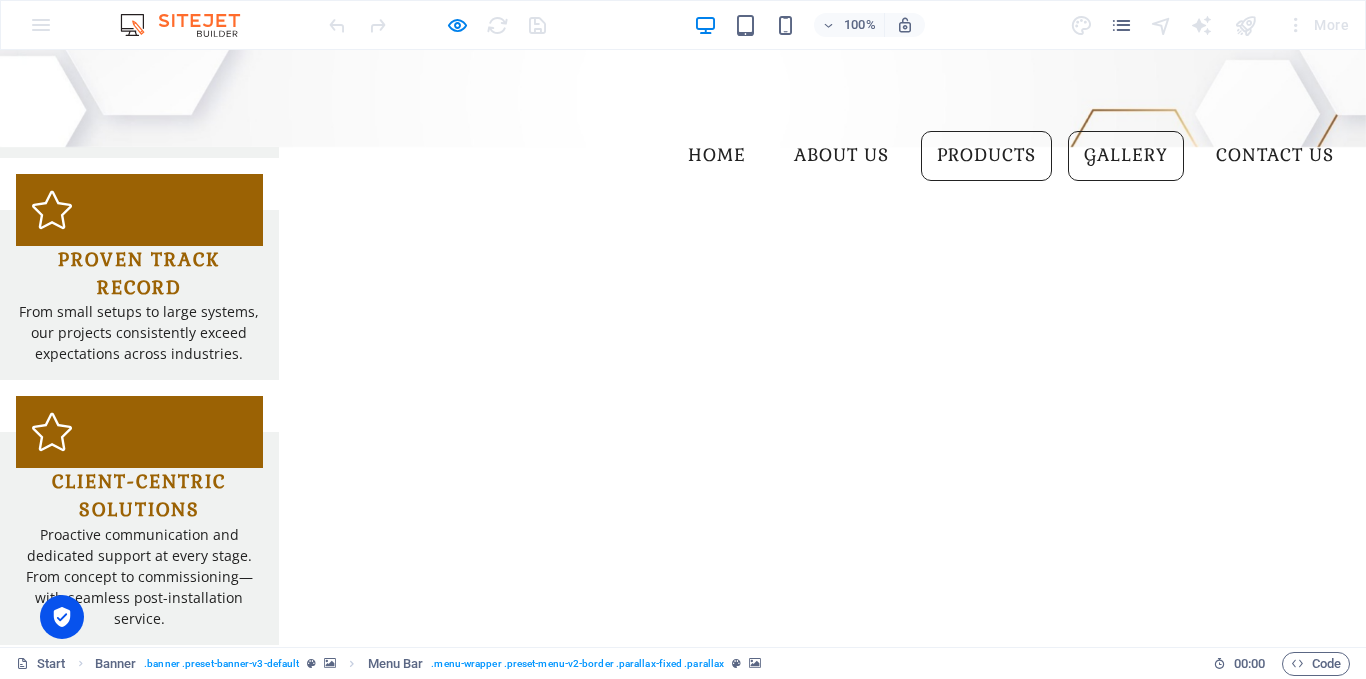 click on "GALLERY" at bounding box center (1126, 156) 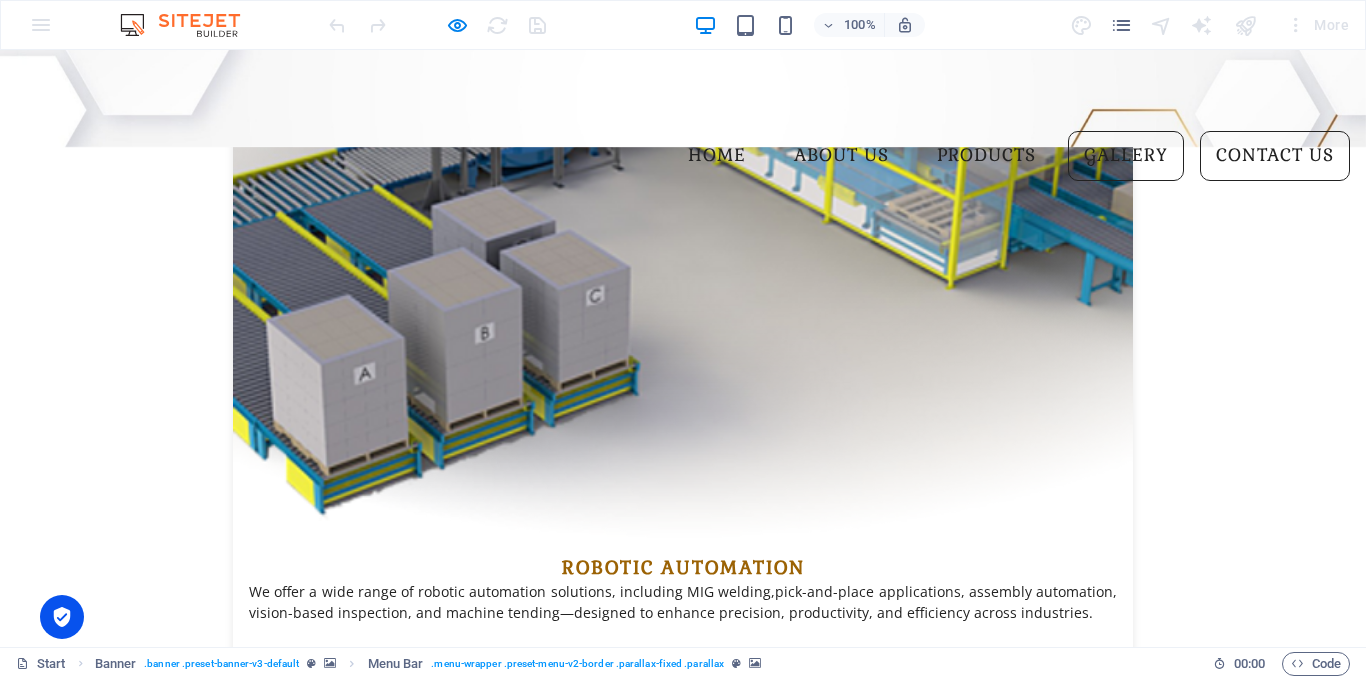 click on "CONTACT US" at bounding box center [1275, 156] 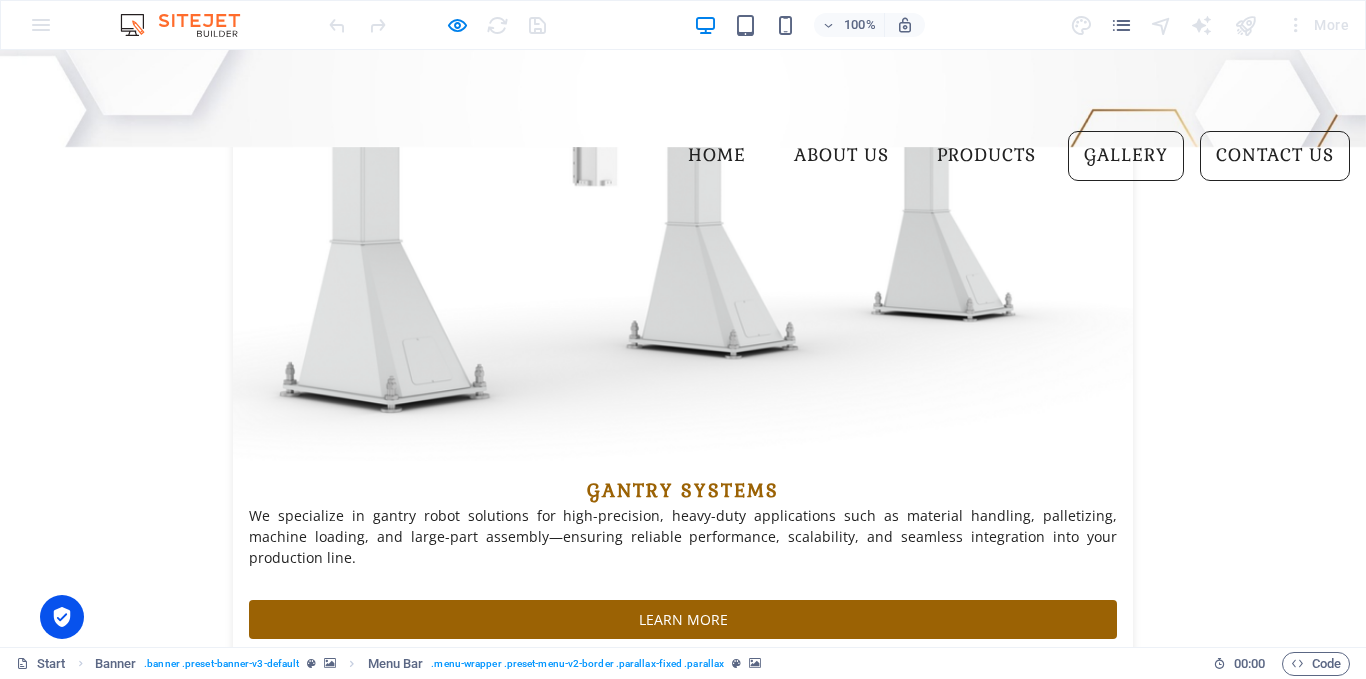 scroll, scrollTop: 4507, scrollLeft: 0, axis: vertical 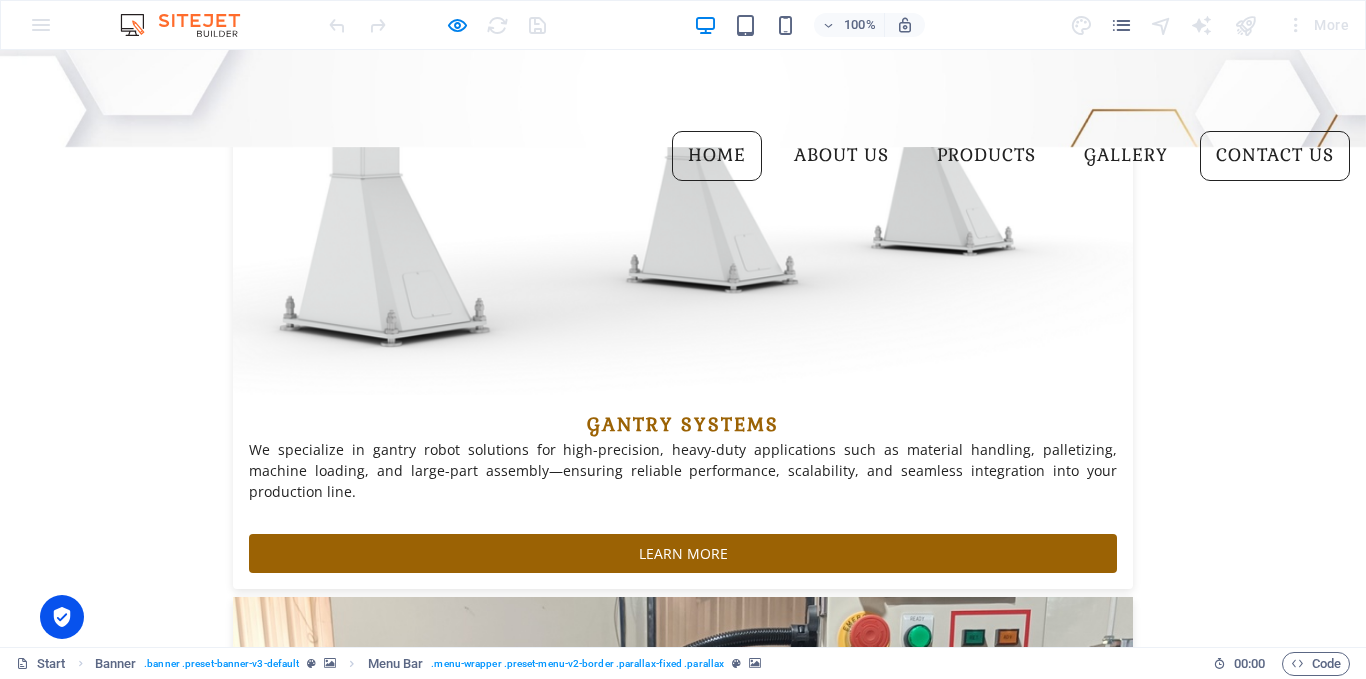 click on "HOME" at bounding box center [717, 156] 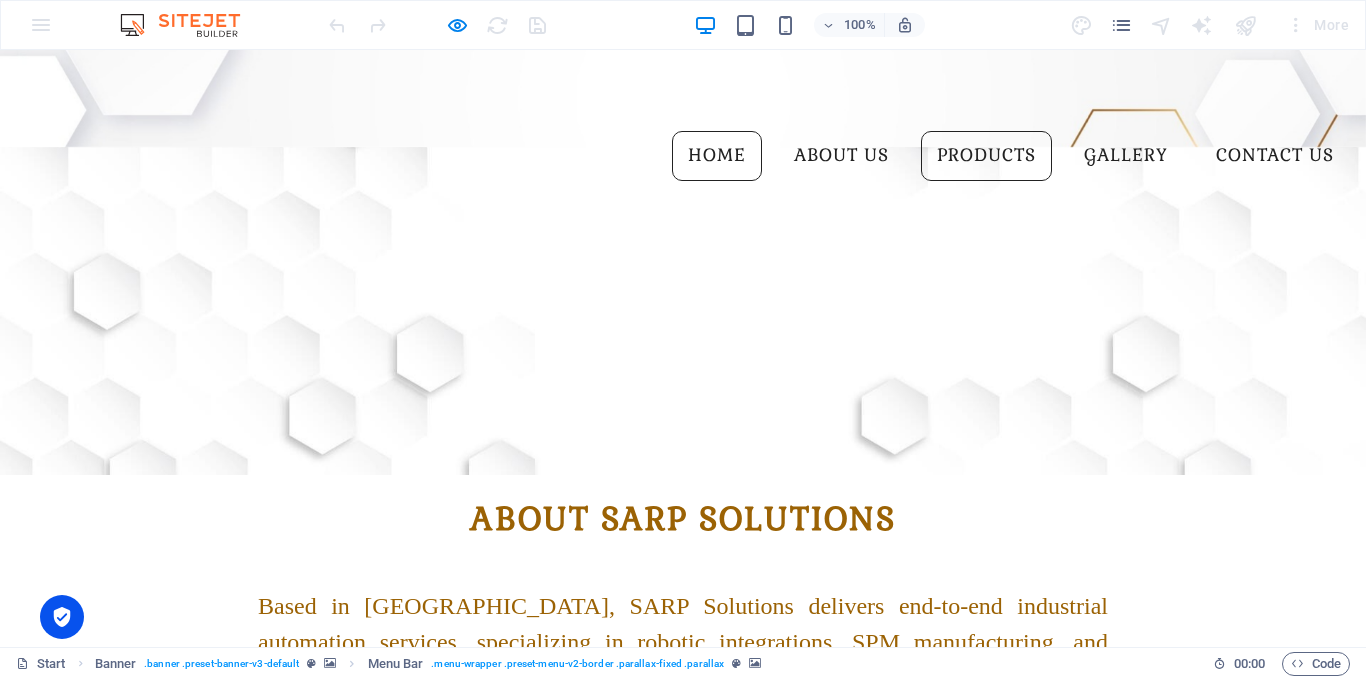 scroll, scrollTop: 2, scrollLeft: 0, axis: vertical 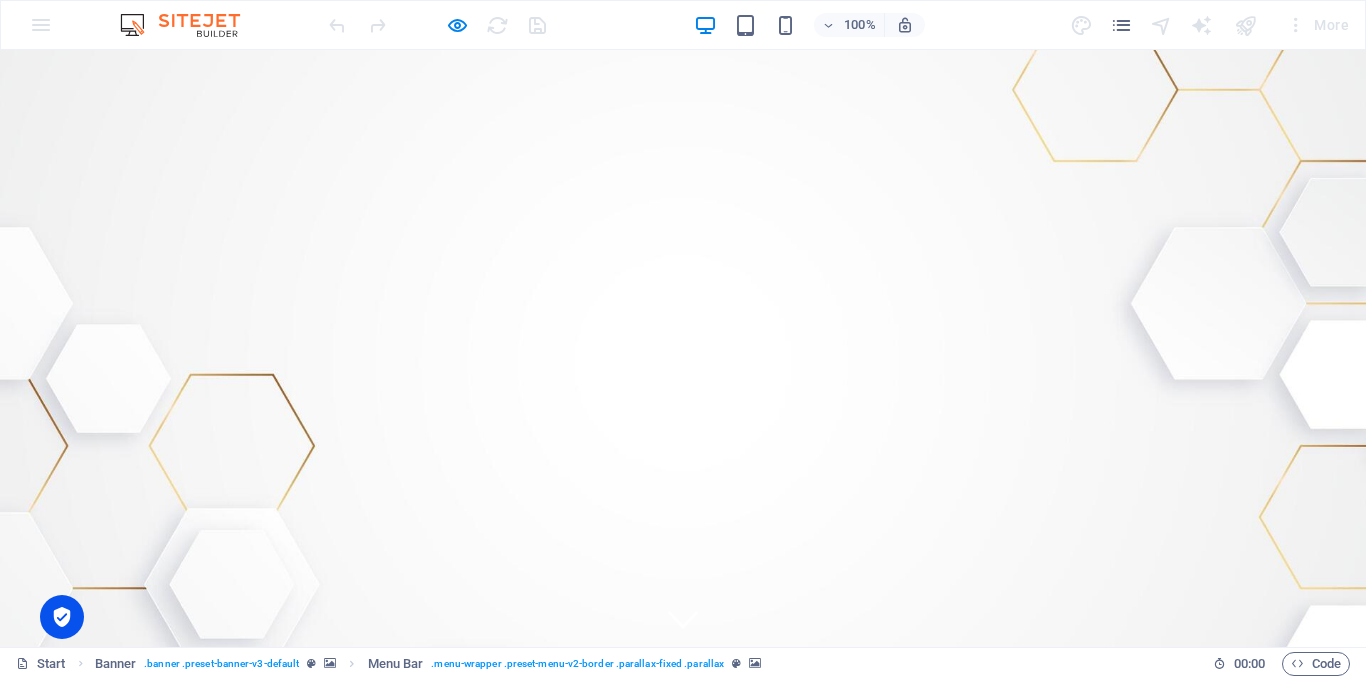 click on "ABOUT US" at bounding box center (841, 800) 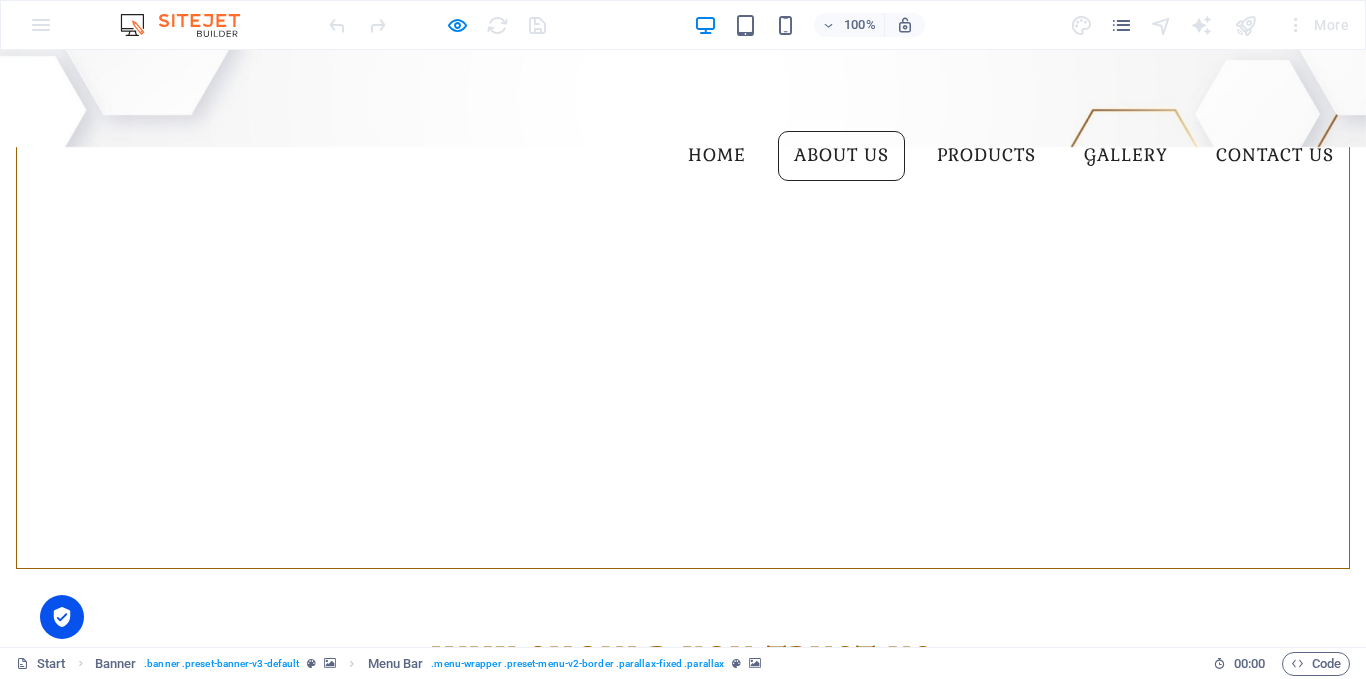 scroll, scrollTop: 927, scrollLeft: 0, axis: vertical 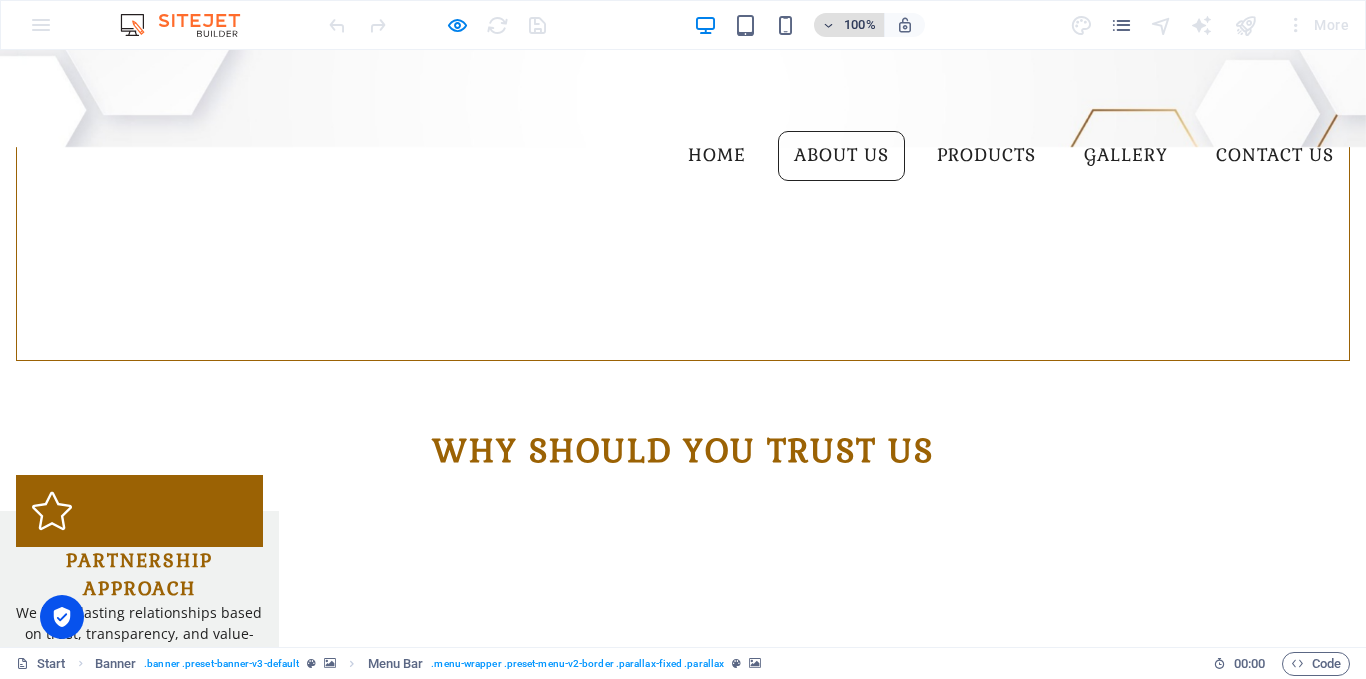 click at bounding box center (829, 25) 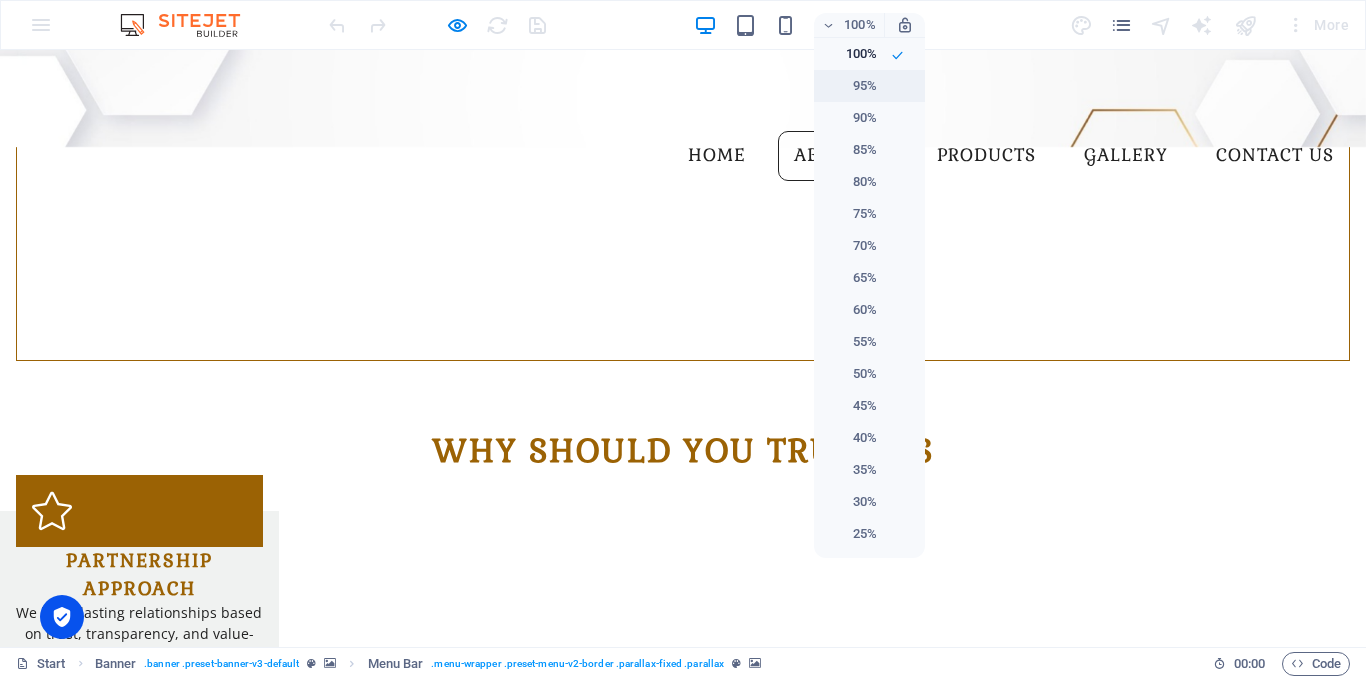 click on "95%" at bounding box center [851, 86] 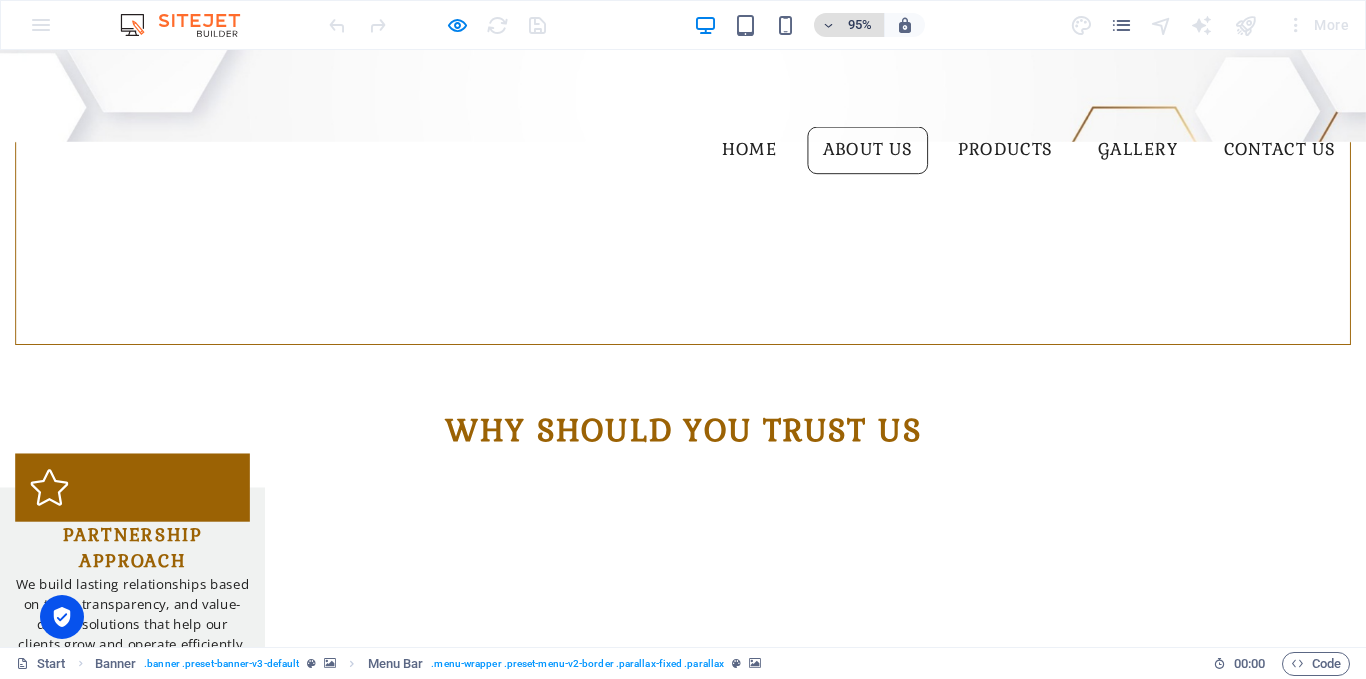 click at bounding box center (829, 25) 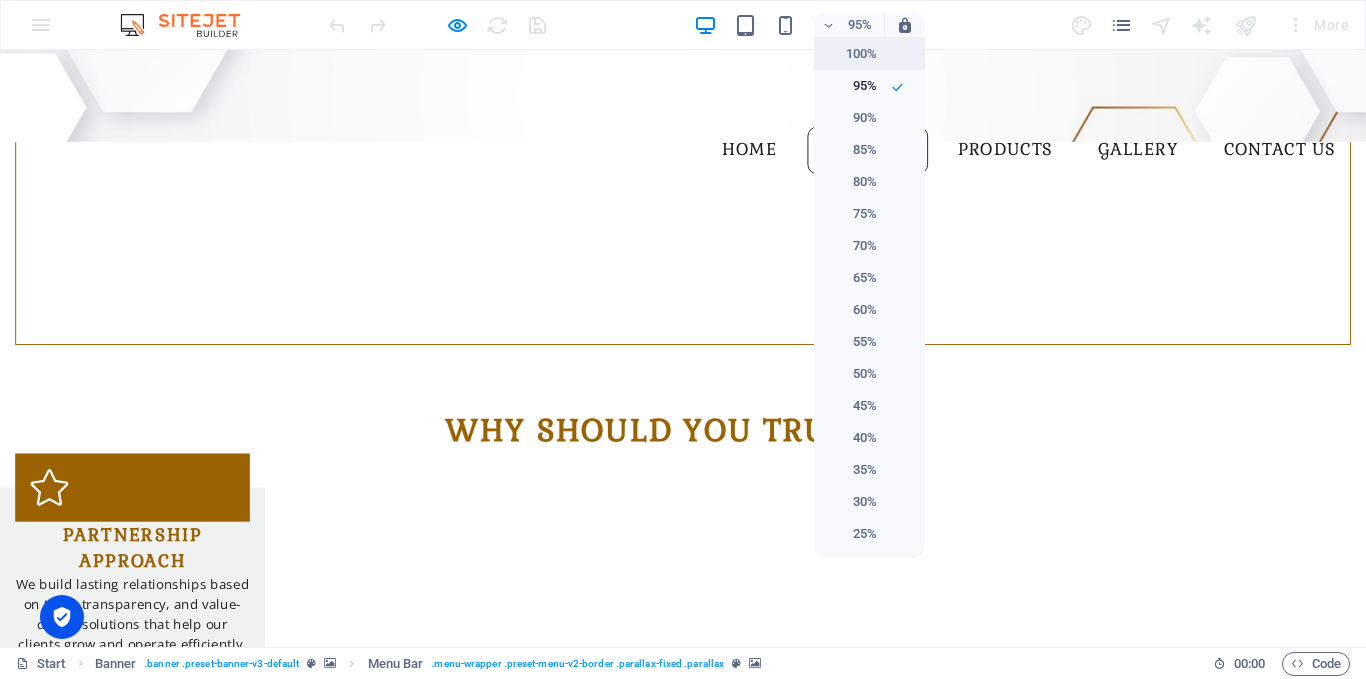 click on "100% 95% 90% 85% 80% 75% 70% 65% 60% 55% 50% 45% 40% 35% 30% 25%" at bounding box center (869, 294) 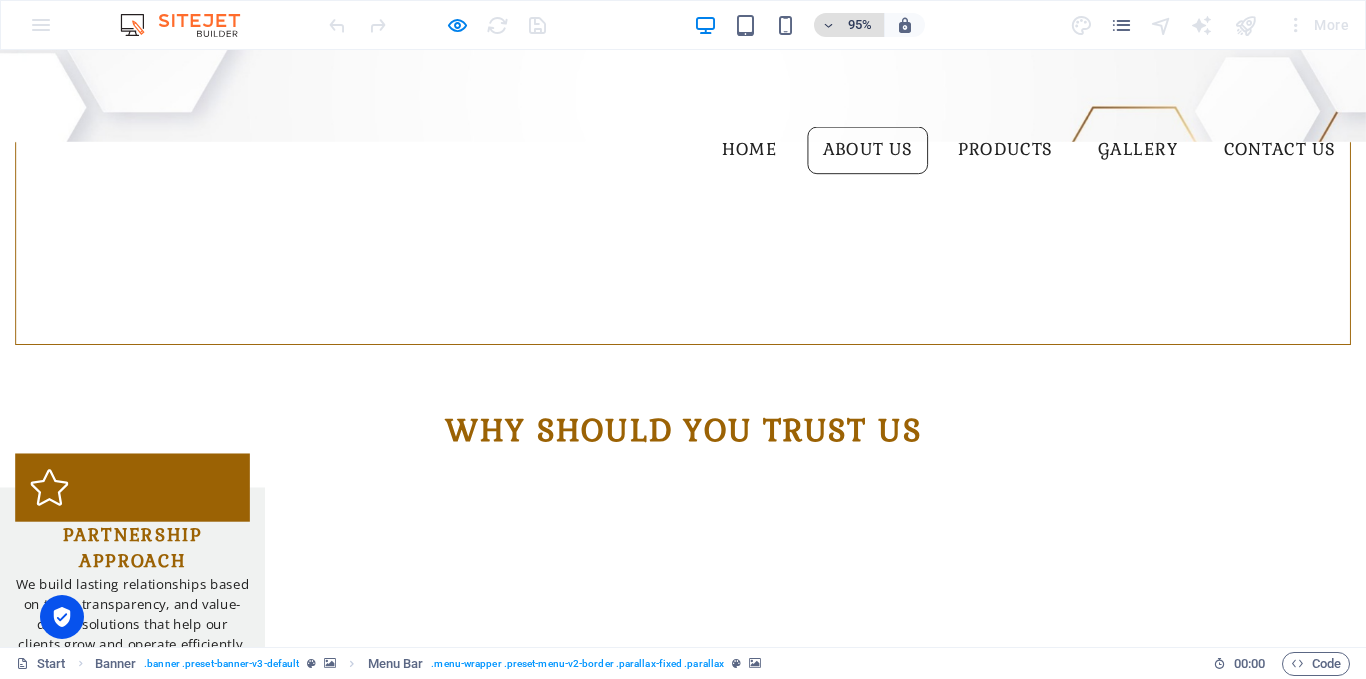 click on "95%" at bounding box center [849, 25] 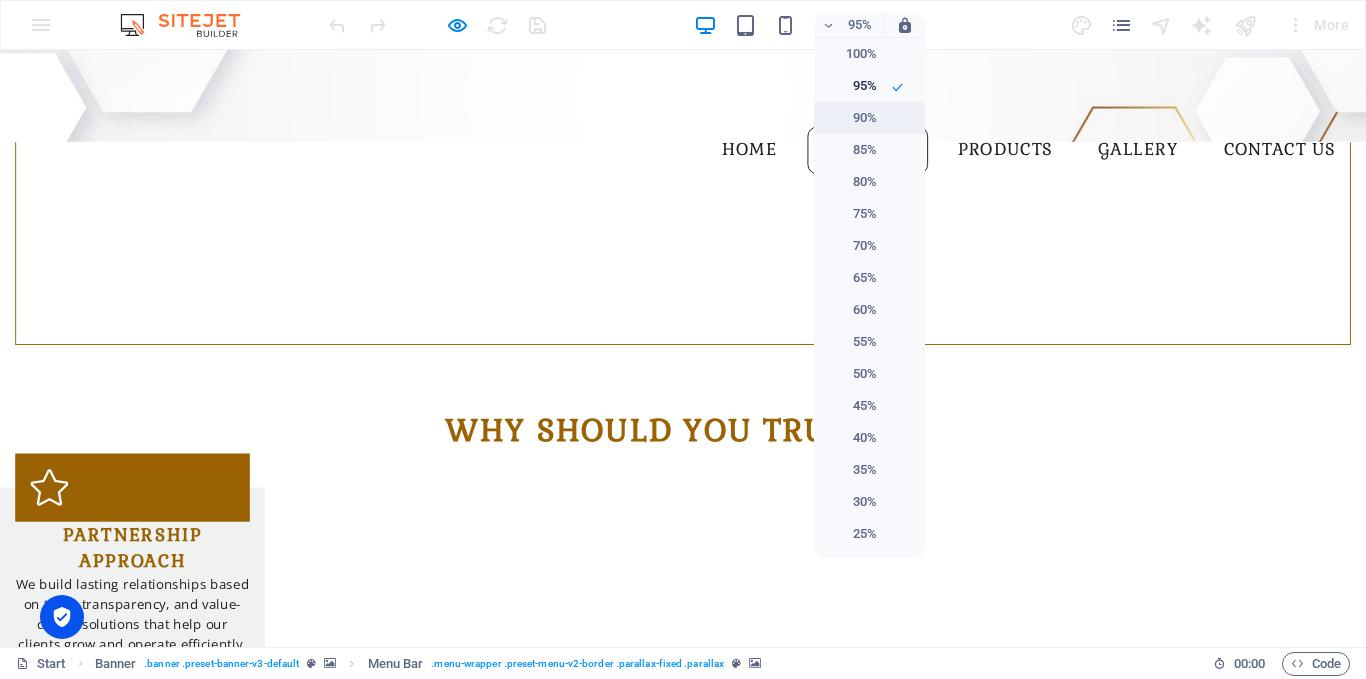 click on "90%" at bounding box center [851, 118] 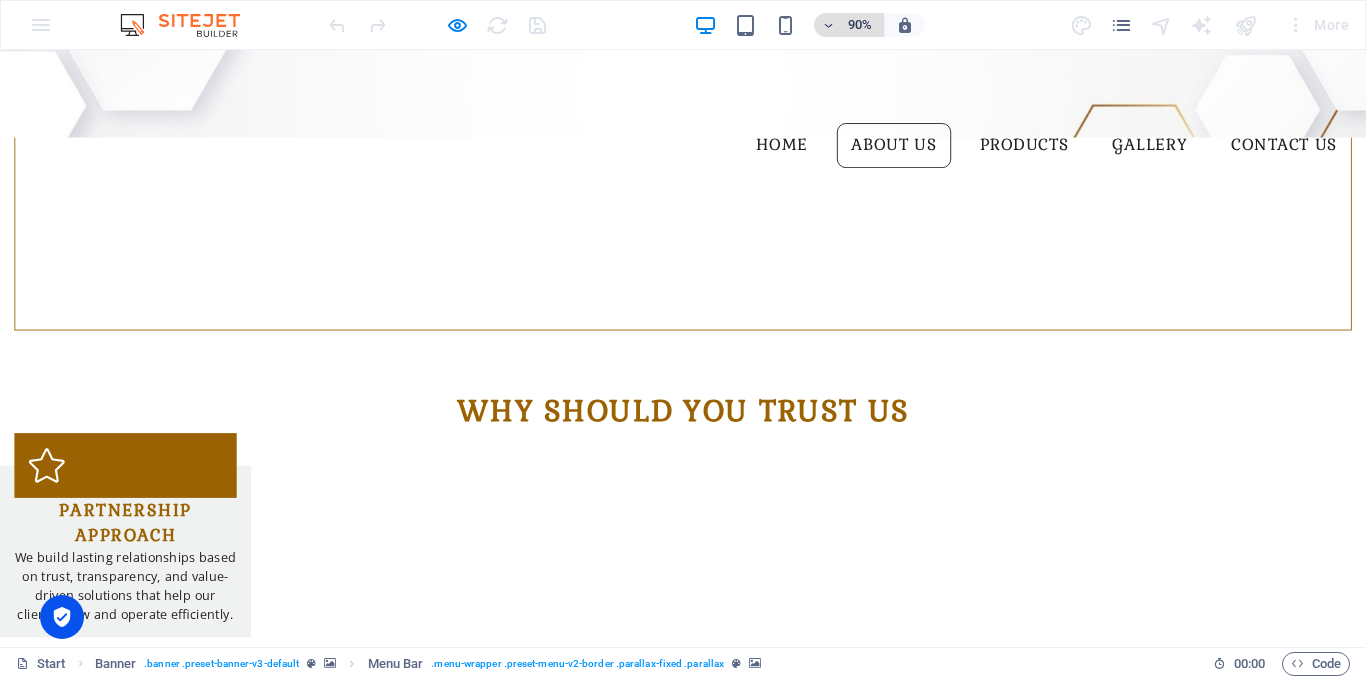 click at bounding box center (829, 25) 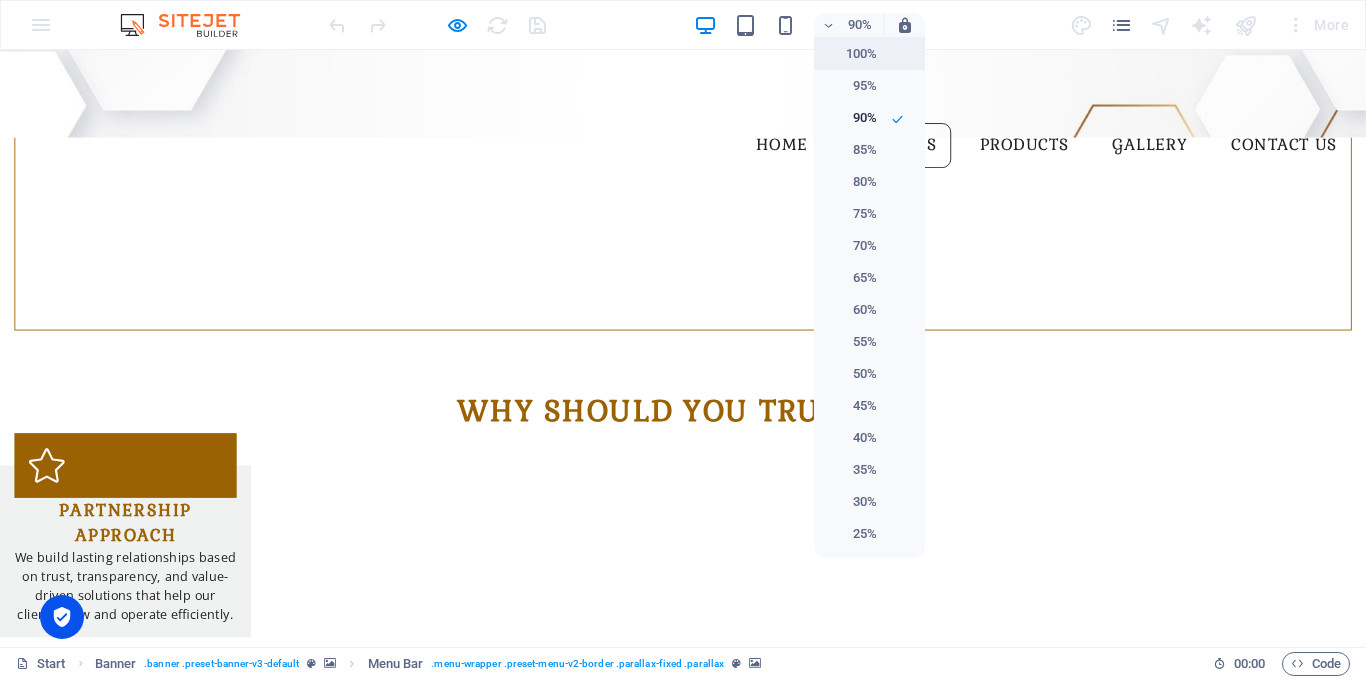 click on "100%" at bounding box center (851, 54) 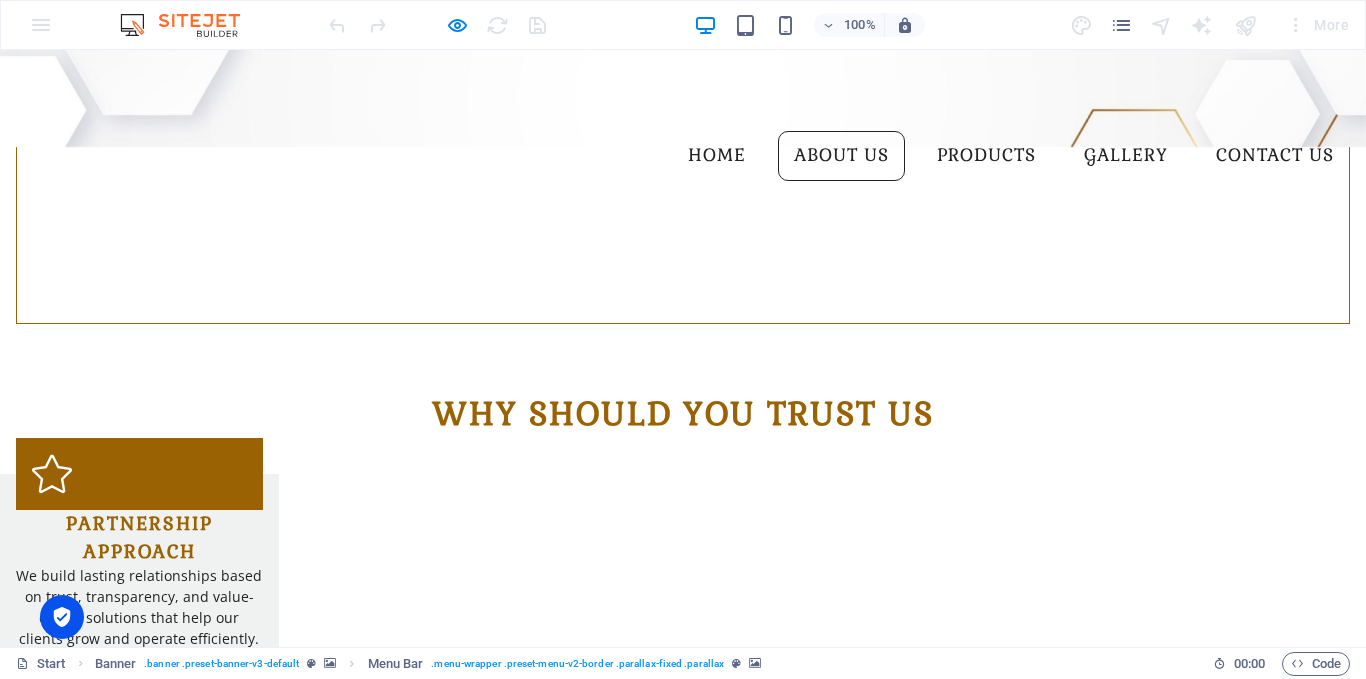 scroll, scrollTop: 927, scrollLeft: 0, axis: vertical 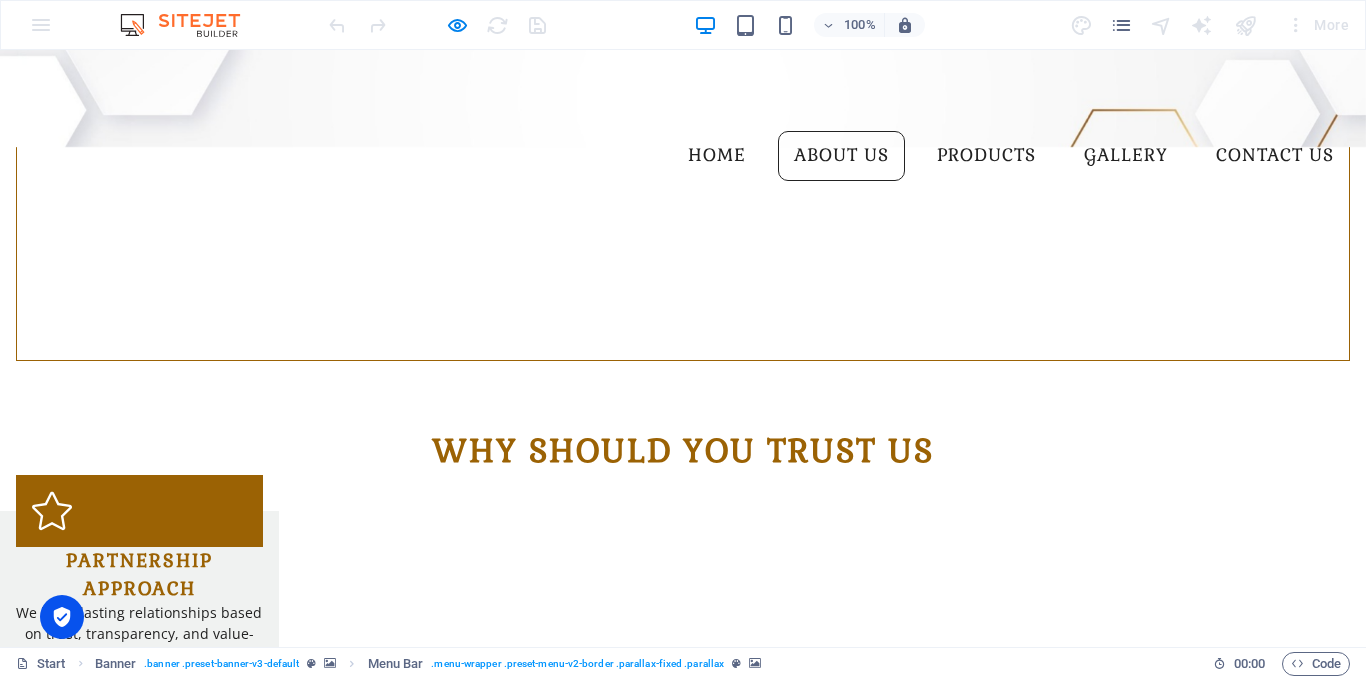 click on "100%" at bounding box center [809, 25] 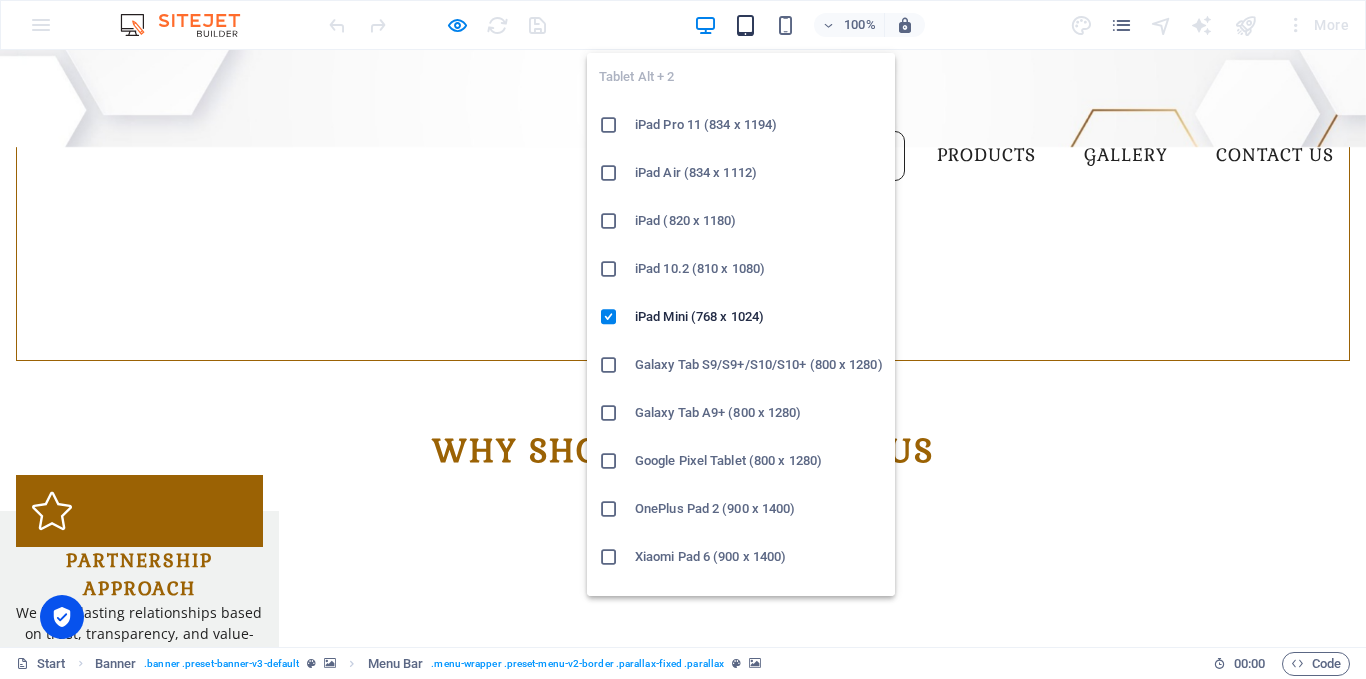 click at bounding box center [745, 25] 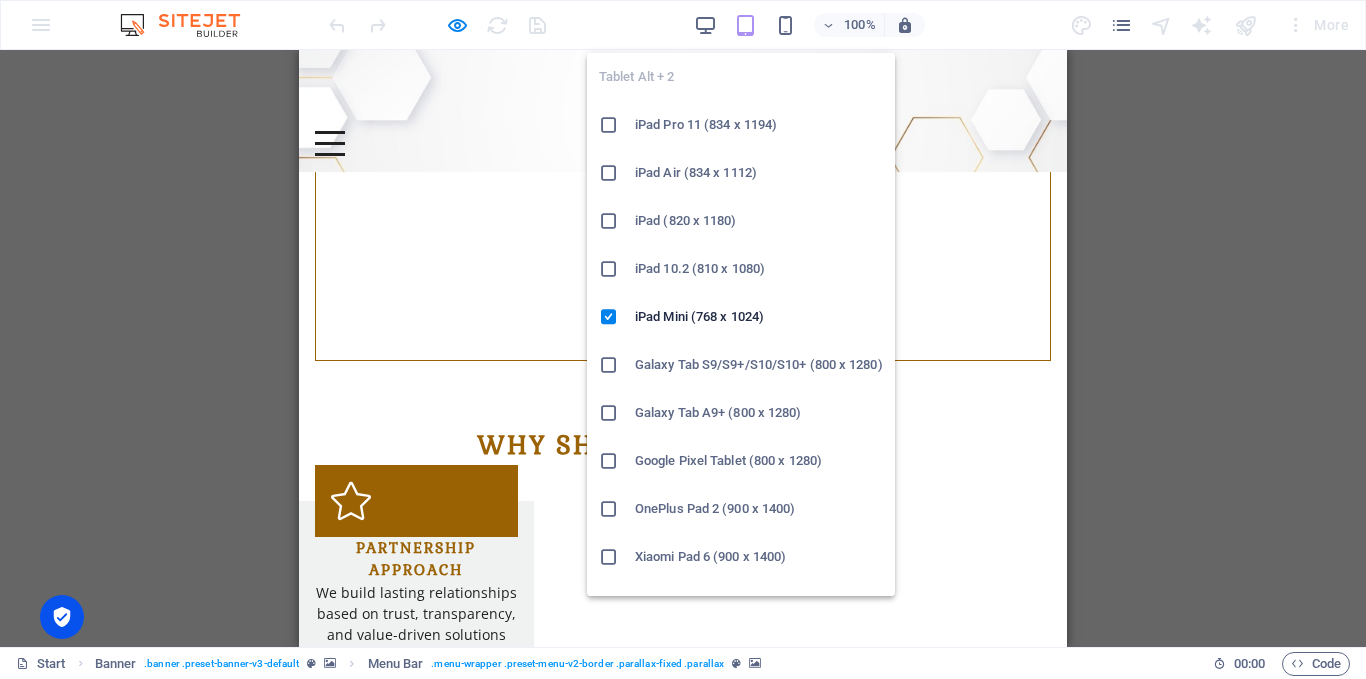 scroll, scrollTop: 907, scrollLeft: 0, axis: vertical 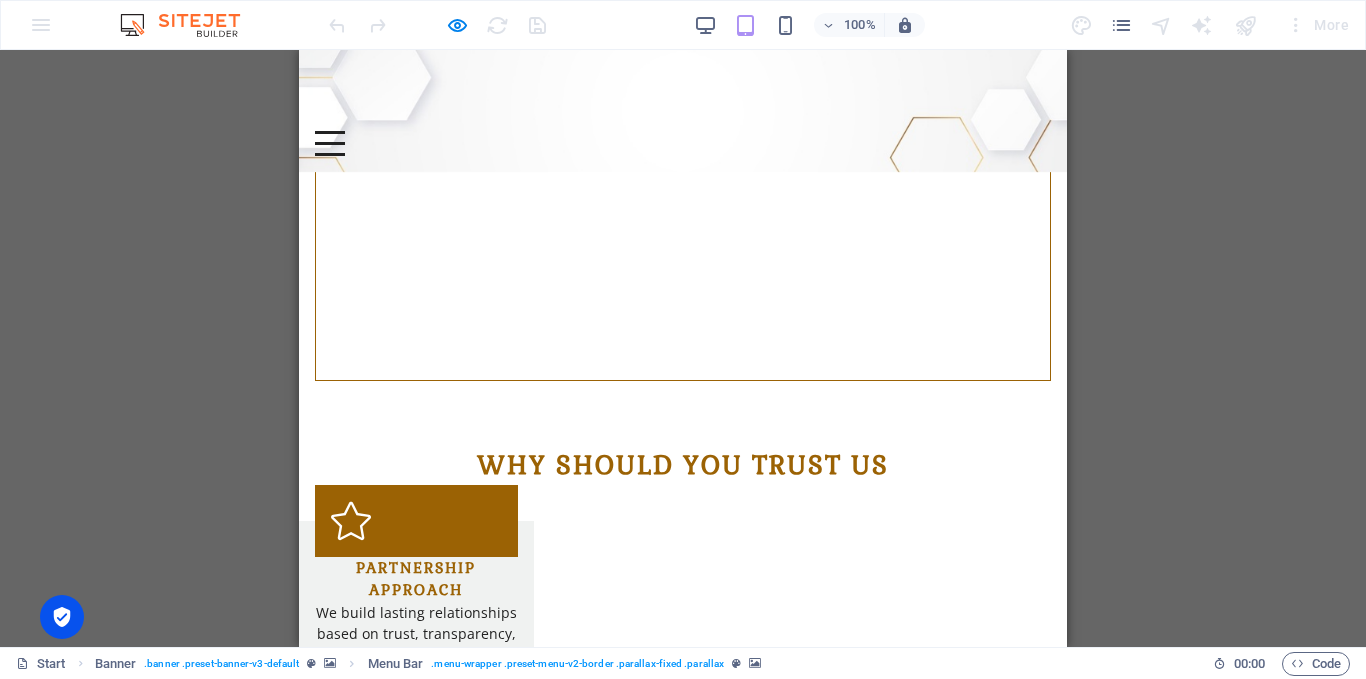 click at bounding box center [330, 132] 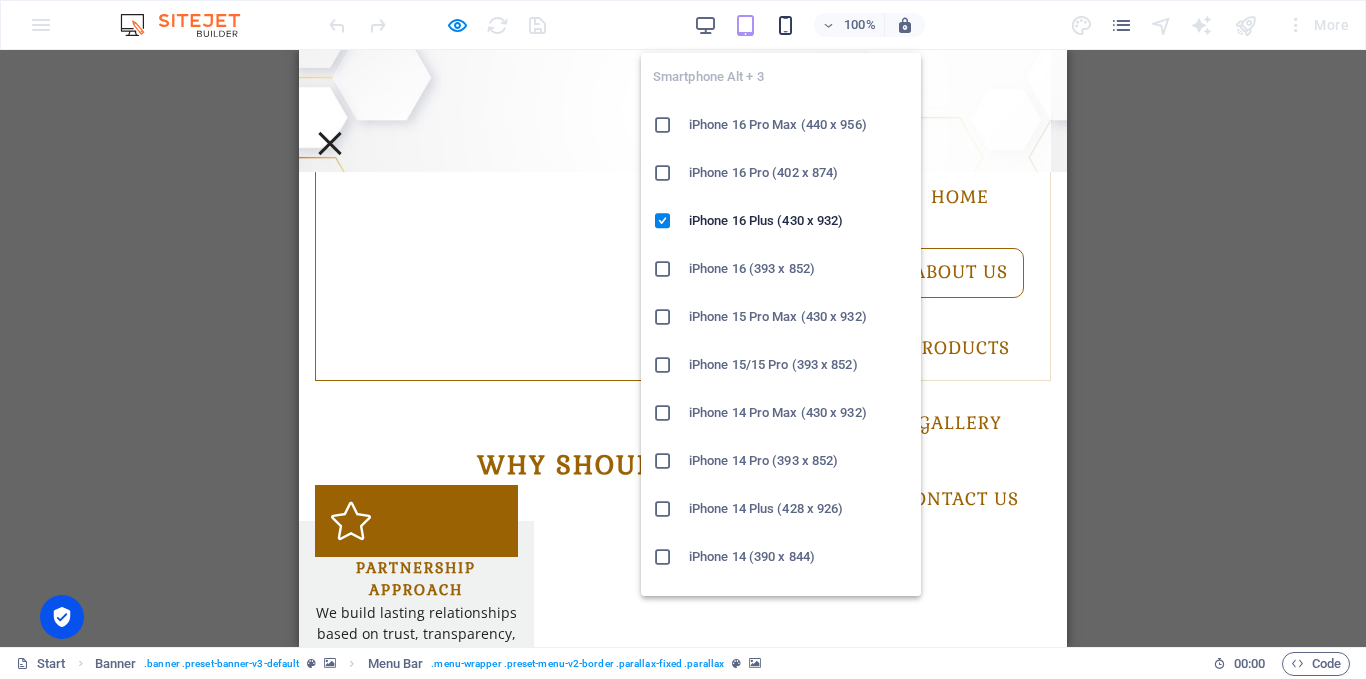 click at bounding box center (785, 25) 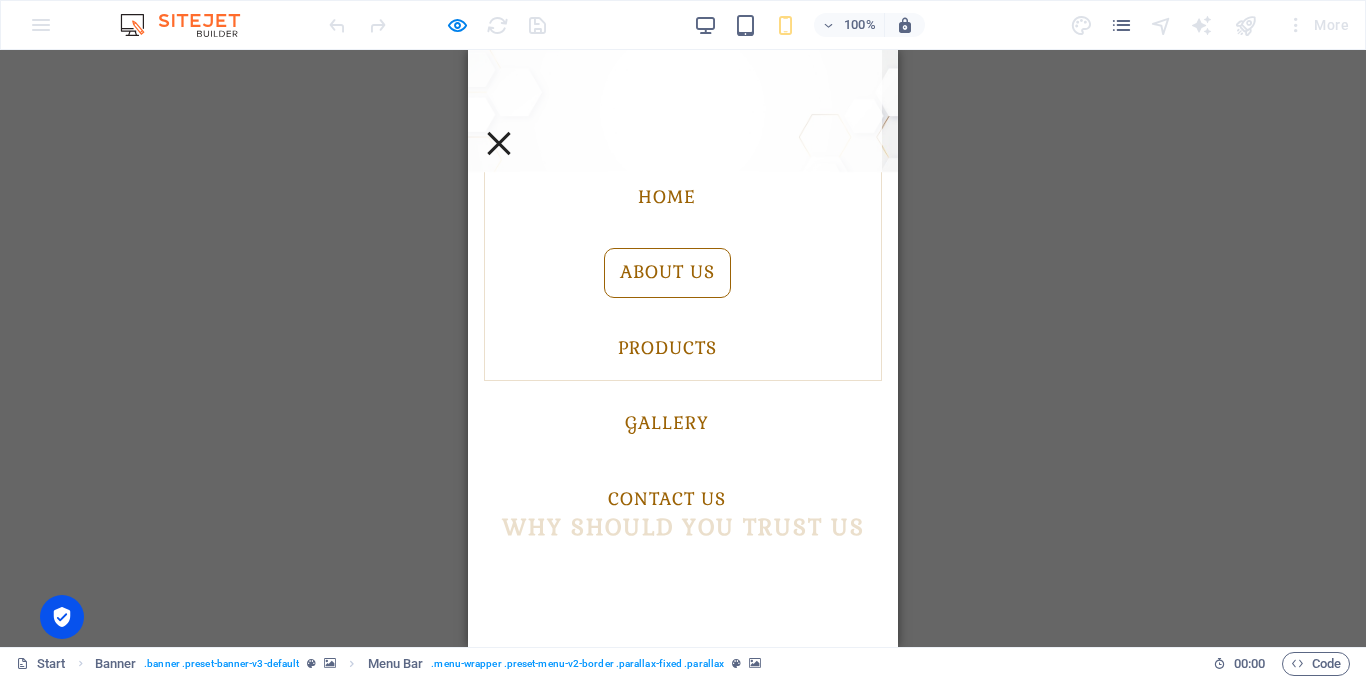 click on "Drag here to replace the existing content. Press “Ctrl” if you want to create a new element.
H2   Container   Text   Banner   Banner   Container   Spacer   Preset   Image slider   Preset   Menu   Menu Bar   Spacer" at bounding box center (683, 348) 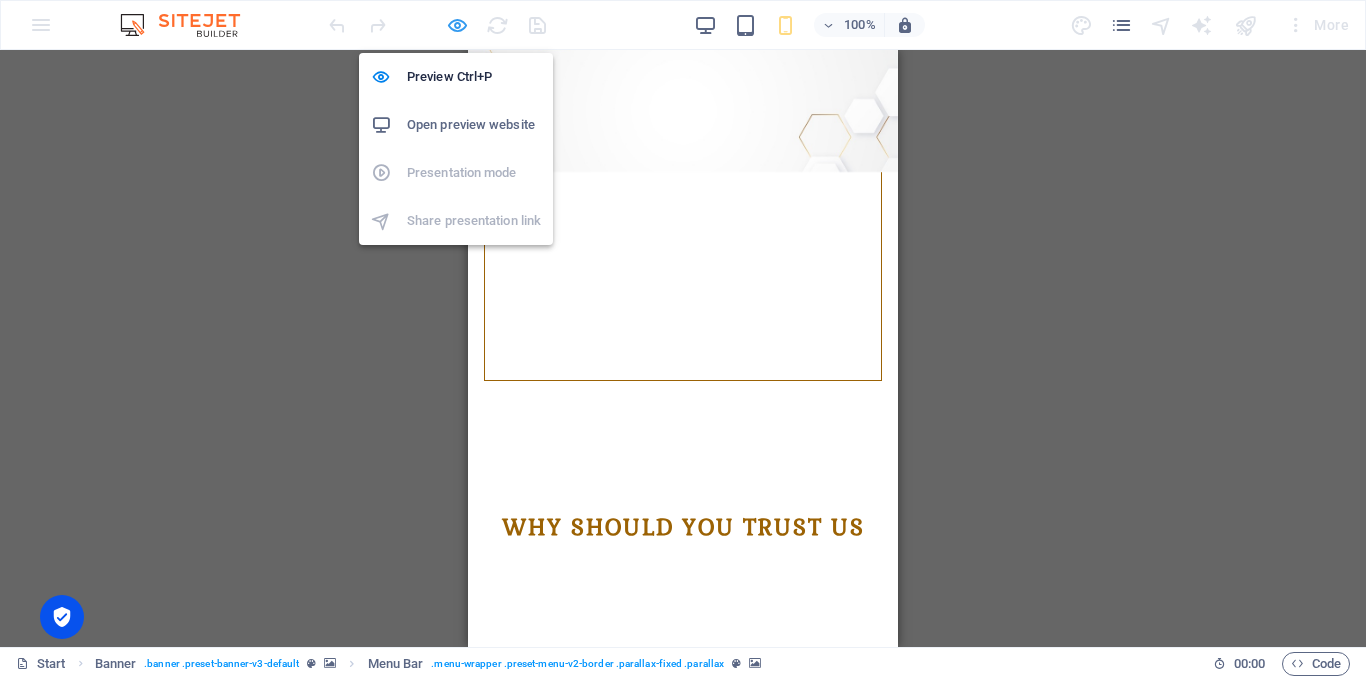 click at bounding box center [457, 25] 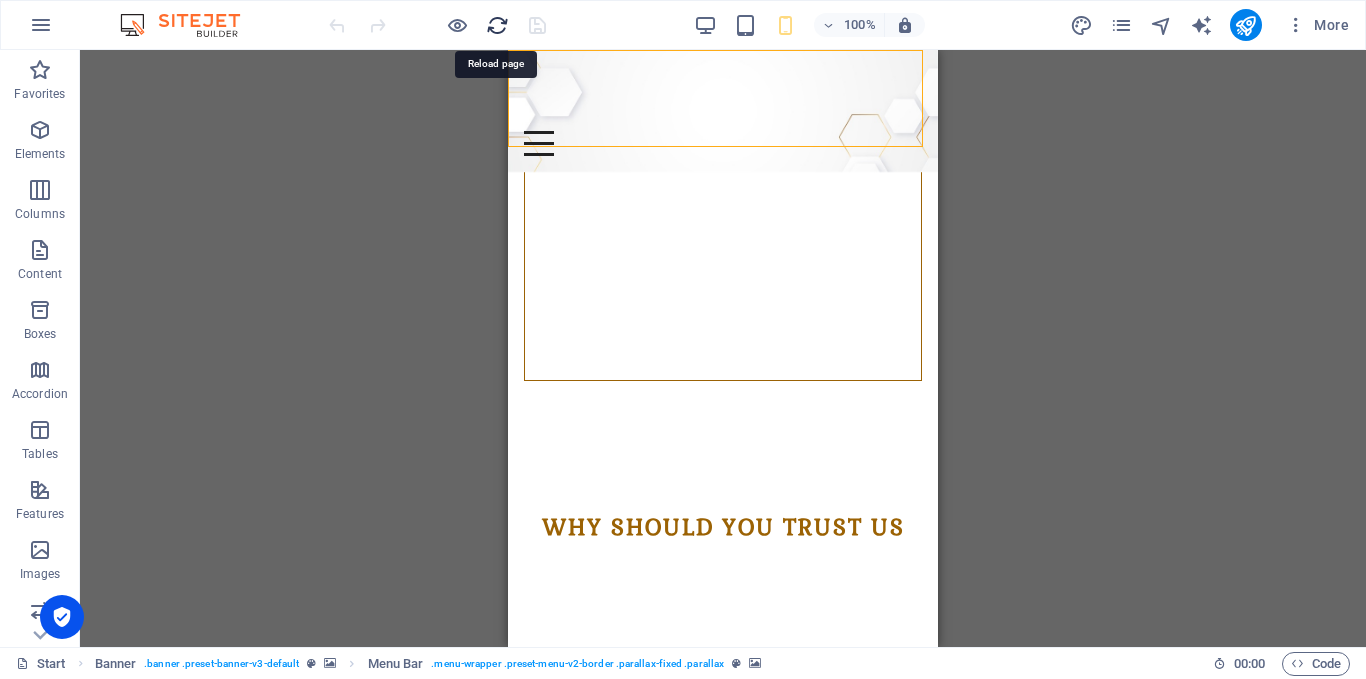click at bounding box center (497, 25) 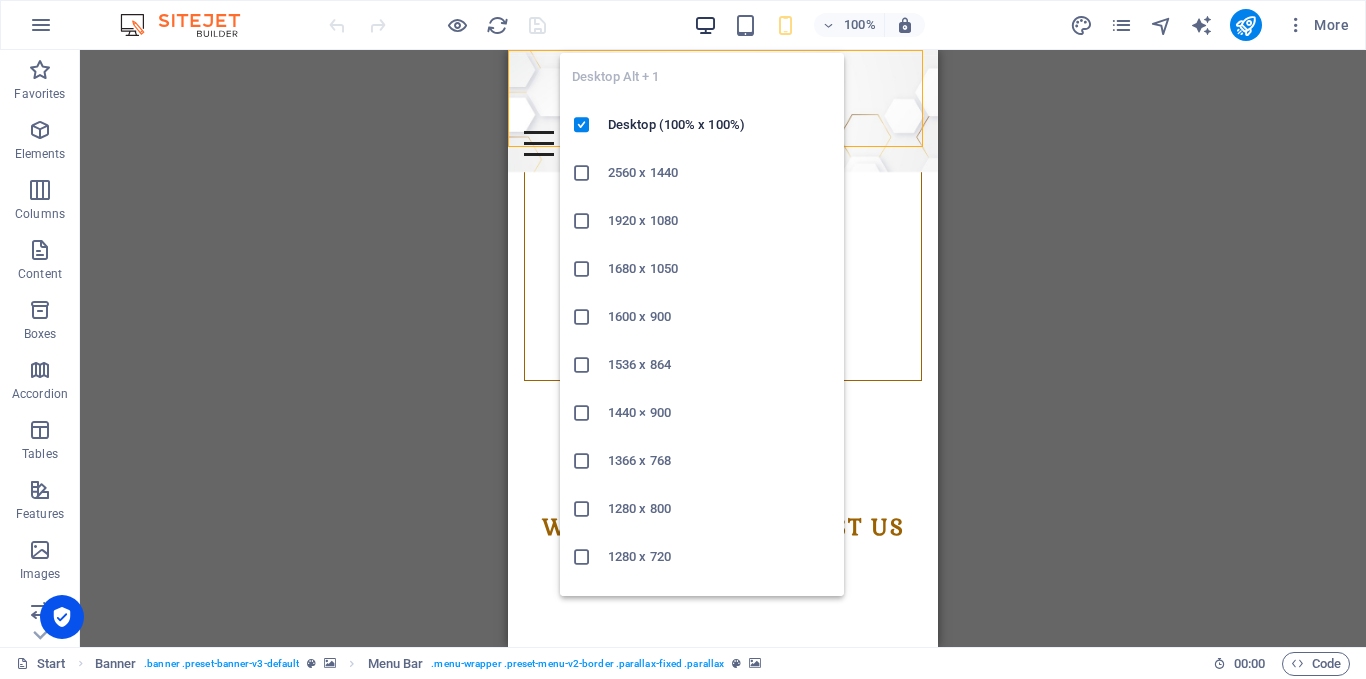 click at bounding box center (705, 25) 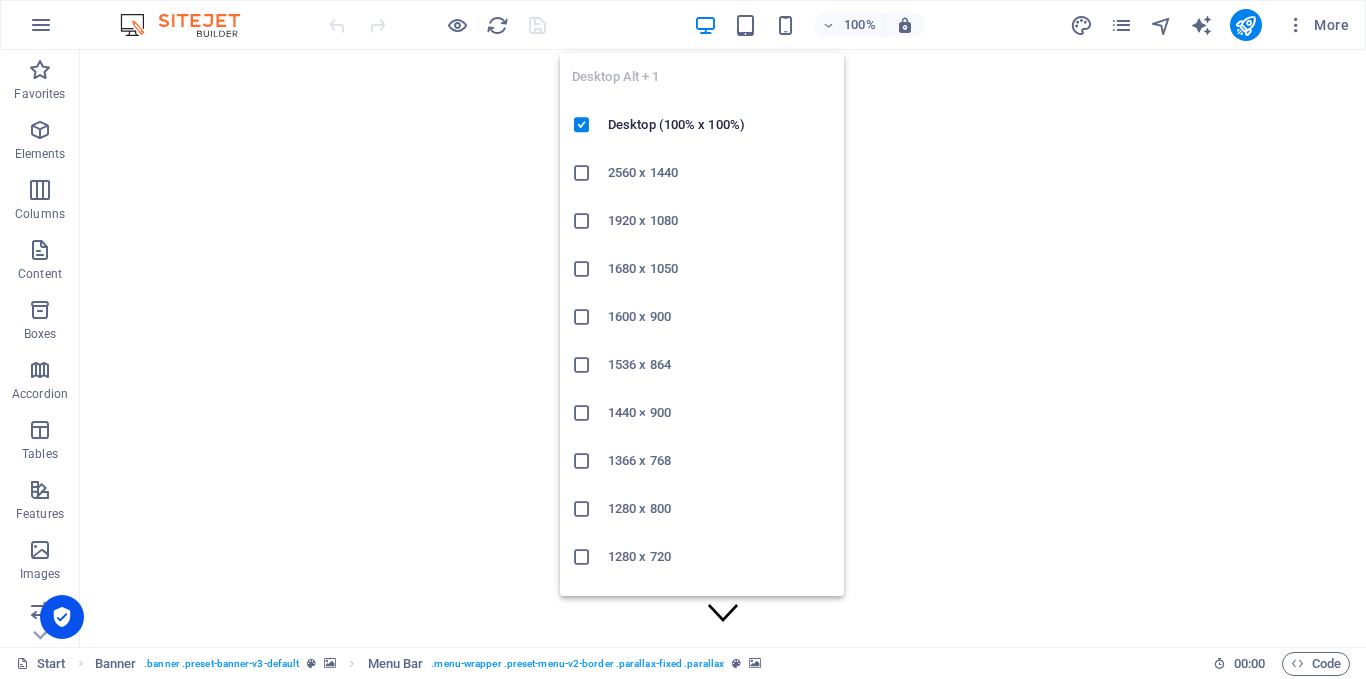 scroll, scrollTop: 0, scrollLeft: 0, axis: both 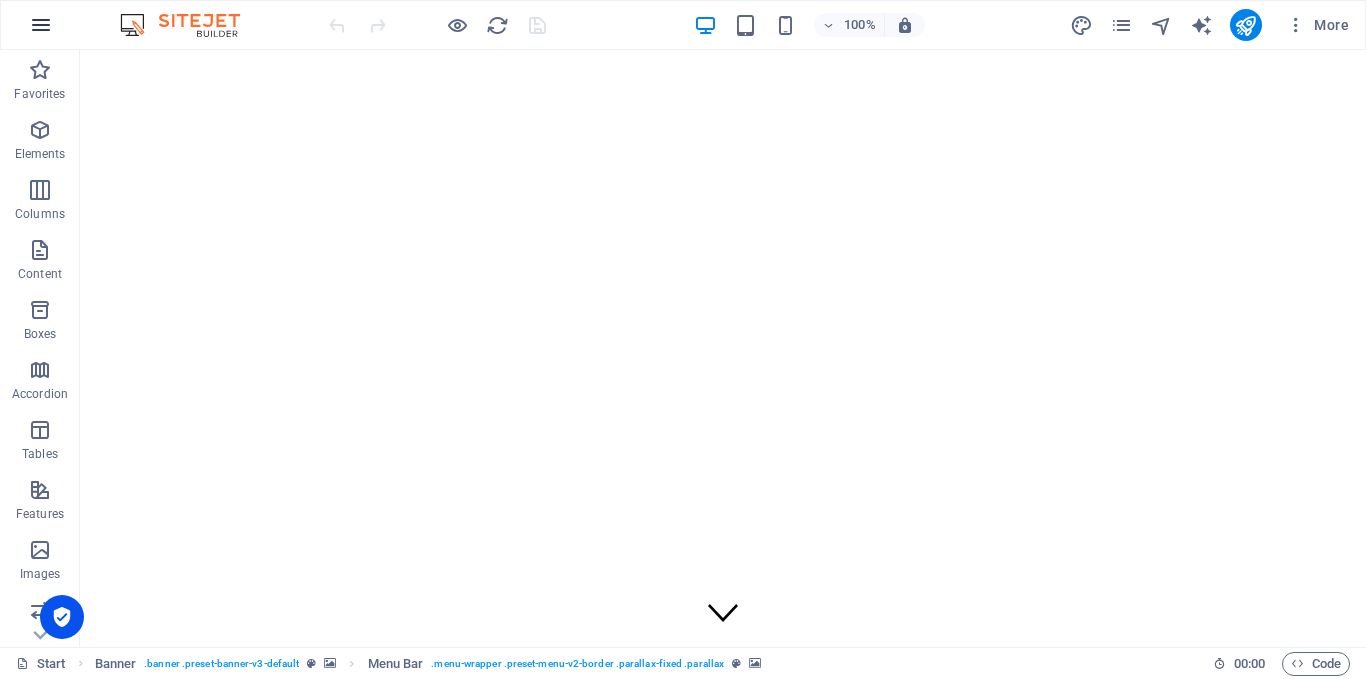 click at bounding box center [41, 25] 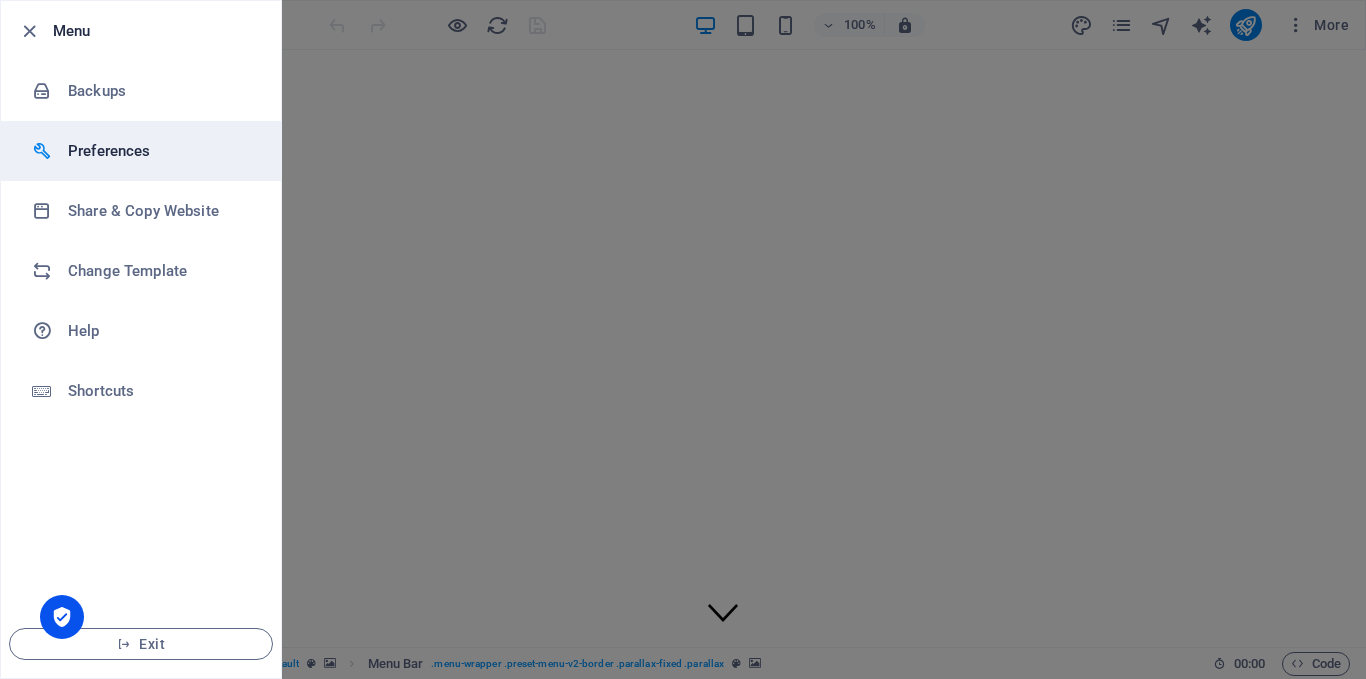 click on "Preferences" at bounding box center (160, 151) 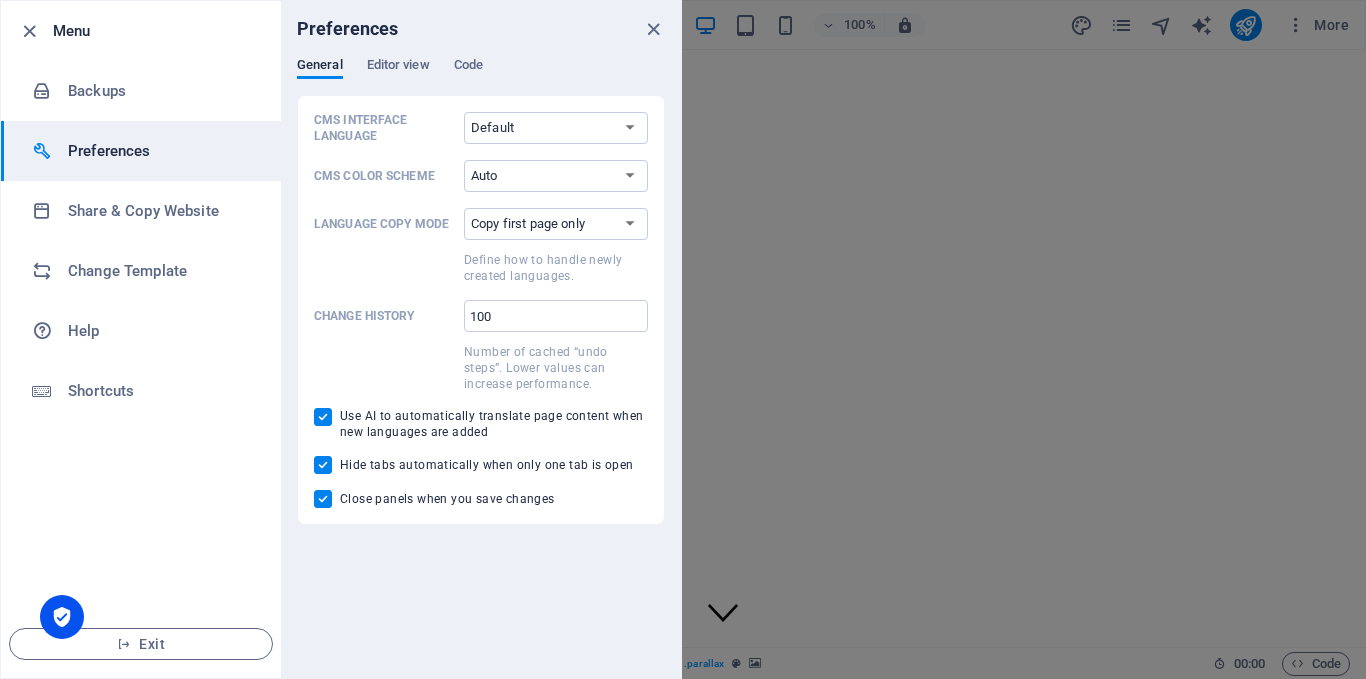 click at bounding box center (683, 339) 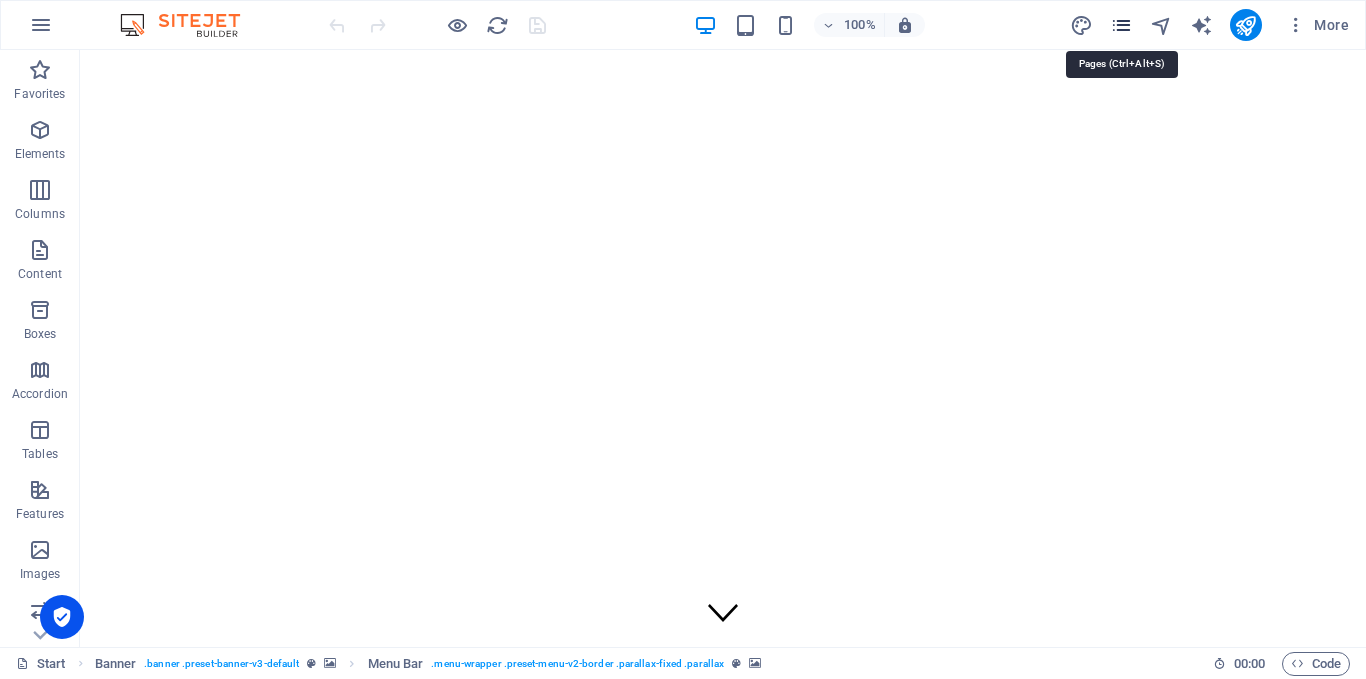 click at bounding box center [1121, 25] 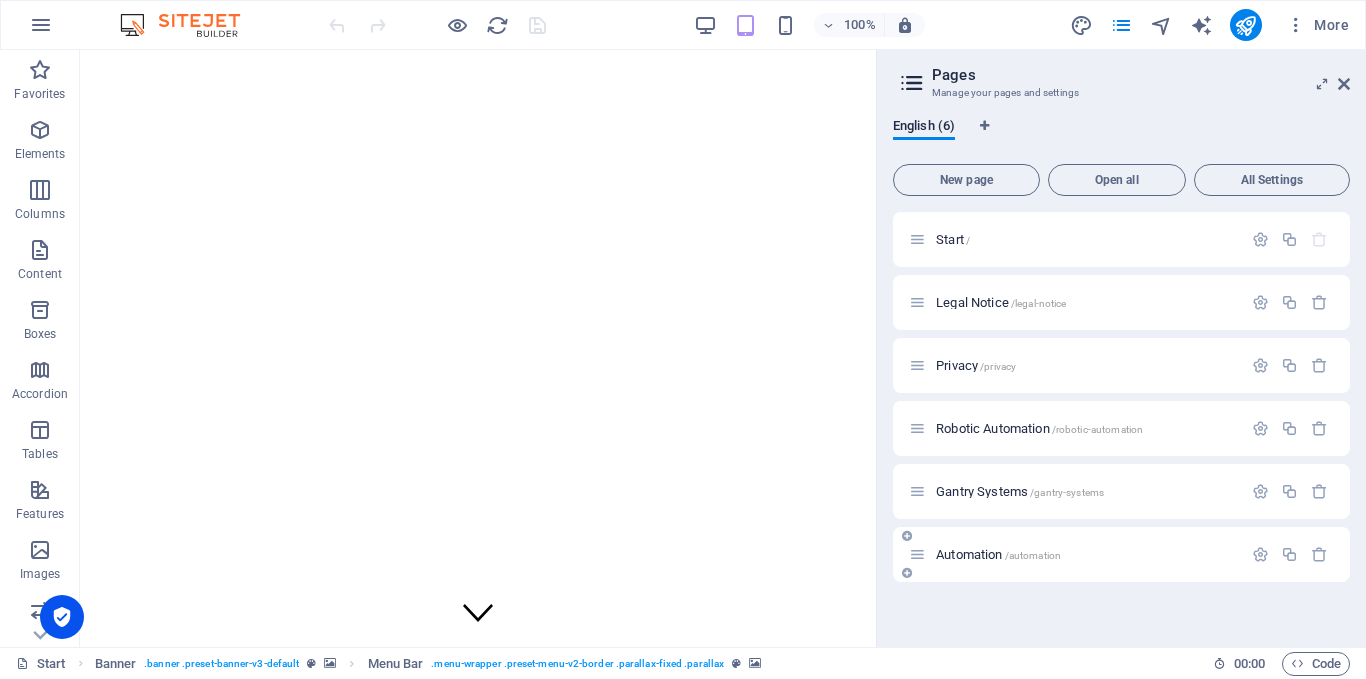 click on "Automation /automation" at bounding box center (1121, 554) 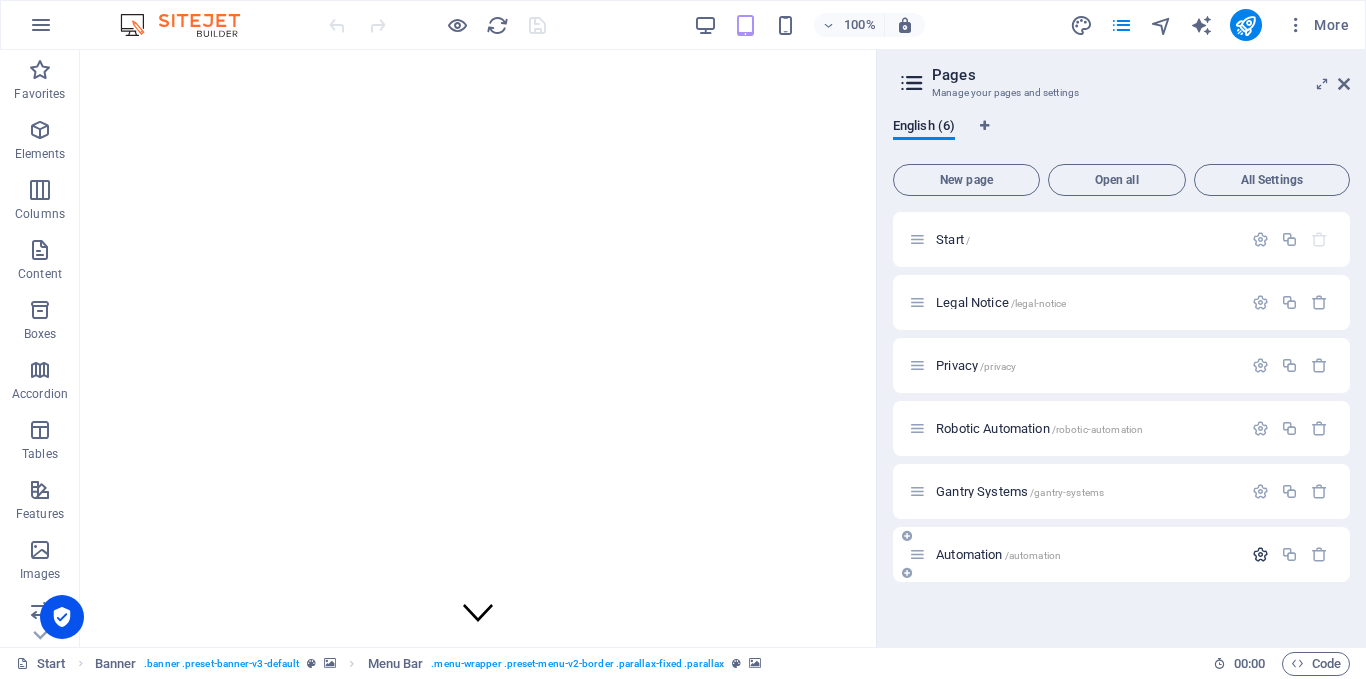 click at bounding box center [1260, 554] 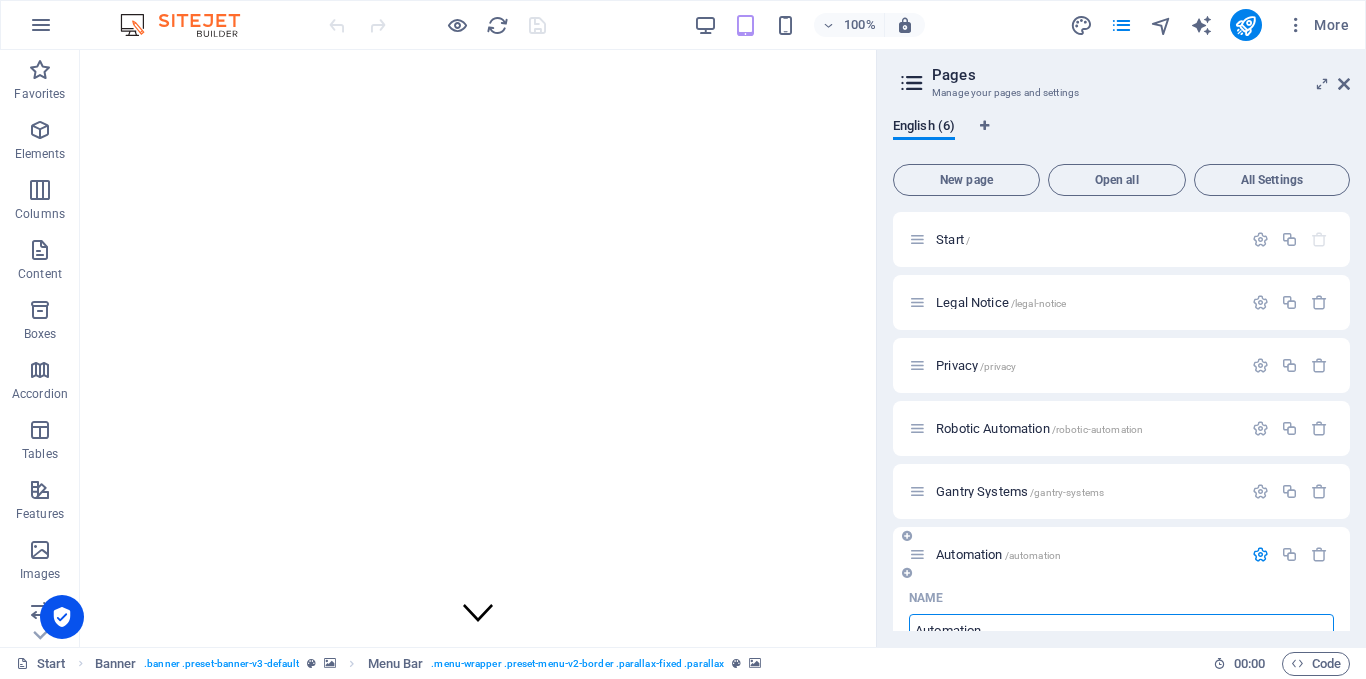 scroll, scrollTop: 15, scrollLeft: 0, axis: vertical 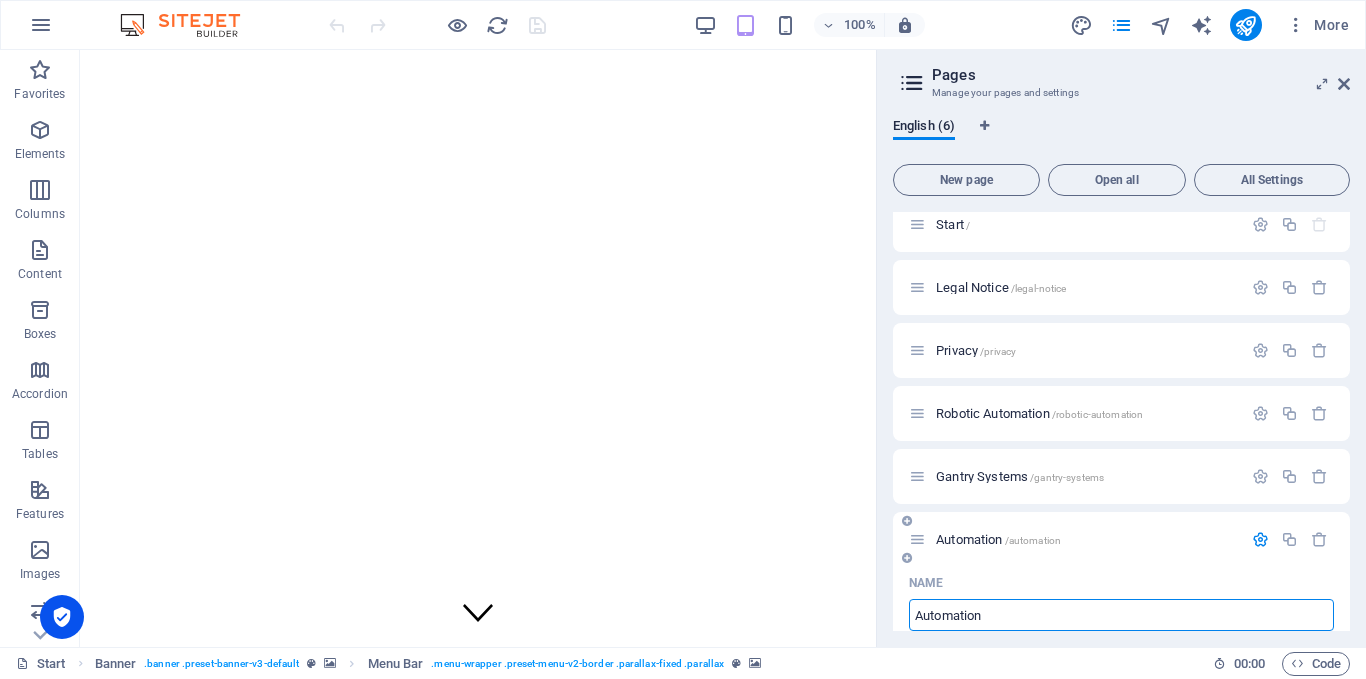 click on "/automation" at bounding box center (1033, 540) 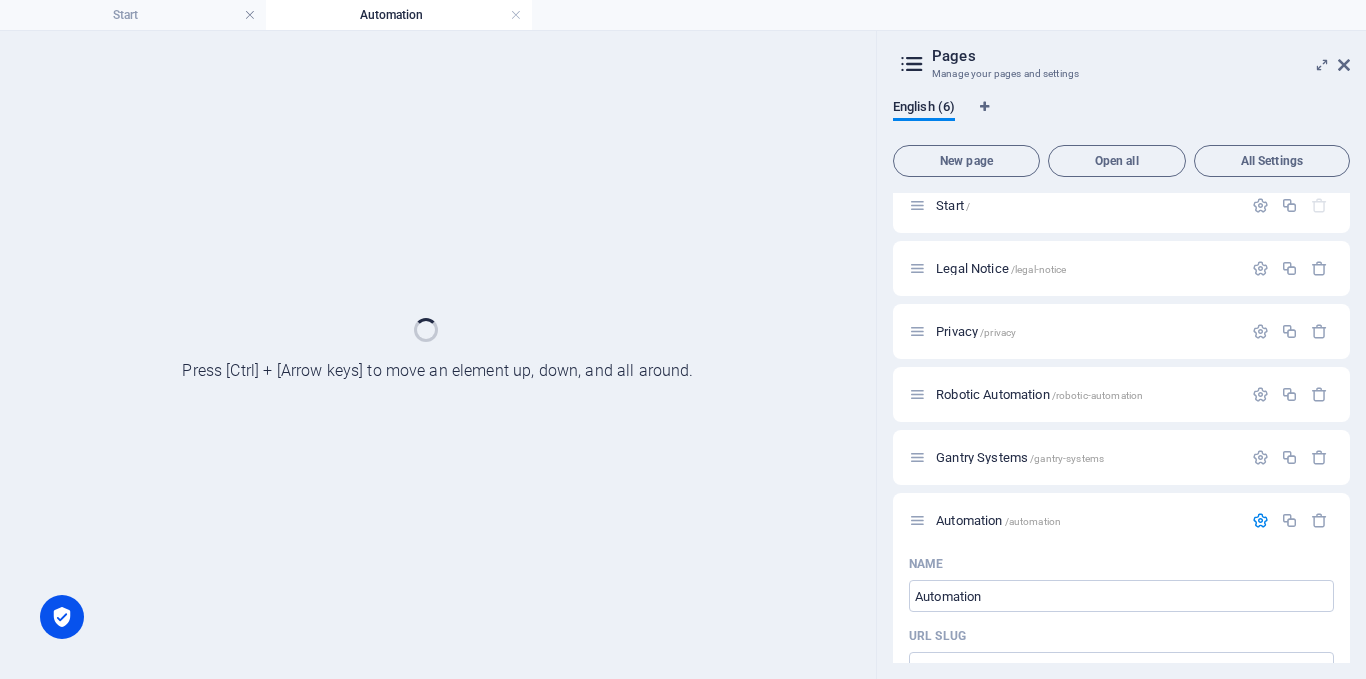 click on "Start Automation Favorites Elements Columns Content Boxes Accordion Tables Features Images Slider Header Footer Forms Marketing Collections   Container   Banner   Text   Preset   Image slider   Preset   Spacer   Spacer 100% More Start Banner . banner .preset-banner-v3-default Menu Bar . menu-wrapper .preset-menu-v2-border .parallax-fixed .parallax 00 : 00 Code Press [Ctrl] + [Arrow keys] to move an element up, down, and all around. Pages Manage your pages and settings English (6) New page Open all All Settings Start / Legal Notice /legal-notice Privacy /privacy Robotic Automation /robotic-automation Gantry Systems /gantry-systems Automation /automation Name Automation ​ URL SLUG /automation ​ SEO Title AI ​ 235 / 580 Px SEO Description AI ​ 951 / 990 Px SEO Keywords AI ​ Settings Menu Noindex Preview Mobile Desktop www.example.com automation Automation - SARP.CO.IN INDUSTRIAL AUTOMATION, ROBOTIC AUTOMATION, CONVEYOR SYSTEM, SERVO, PLC, HMI, SPM MACHINE, LEAKAGE TESTING MACHINE, Meta tags ​" at bounding box center (683, 354) 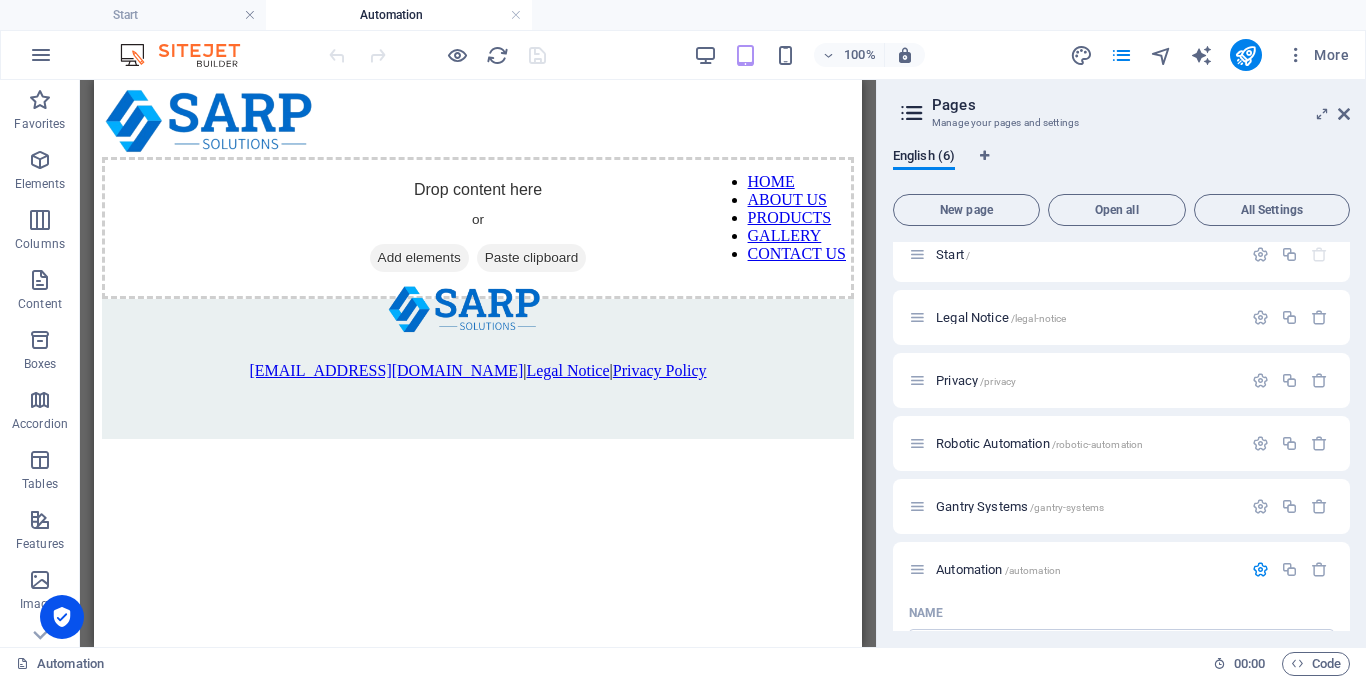 scroll, scrollTop: 0, scrollLeft: 0, axis: both 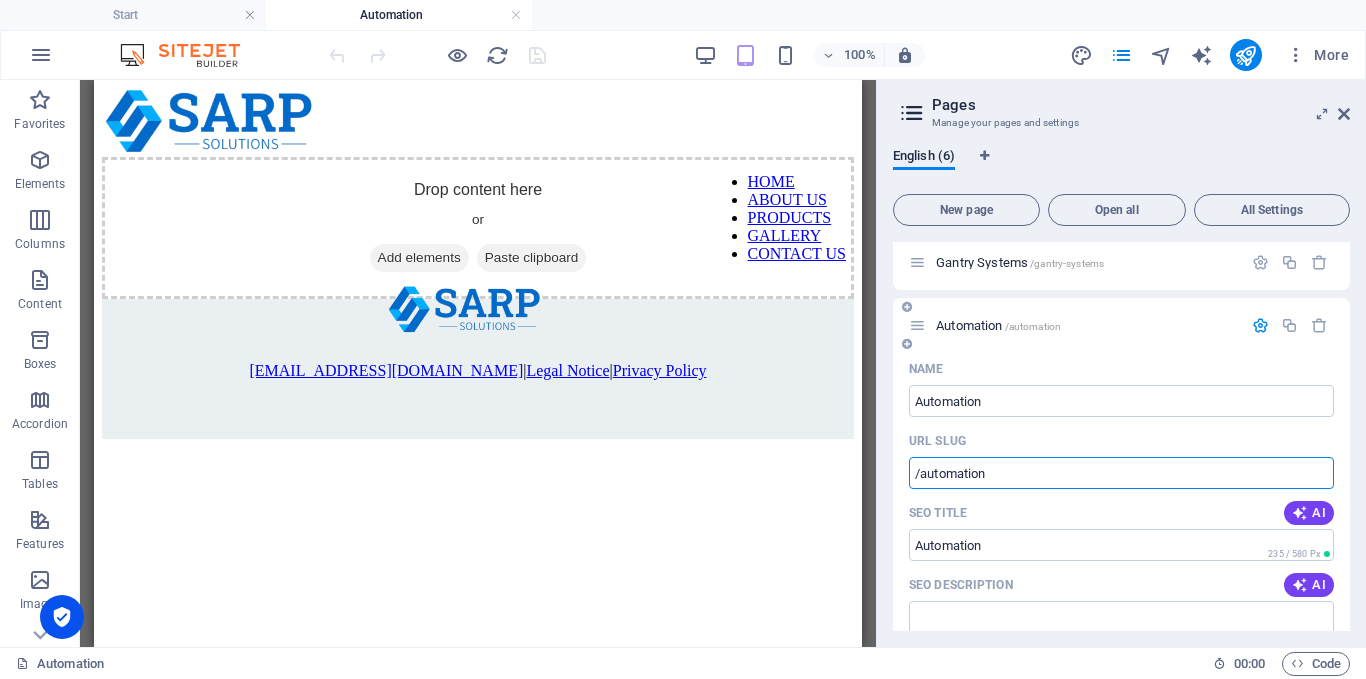 click on "/automation" at bounding box center (1121, 473) 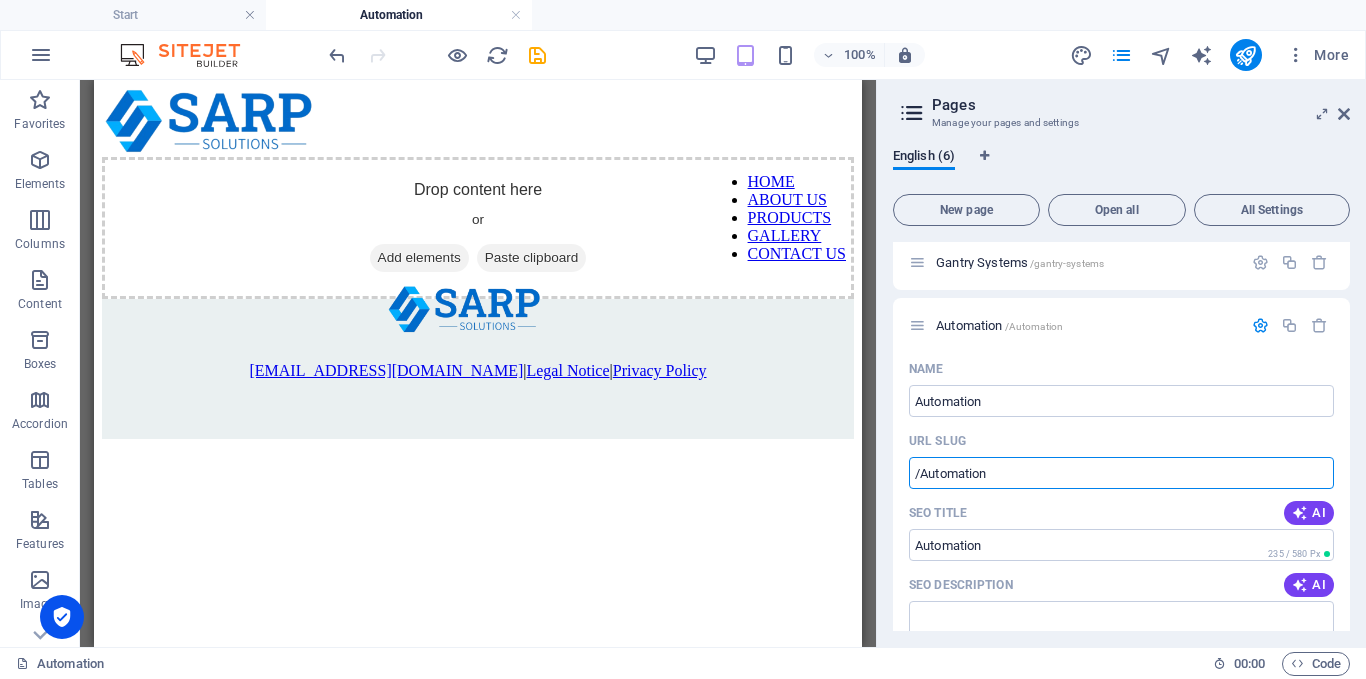 type on "/Automation" 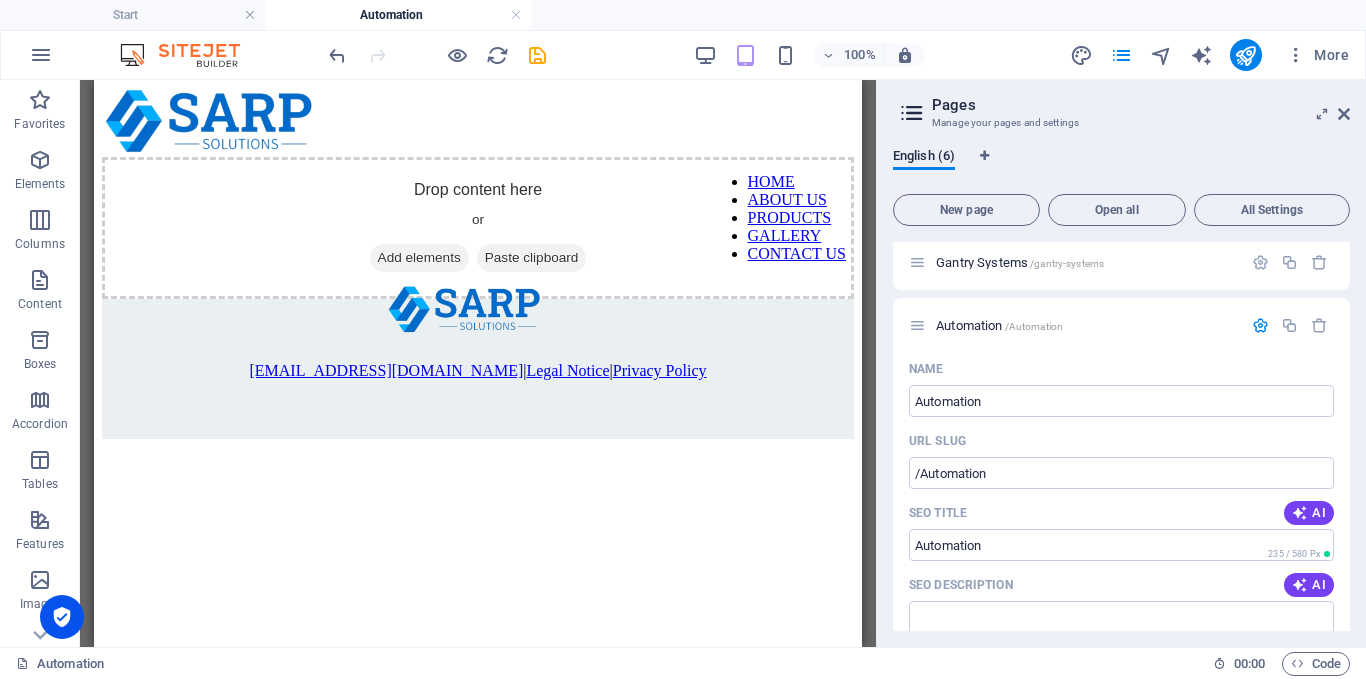 drag, startPoint x: 1350, startPoint y: 435, endPoint x: 1357, endPoint y: 511, distance: 76.321686 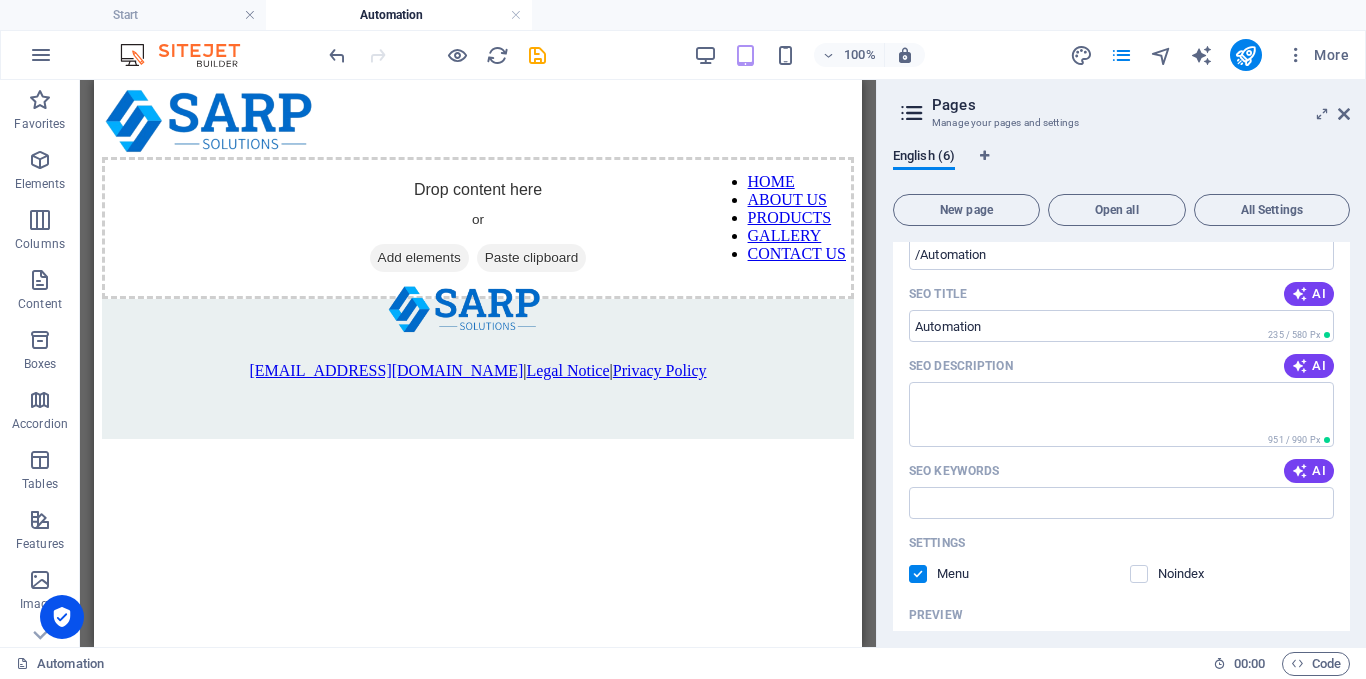 scroll, scrollTop: 499, scrollLeft: 0, axis: vertical 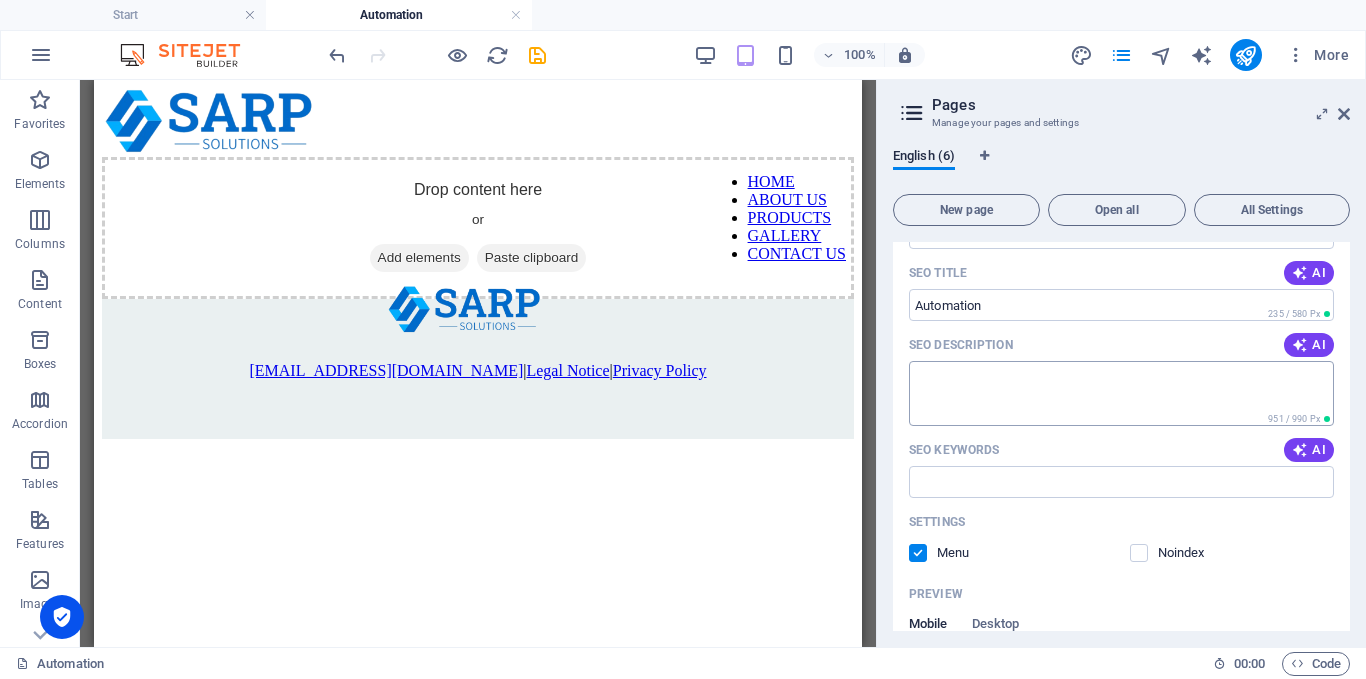 click on "SEO Description" at bounding box center [1121, 393] 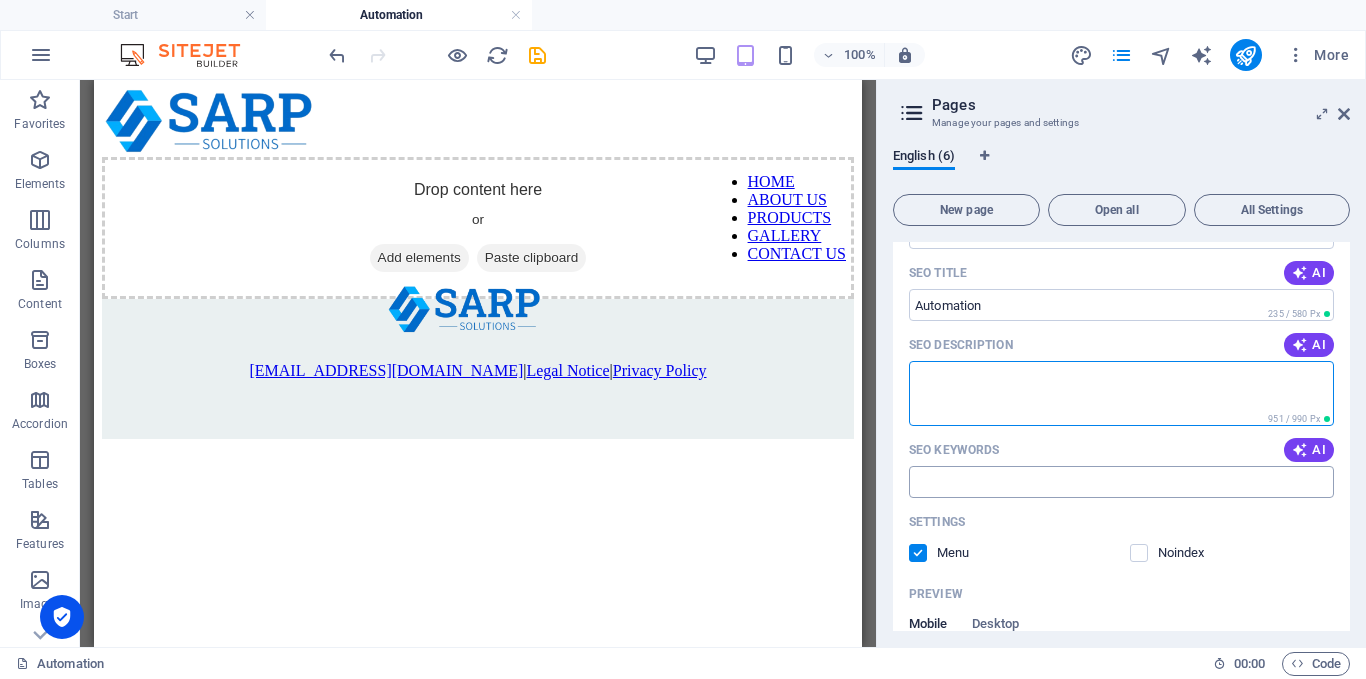 click on "SEO Keywords" at bounding box center (1121, 482) 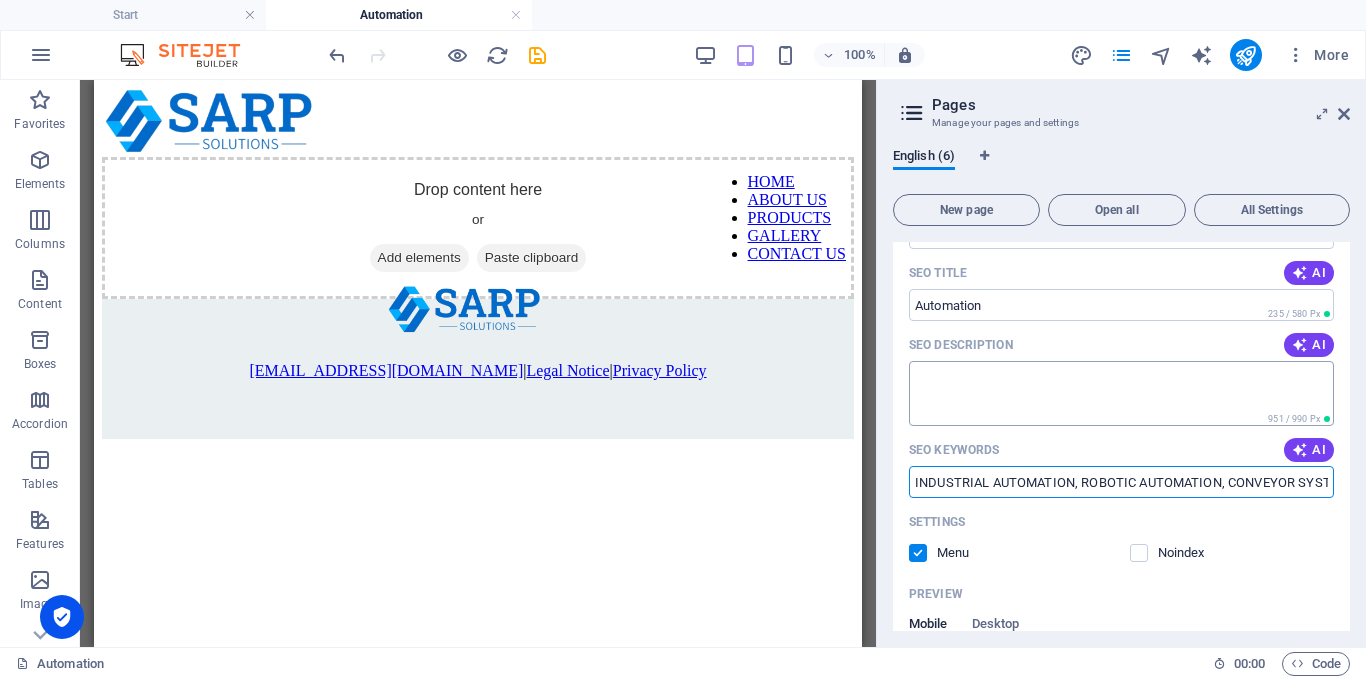 type on "INDUSTRIAL AUTOMATION, ROBOTIC AUTOMATION, CONVEYOR SYSTEM, SERVO, PLC, HMI, SPM MACHINE, LEAKAGE TESTING MACHINE," 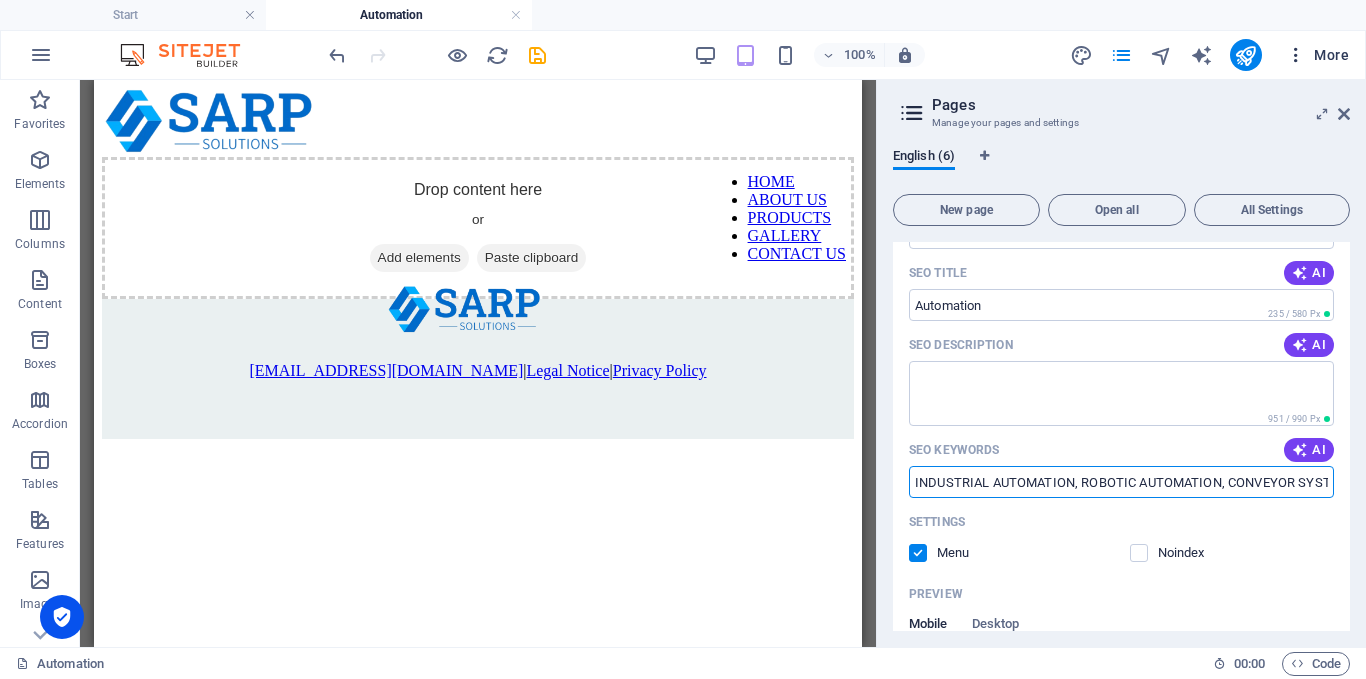 click at bounding box center [1296, 55] 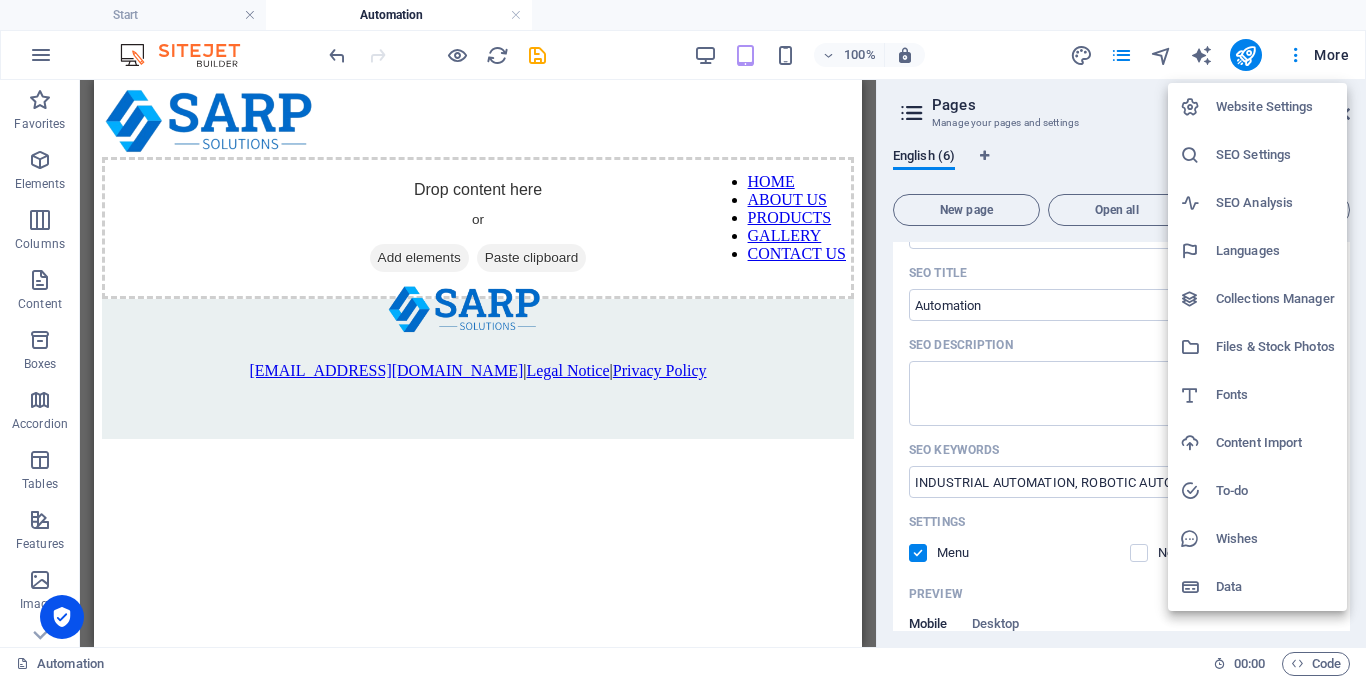 click on "Website Settings" at bounding box center (1275, 107) 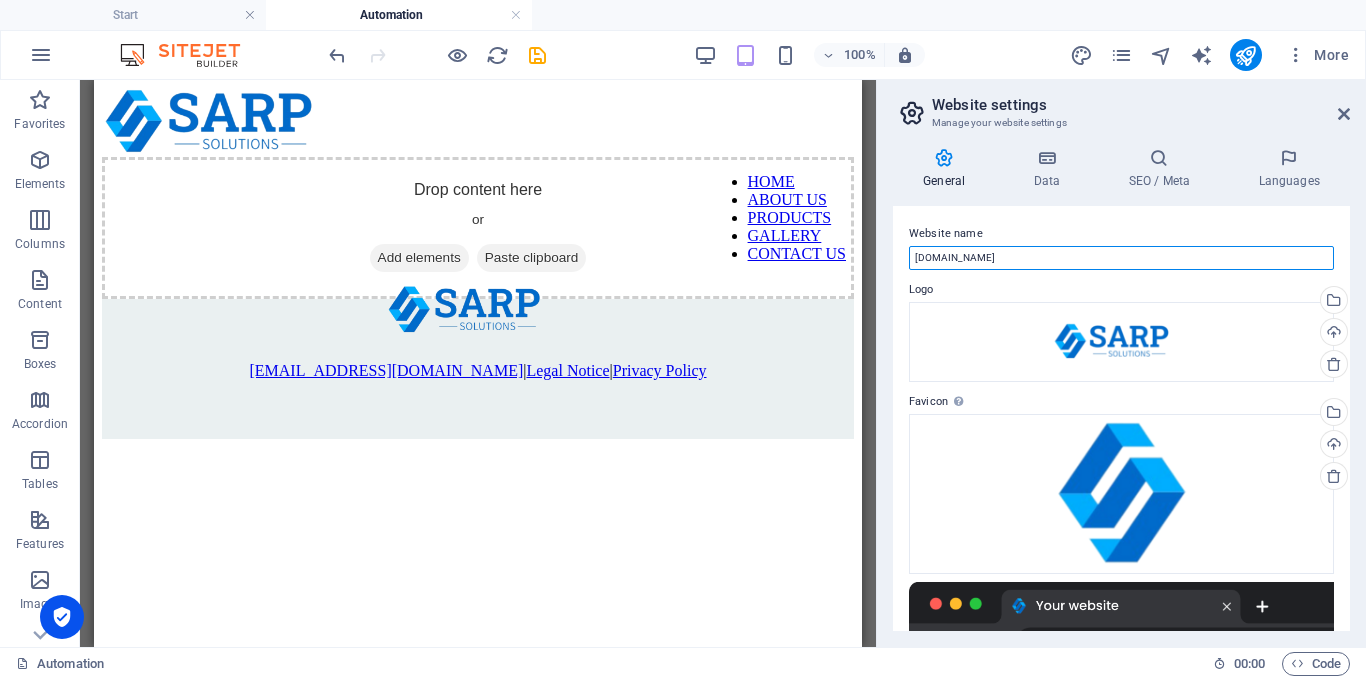 click on "sarp.co.in" at bounding box center [1121, 258] 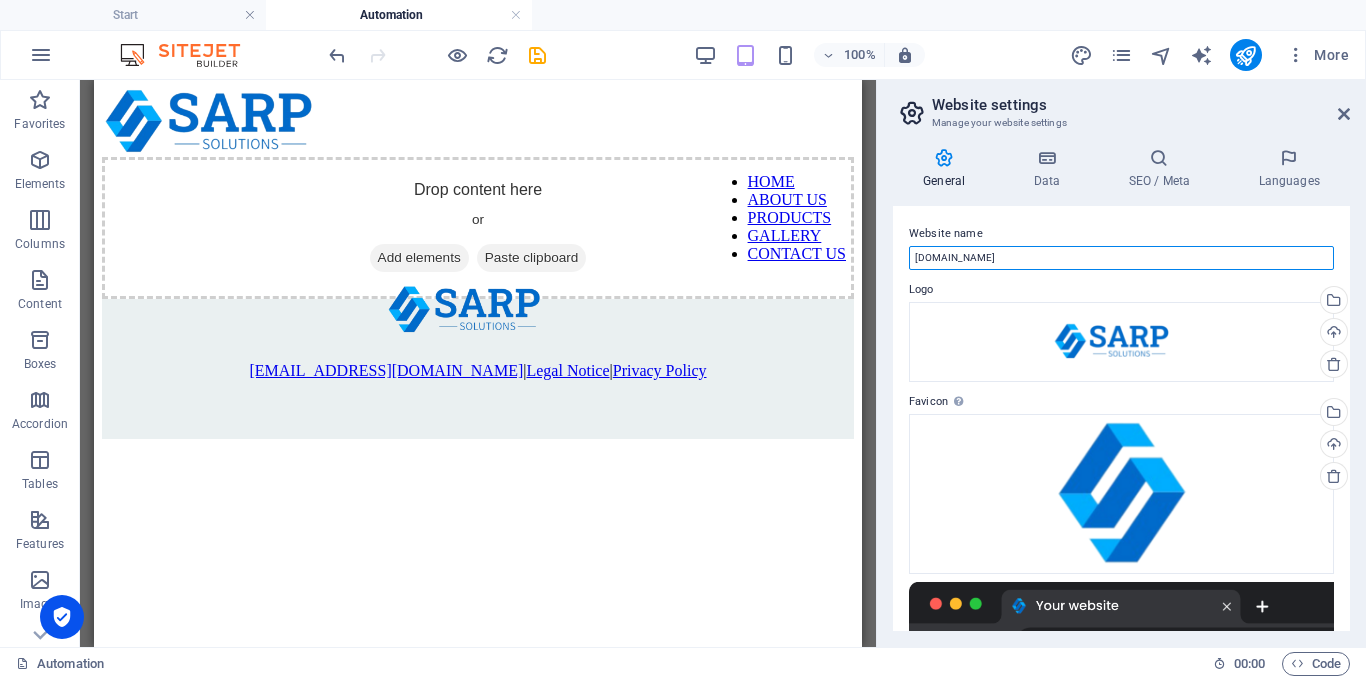 type on "[DOMAIN_NAME]" 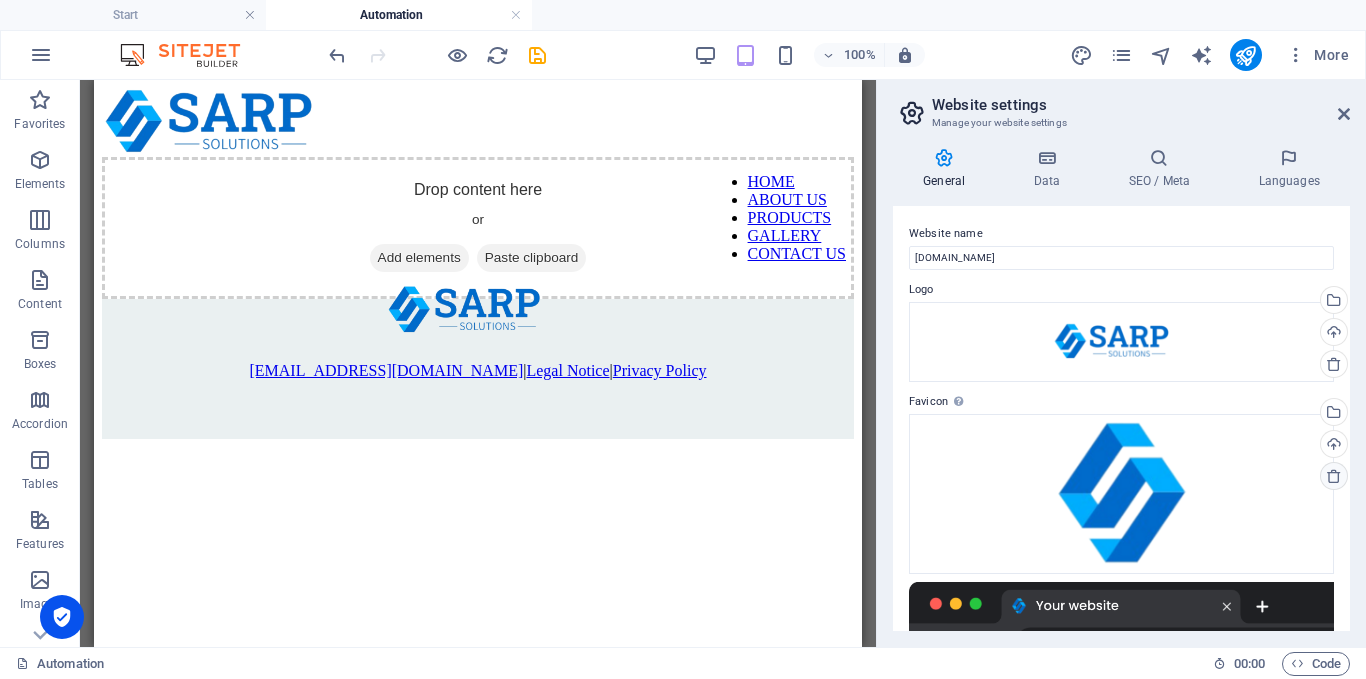 drag, startPoint x: 1350, startPoint y: 358, endPoint x: 1341, endPoint y: 481, distance: 123.32883 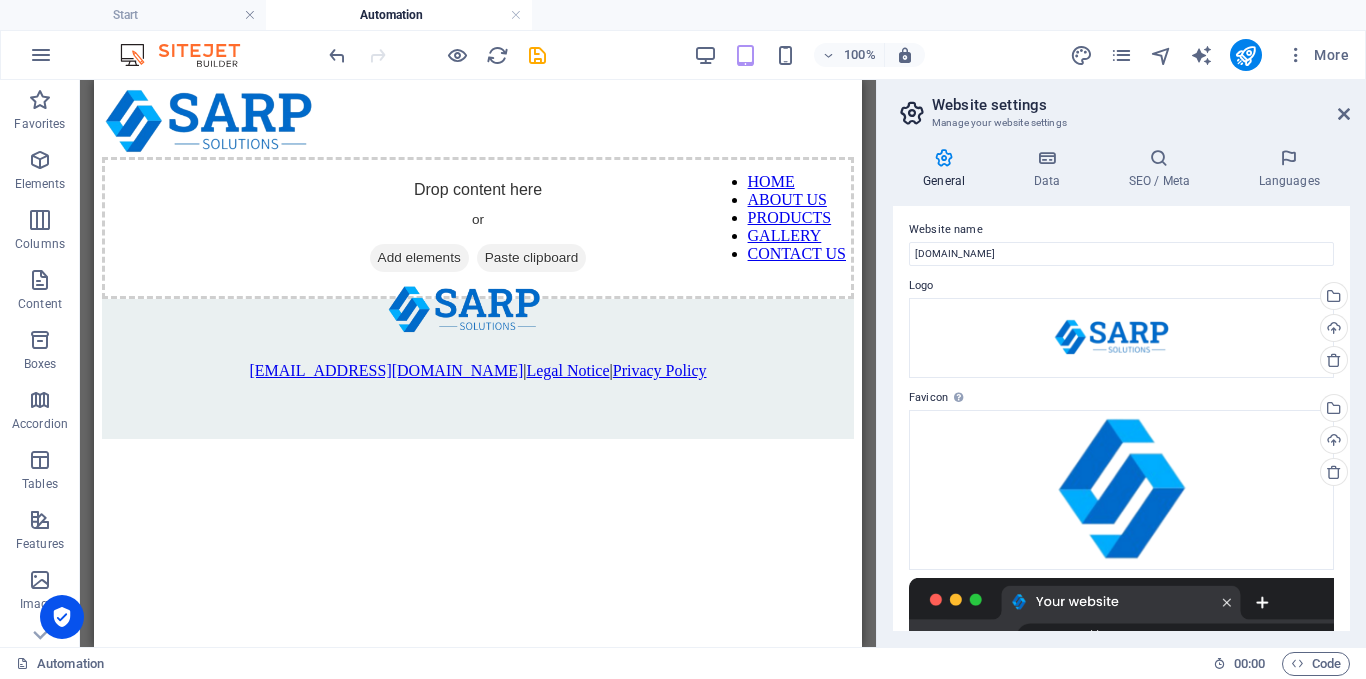 scroll, scrollTop: 0, scrollLeft: 0, axis: both 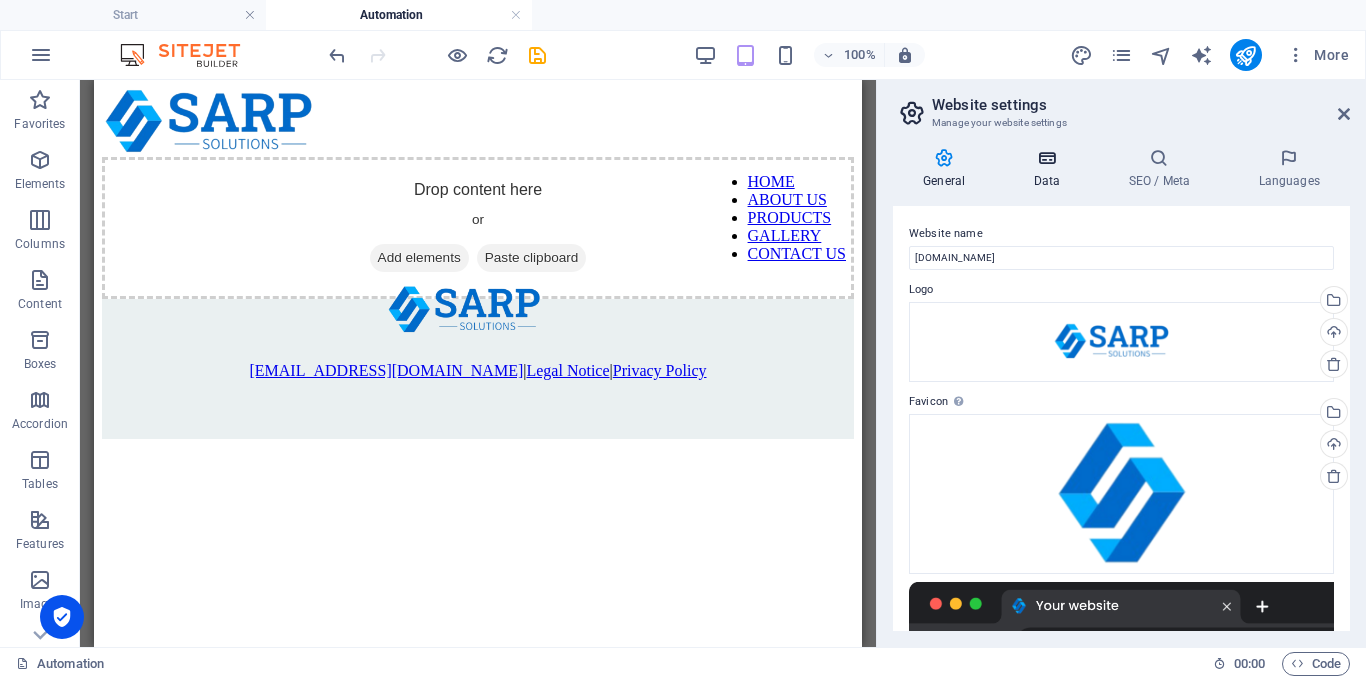 click on "Data" at bounding box center (1050, 169) 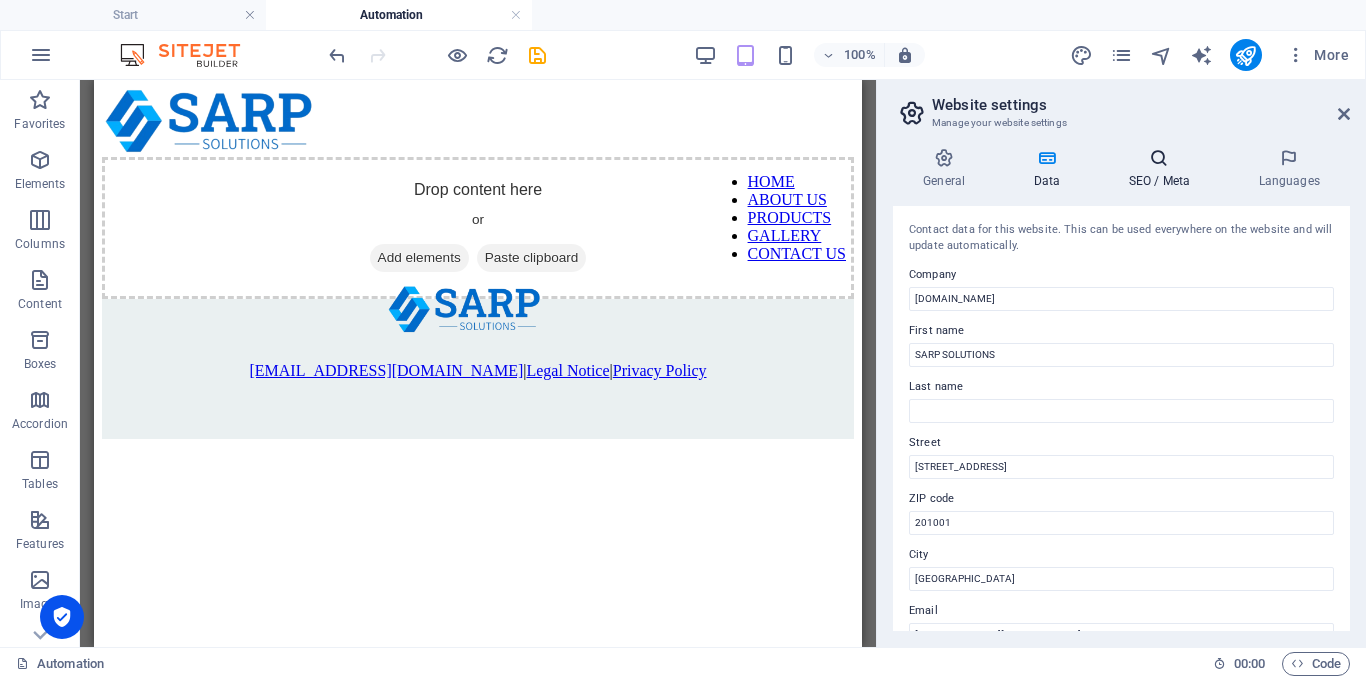 click on "SEO / Meta" at bounding box center [1163, 169] 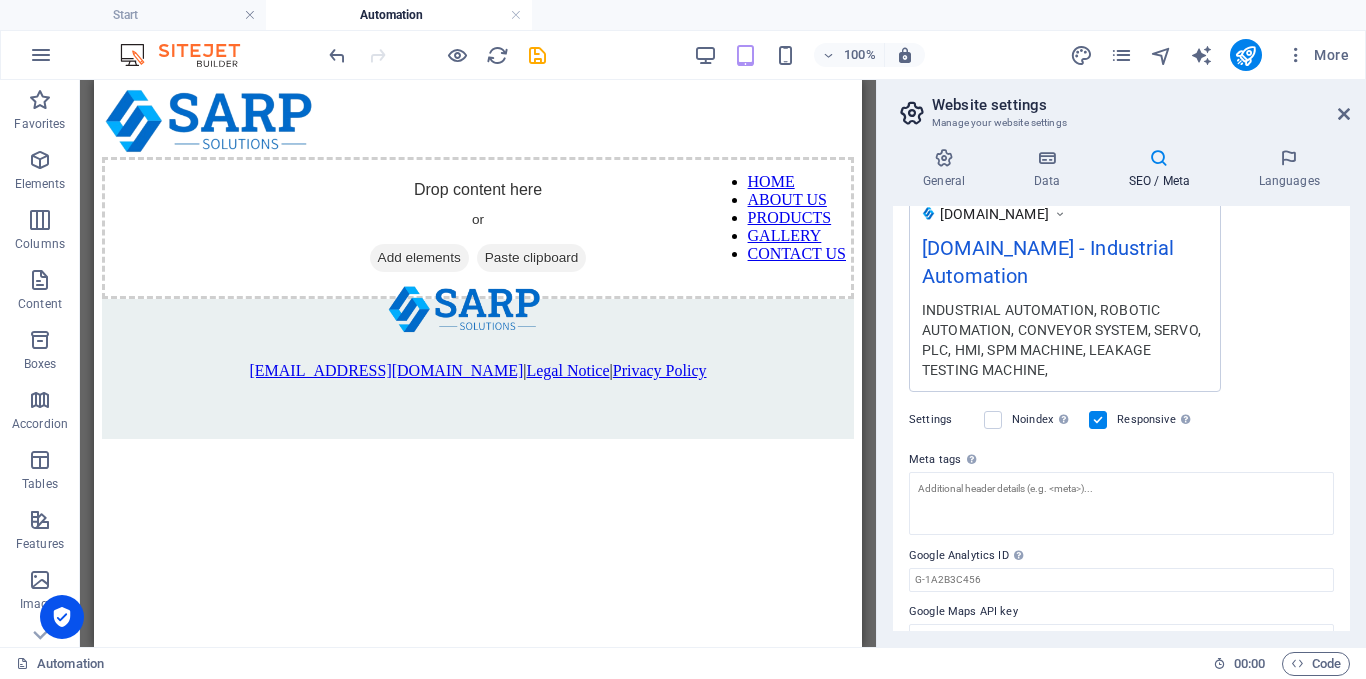 scroll, scrollTop: 0, scrollLeft: 0, axis: both 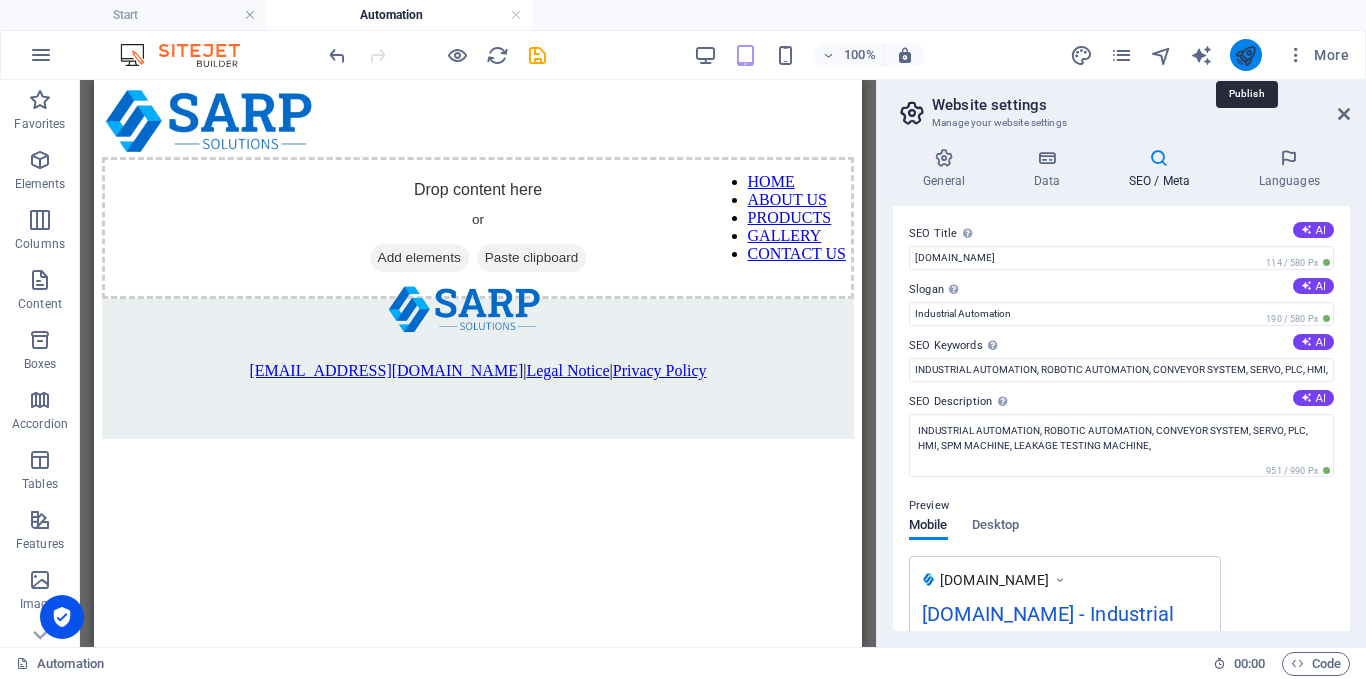 click at bounding box center [1245, 55] 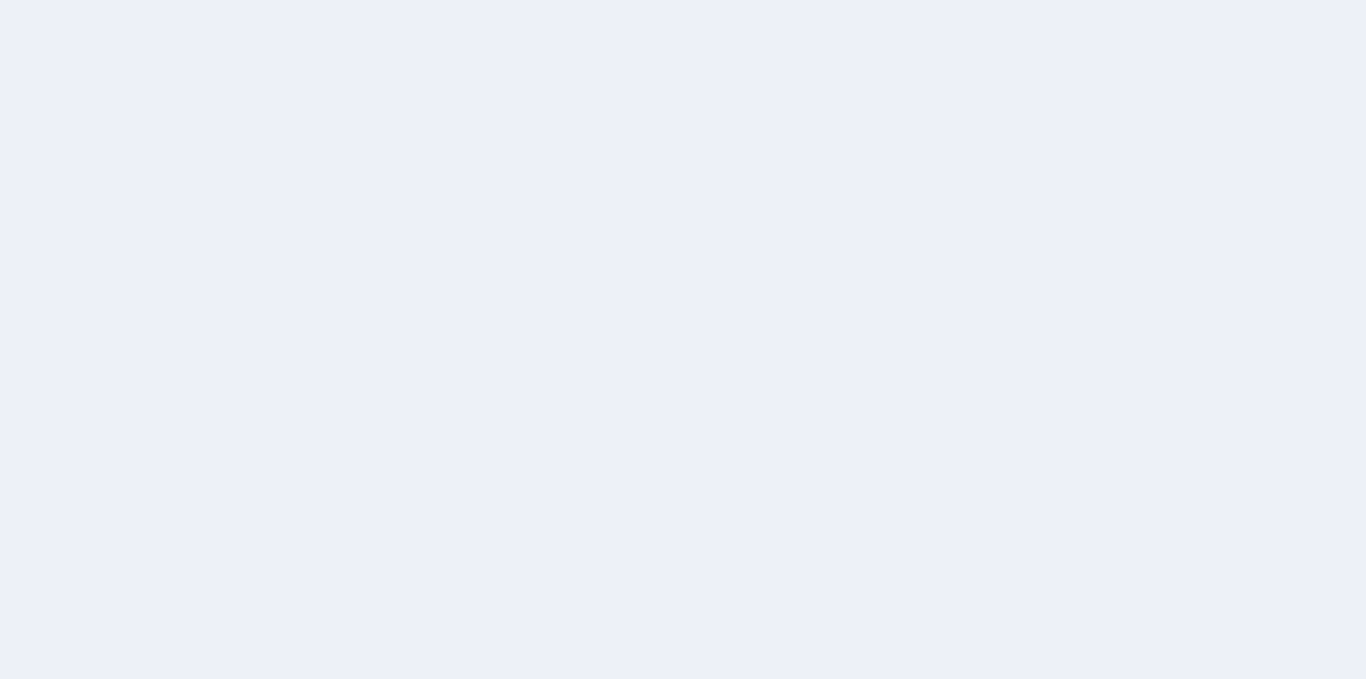 scroll, scrollTop: 0, scrollLeft: 0, axis: both 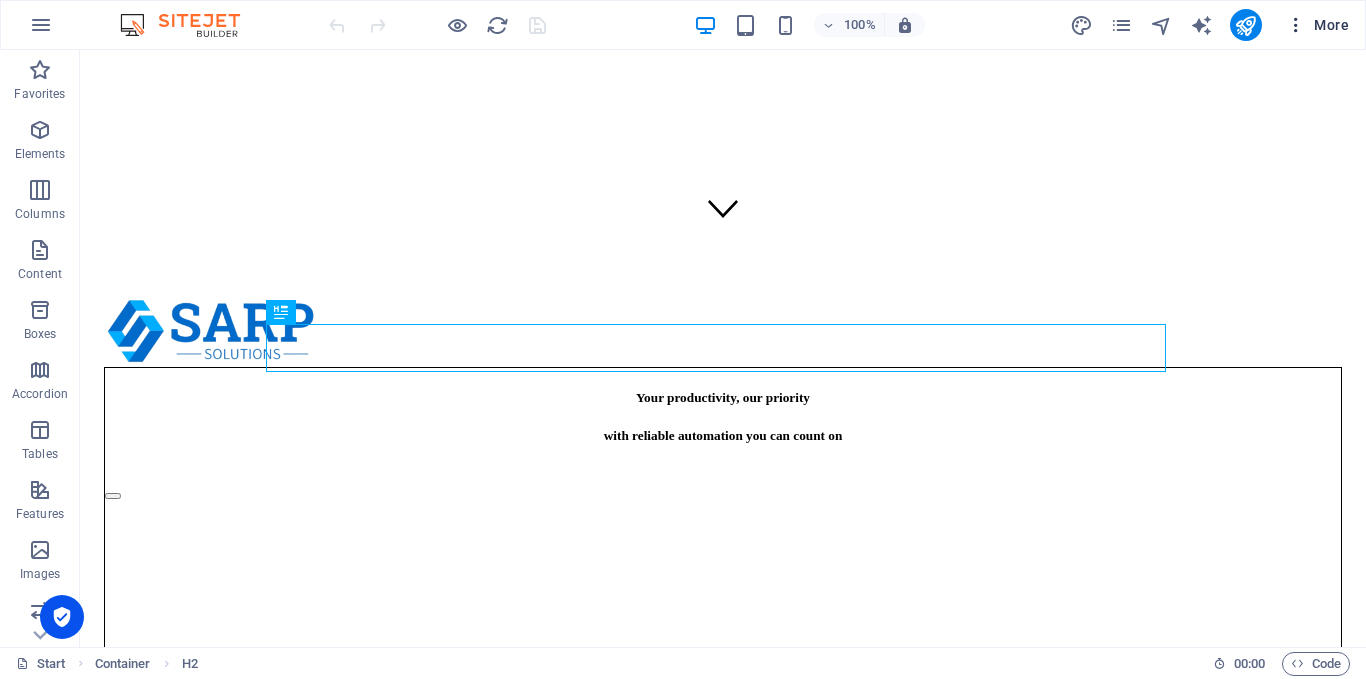click at bounding box center (1296, 25) 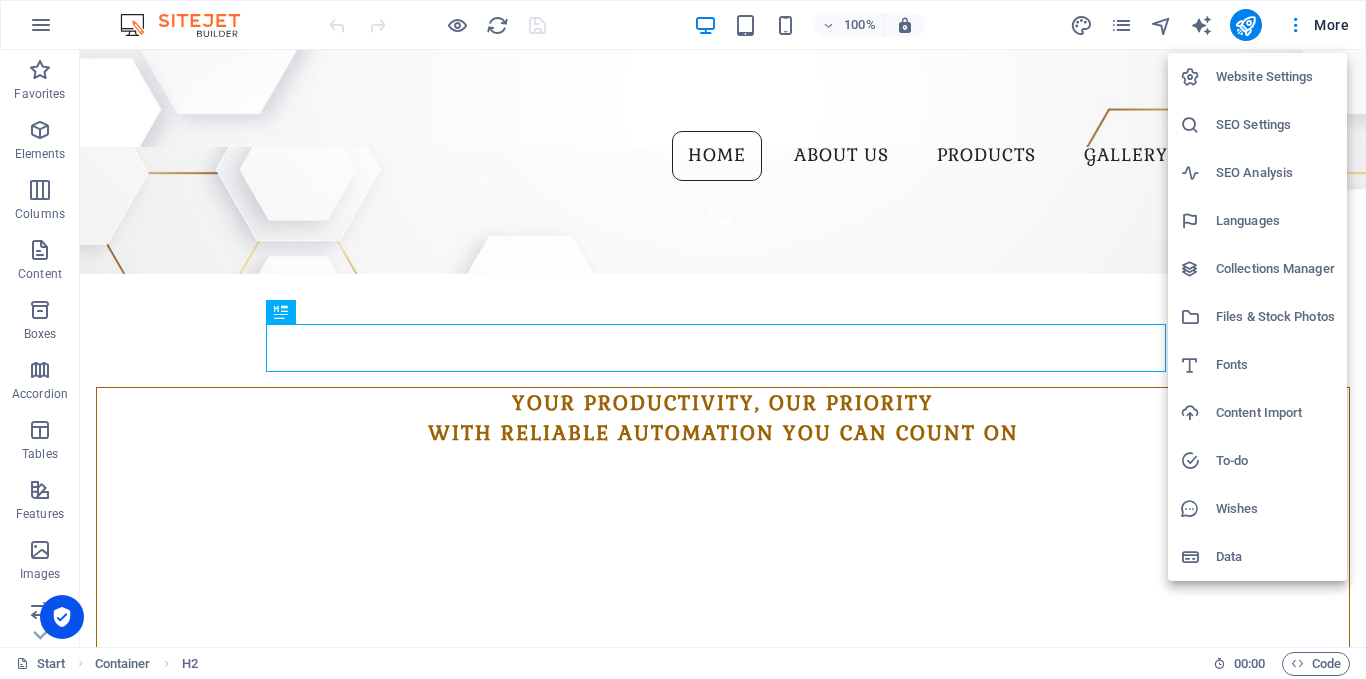 click at bounding box center [683, 339] 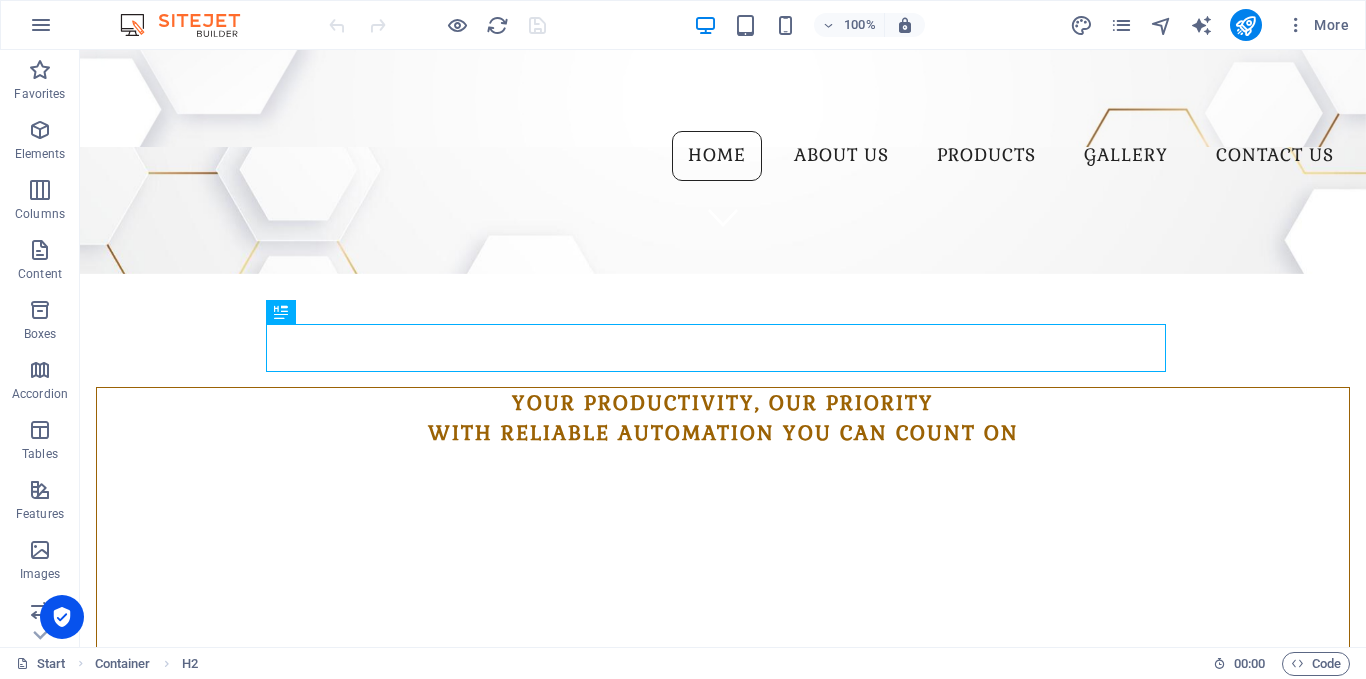 click on "More" at bounding box center [1317, 25] 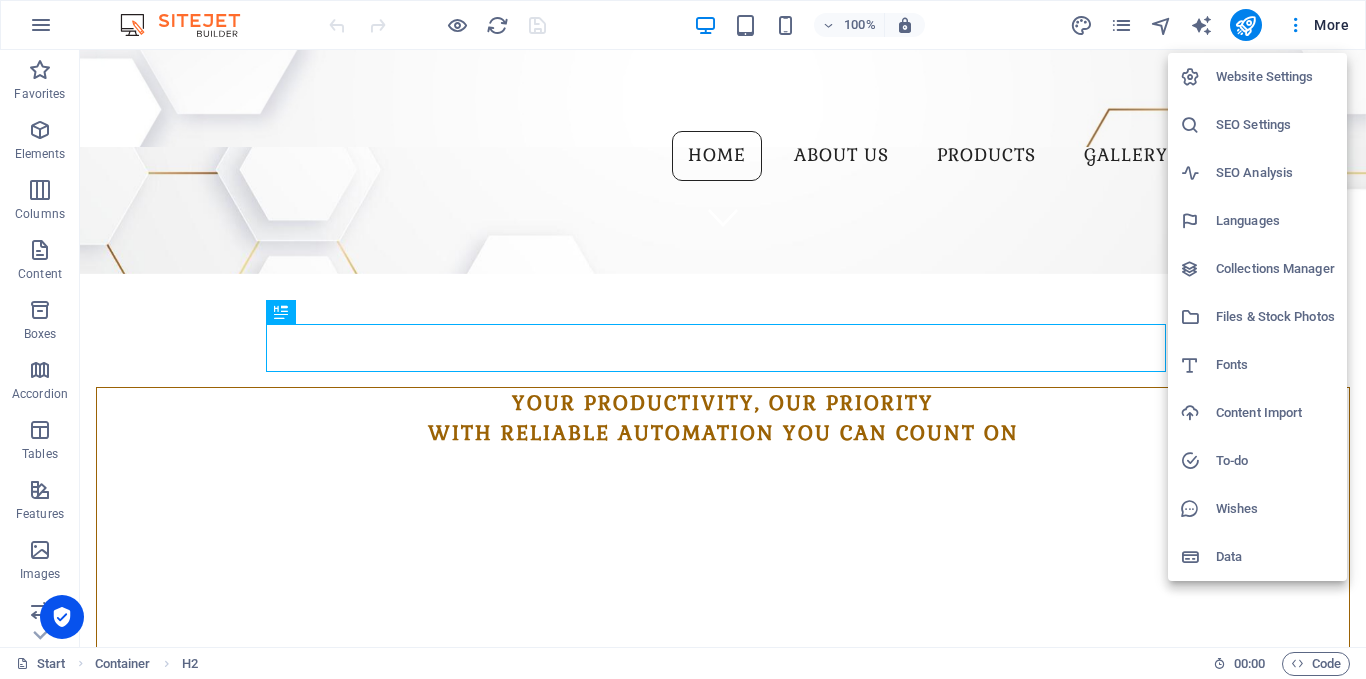 click on "Website Settings" at bounding box center (1275, 77) 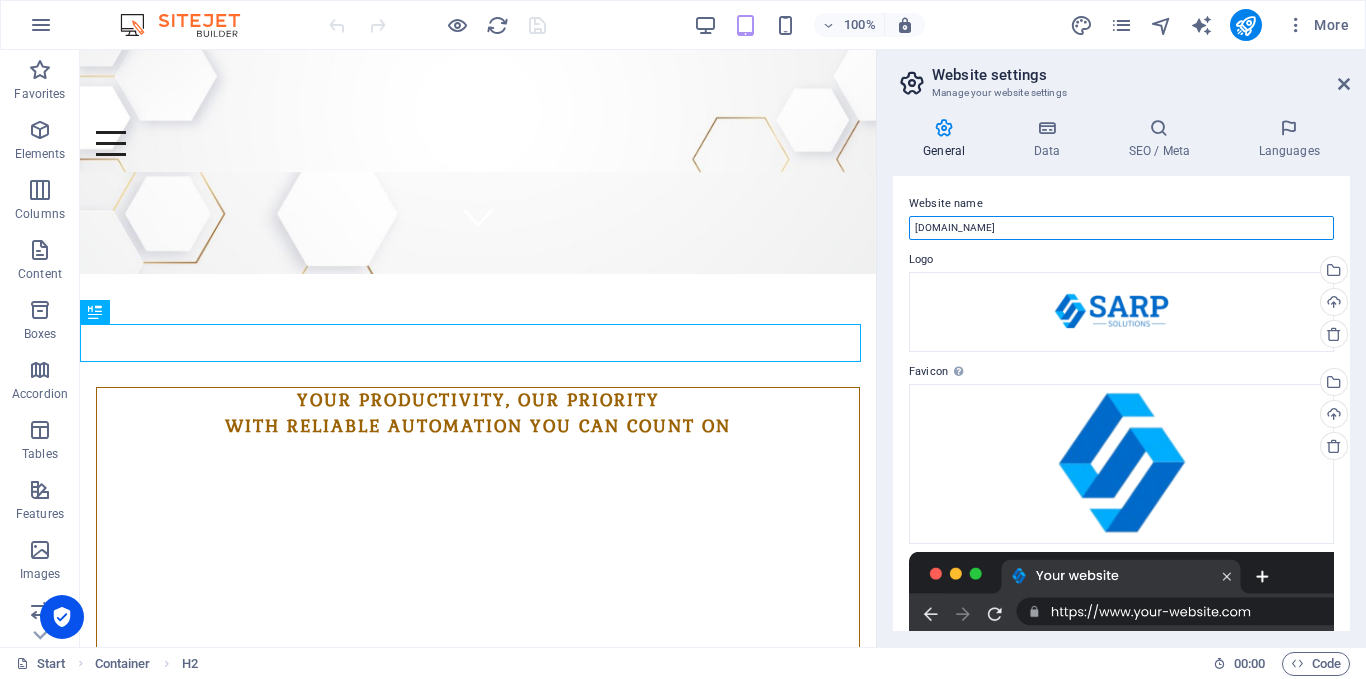 click on "[DOMAIN_NAME]" at bounding box center (1121, 228) 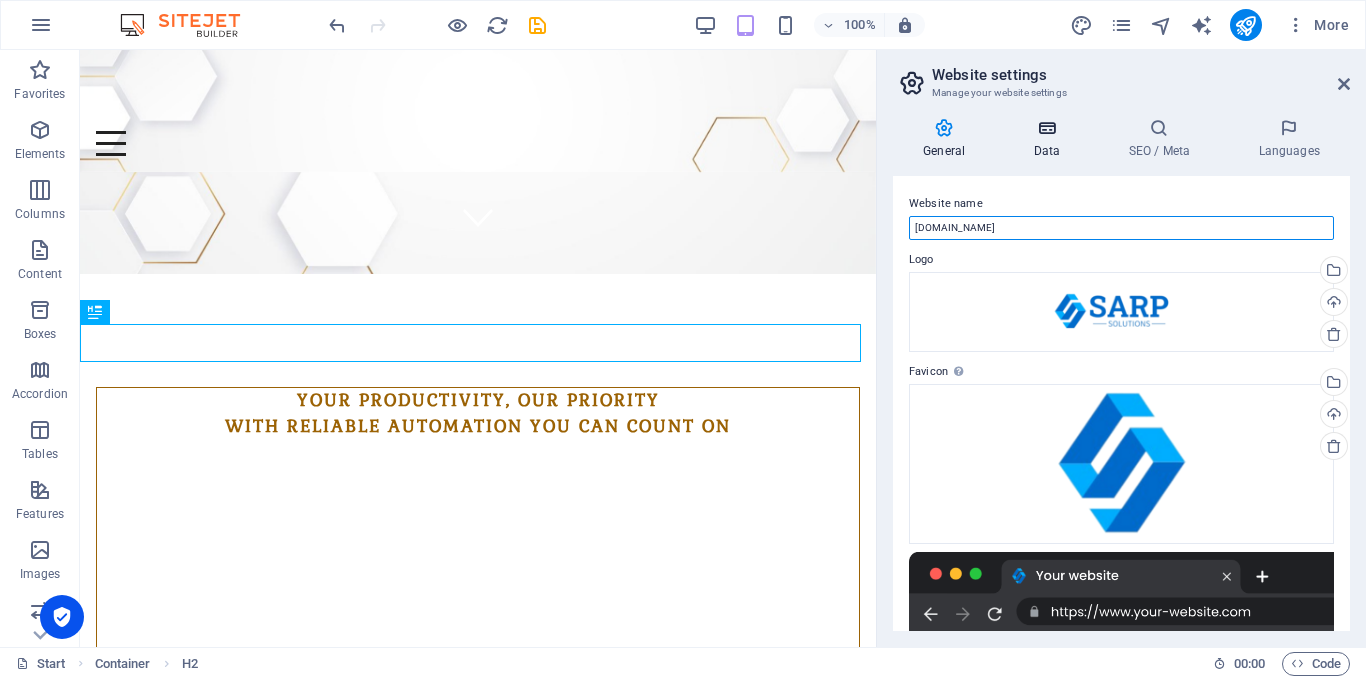 type on "[DOMAIN_NAME]" 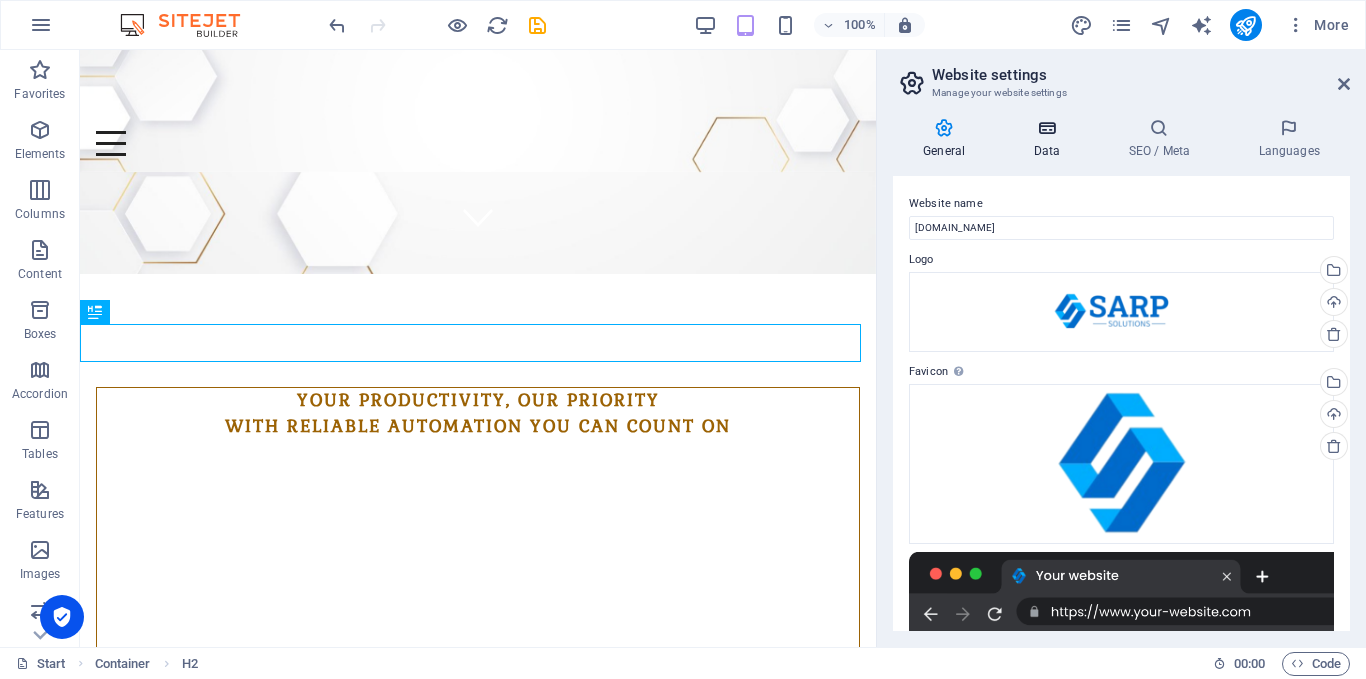 click on "Data" at bounding box center [1050, 139] 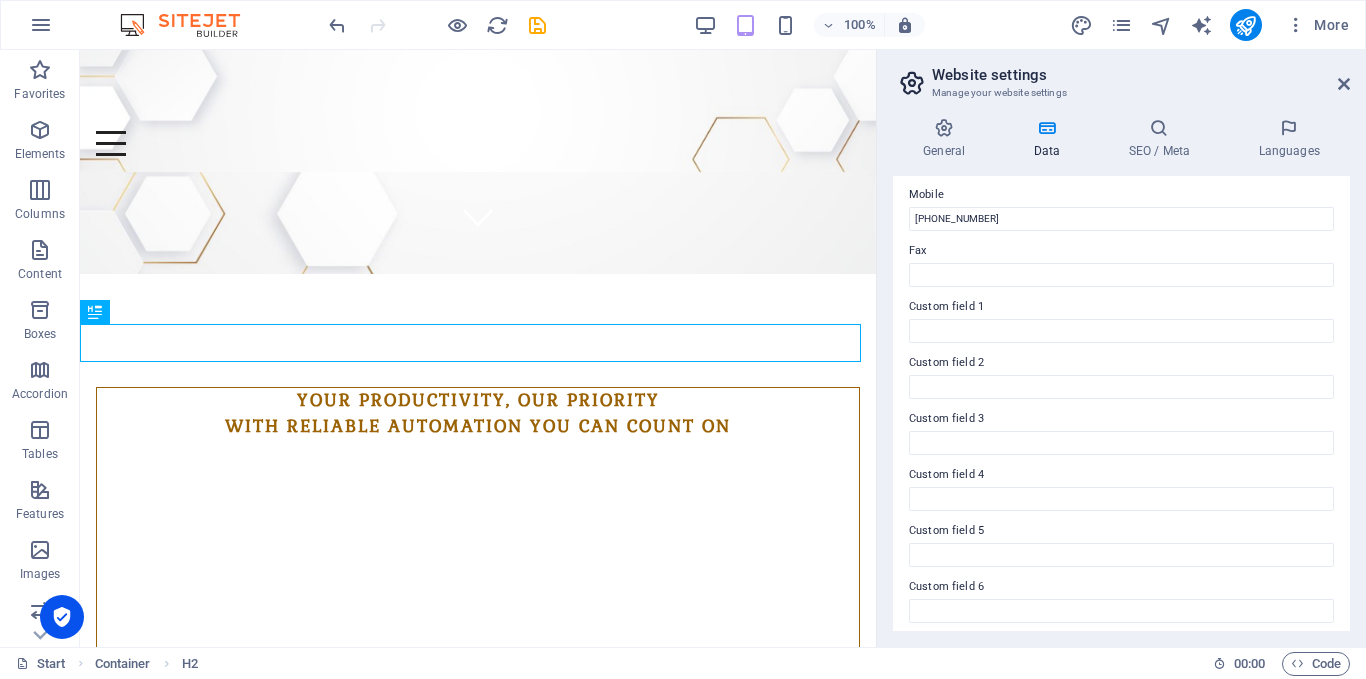 scroll, scrollTop: 506, scrollLeft: 0, axis: vertical 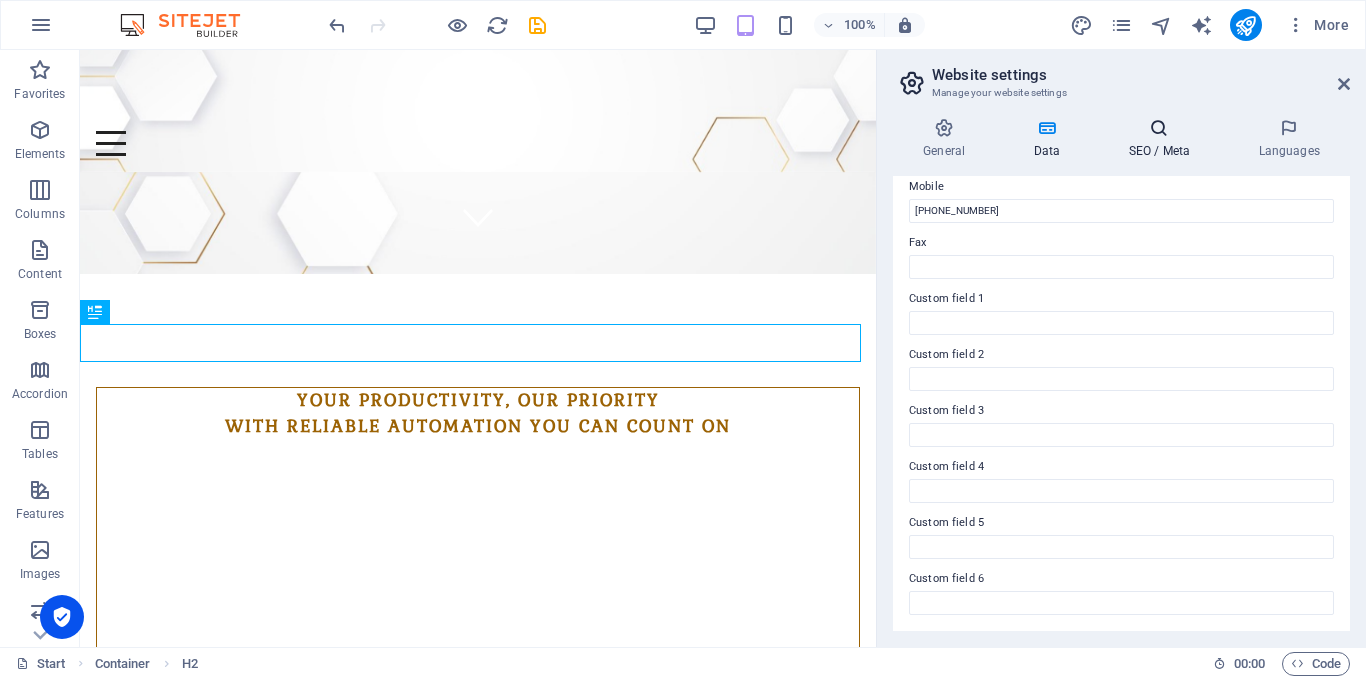 click at bounding box center [1159, 128] 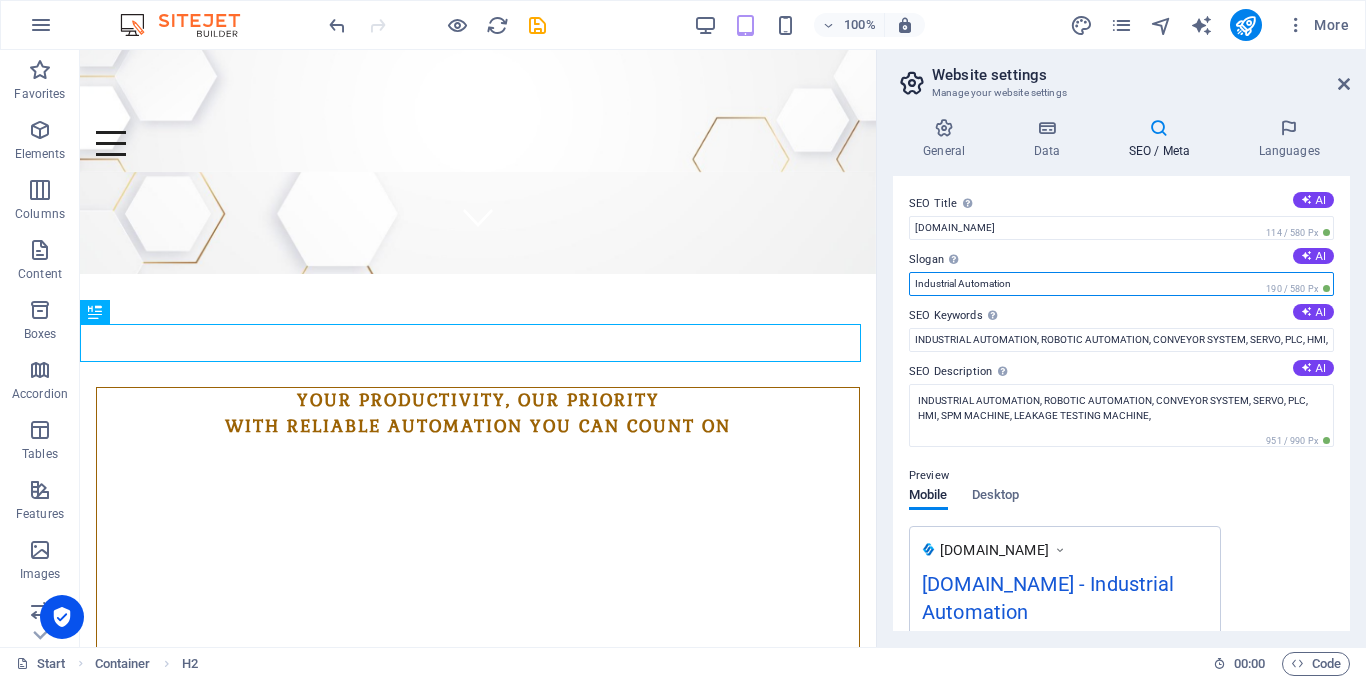click on "Industrial Automation" at bounding box center [1121, 284] 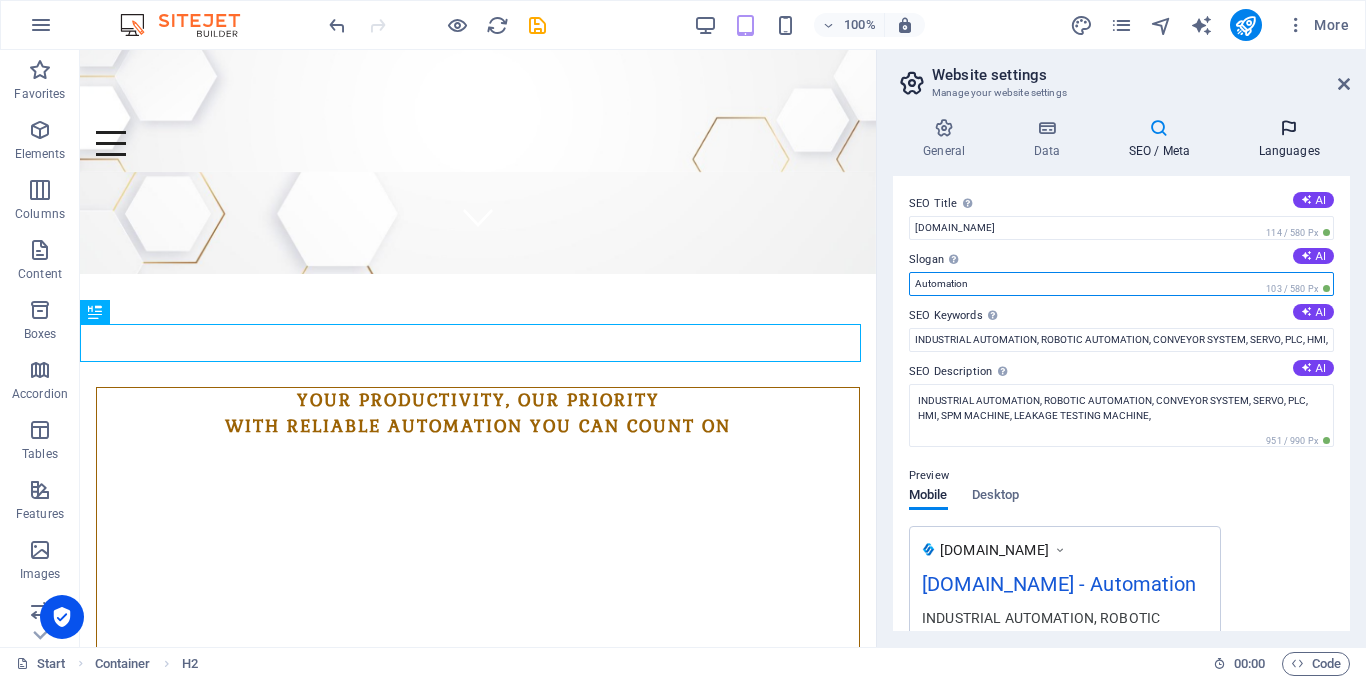 type on "Automation" 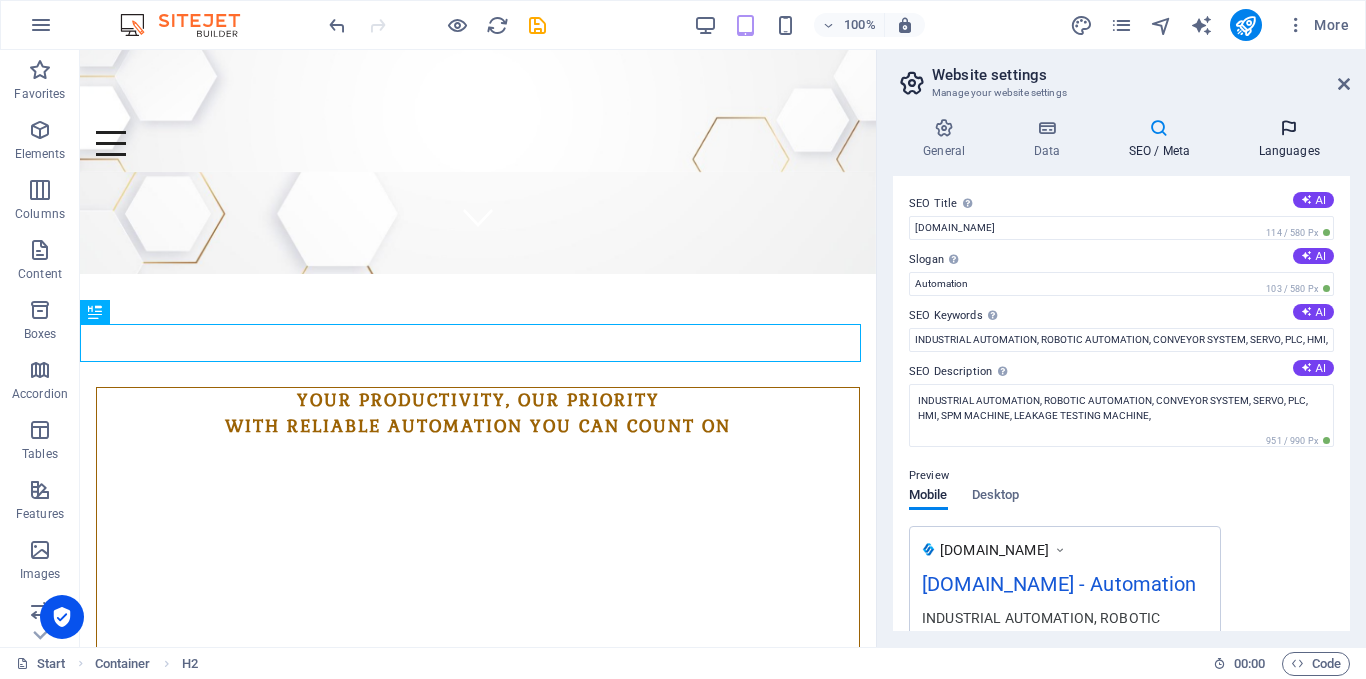 click on "Languages" at bounding box center [1289, 139] 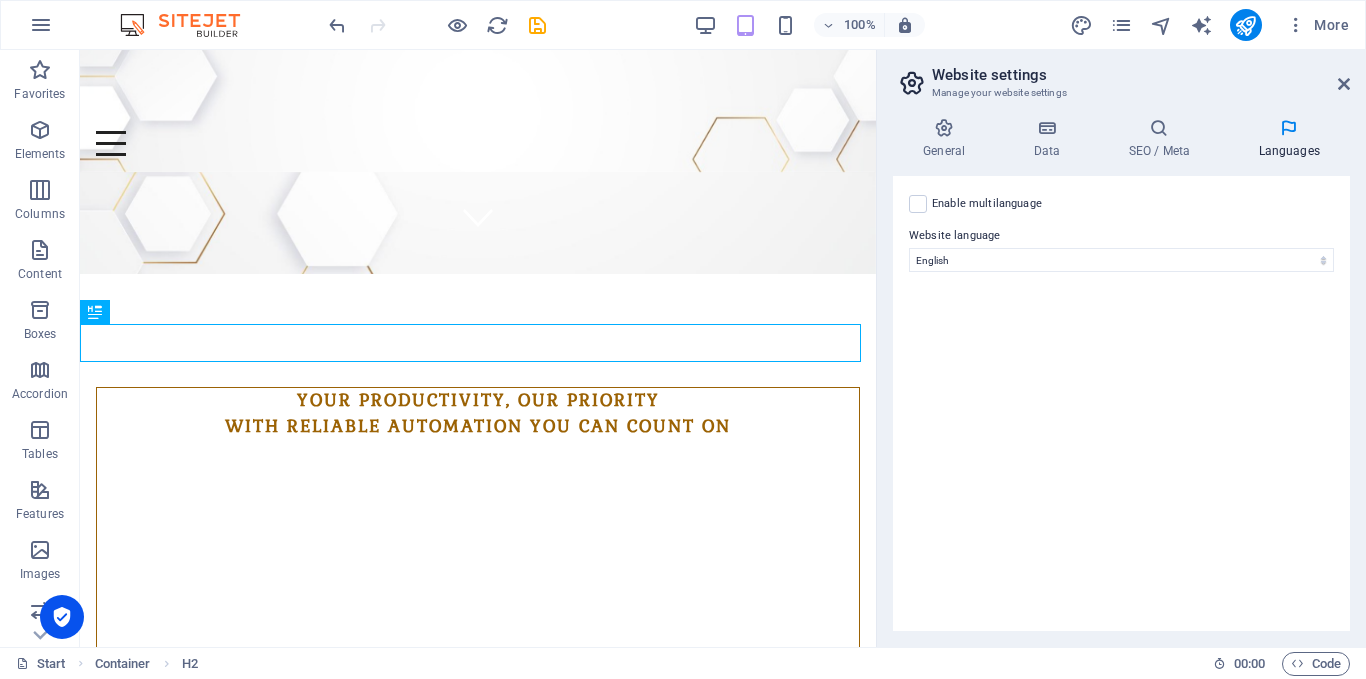 click on "Enable multilanguage To disable multilanguage delete all languages until only one language remains." at bounding box center [987, 204] 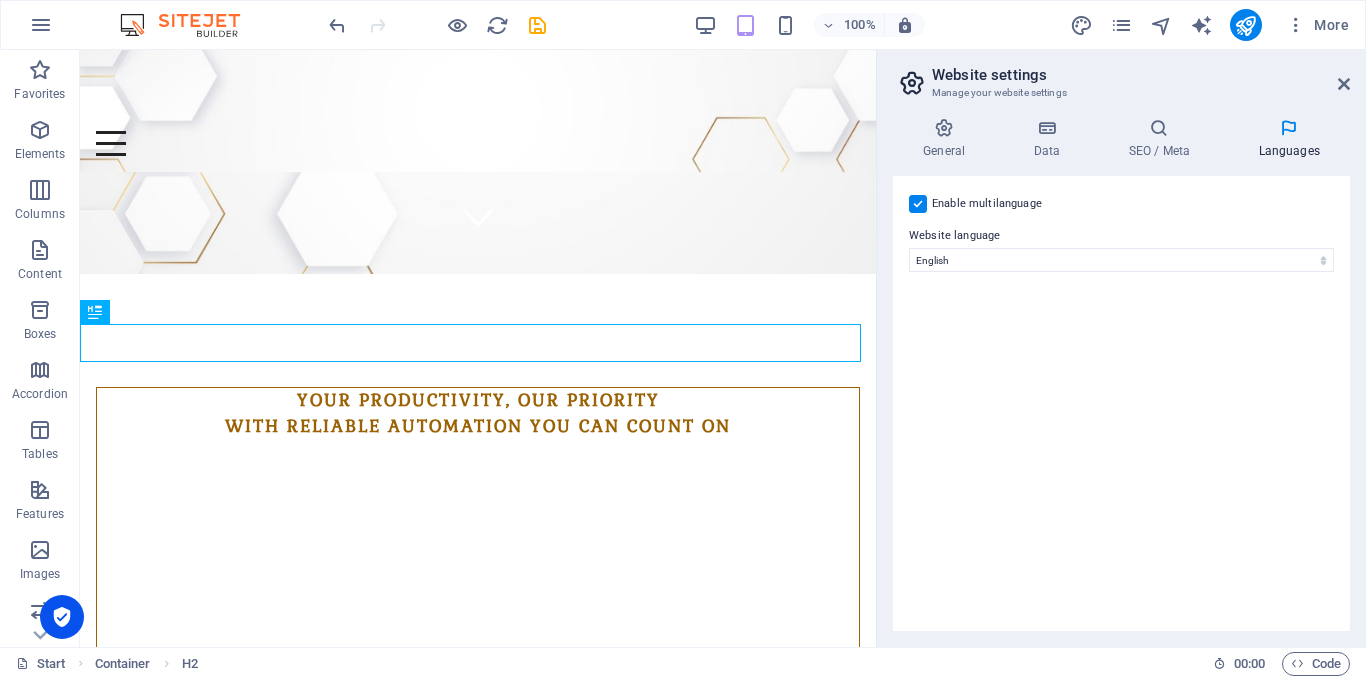 select 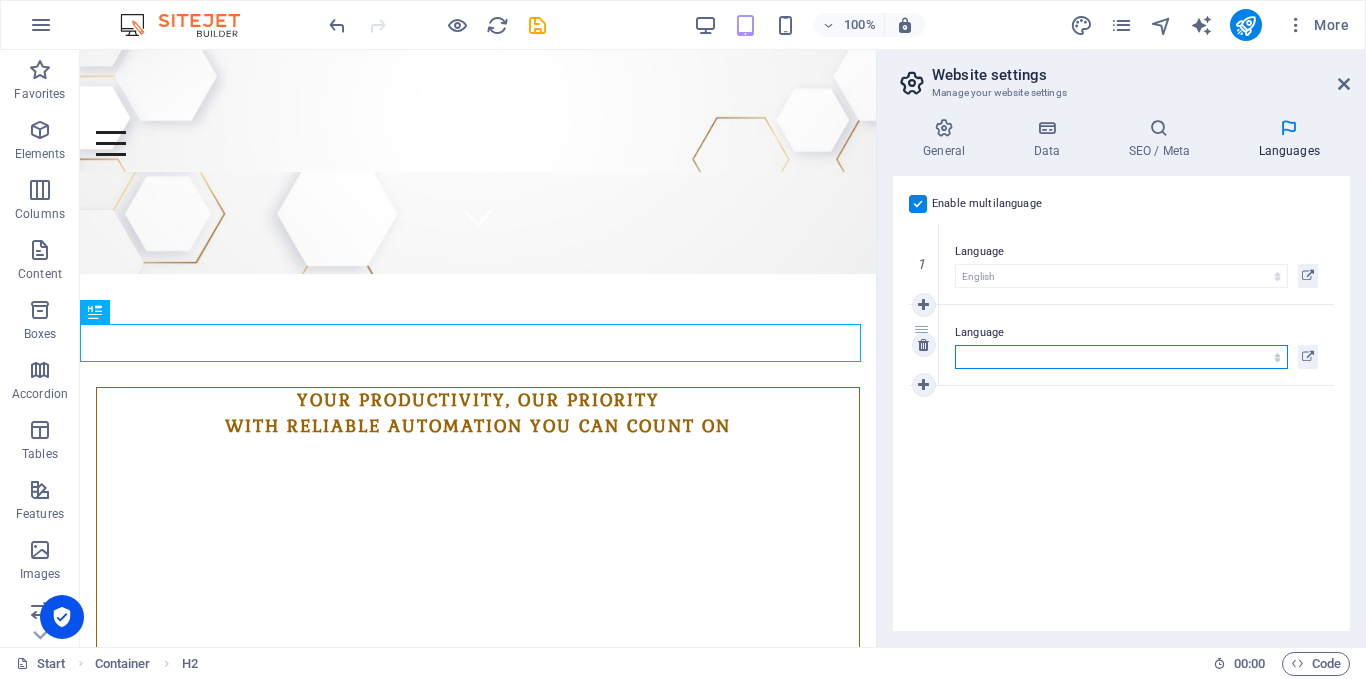 click on "Abkhazian Afar Afrikaans Akan Albanian Amharic Arabic Aragonese Armenian Assamese Avaric Avestan Aymara Azerbaijani Bambara Bashkir Basque Belarusian Bengali Bihari languages Bislama Bokmål Bosnian Breton Bulgarian Burmese Catalan Central Khmer Chamorro Chechen Chinese Church Slavic Chuvash Cornish Corsican Cree Croatian Czech Danish Dutch Dzongkha English Esperanto Estonian Ewe Faroese Farsi (Persian) Fijian Finnish French Fulah Gaelic Galician Ganda Georgian German Greek Greenlandic Guaraní Gujarati Haitian Creole Hausa Hebrew Herero Hindi Hiri Motu Hungarian Icelandic Ido Igbo Indonesian Interlingua Interlingue Inuktitut Inupiaq Irish Italian Japanese Javanese Kannada Kanuri Kashmiri Kazakh Kikuyu Kinyarwanda Komi Kongo Korean Kurdish Kwanyama Kyrgyz Lao Latin Latvian Limburgish Lingala Lithuanian Luba-Katanga Luxembourgish Macedonian Malagasy Malay Malayalam Maldivian Maltese Manx Maori Marathi Marshallese Mongolian [GEOGRAPHIC_DATA] Navajo [GEOGRAPHIC_DATA] Nepali North Ndebele Northern Sami Norwegian Norwegian Nynorsk Nuosu" at bounding box center (1121, 357) 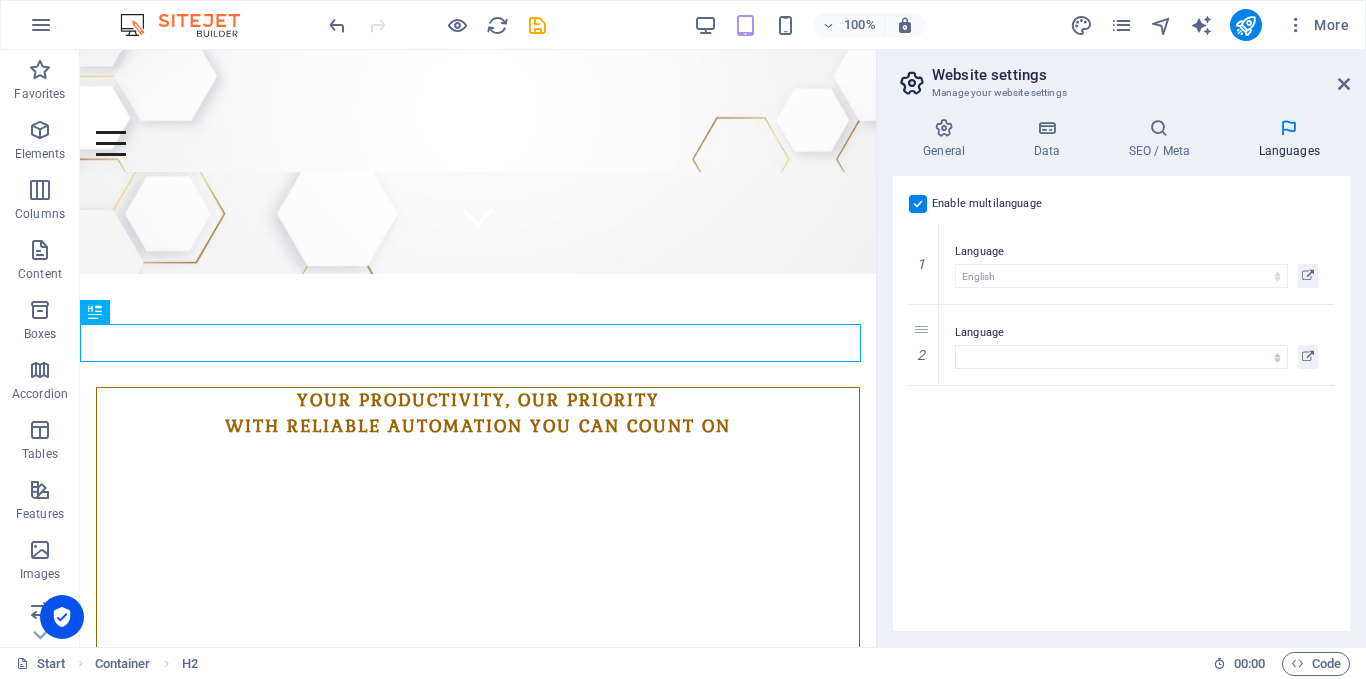 click at bounding box center [918, 204] 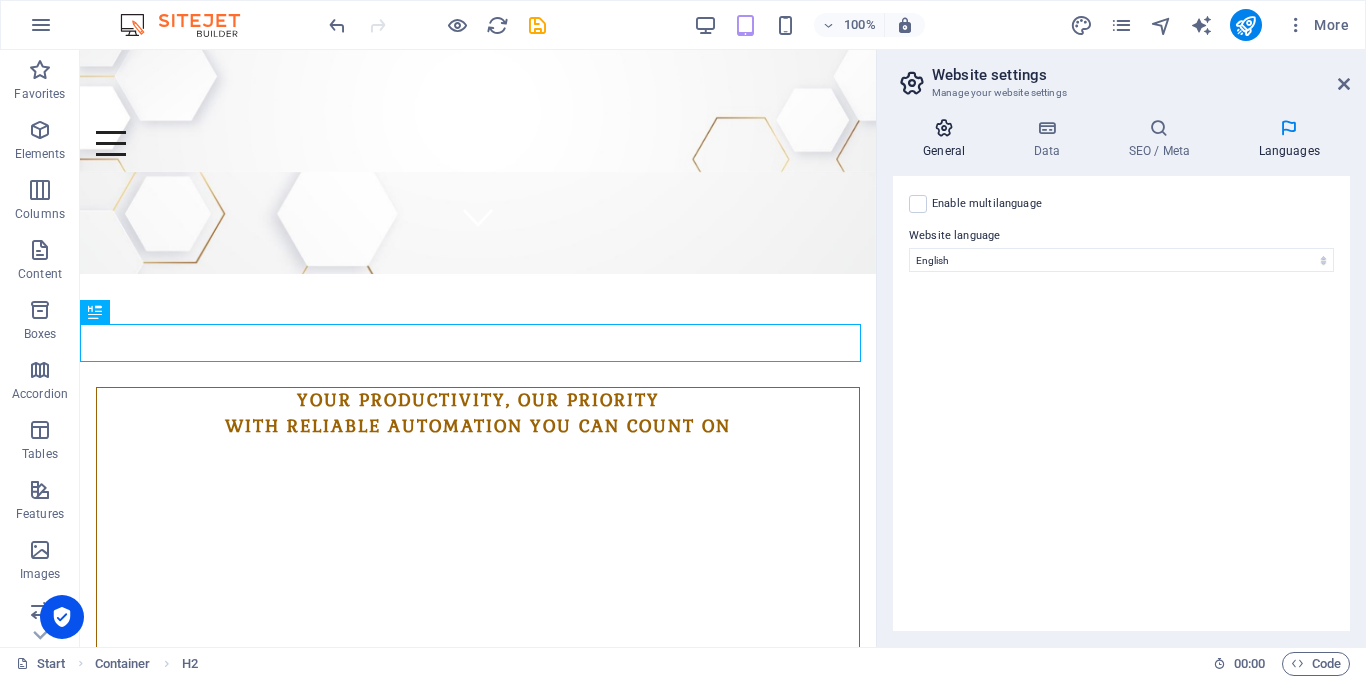 click on "General" at bounding box center (948, 139) 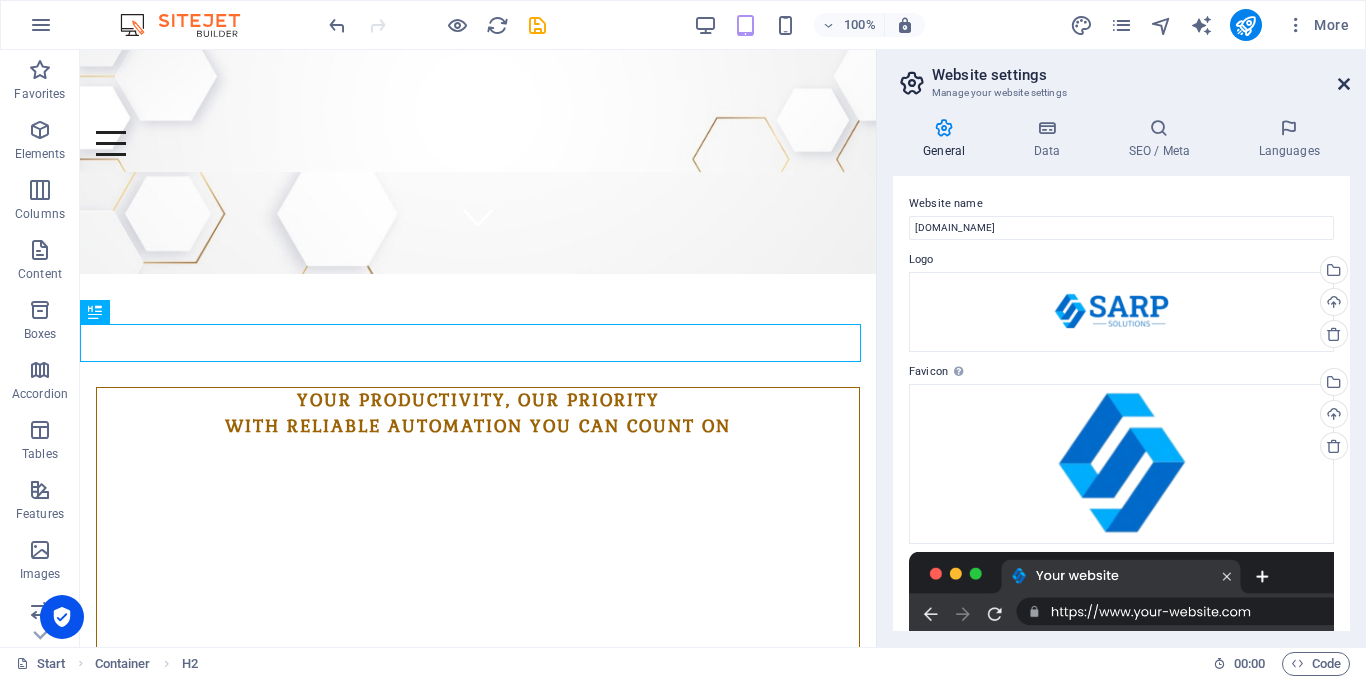 click at bounding box center [1344, 84] 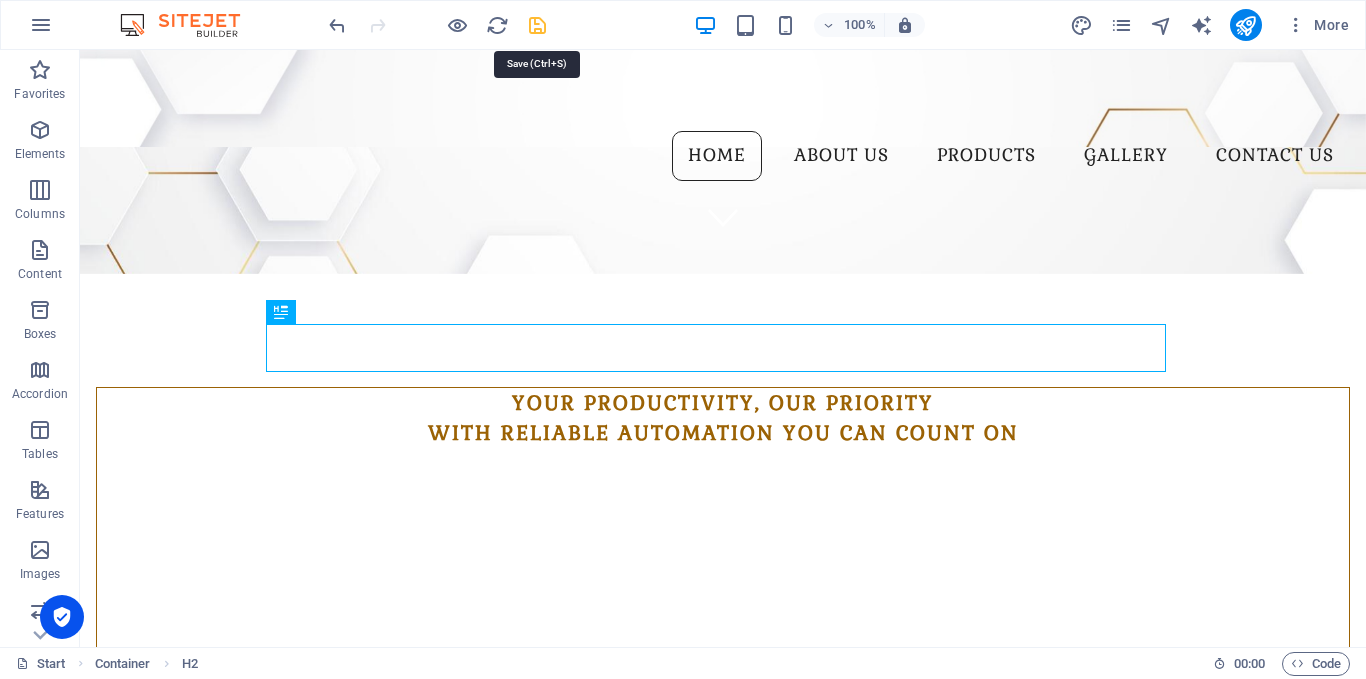 click at bounding box center [537, 25] 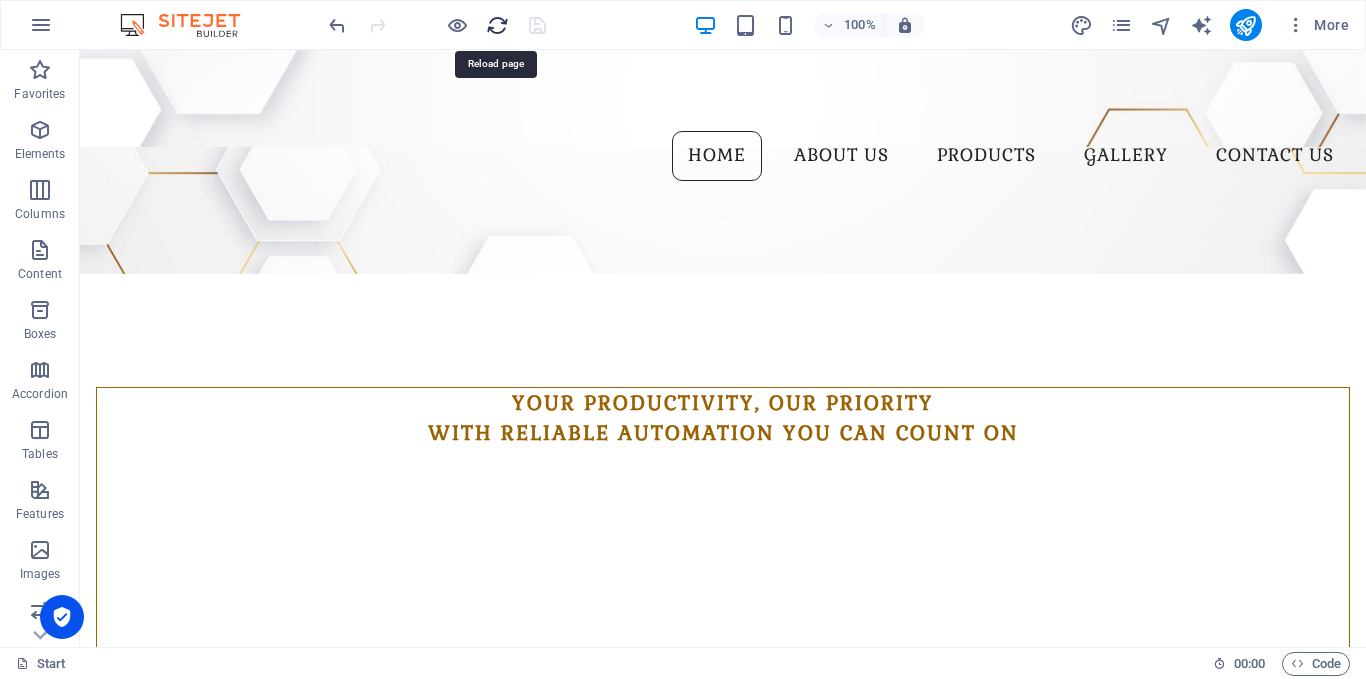 click at bounding box center [497, 25] 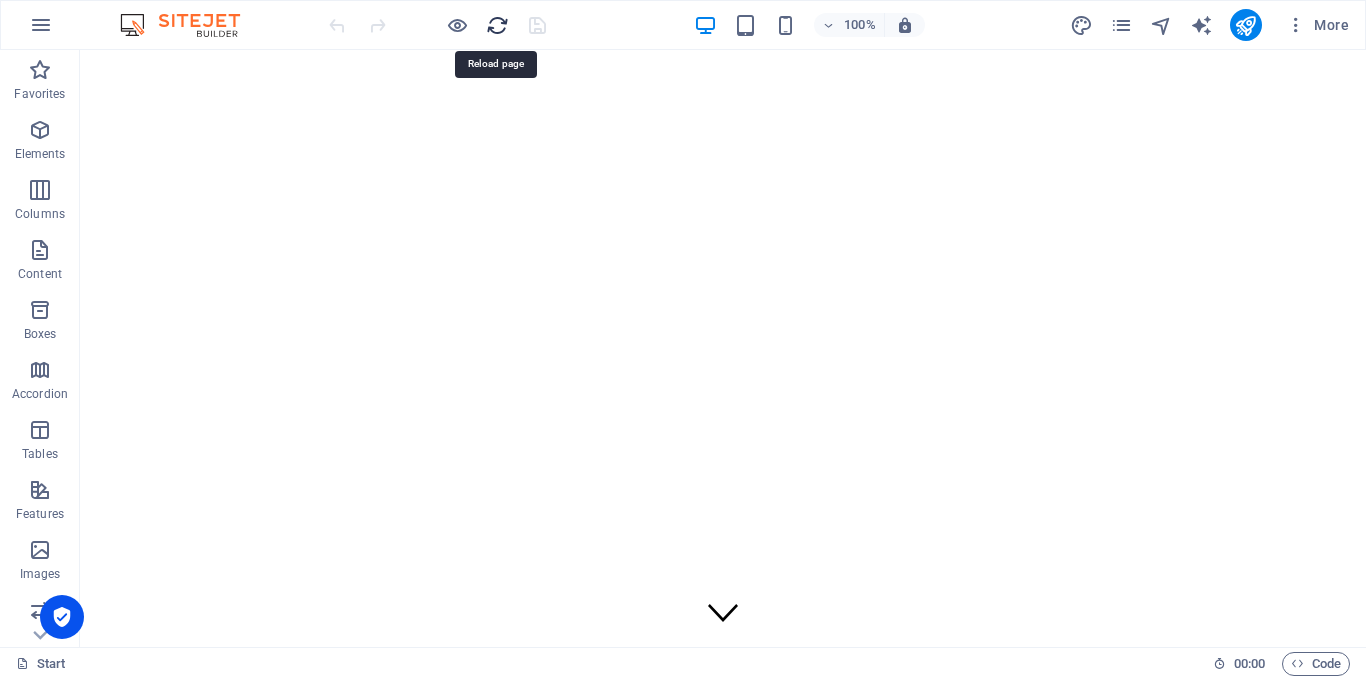 scroll, scrollTop: 0, scrollLeft: 0, axis: both 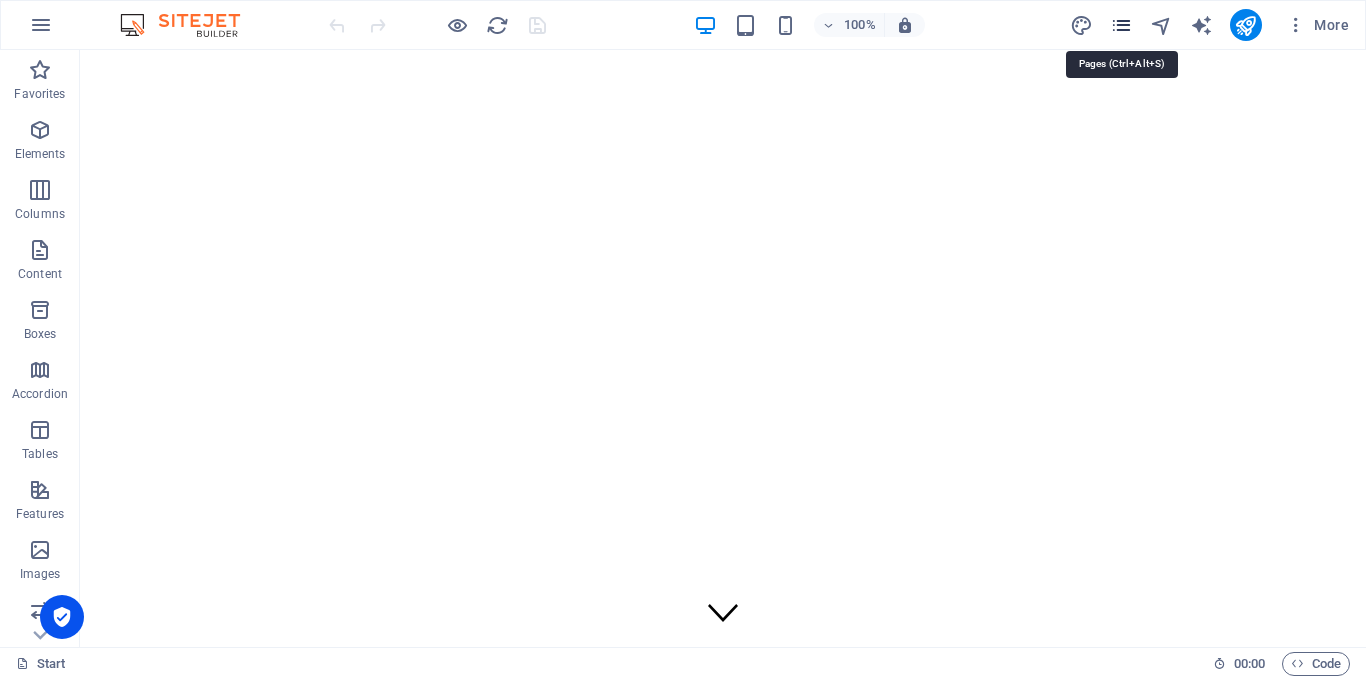click at bounding box center [1121, 25] 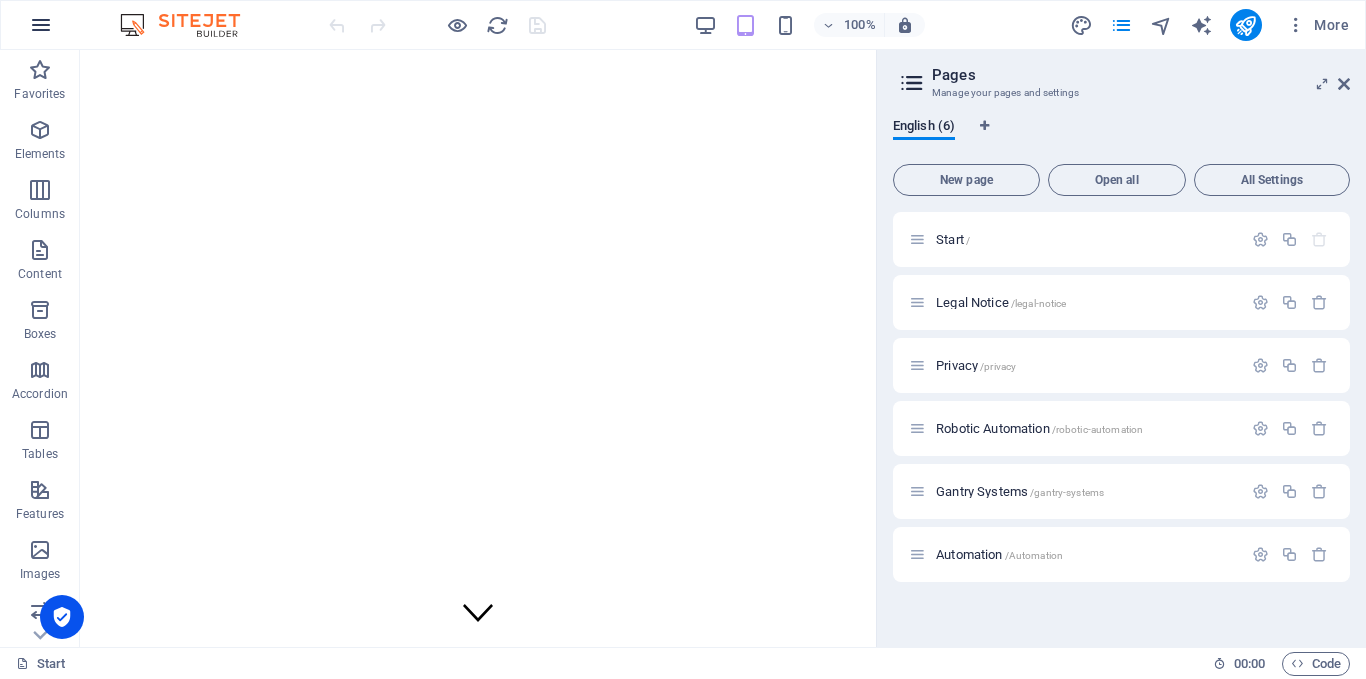 click at bounding box center [41, 25] 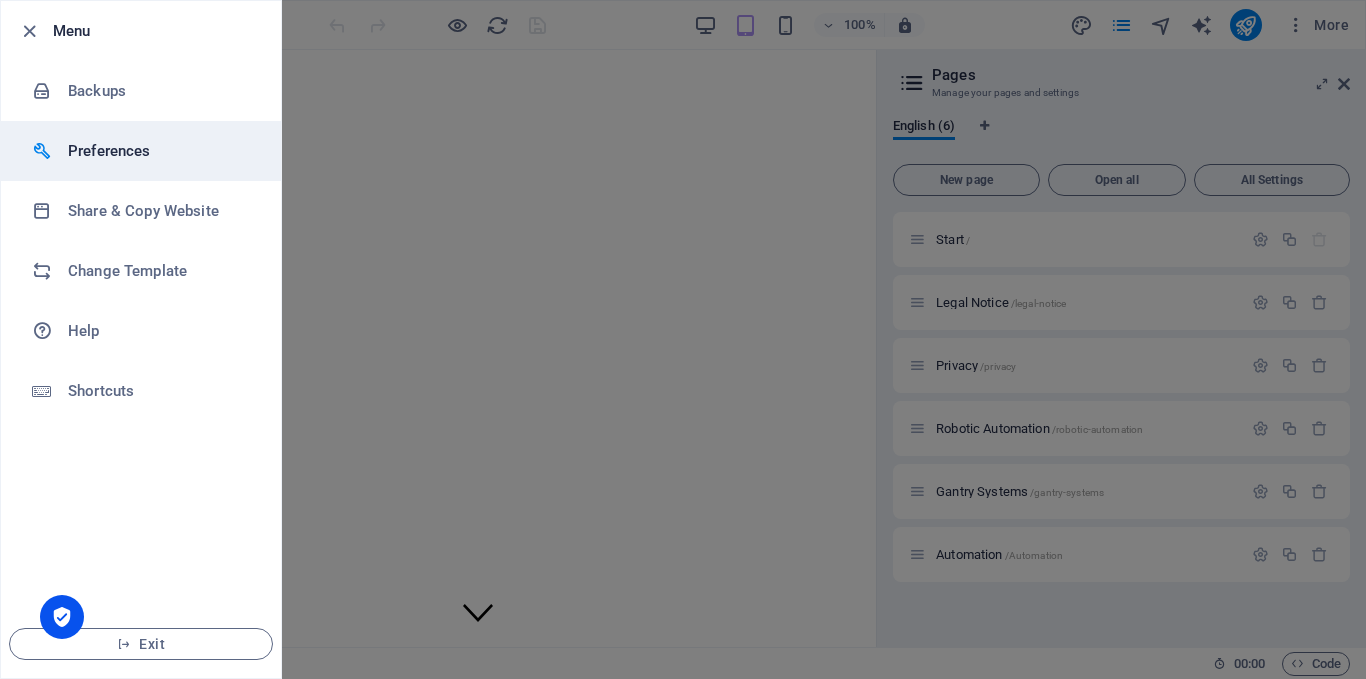 click on "Preferences" at bounding box center (141, 151) 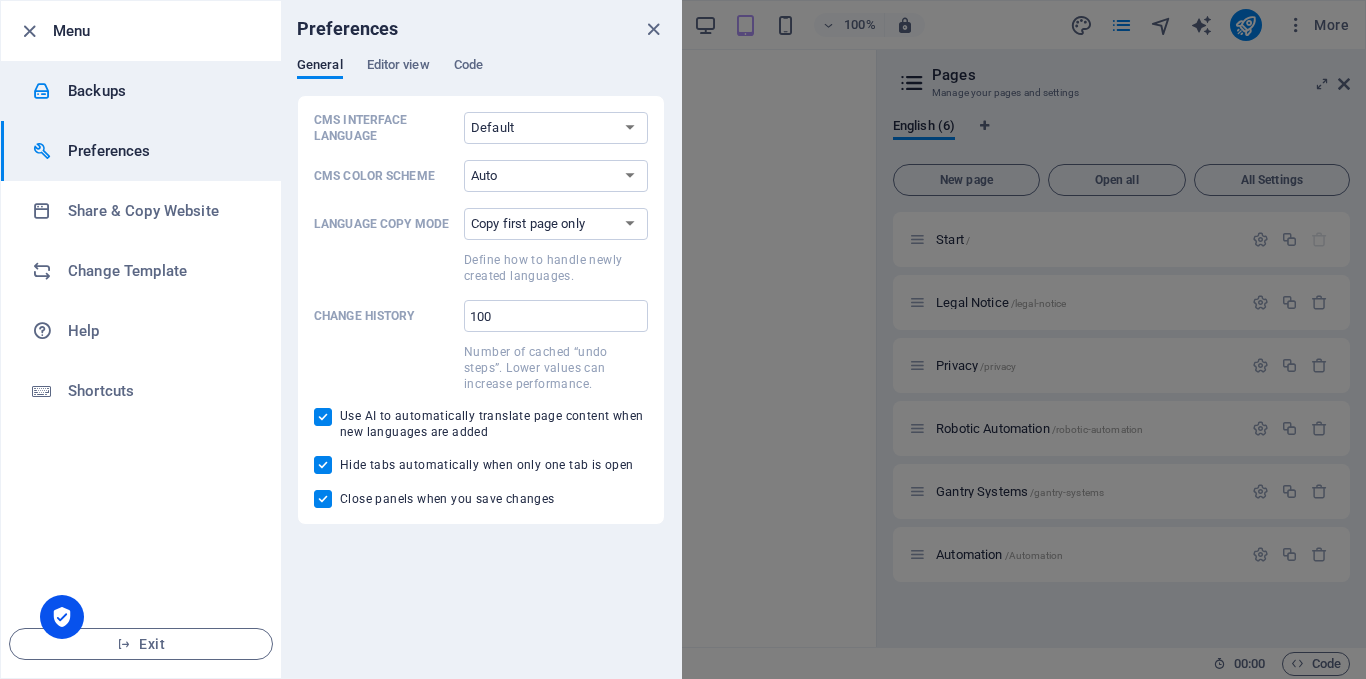 click on "Backups" at bounding box center [160, 91] 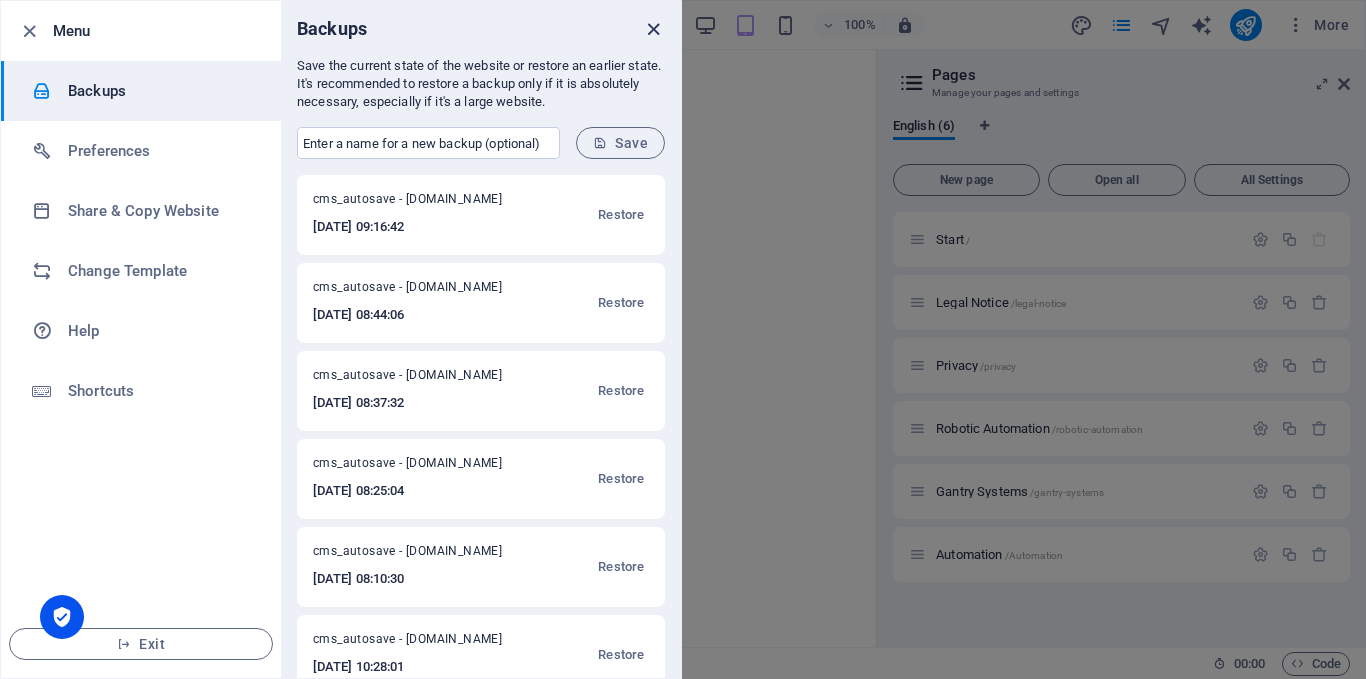 click at bounding box center [653, 29] 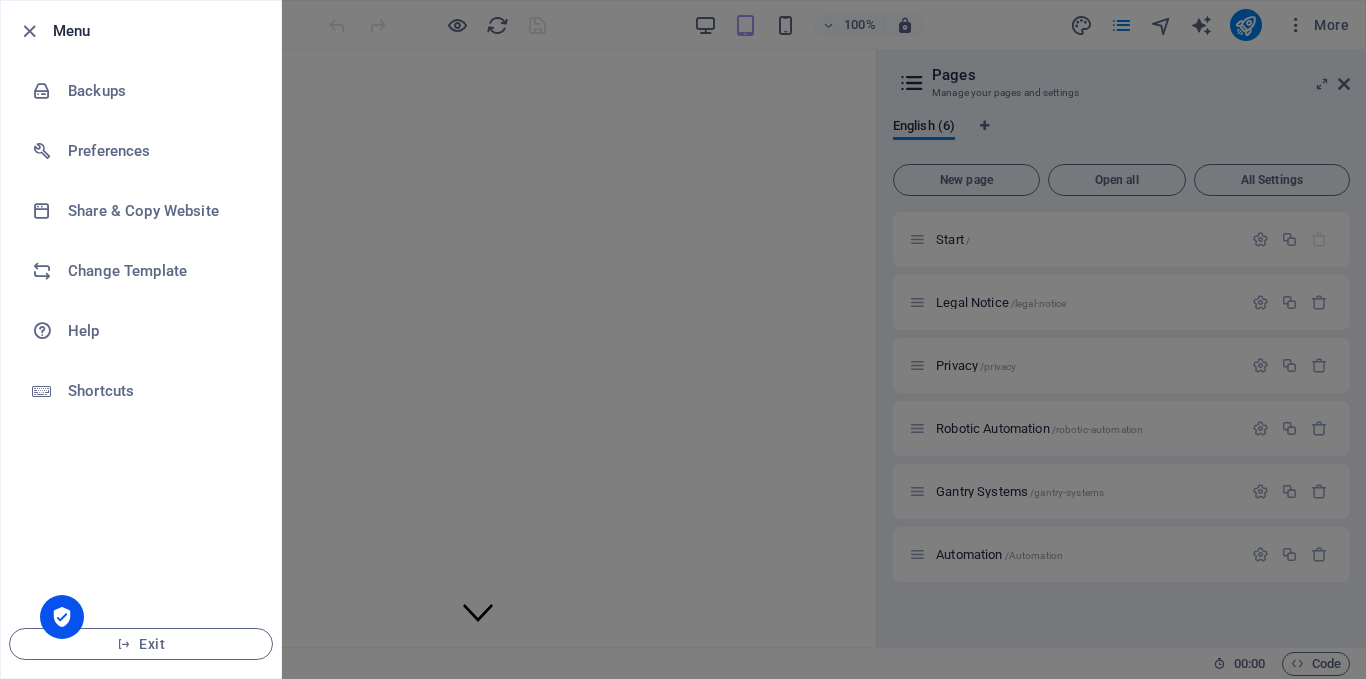 click at bounding box center [683, 339] 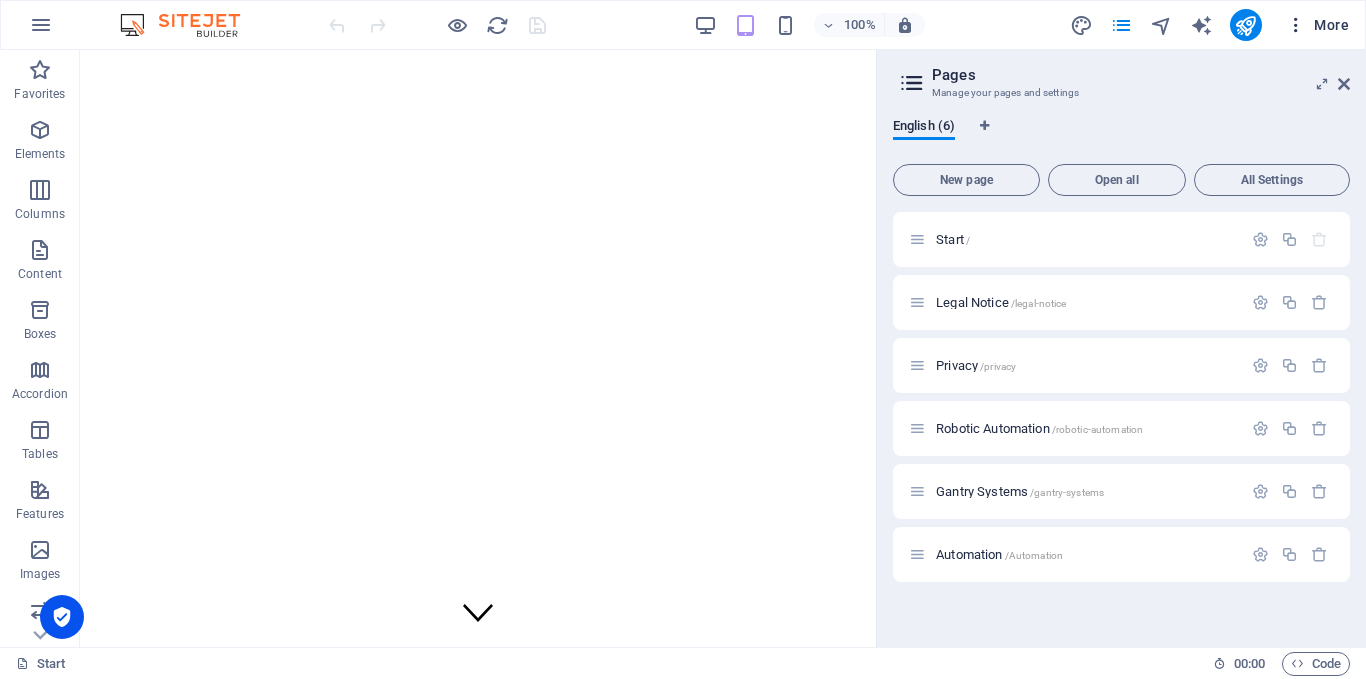 click at bounding box center [1296, 25] 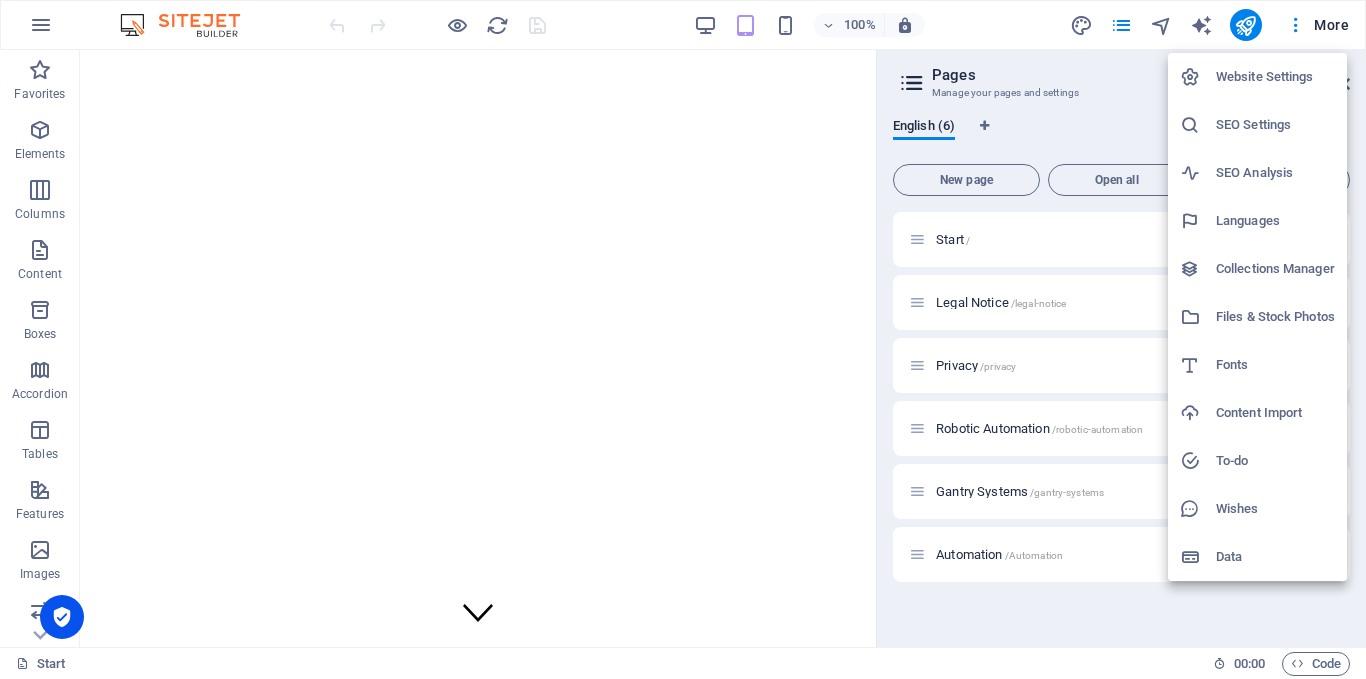 click on "Data" at bounding box center (1275, 557) 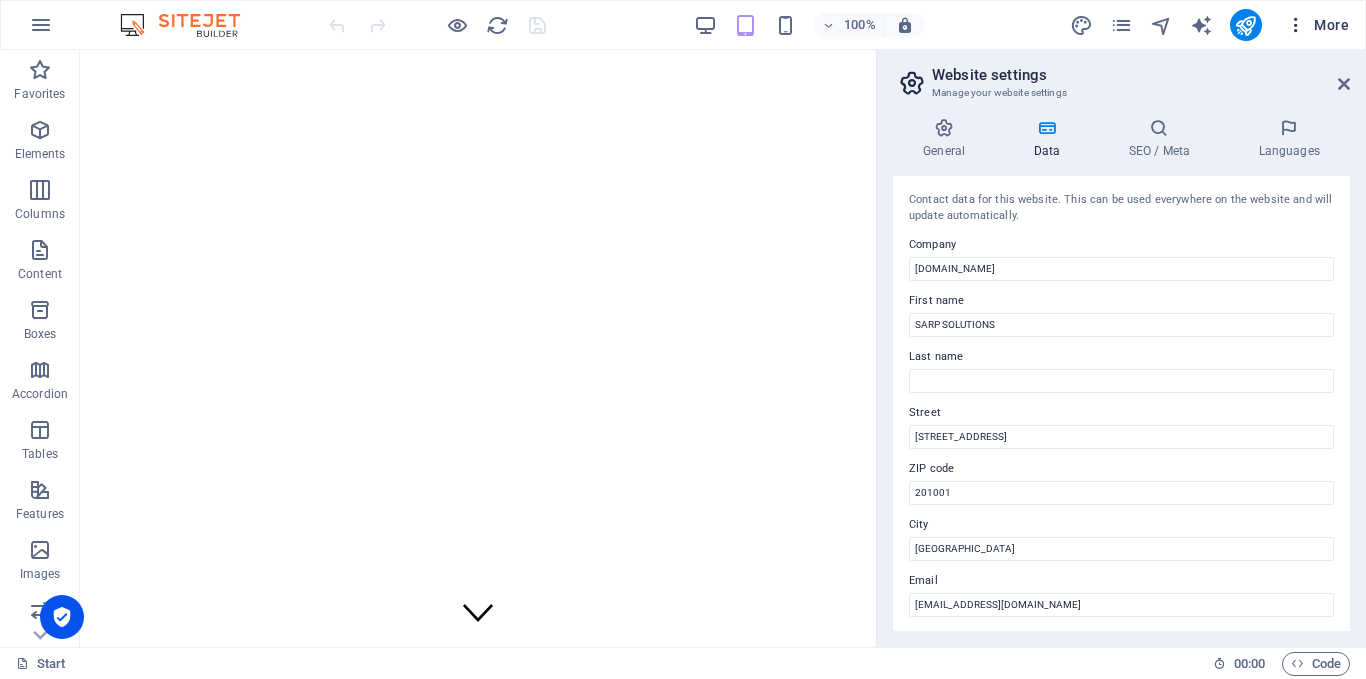 click at bounding box center (1296, 25) 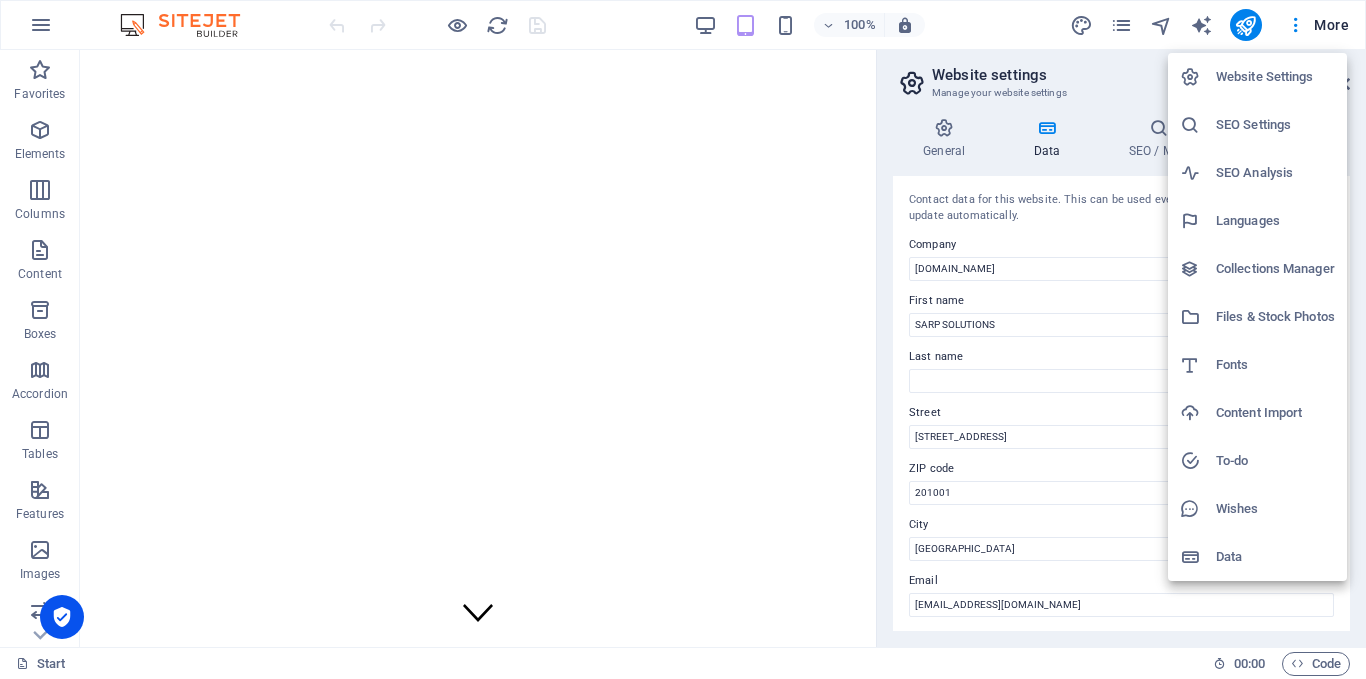click on "Files & Stock Photos" at bounding box center (1275, 317) 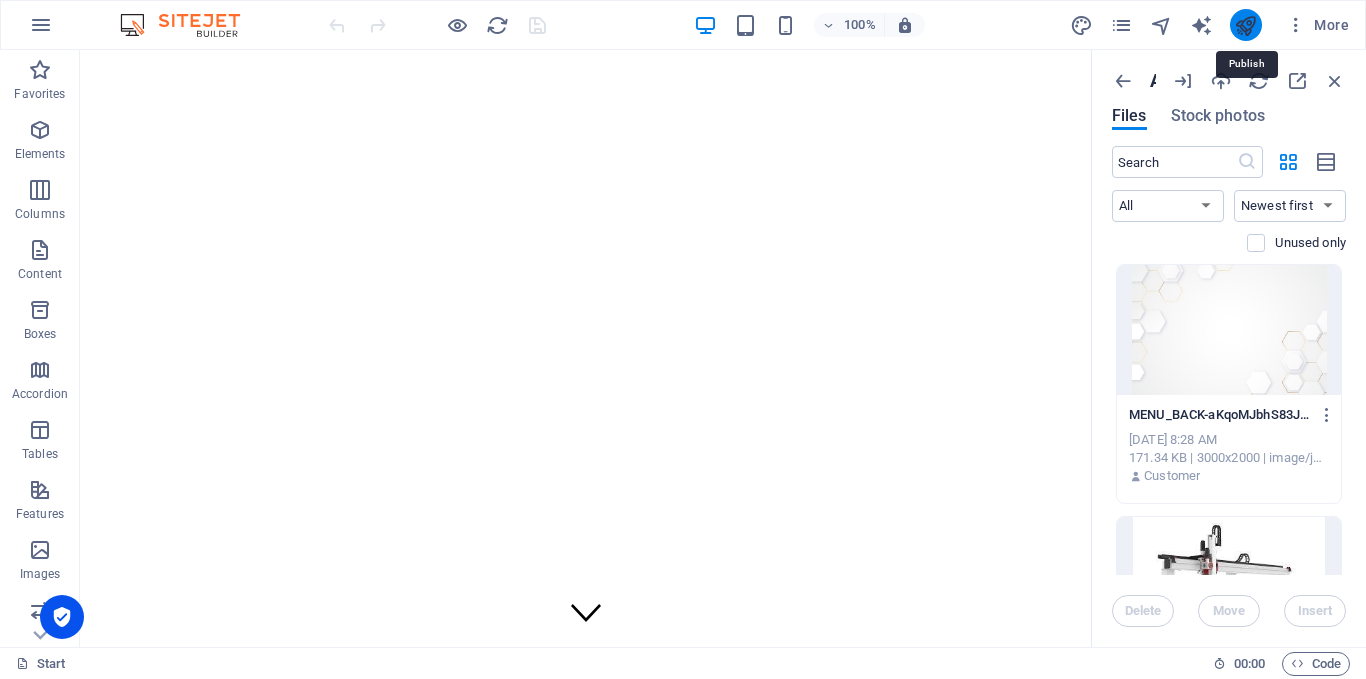 click at bounding box center (1245, 25) 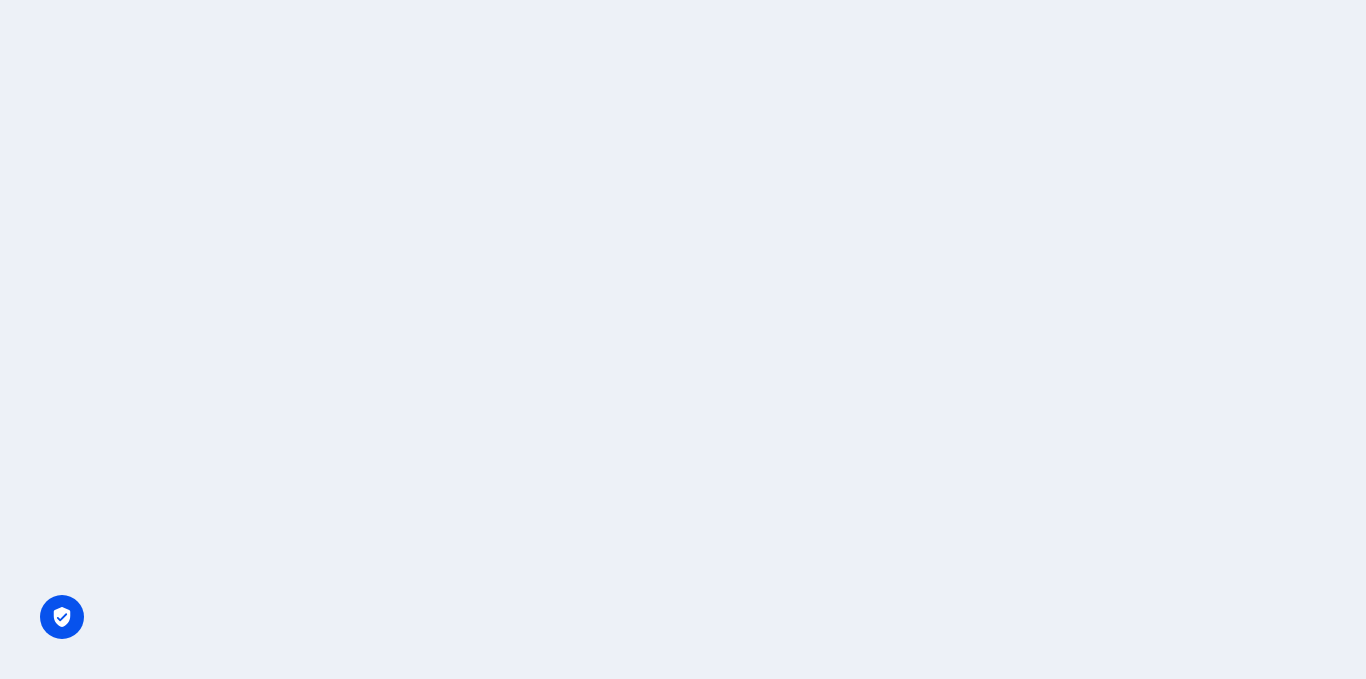 scroll, scrollTop: 0, scrollLeft: 0, axis: both 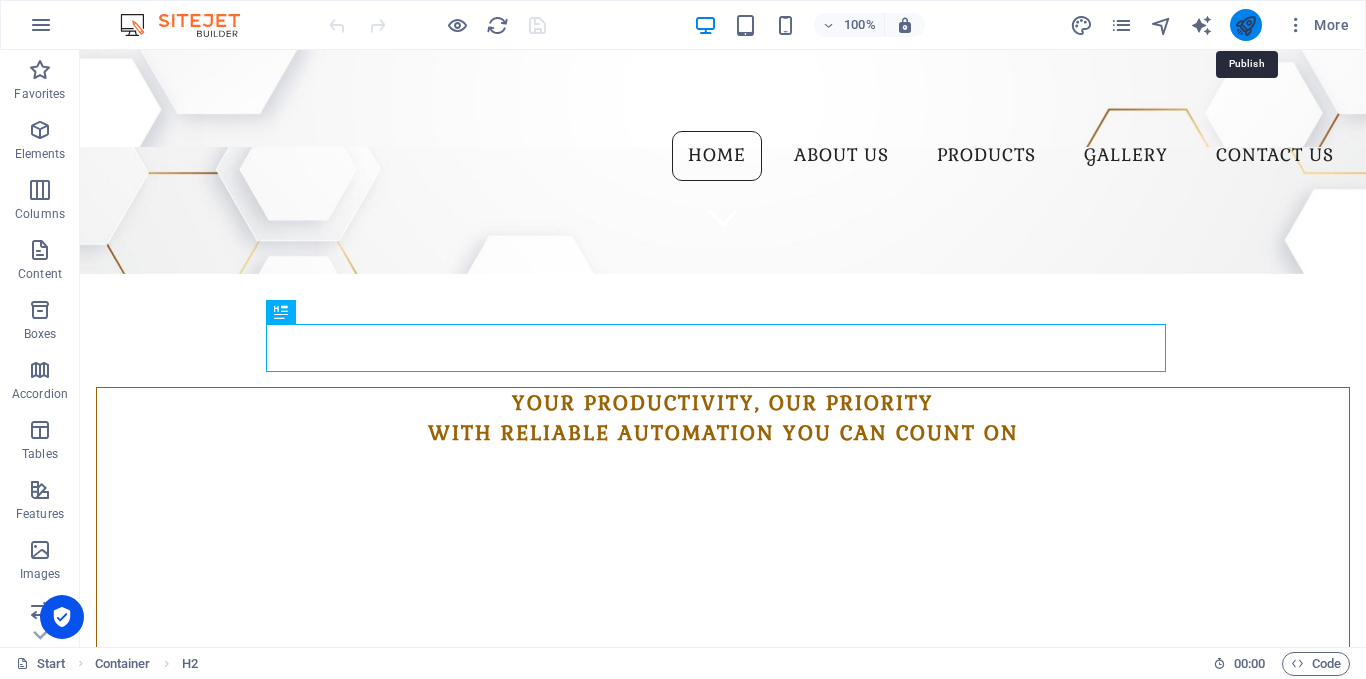 click at bounding box center (1245, 25) 